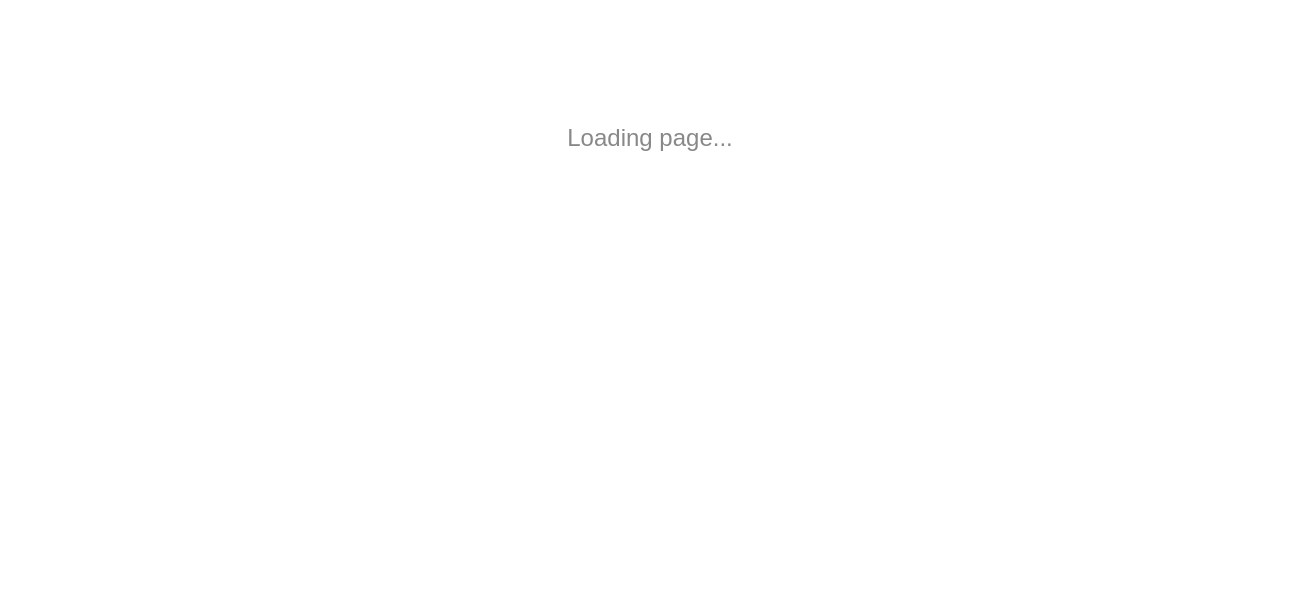 scroll, scrollTop: 0, scrollLeft: 0, axis: both 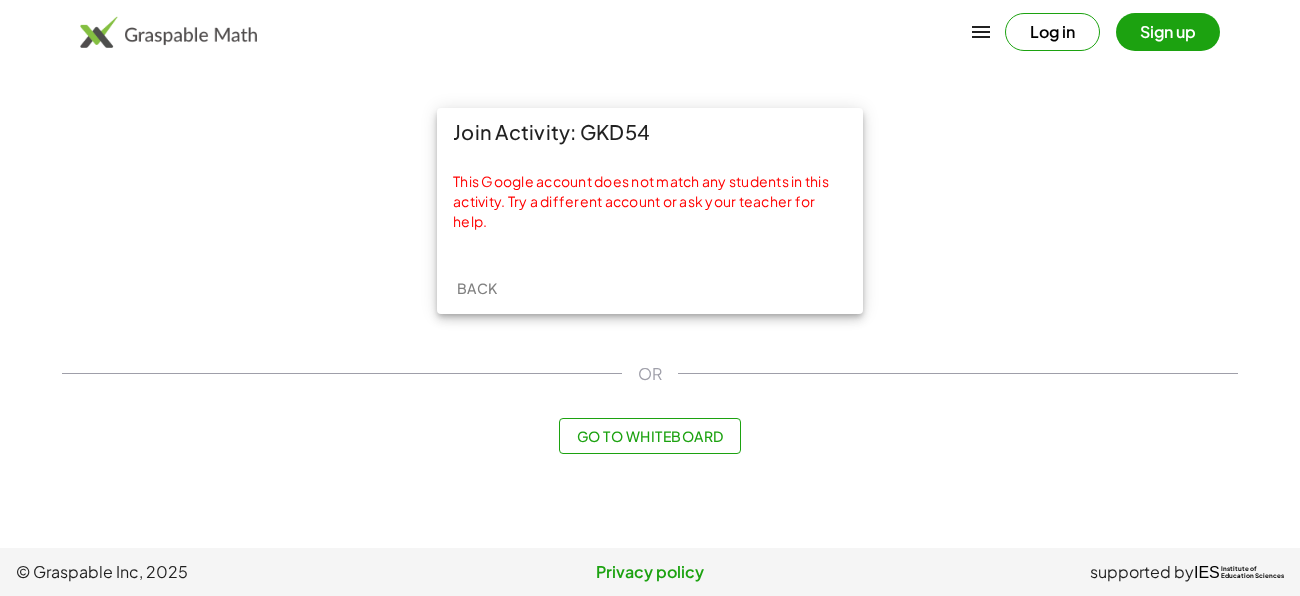 click on "Back" 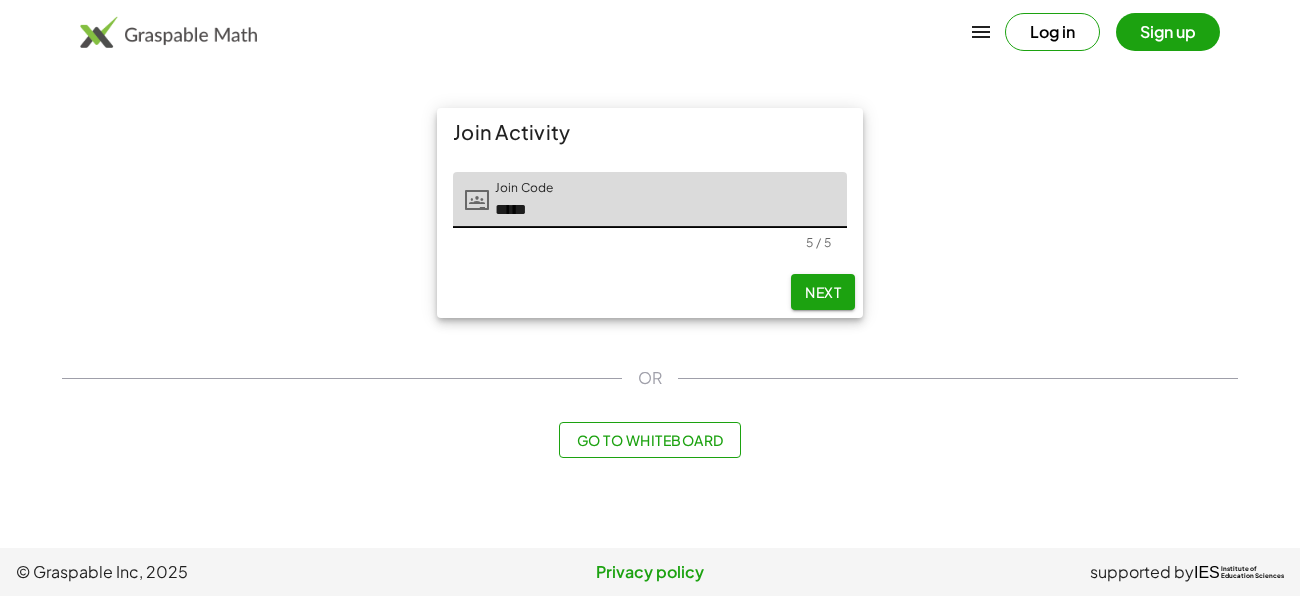 click on "Next" 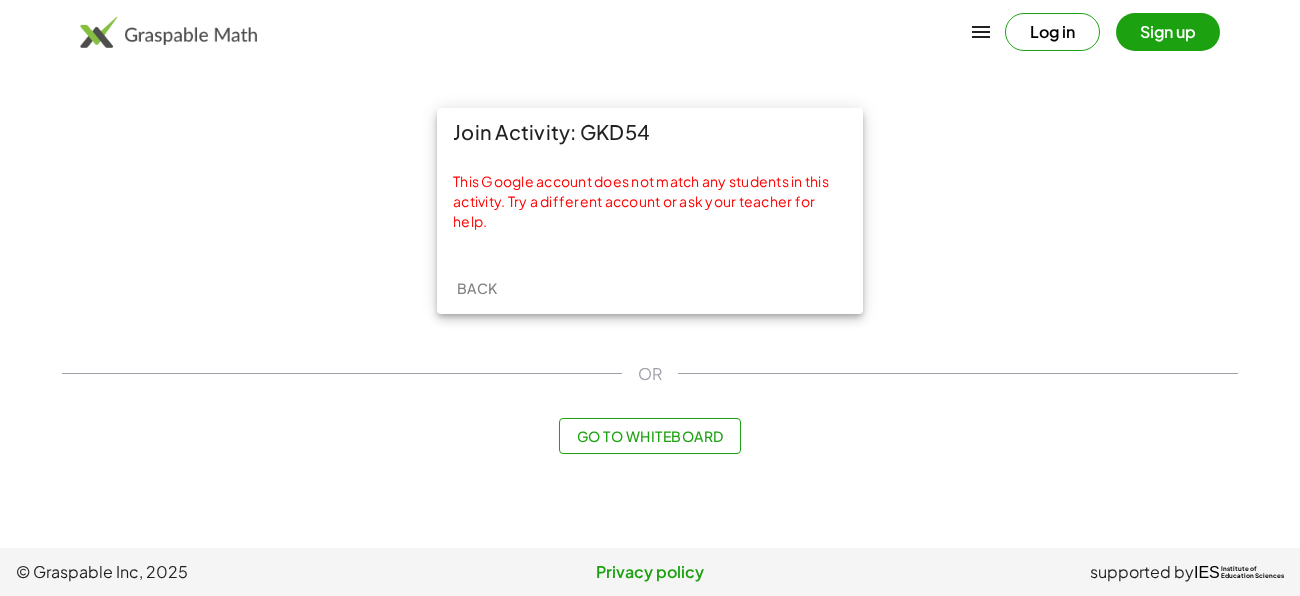 click on "Join Activity: GKD54  This Google account does not match any students in this activity. Try a different account or ask your teacher for help.  Back" at bounding box center (650, 211) 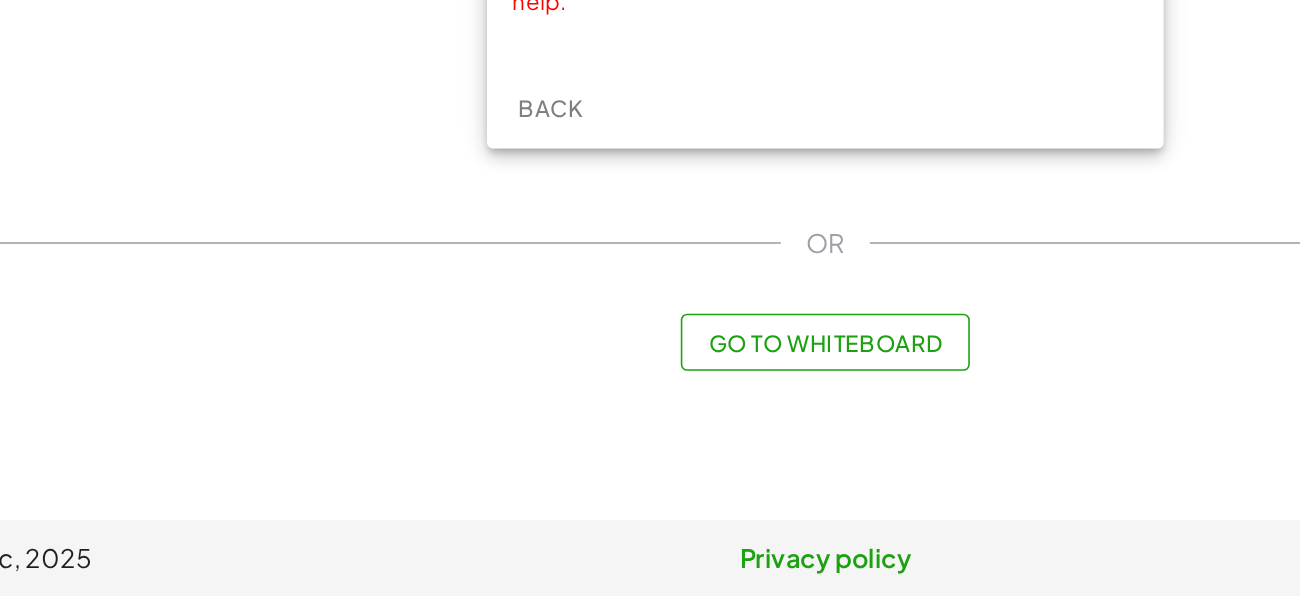scroll, scrollTop: 0, scrollLeft: 0, axis: both 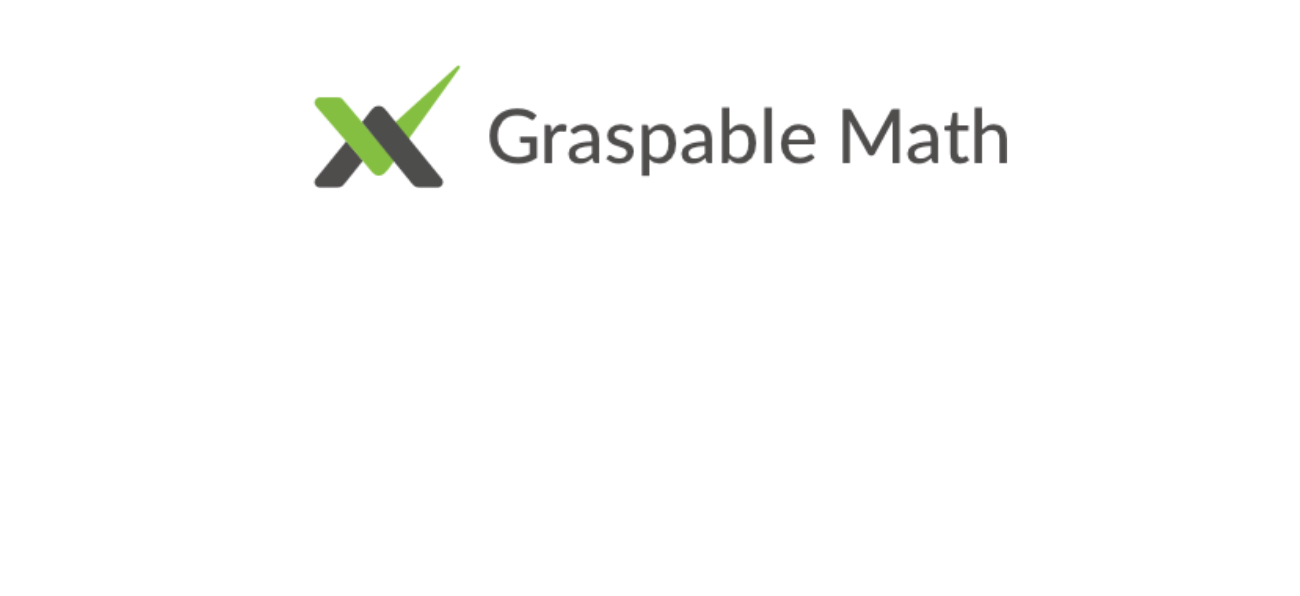 click at bounding box center [168, 32] 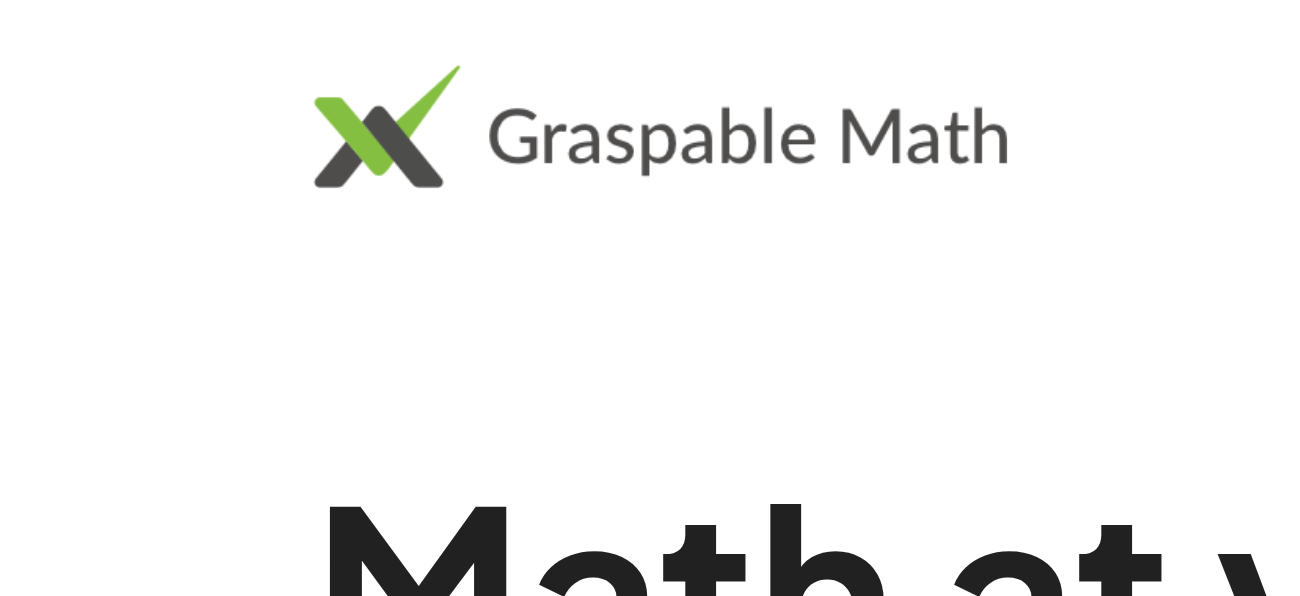 click at bounding box center (168, 32) 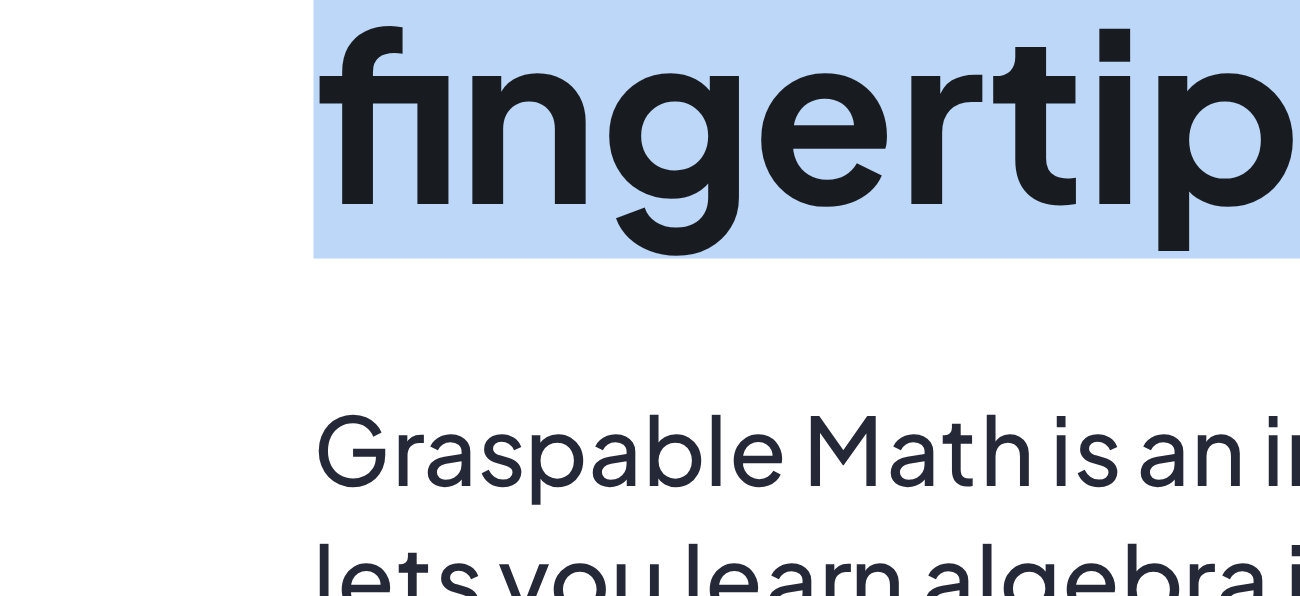 click on "Math at your fingertips" at bounding box center (349, 188) 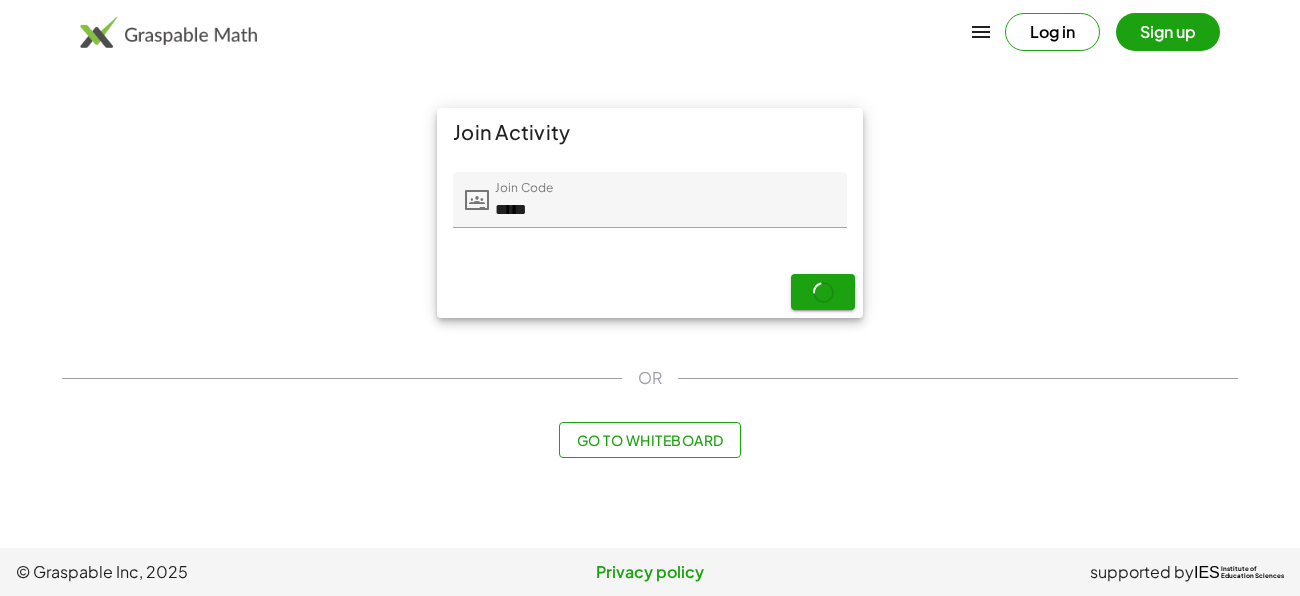 scroll, scrollTop: 0, scrollLeft: 0, axis: both 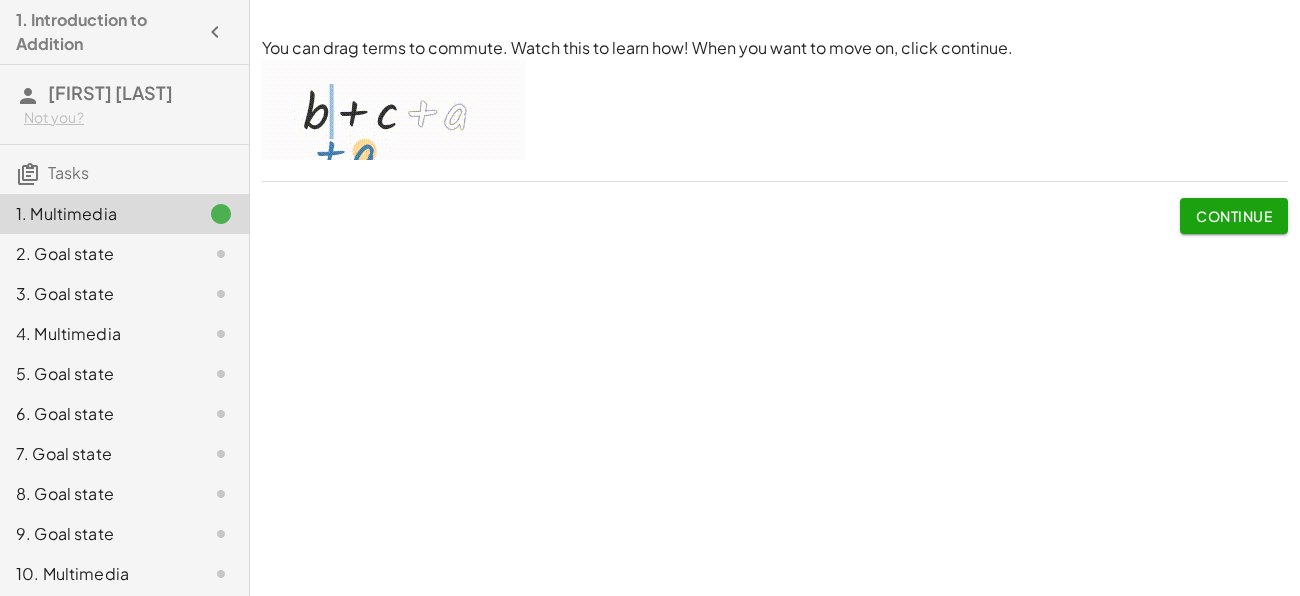 click at bounding box center [394, 110] 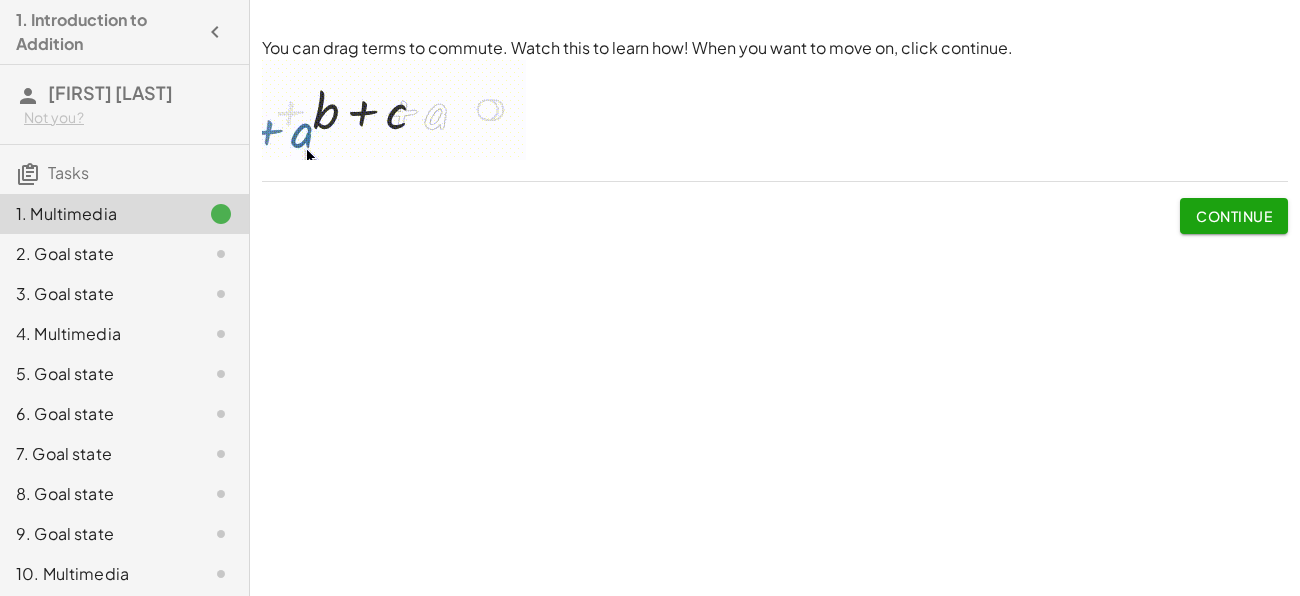 click at bounding box center (394, 110) 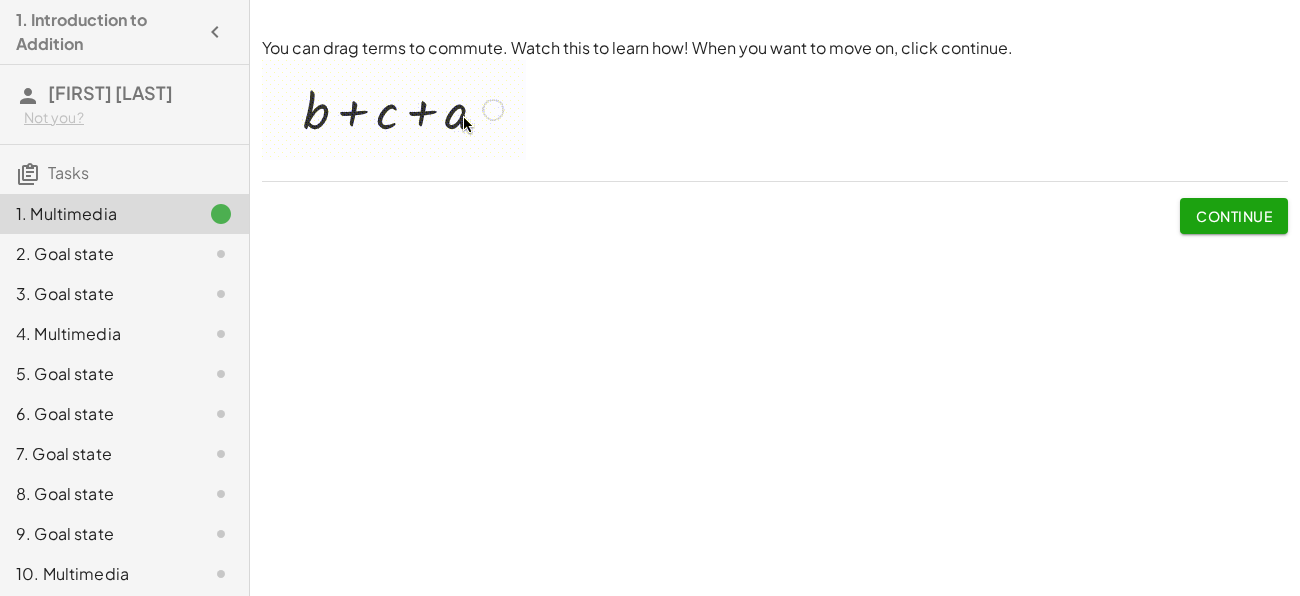 click on "Continue" at bounding box center (1234, 216) 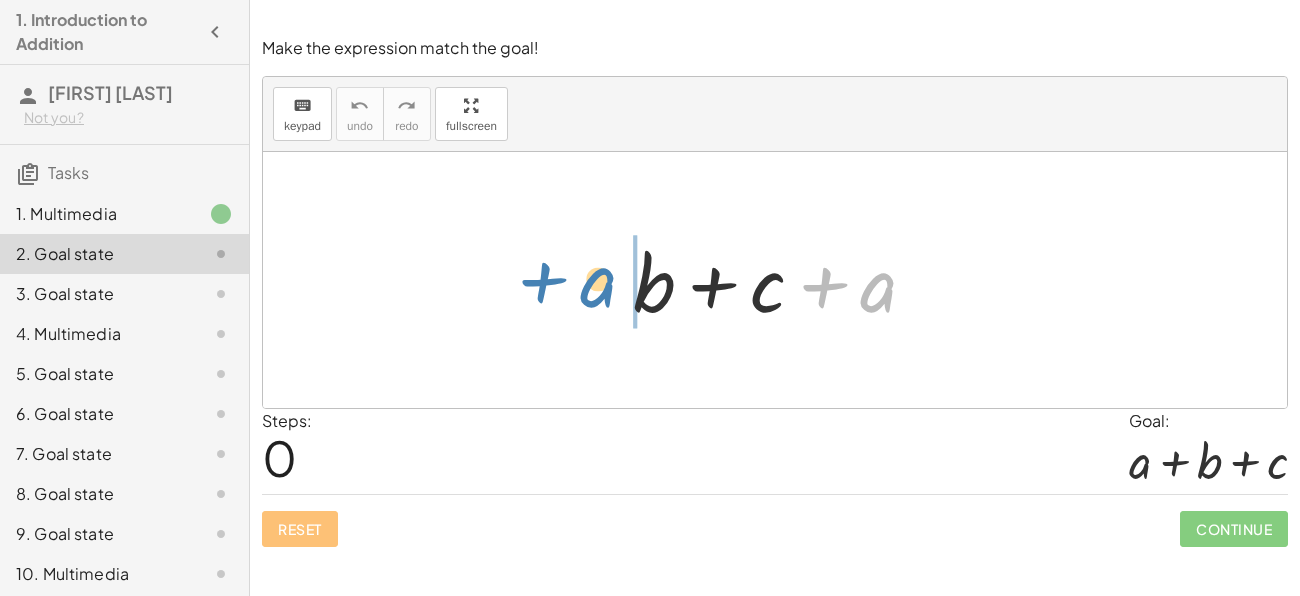 drag, startPoint x: 872, startPoint y: 299, endPoint x: 598, endPoint y: 293, distance: 274.06567 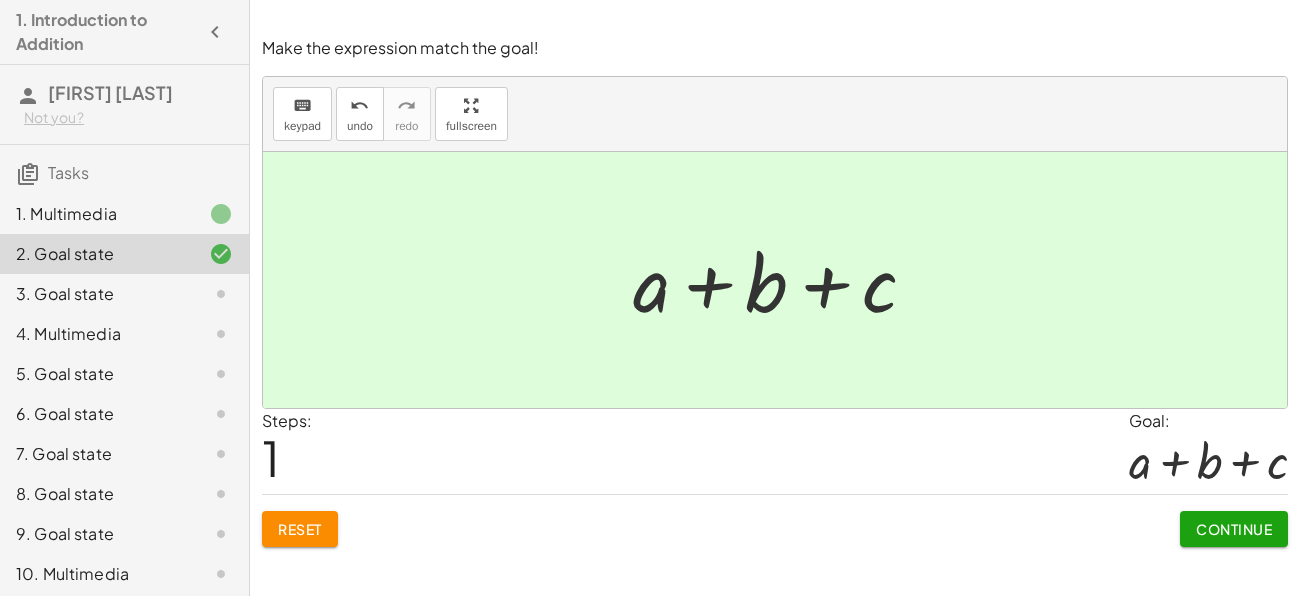 click on "Continue" 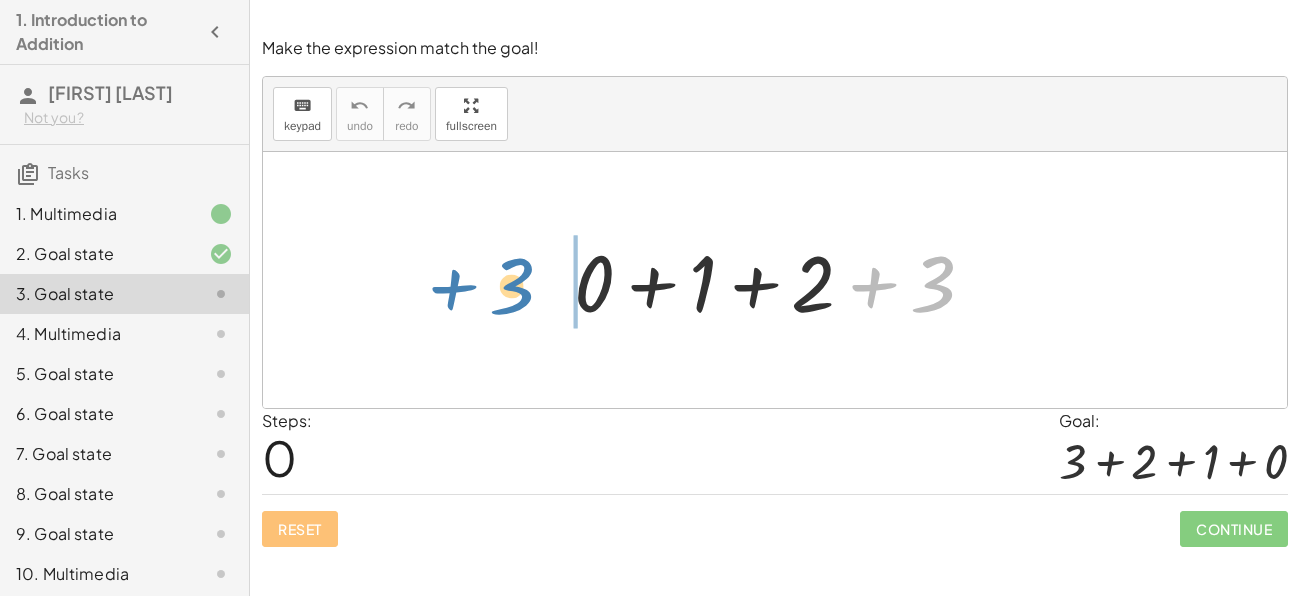 drag, startPoint x: 936, startPoint y: 293, endPoint x: 515, endPoint y: 296, distance: 421.01068 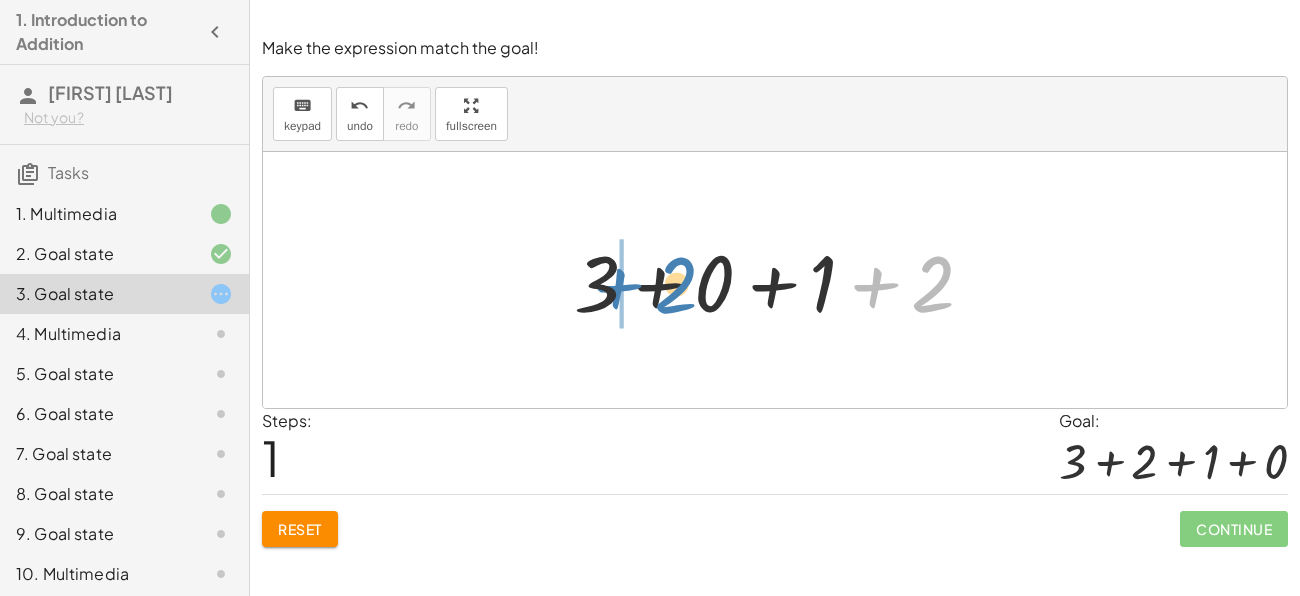 drag, startPoint x: 925, startPoint y: 292, endPoint x: 669, endPoint y: 293, distance: 256.00195 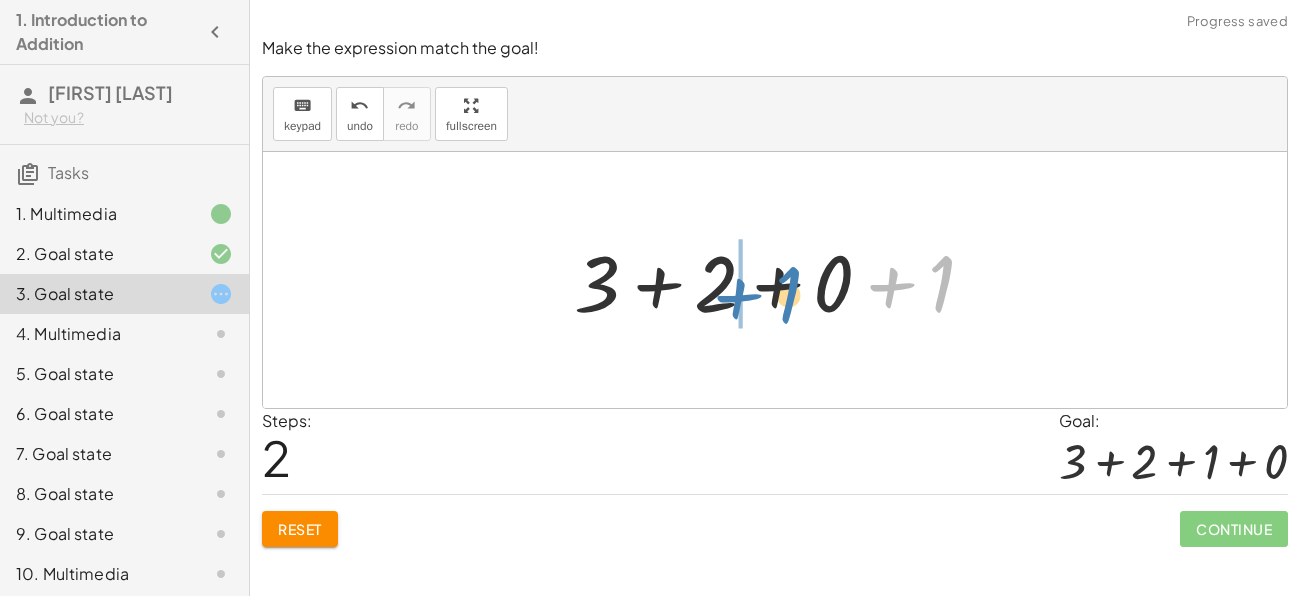 drag, startPoint x: 936, startPoint y: 284, endPoint x: 783, endPoint y: 295, distance: 153.39491 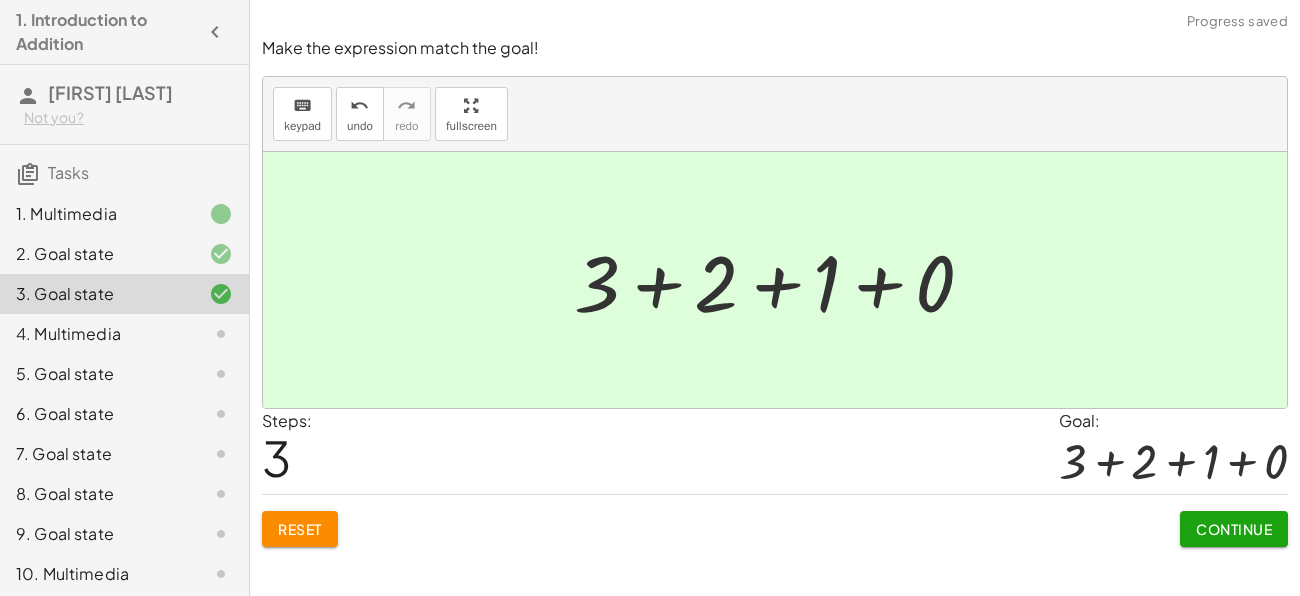 click at bounding box center (1173, 461) 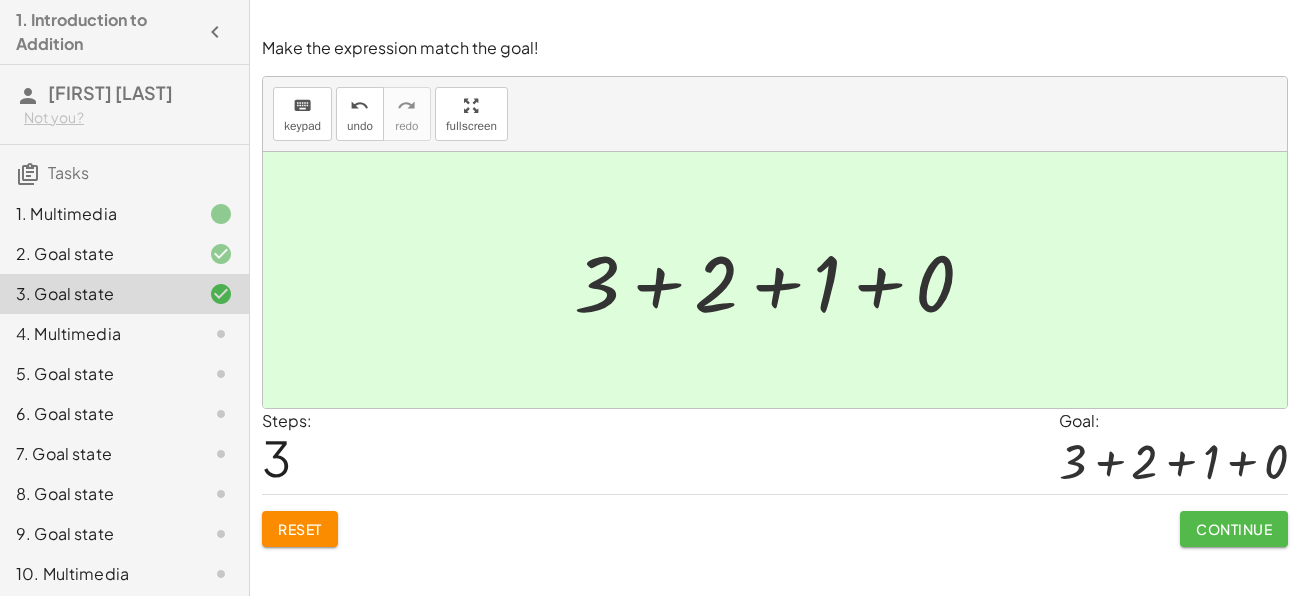 click on "Continue" 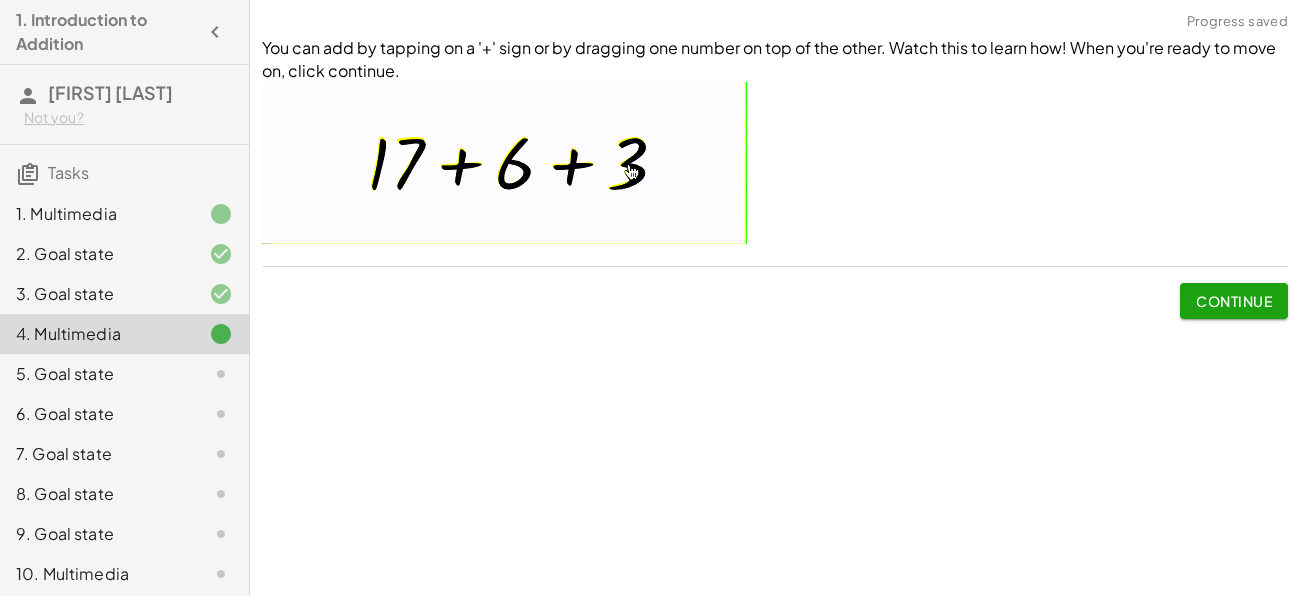 click on "Continue" 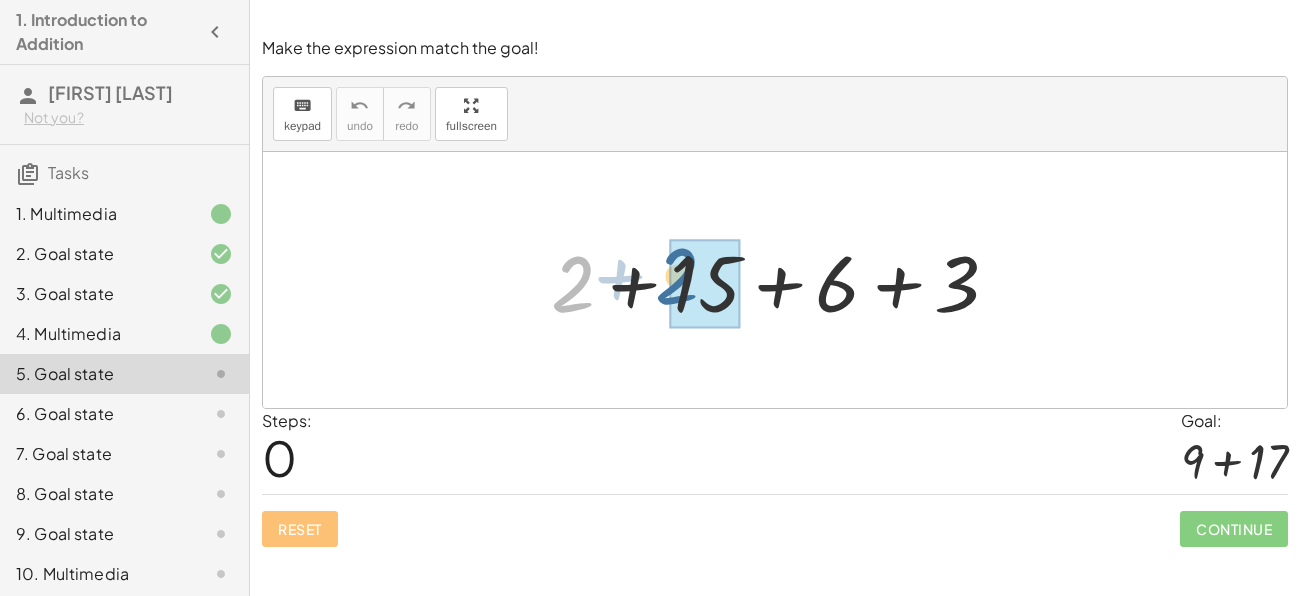 drag, startPoint x: 591, startPoint y: 274, endPoint x: 699, endPoint y: 276, distance: 108.01852 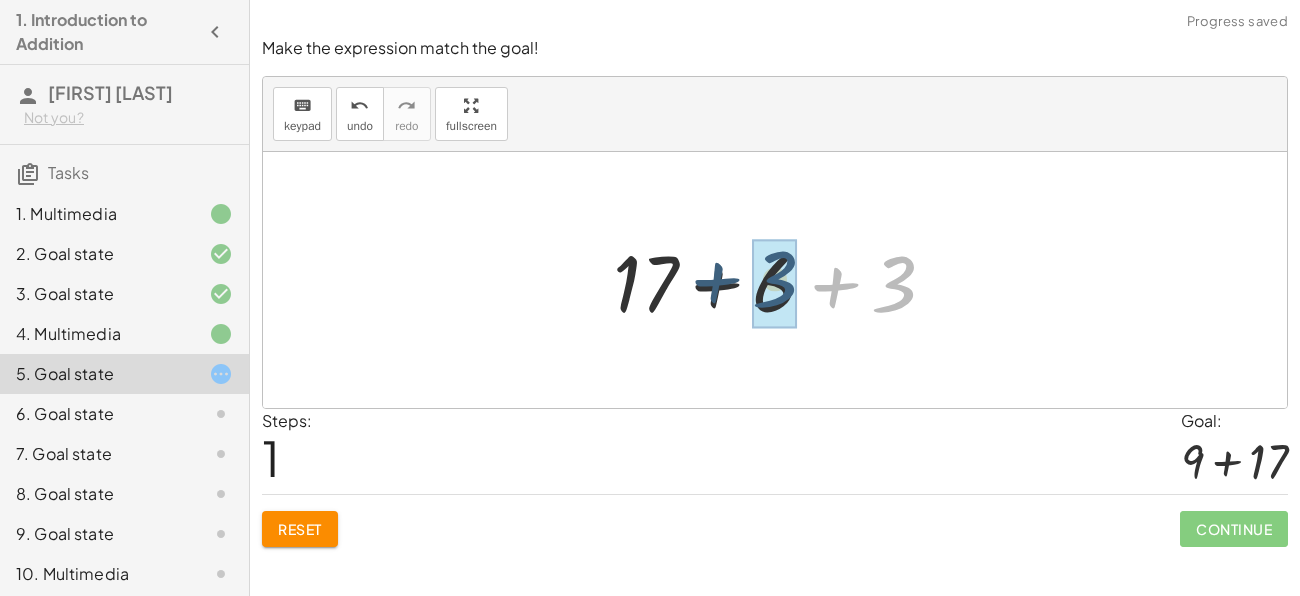 drag, startPoint x: 896, startPoint y: 293, endPoint x: 775, endPoint y: 288, distance: 121.103264 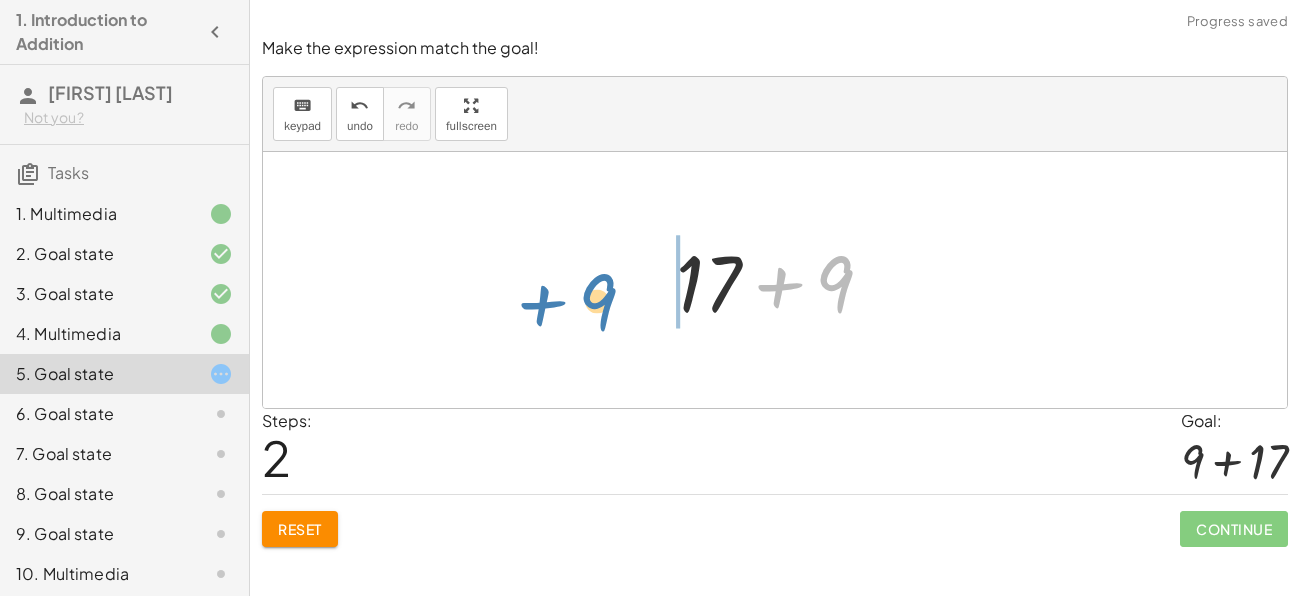 drag, startPoint x: 844, startPoint y: 281, endPoint x: 611, endPoint y: 298, distance: 233.61935 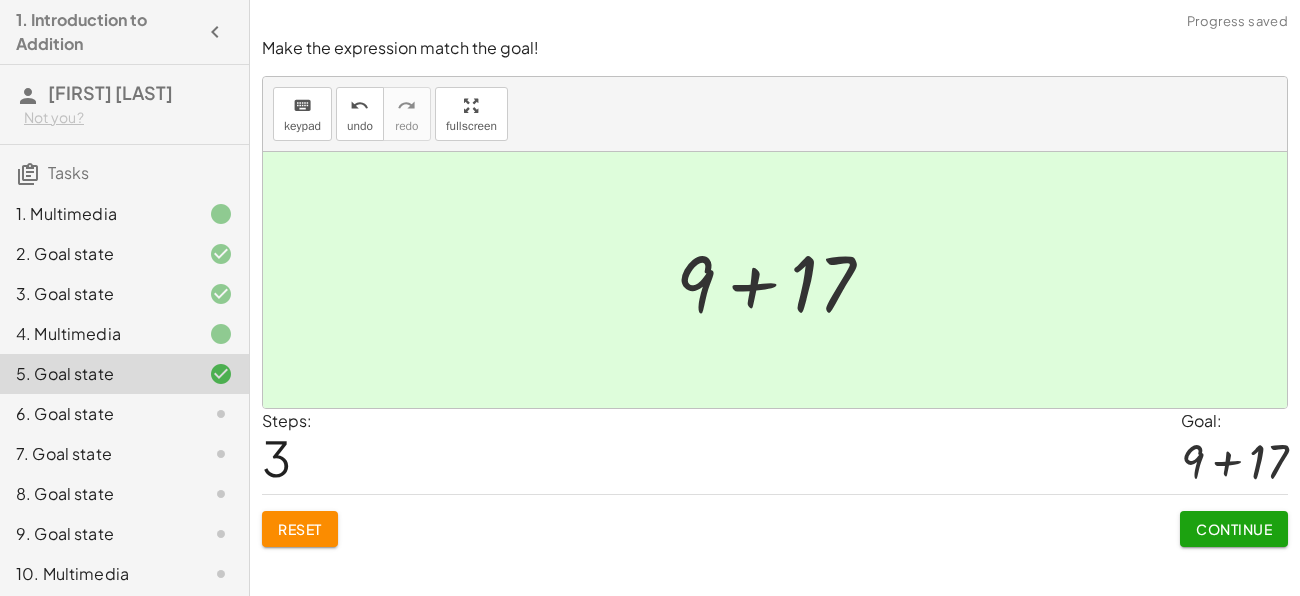 click on "Continue" 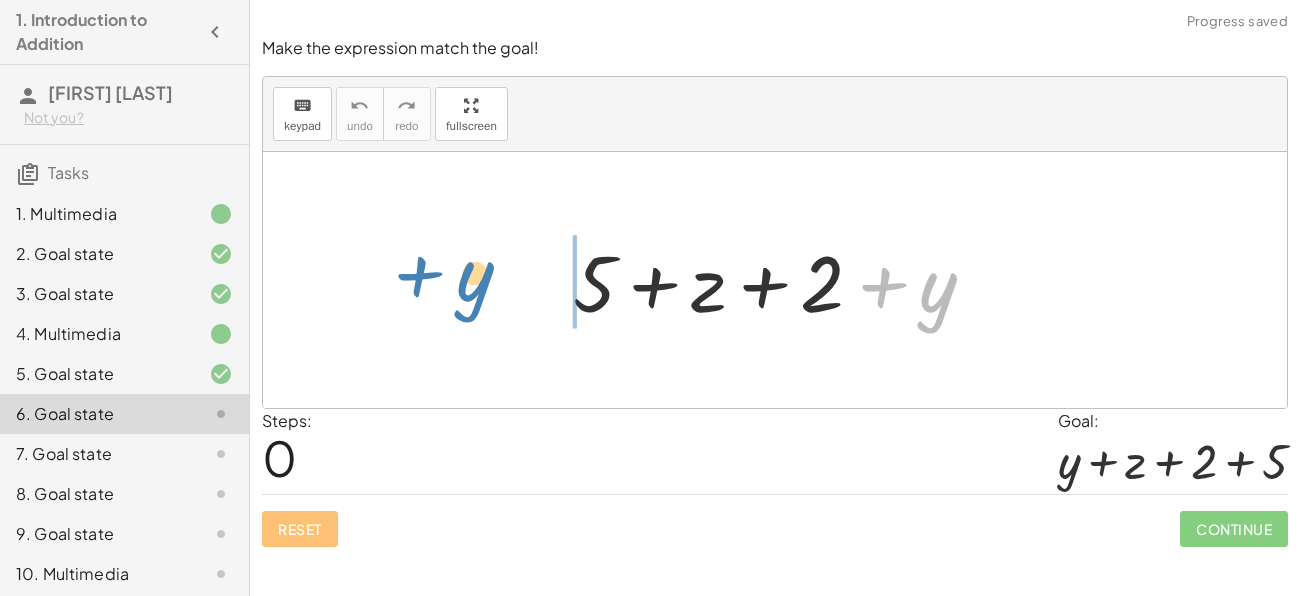 drag, startPoint x: 937, startPoint y: 302, endPoint x: 481, endPoint y: 291, distance: 456.13266 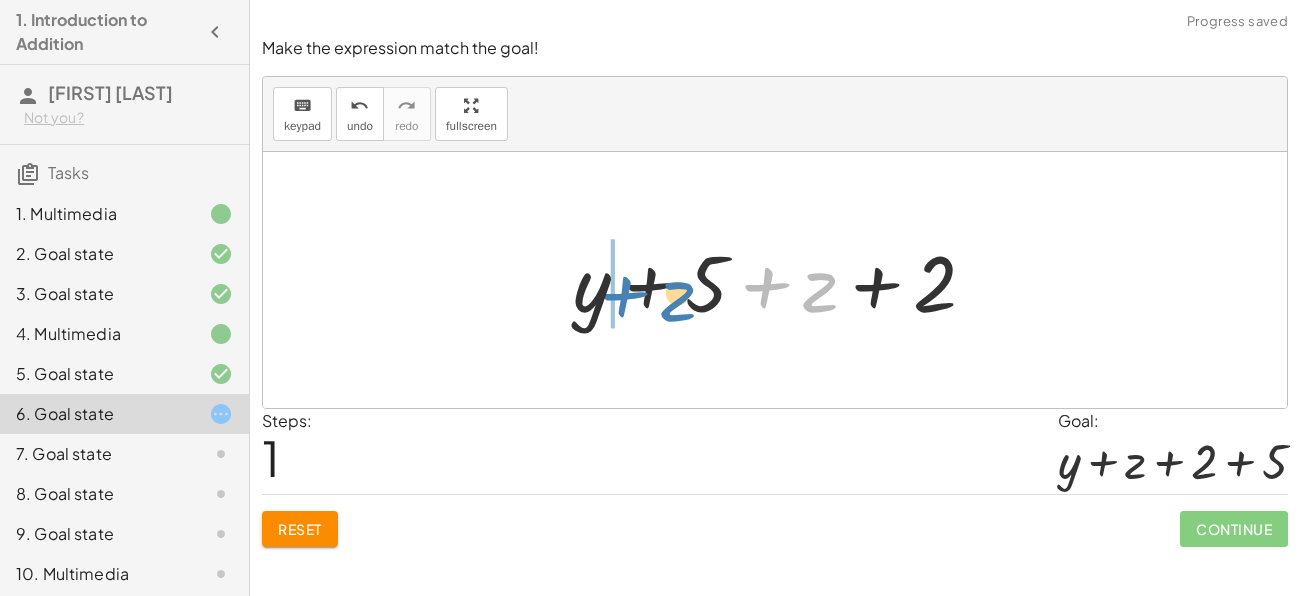 drag, startPoint x: 817, startPoint y: 293, endPoint x: 675, endPoint y: 299, distance: 142.12671 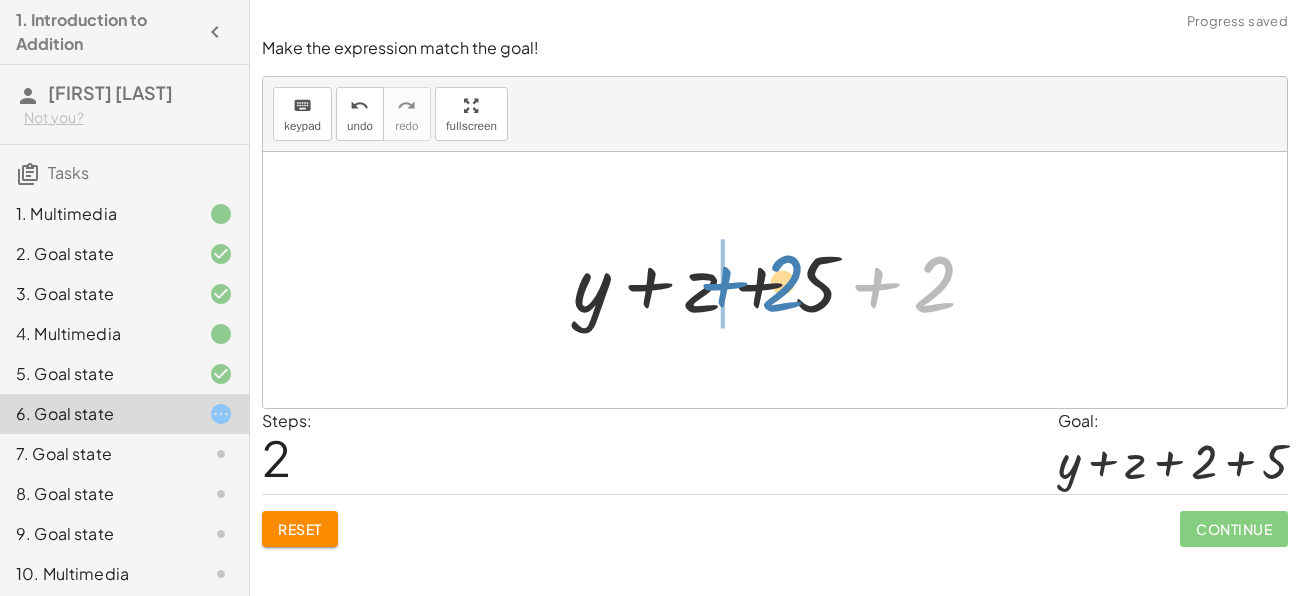 drag, startPoint x: 922, startPoint y: 281, endPoint x: 771, endPoint y: 279, distance: 151.01324 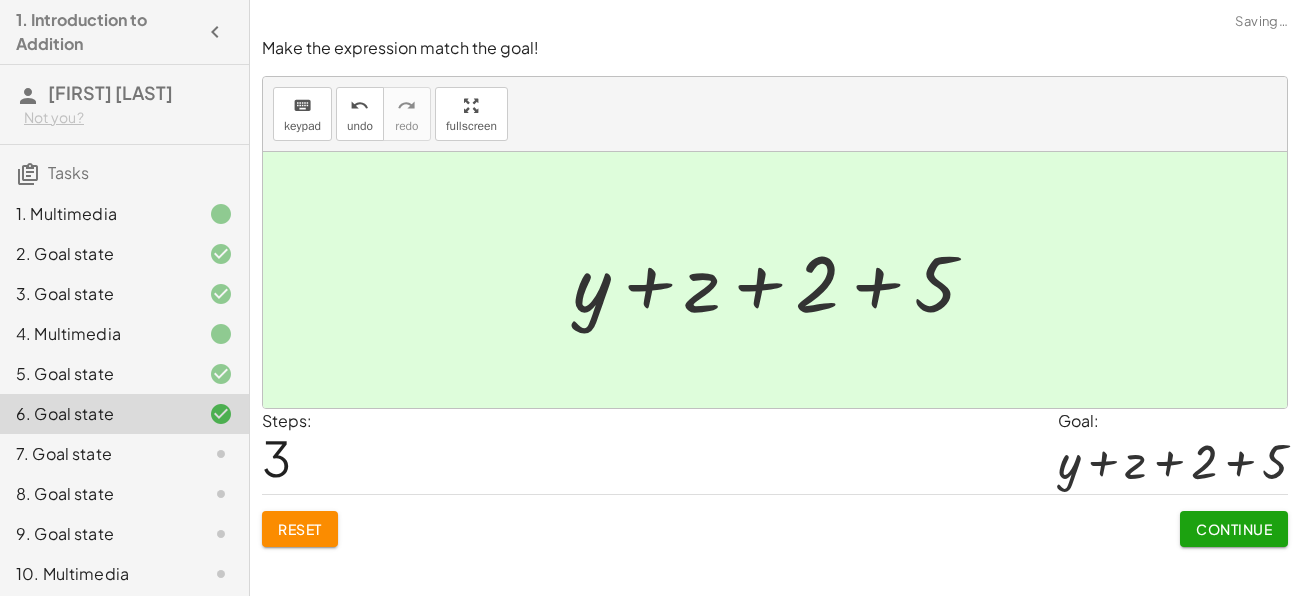 click on "Continue" 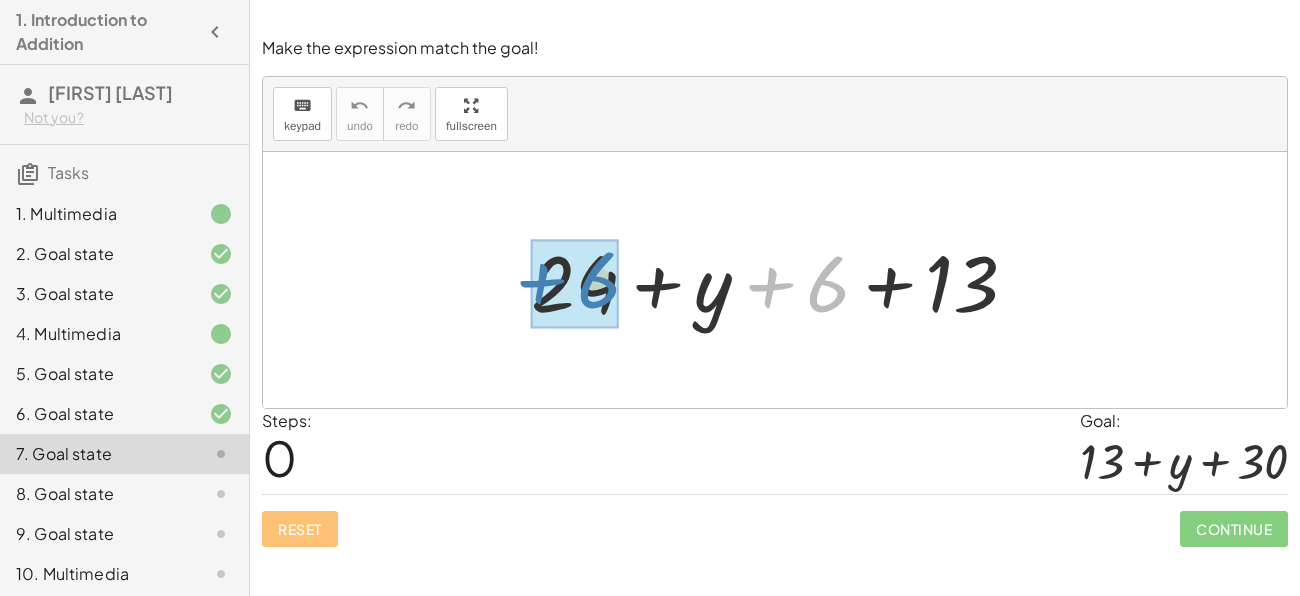 drag, startPoint x: 824, startPoint y: 291, endPoint x: 596, endPoint y: 286, distance: 228.05482 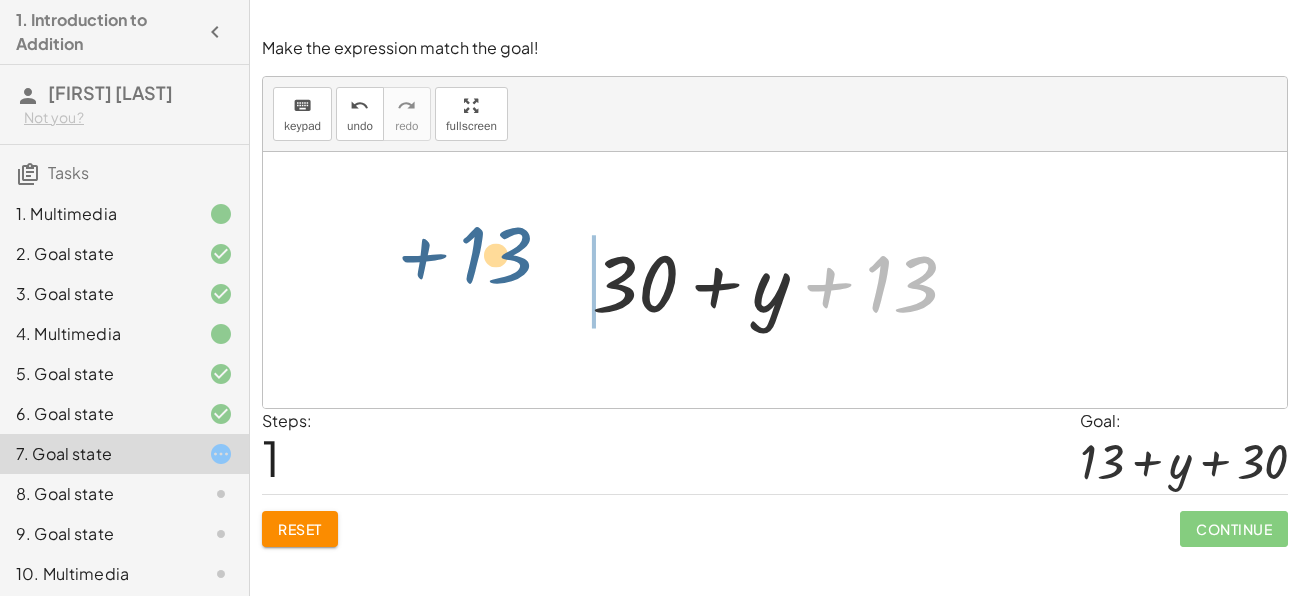 drag, startPoint x: 906, startPoint y: 282, endPoint x: 499, endPoint y: 254, distance: 407.962 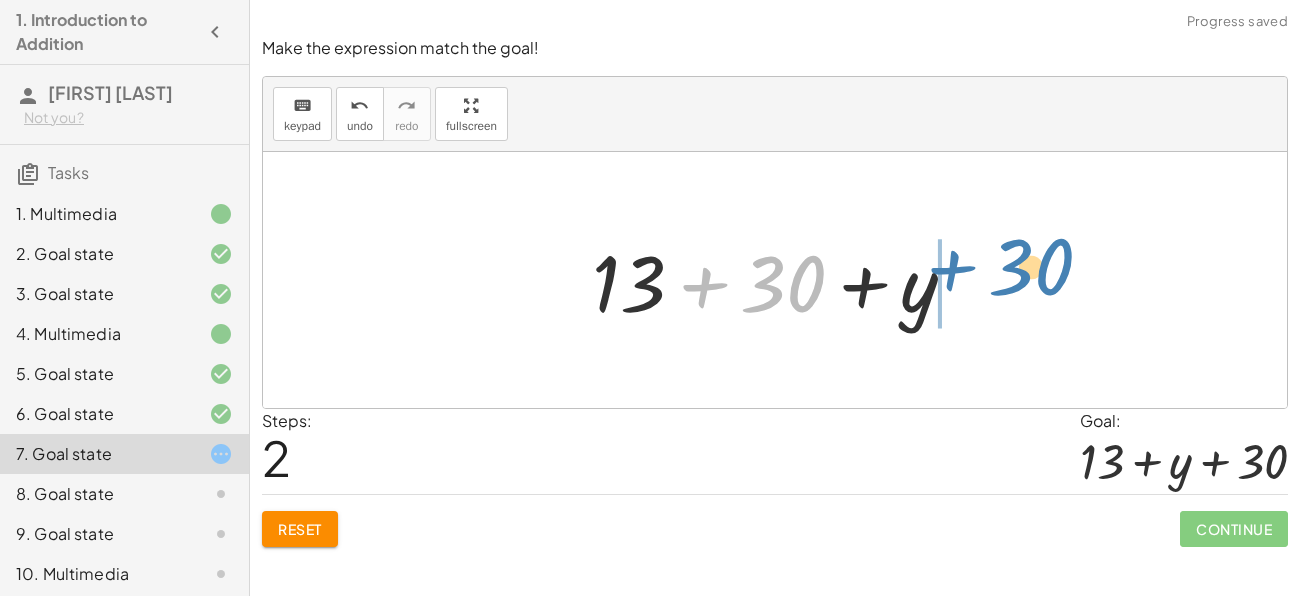drag, startPoint x: 790, startPoint y: 284, endPoint x: 1042, endPoint y: 277, distance: 252.0972 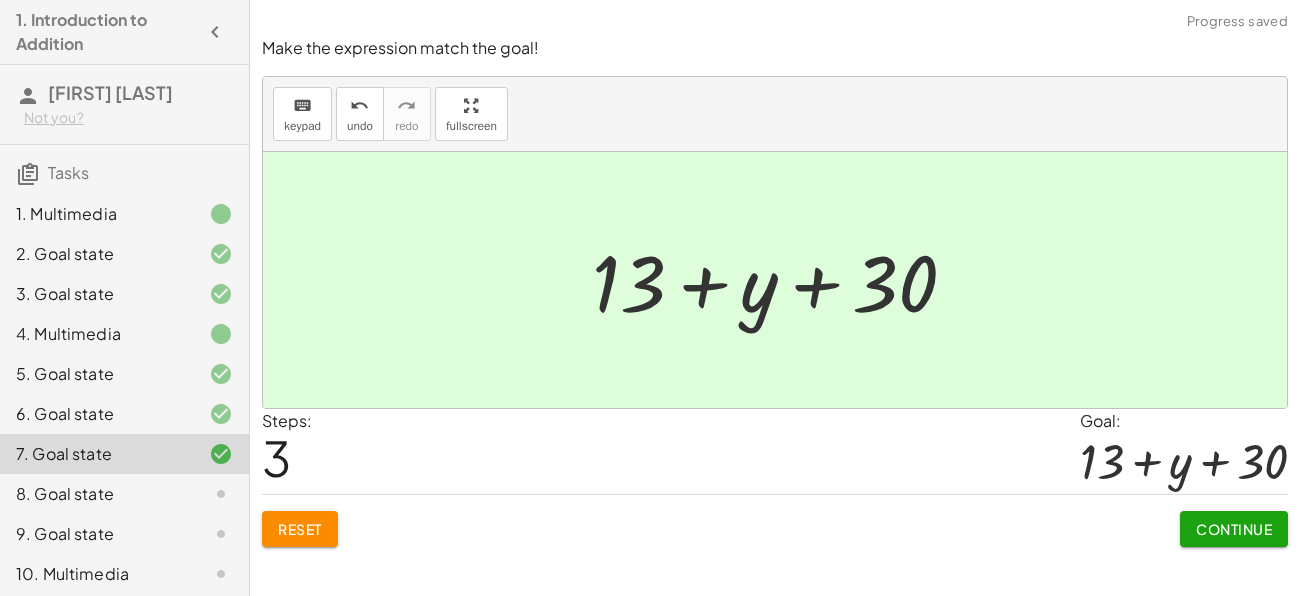 click on "Continue" 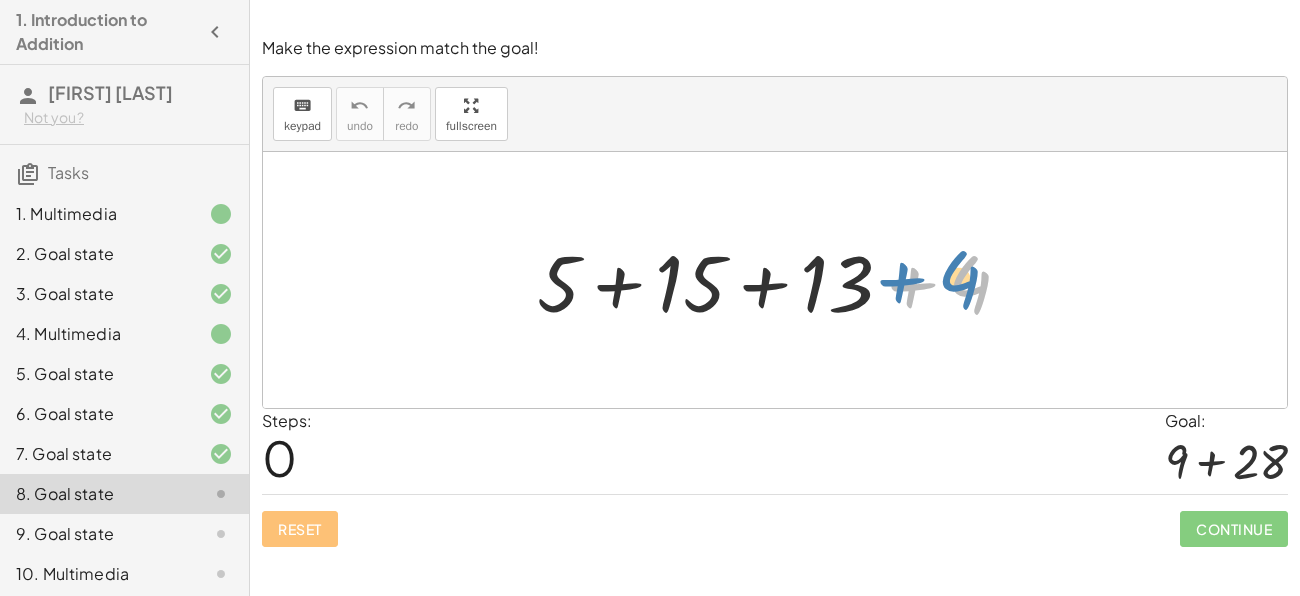drag, startPoint x: 975, startPoint y: 276, endPoint x: 964, endPoint y: 270, distance: 12.529964 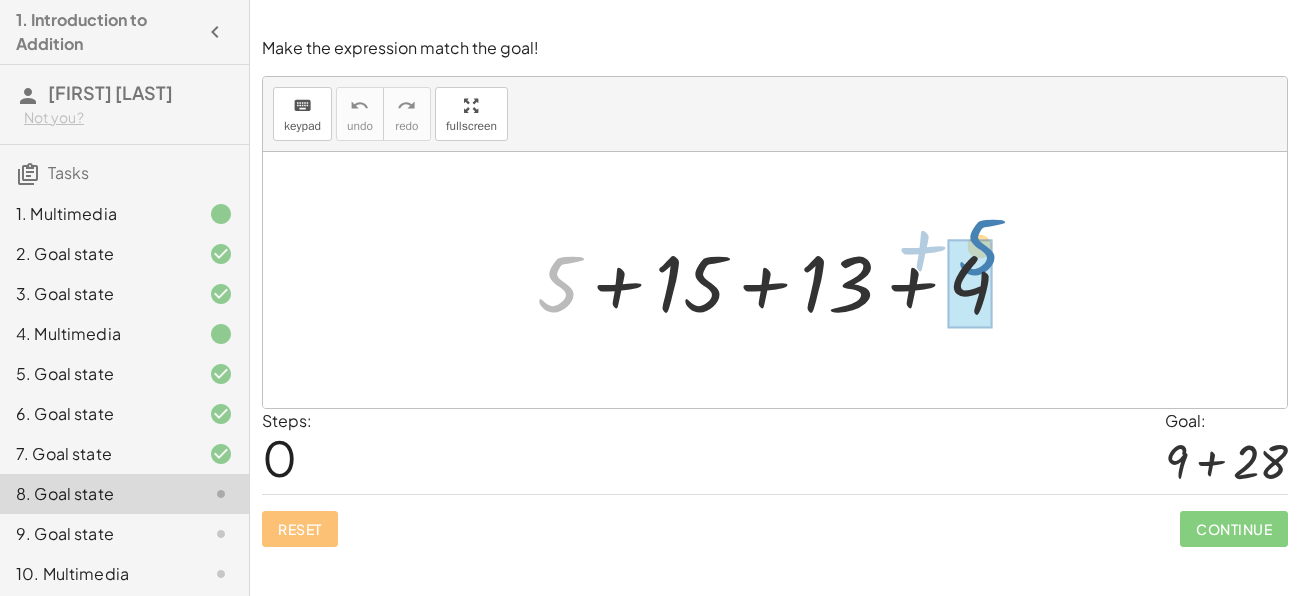 drag, startPoint x: 573, startPoint y: 272, endPoint x: 993, endPoint y: 236, distance: 421.54004 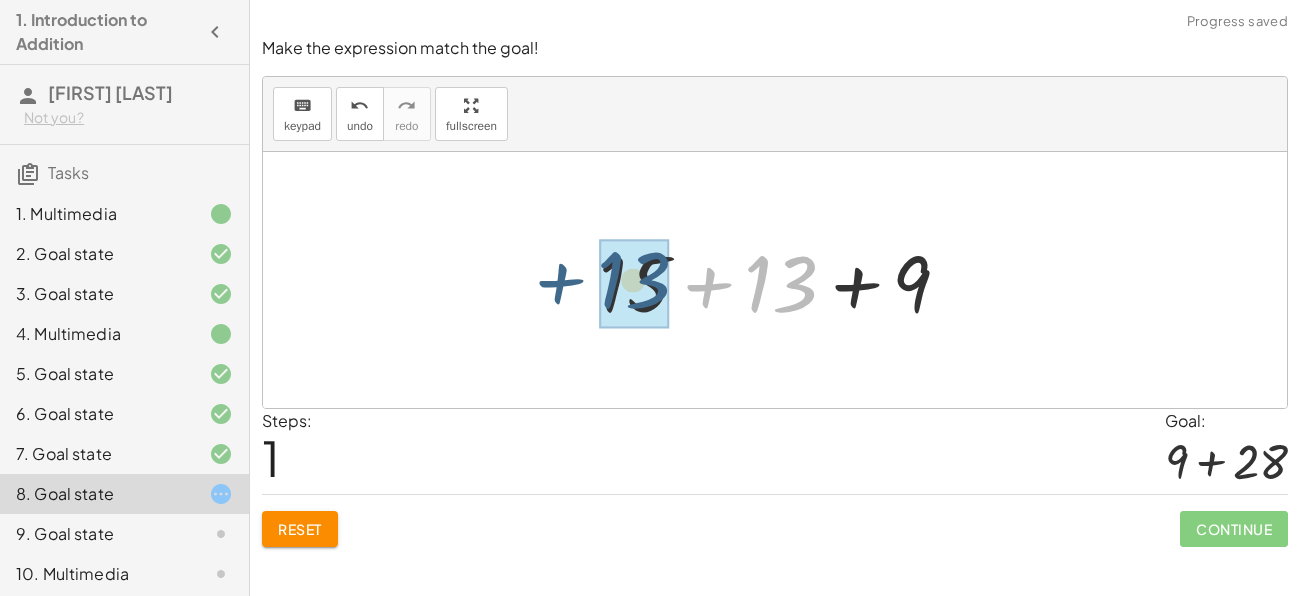drag, startPoint x: 780, startPoint y: 286, endPoint x: 634, endPoint y: 283, distance: 146.03082 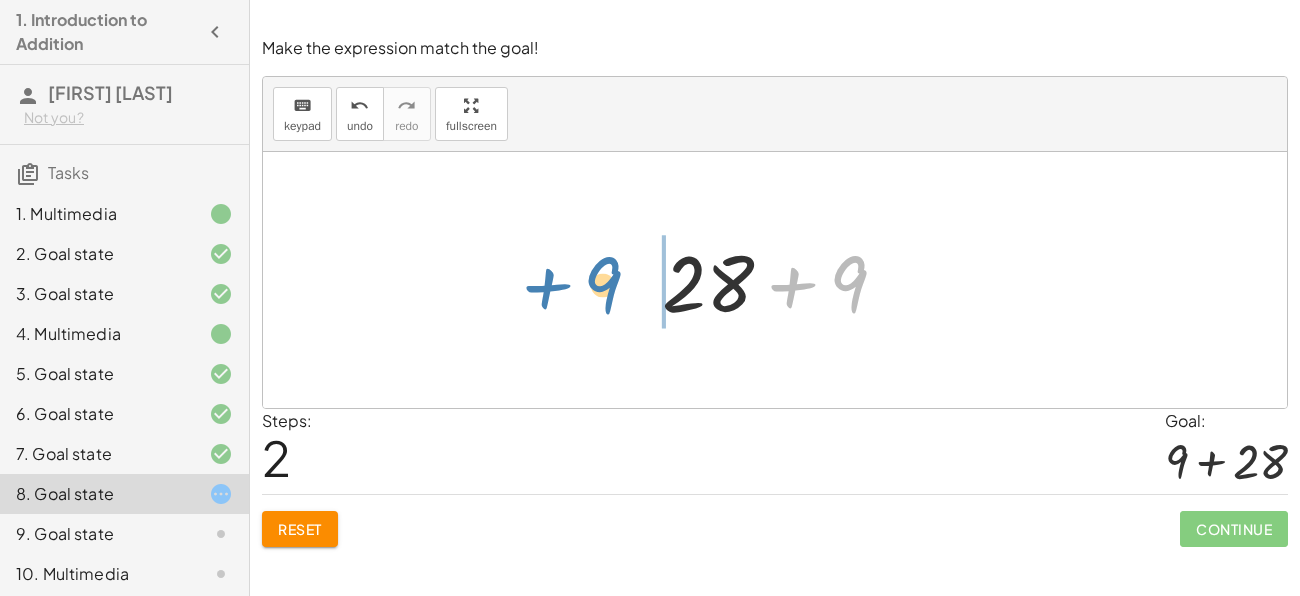 drag, startPoint x: 840, startPoint y: 290, endPoint x: 594, endPoint y: 288, distance: 246.00813 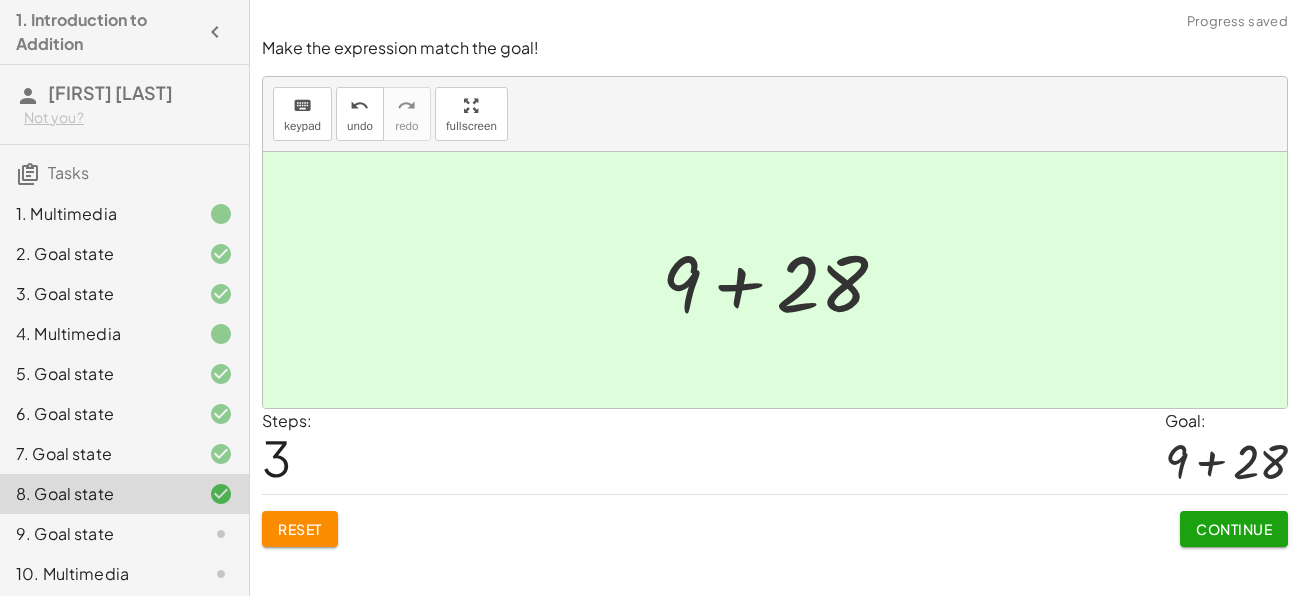 click on "Continue" 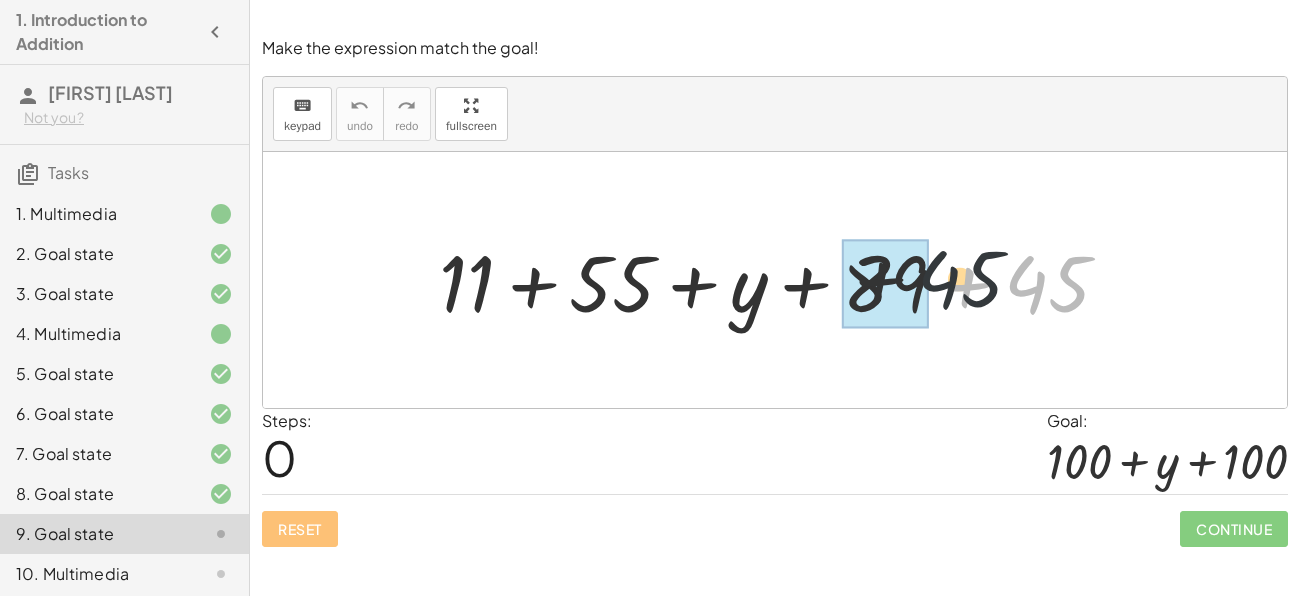 drag, startPoint x: 1055, startPoint y: 288, endPoint x: 855, endPoint y: 285, distance: 200.02249 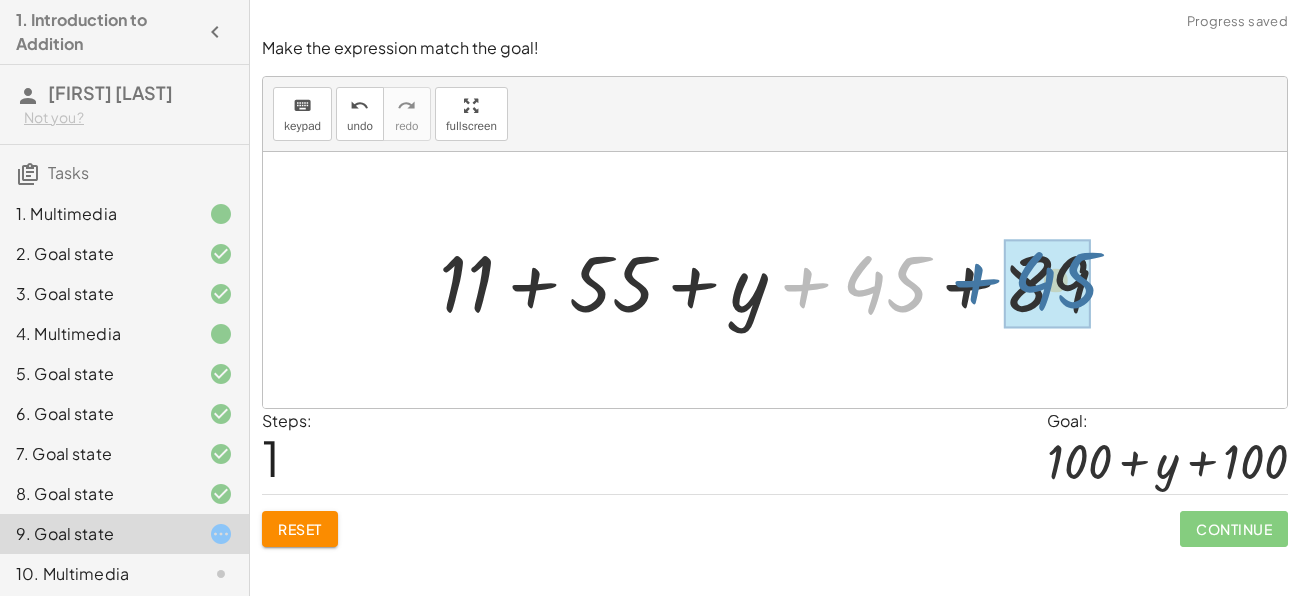 drag, startPoint x: 855, startPoint y: 285, endPoint x: 1033, endPoint y: 282, distance: 178.02528 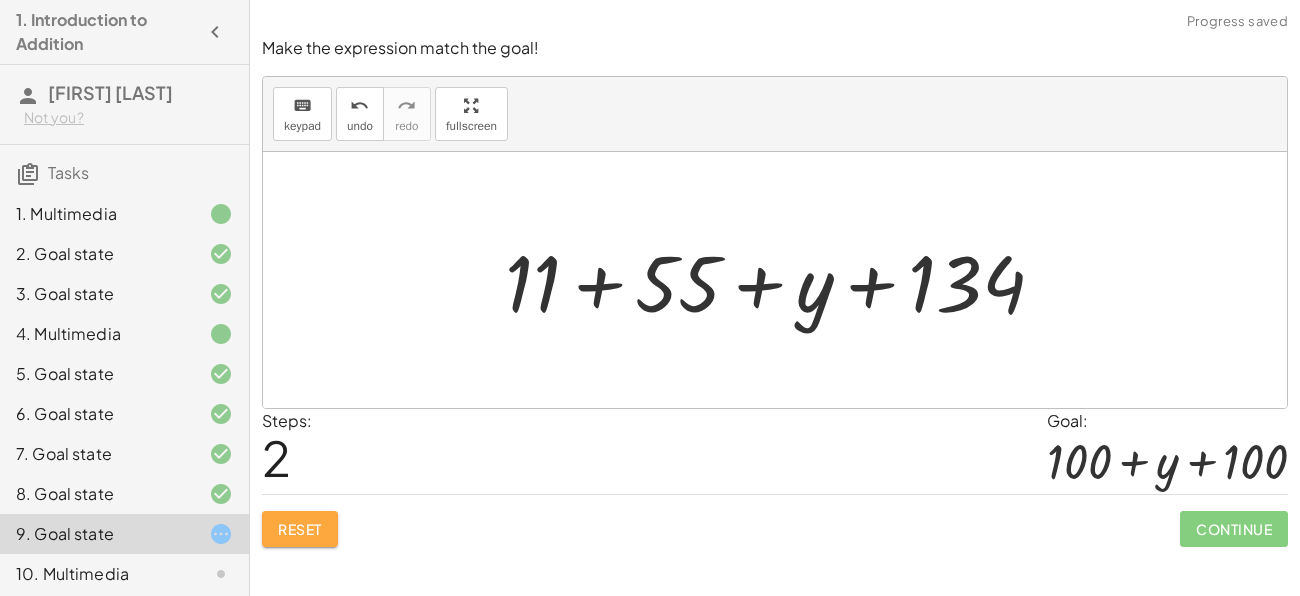 click on "Reset" 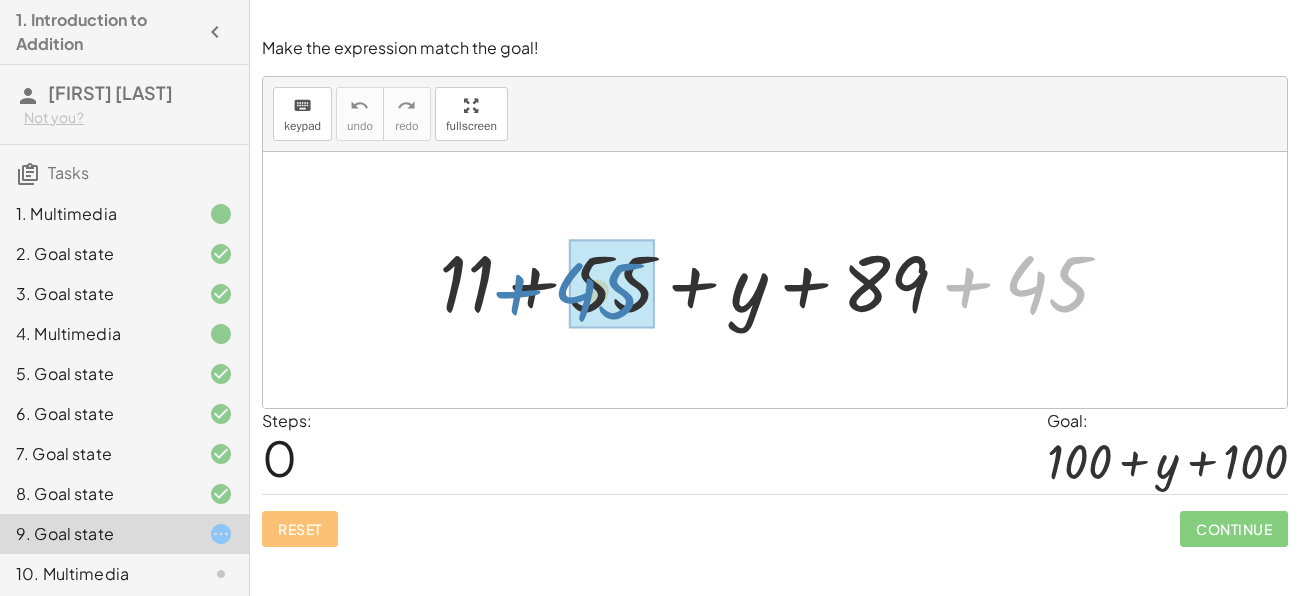 drag, startPoint x: 1052, startPoint y: 262, endPoint x: 599, endPoint y: 264, distance: 453.00443 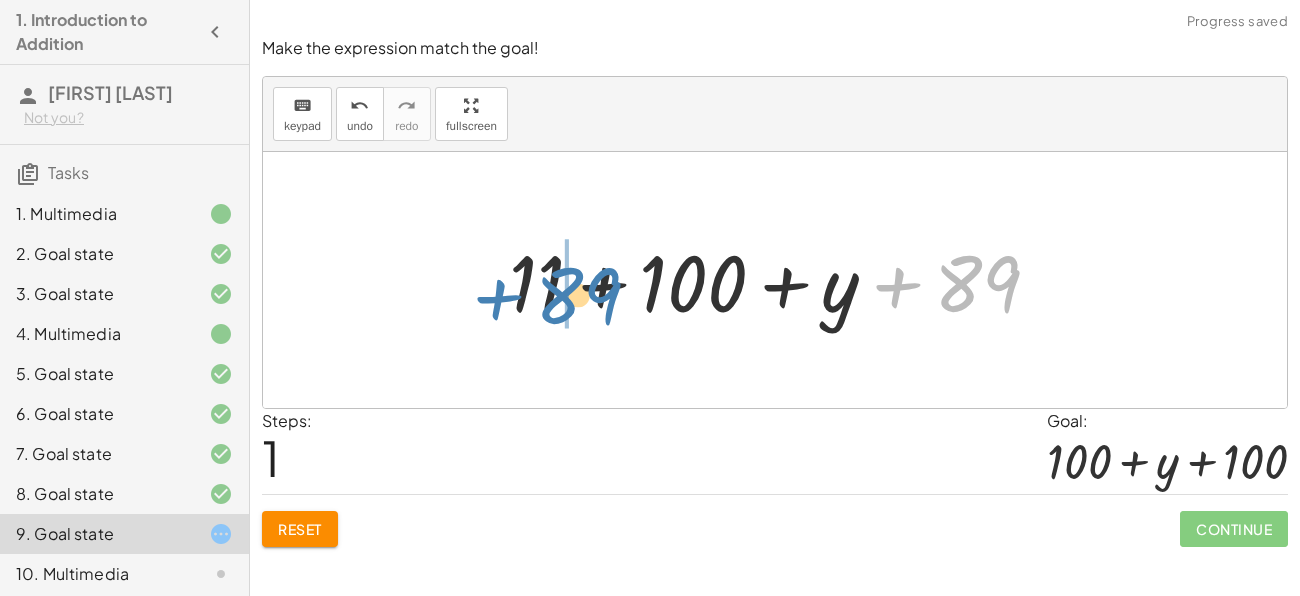 drag, startPoint x: 989, startPoint y: 271, endPoint x: 588, endPoint y: 282, distance: 401.15085 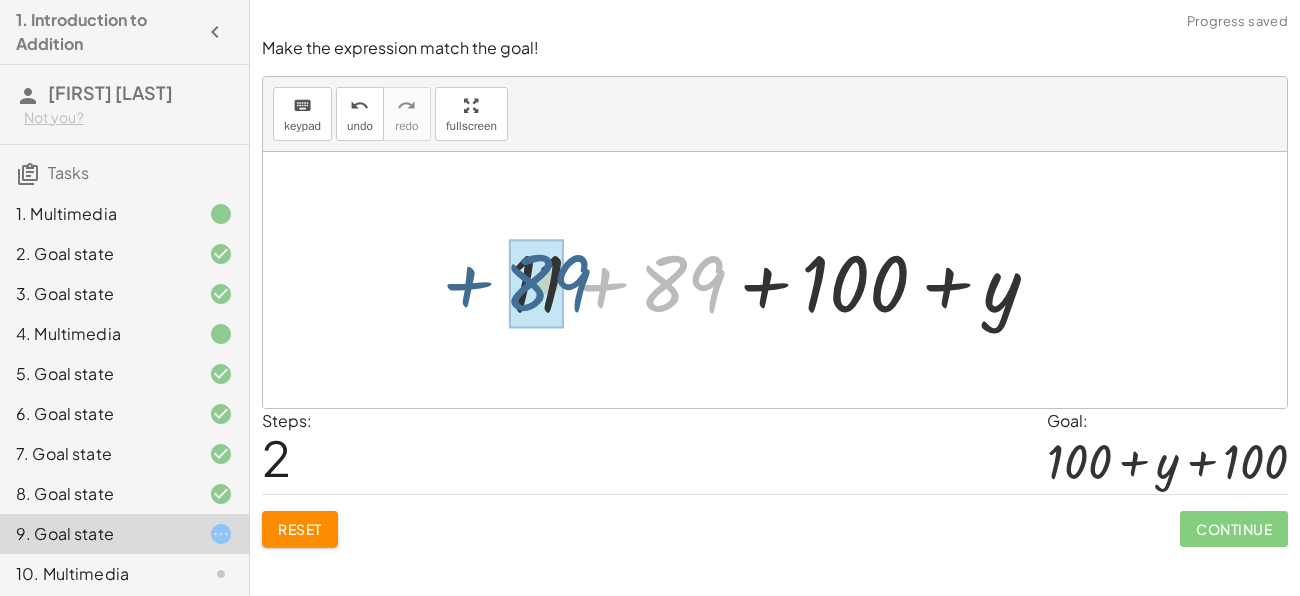 drag, startPoint x: 710, startPoint y: 282, endPoint x: 571, endPoint y: 280, distance: 139.01439 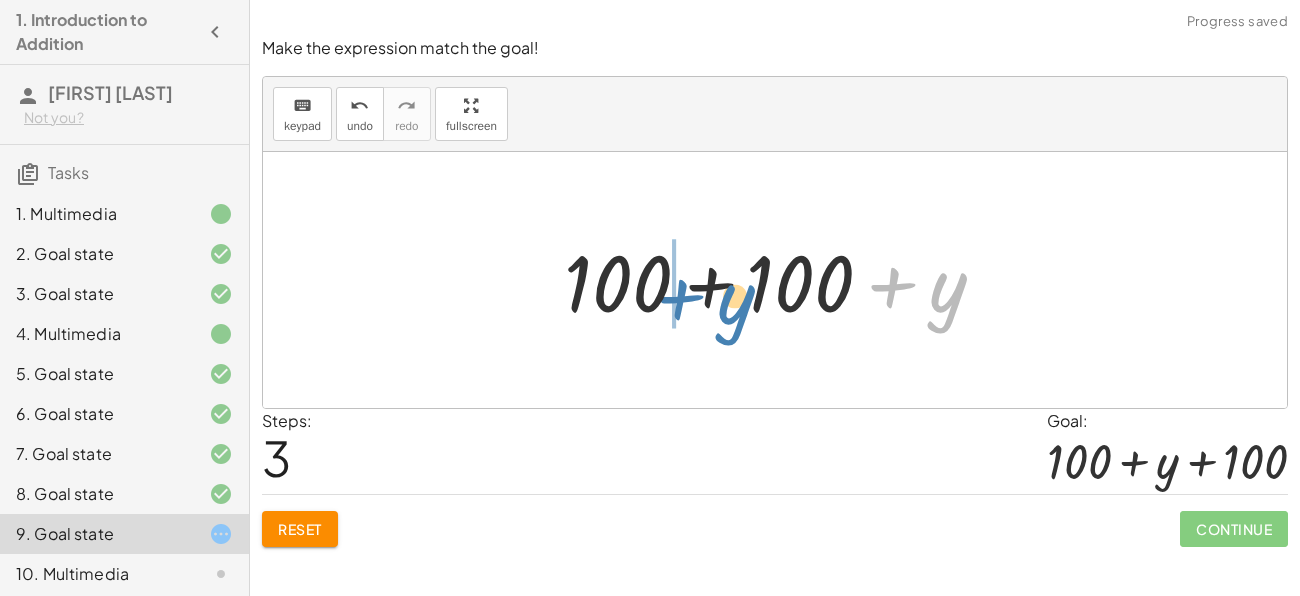 drag, startPoint x: 947, startPoint y: 295, endPoint x: 727, endPoint y: 296, distance: 220.00227 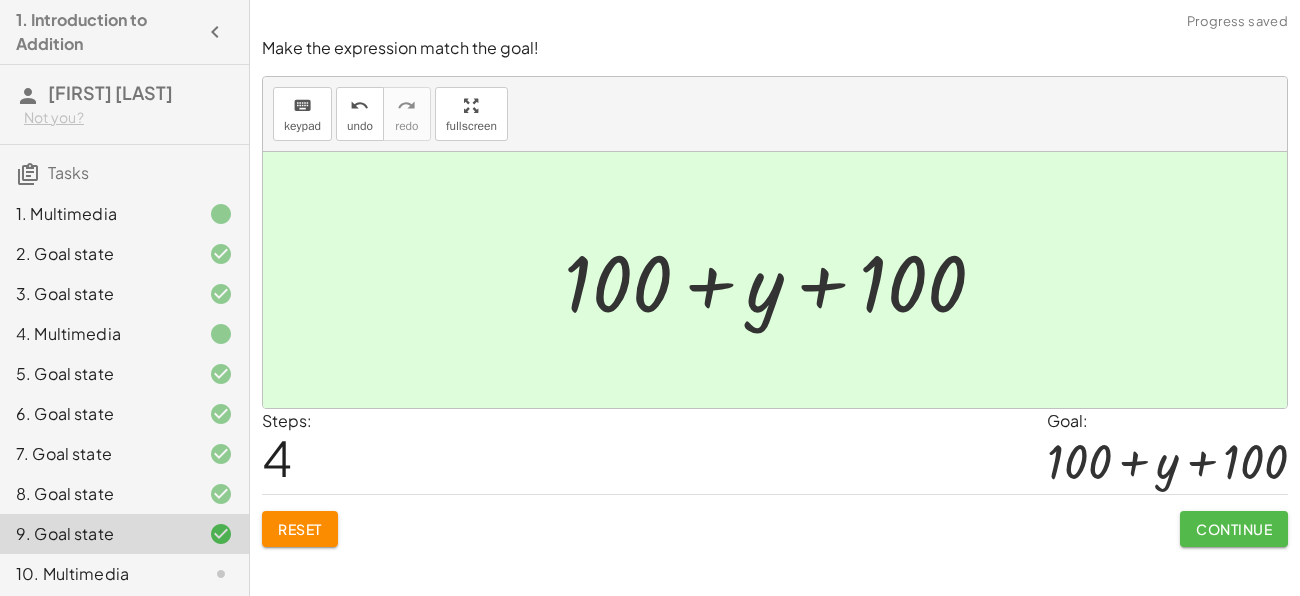 click on "Continue" 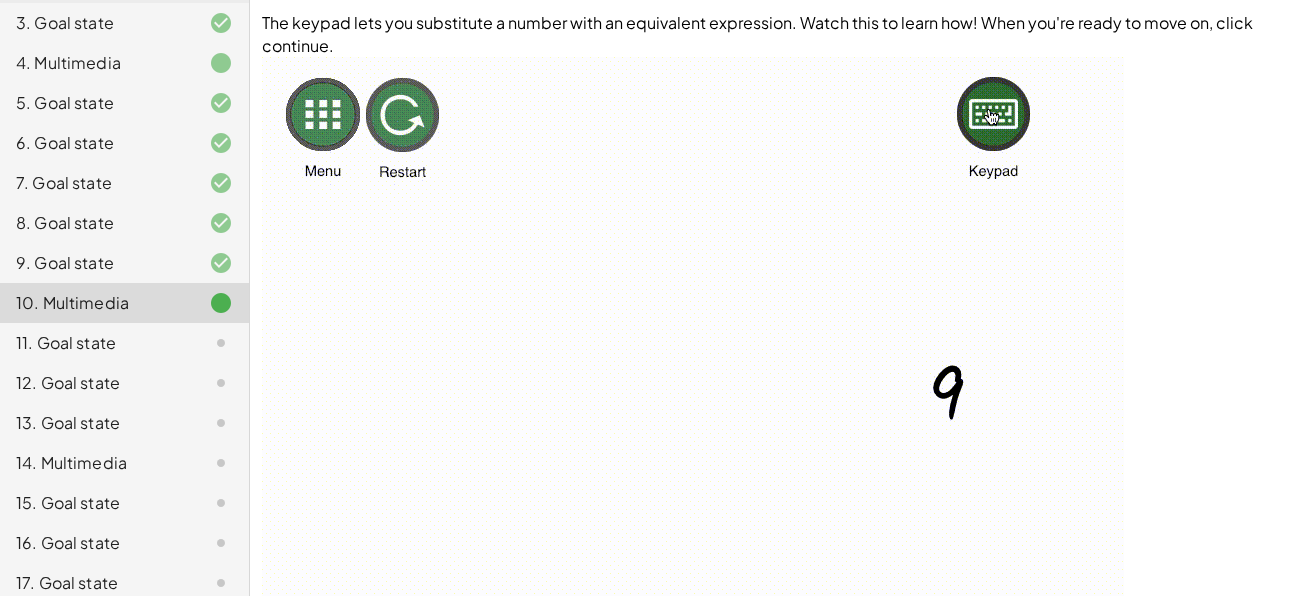scroll, scrollTop: 281, scrollLeft: 0, axis: vertical 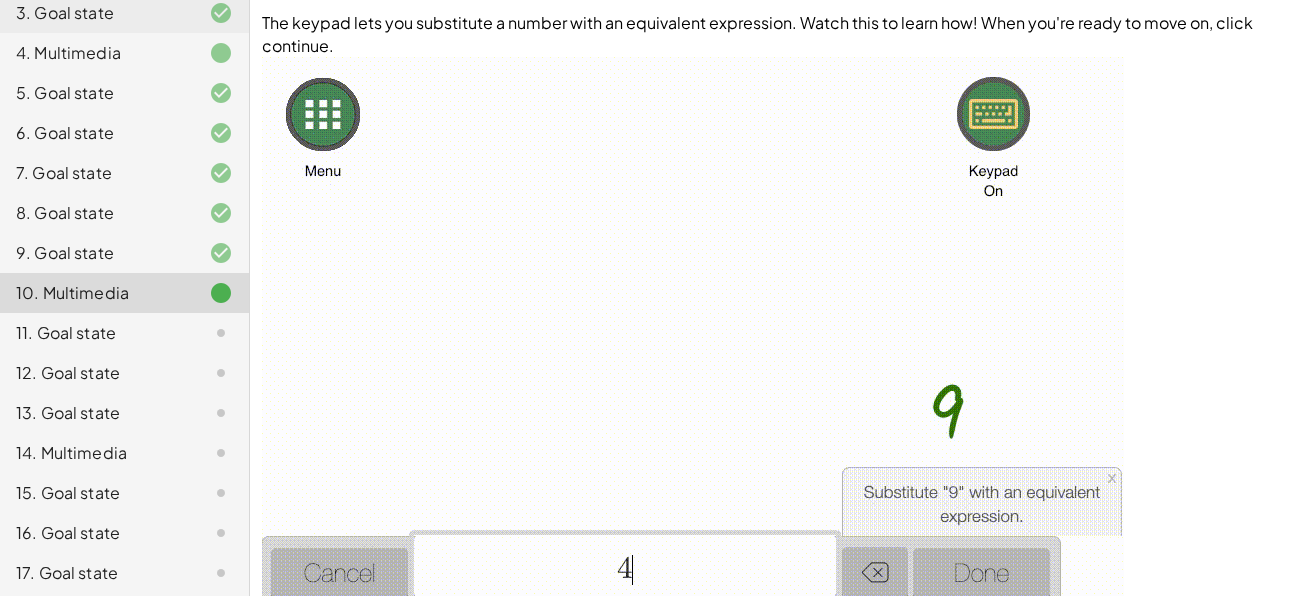 click at bounding box center [693, 416] 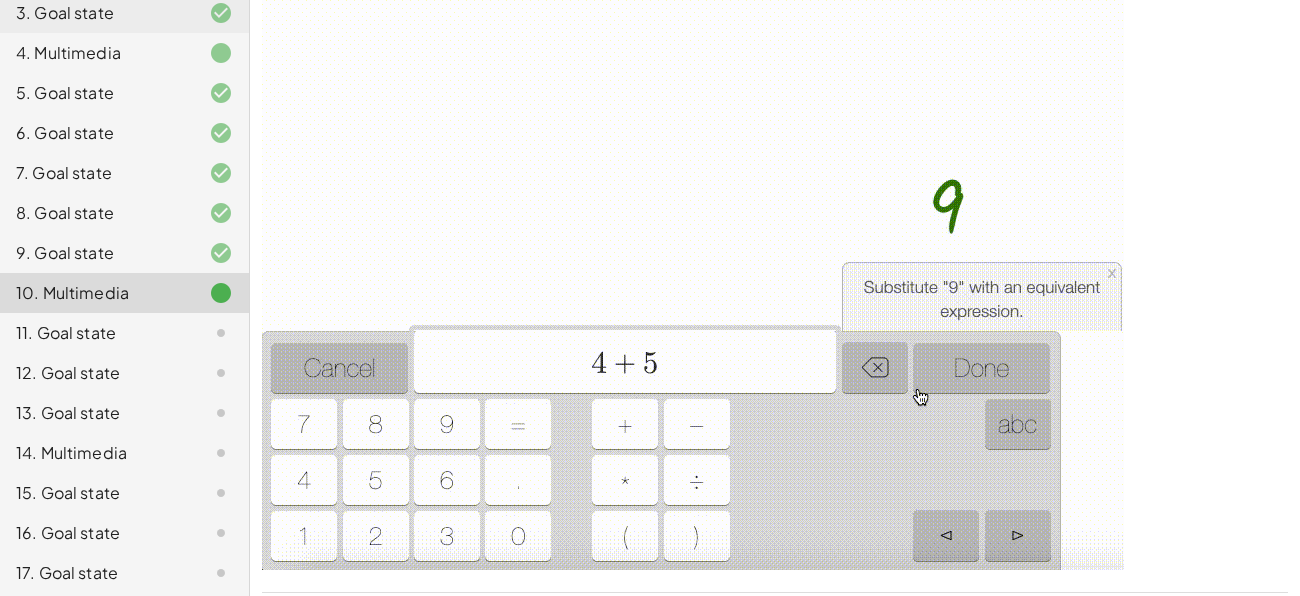 click at bounding box center [693, 211] 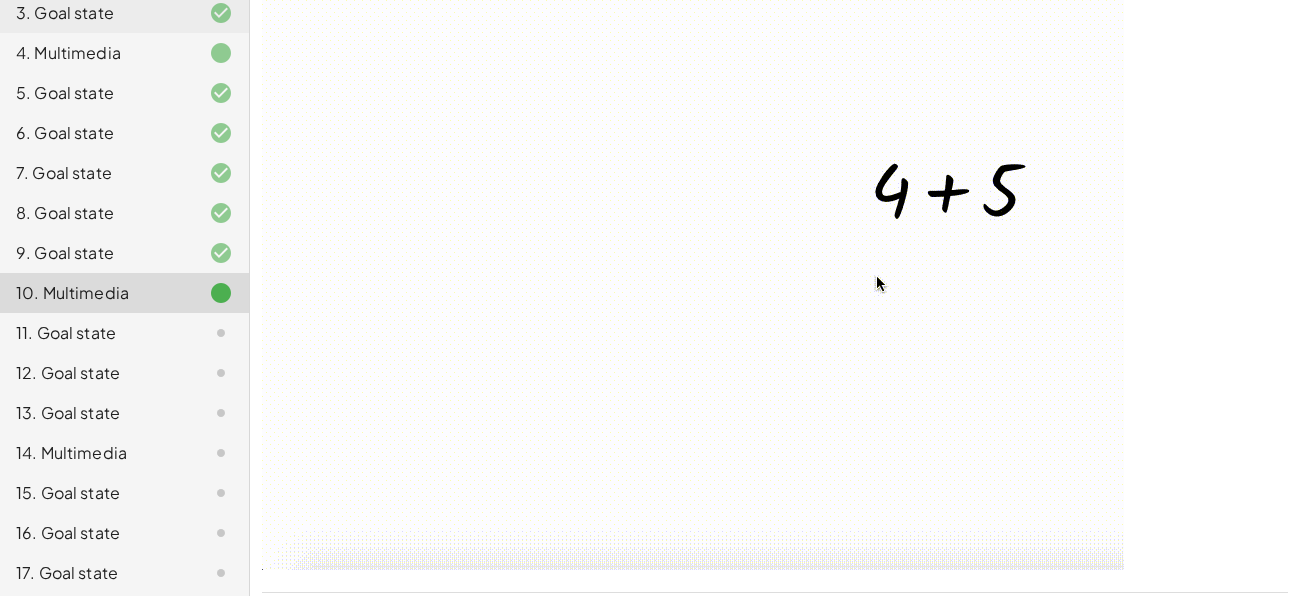 scroll, scrollTop: 266, scrollLeft: 0, axis: vertical 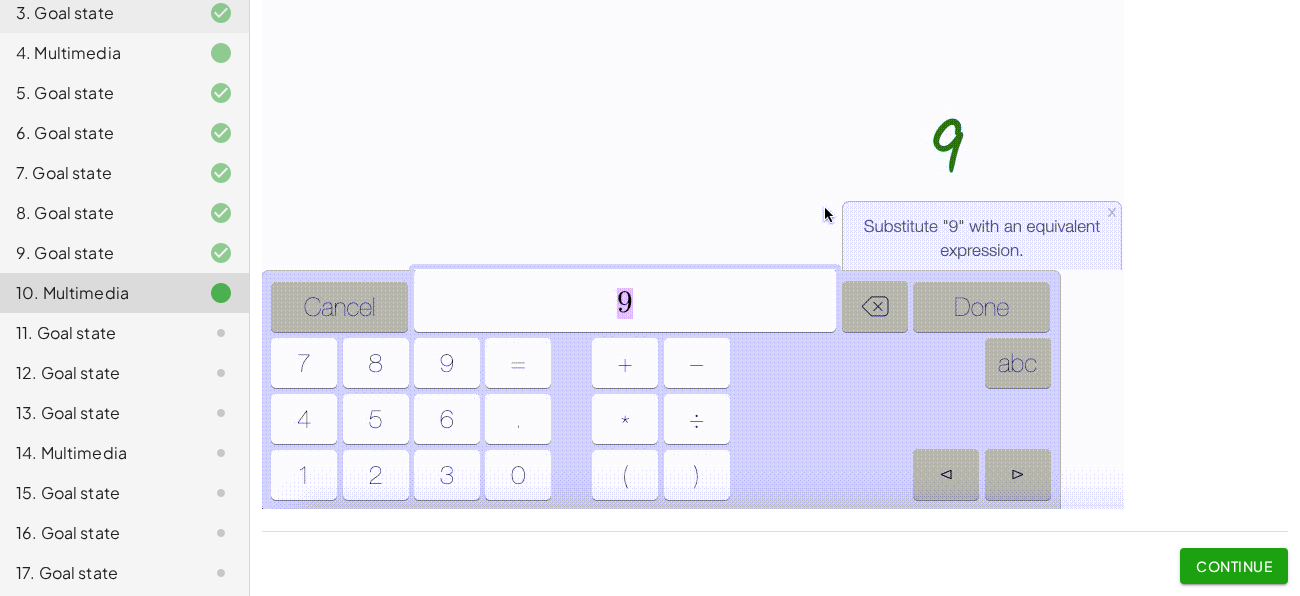 click on "Continue" at bounding box center (1234, 566) 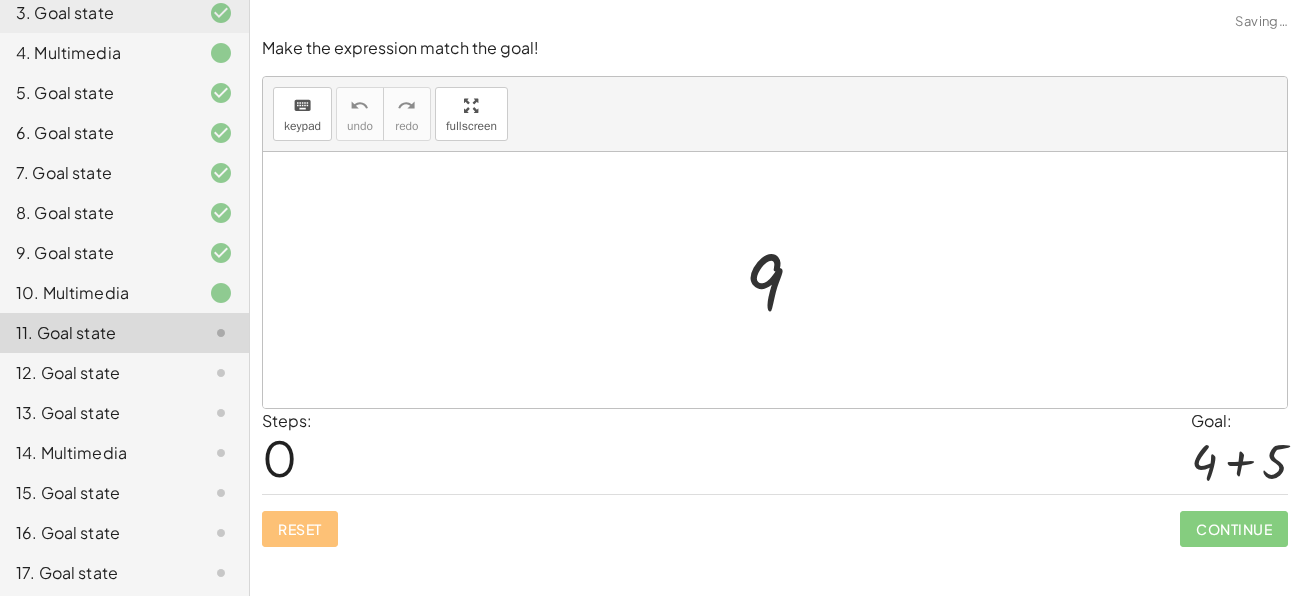 scroll, scrollTop: 0, scrollLeft: 0, axis: both 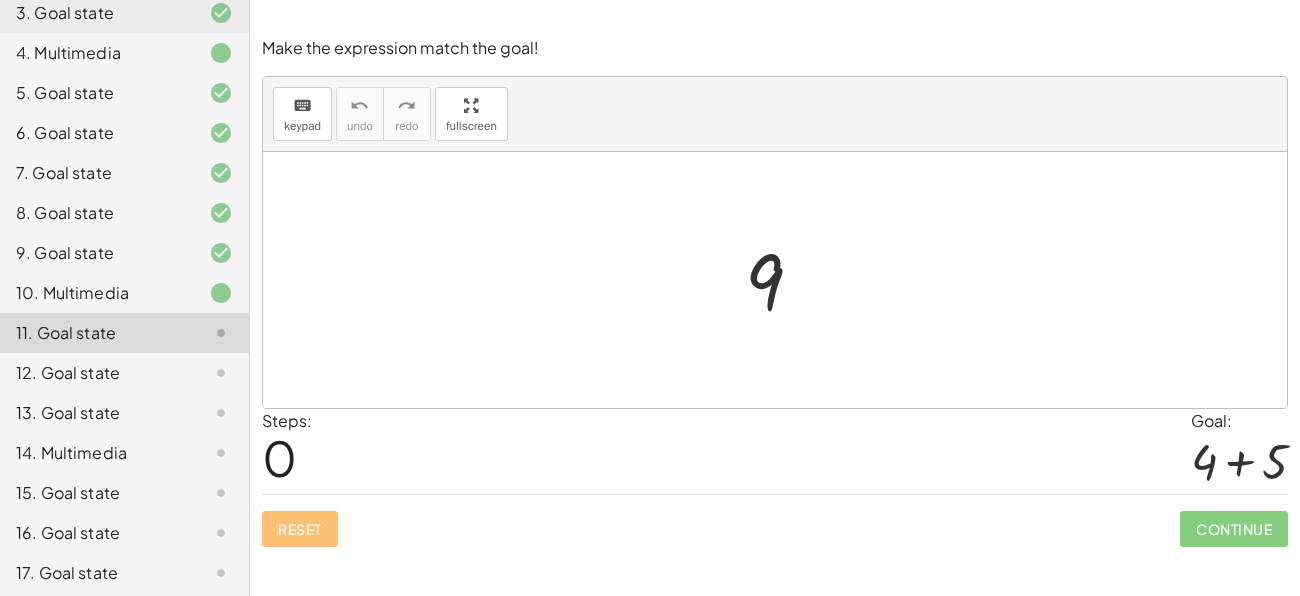 click at bounding box center [782, 280] 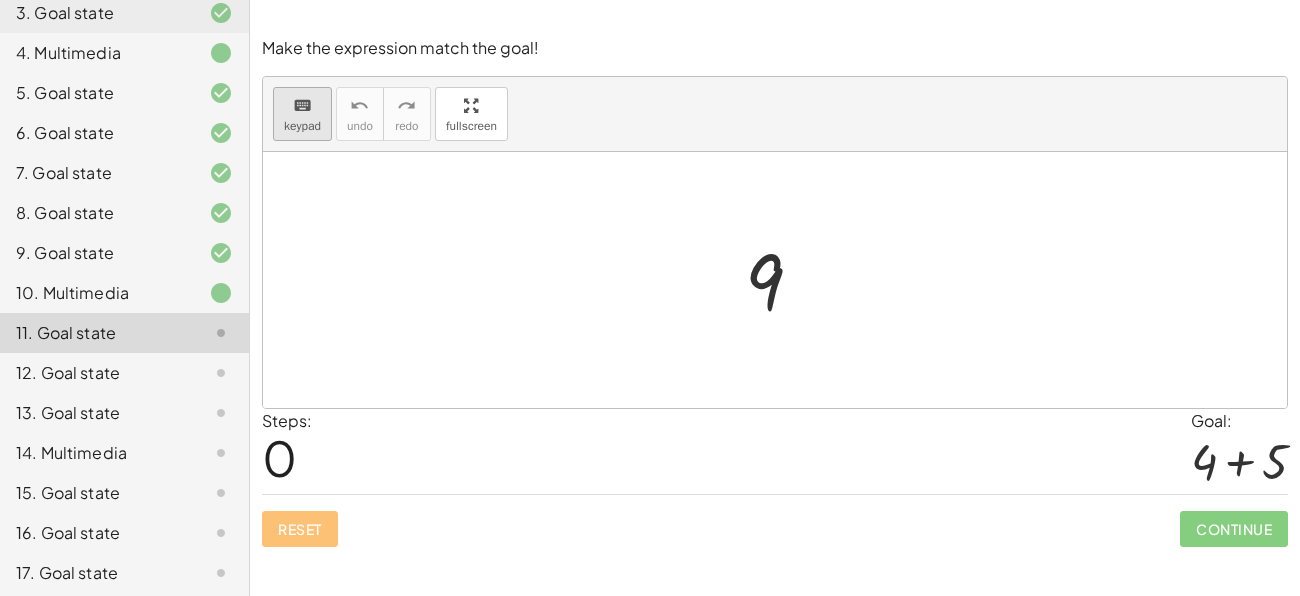 click on "keypad" at bounding box center (302, 126) 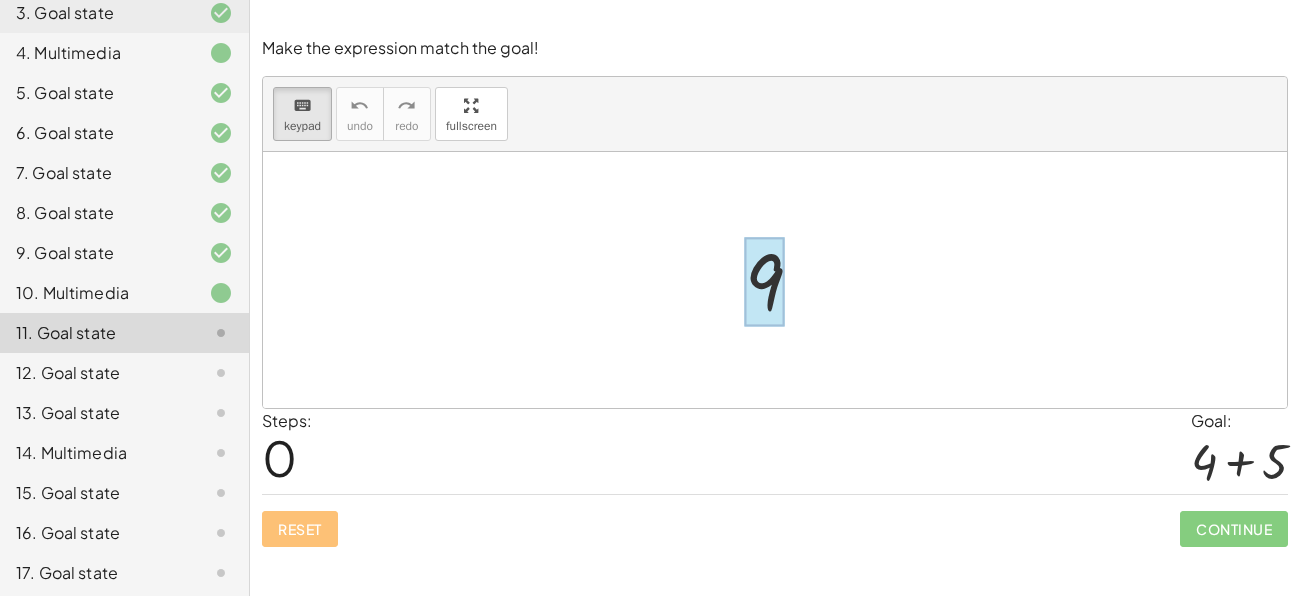 click at bounding box center [764, 282] 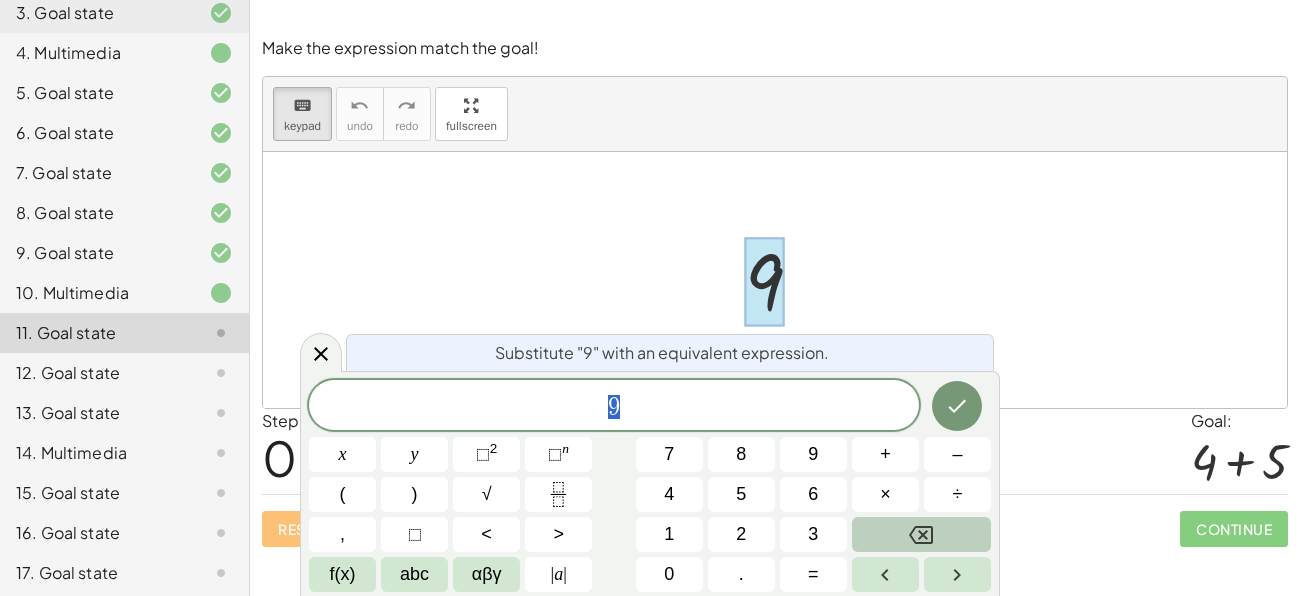 click at bounding box center [921, 534] 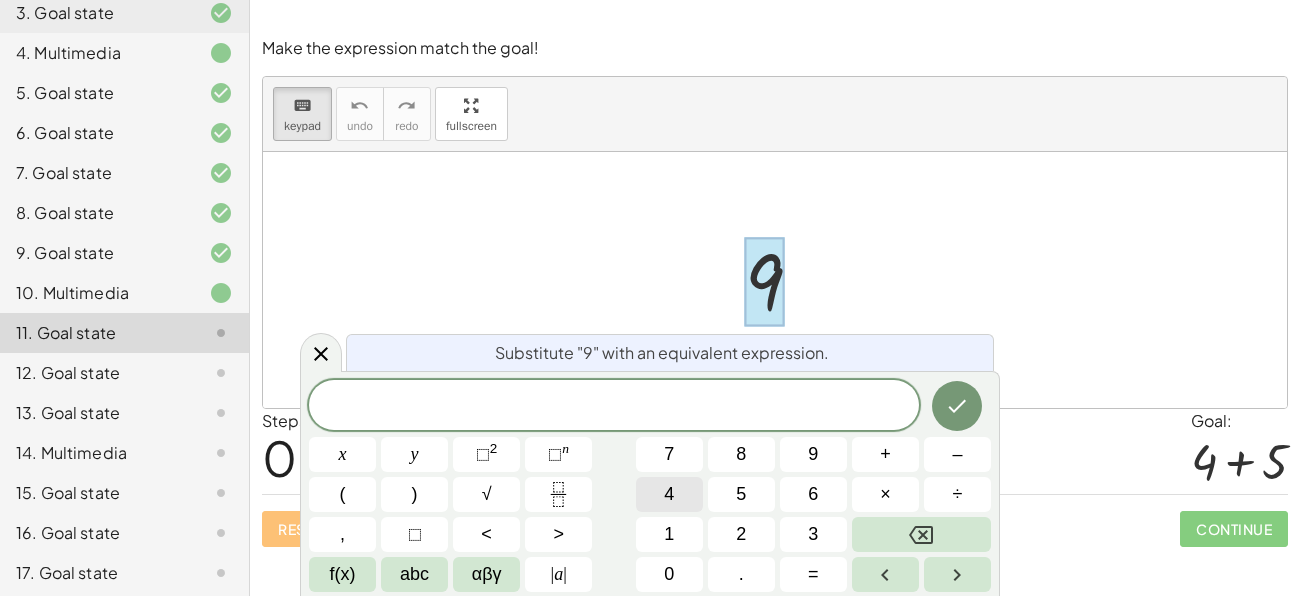 click on "4" at bounding box center [669, 494] 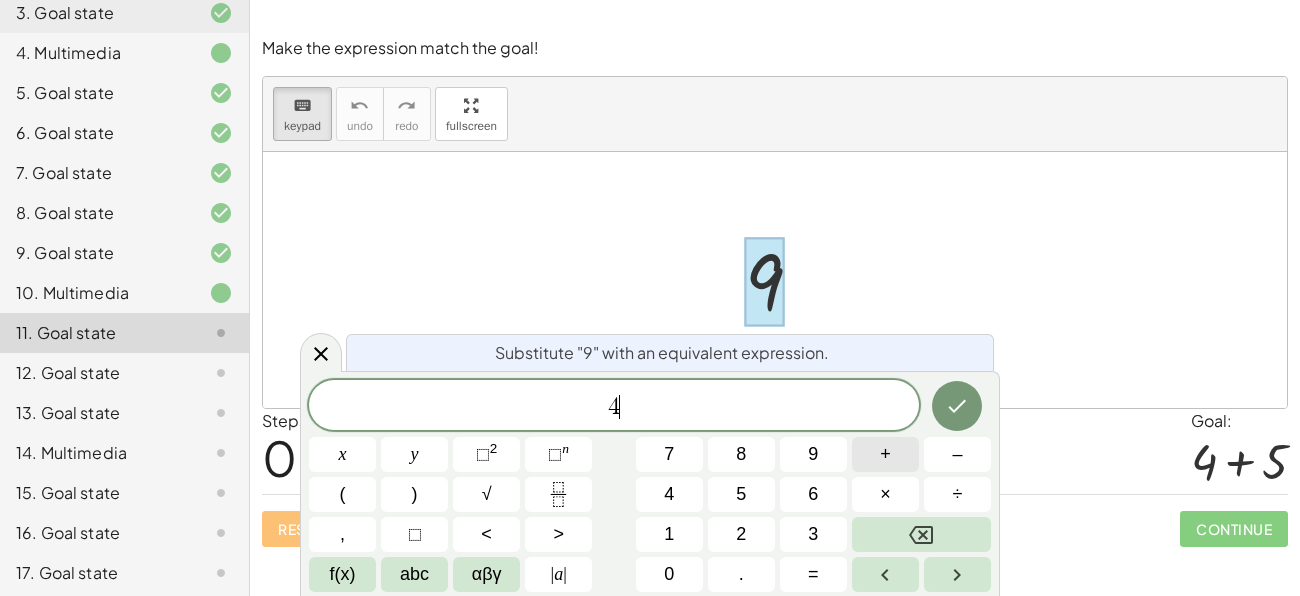 click on "+" at bounding box center [885, 454] 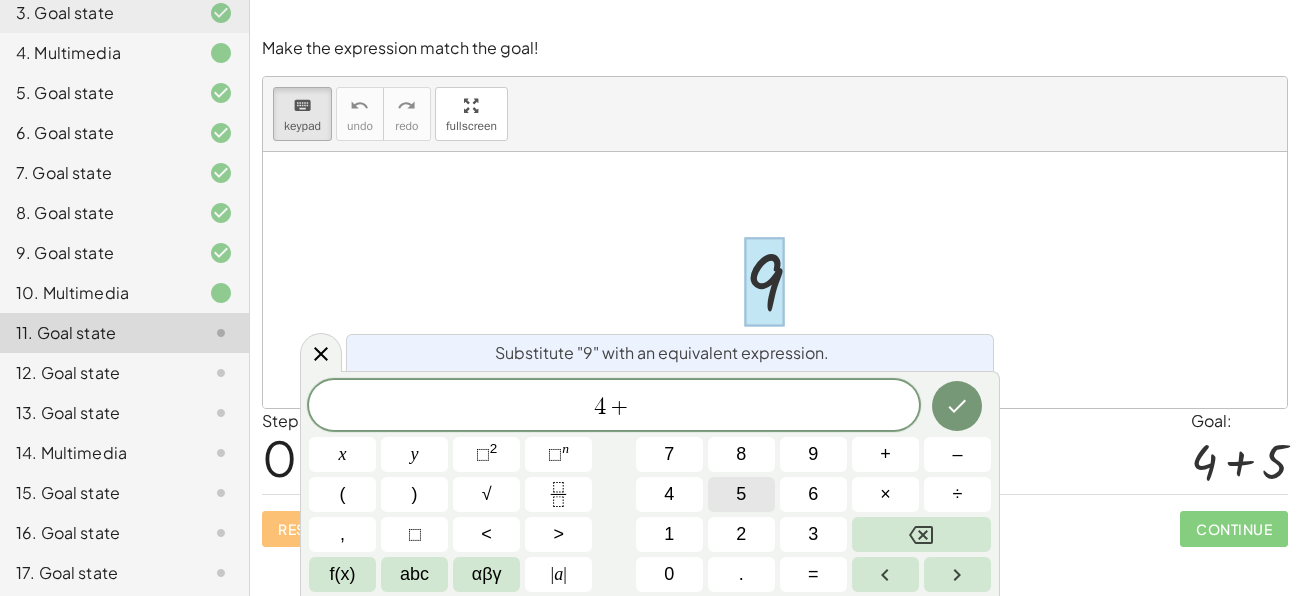 click on "5" at bounding box center (741, 494) 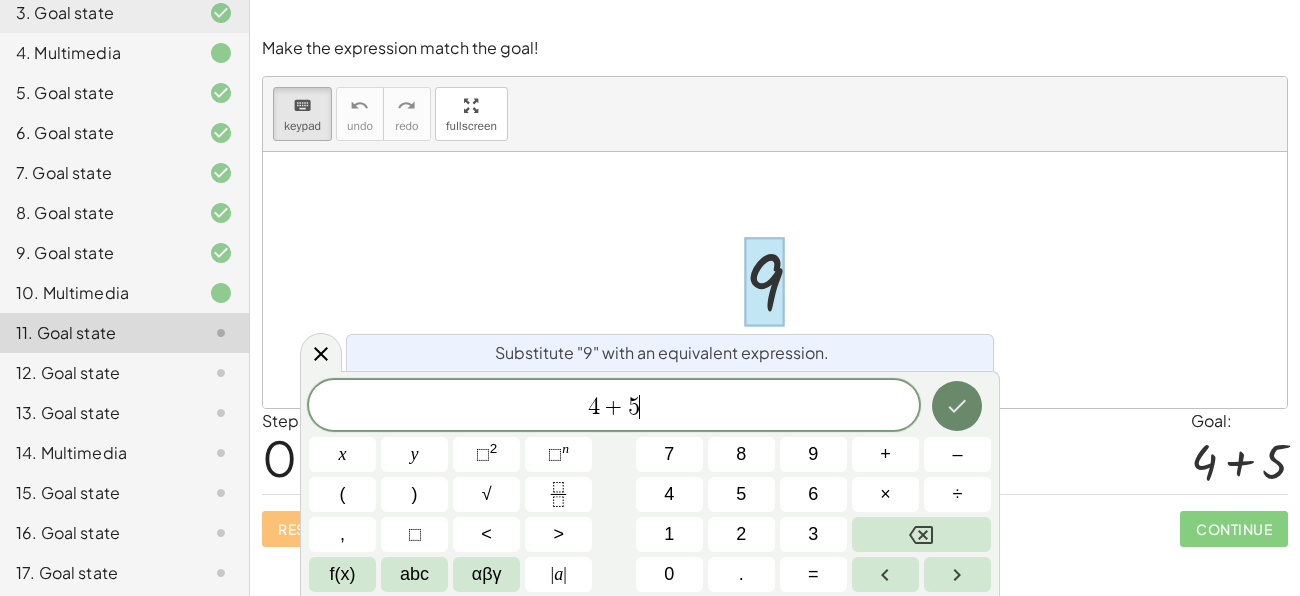 click 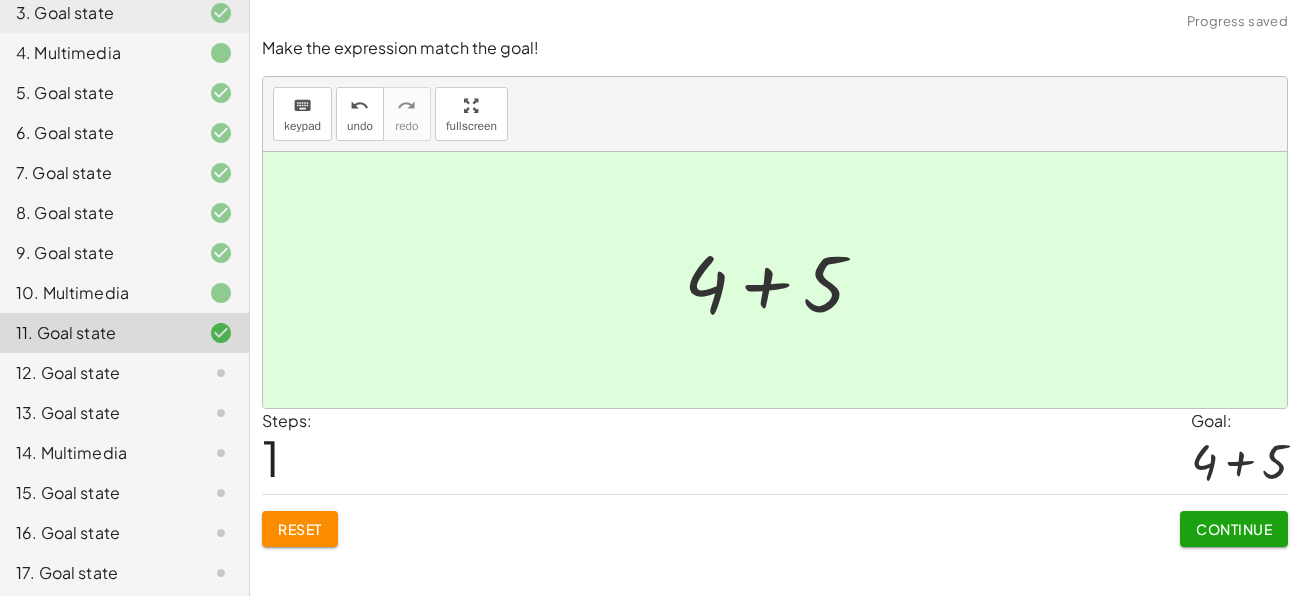 click on "Continue" 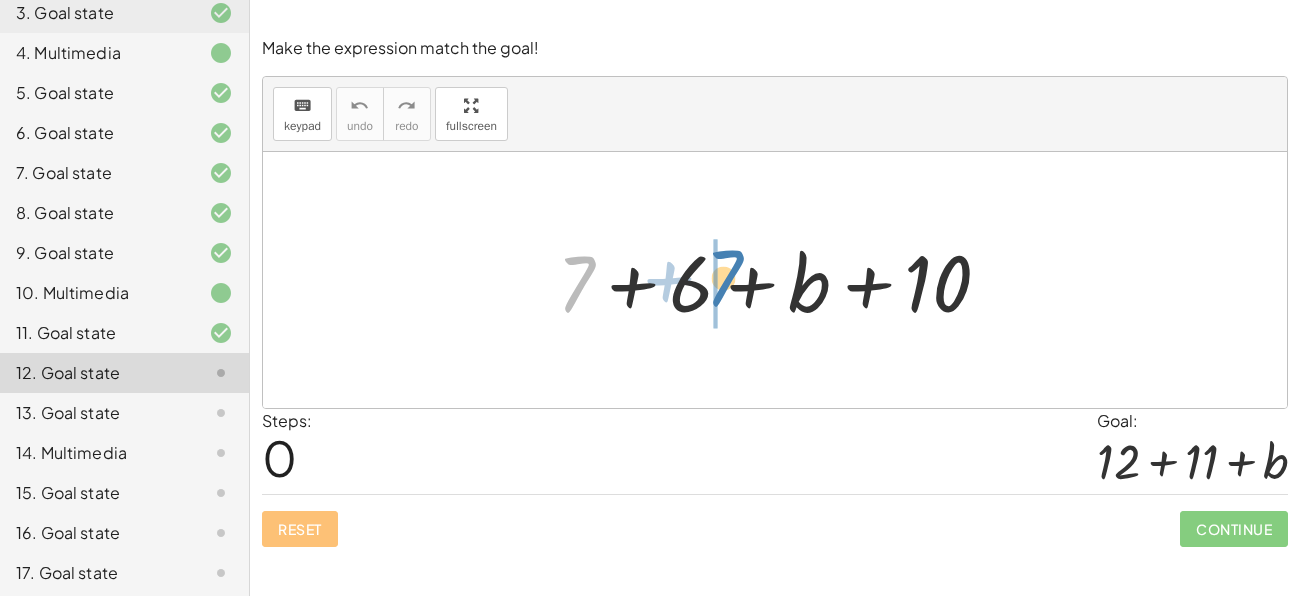 drag, startPoint x: 581, startPoint y: 288, endPoint x: 727, endPoint y: 283, distance: 146.08559 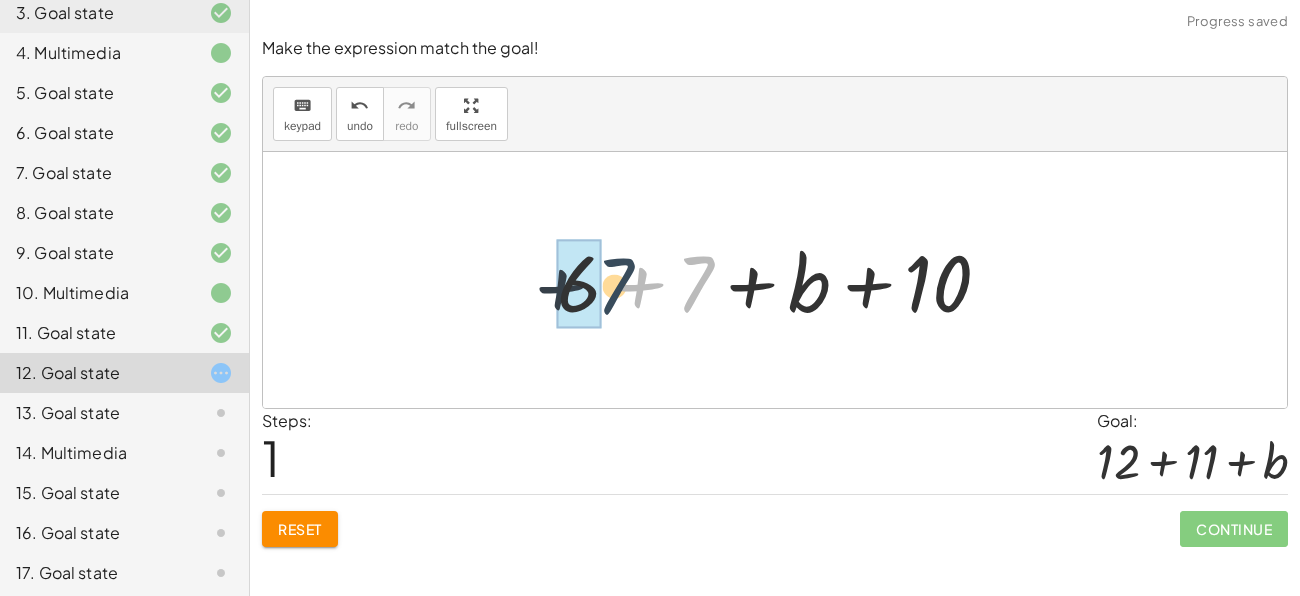 drag, startPoint x: 692, startPoint y: 269, endPoint x: 577, endPoint y: 273, distance: 115.06954 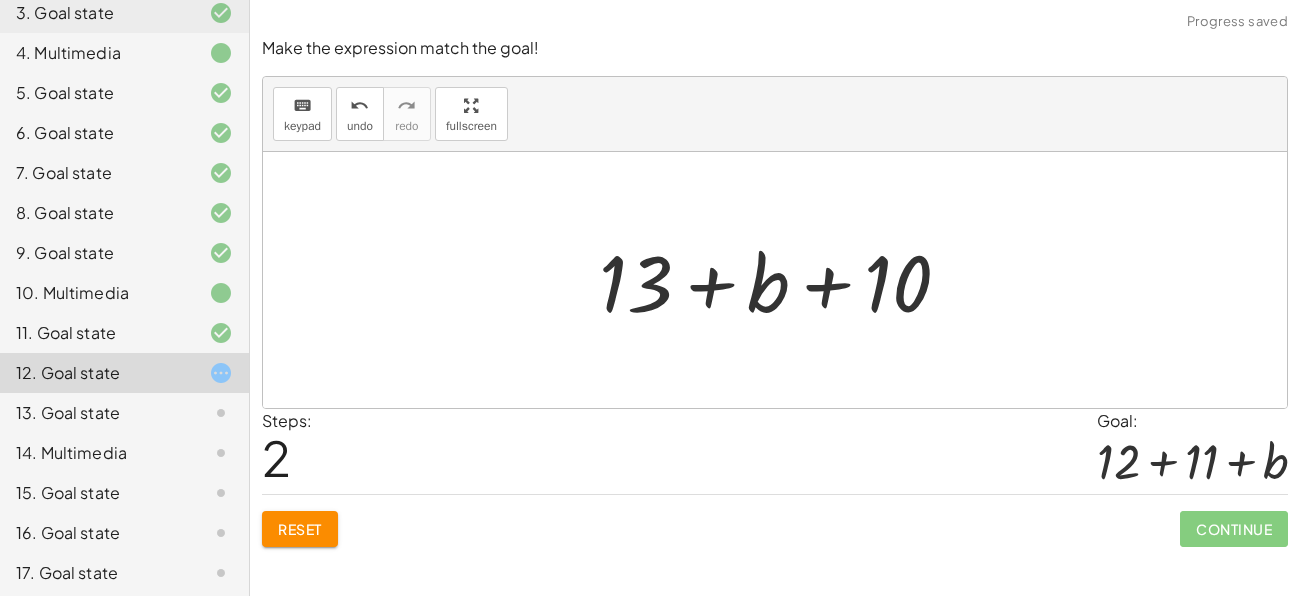 click on "Reset" 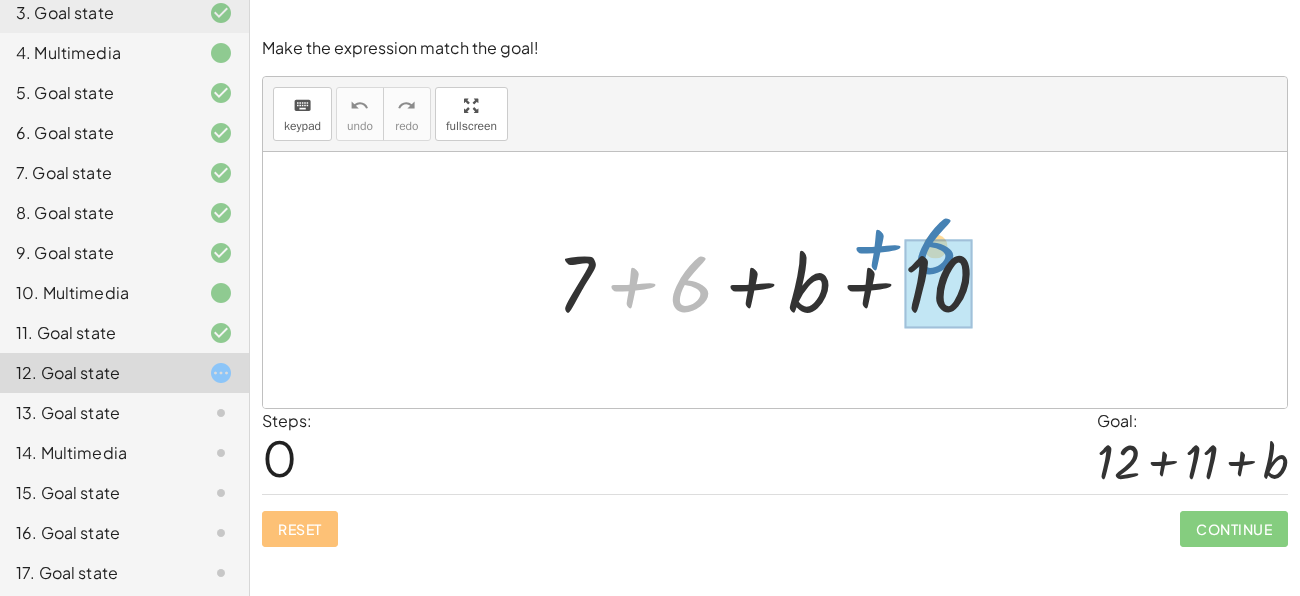 drag, startPoint x: 690, startPoint y: 289, endPoint x: 938, endPoint y: 255, distance: 250.3198 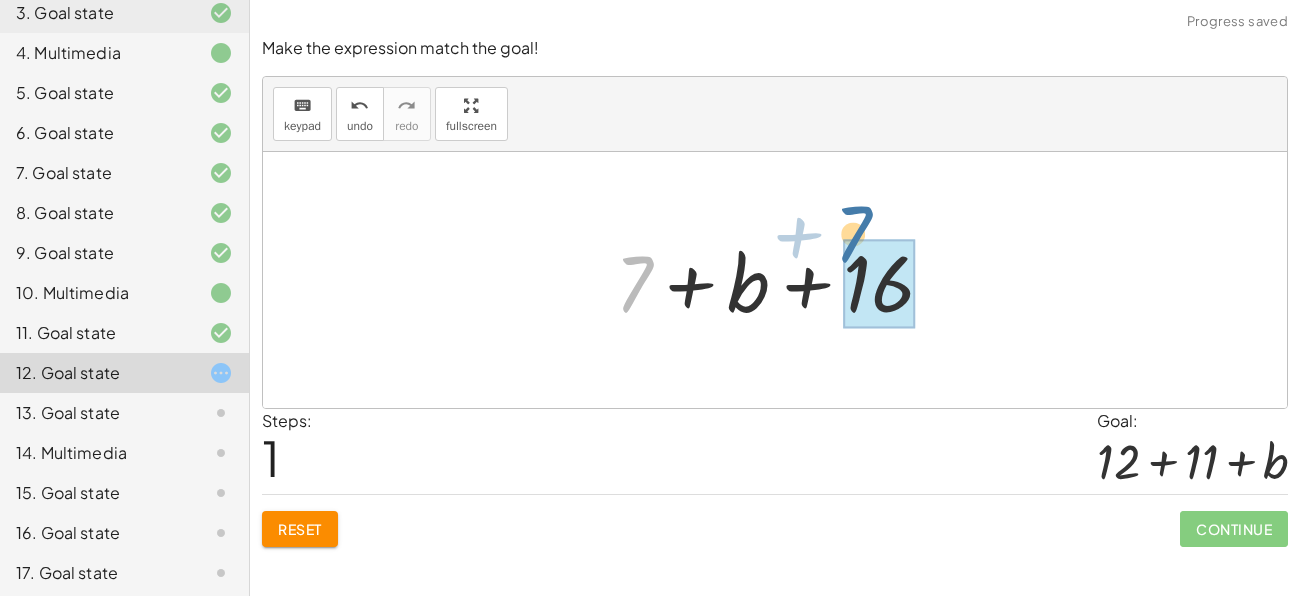 drag, startPoint x: 622, startPoint y: 270, endPoint x: 857, endPoint y: 247, distance: 236.12285 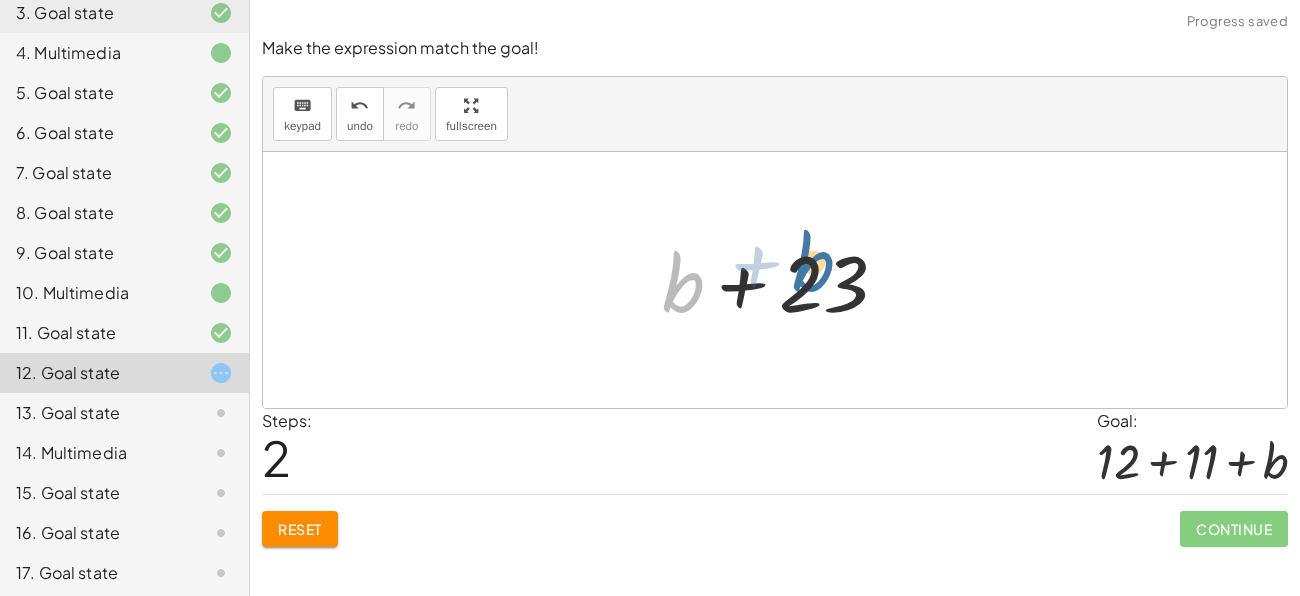 drag, startPoint x: 675, startPoint y: 260, endPoint x: 828, endPoint y: 262, distance: 153.01308 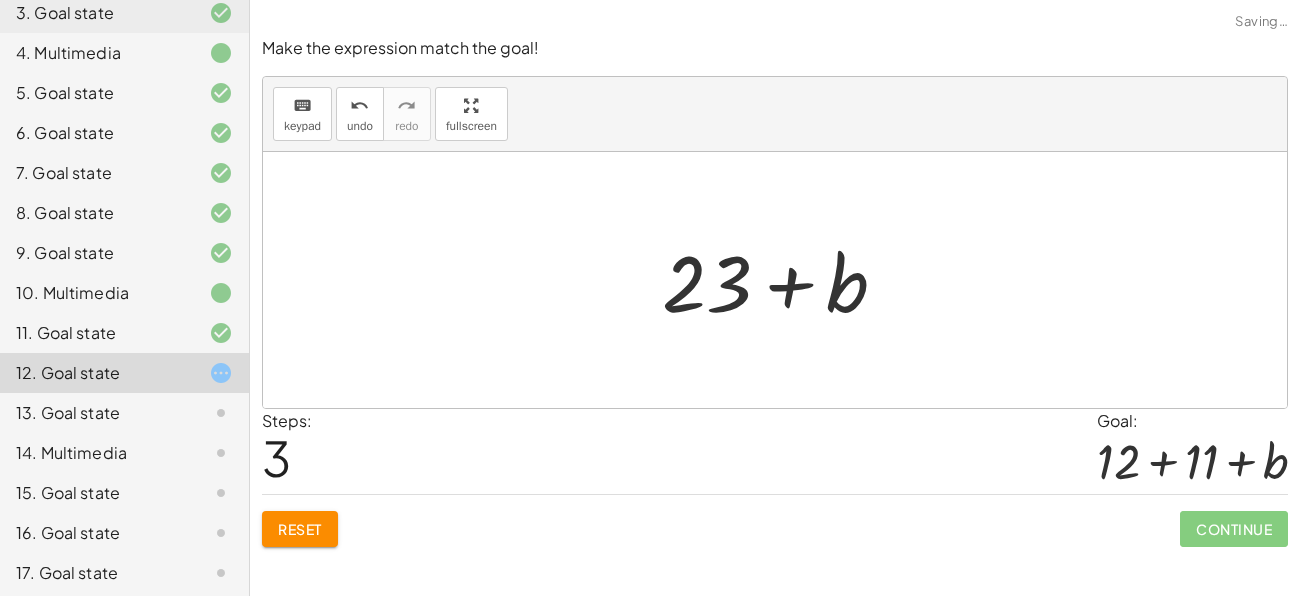 click on "Reset" at bounding box center [300, 529] 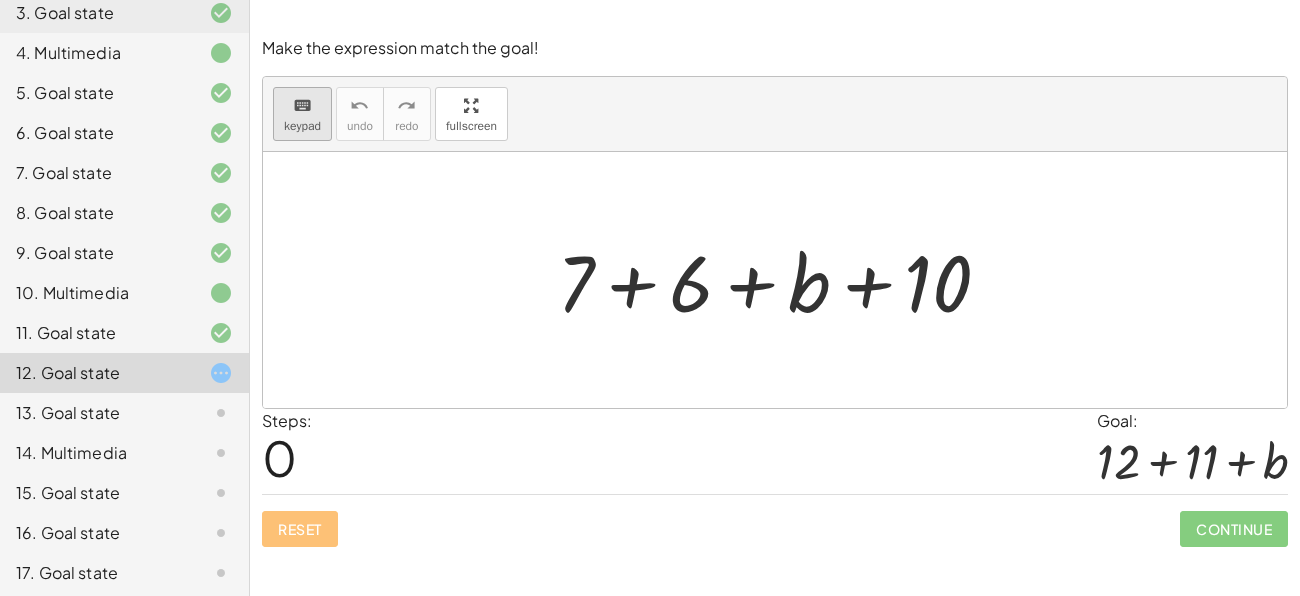 click on "keyboard" at bounding box center [302, 106] 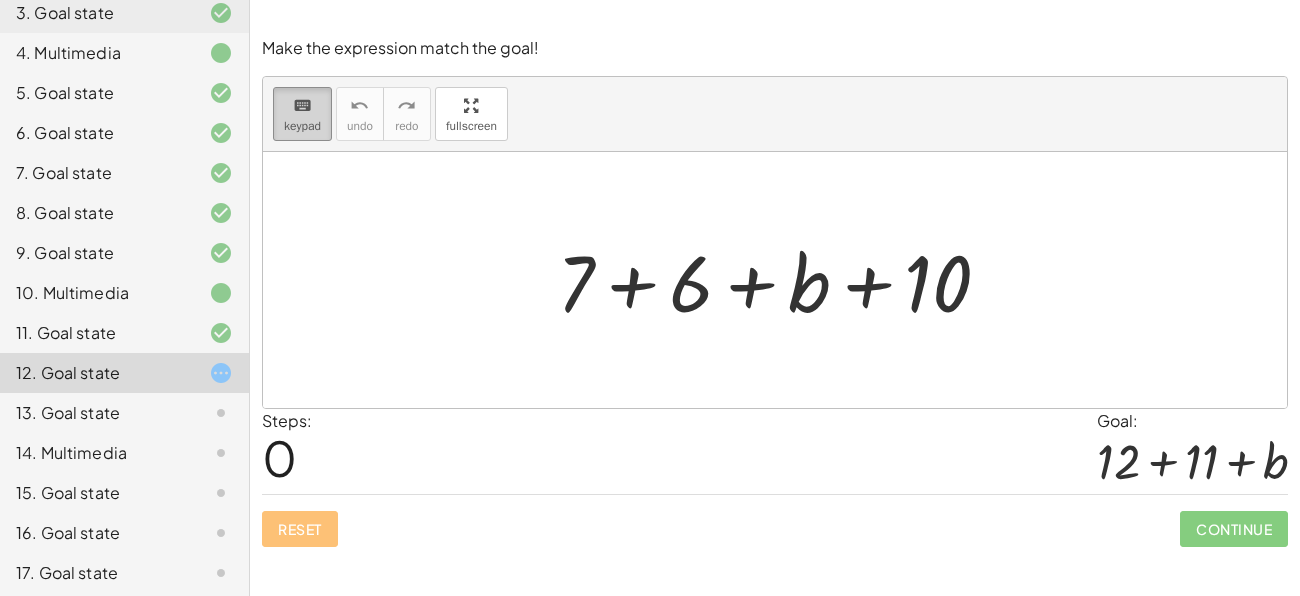 click on "keyboard" at bounding box center [302, 105] 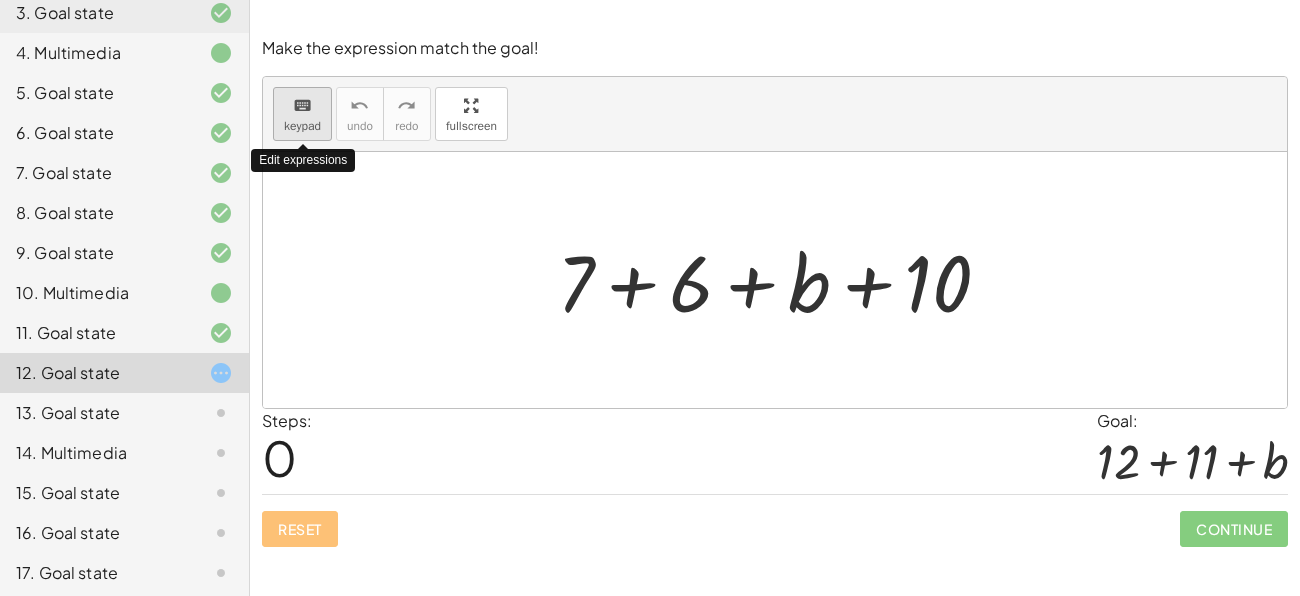 click on "keyboard" at bounding box center [302, 105] 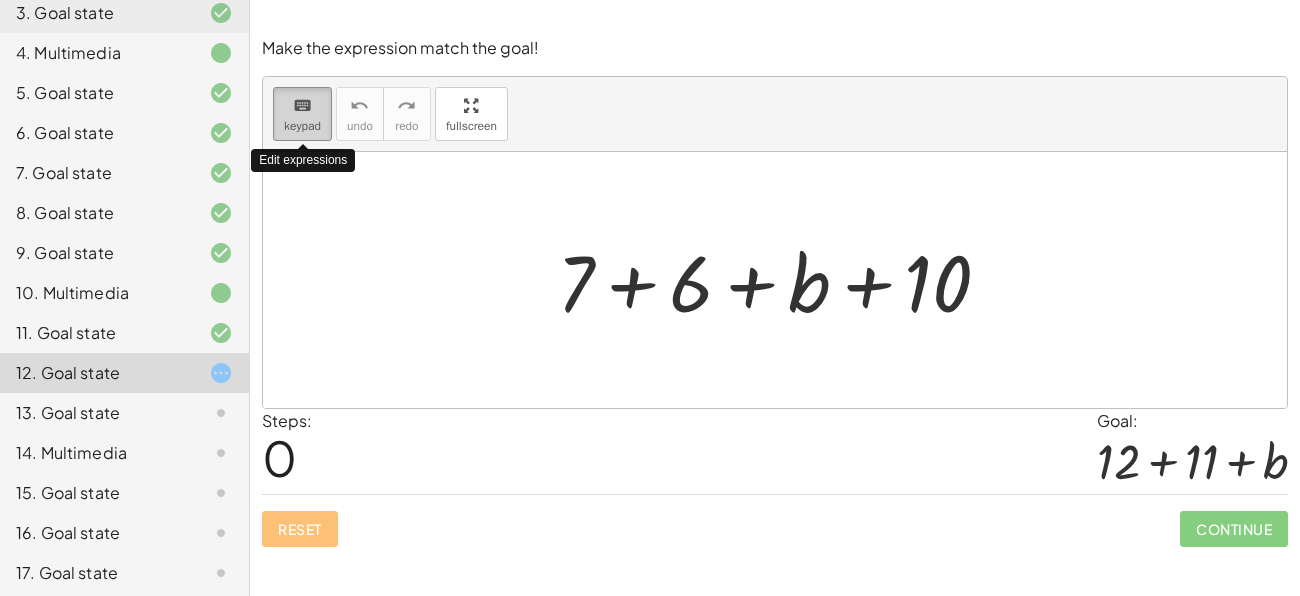 click on "keyboard" at bounding box center (302, 106) 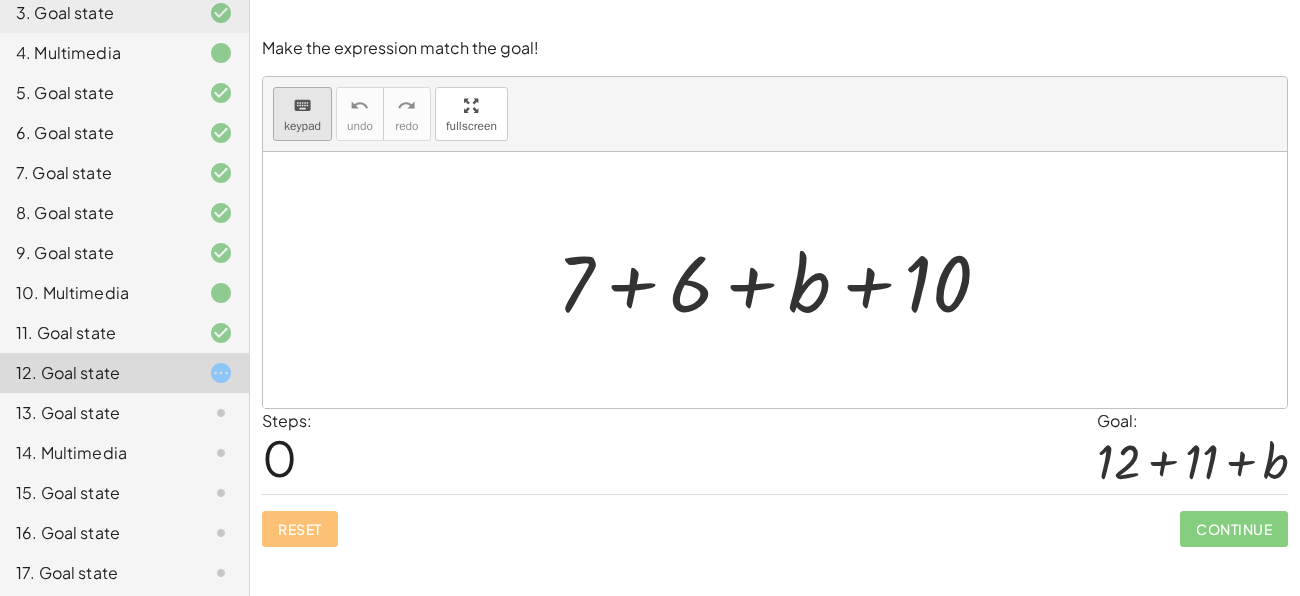 click on "keypad" at bounding box center (302, 126) 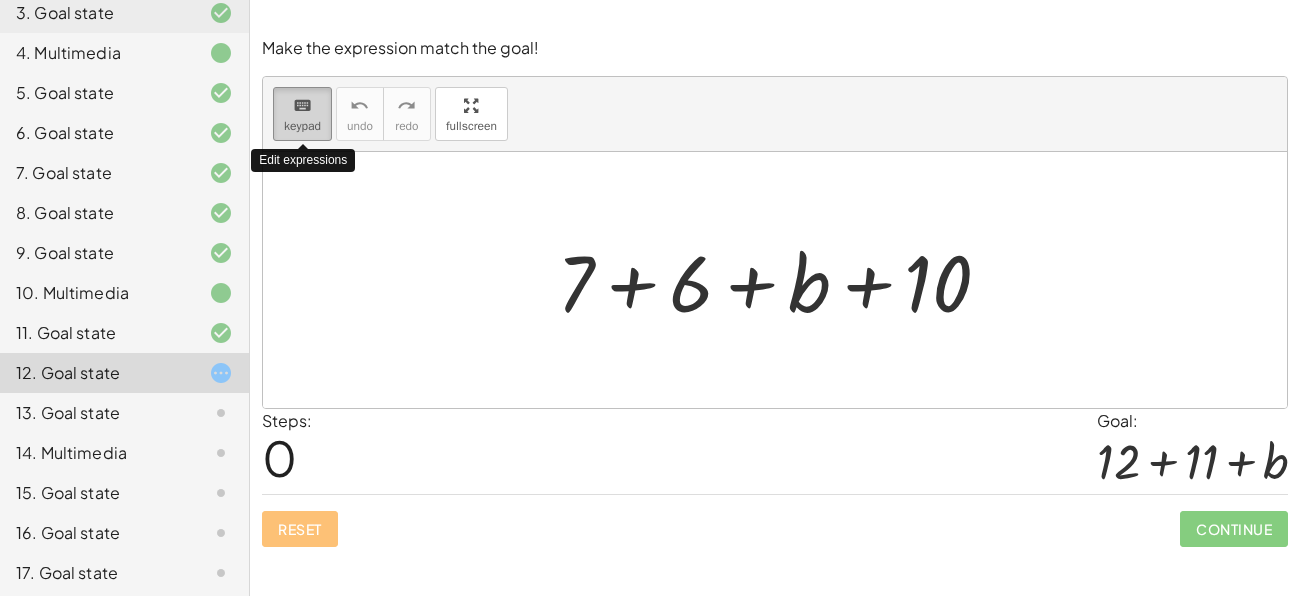 click on "keypad" at bounding box center [302, 126] 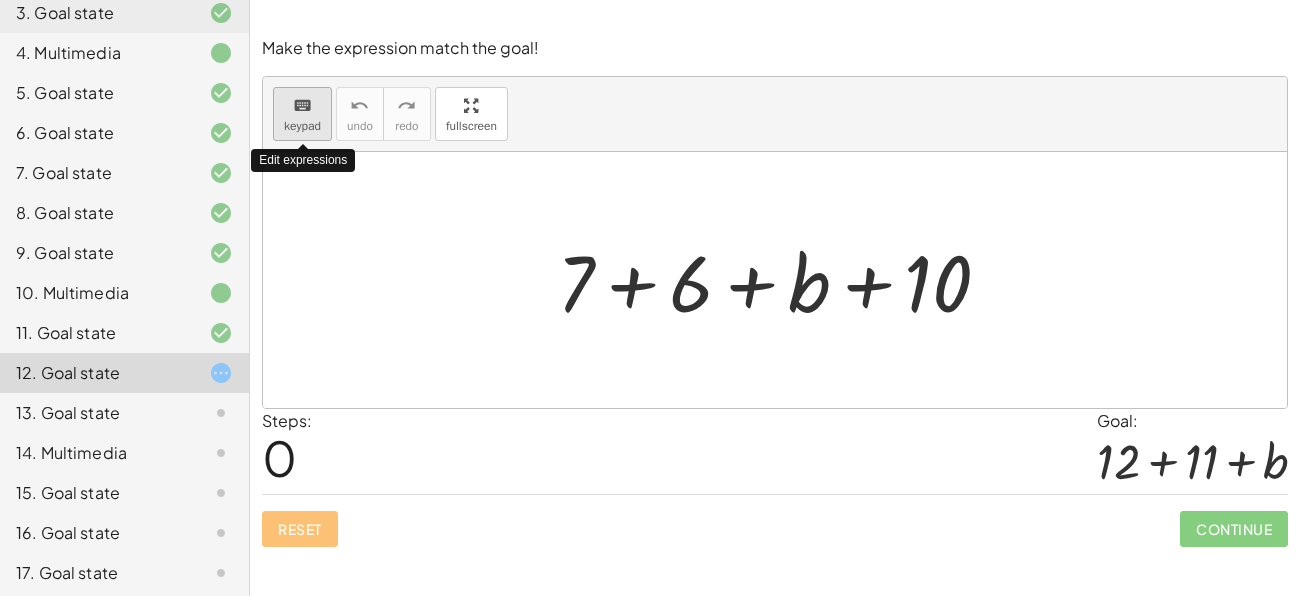 click on "keypad" at bounding box center (302, 126) 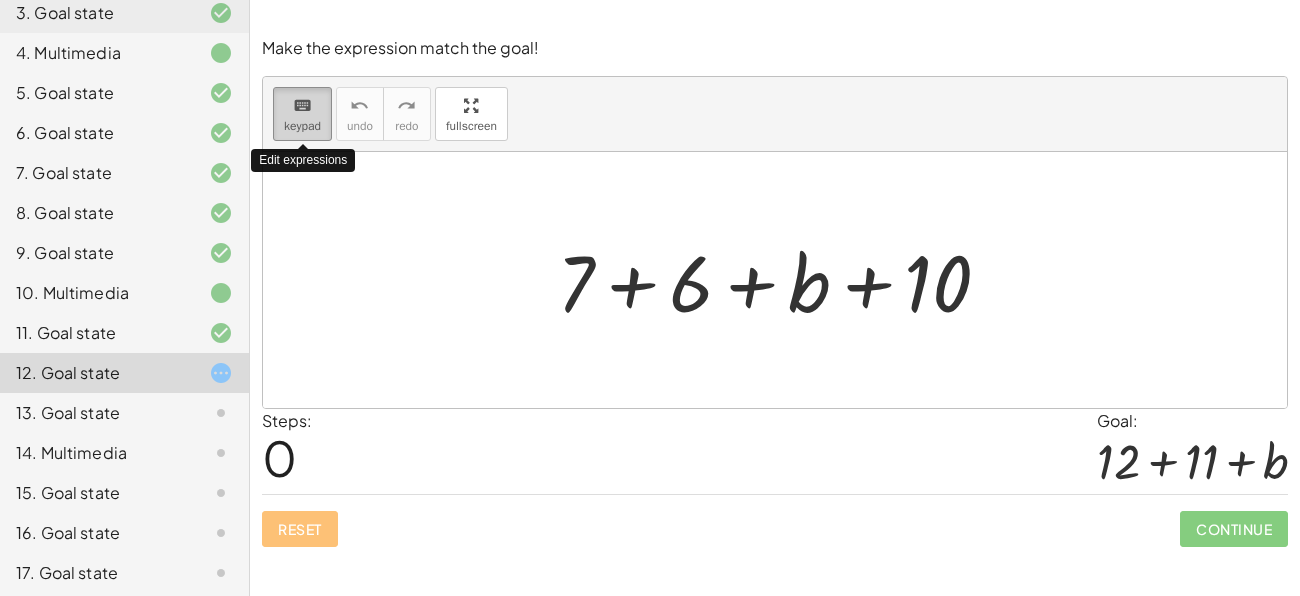click on "keypad" at bounding box center (302, 126) 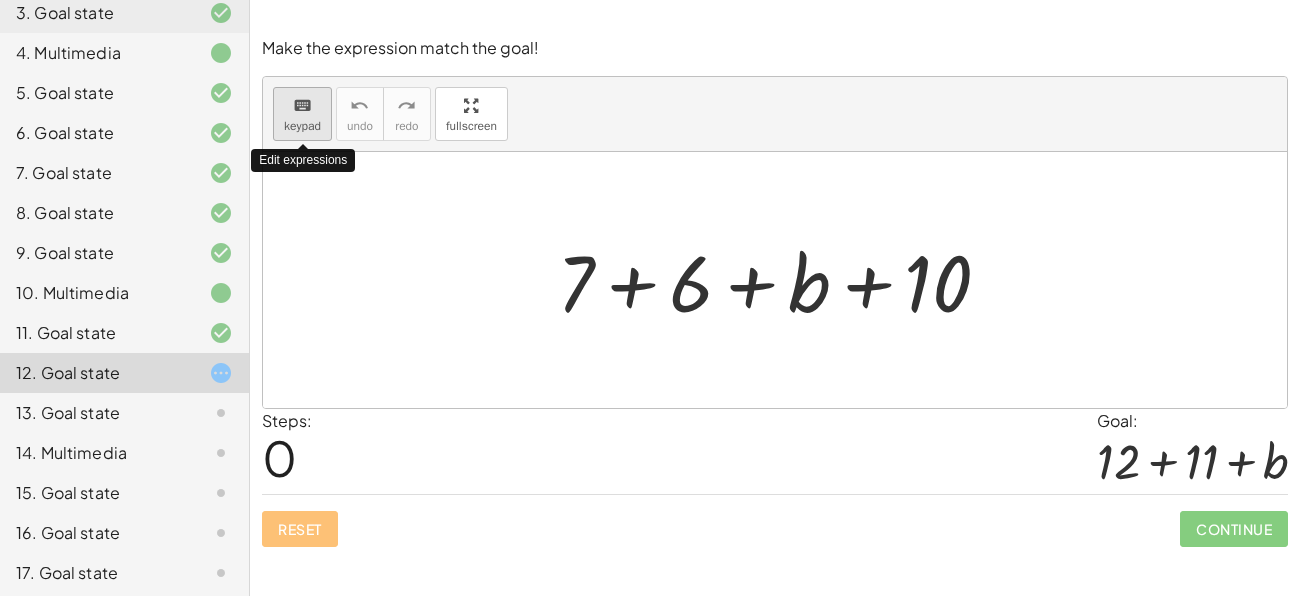 click on "keypad" at bounding box center (302, 126) 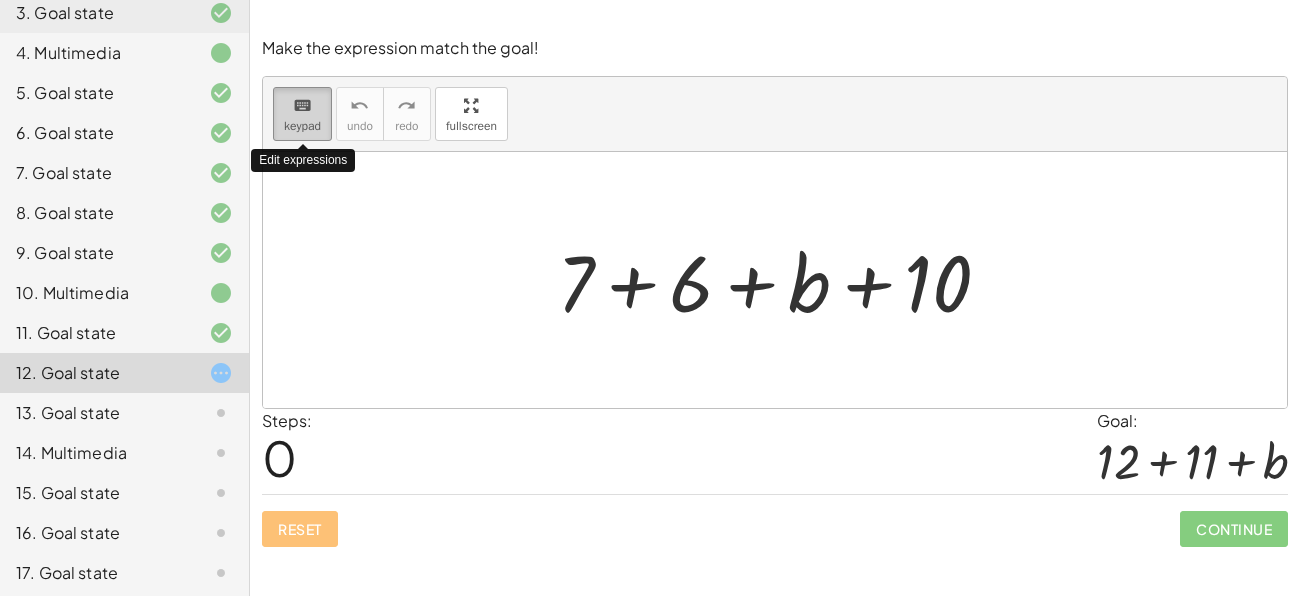 click on "keyboard keypad" at bounding box center [302, 114] 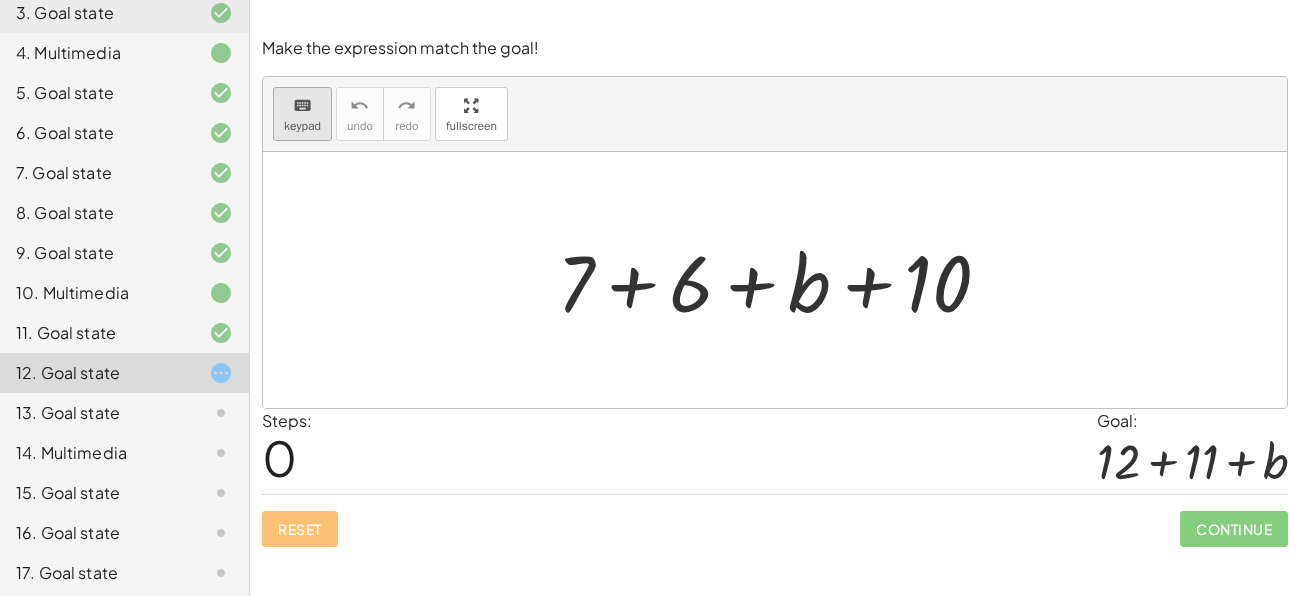 click on "keyboard" at bounding box center [302, 106] 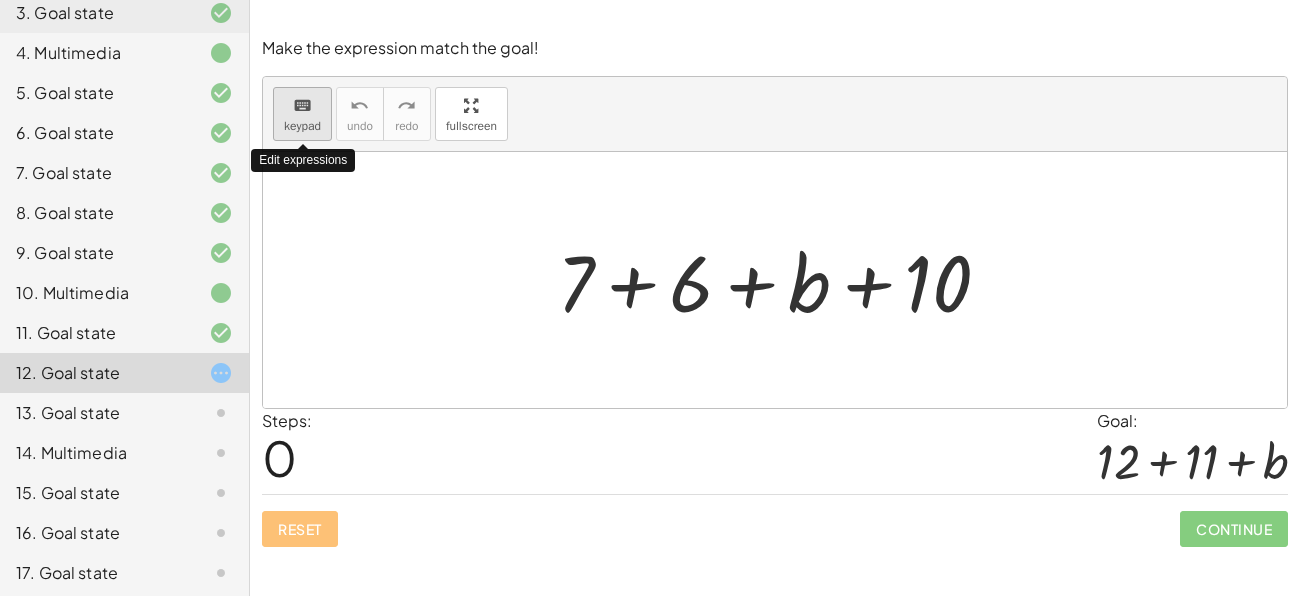click on "keyboard" at bounding box center (302, 106) 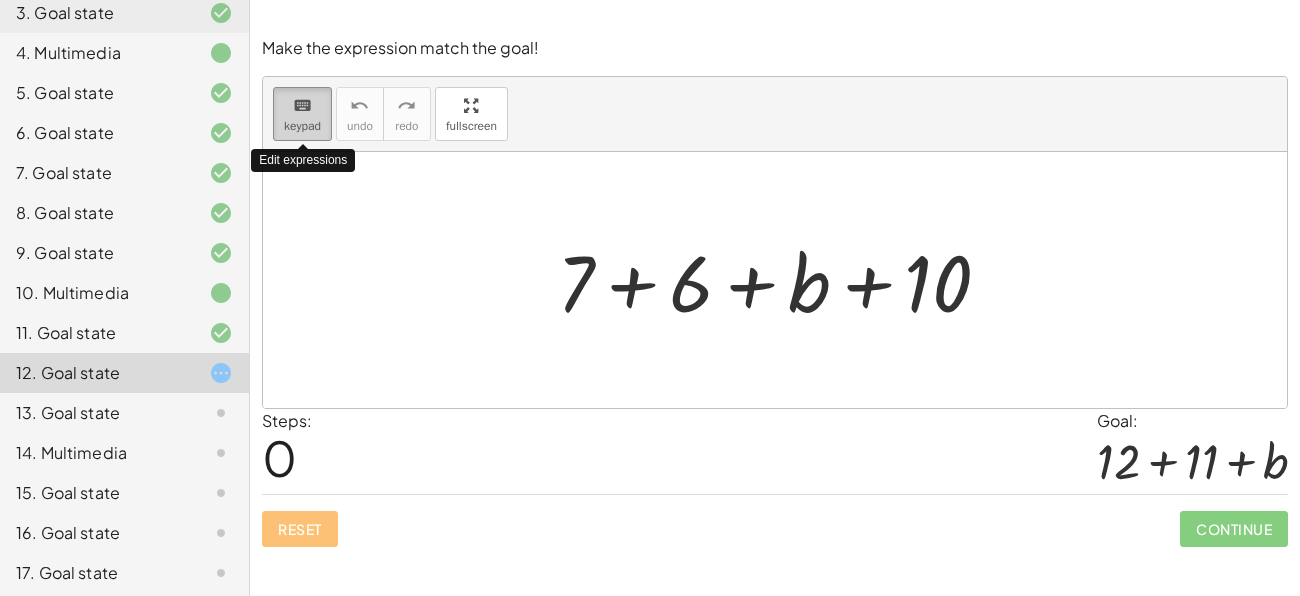 click on "keyboard" at bounding box center [302, 106] 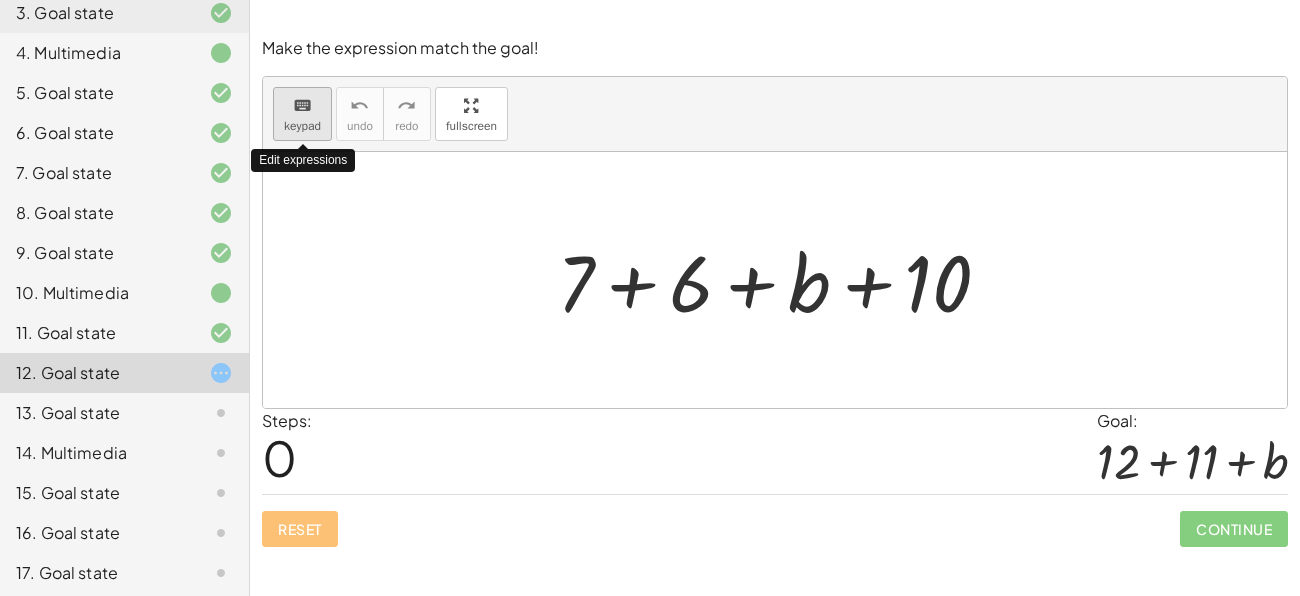 click on "keyboard" at bounding box center [302, 106] 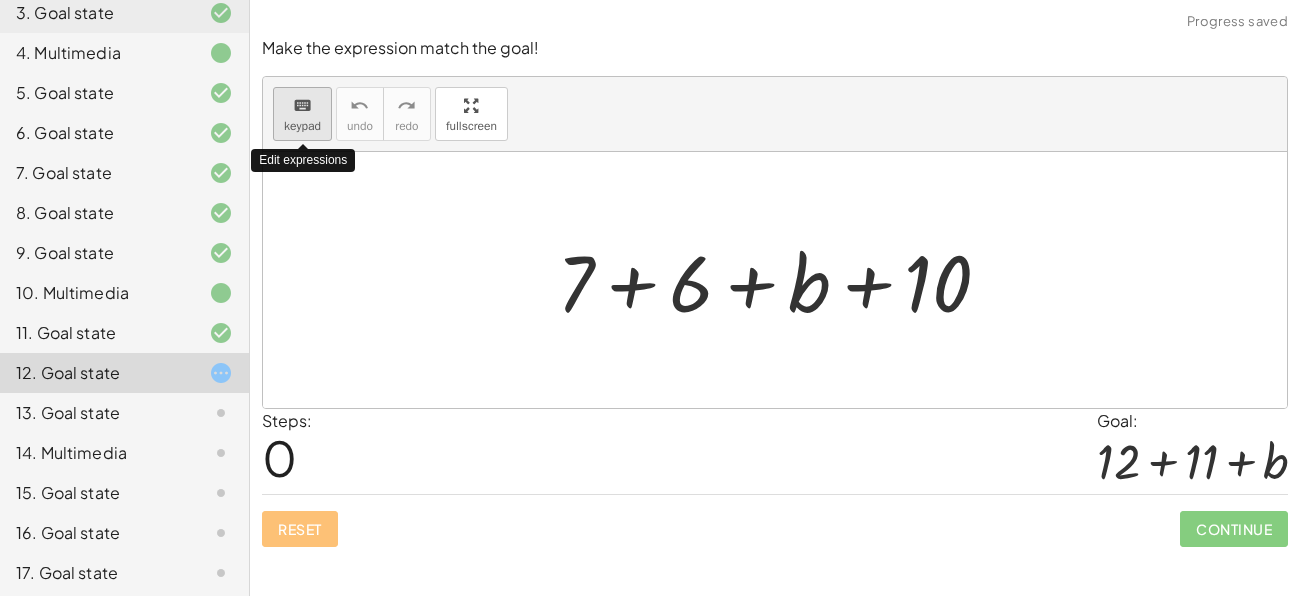 click on "keyboard" at bounding box center (302, 106) 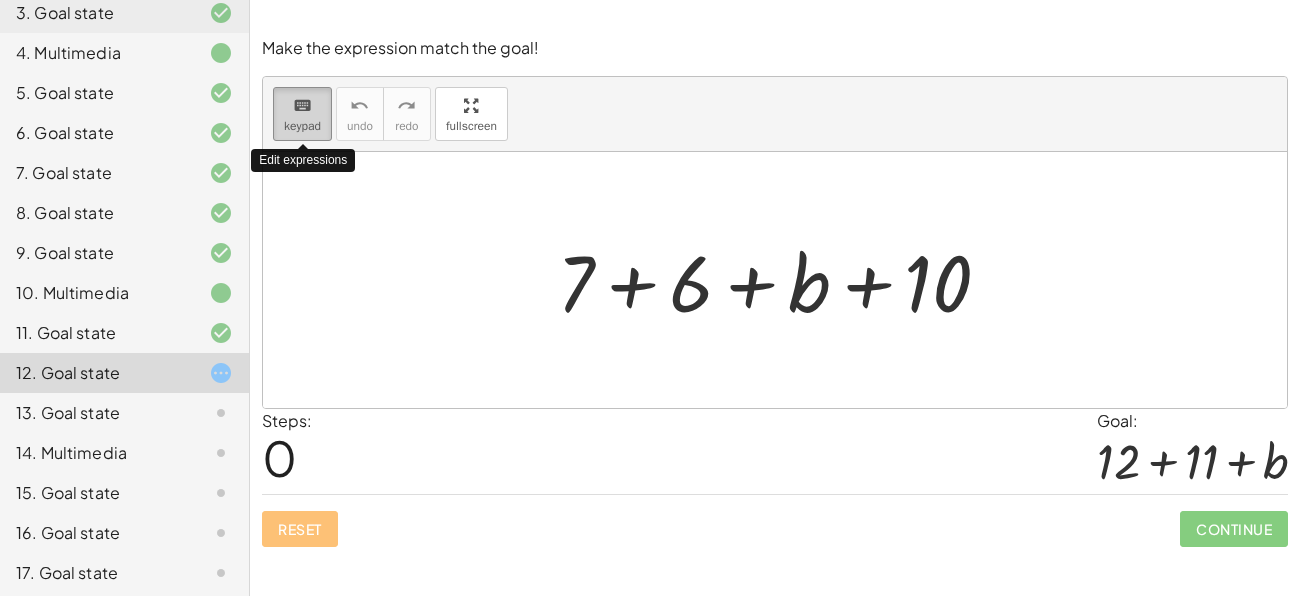 click on "keyboard" at bounding box center (302, 106) 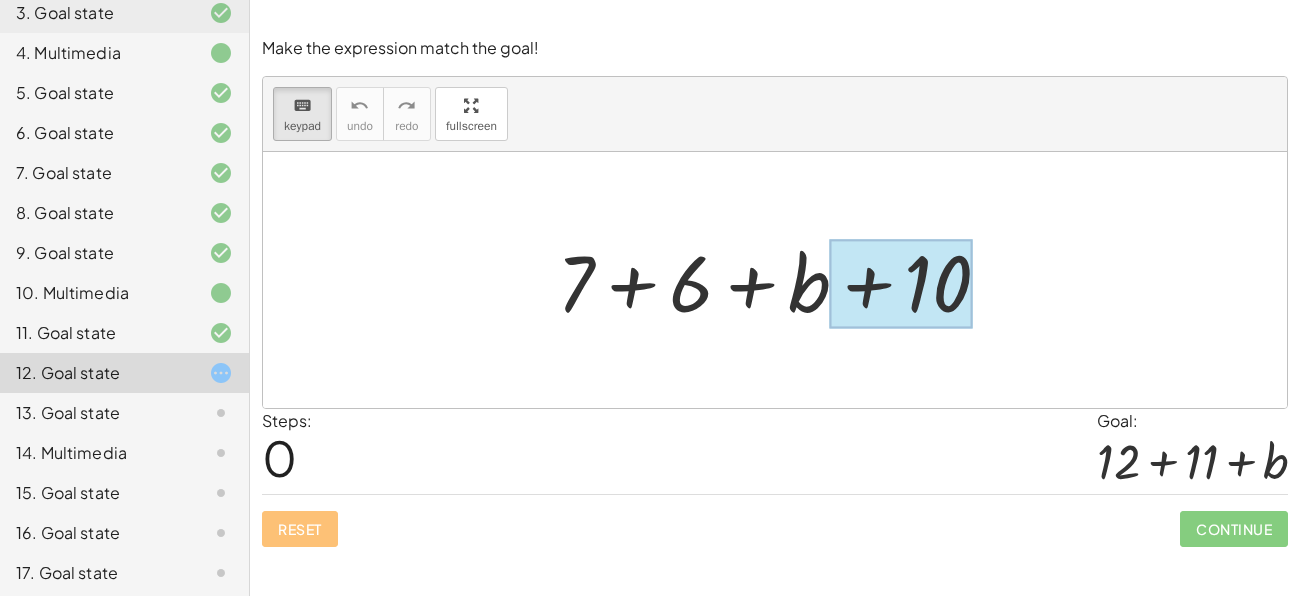 click at bounding box center (901, 284) 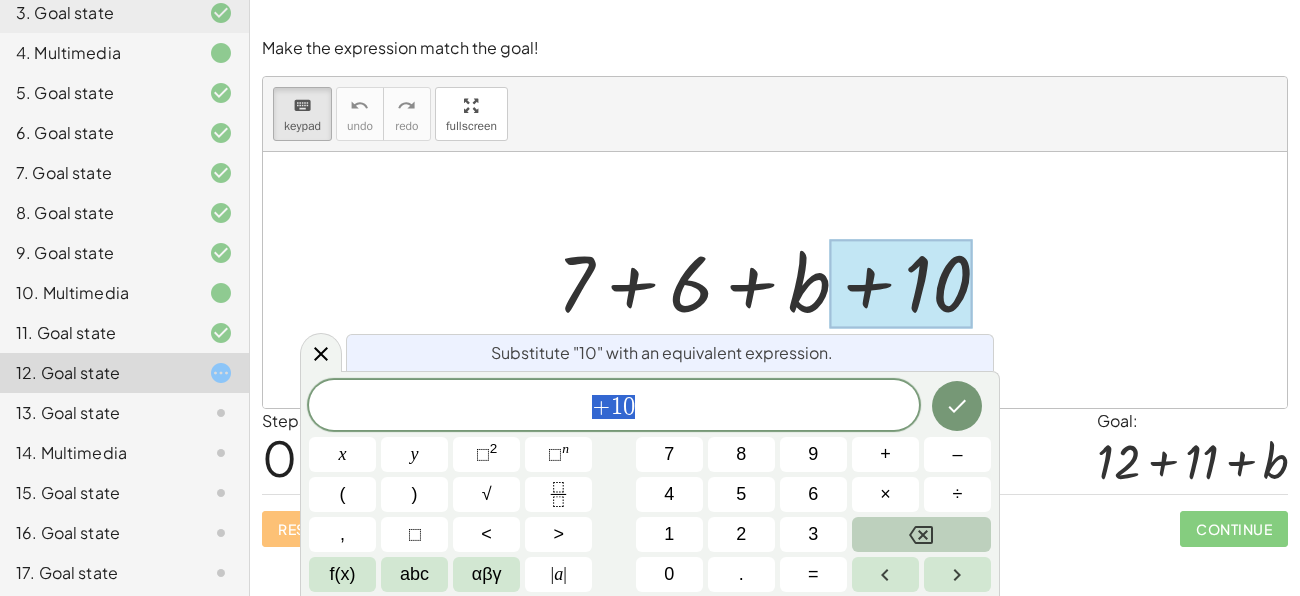 click 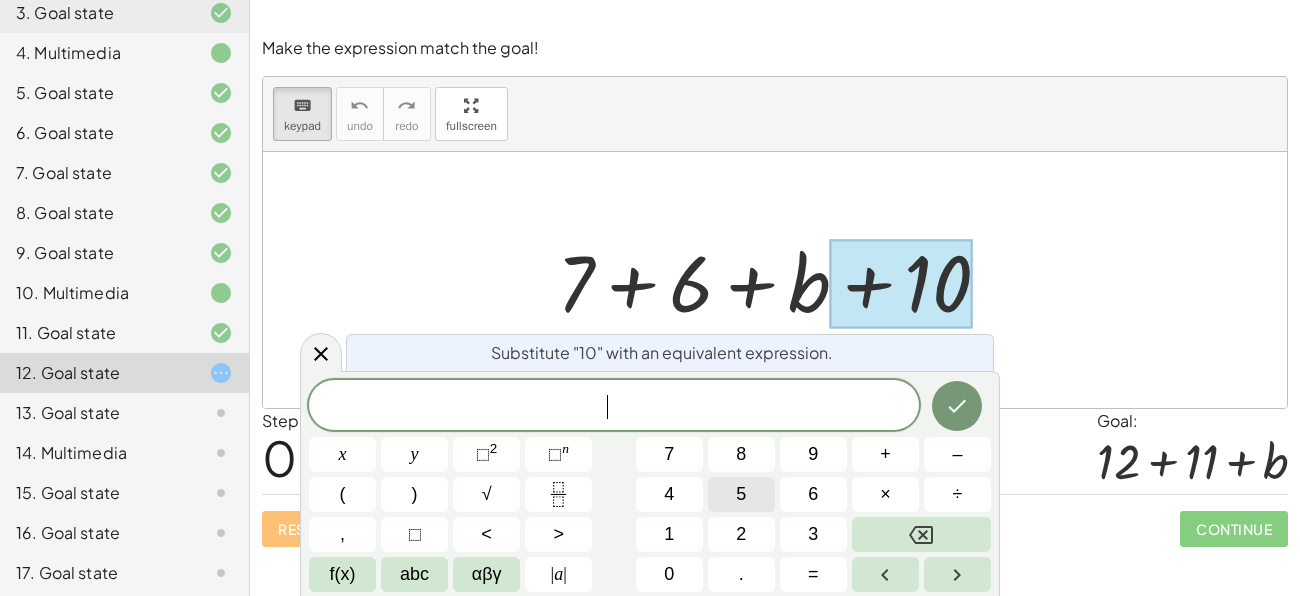 click on "5" at bounding box center [741, 494] 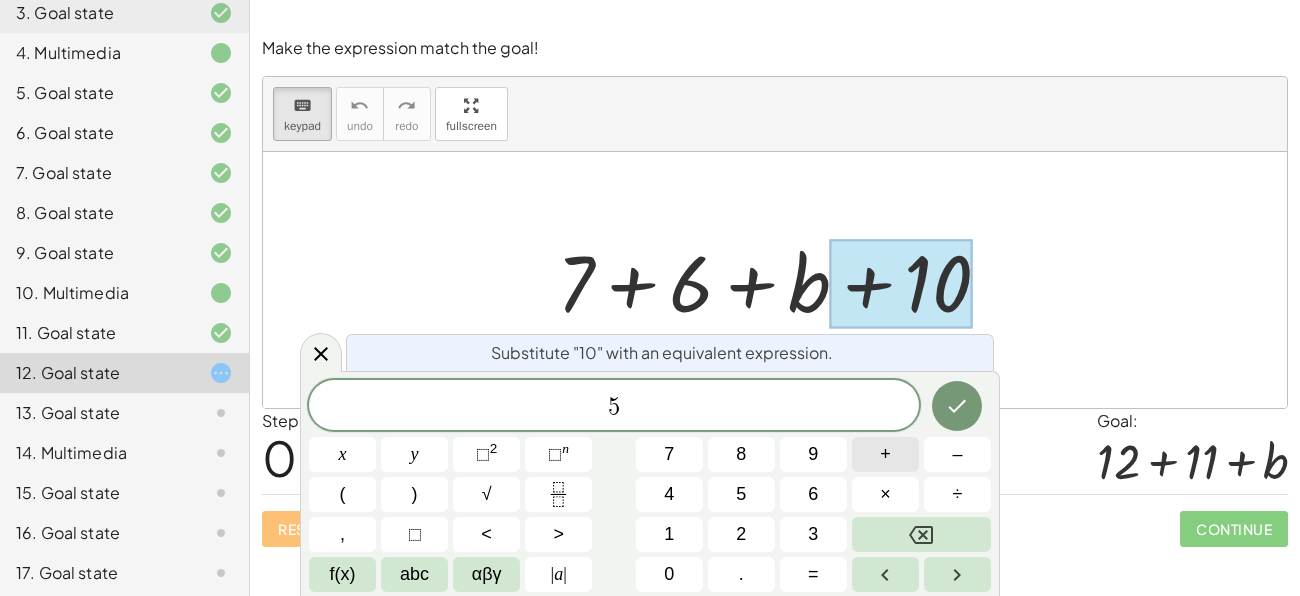 click on "+" at bounding box center [885, 454] 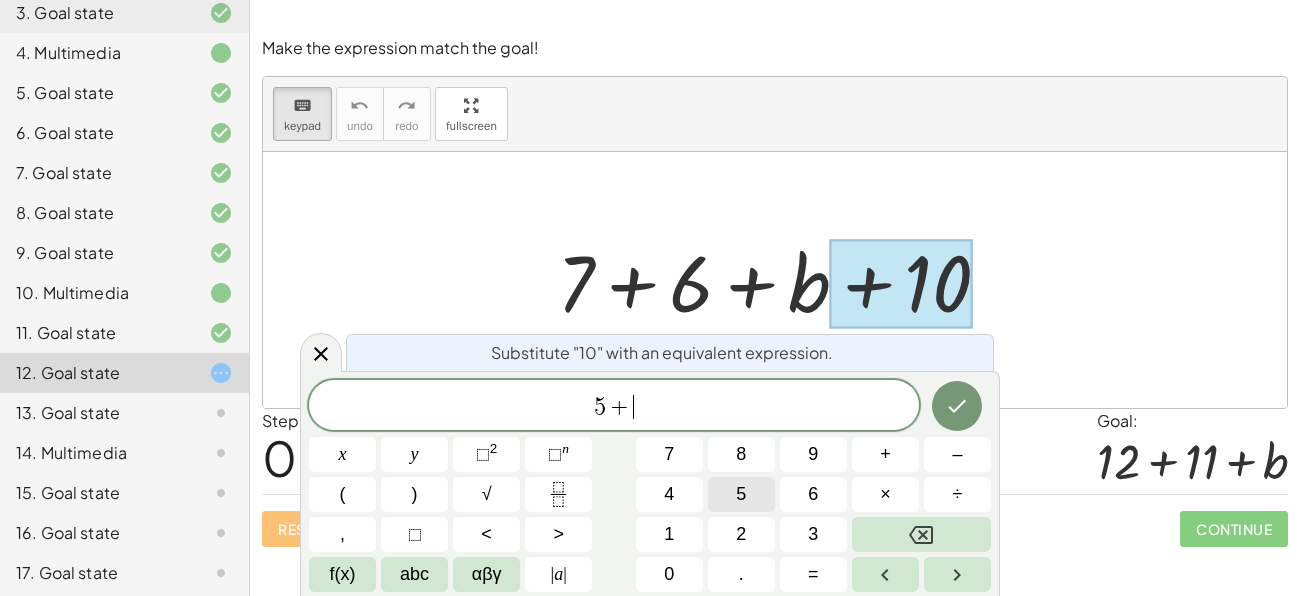 click on "5" at bounding box center [741, 494] 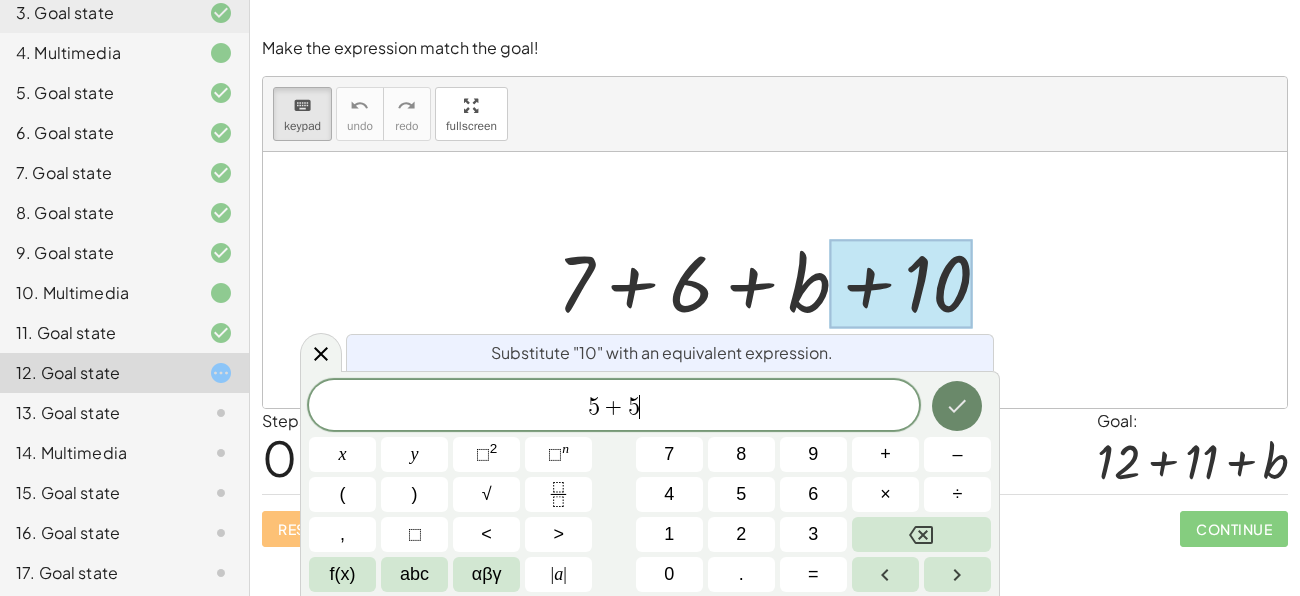 click 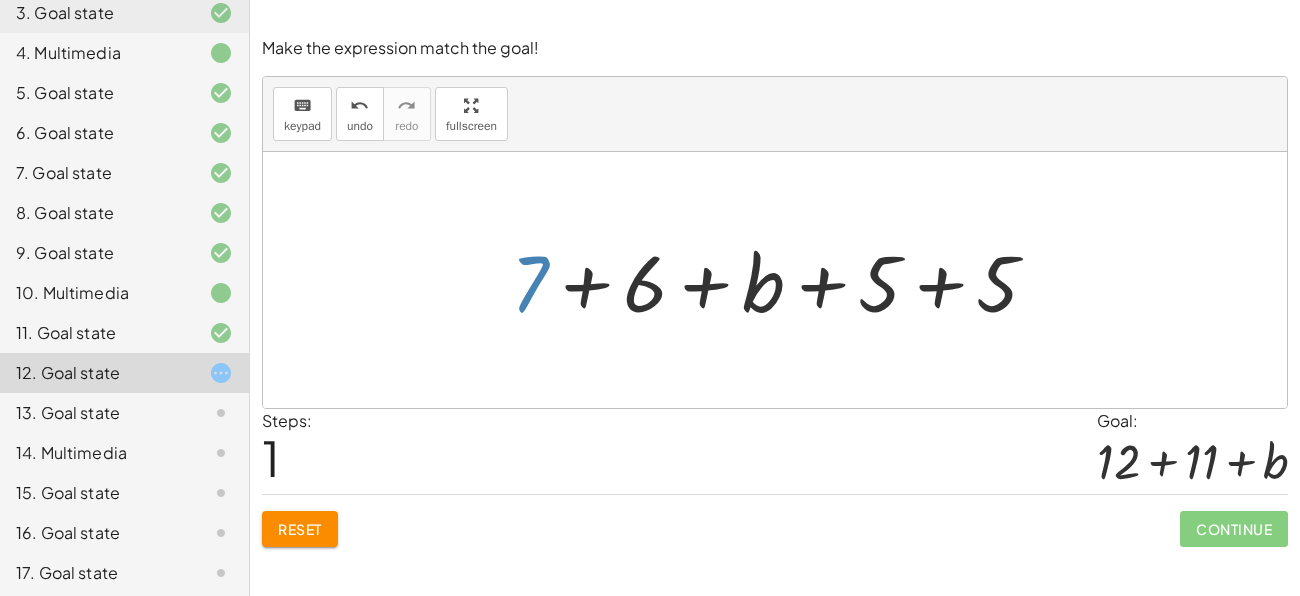 click at bounding box center (782, 280) 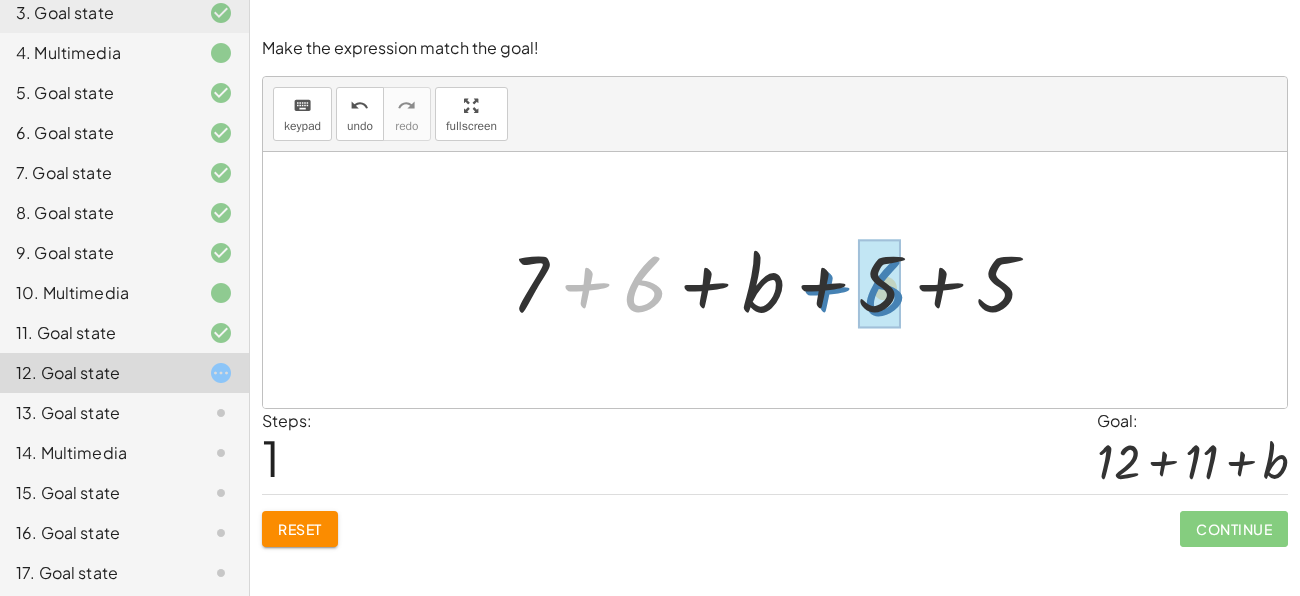 drag, startPoint x: 618, startPoint y: 281, endPoint x: 858, endPoint y: 285, distance: 240.03333 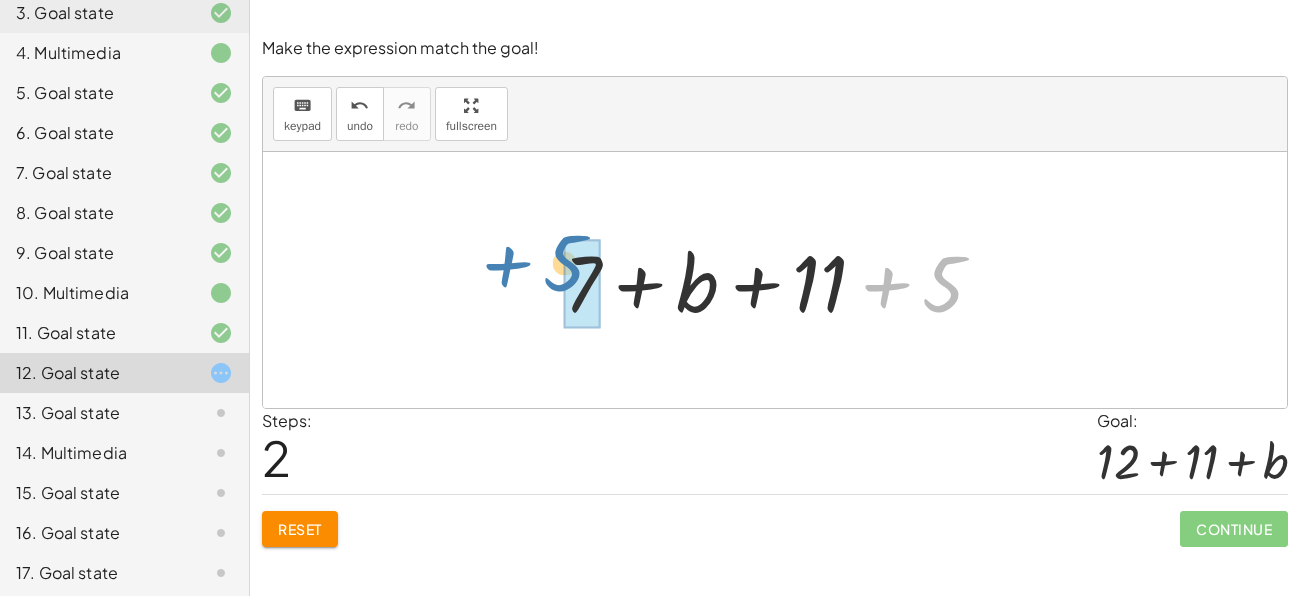 drag, startPoint x: 941, startPoint y: 286, endPoint x: 561, endPoint y: 265, distance: 380.57983 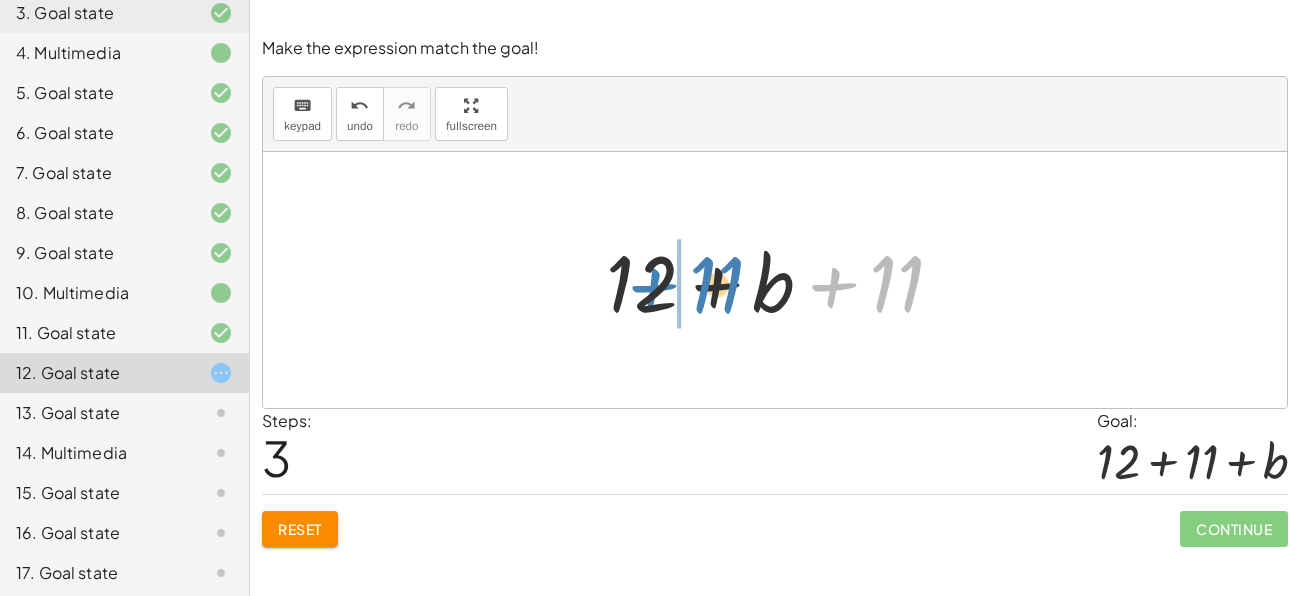 drag, startPoint x: 914, startPoint y: 272, endPoint x: 750, endPoint y: 270, distance: 164.01219 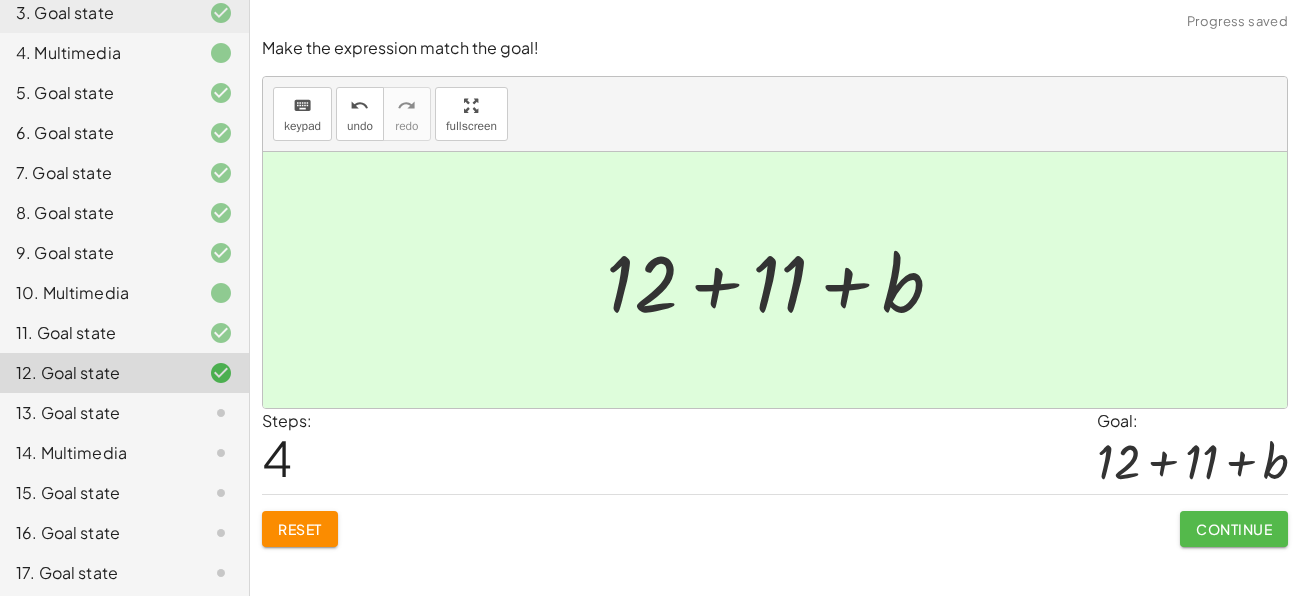 click on "Continue" at bounding box center [1234, 529] 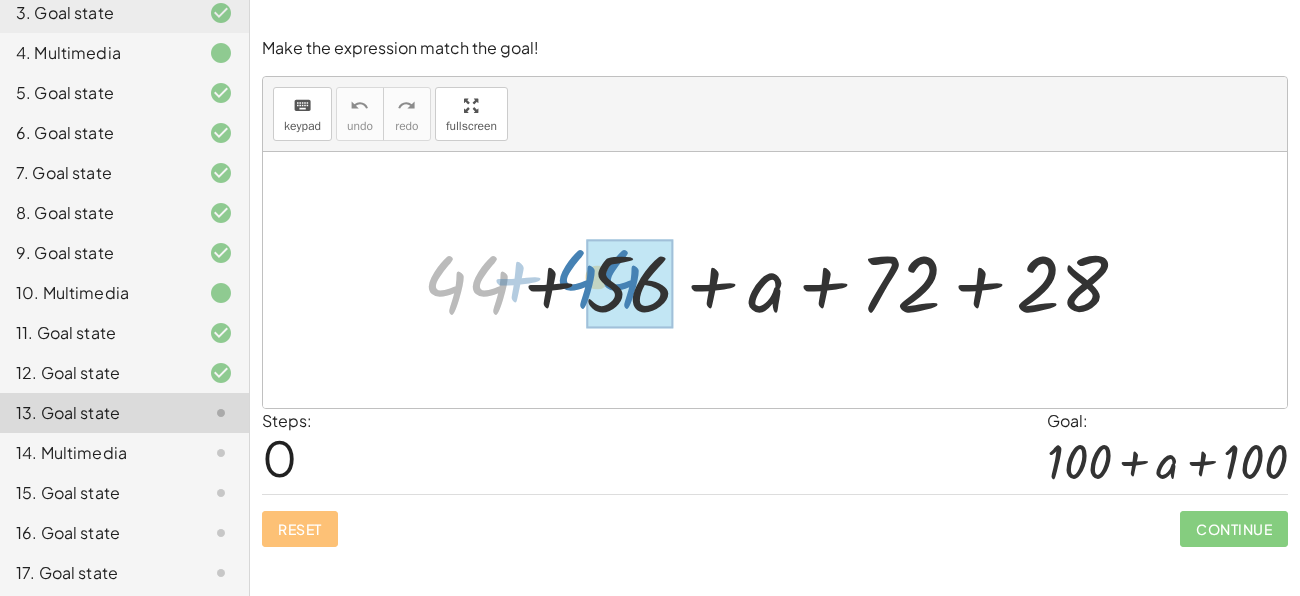 drag, startPoint x: 487, startPoint y: 282, endPoint x: 631, endPoint y: 276, distance: 144.12494 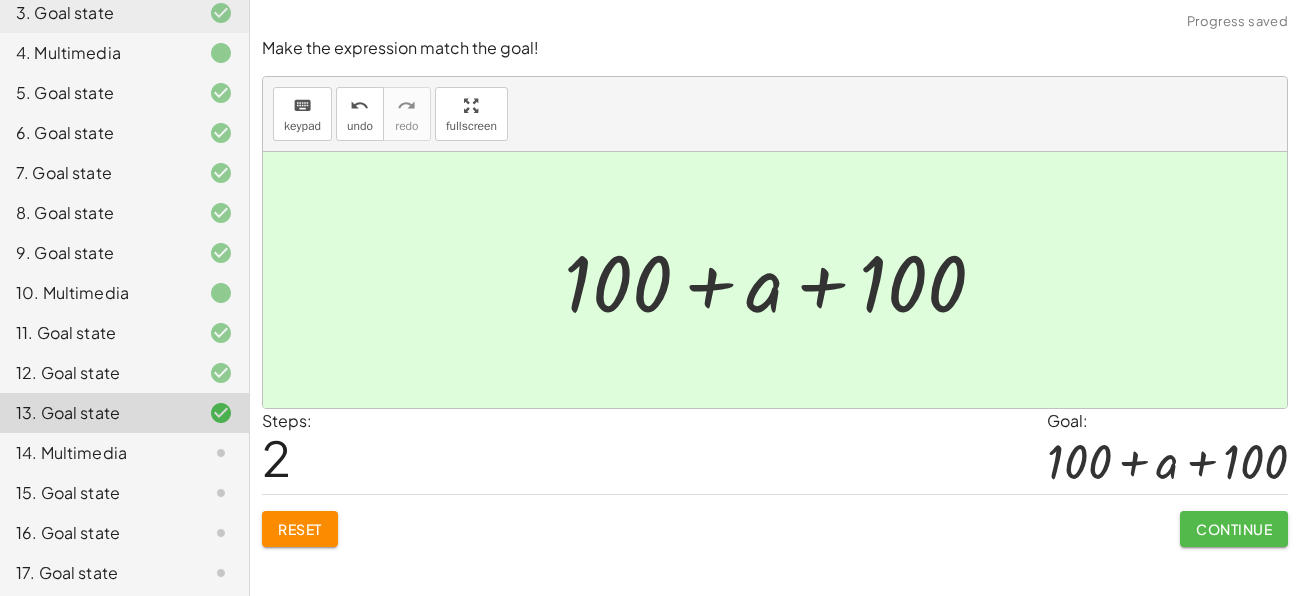 click on "Continue" 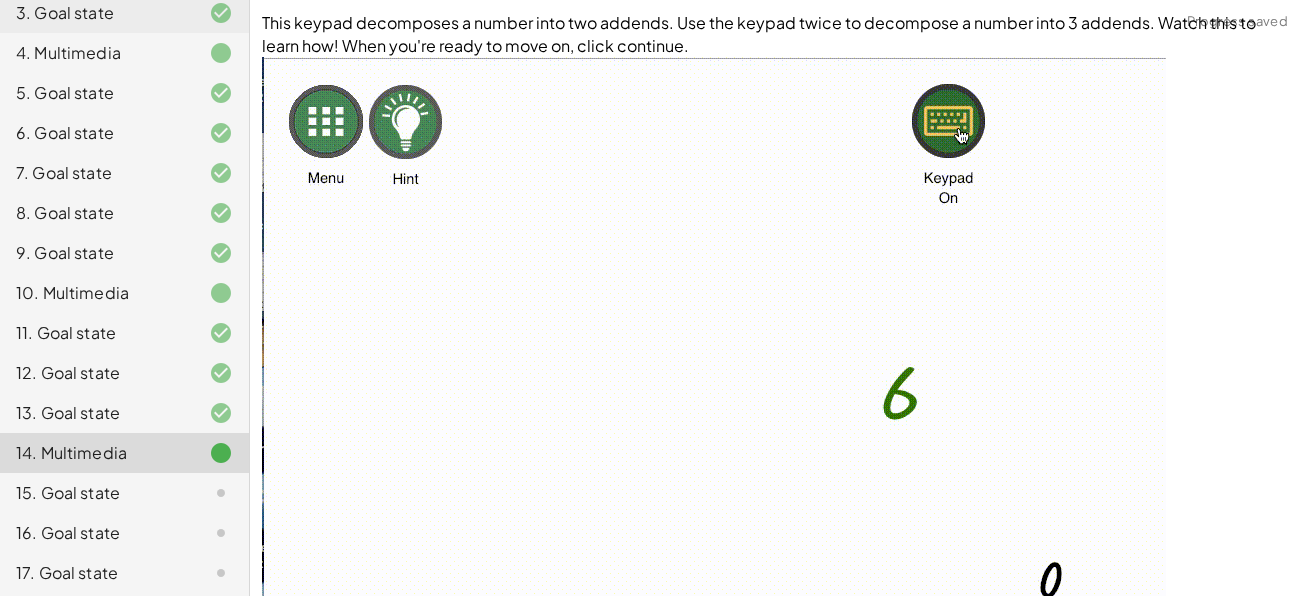 click at bounding box center (714, 393) 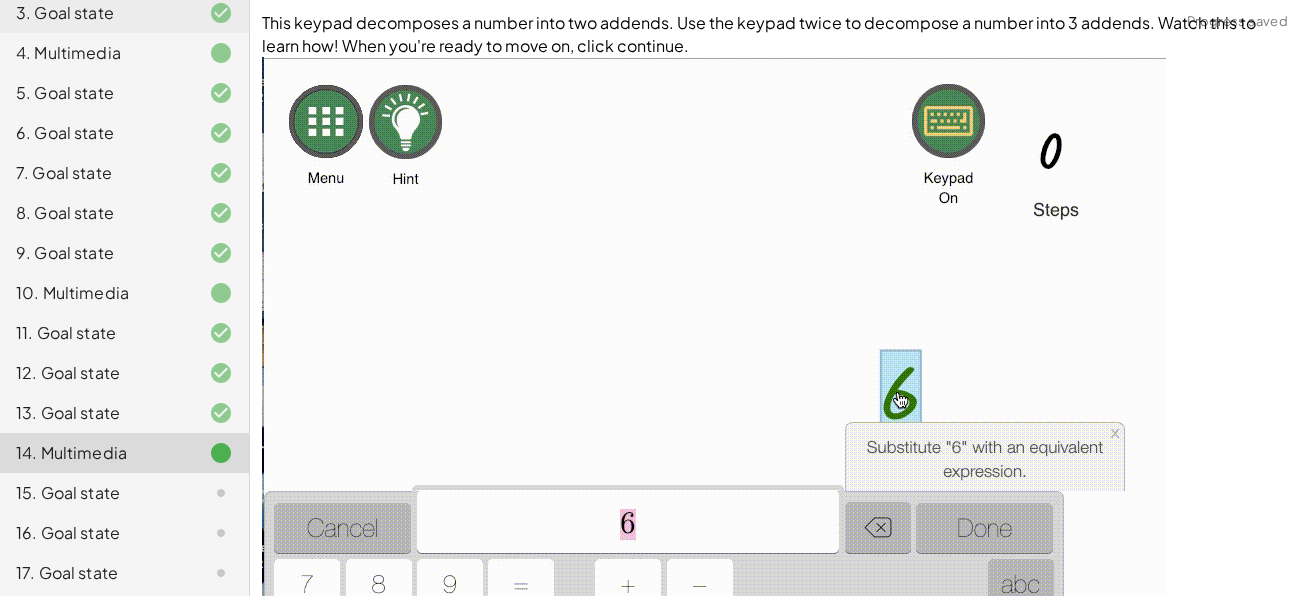 click at bounding box center [714, 393] 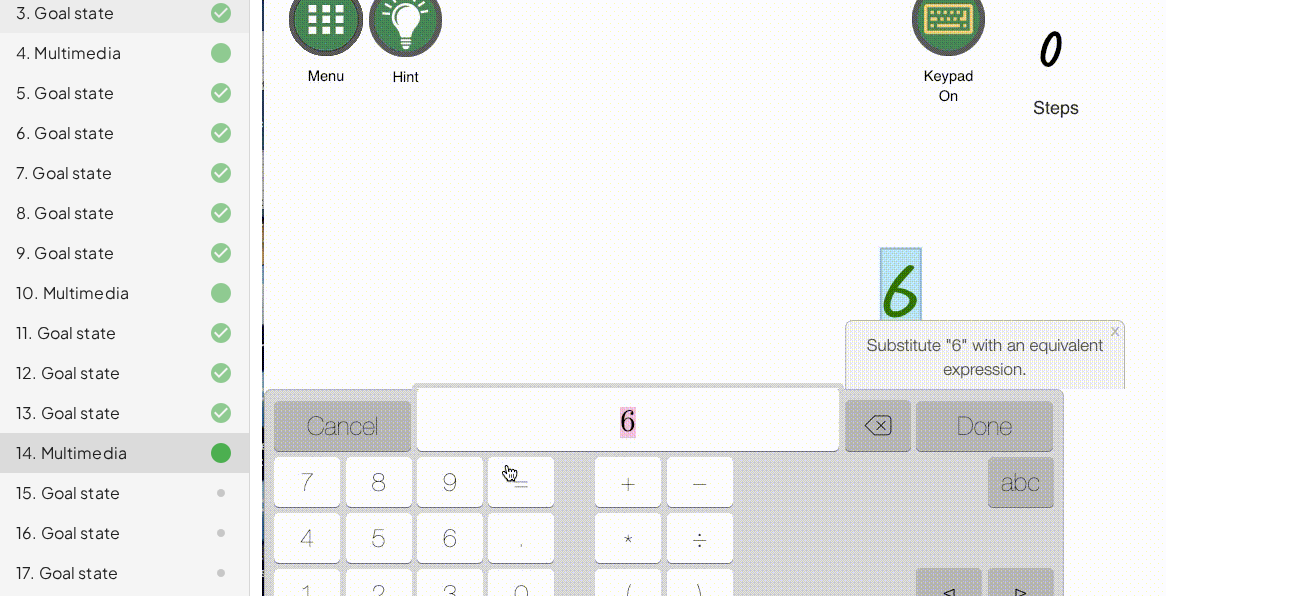 scroll, scrollTop: 219, scrollLeft: 0, axis: vertical 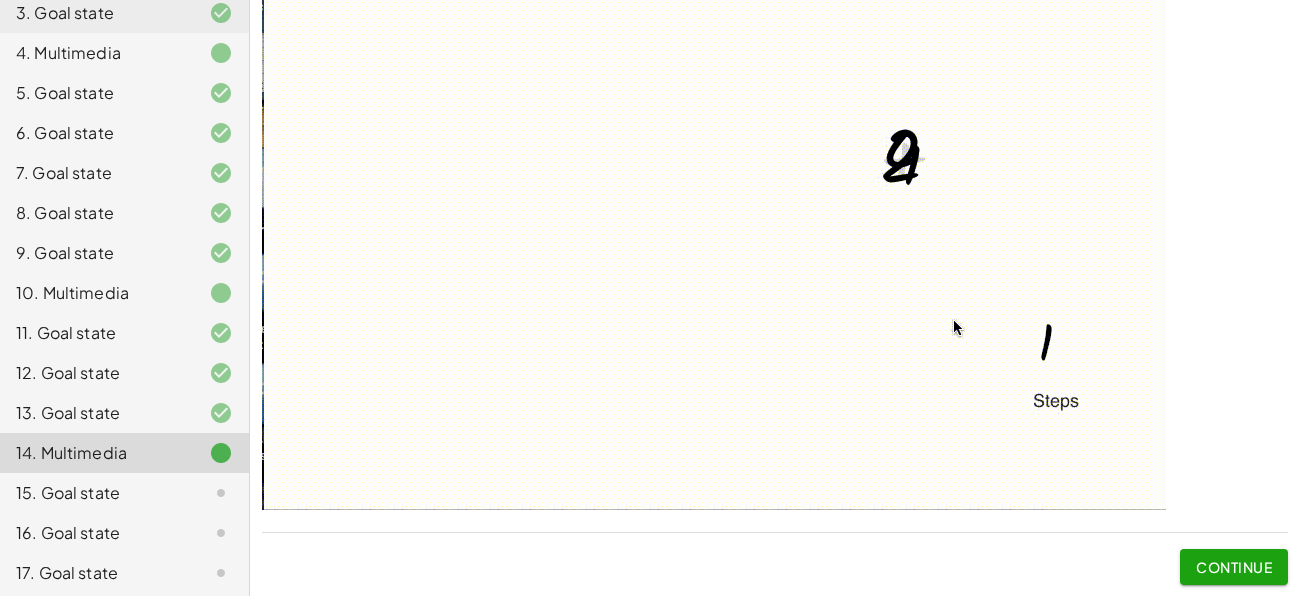 click on "Continue" 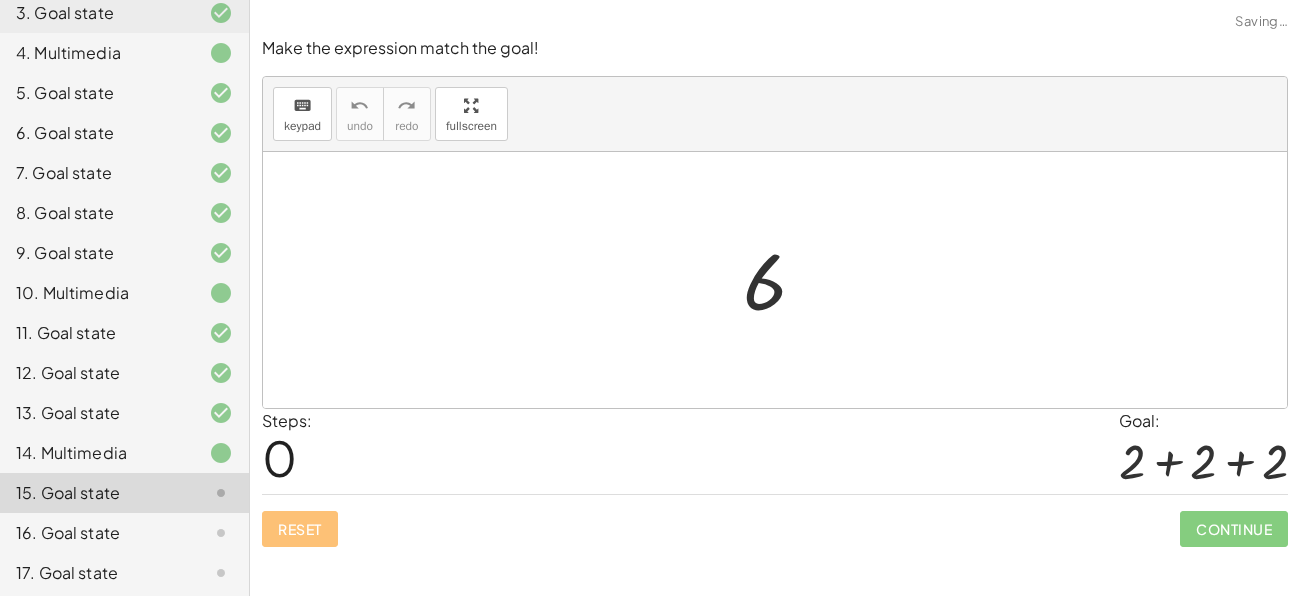 scroll, scrollTop: 0, scrollLeft: 0, axis: both 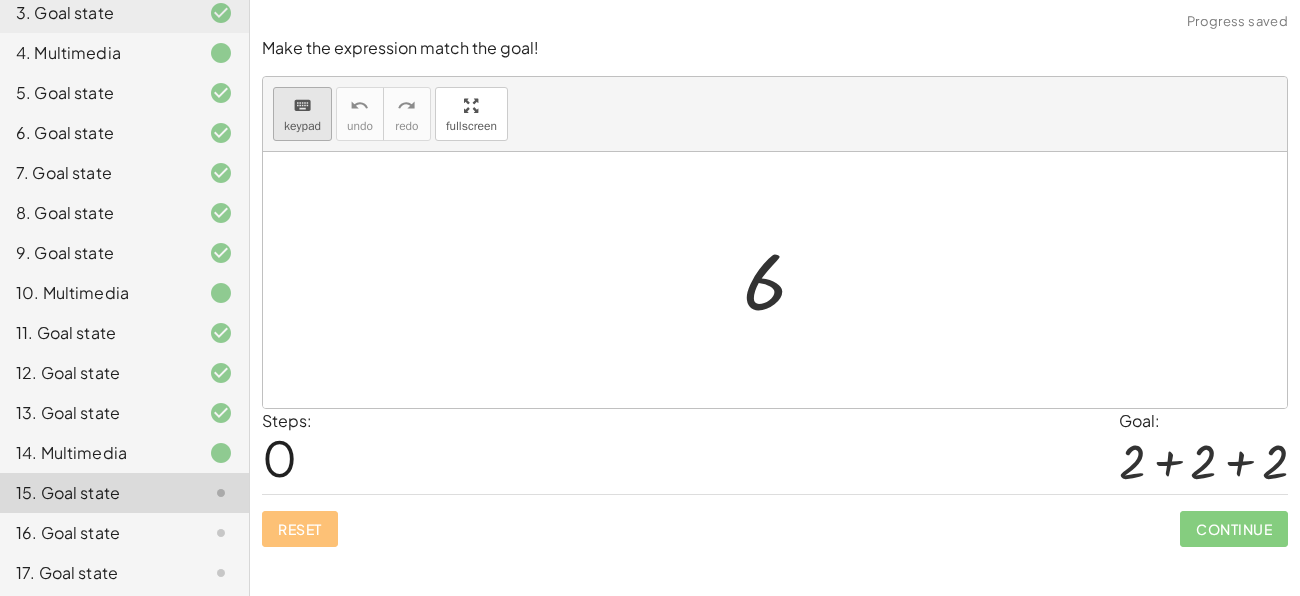 click on "keypad" at bounding box center [302, 126] 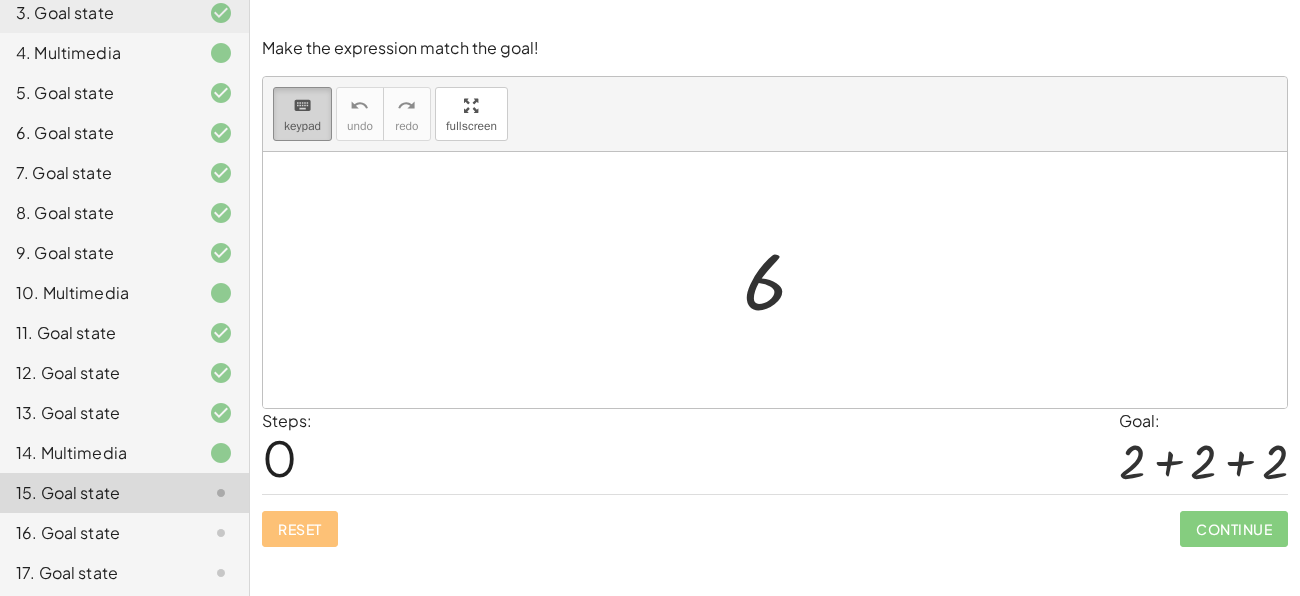 click on "keypad" at bounding box center (302, 126) 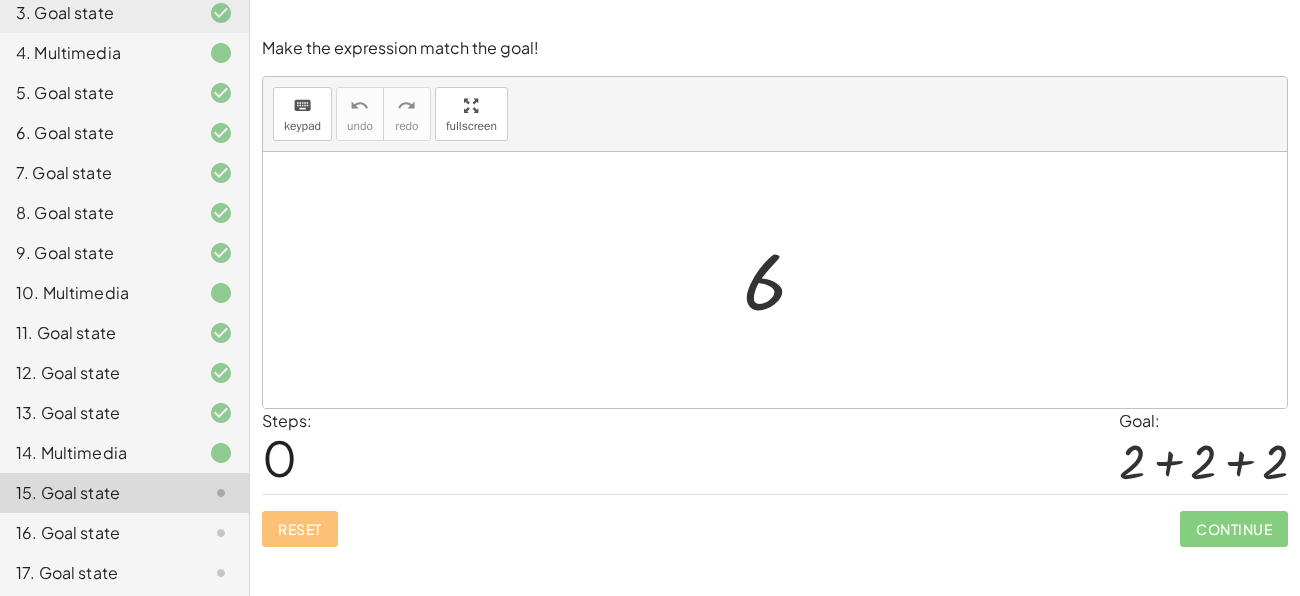 click at bounding box center [782, 280] 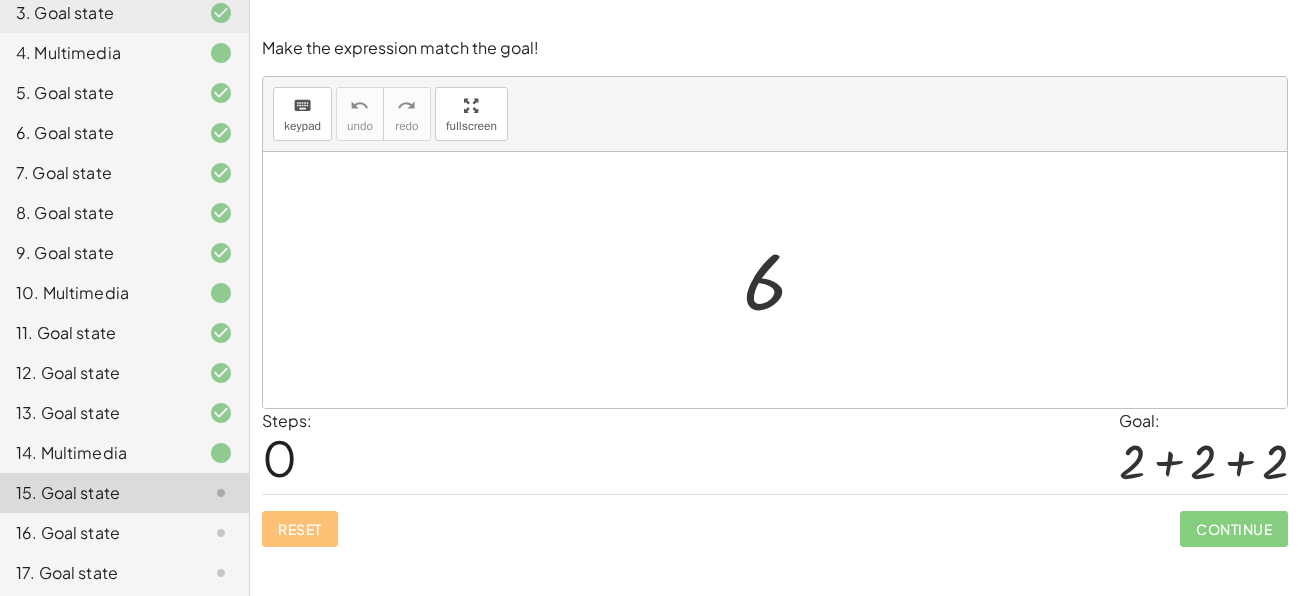 click at bounding box center (782, 280) 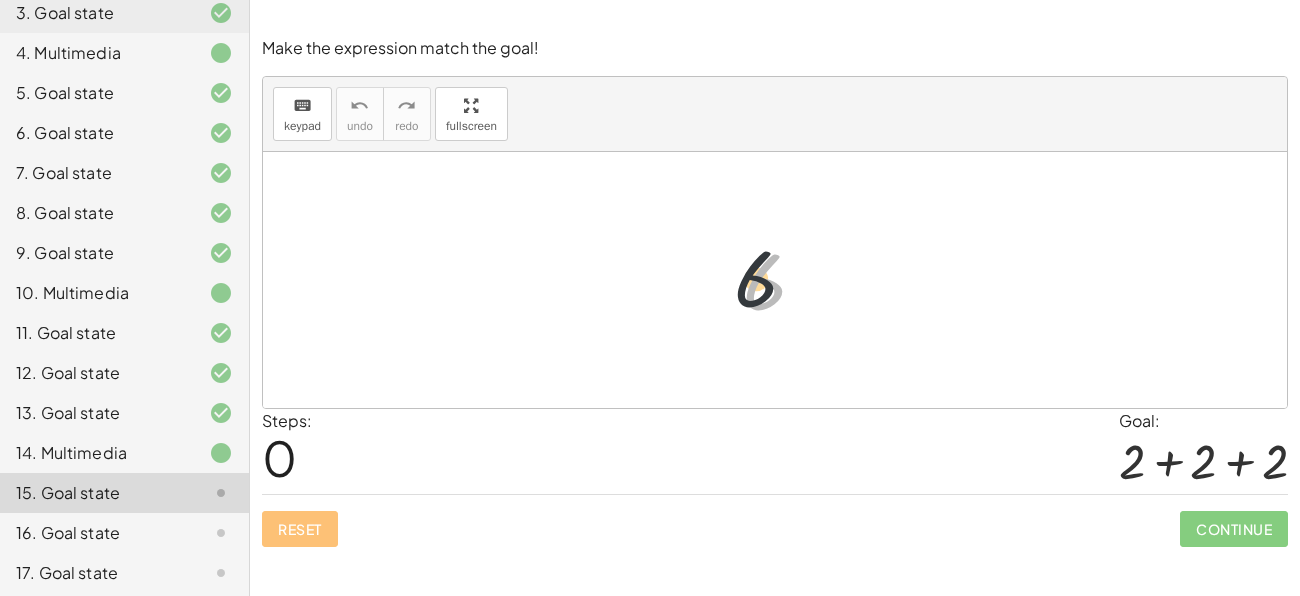 drag, startPoint x: 761, startPoint y: 274, endPoint x: 674, endPoint y: 240, distance: 93.40771 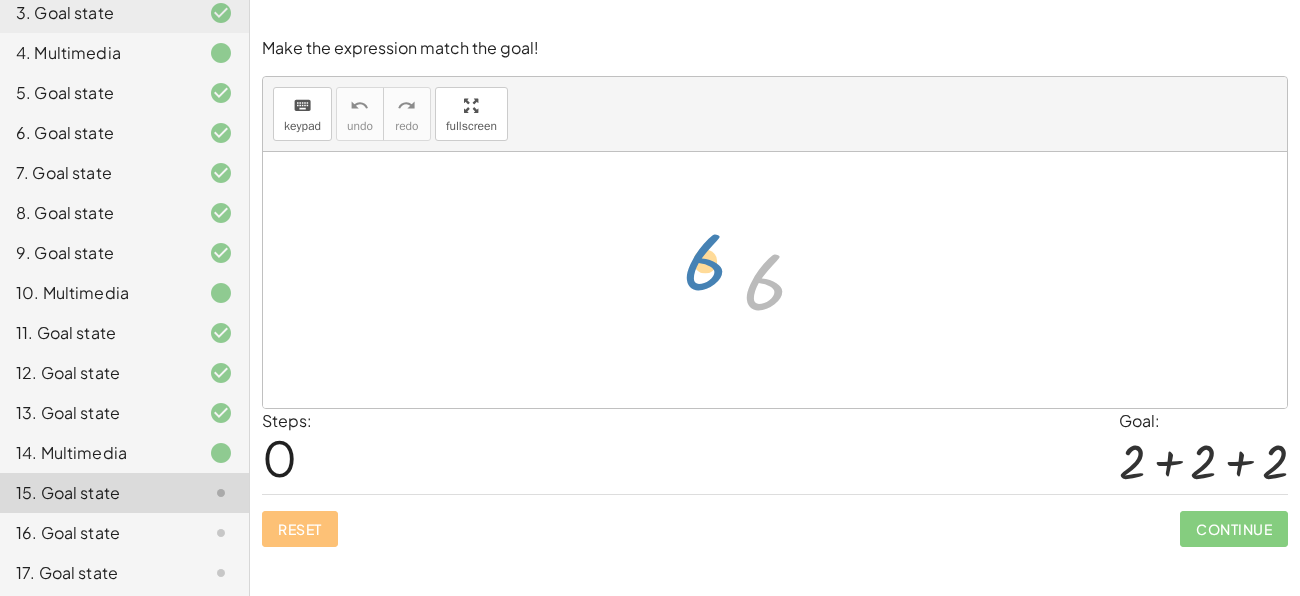 drag, startPoint x: 777, startPoint y: 298, endPoint x: 632, endPoint y: 306, distance: 145.22052 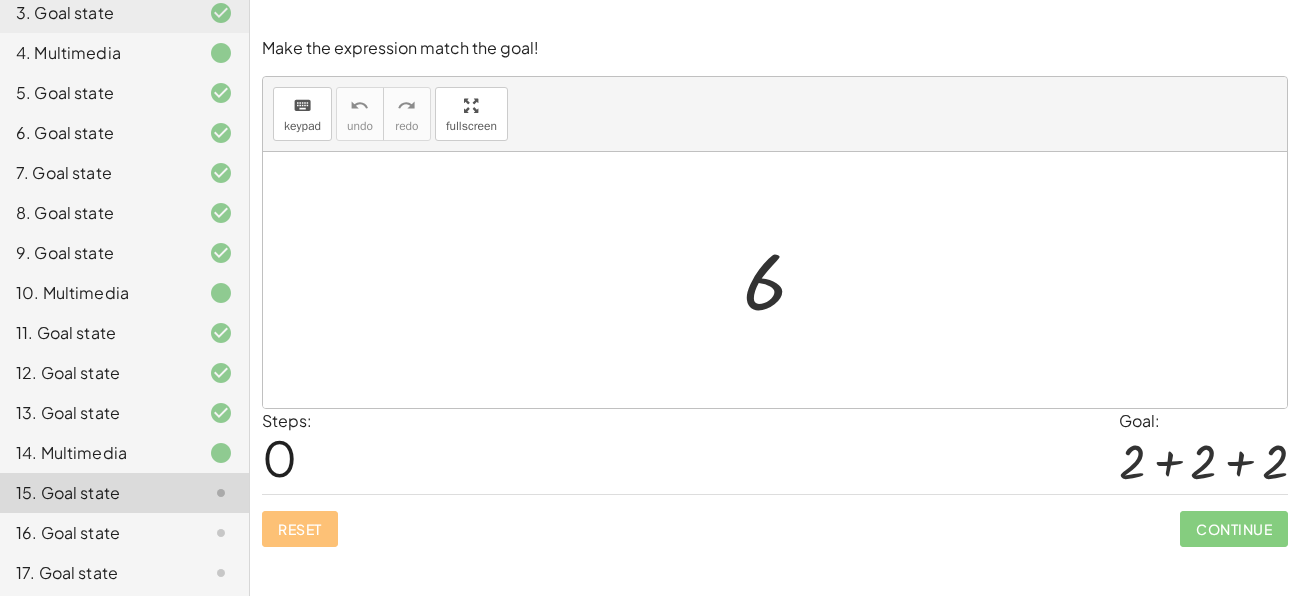 click at bounding box center (1203, 461) 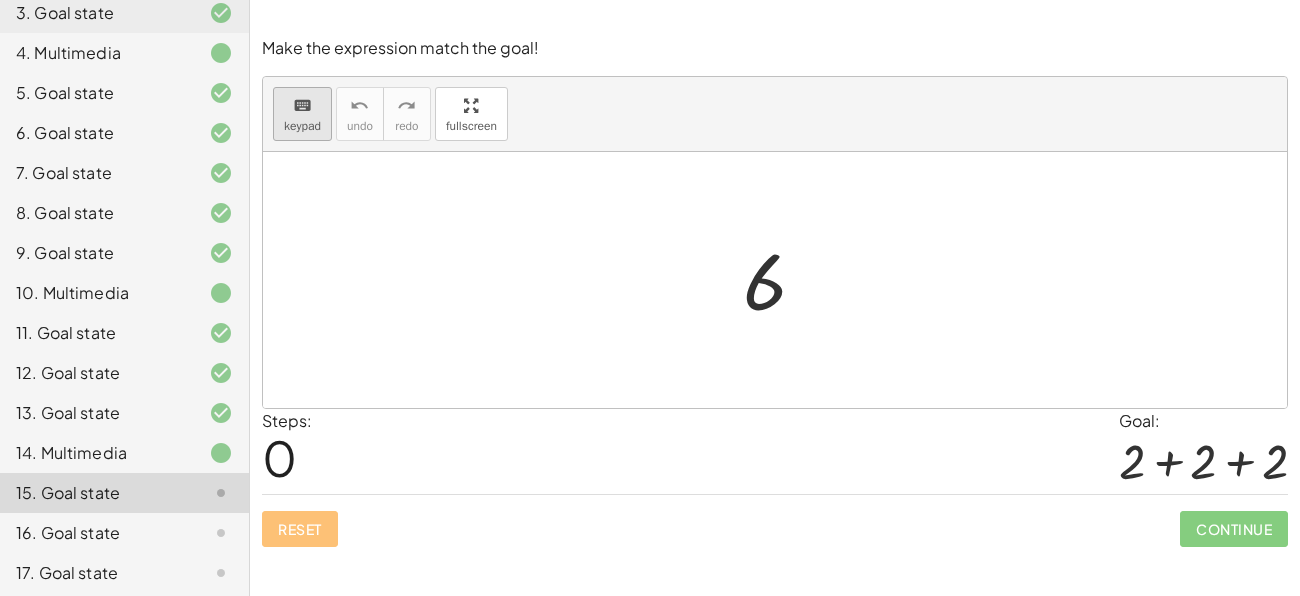click on "keyboard" at bounding box center (302, 105) 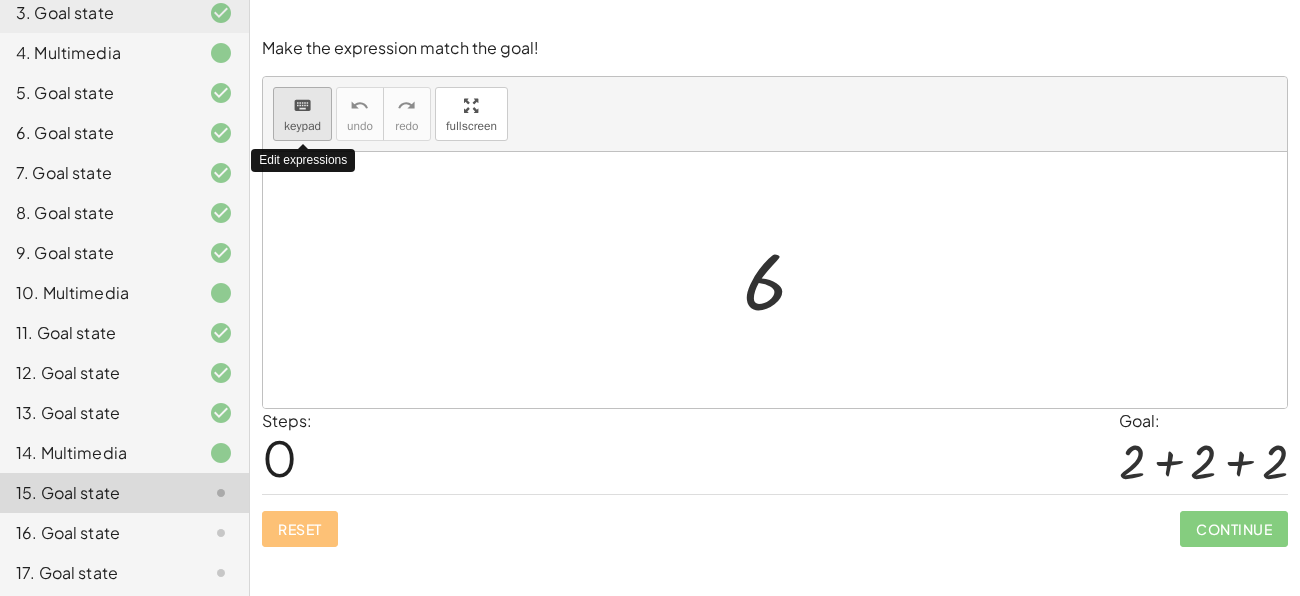 click on "keyboard" at bounding box center [302, 105] 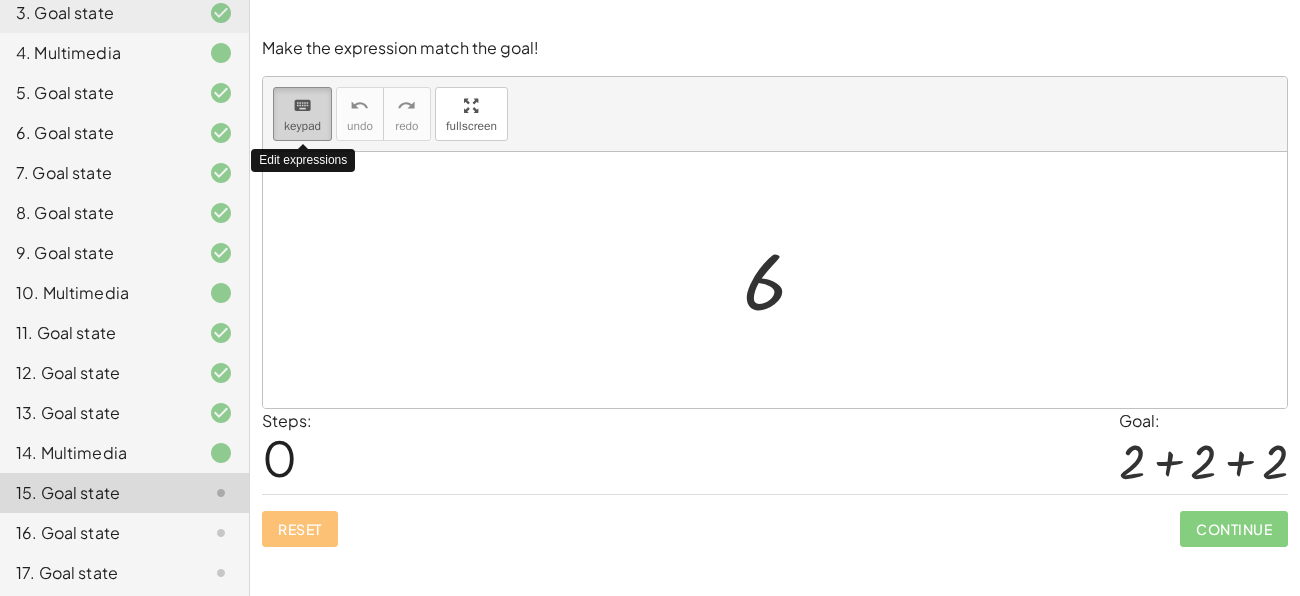 click on "keyboard" at bounding box center (302, 105) 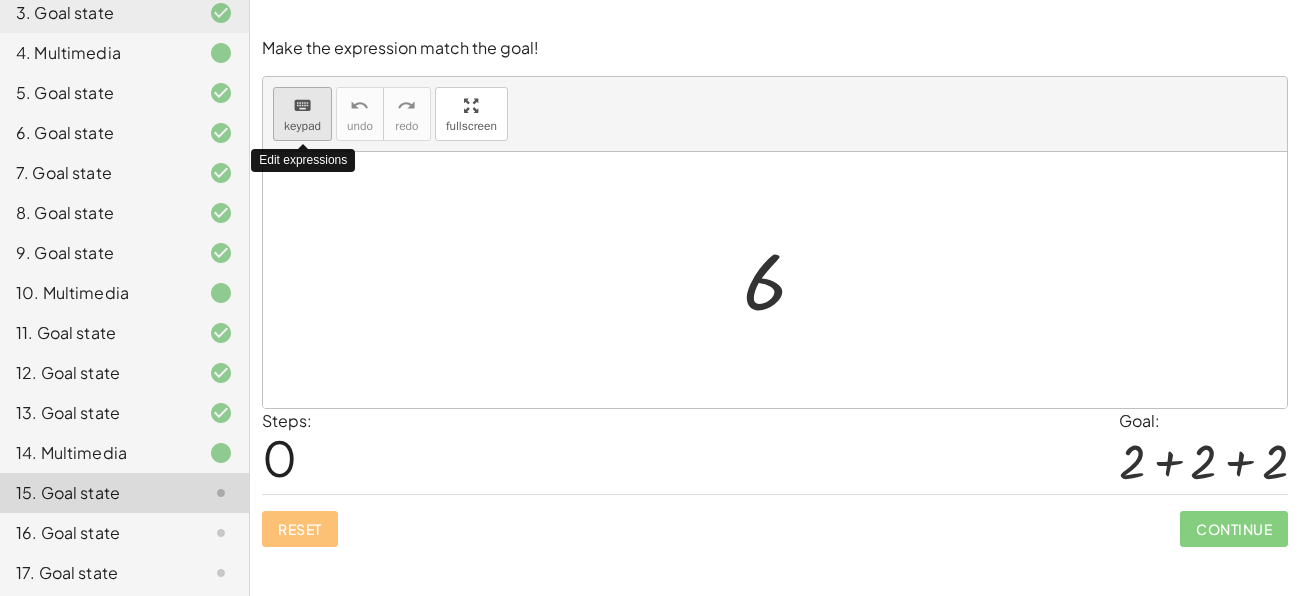 click on "keyboard" at bounding box center [302, 105] 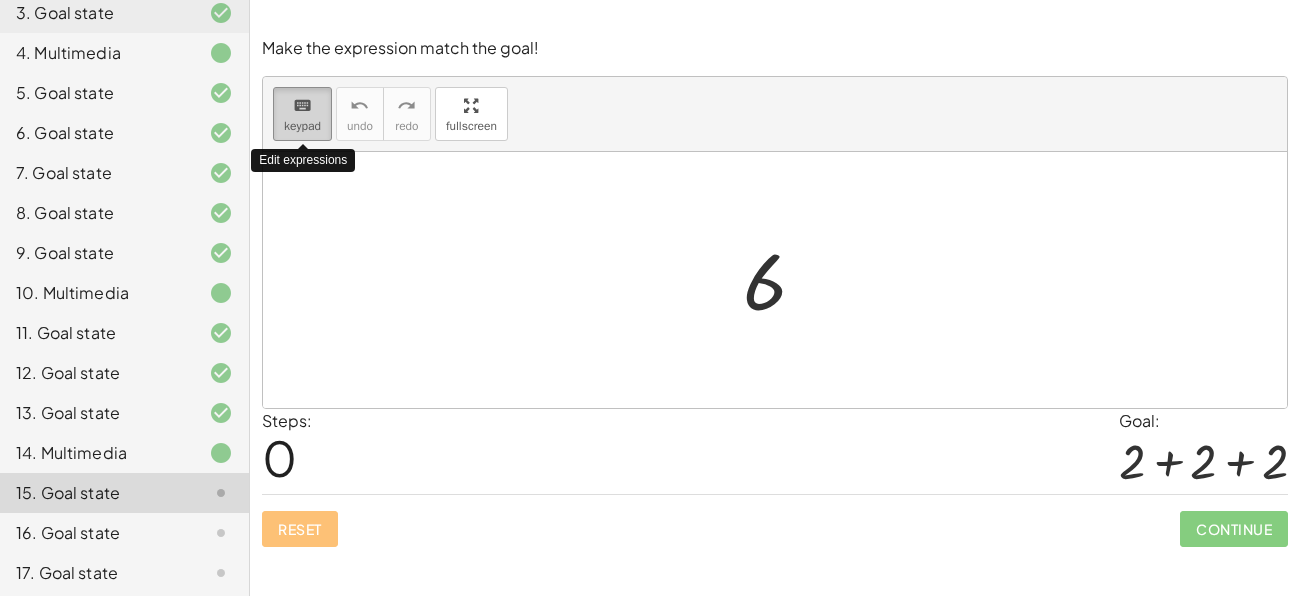 click on "keyboard" at bounding box center (302, 105) 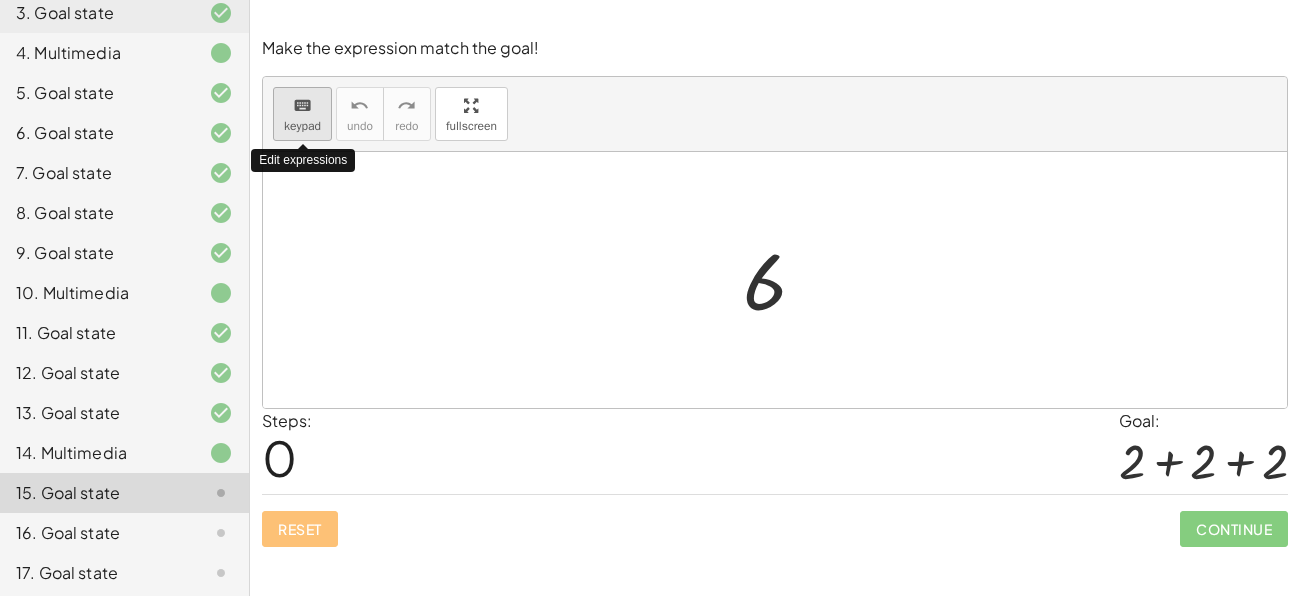 click on "keyboard" at bounding box center (302, 105) 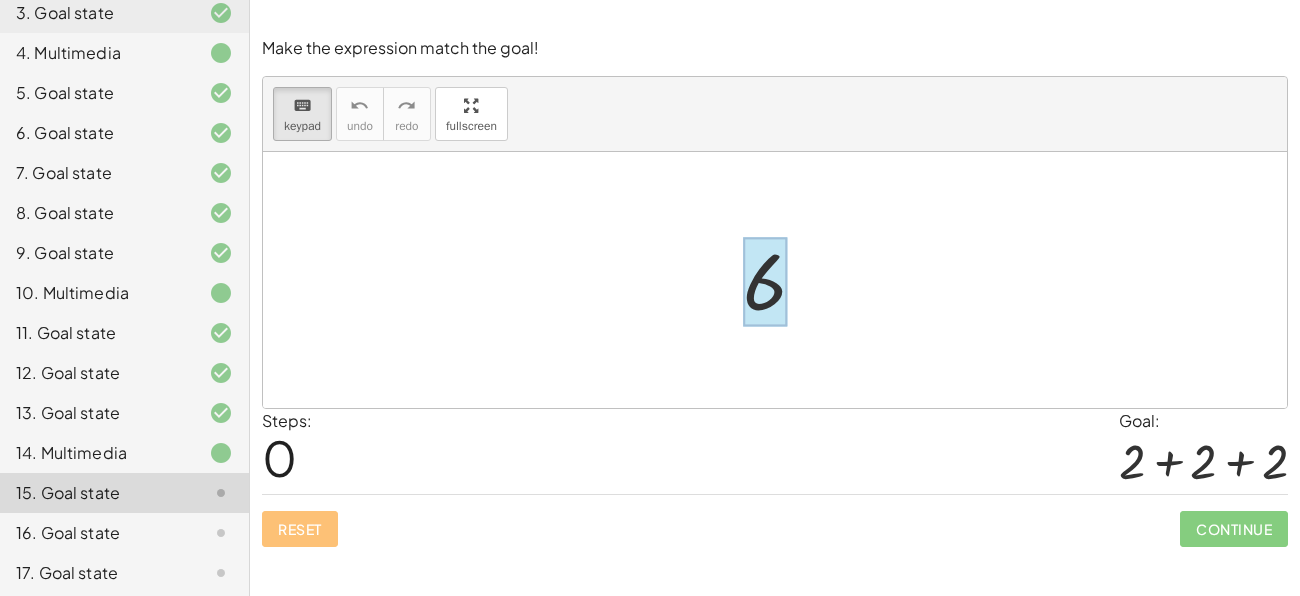 click at bounding box center (765, 282) 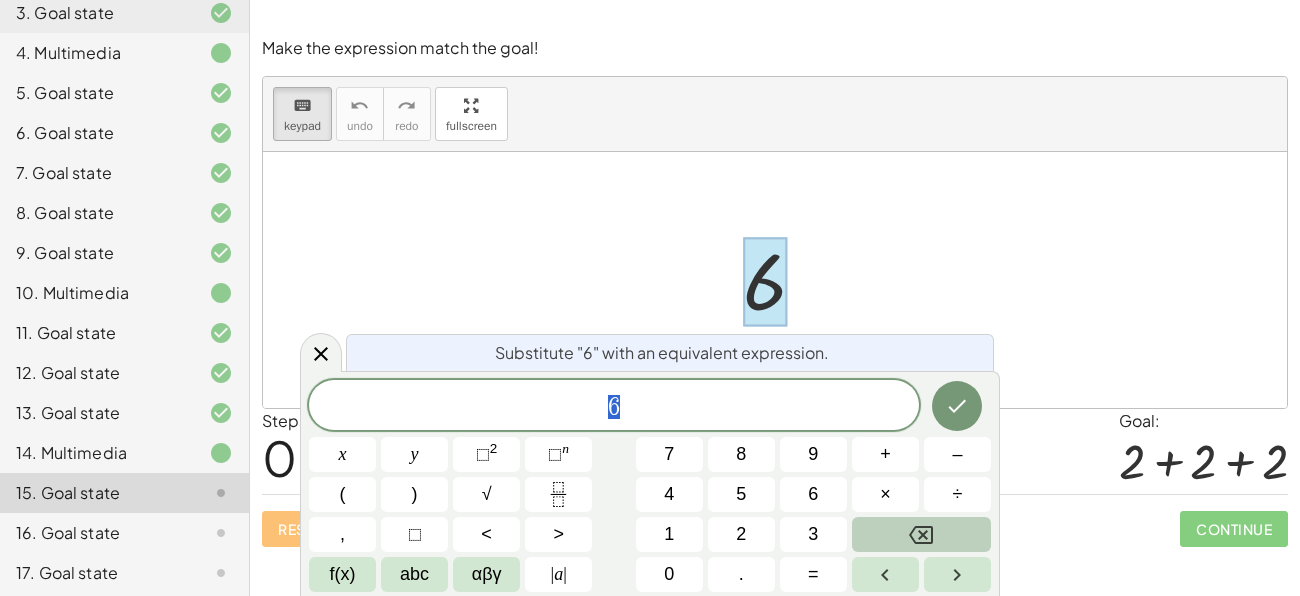 click at bounding box center [921, 534] 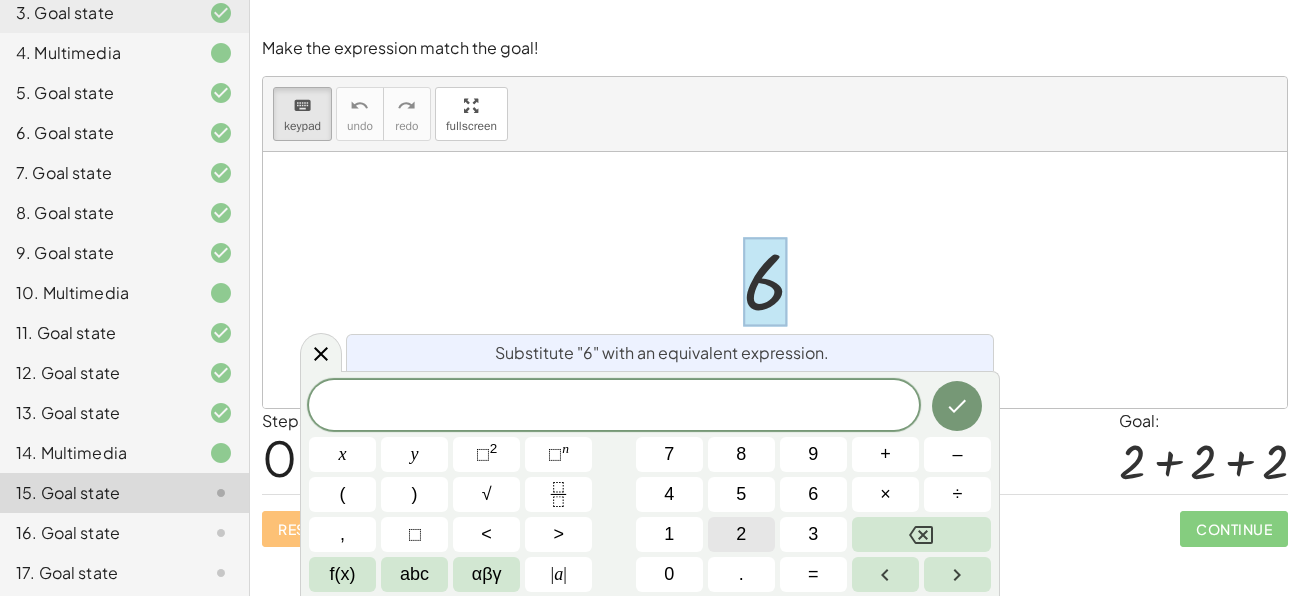 click on "2" at bounding box center [741, 534] 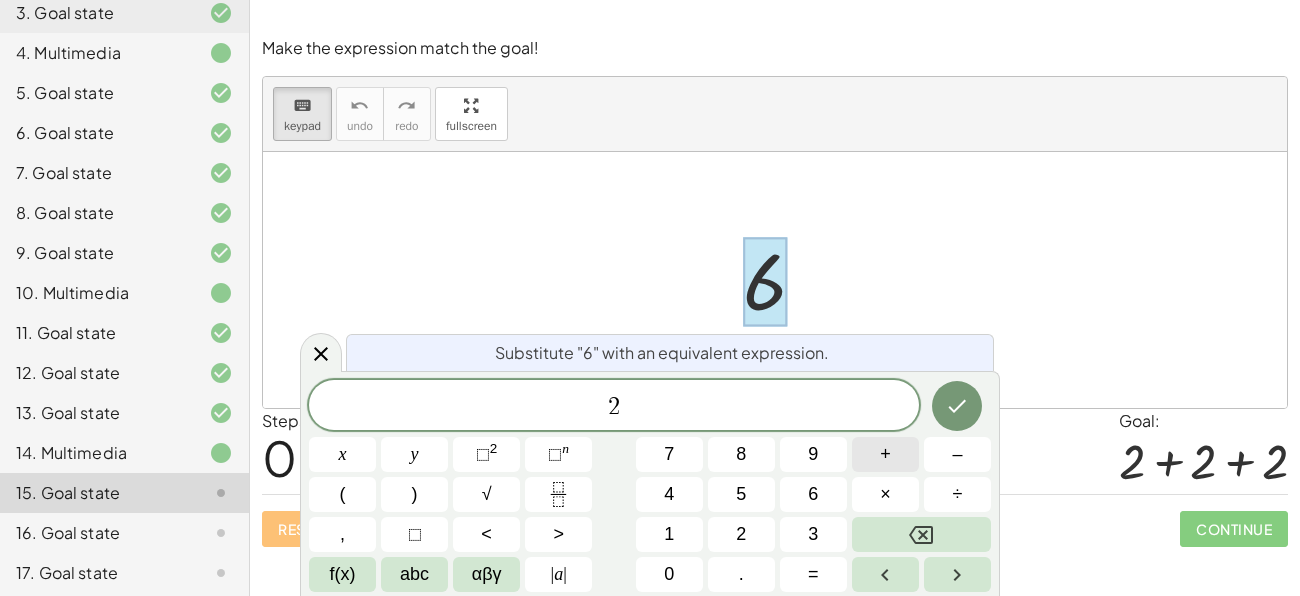 click on "+" at bounding box center [885, 454] 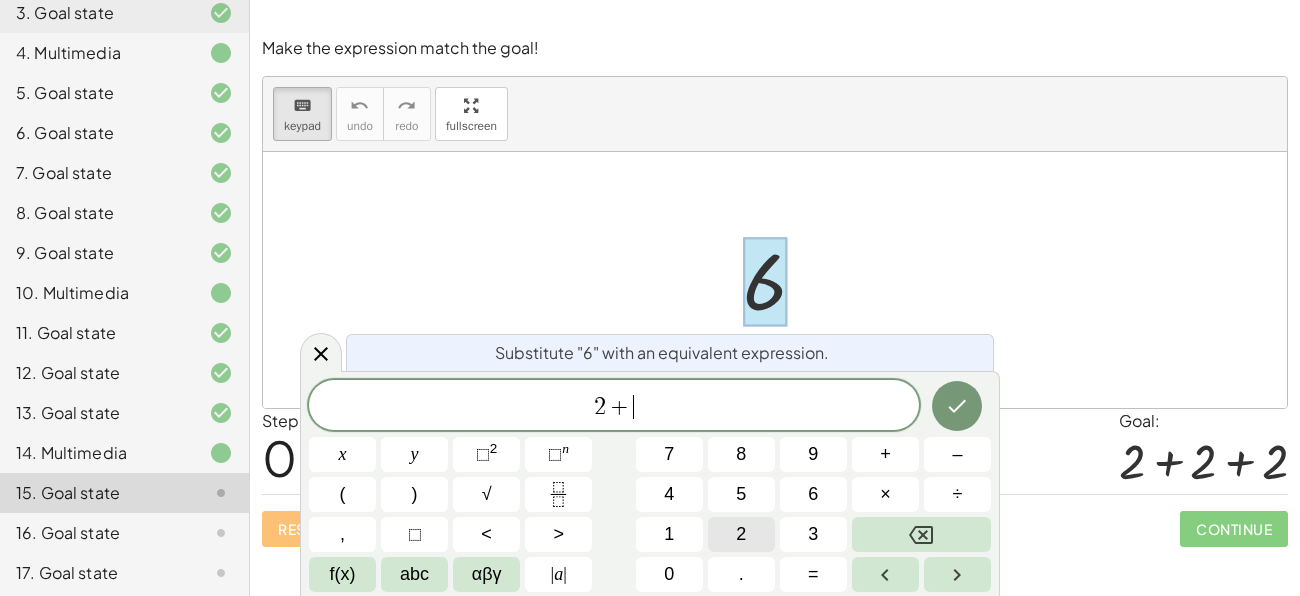 click on "2" at bounding box center [741, 534] 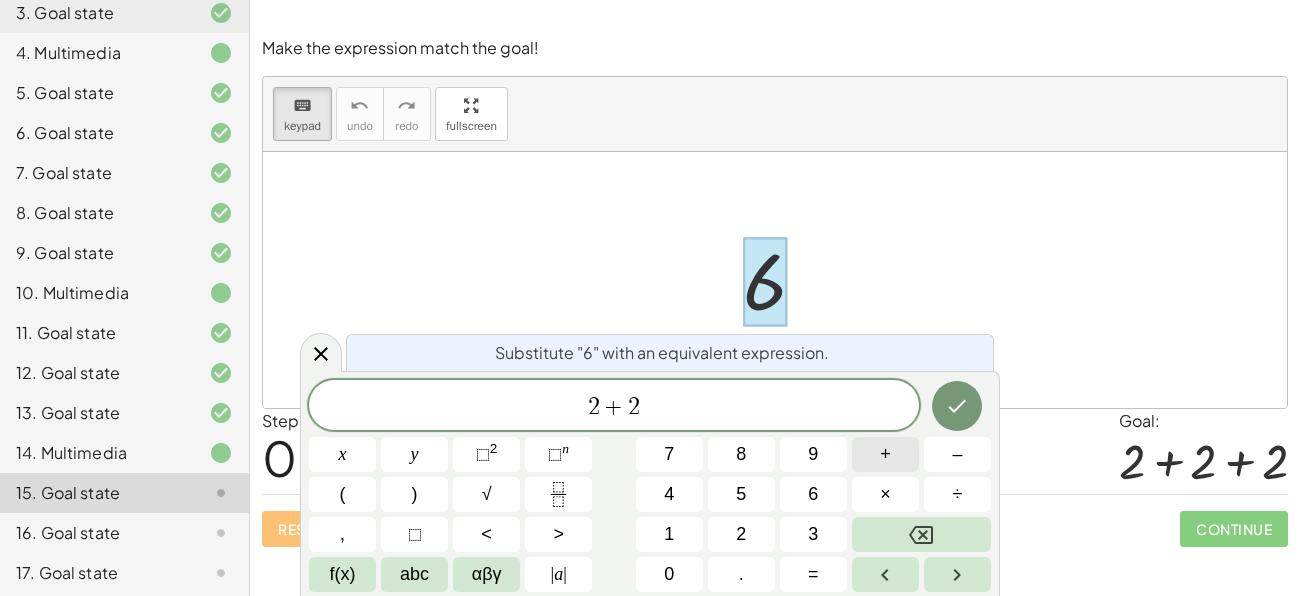 click on "+" at bounding box center [885, 454] 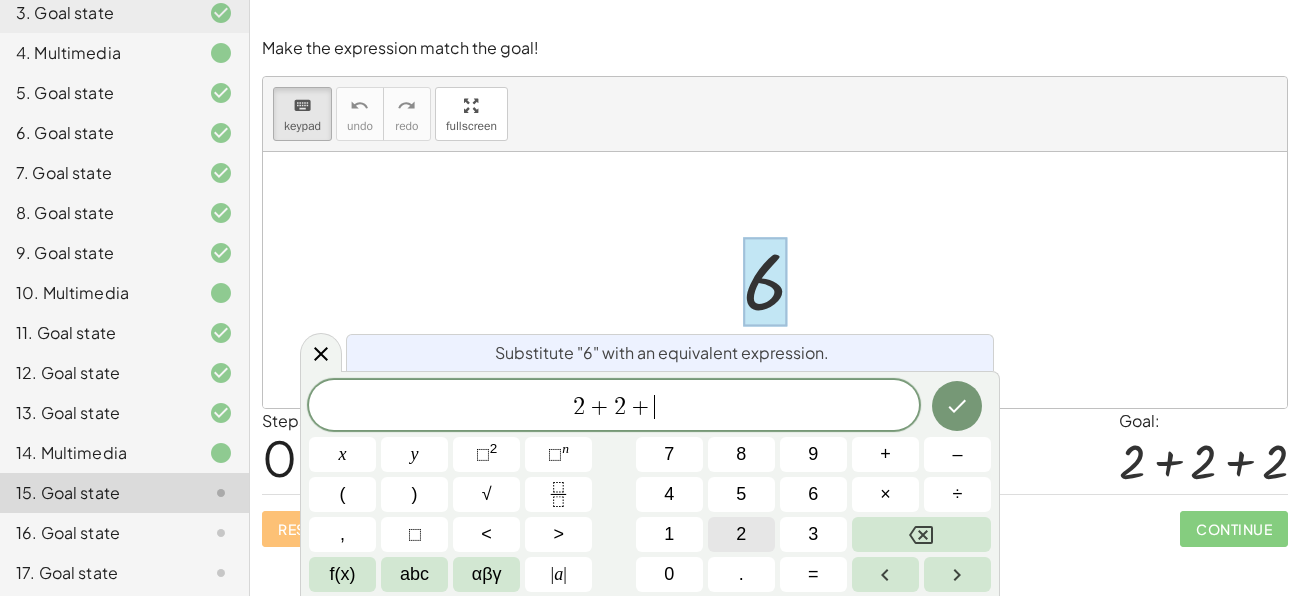 click on "2" at bounding box center [741, 534] 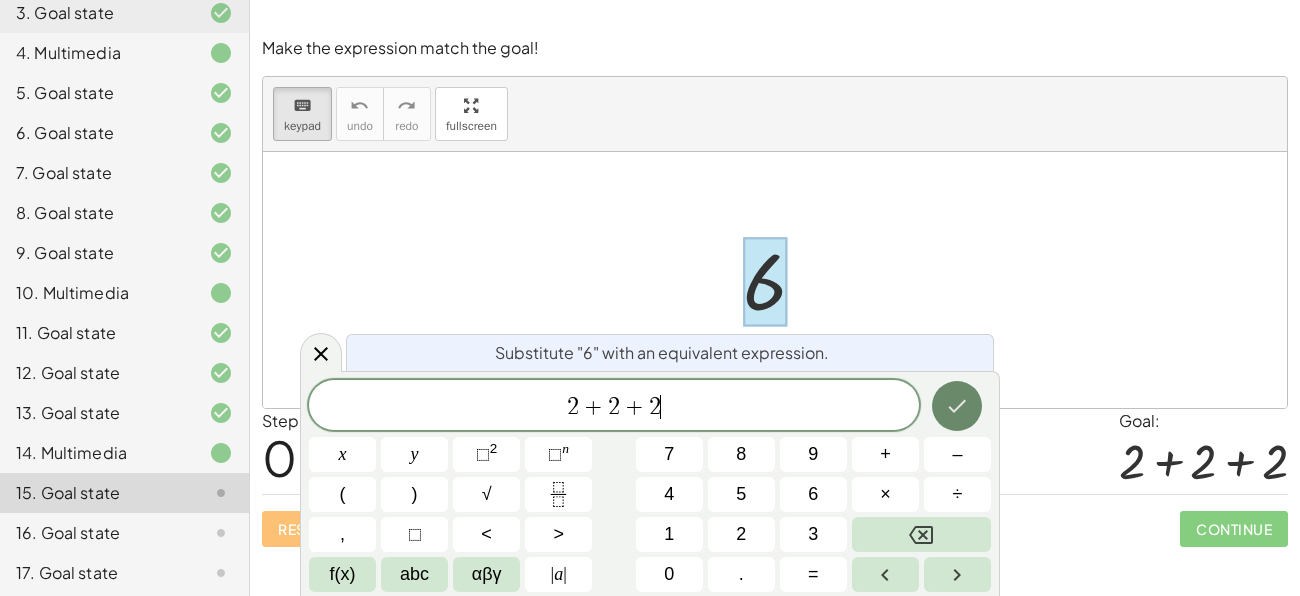 click at bounding box center [957, 406] 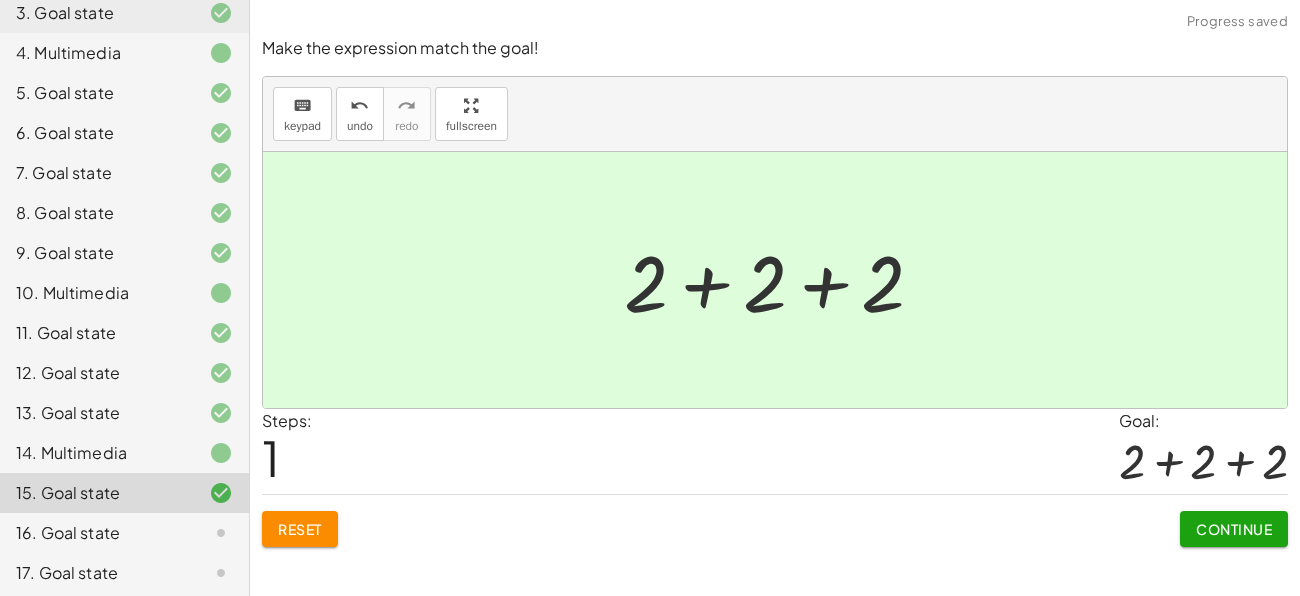 click on "Continue" 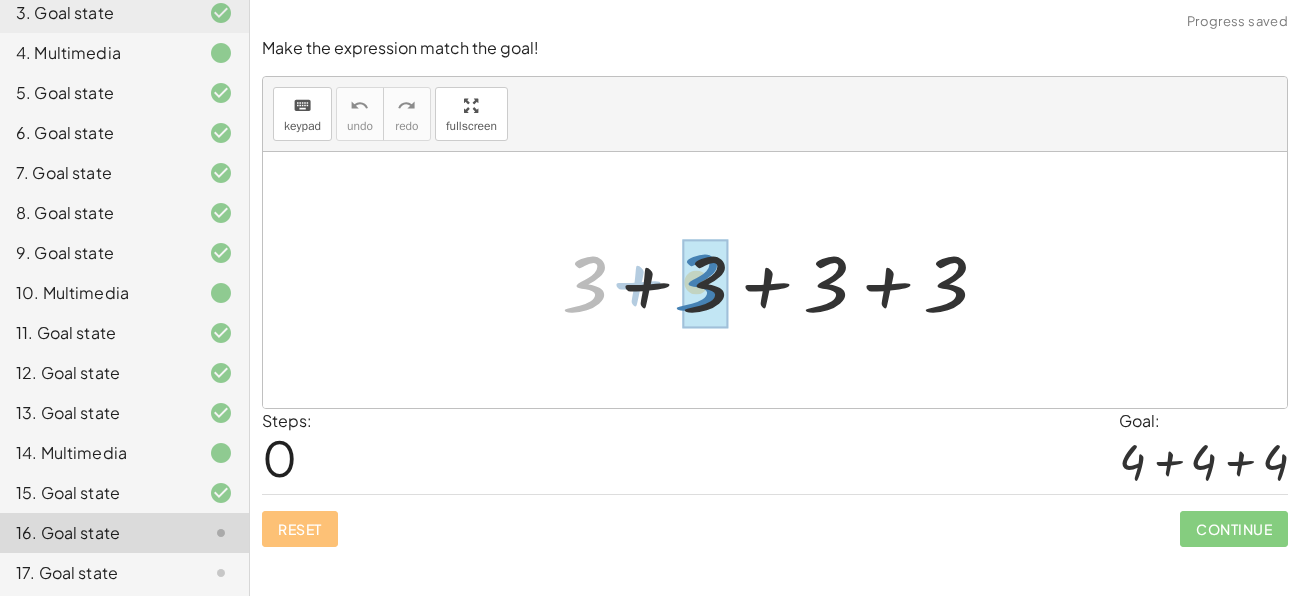 drag, startPoint x: 585, startPoint y: 275, endPoint x: 699, endPoint y: 271, distance: 114.07015 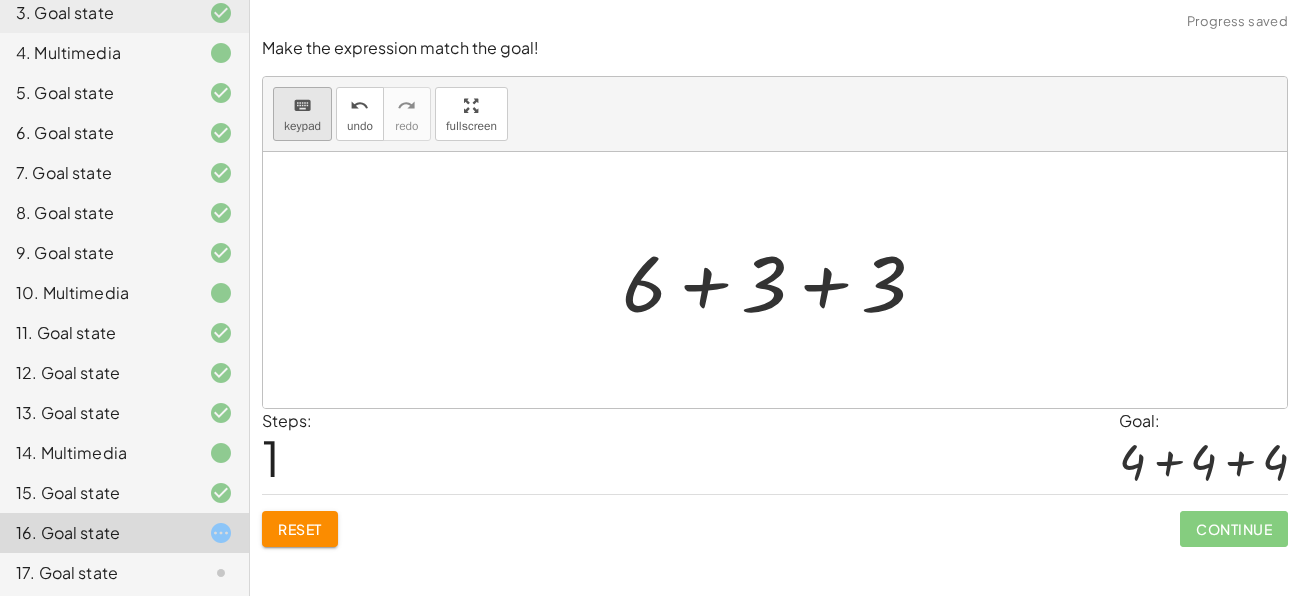 click on "keypad" at bounding box center (302, 126) 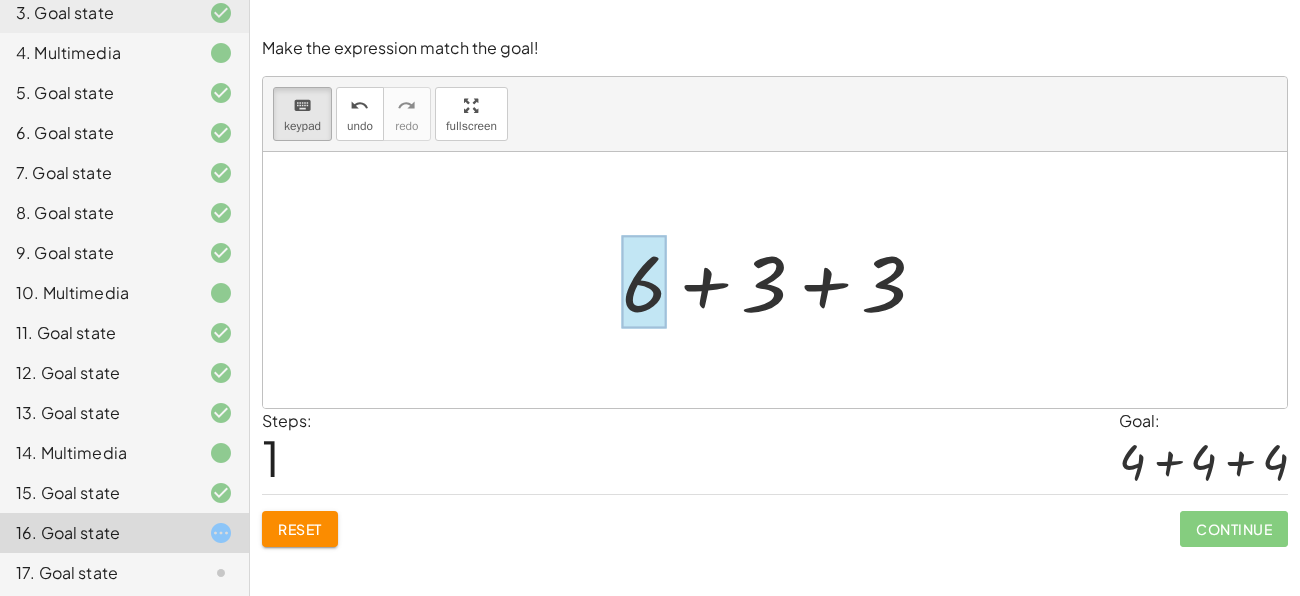 click at bounding box center [644, 282] 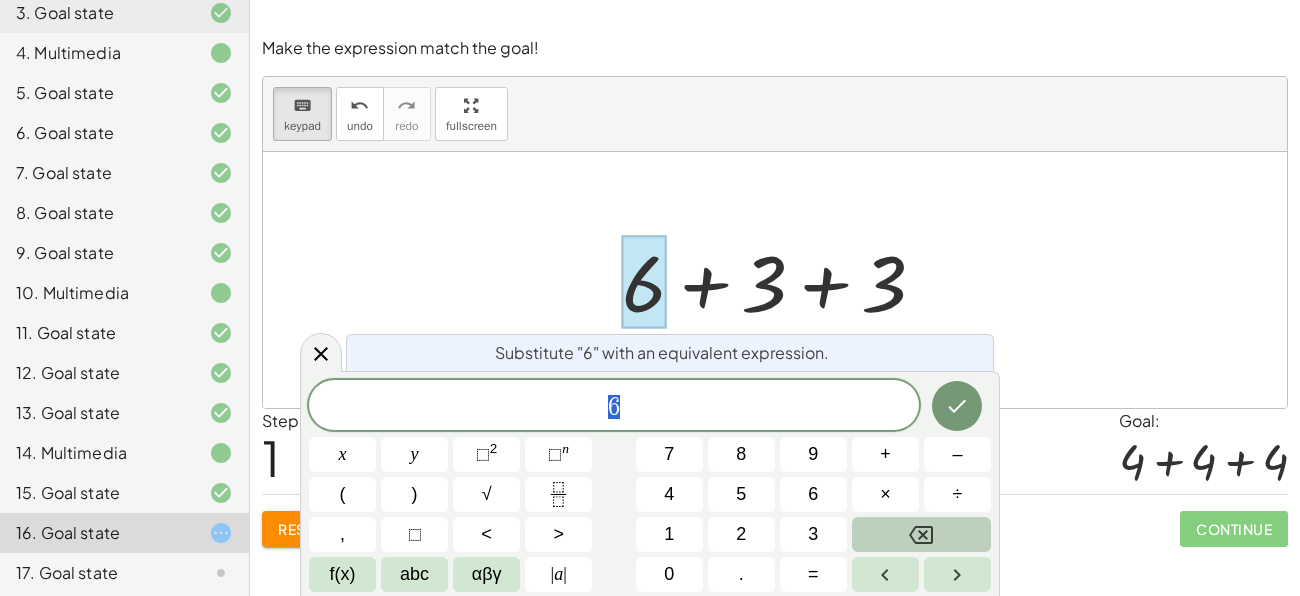 click 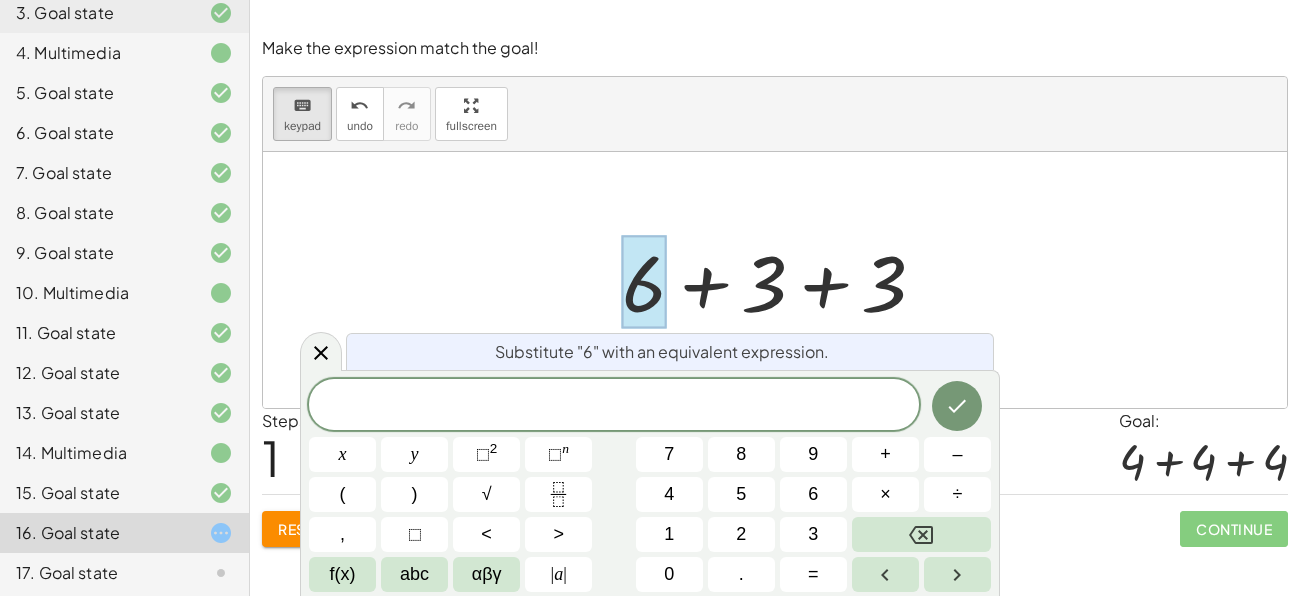 click at bounding box center [782, 280] 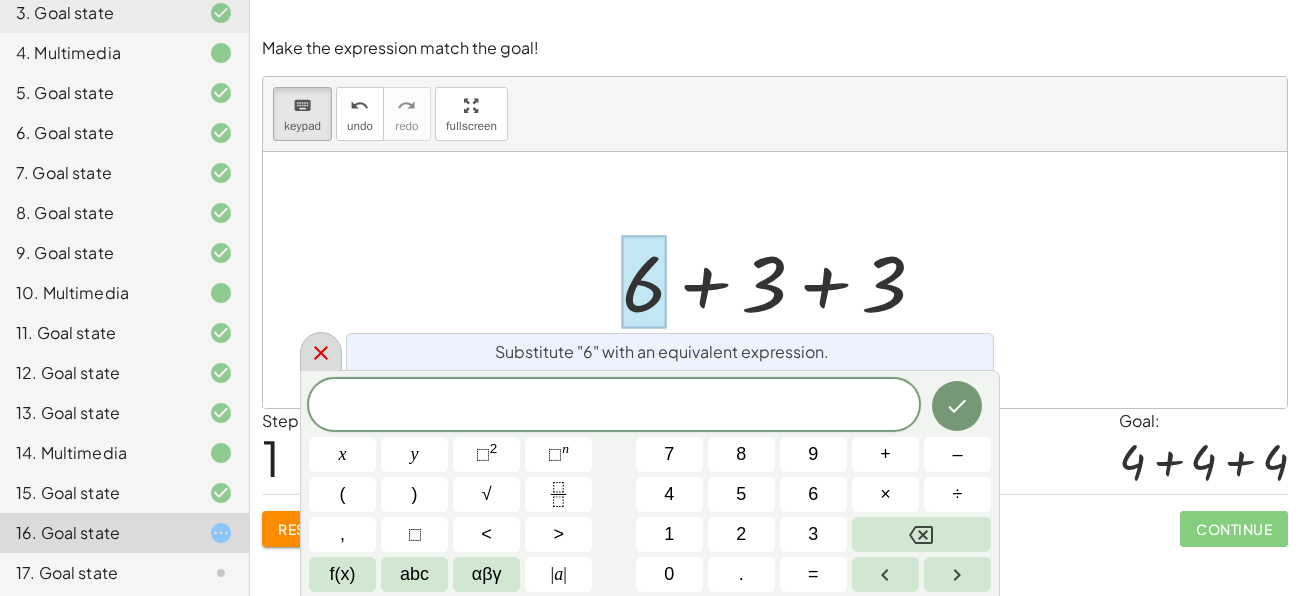 click 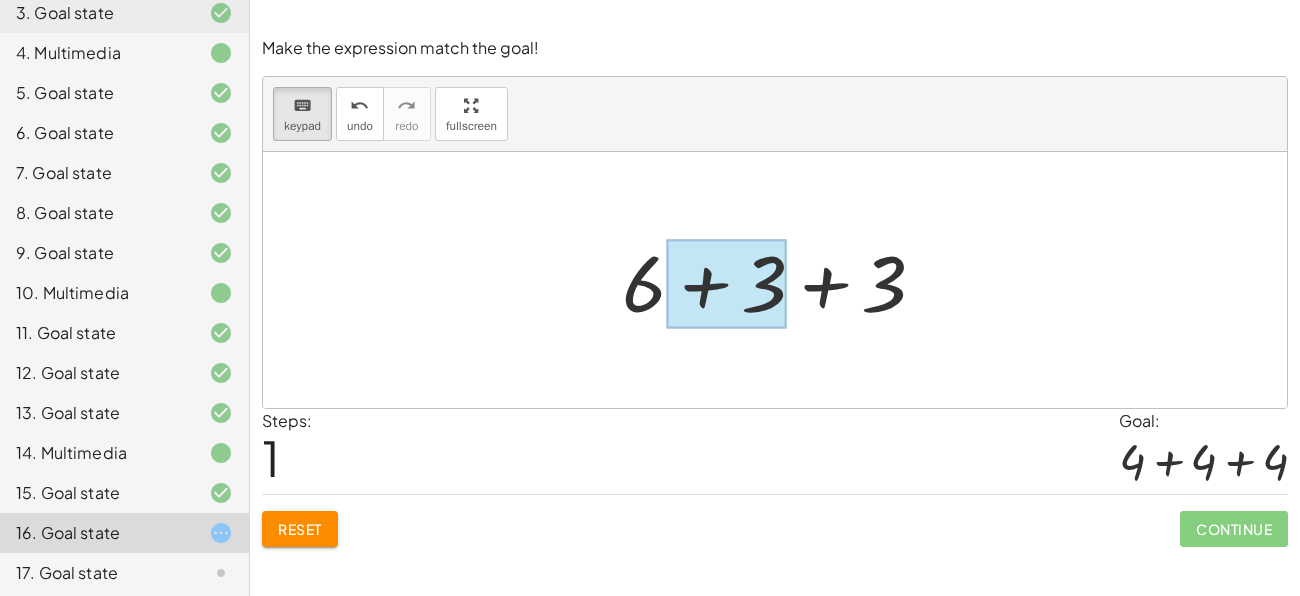 click at bounding box center [726, 284] 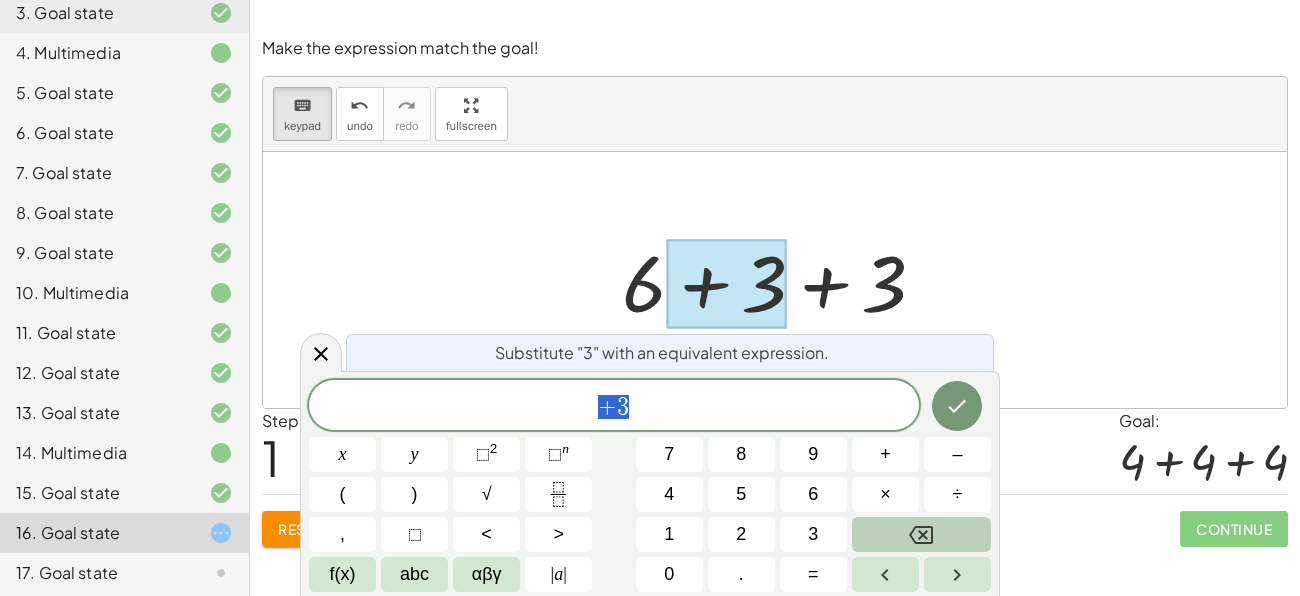 click 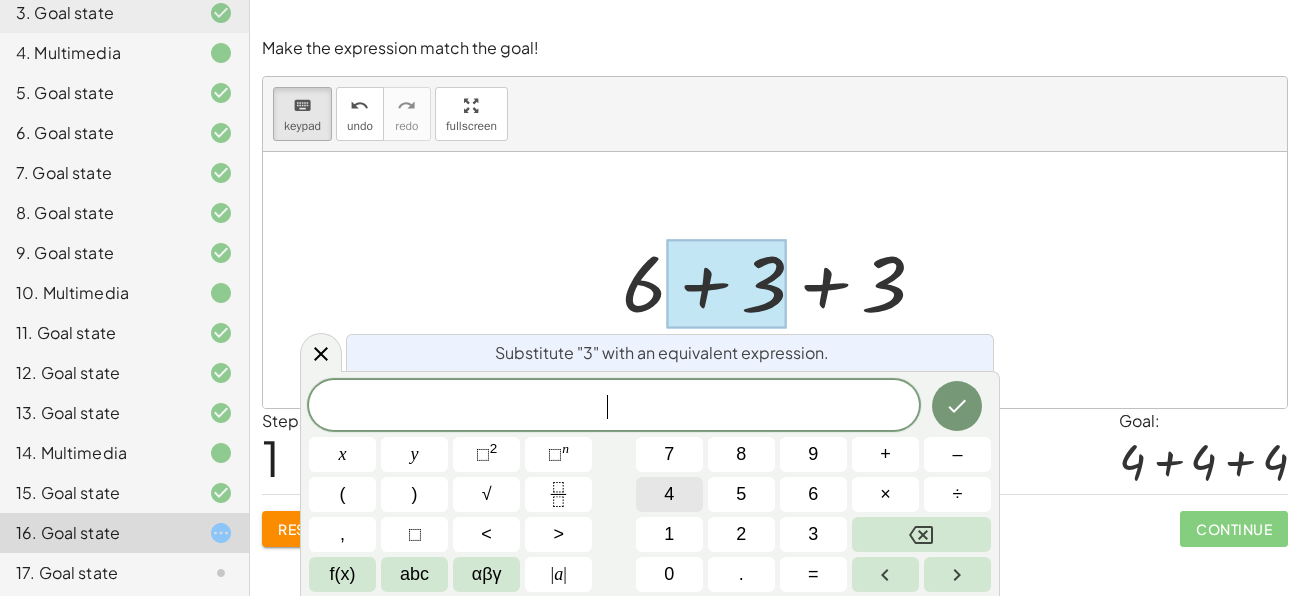 click on "4" at bounding box center [669, 494] 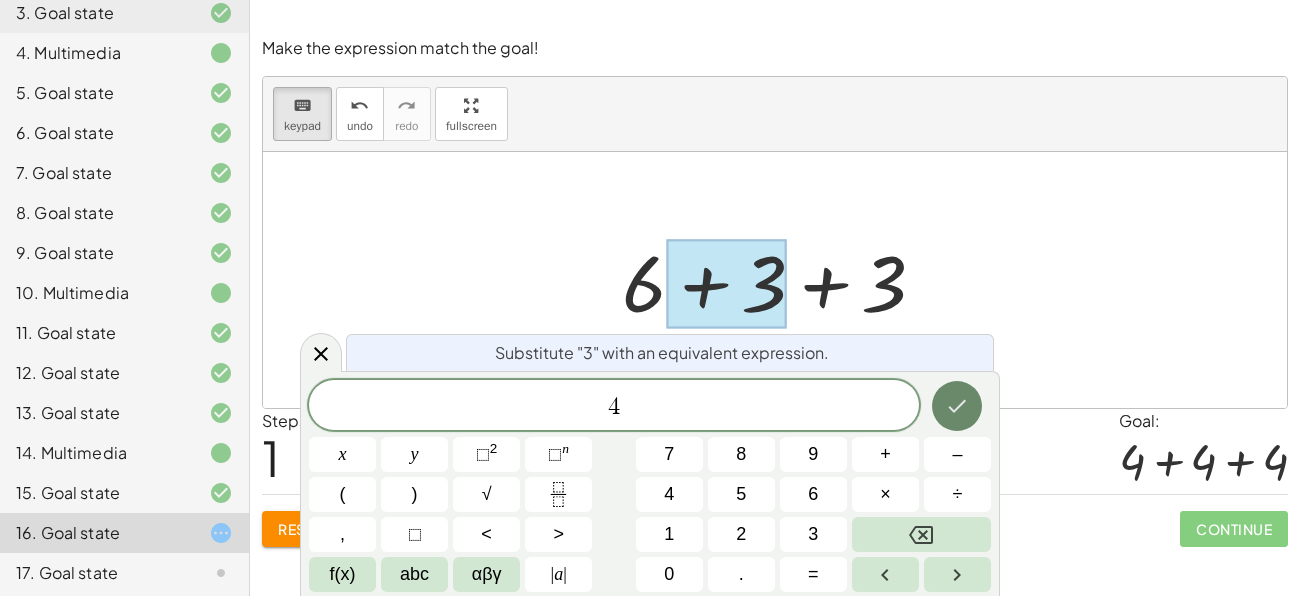 click 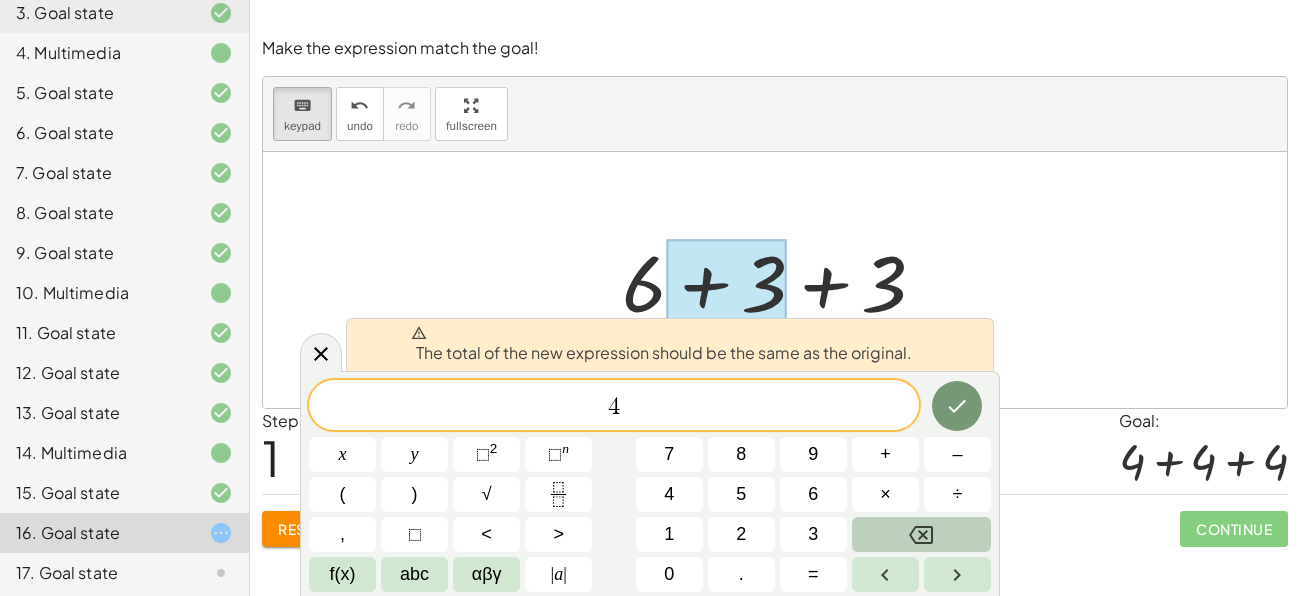 click at bounding box center [921, 534] 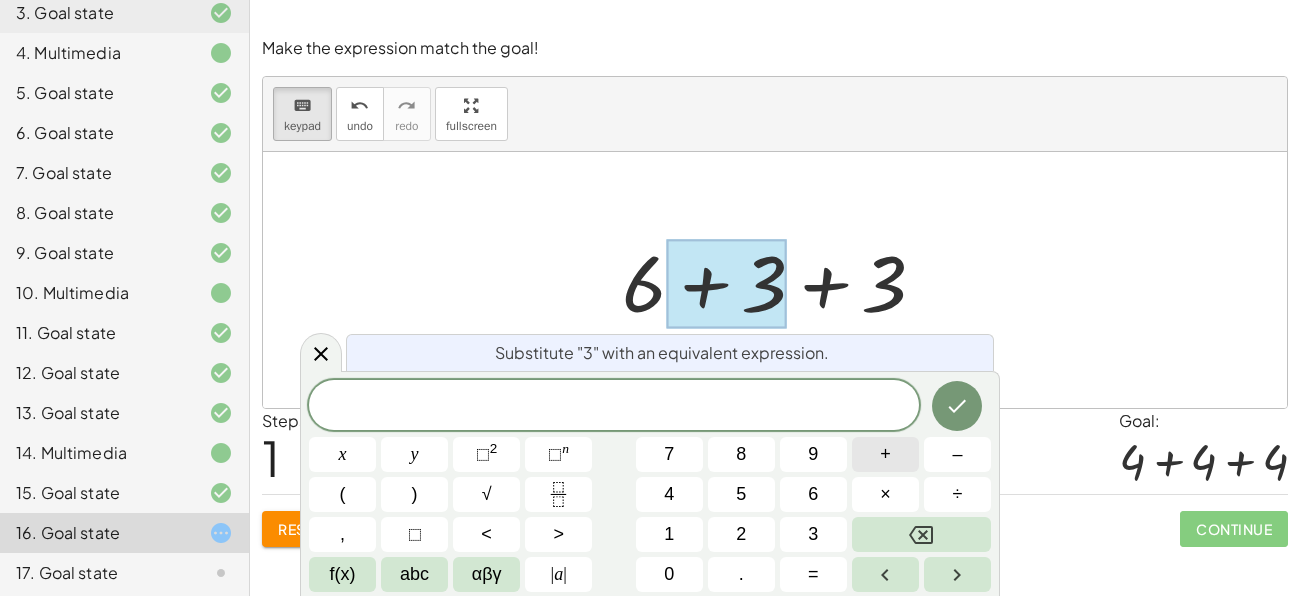 click on "+" at bounding box center (885, 454) 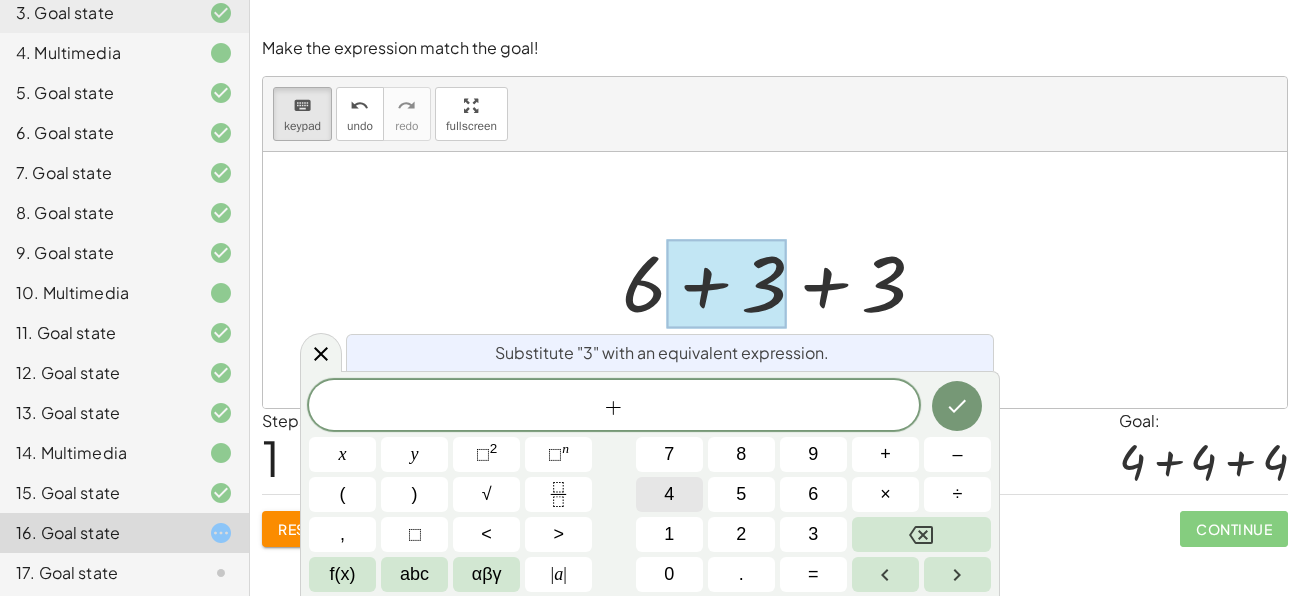 click on "4" at bounding box center (669, 494) 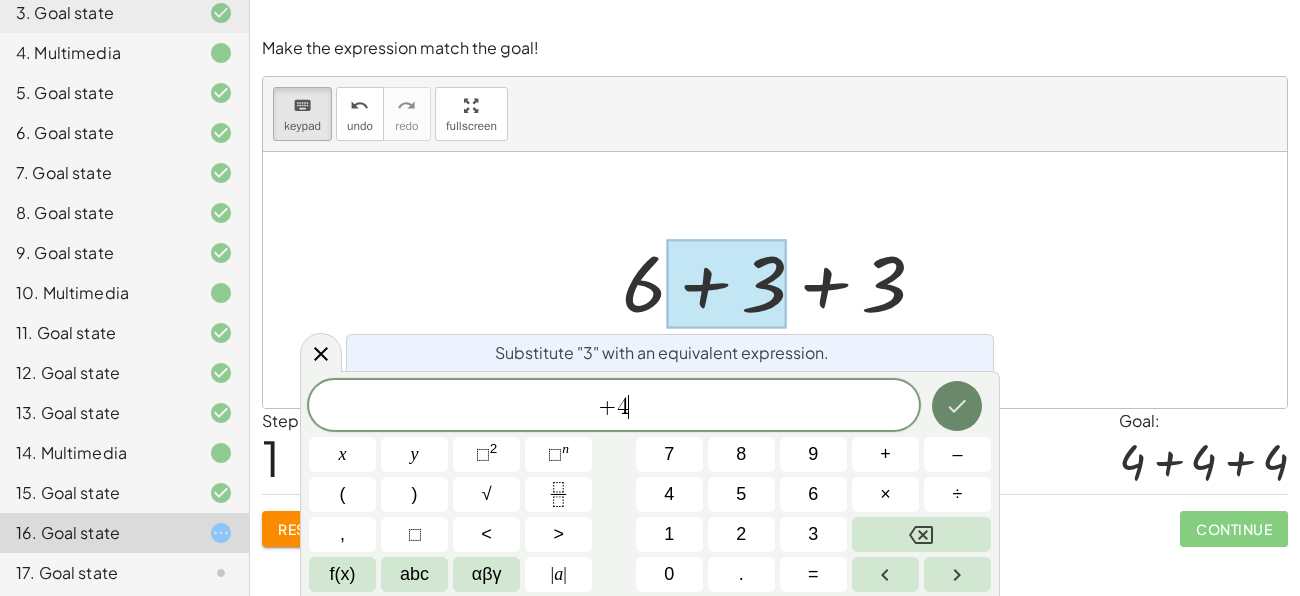 click 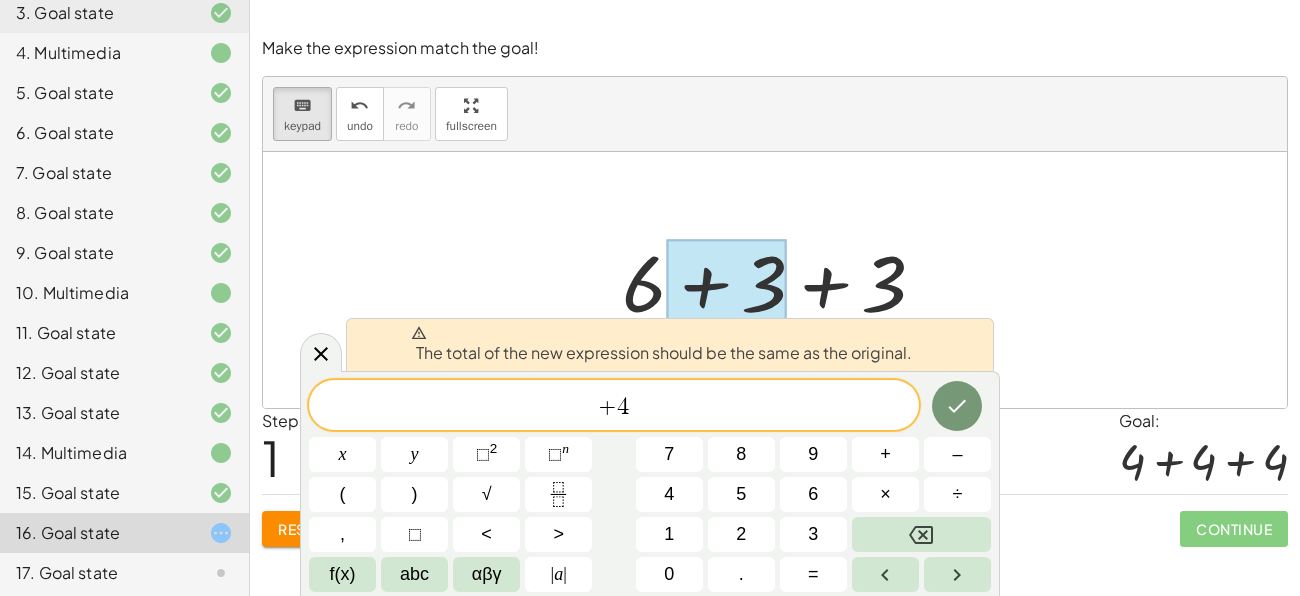 click at bounding box center (782, 280) 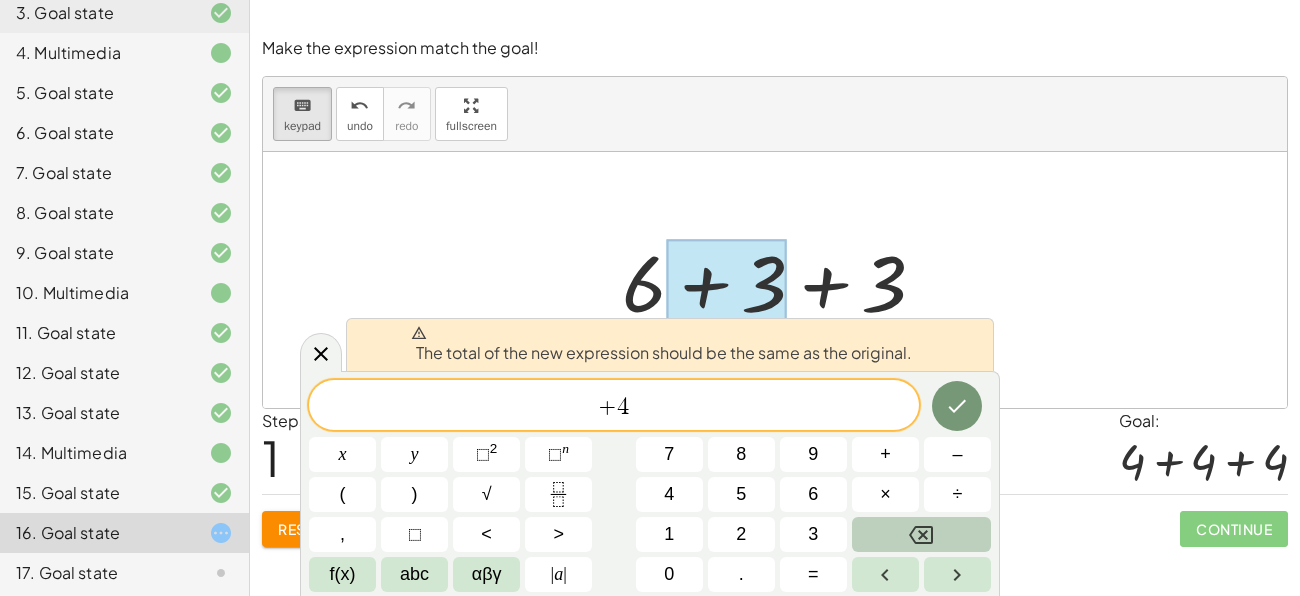 click at bounding box center [921, 534] 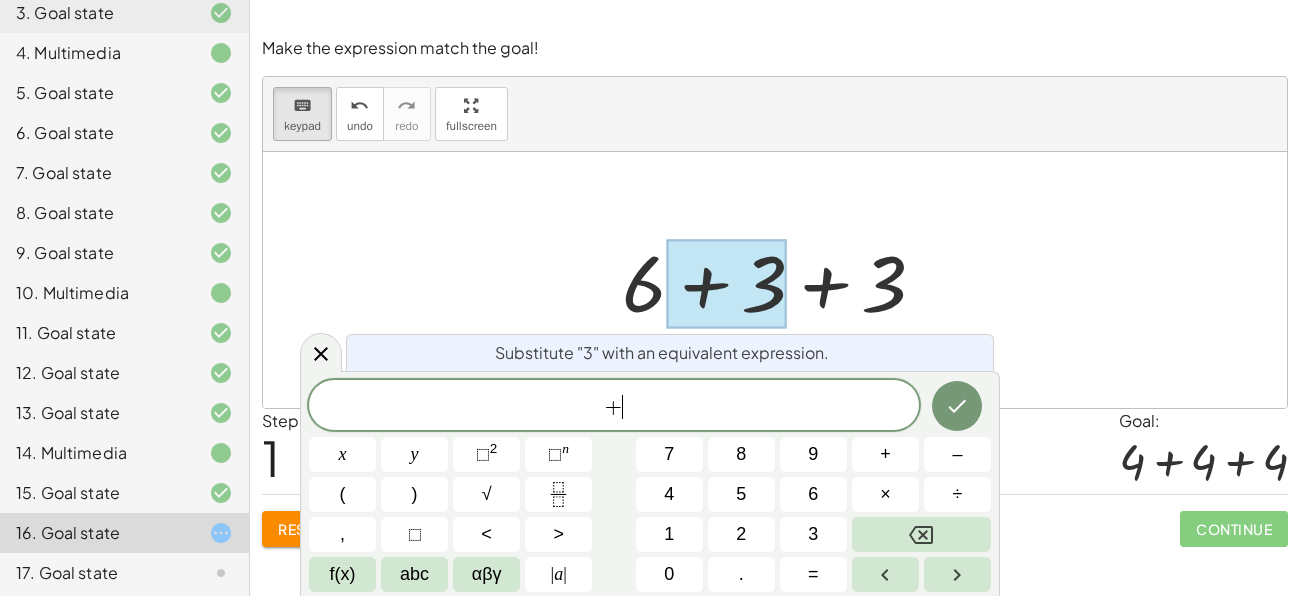click at bounding box center [782, 280] 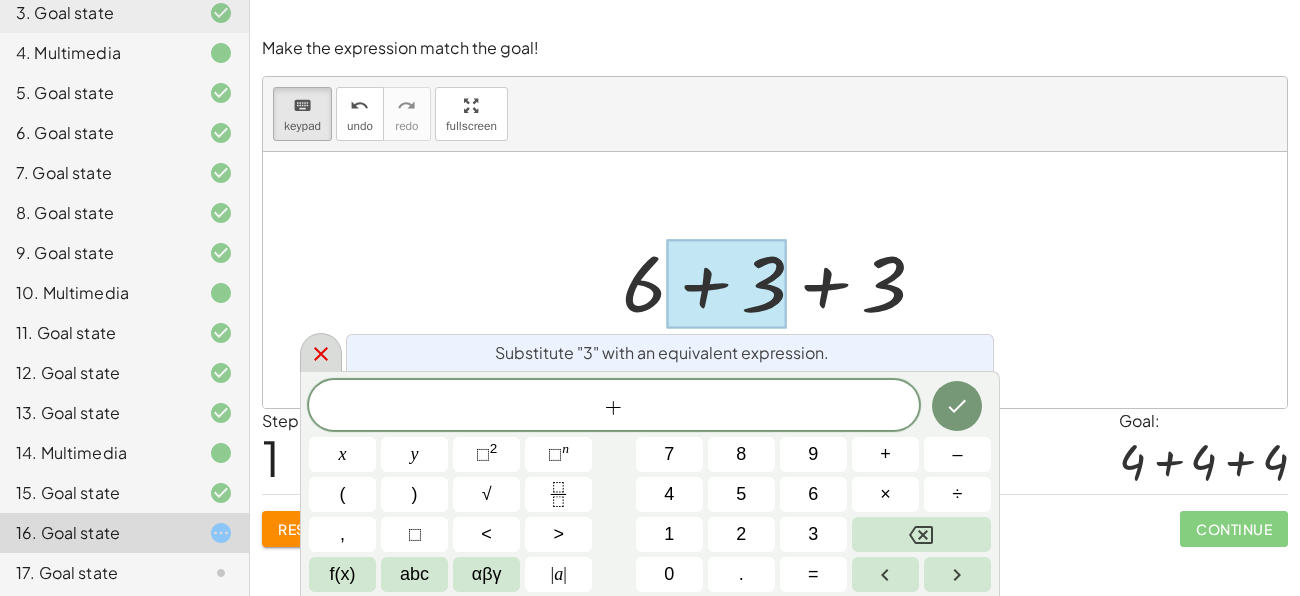click at bounding box center [321, 352] 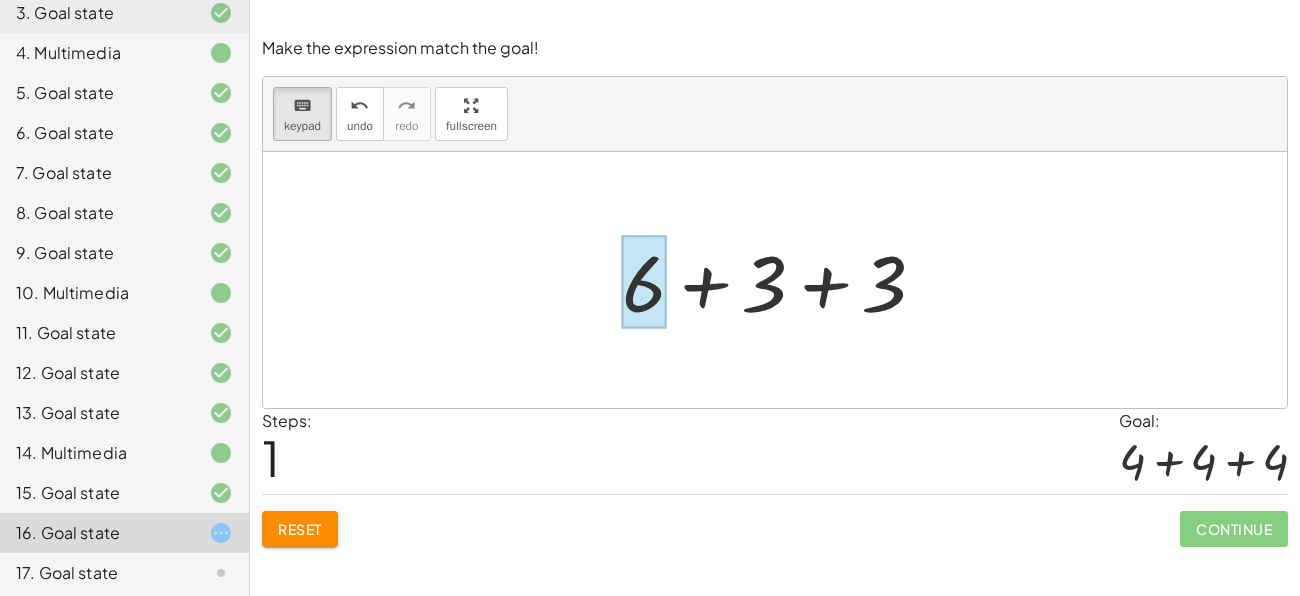 click at bounding box center (644, 282) 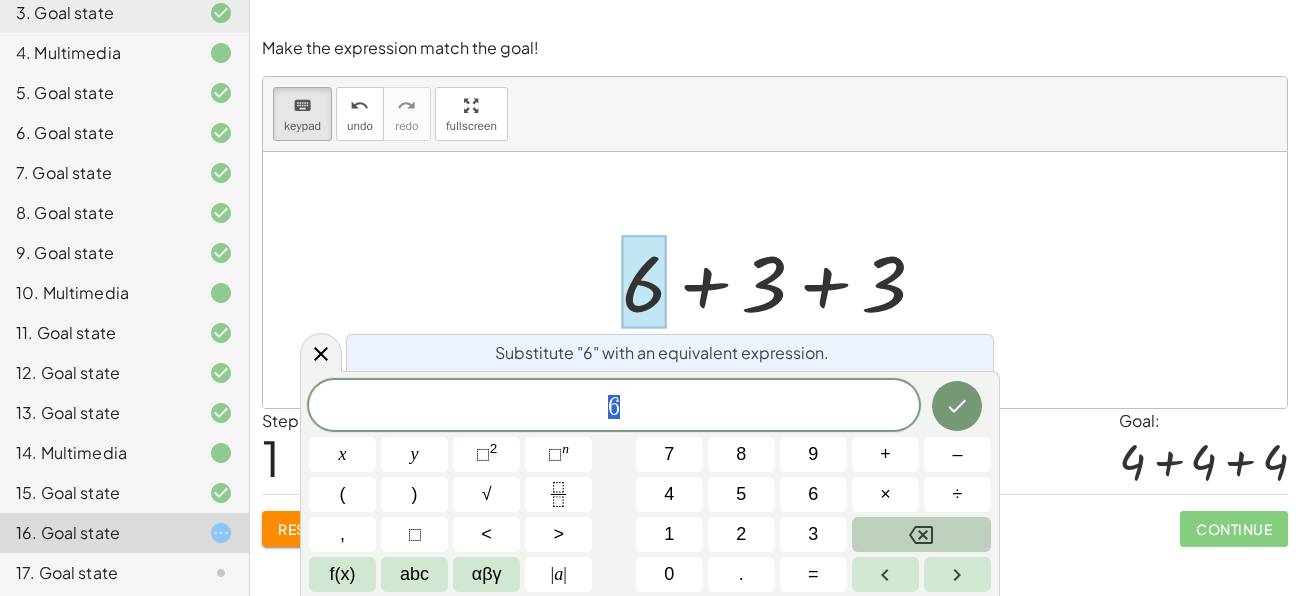 click at bounding box center [921, 534] 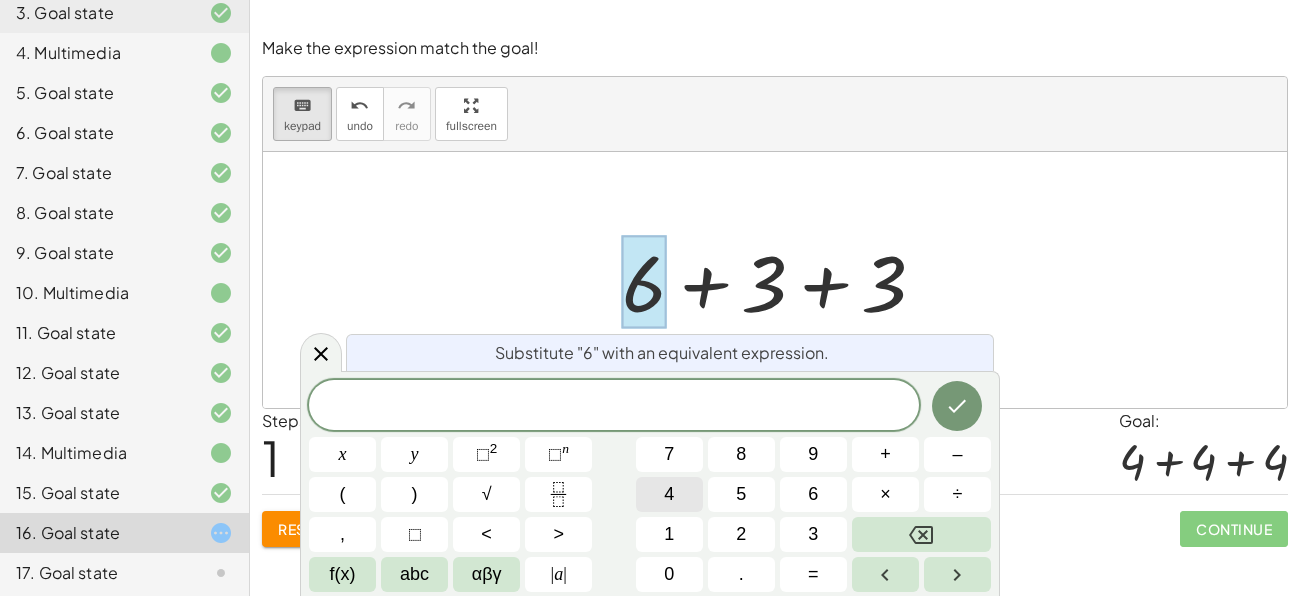 click on "4" at bounding box center [669, 494] 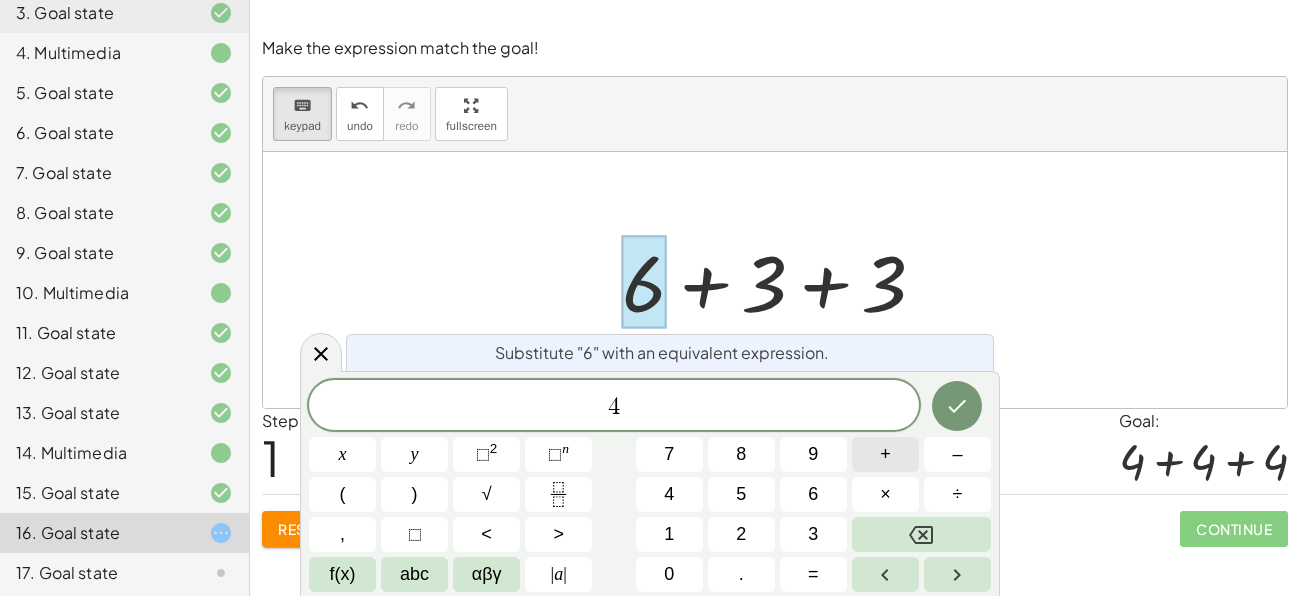 click on "+" at bounding box center (885, 454) 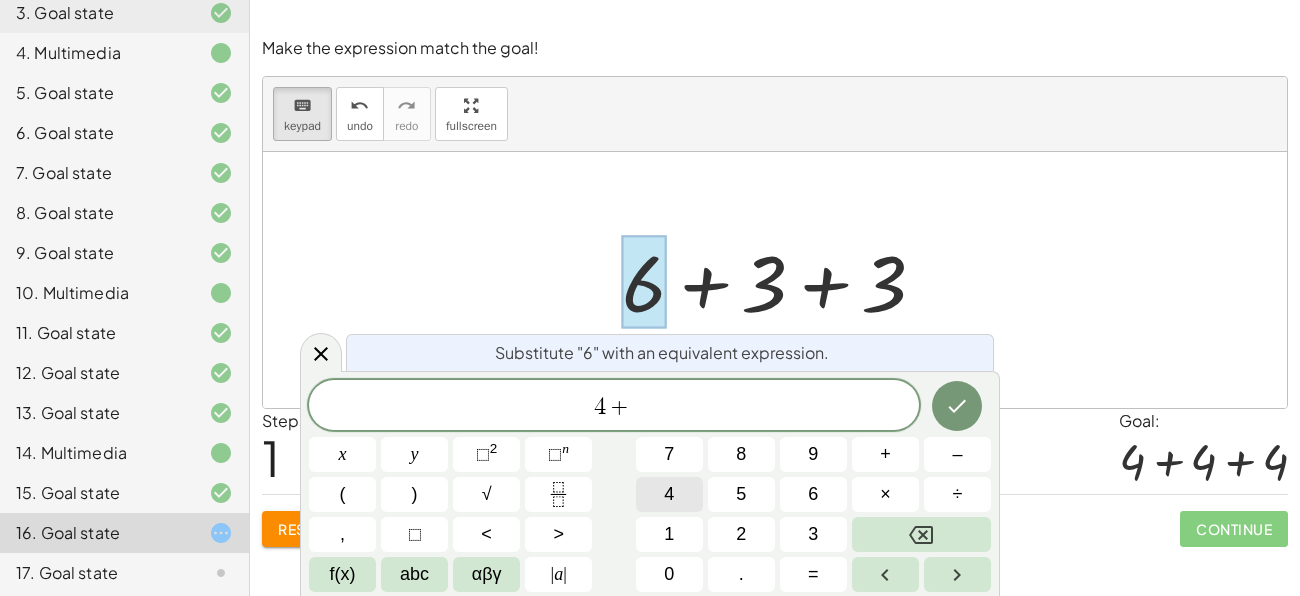 click on "4" at bounding box center [669, 494] 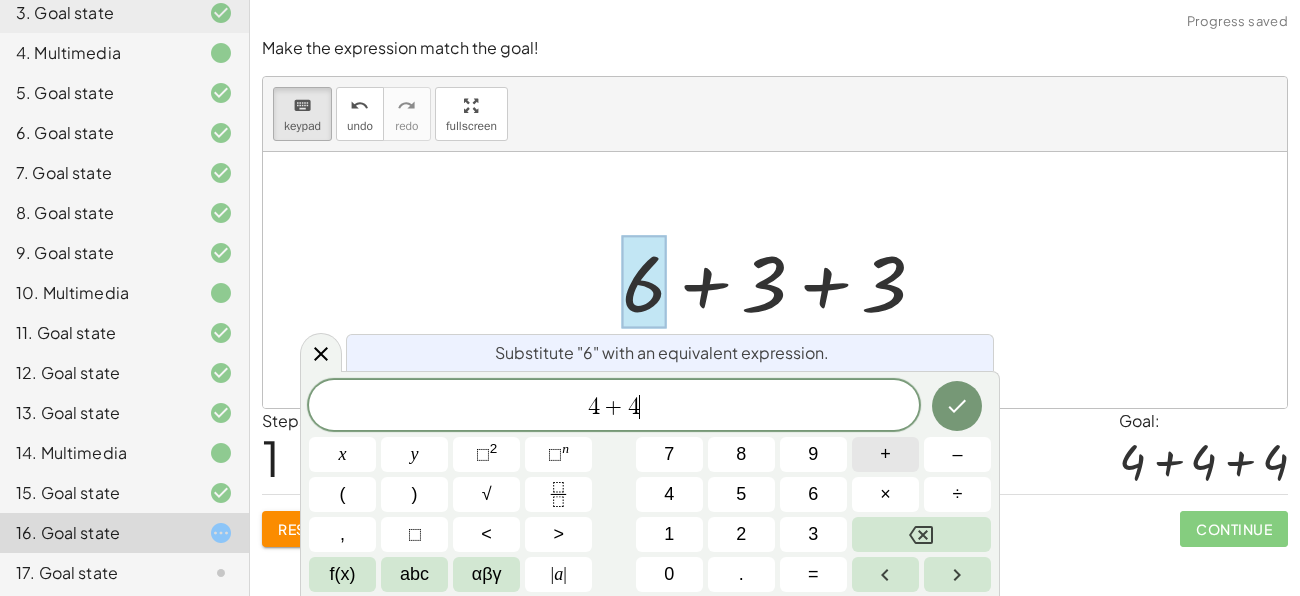 click on "+" at bounding box center (885, 454) 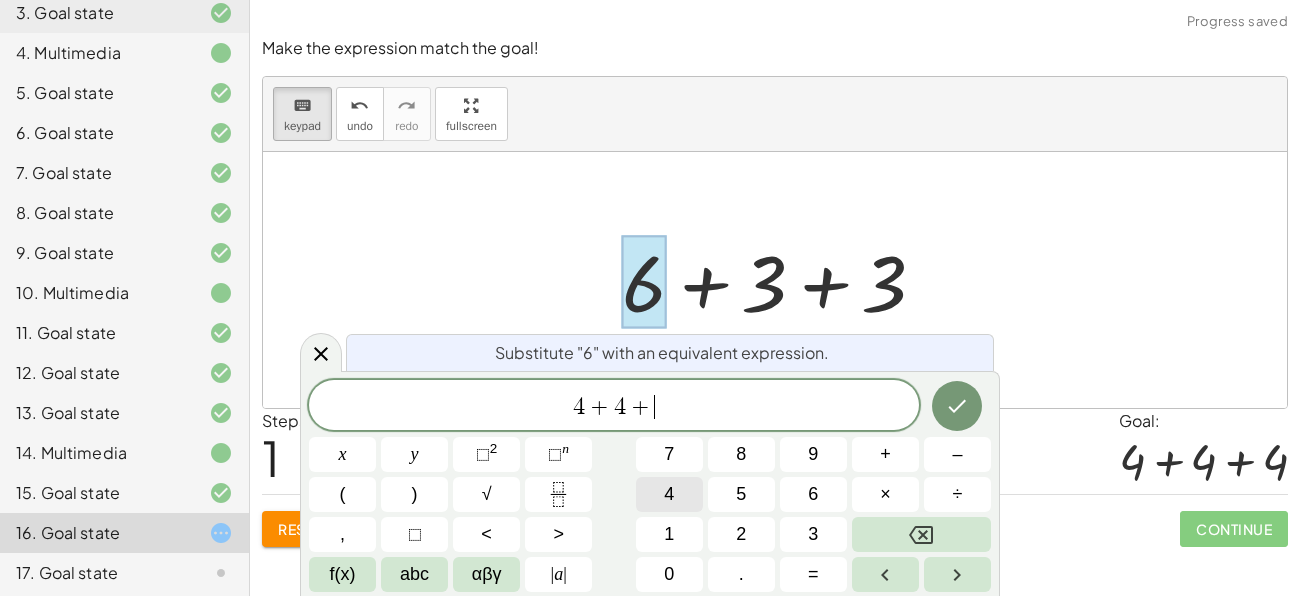 click on "4" at bounding box center [669, 494] 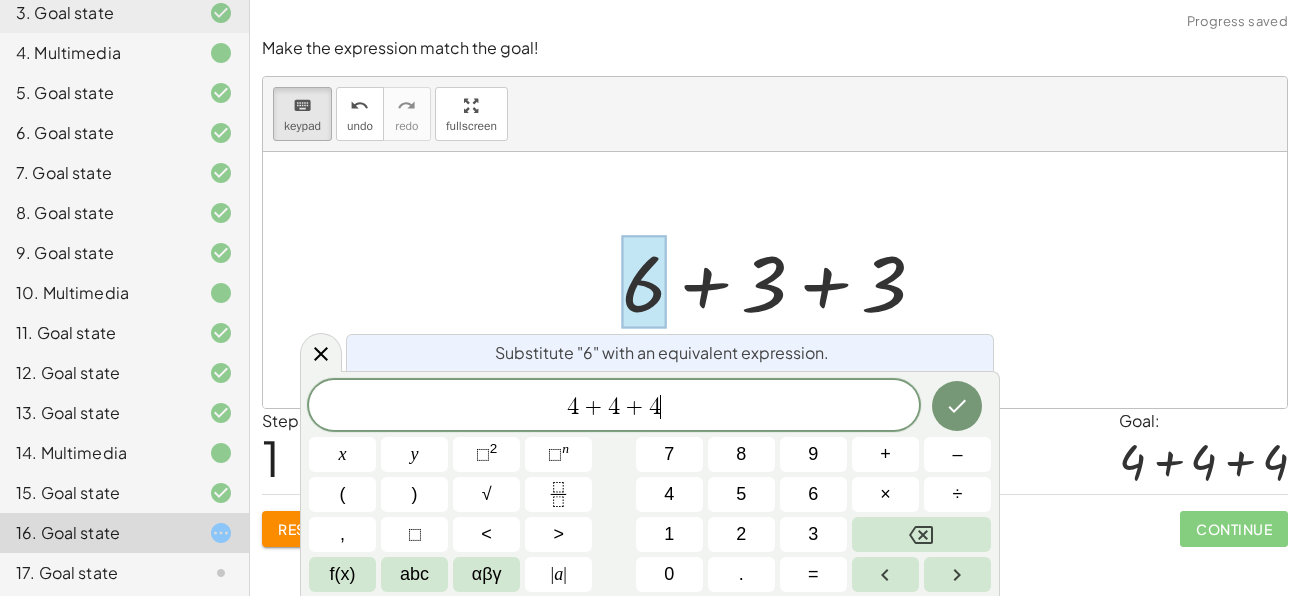 click 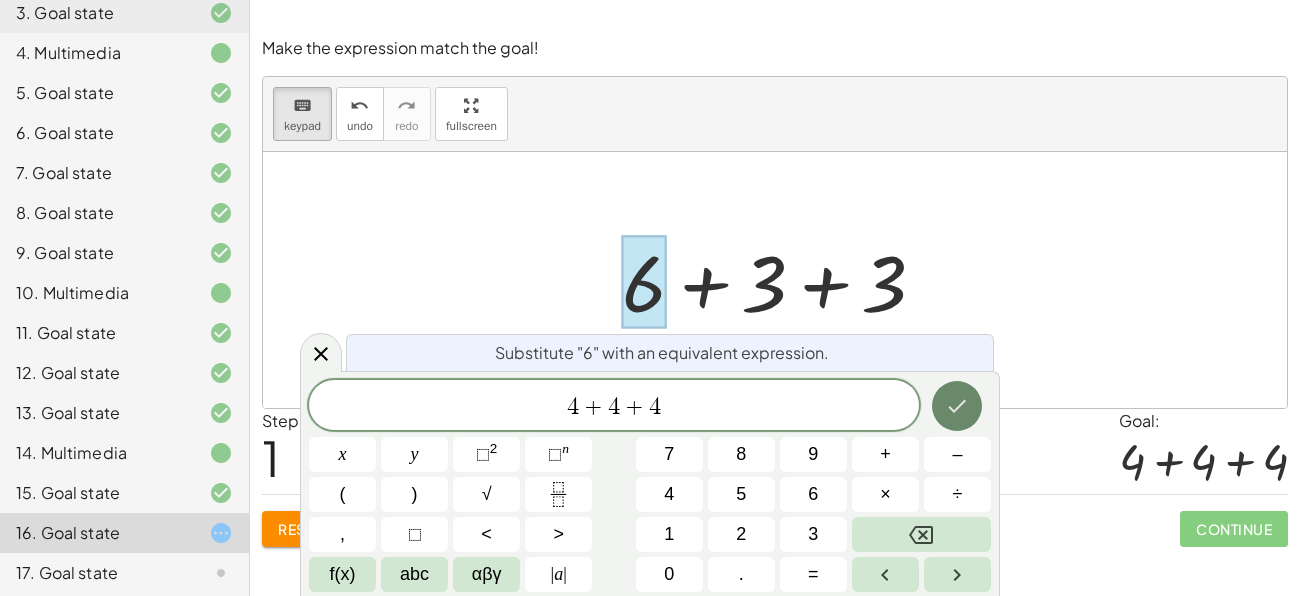 click 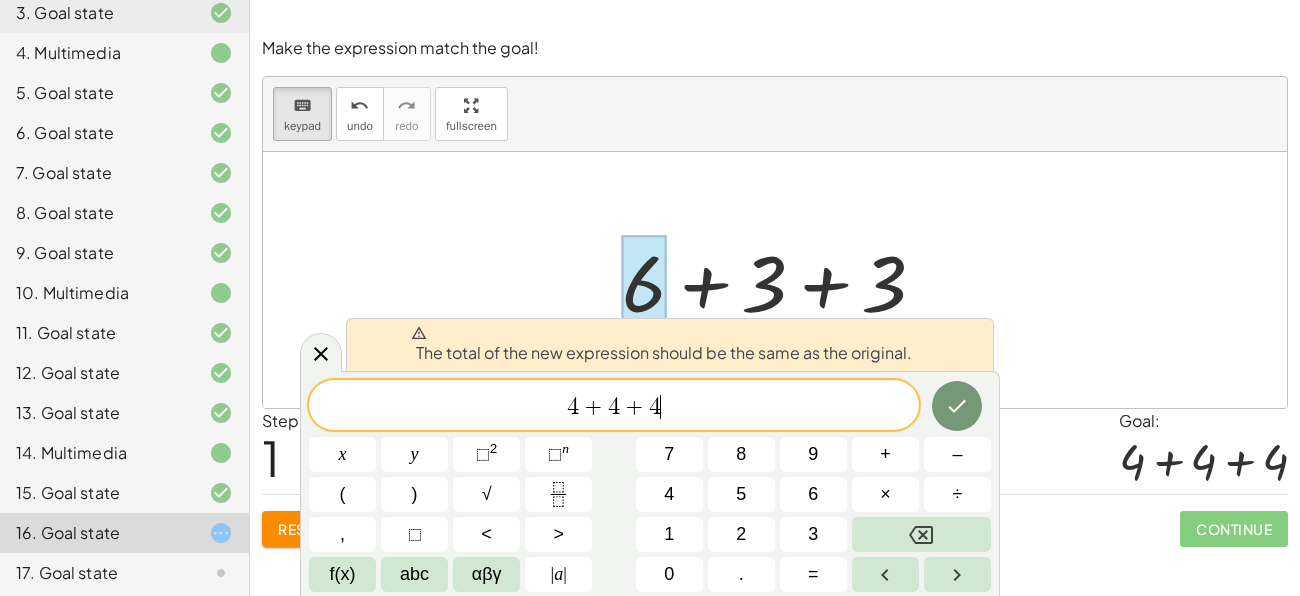 click at bounding box center [775, 280] 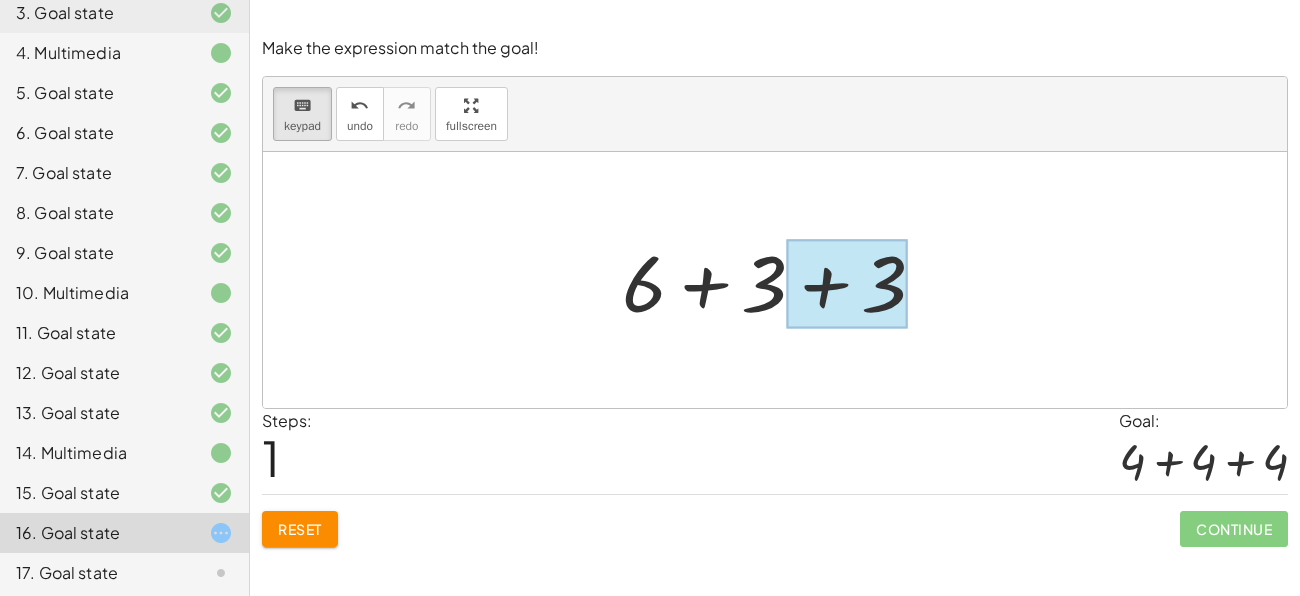 click at bounding box center [847, 284] 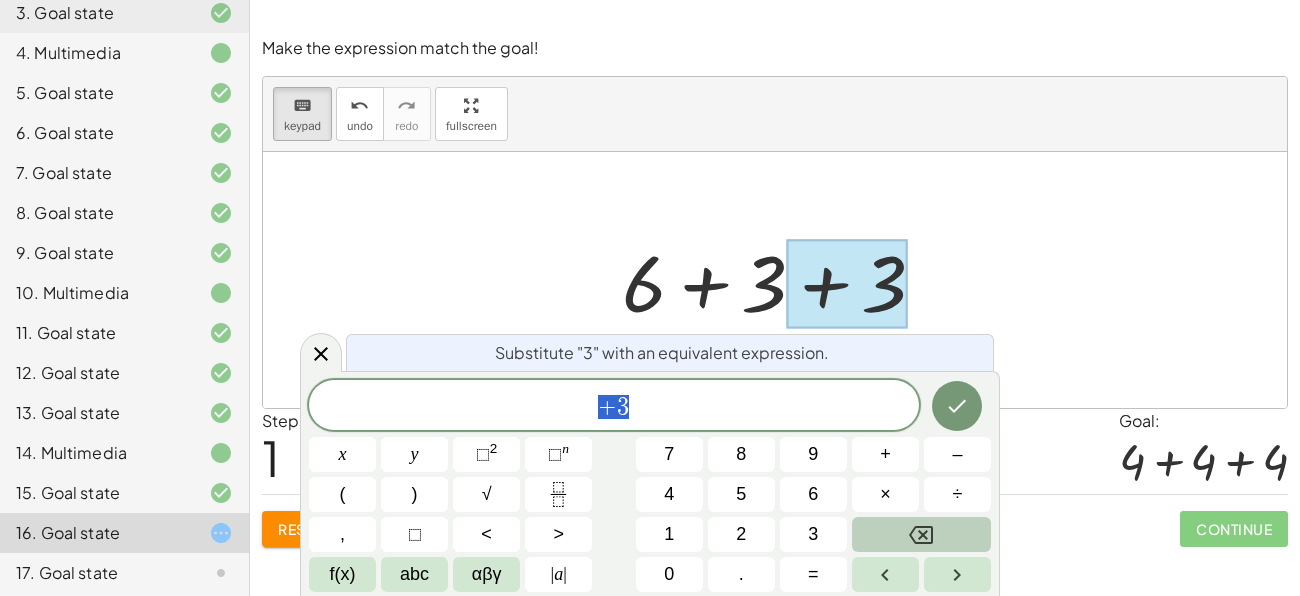 click 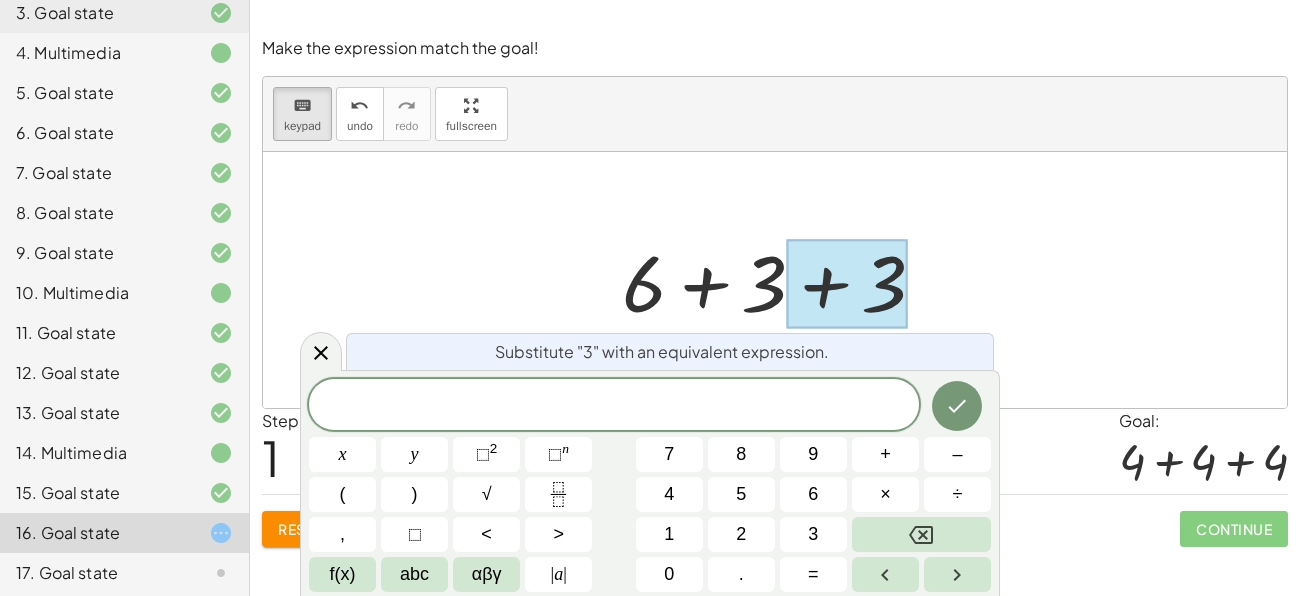 click on "x y ⬚ 2 ⬚ n 7 8 9 + – ( ) √ 4 5 6 × ÷ , ⬚ < > 1 2 3 f(x) abc αβγ | a | 0 . =" at bounding box center (650, 485) 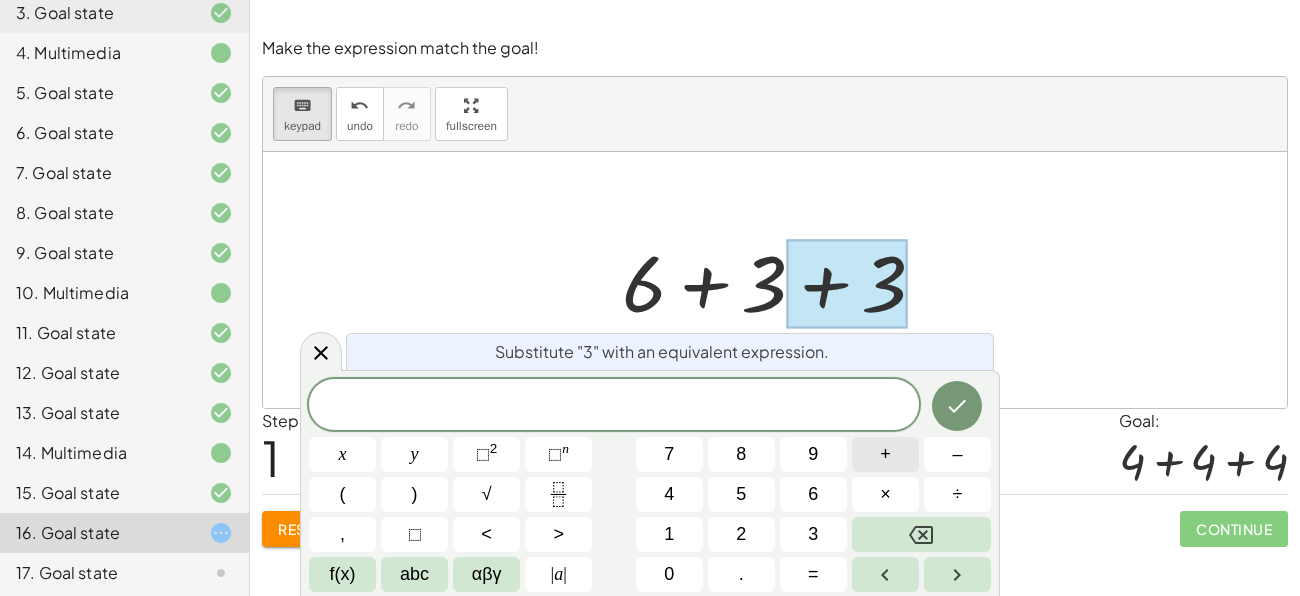click on "+" at bounding box center (885, 454) 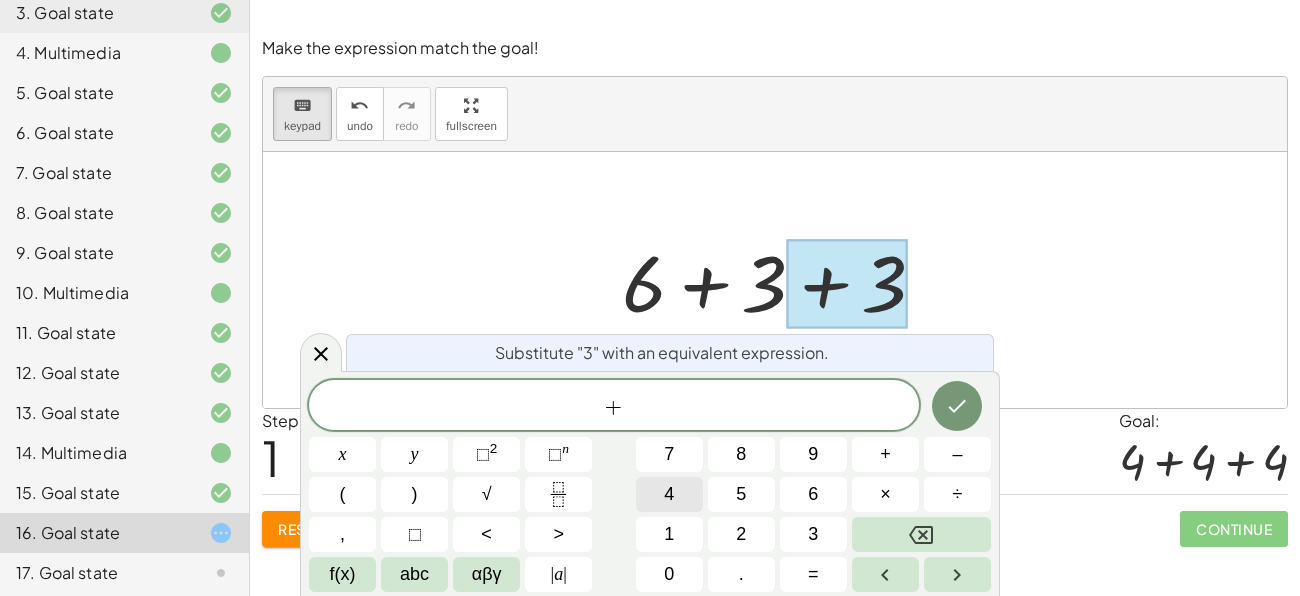 click on "4" at bounding box center [669, 494] 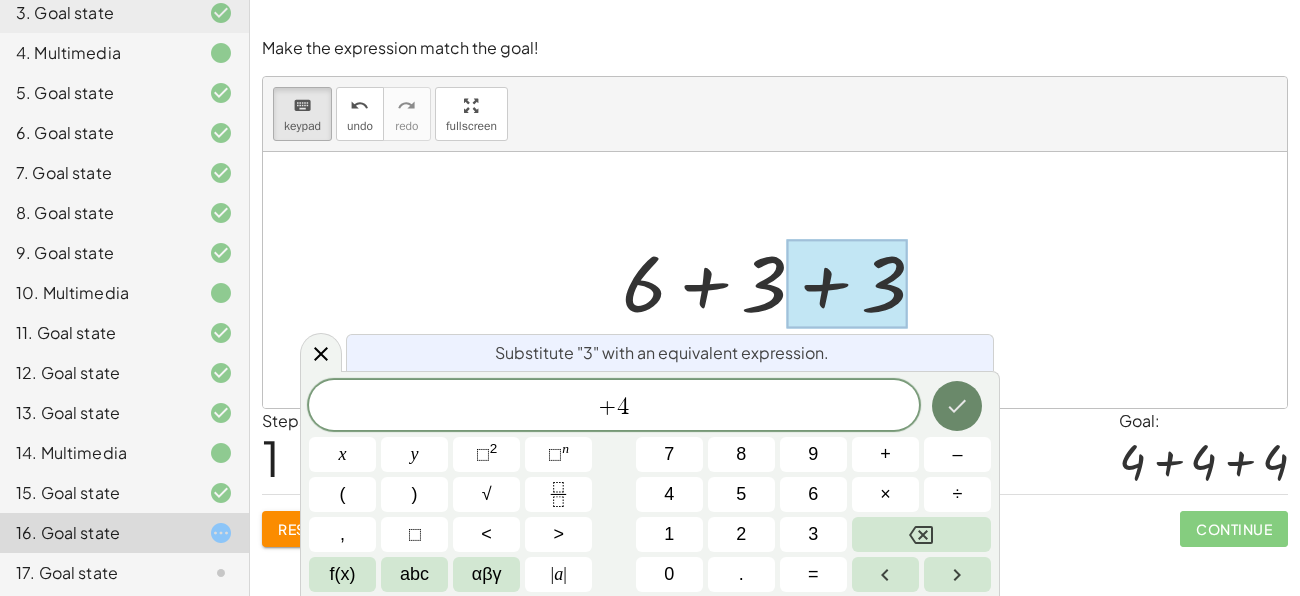 click at bounding box center [957, 406] 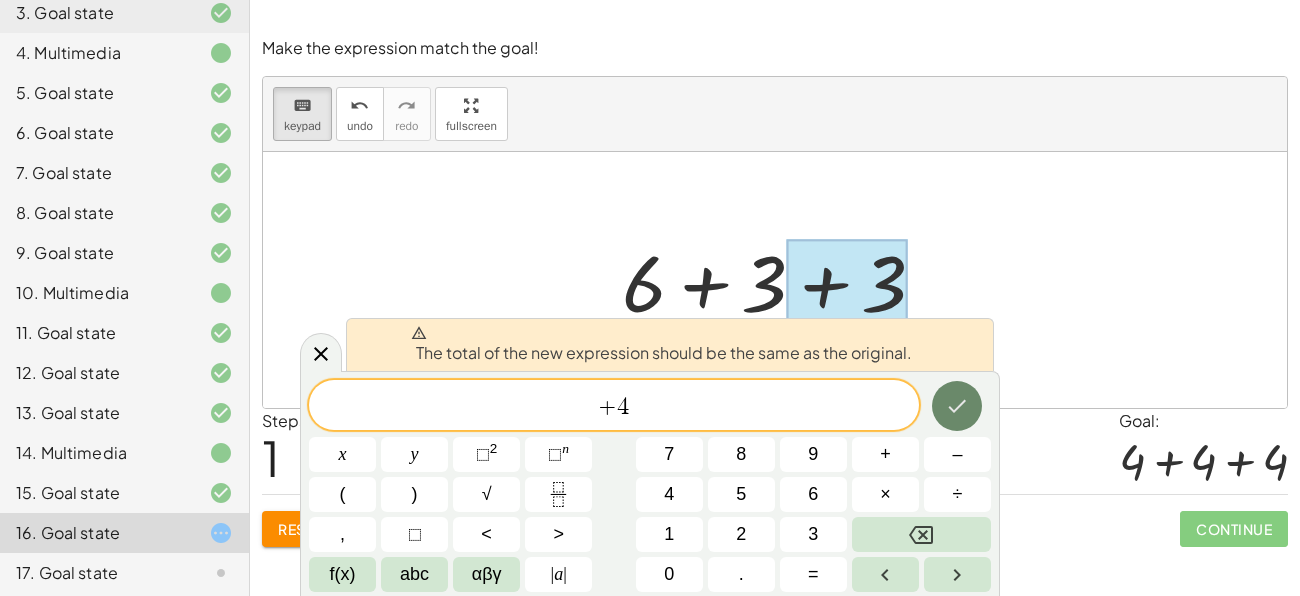 click at bounding box center [957, 406] 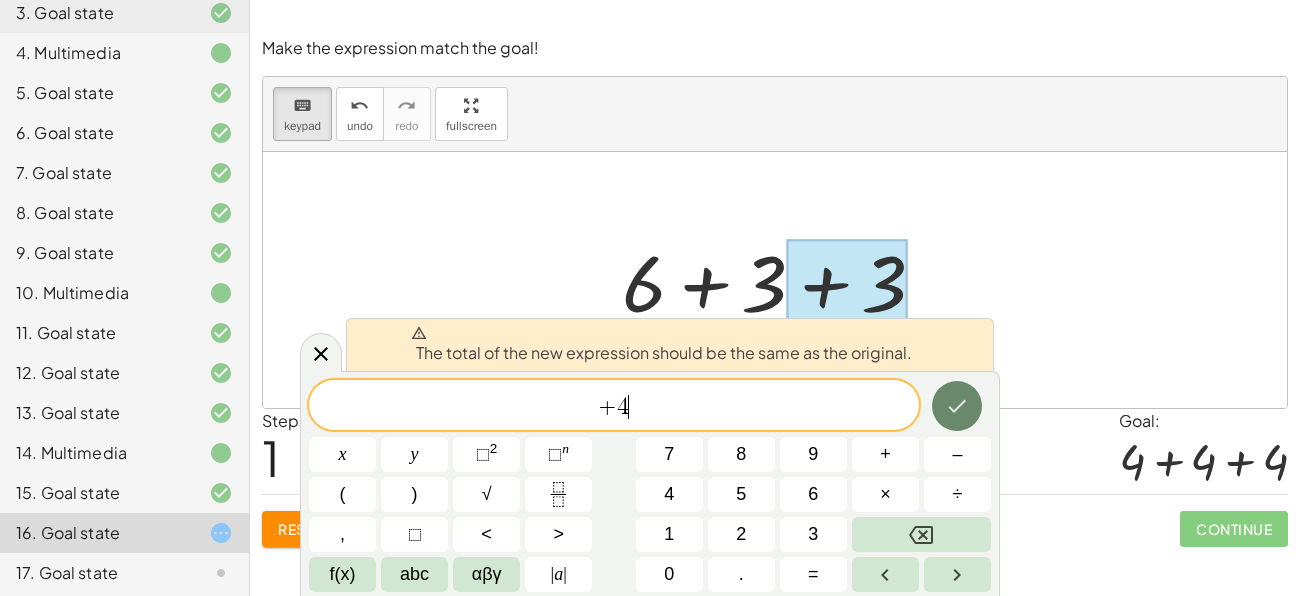 click at bounding box center [957, 406] 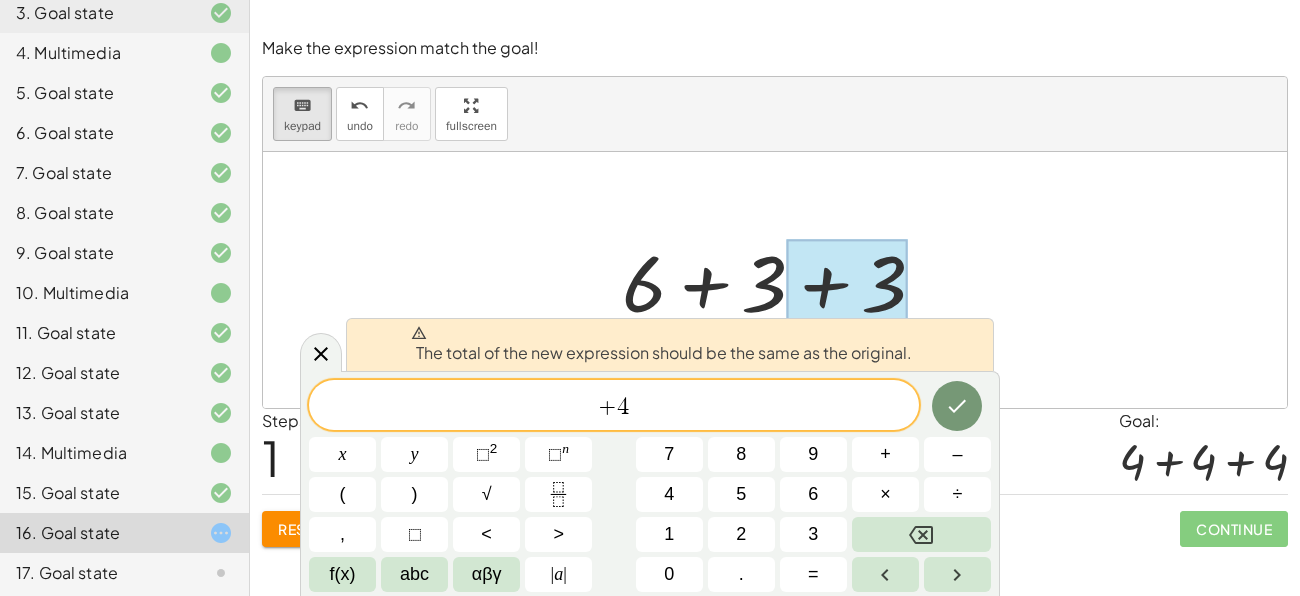 click at bounding box center [847, 284] 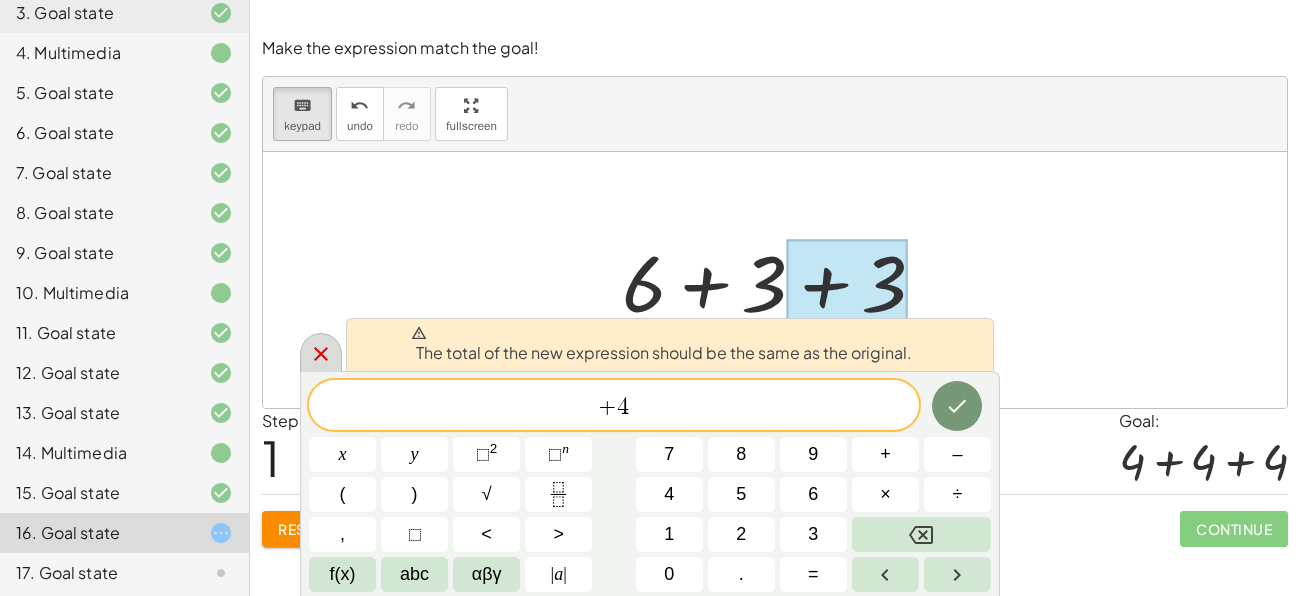 click 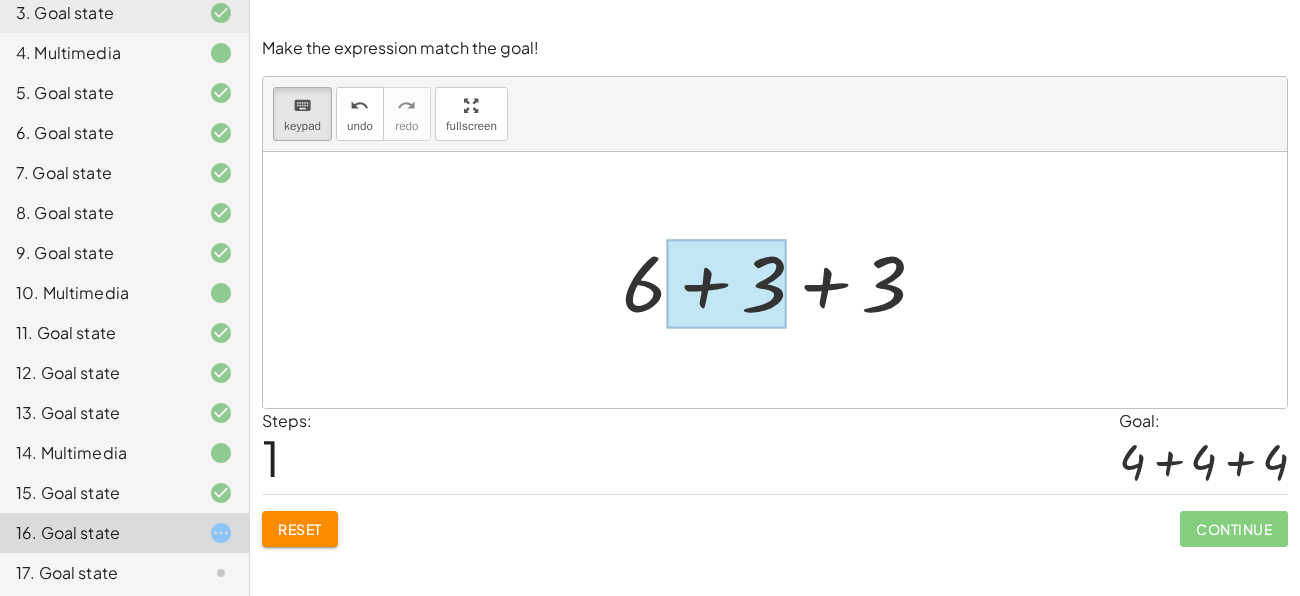 drag, startPoint x: 885, startPoint y: 283, endPoint x: 779, endPoint y: 286, distance: 106.04244 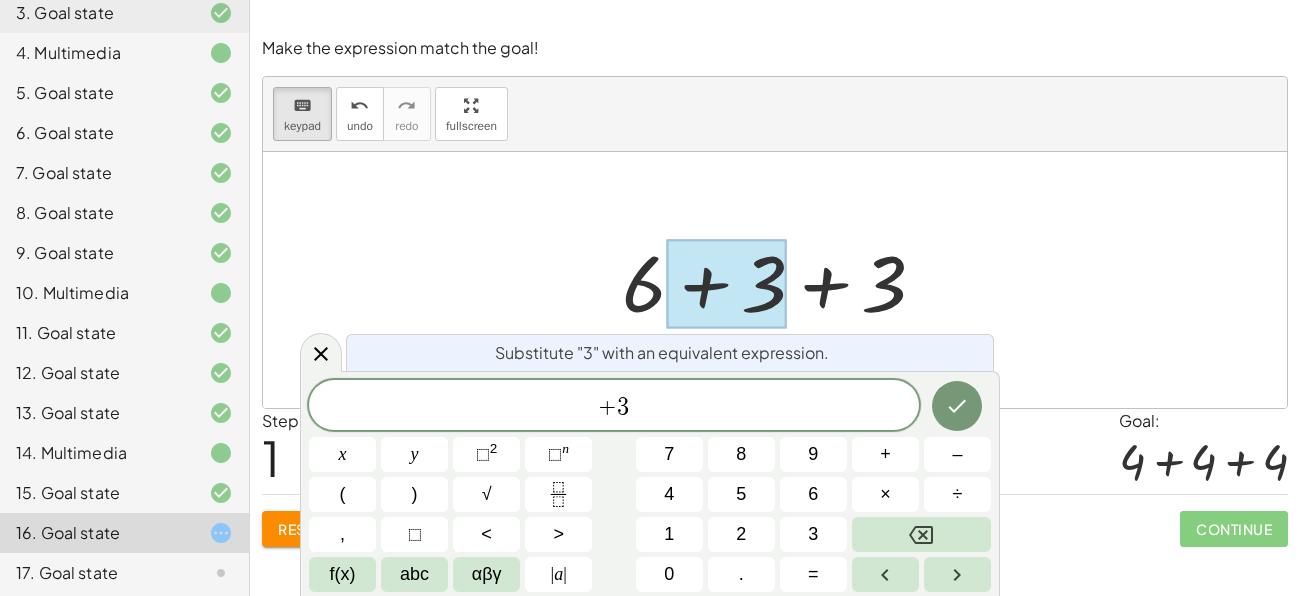 drag, startPoint x: 871, startPoint y: 287, endPoint x: 757, endPoint y: 297, distance: 114.43776 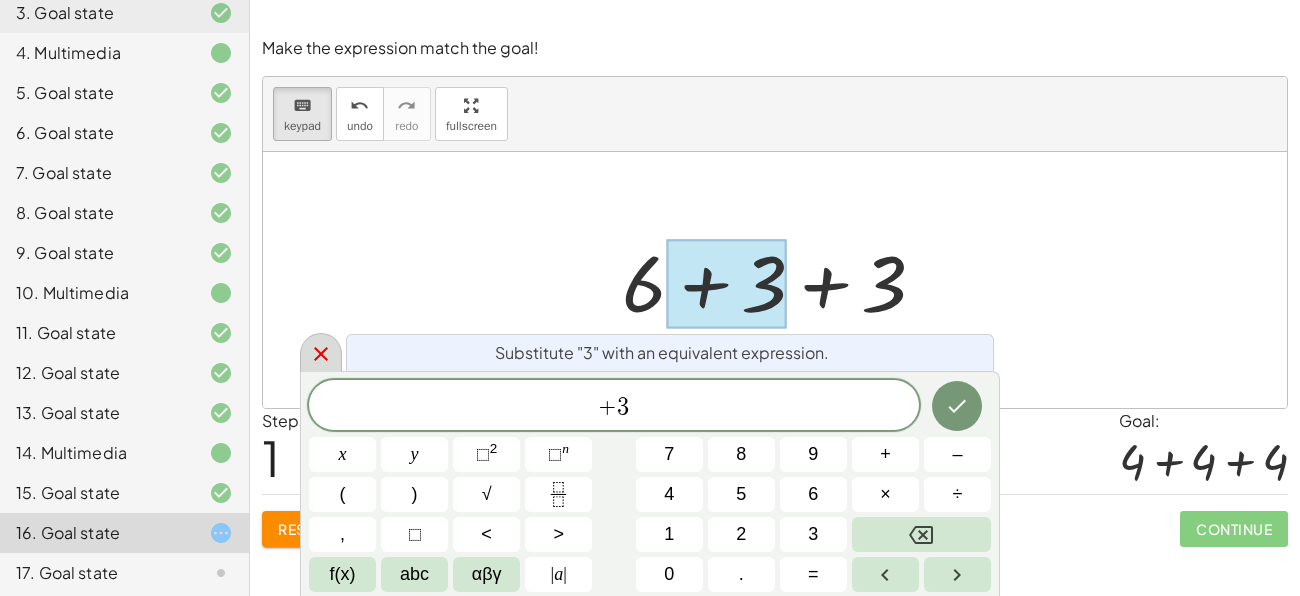 click at bounding box center (321, 352) 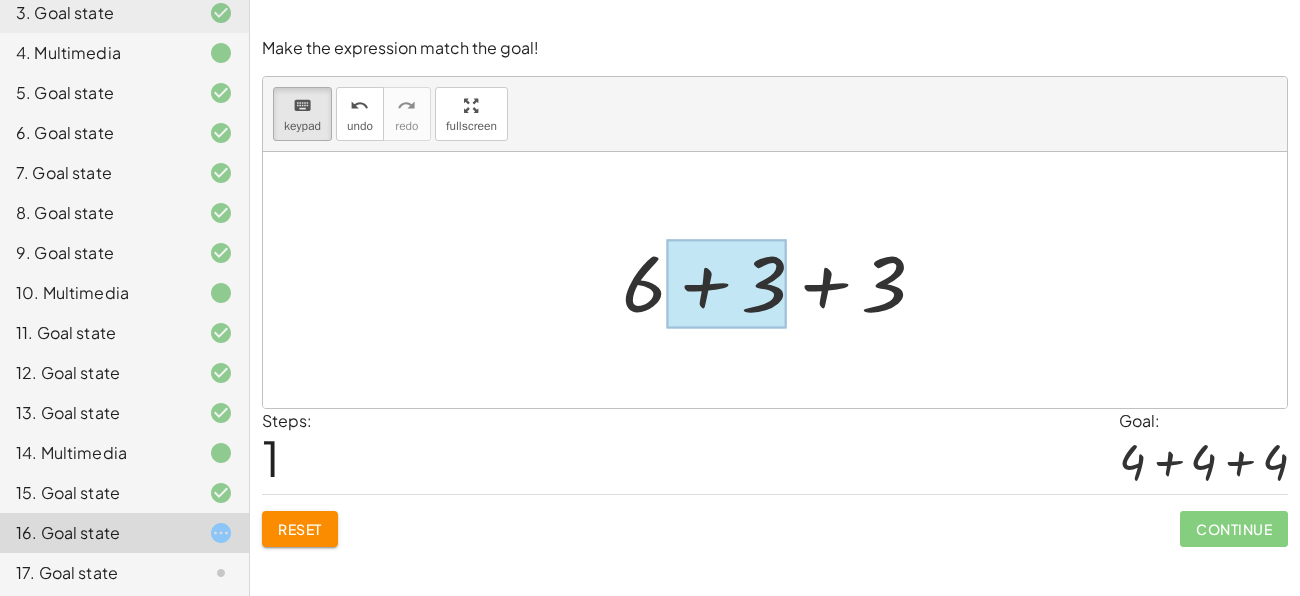drag, startPoint x: 835, startPoint y: 265, endPoint x: 767, endPoint y: 267, distance: 68.0294 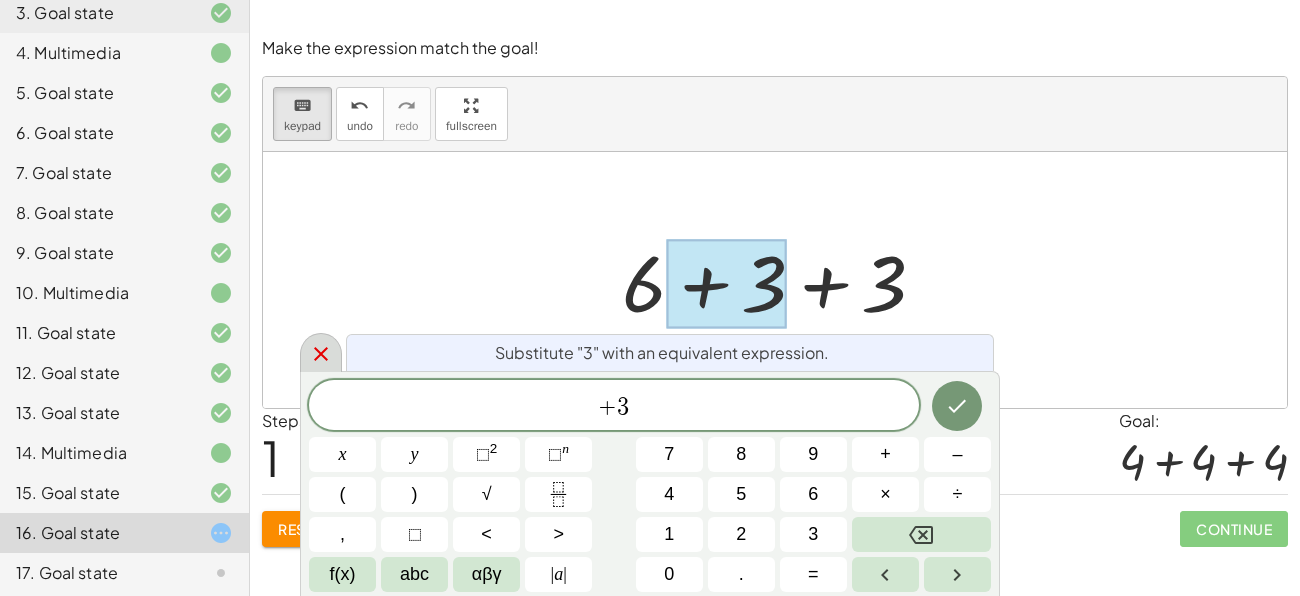 click 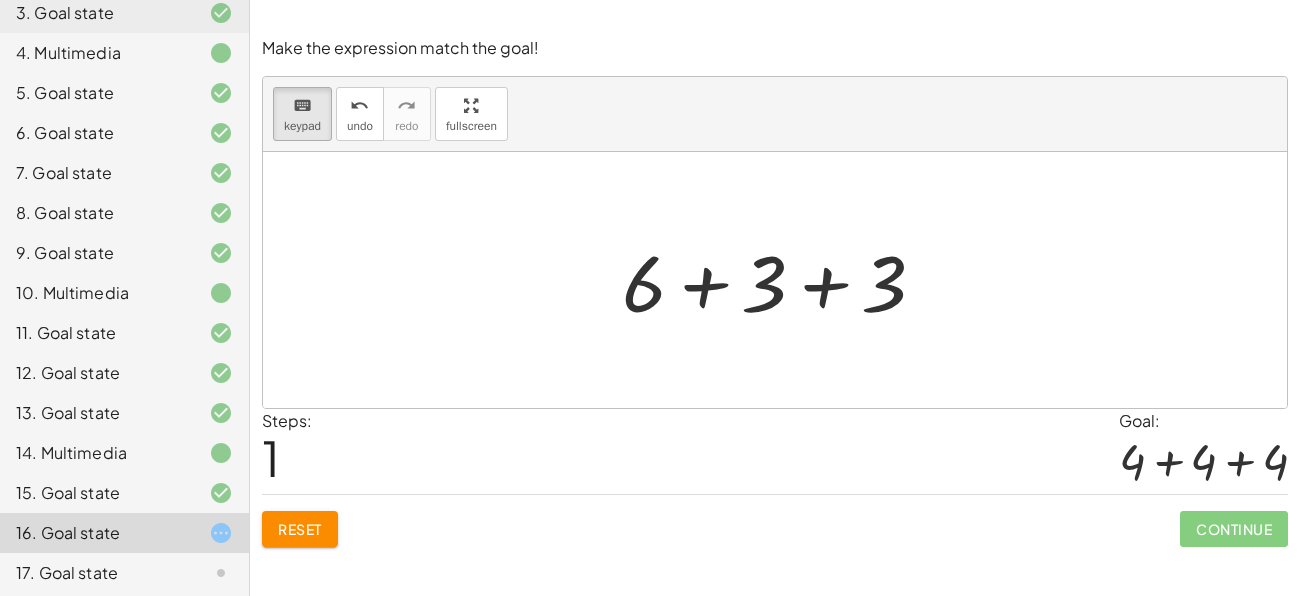 drag, startPoint x: 622, startPoint y: 289, endPoint x: 434, endPoint y: 277, distance: 188.38258 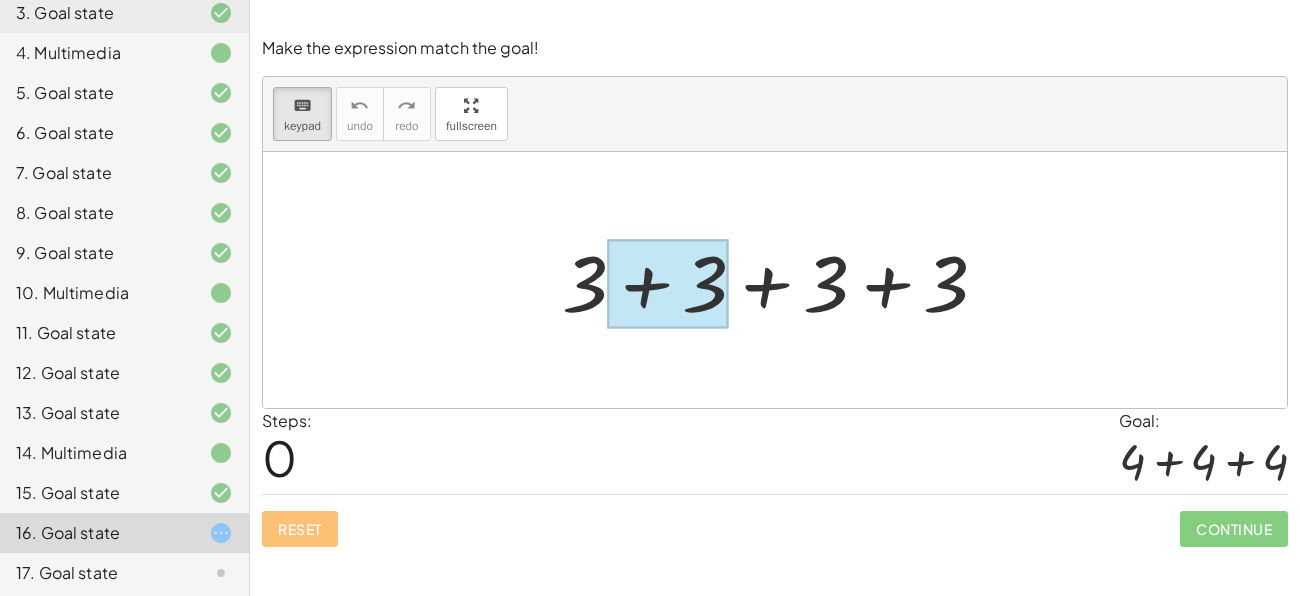 click at bounding box center (668, 284) 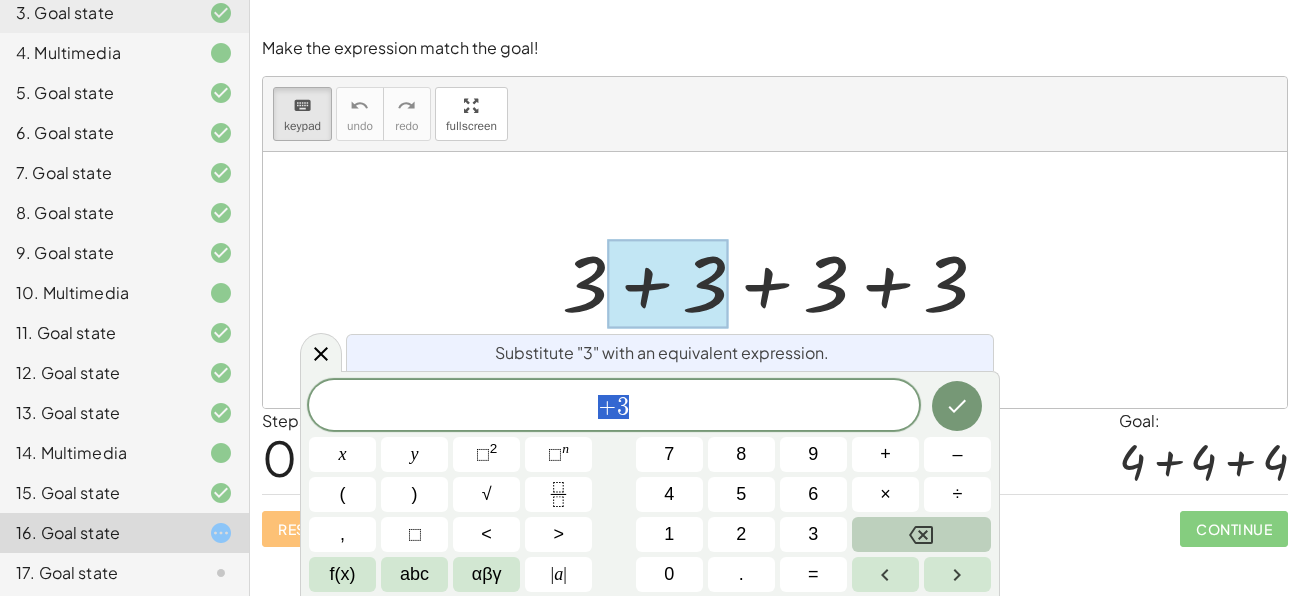 click 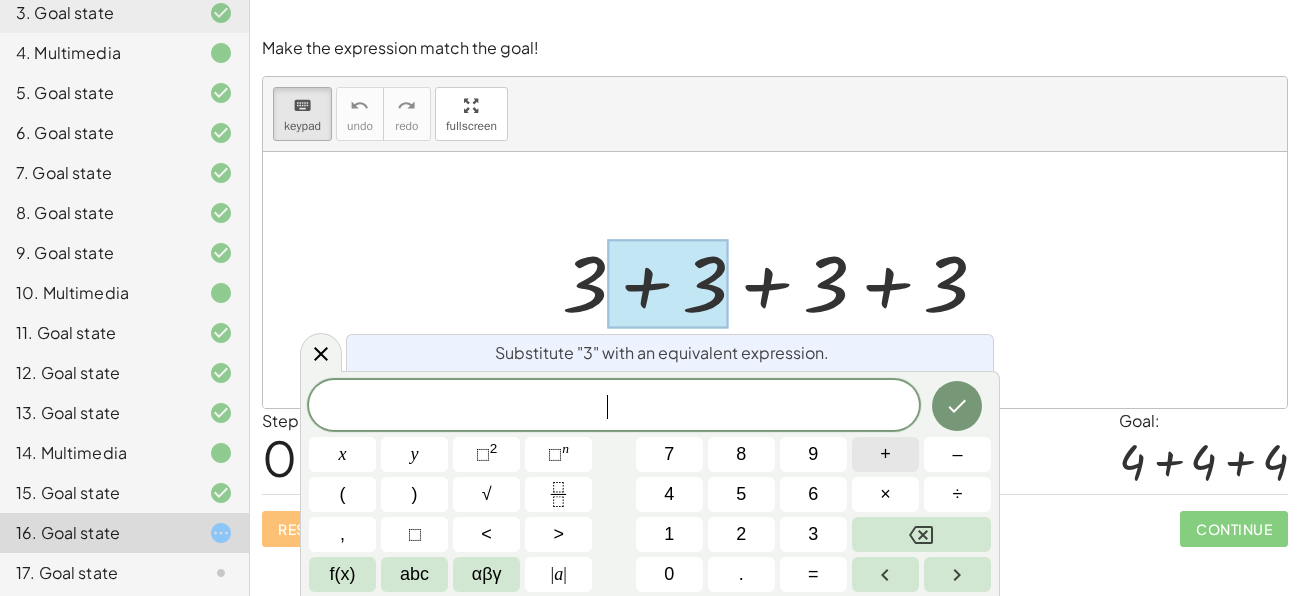 click on "+" at bounding box center [885, 454] 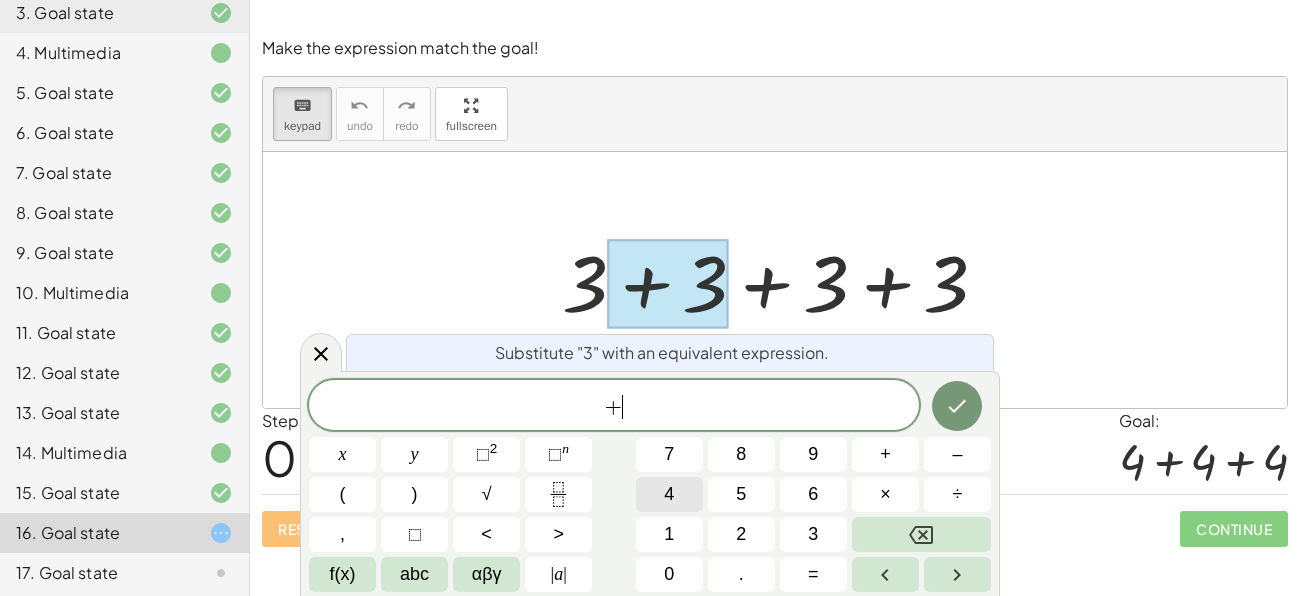 click on "4" at bounding box center [669, 494] 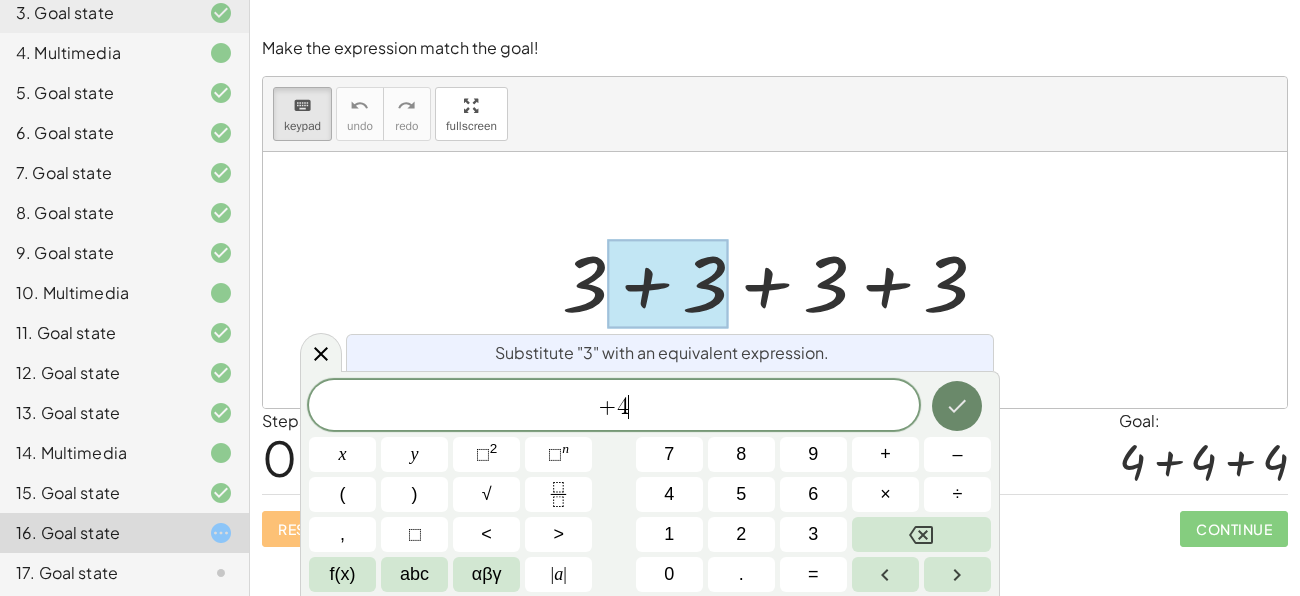 click at bounding box center [957, 406] 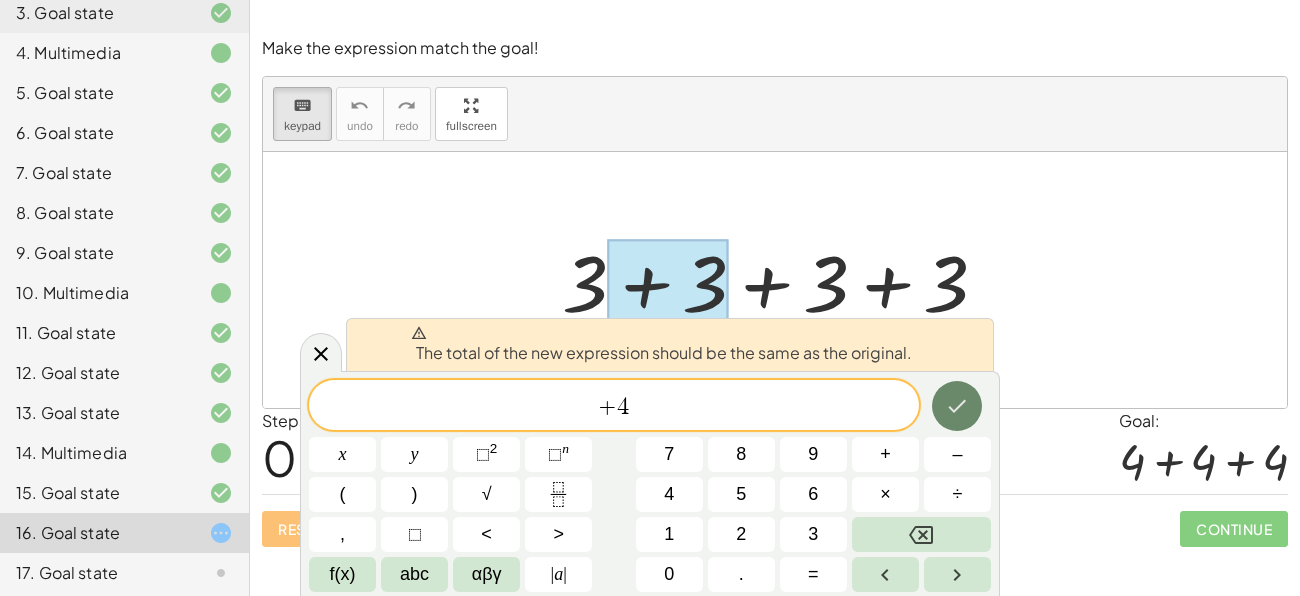 click at bounding box center [957, 406] 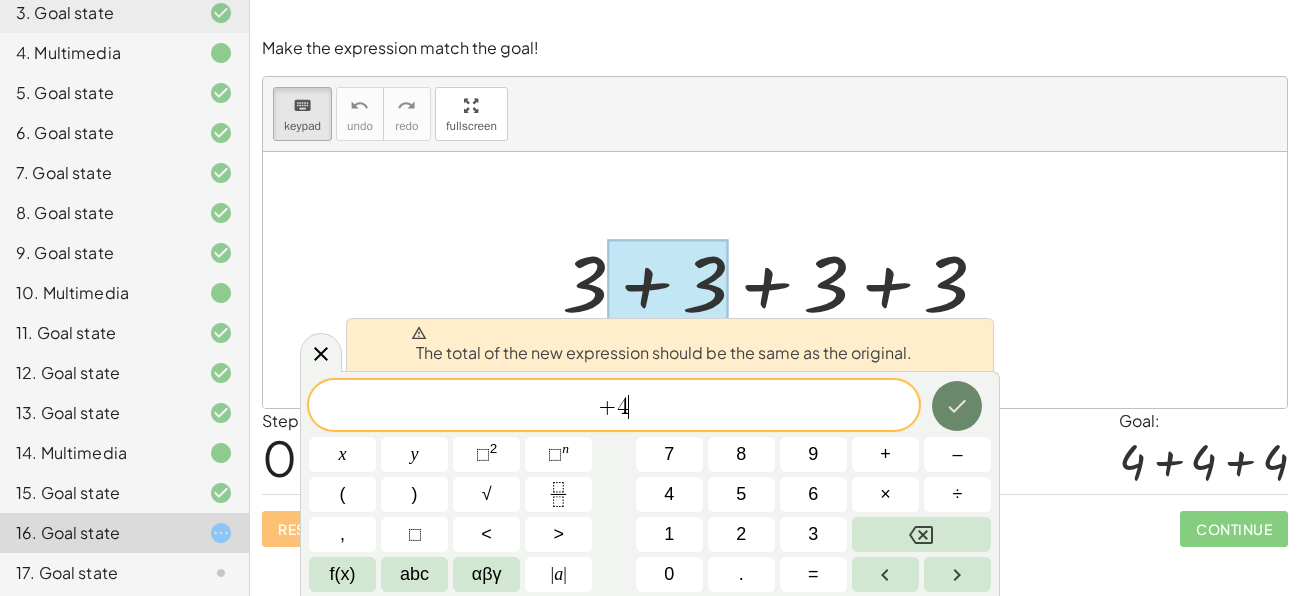 click at bounding box center (957, 406) 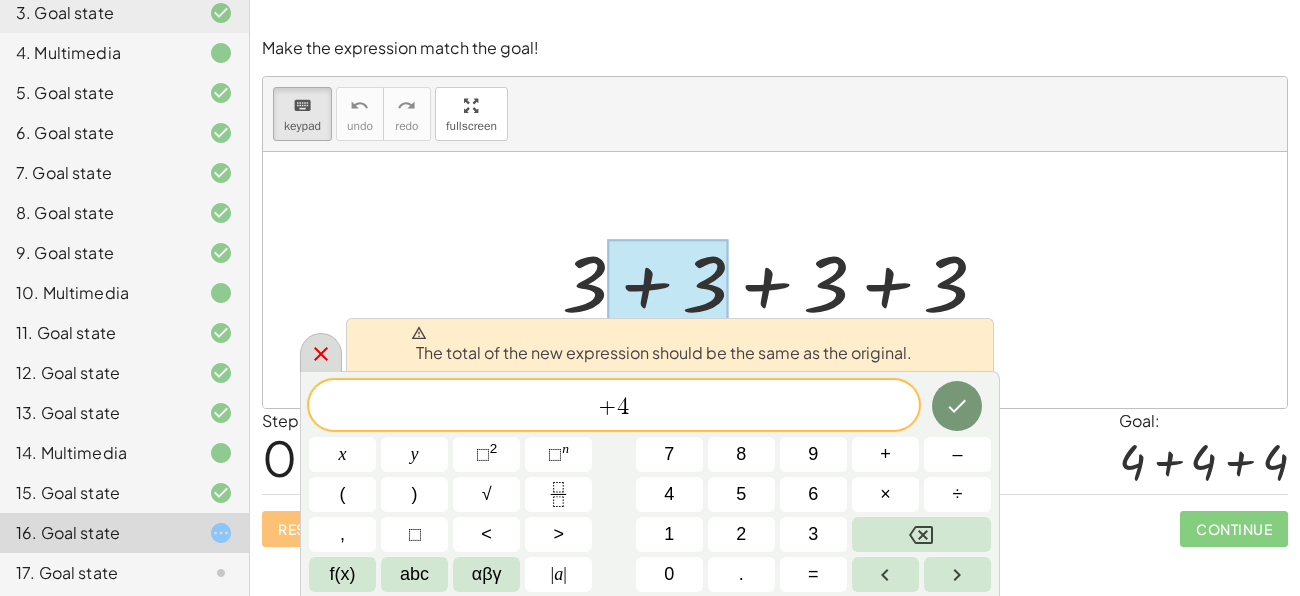 click 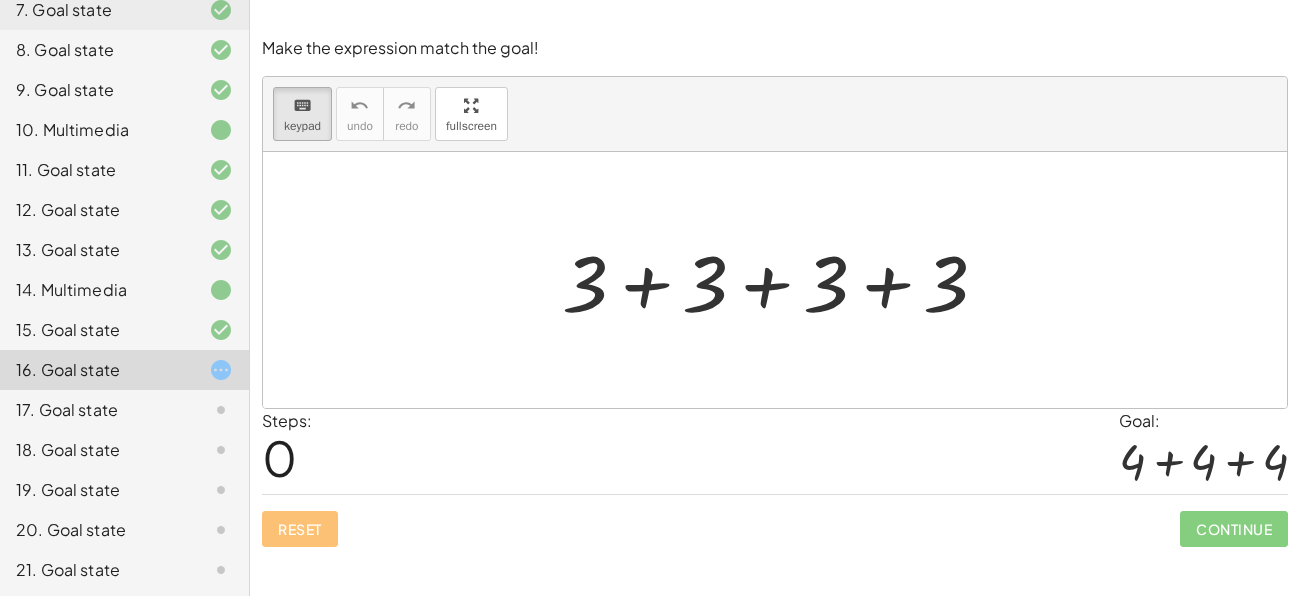 scroll, scrollTop: 439, scrollLeft: 0, axis: vertical 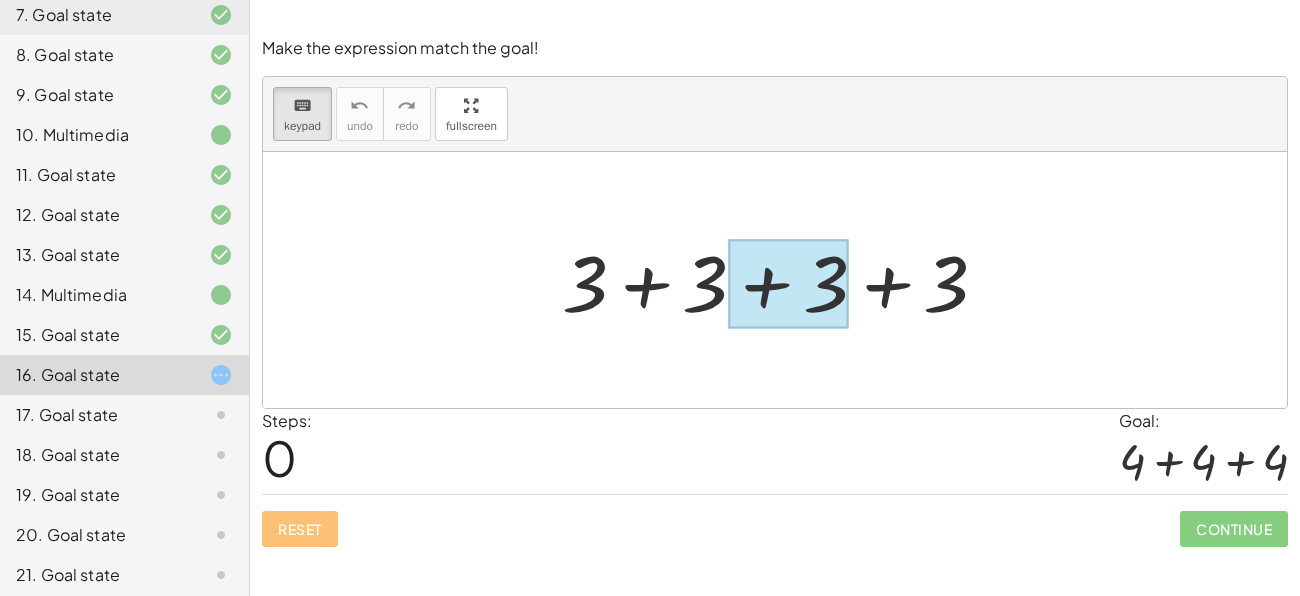 drag, startPoint x: 944, startPoint y: 286, endPoint x: 841, endPoint y: 281, distance: 103.121284 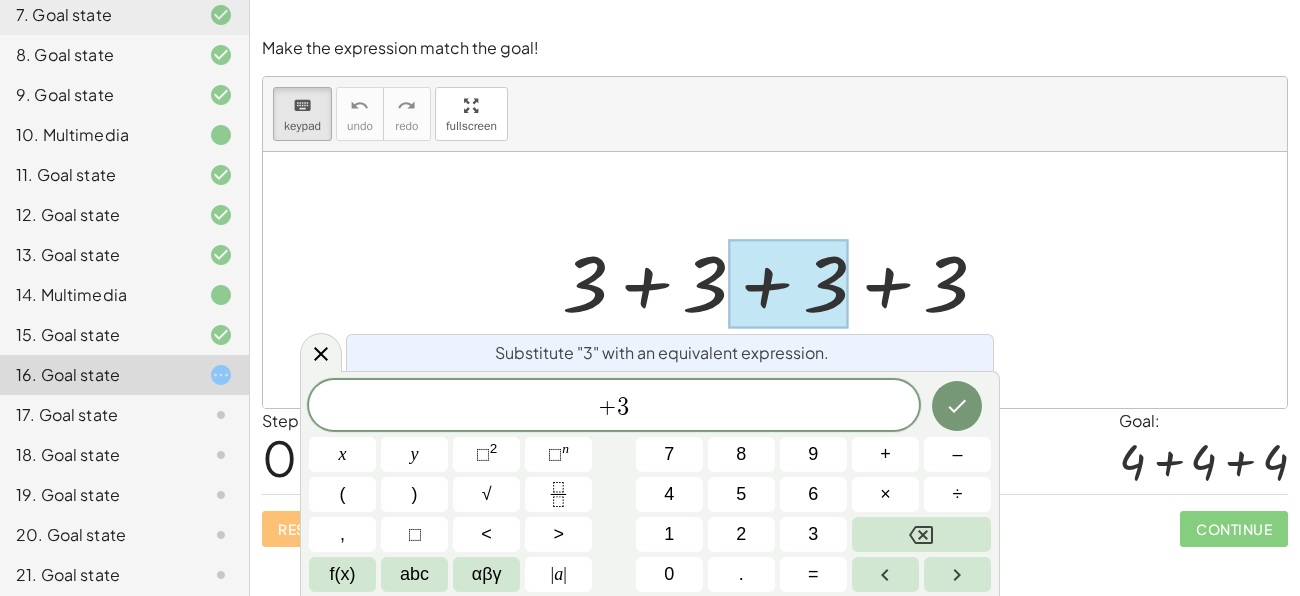 drag, startPoint x: 958, startPoint y: 270, endPoint x: 934, endPoint y: 208, distance: 66.48308 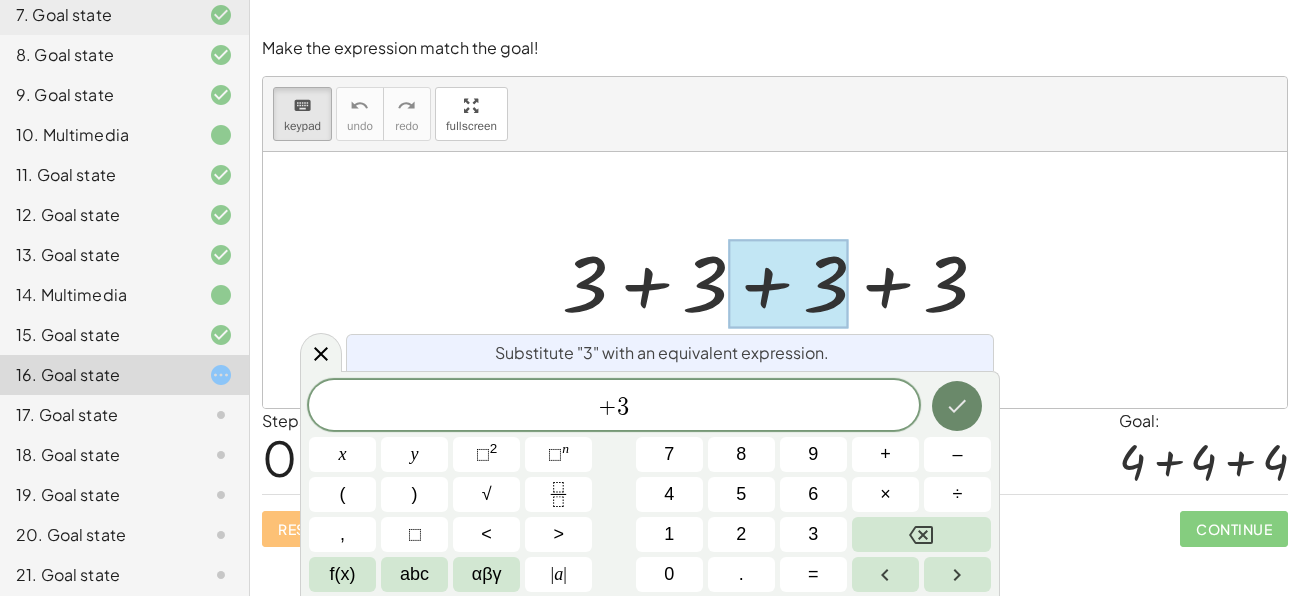 click at bounding box center [957, 406] 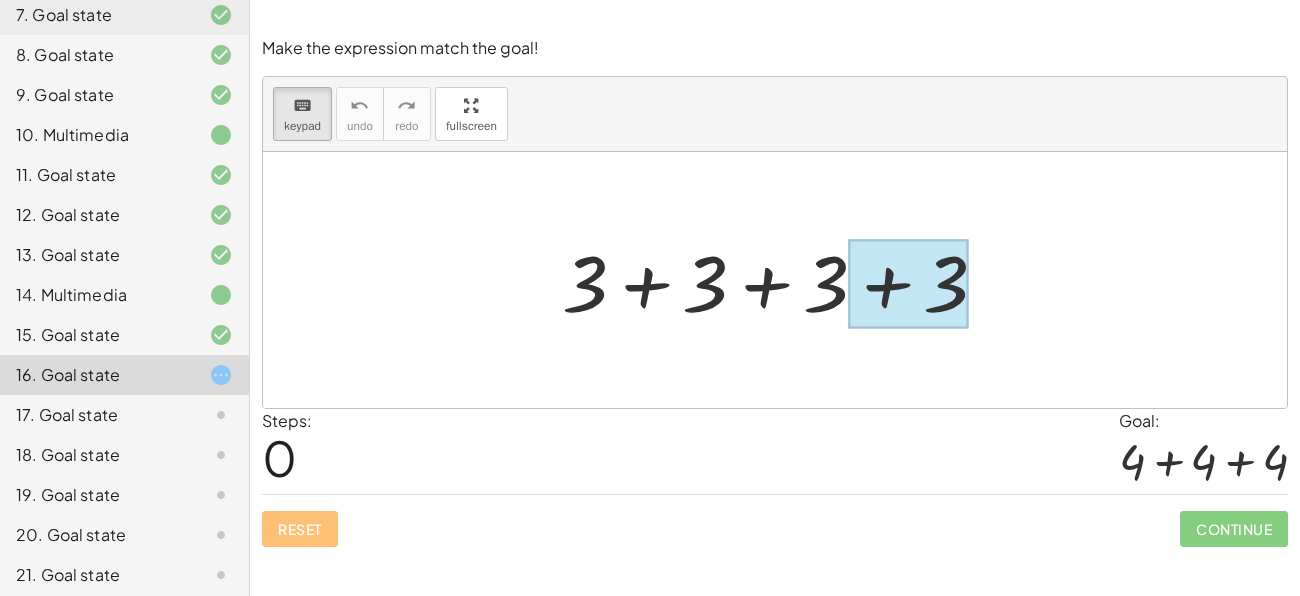 drag, startPoint x: 956, startPoint y: 273, endPoint x: 850, endPoint y: 305, distance: 110.724884 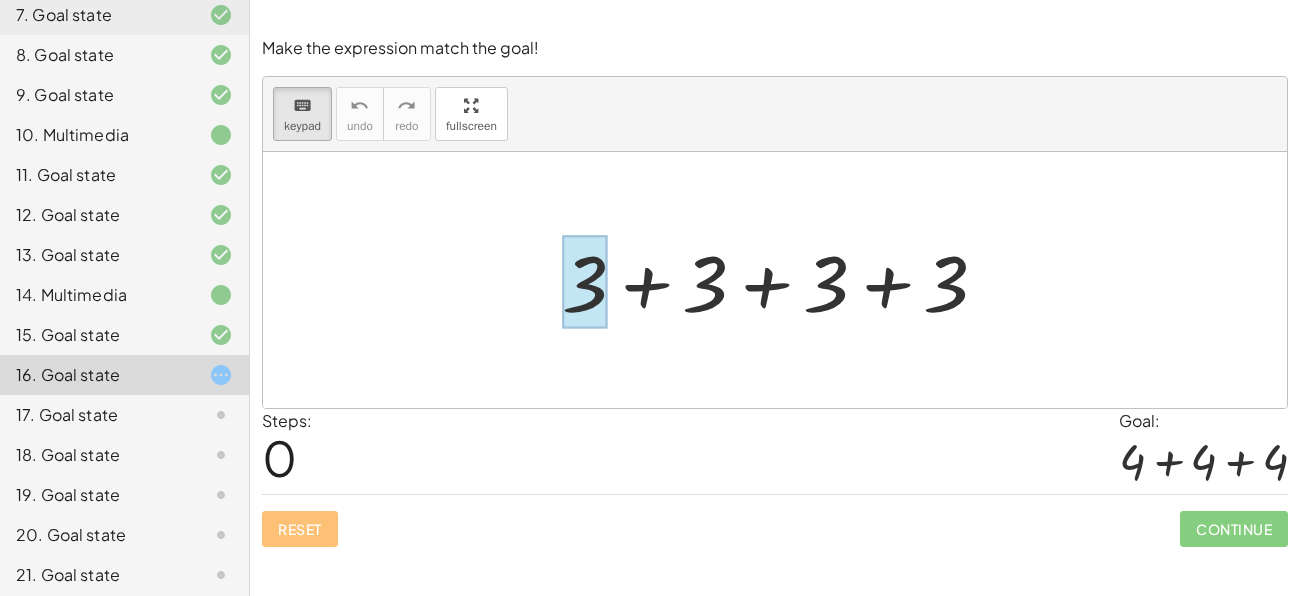 click at bounding box center [585, 282] 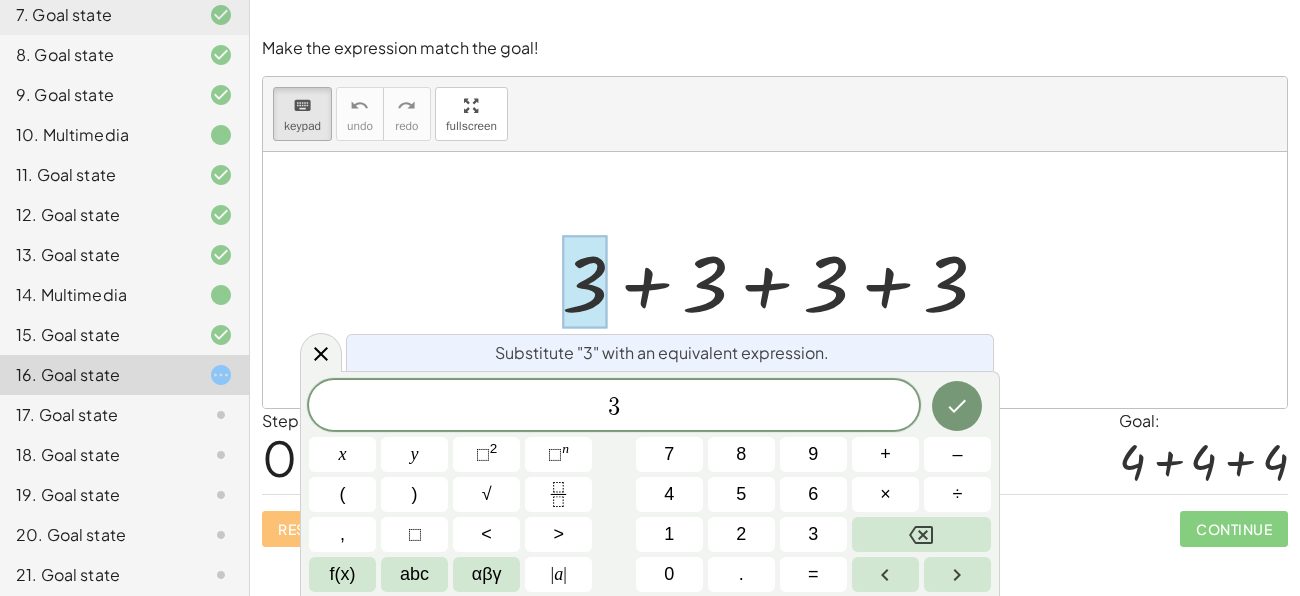 drag, startPoint x: 596, startPoint y: 285, endPoint x: 664, endPoint y: 276, distance: 68.593 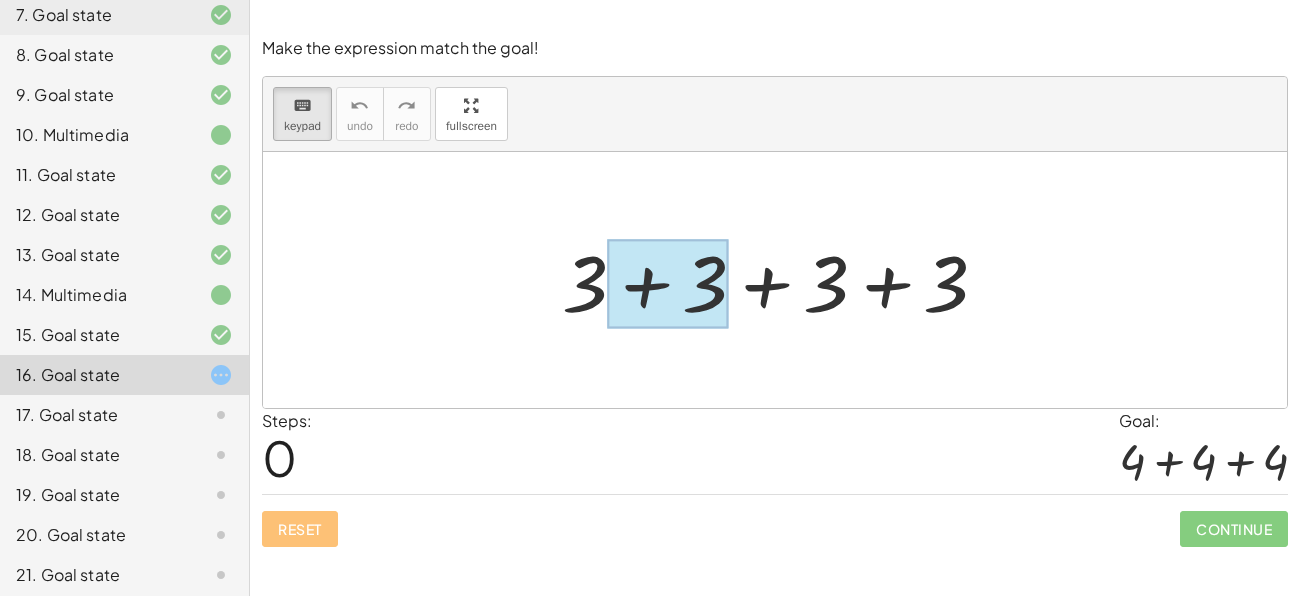 drag, startPoint x: 703, startPoint y: 256, endPoint x: 616, endPoint y: 257, distance: 87.005745 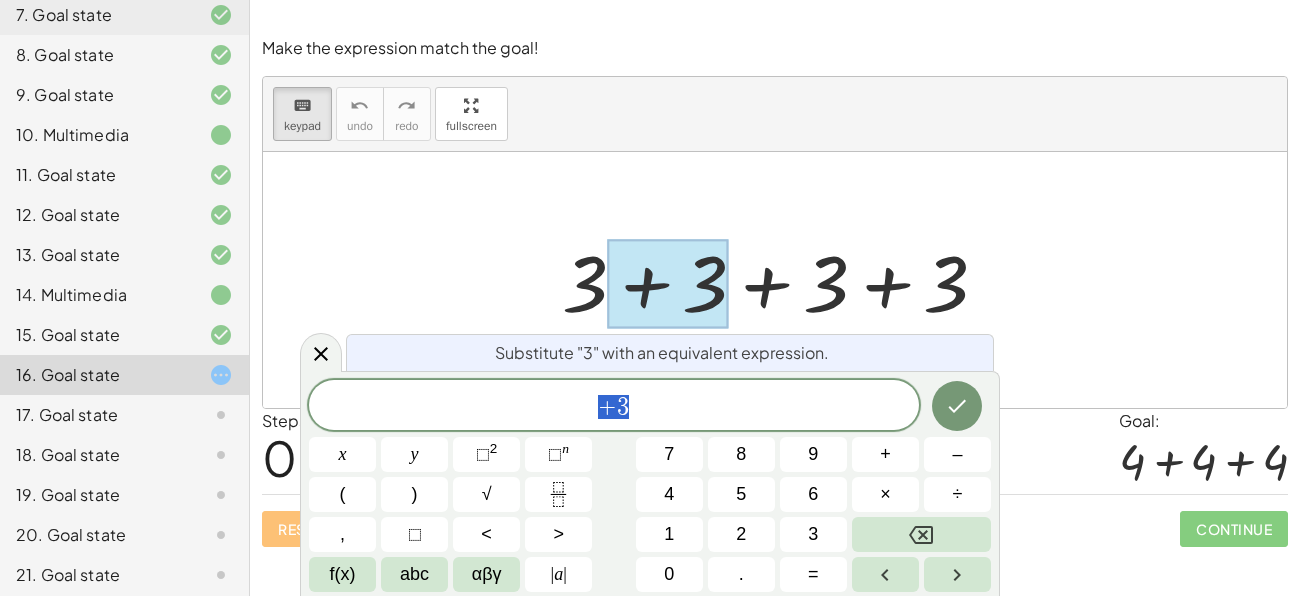 click on "+ 3 + 3 + 3 + 3" at bounding box center (775, 280) 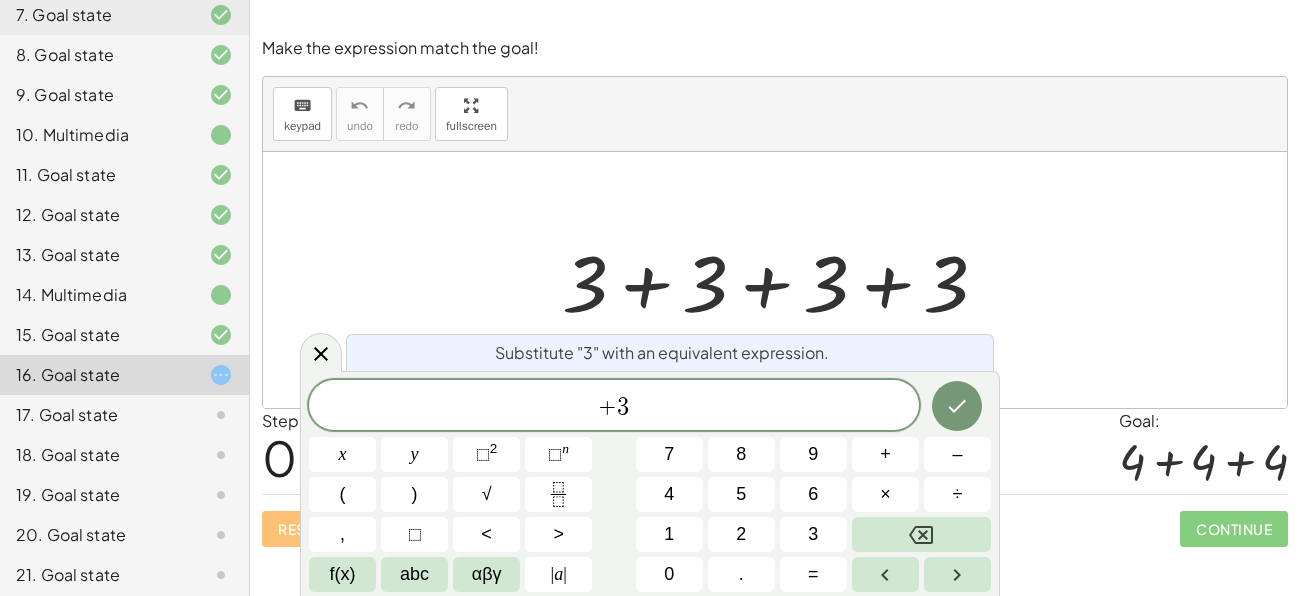 click at bounding box center [775, 280] 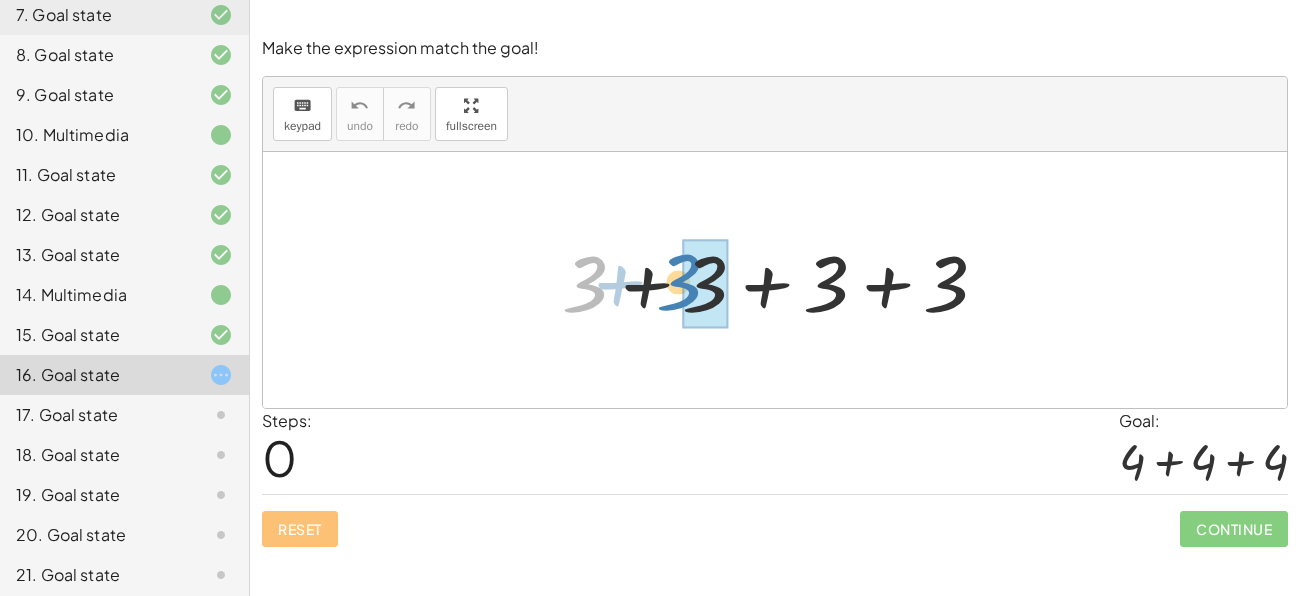 drag, startPoint x: 578, startPoint y: 262, endPoint x: 678, endPoint y: 261, distance: 100.005 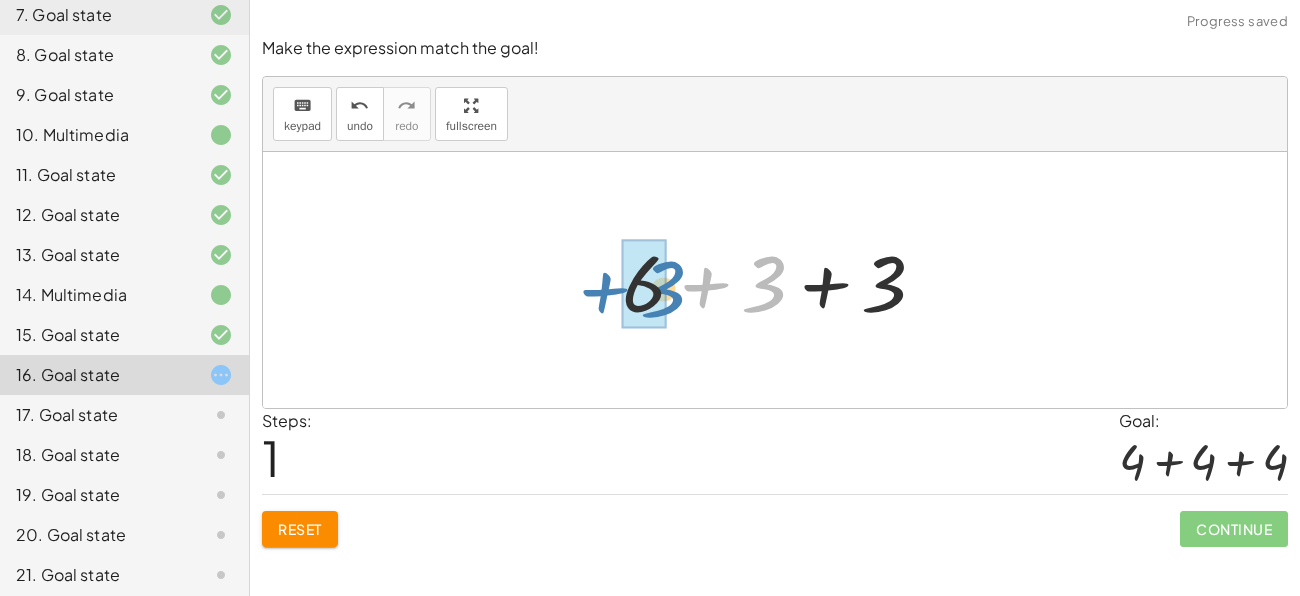 drag, startPoint x: 765, startPoint y: 269, endPoint x: 663, endPoint y: 274, distance: 102.122475 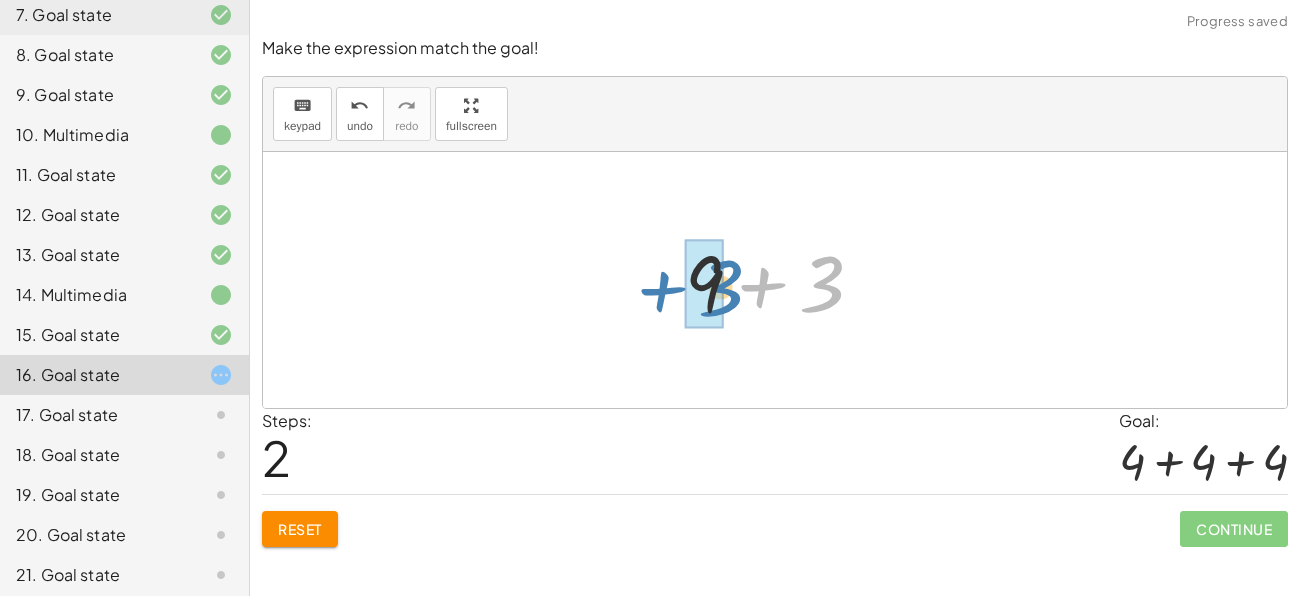 drag, startPoint x: 813, startPoint y: 269, endPoint x: 710, endPoint y: 272, distance: 103.04368 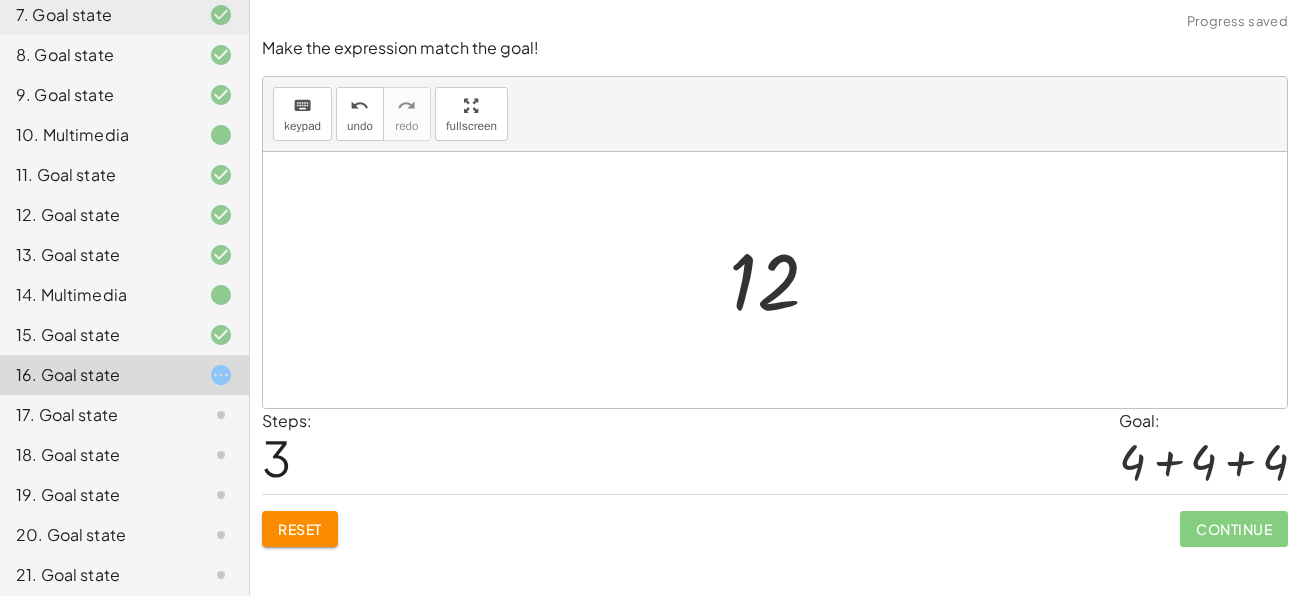 click at bounding box center (782, 280) 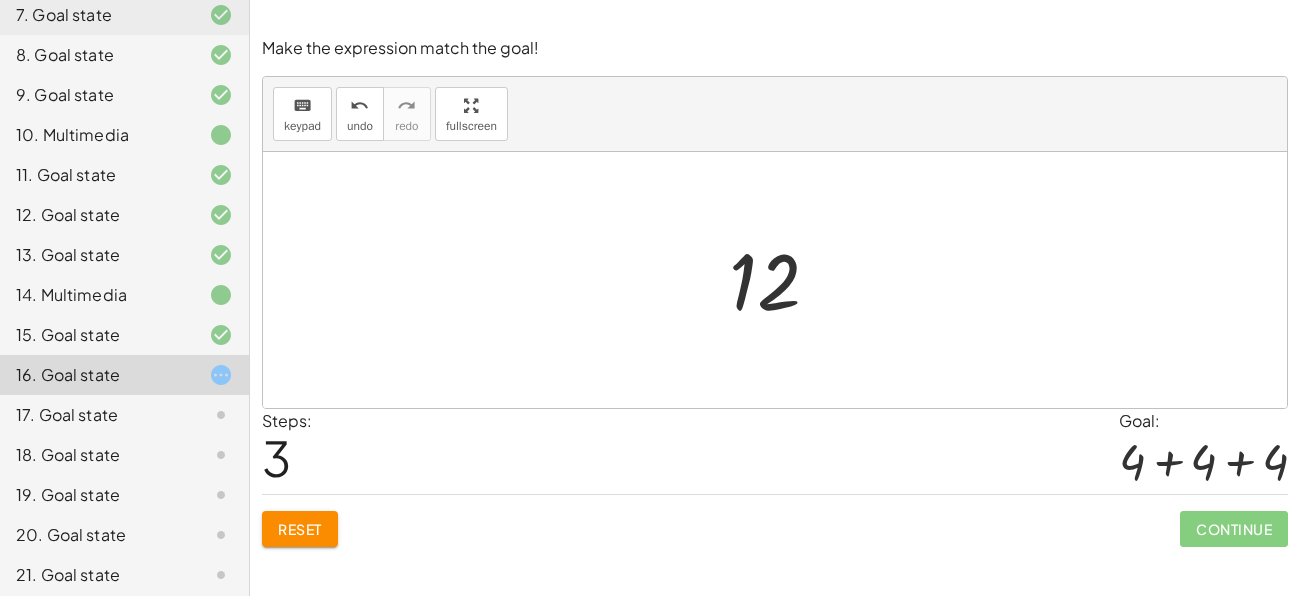 click at bounding box center [782, 280] 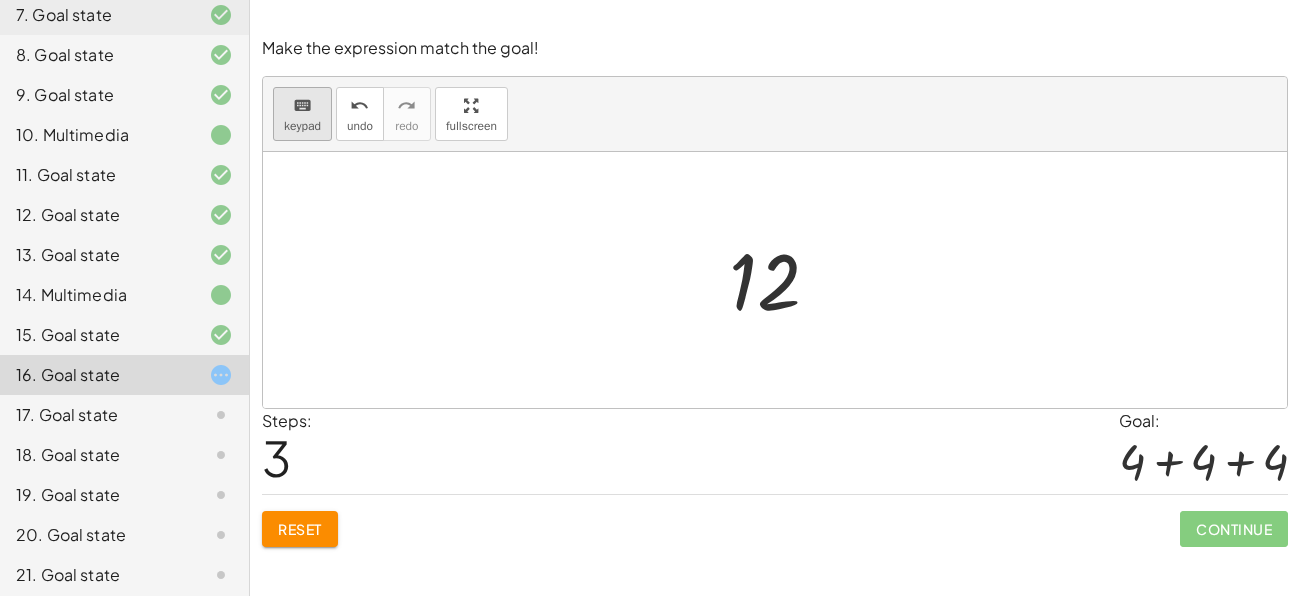 click on "keypad" at bounding box center [302, 126] 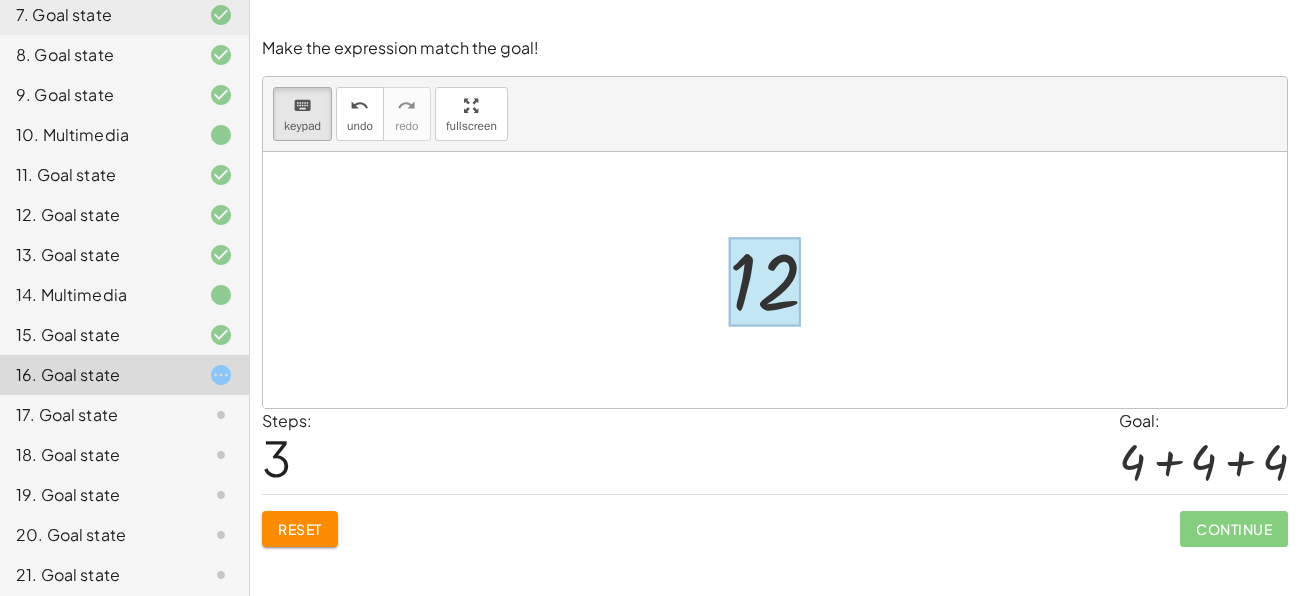 click at bounding box center [765, 282] 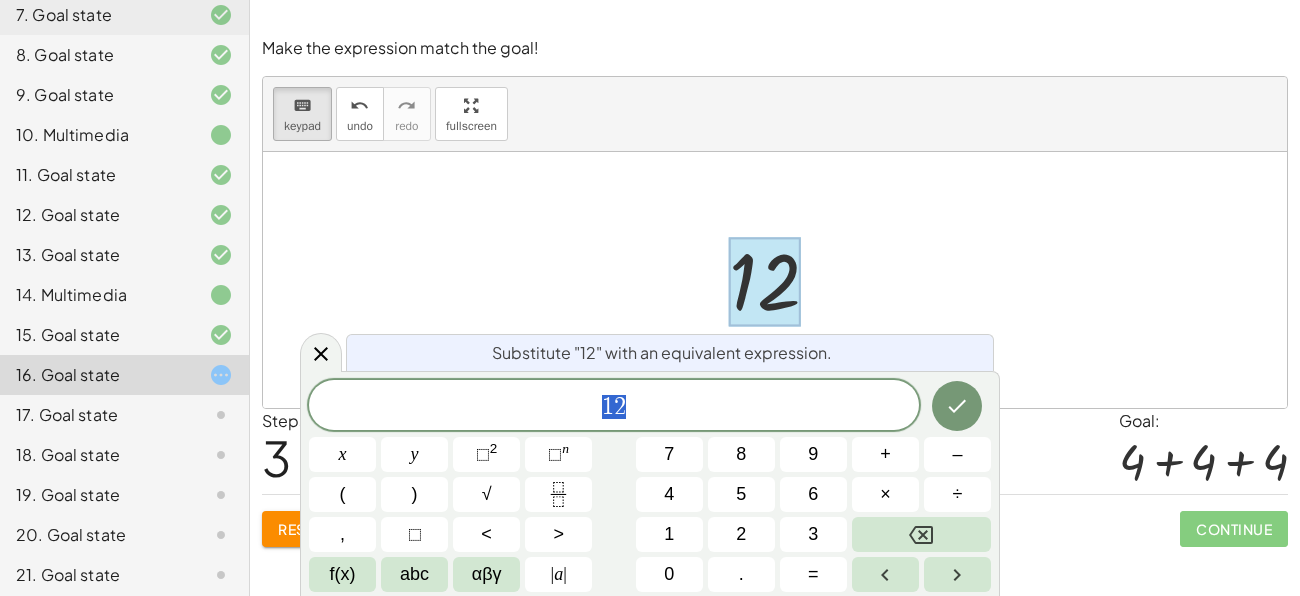 click at bounding box center (765, 282) 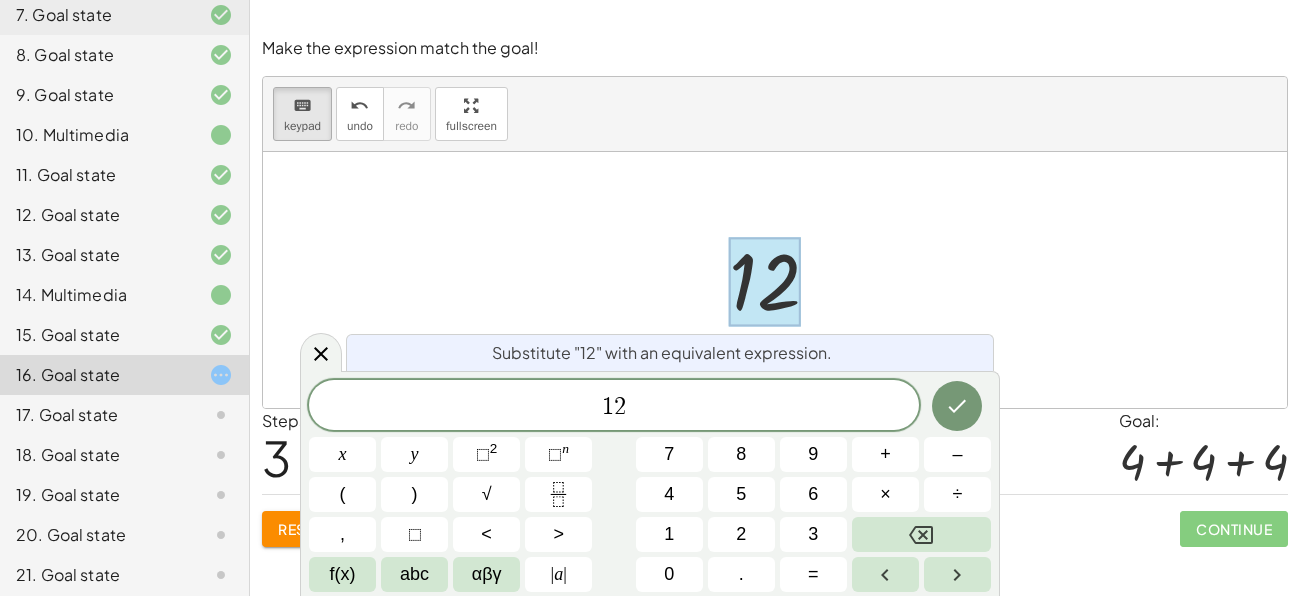 click on "1 2" 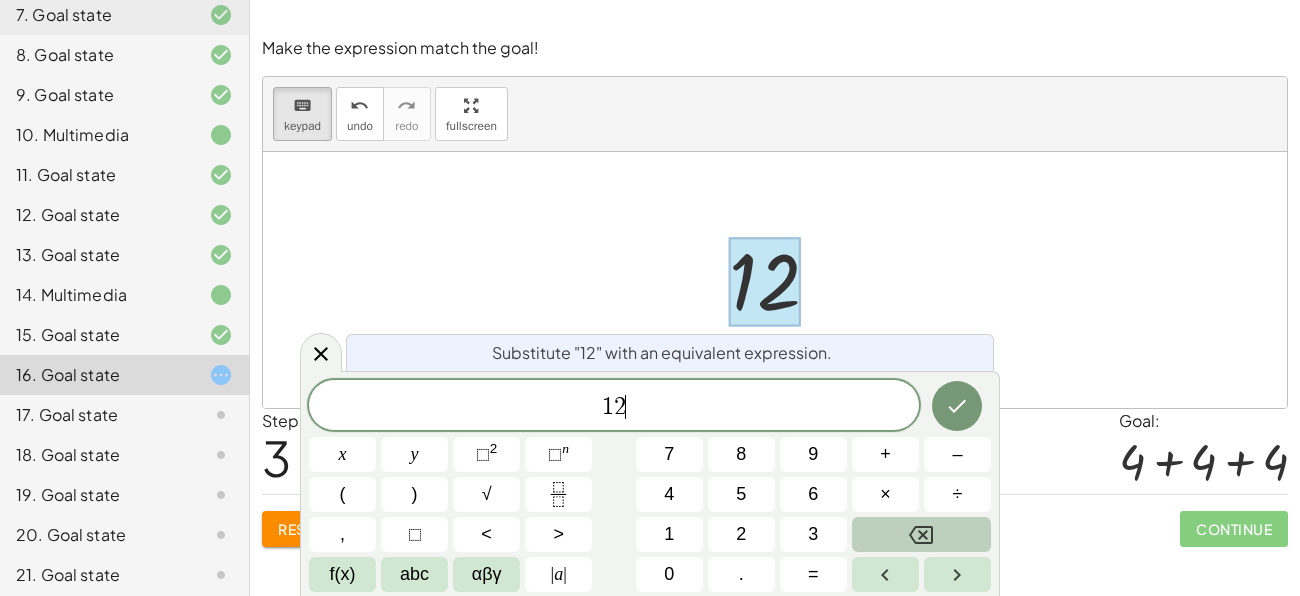 click 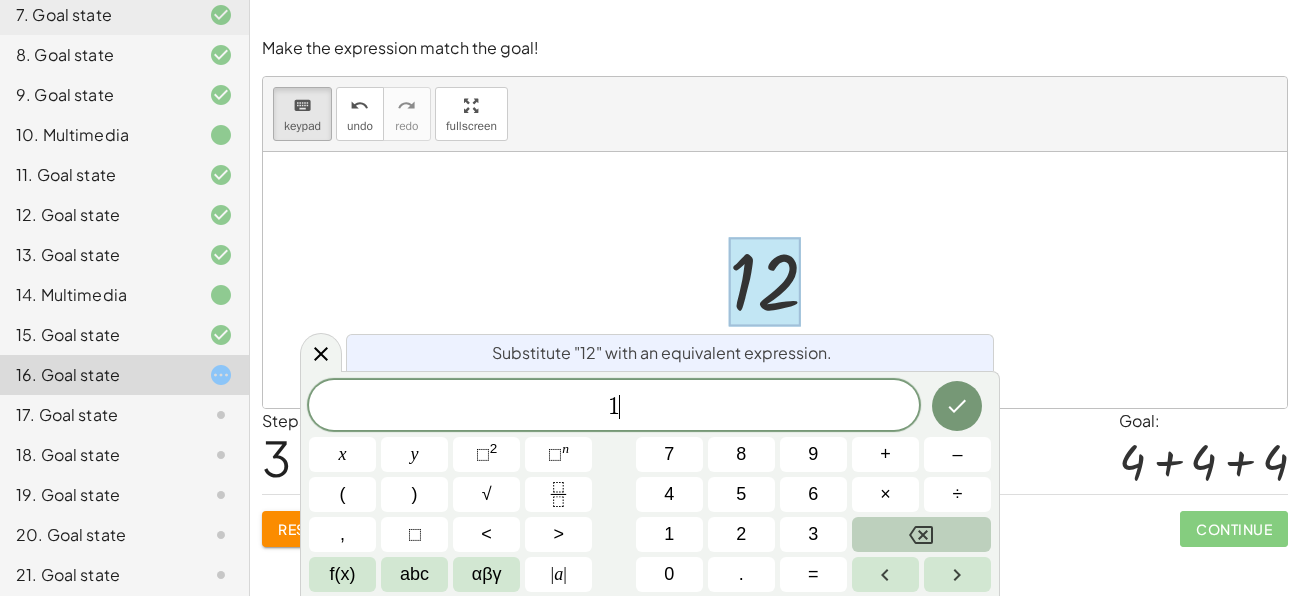 click at bounding box center [921, 534] 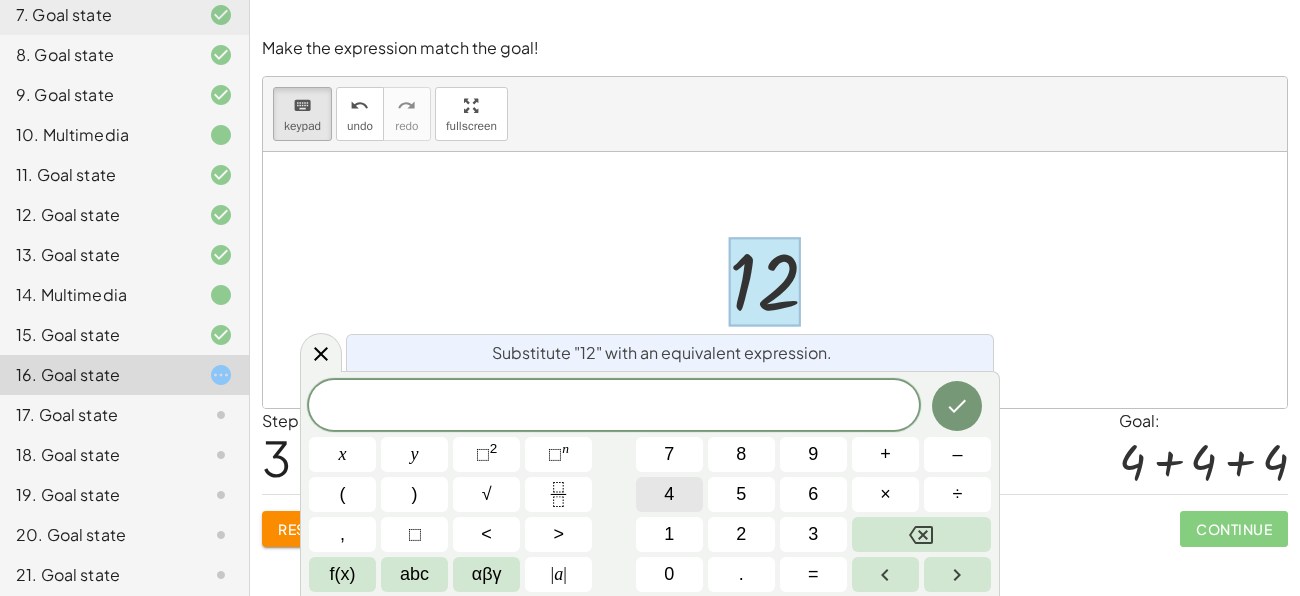 click on "4" at bounding box center [669, 494] 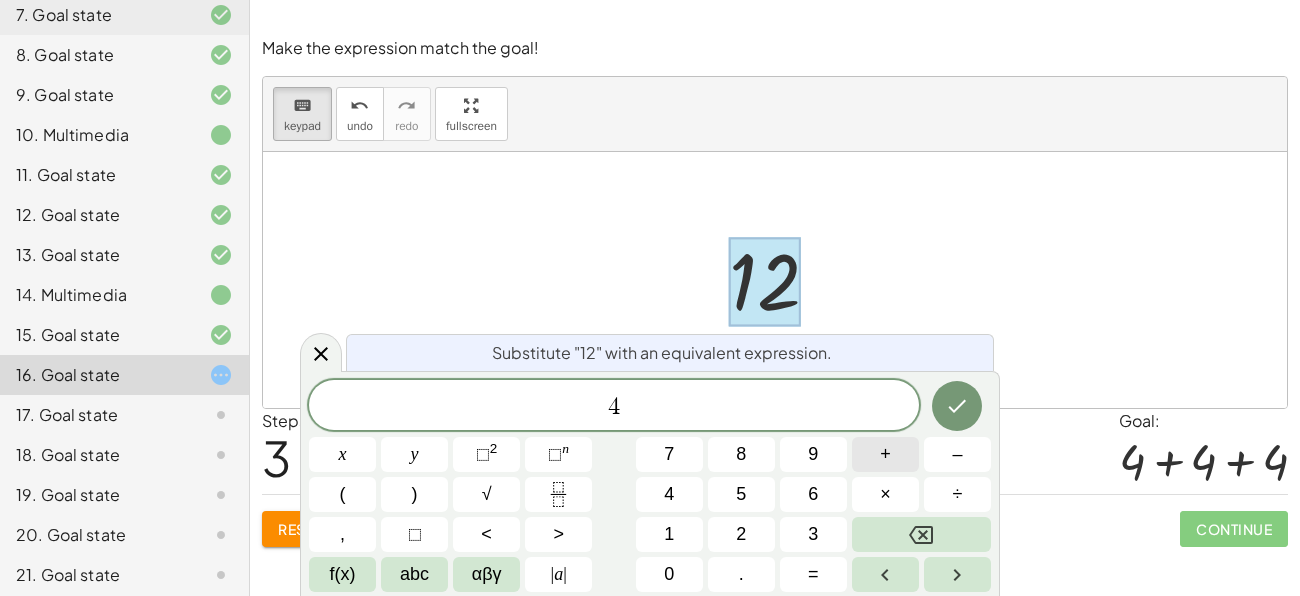click on "+" at bounding box center (885, 454) 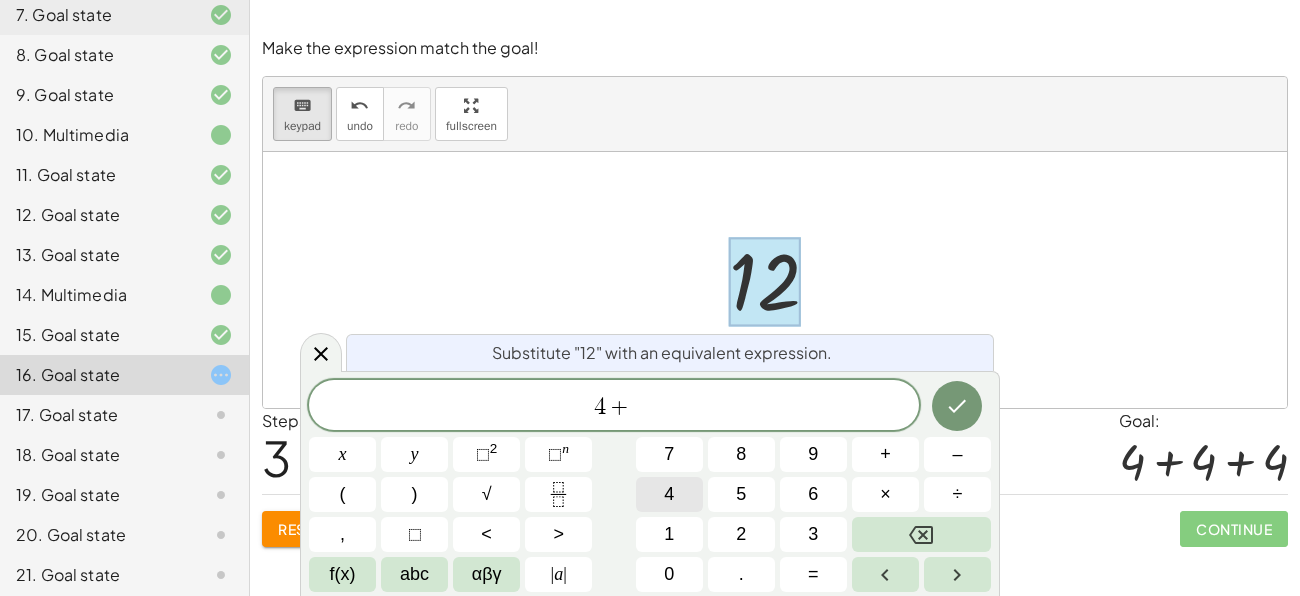 click on "4" at bounding box center [669, 494] 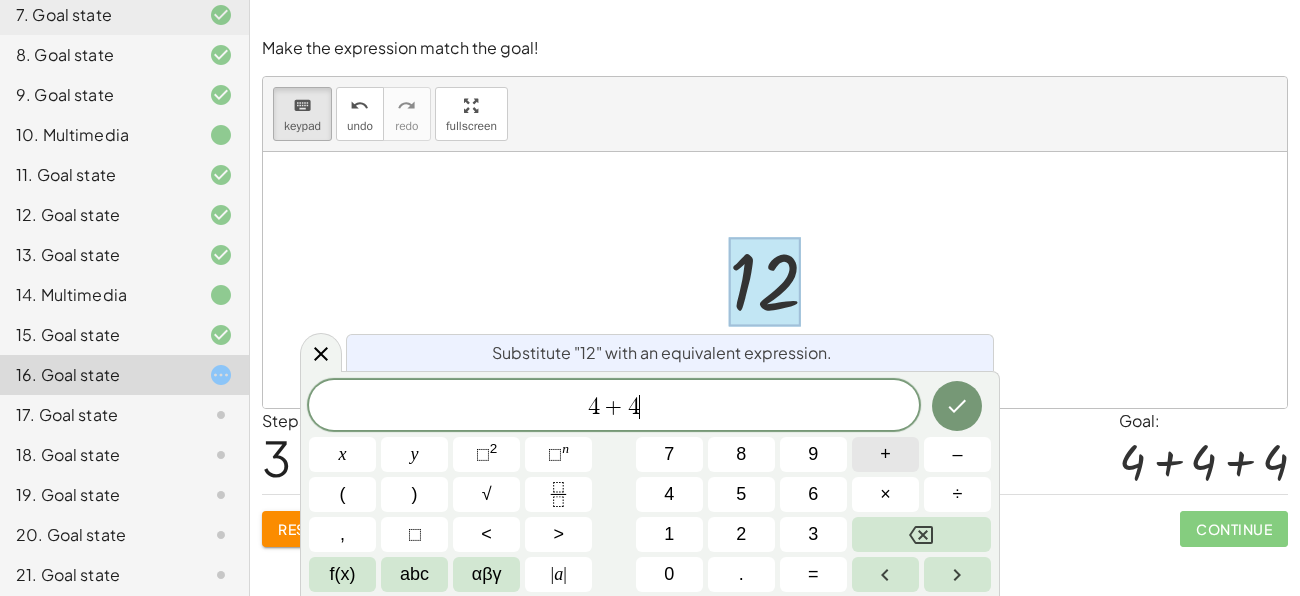 click on "+" at bounding box center (885, 454) 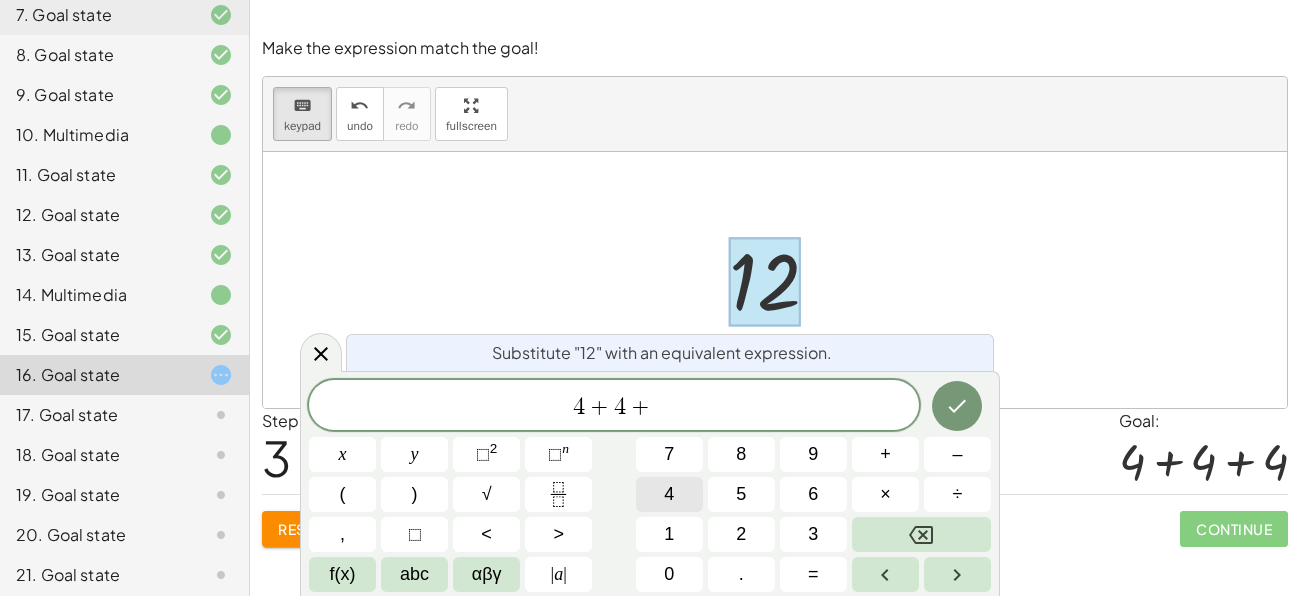 click on "4" at bounding box center (669, 494) 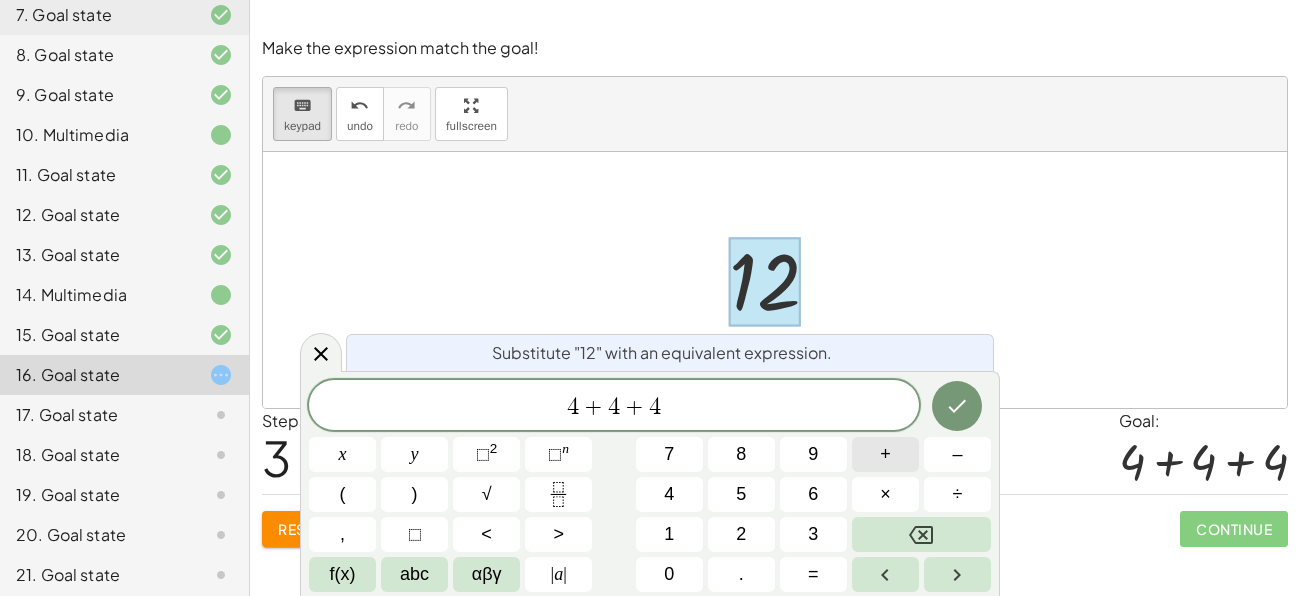 click on "+" at bounding box center (885, 454) 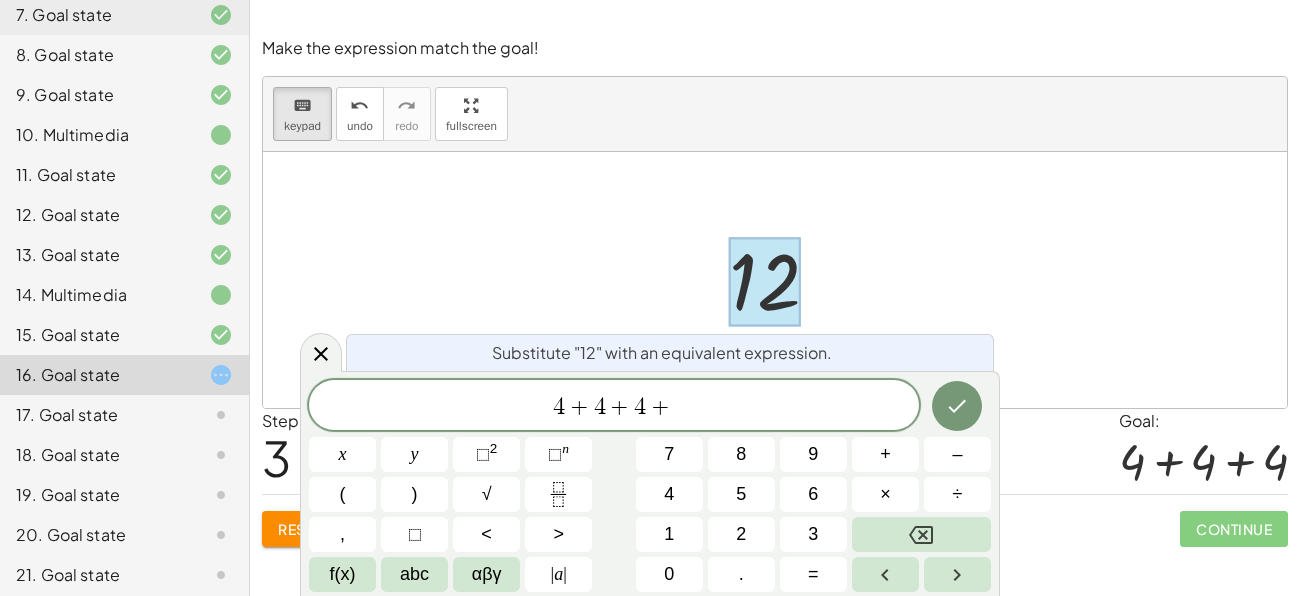 click on "4 + 4 + 4 + ​ x y ⬚ 2 ⬚ n 7 8 9 + – ( ) √ 4 5 6 × ÷ , ⬚ < > 1 2 3 f(x) abc αβγ | a | 0 . =" at bounding box center (650, 486) 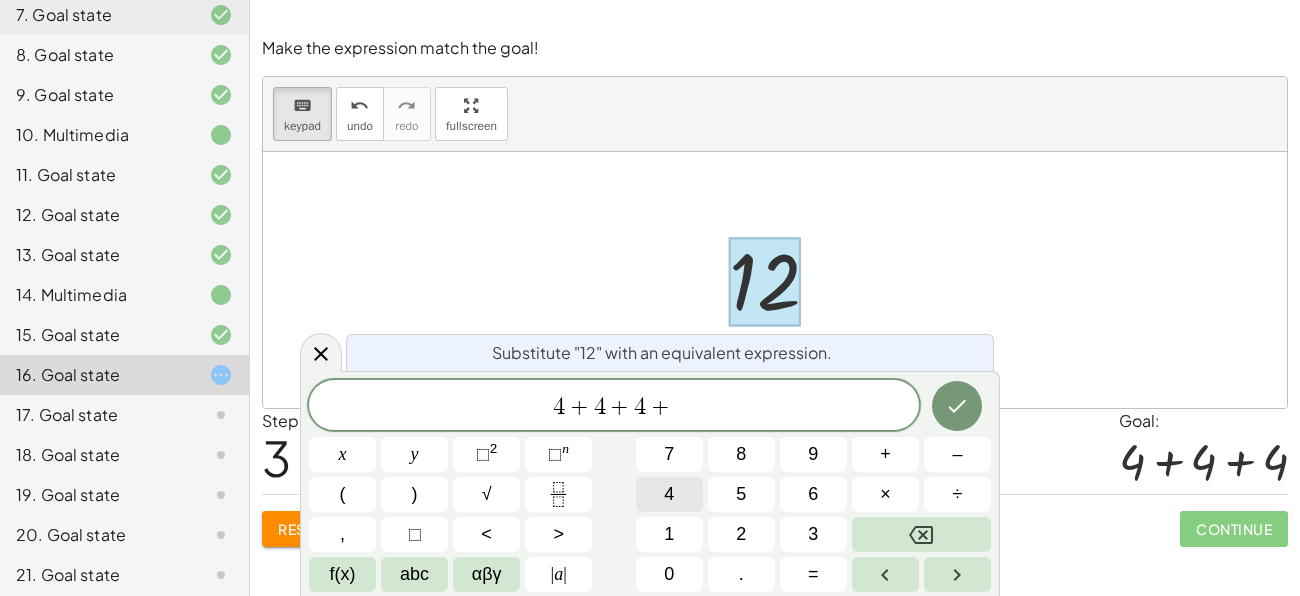 click on "4" at bounding box center [669, 494] 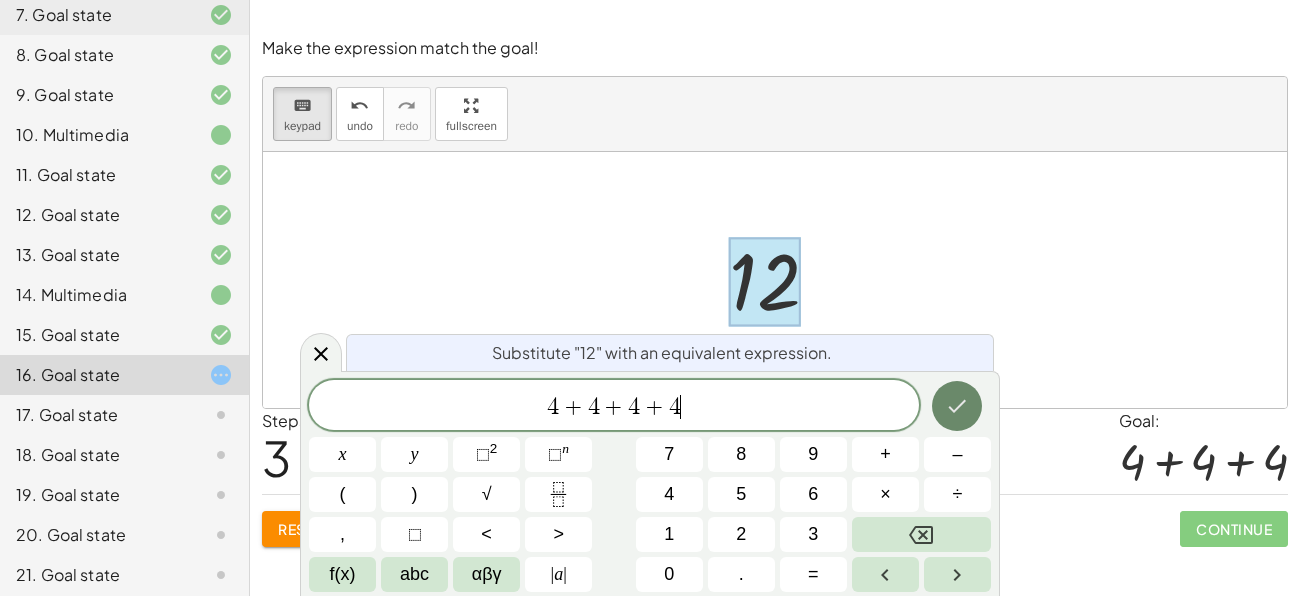 click at bounding box center [957, 406] 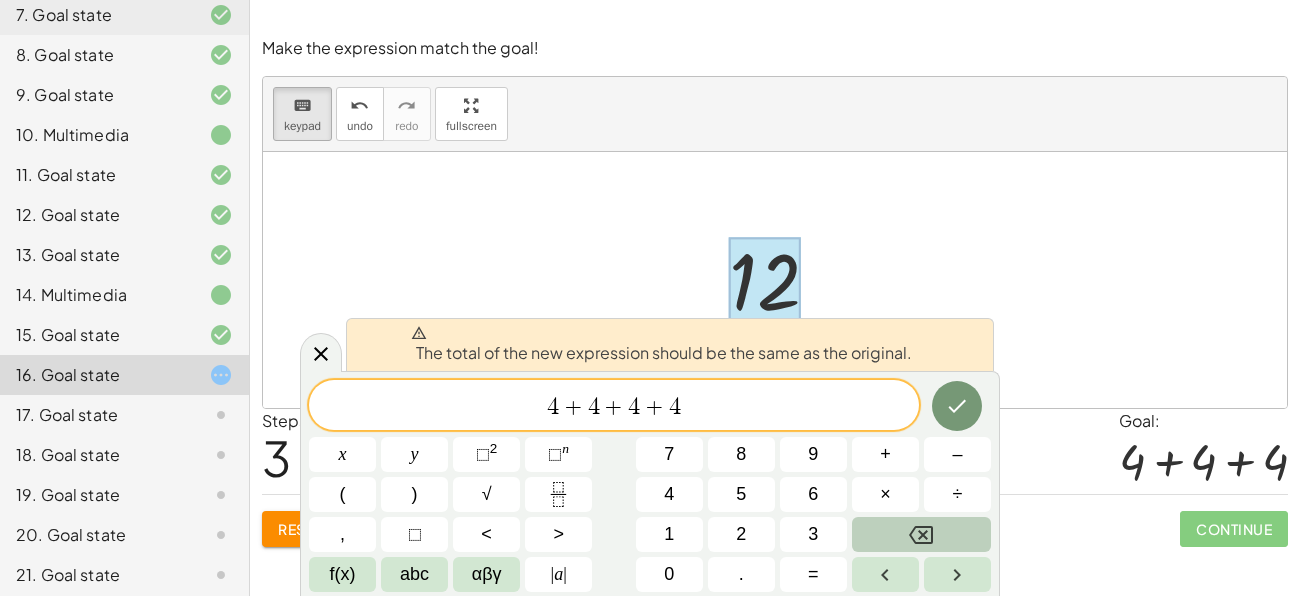 click at bounding box center (921, 534) 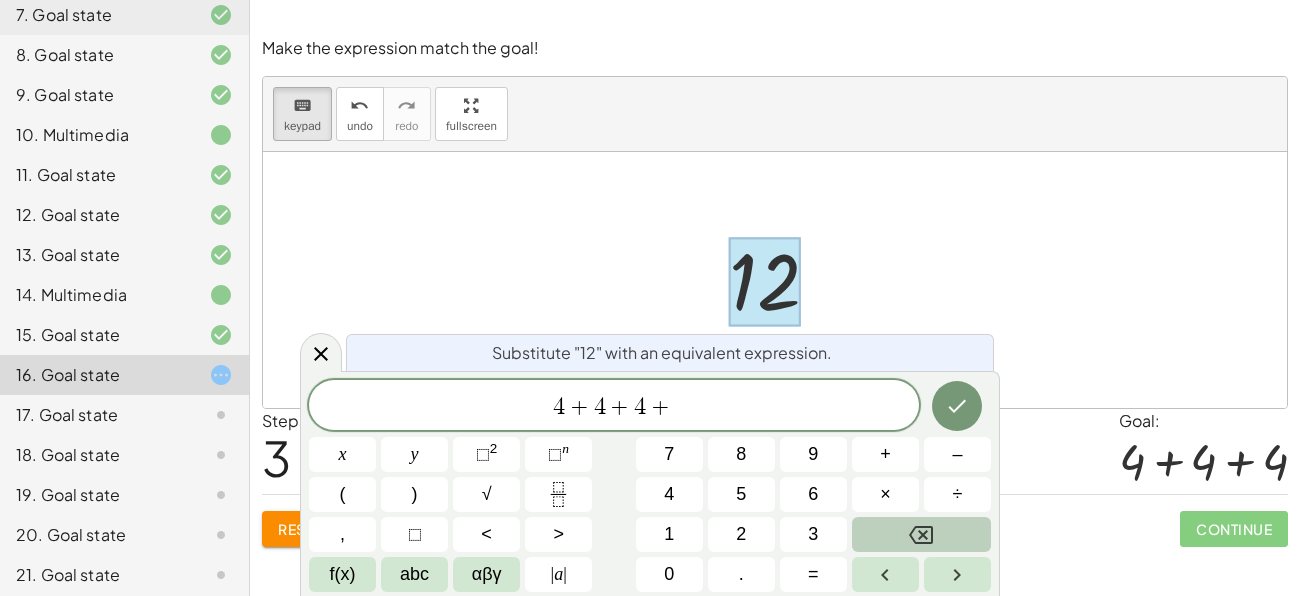 click at bounding box center [921, 534] 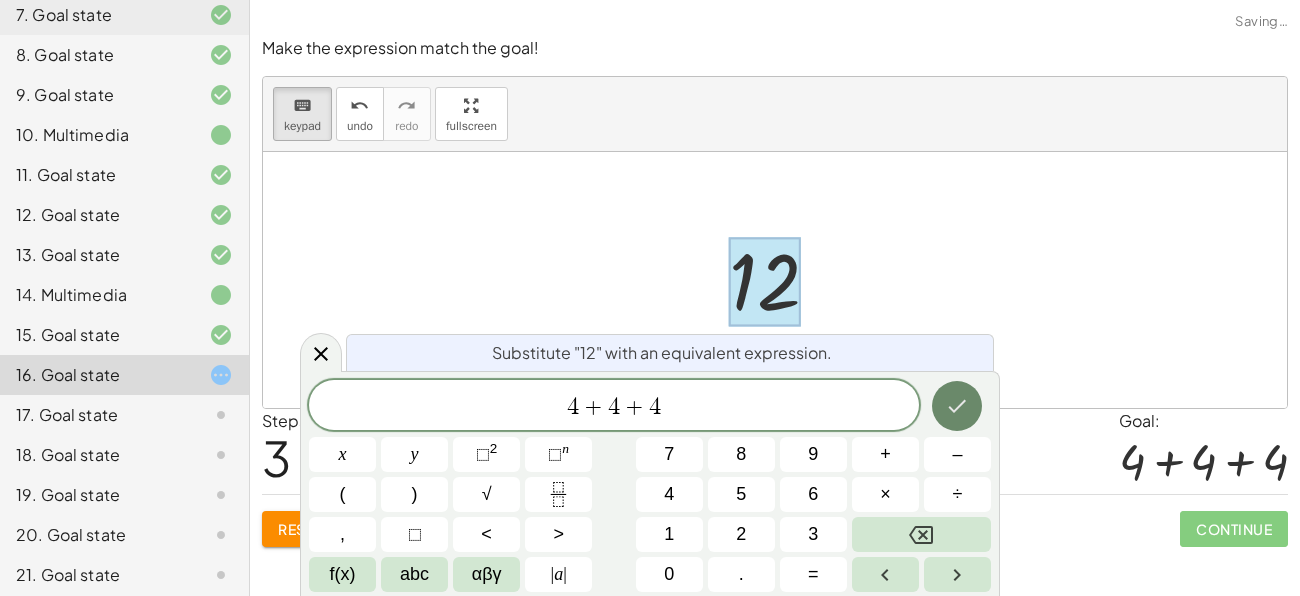 click 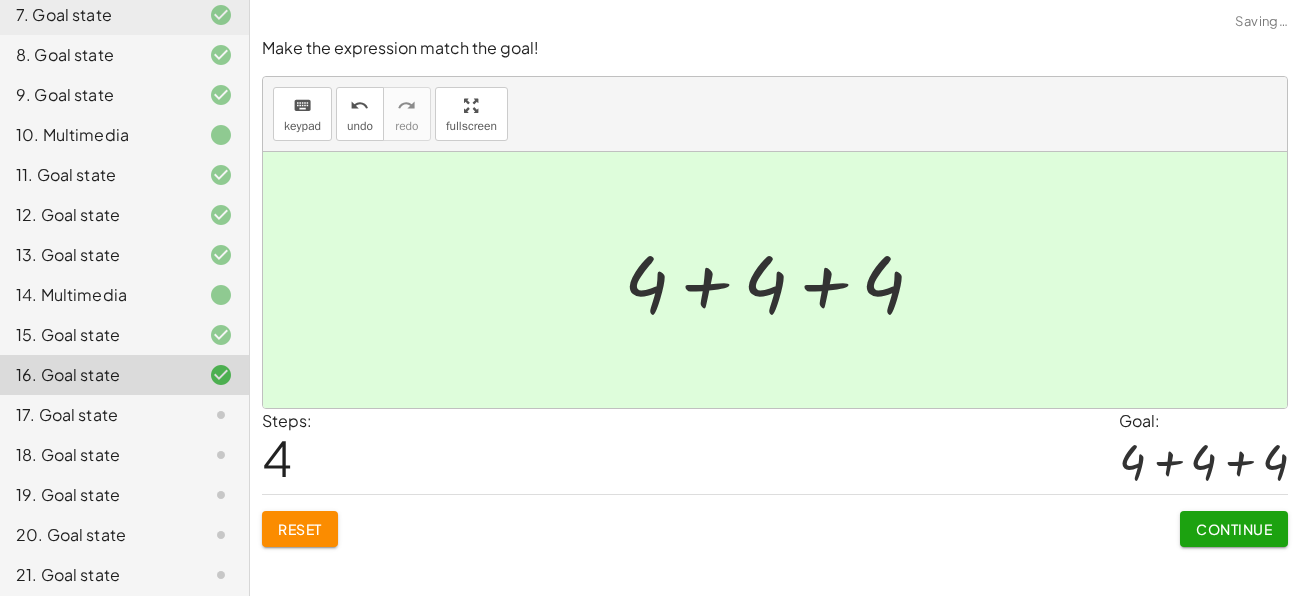 click on "Continue" 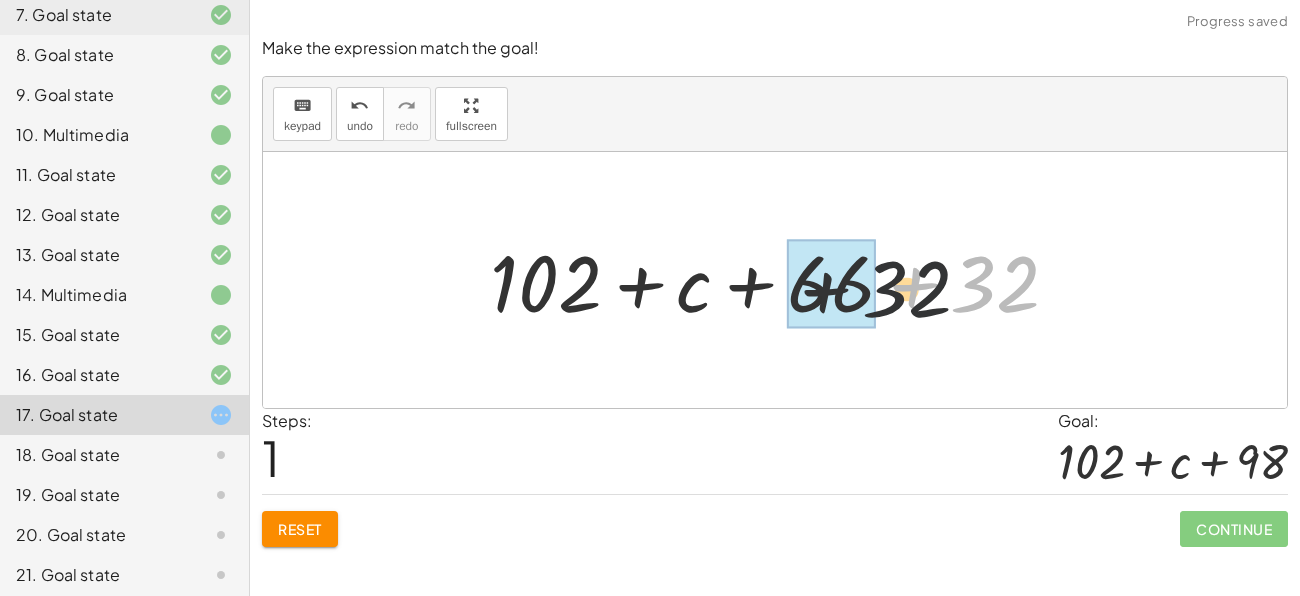 drag, startPoint x: 969, startPoint y: 274, endPoint x: 793, endPoint y: 285, distance: 176.34341 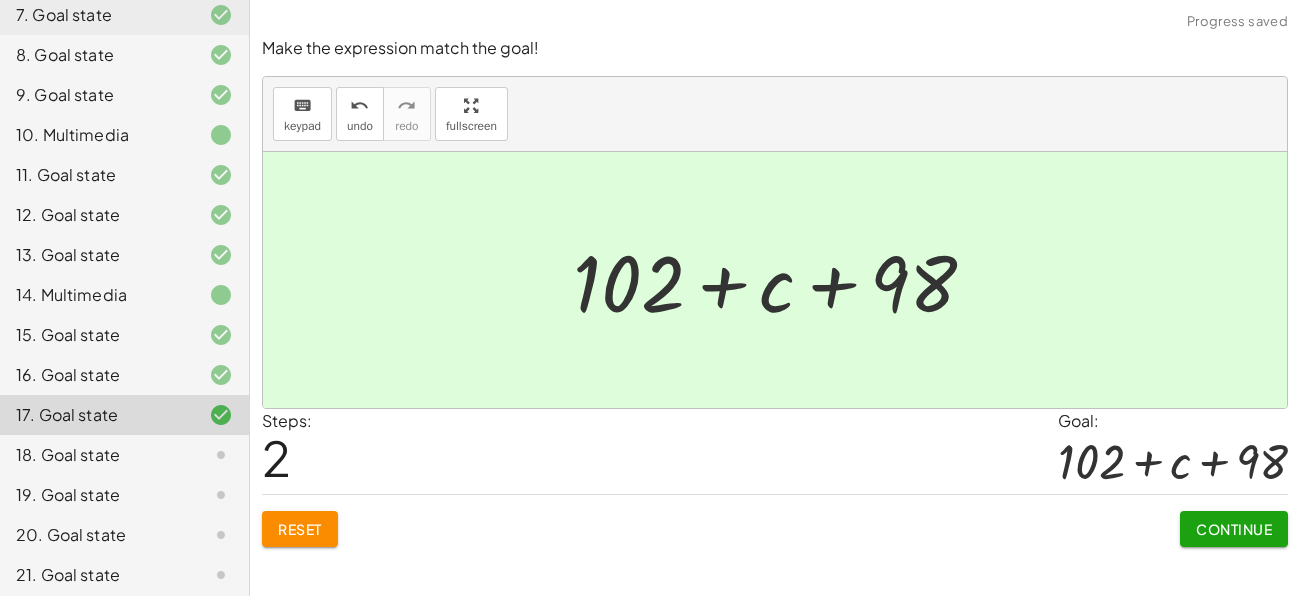 click on "Continue" 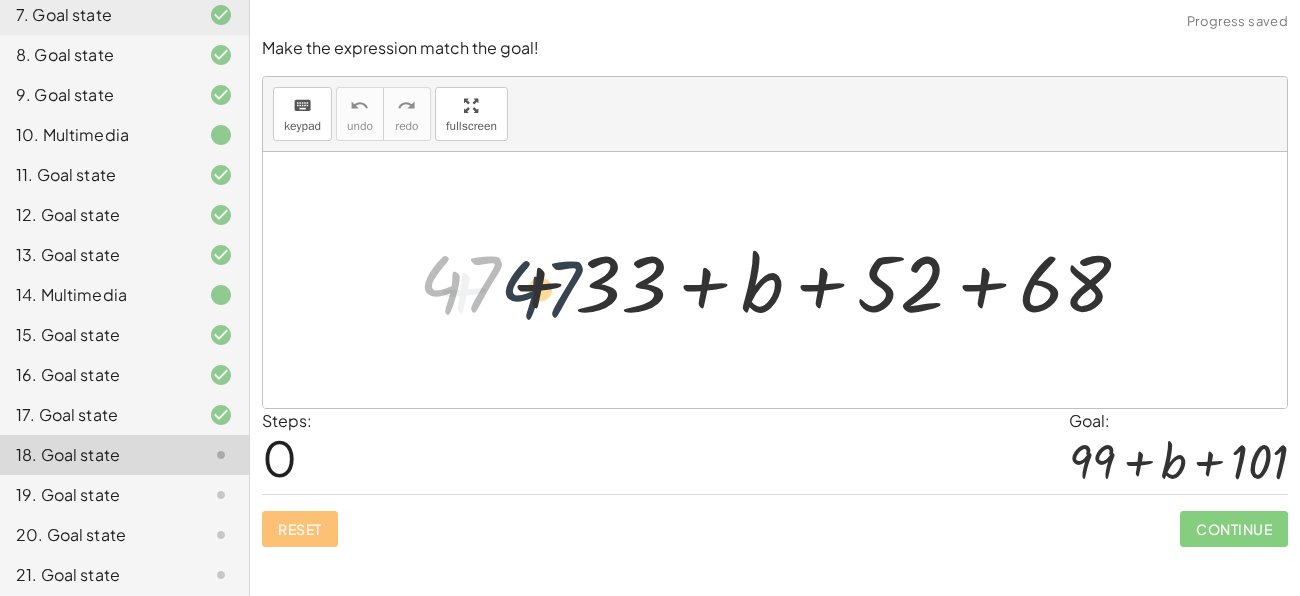 drag, startPoint x: 451, startPoint y: 259, endPoint x: 561, endPoint y: 269, distance: 110.45361 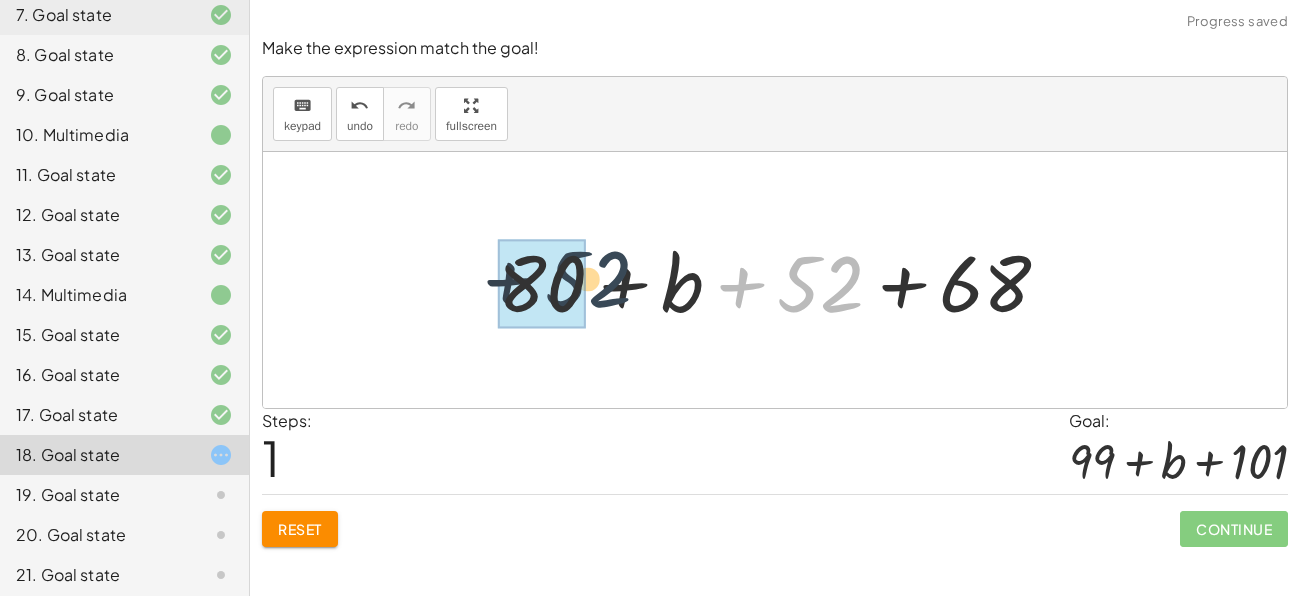 drag, startPoint x: 859, startPoint y: 286, endPoint x: 485, endPoint y: 277, distance: 374.10828 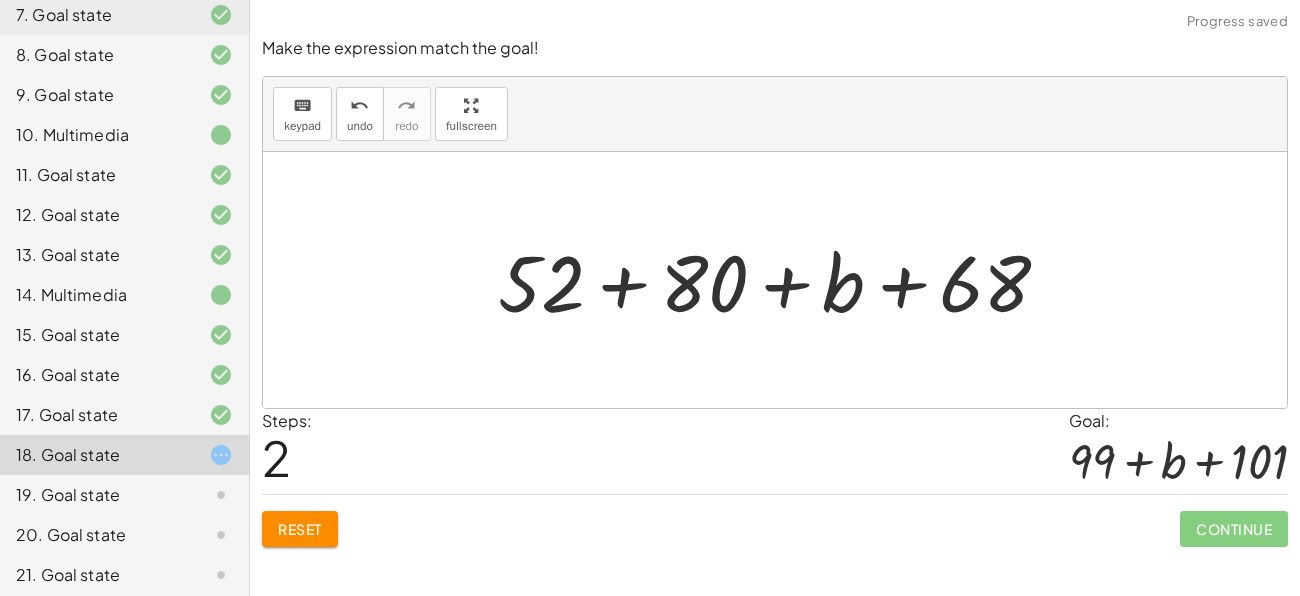click on "Reset" 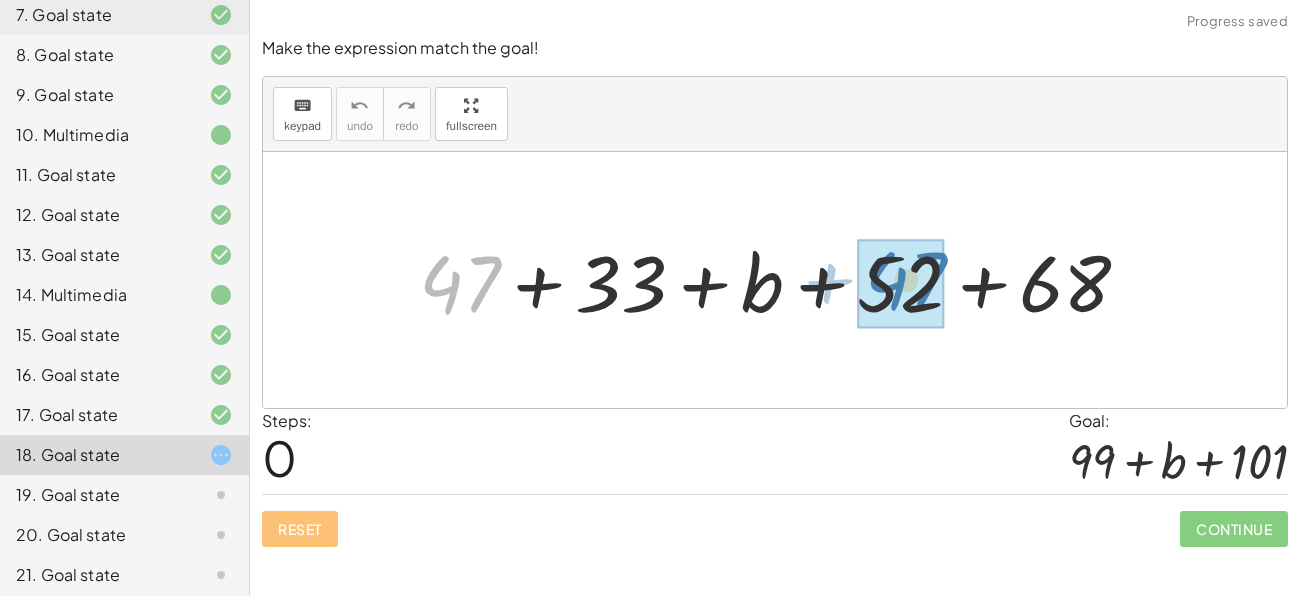 drag, startPoint x: 465, startPoint y: 298, endPoint x: 911, endPoint y: 294, distance: 446.01794 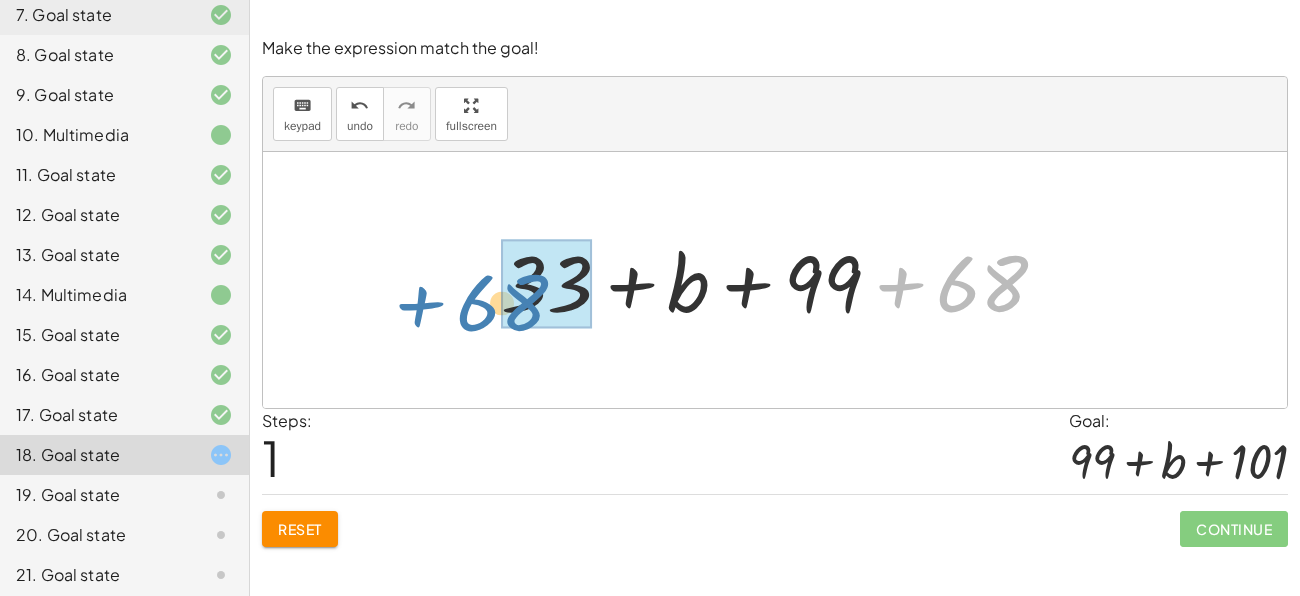 drag, startPoint x: 965, startPoint y: 277, endPoint x: 486, endPoint y: 296, distance: 479.37668 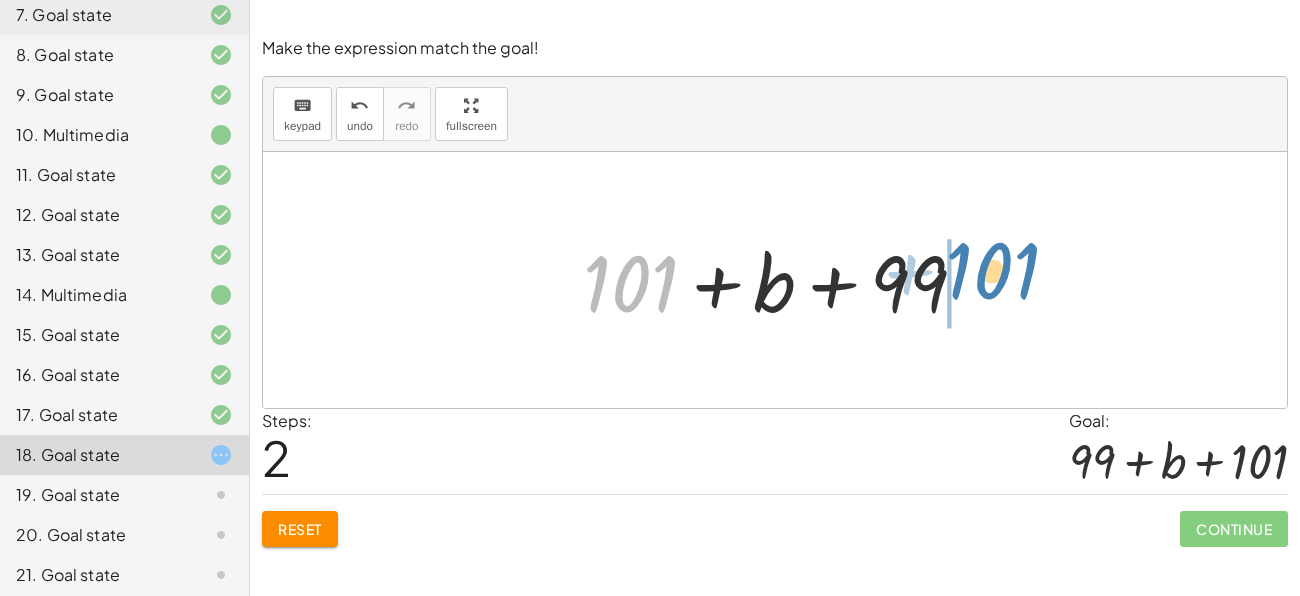 drag, startPoint x: 647, startPoint y: 272, endPoint x: 1012, endPoint y: 264, distance: 365.08765 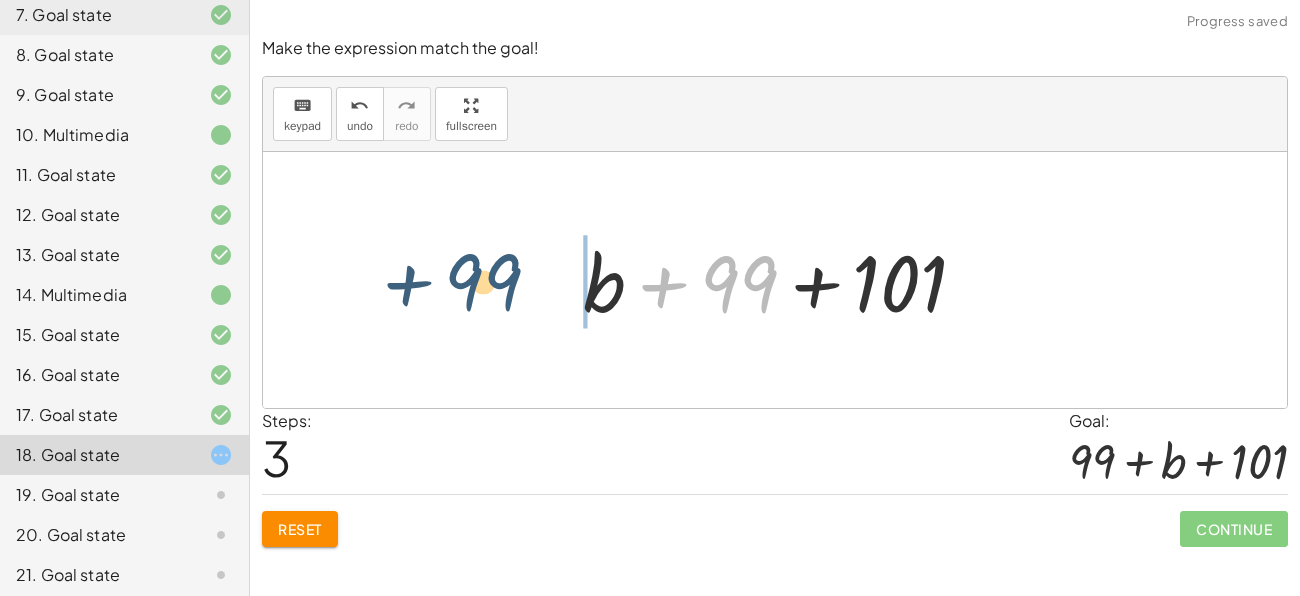 drag, startPoint x: 767, startPoint y: 270, endPoint x: 507, endPoint y: 267, distance: 260.0173 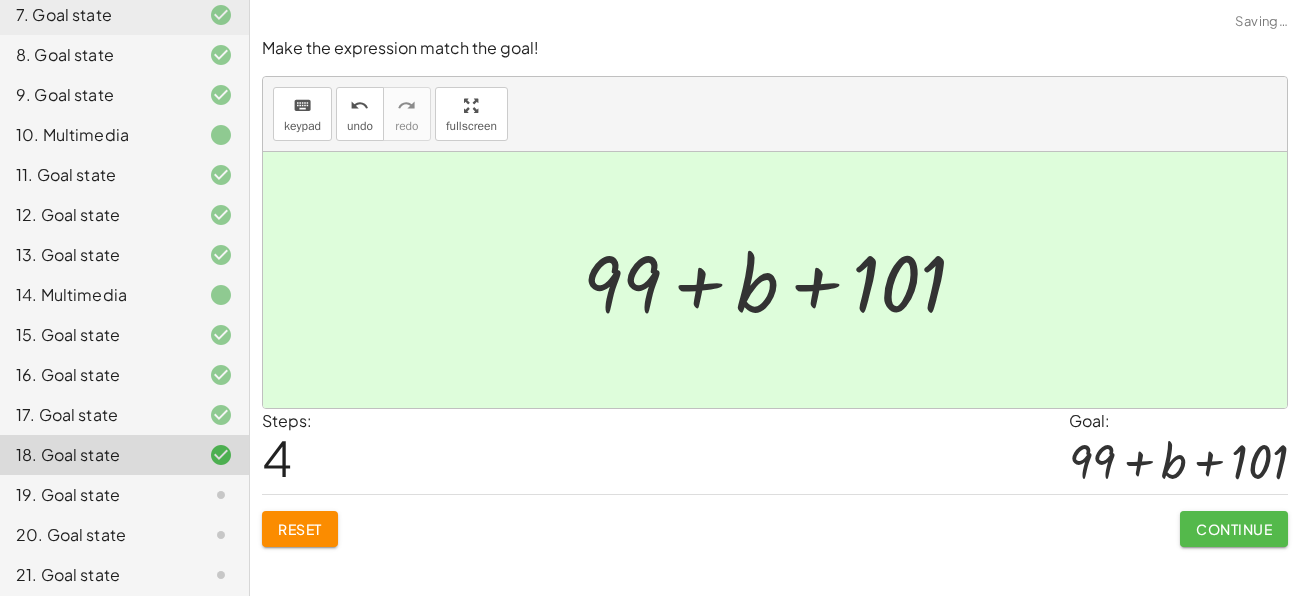 click on "Continue" 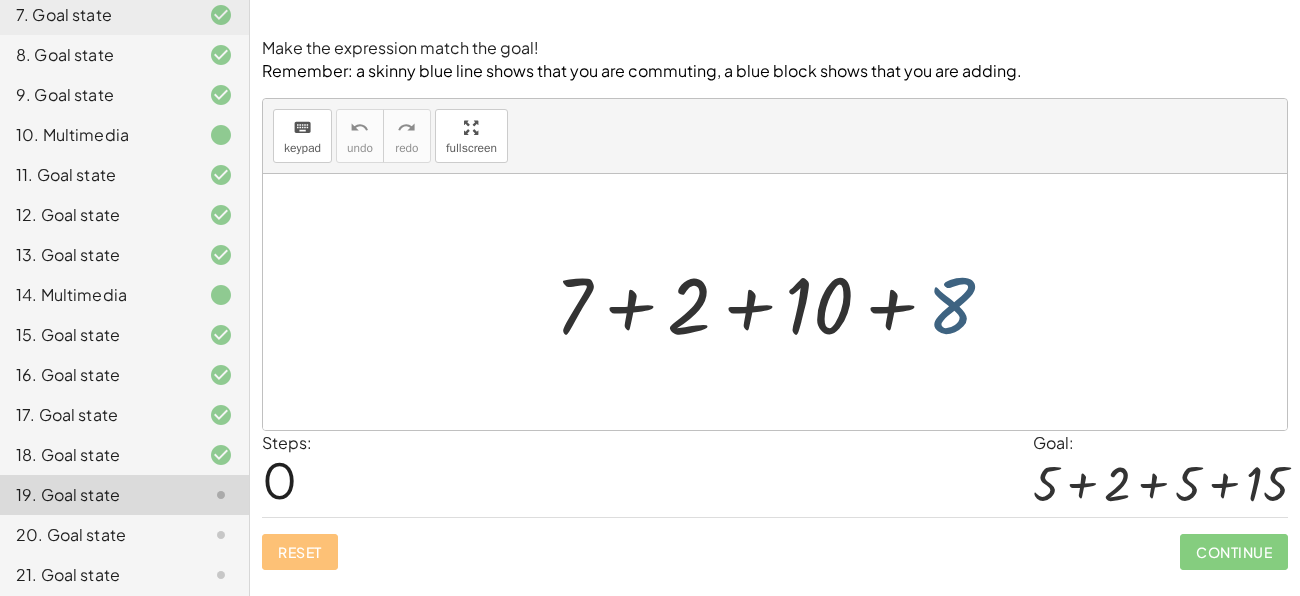 click at bounding box center [783, 302] 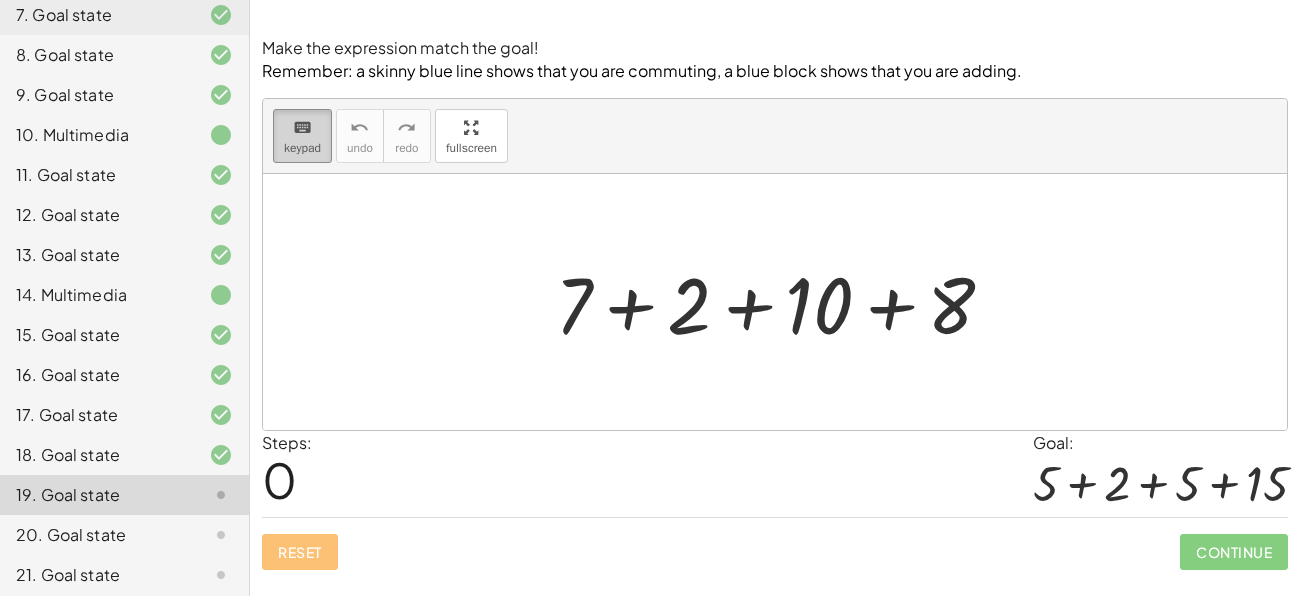 click on "keyboard" at bounding box center (302, 128) 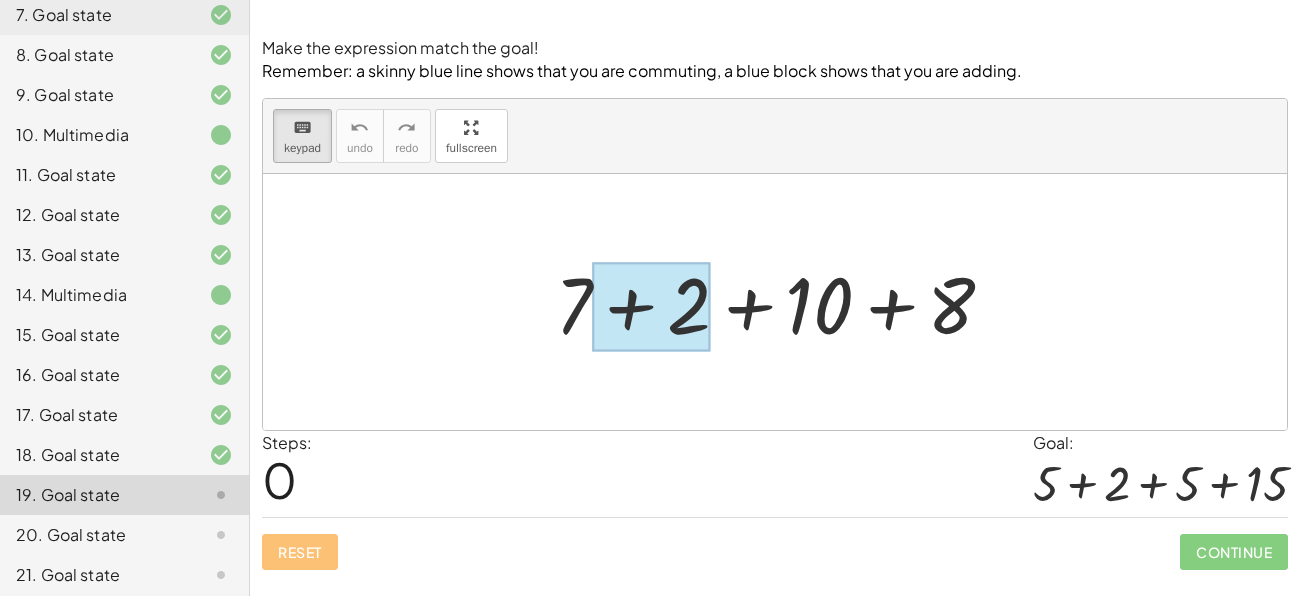 click at bounding box center [651, 306] 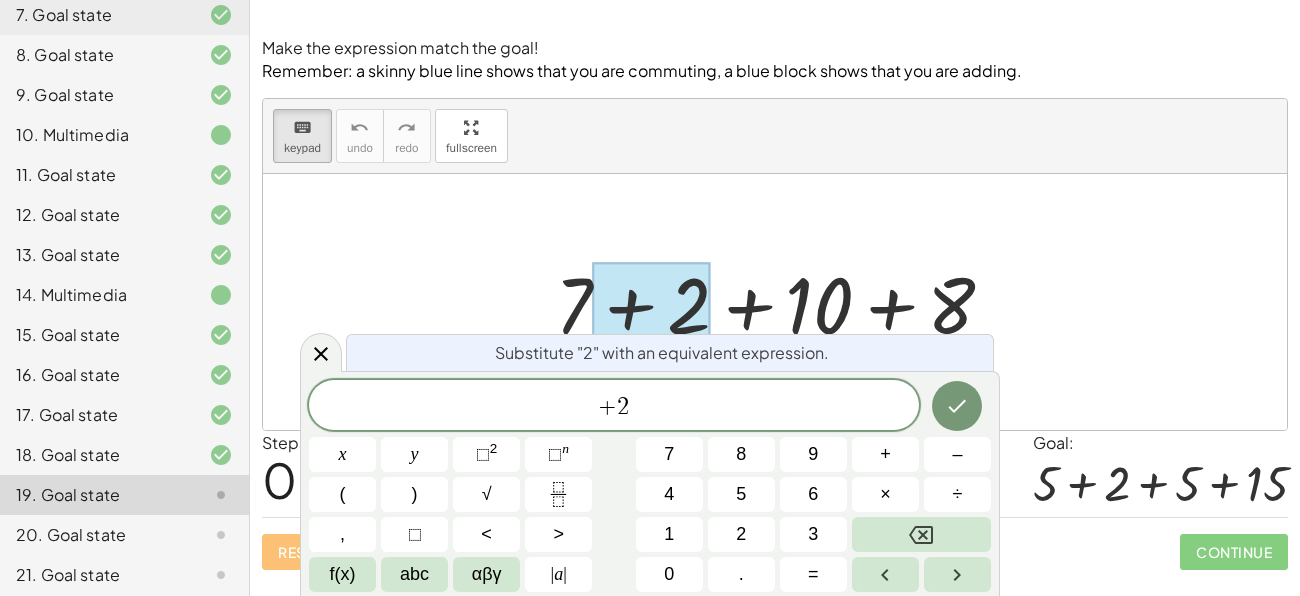 click at bounding box center (783, 302) 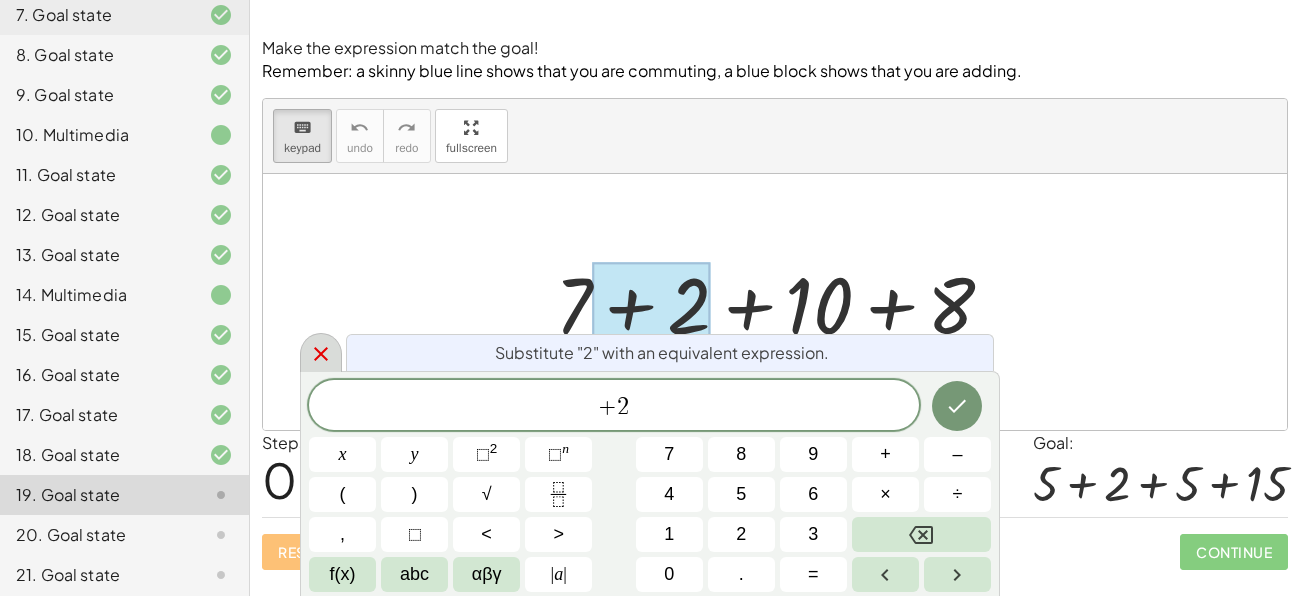 click 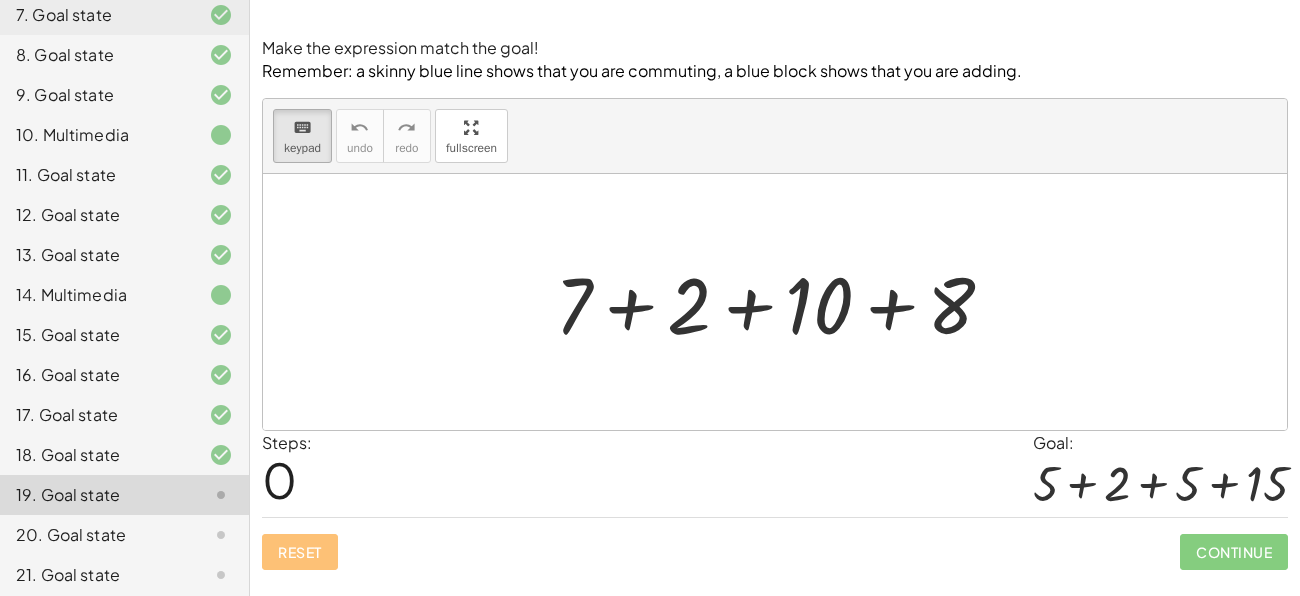drag, startPoint x: 951, startPoint y: 295, endPoint x: 862, endPoint y: 289, distance: 89.20202 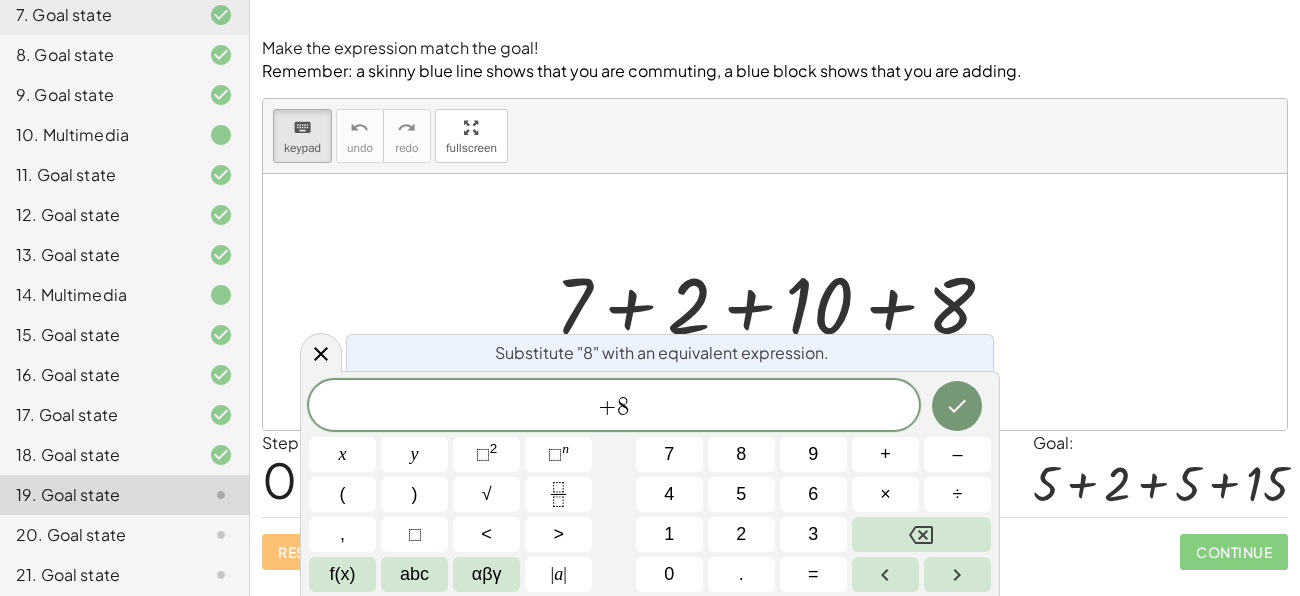 drag, startPoint x: 578, startPoint y: 295, endPoint x: 659, endPoint y: 240, distance: 97.90812 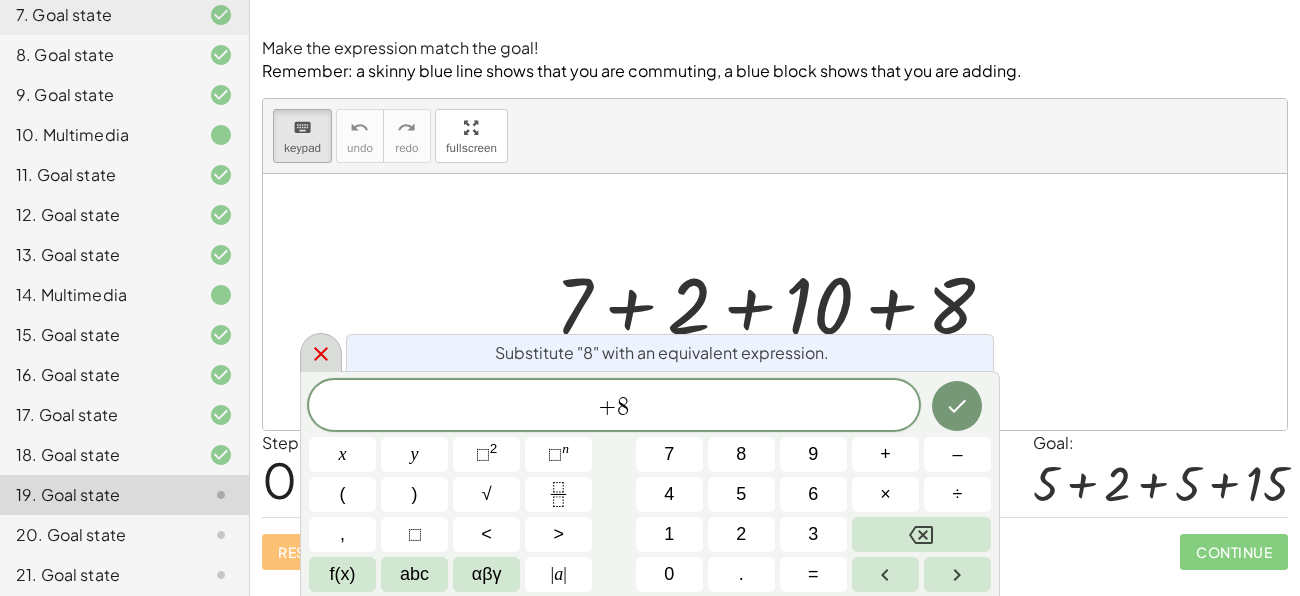 click 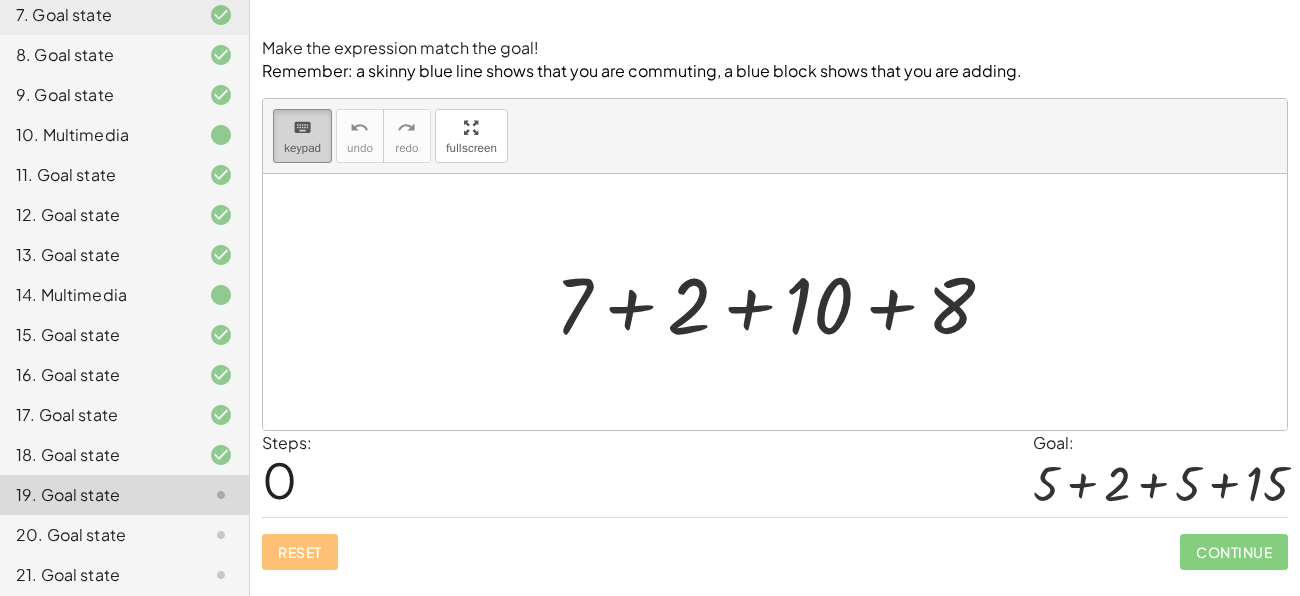 click on "keyboard" at bounding box center (302, 128) 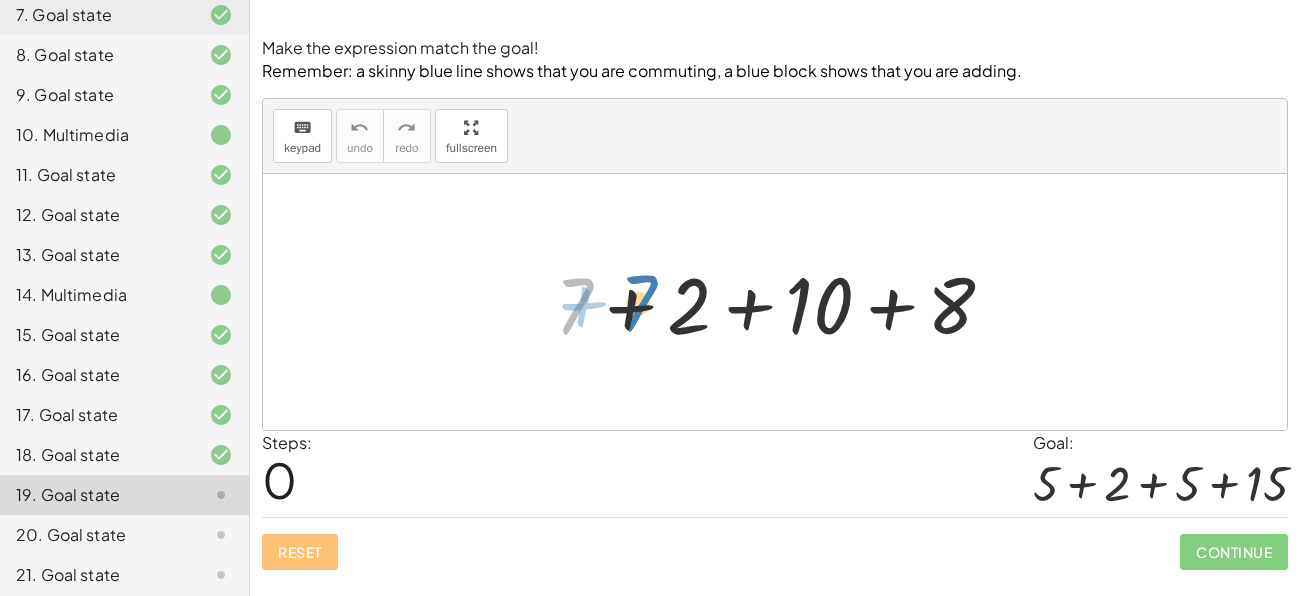 drag, startPoint x: 587, startPoint y: 287, endPoint x: 669, endPoint y: 289, distance: 82.02438 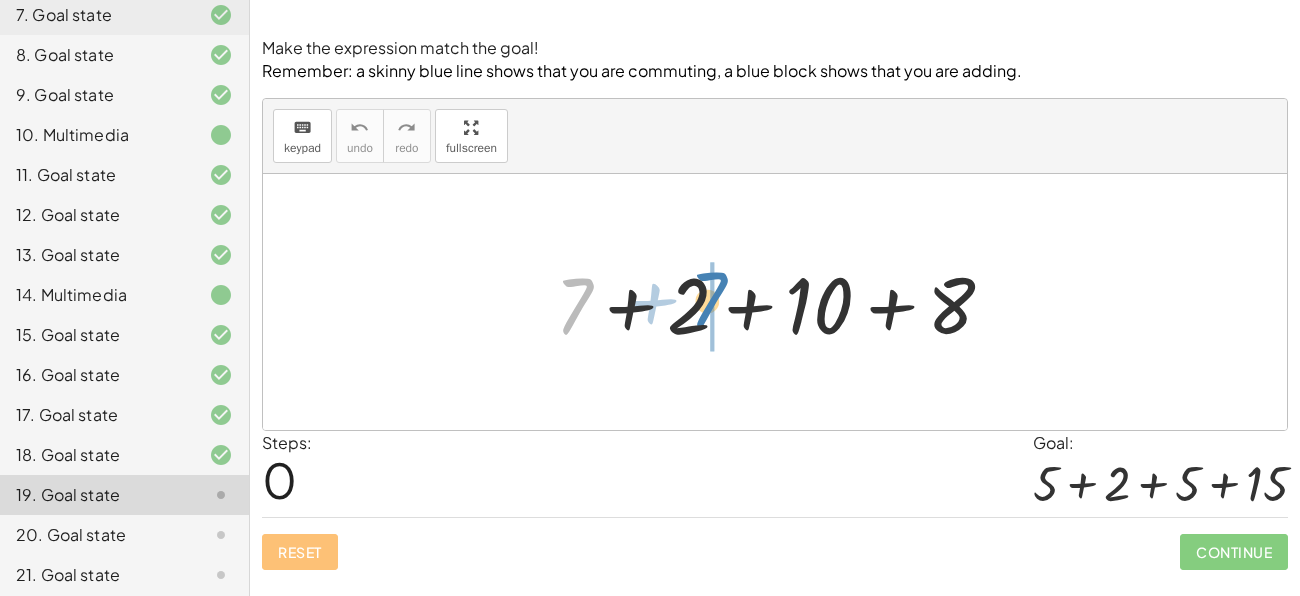 drag, startPoint x: 566, startPoint y: 279, endPoint x: 695, endPoint y: 276, distance: 129.03488 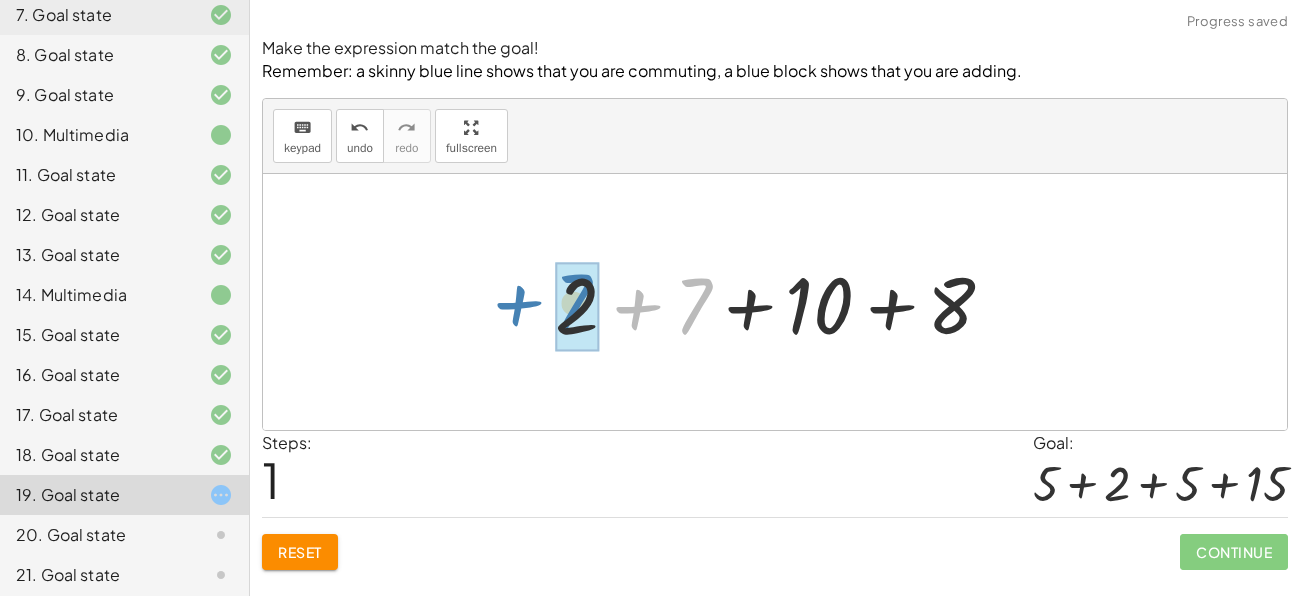 drag, startPoint x: 693, startPoint y: 291, endPoint x: 577, endPoint y: 288, distance: 116.03879 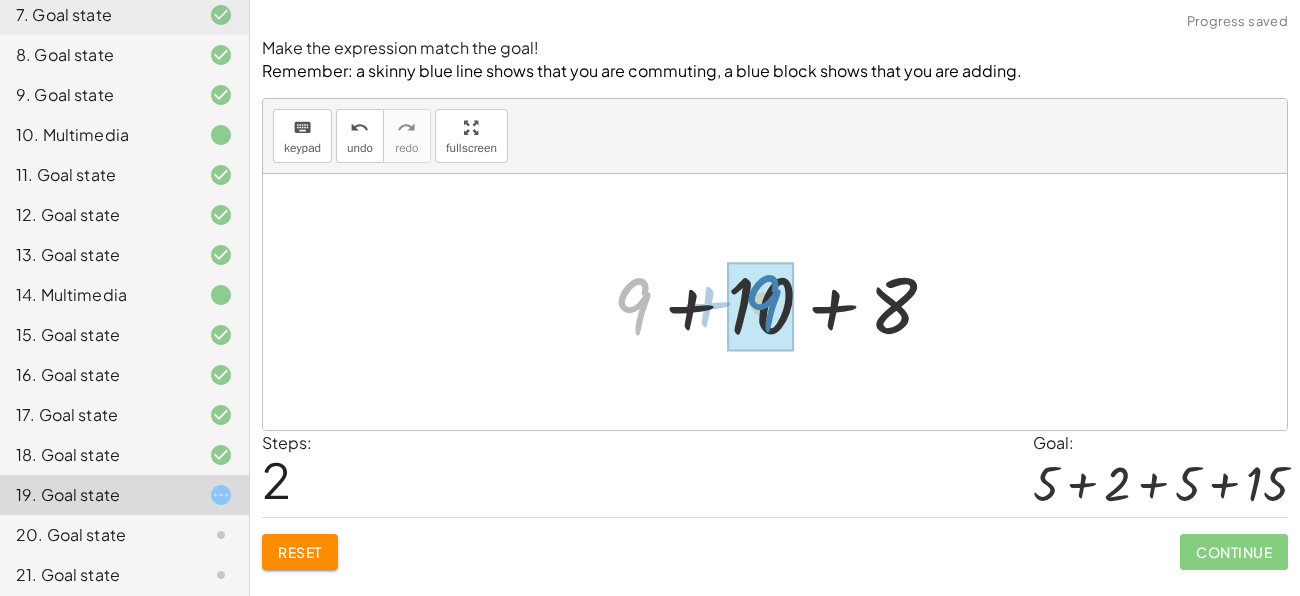 drag, startPoint x: 644, startPoint y: 295, endPoint x: 775, endPoint y: 294, distance: 131.00381 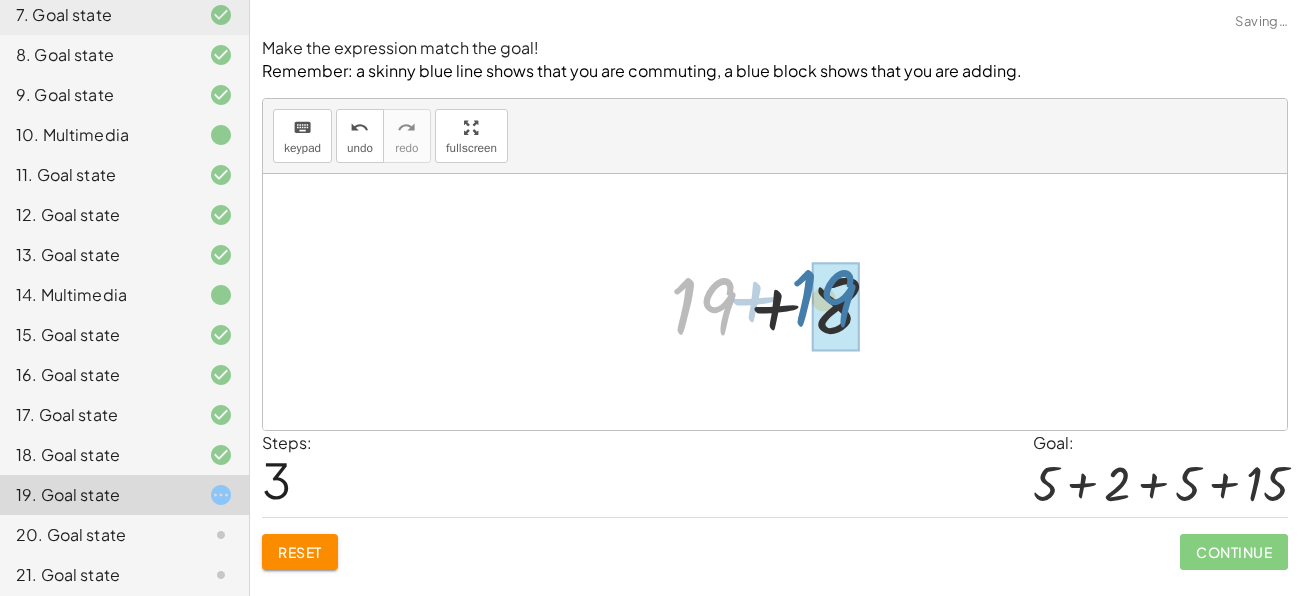 drag, startPoint x: 722, startPoint y: 292, endPoint x: 842, endPoint y: 285, distance: 120.203995 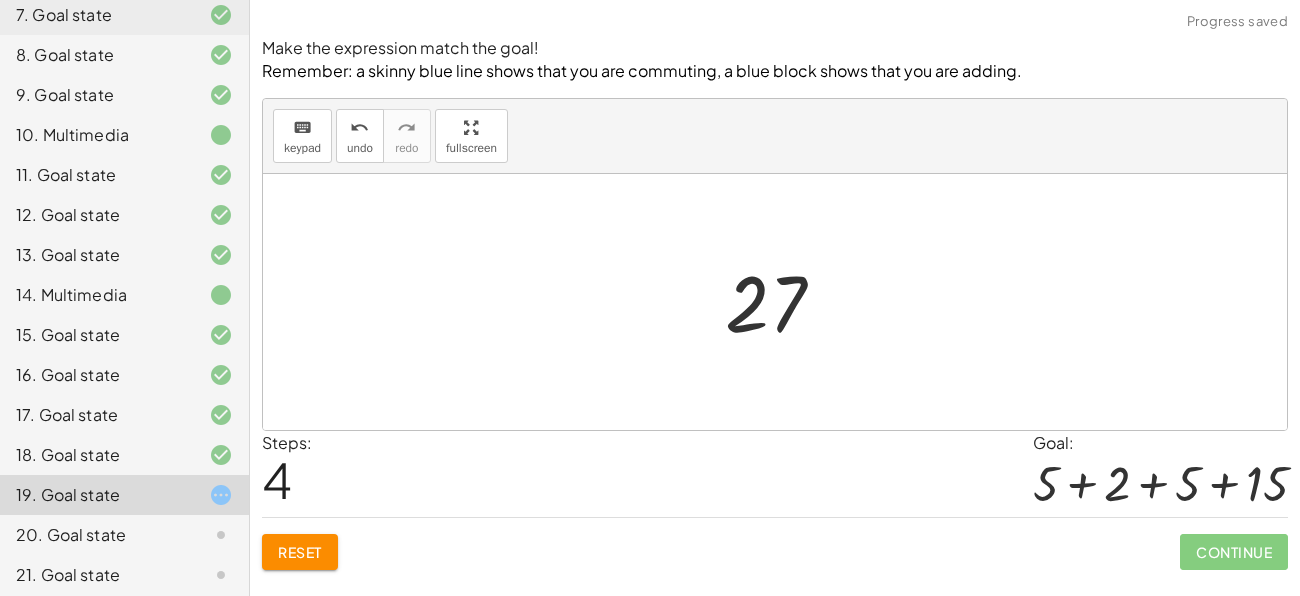 click on "Make the expression match the goal! Remember: a skinny blue line shows that you are commuting, a blue block shows that you are adding. keyboard keypad undo undo redo redo fullscreen + [NUMBER] + [NUMBER] + [NUMBER] + [NUMBER] + [NUMBER] + [NUMBER] + [NUMBER] + [NUMBER] + [NUMBER] + [NUMBER] + [NUMBER] 27 × Steps:  4 Goal: + 5 + 2 + 5 + 15 Reset   Continue" 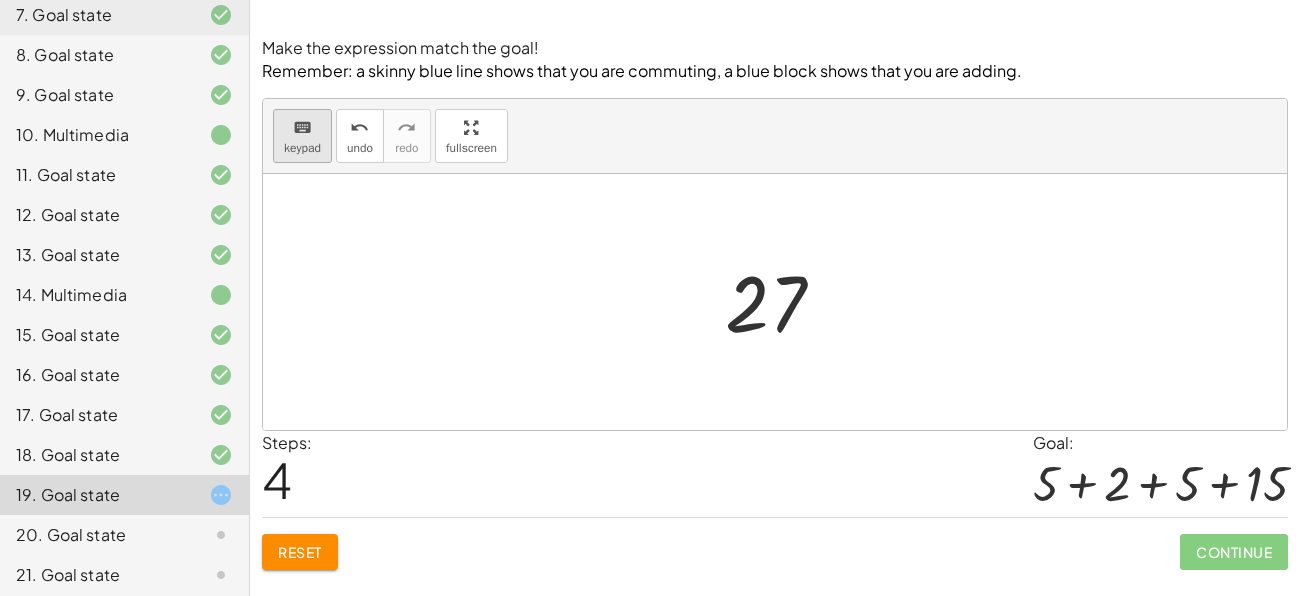 click on "keypad" at bounding box center [302, 148] 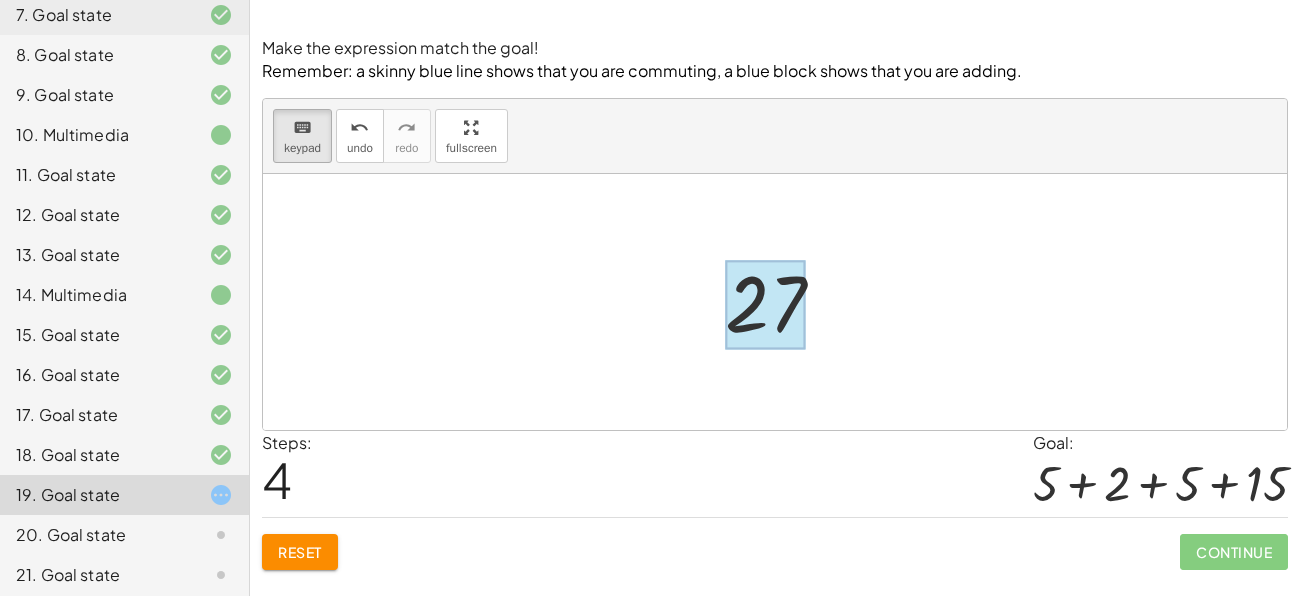 click at bounding box center (765, 304) 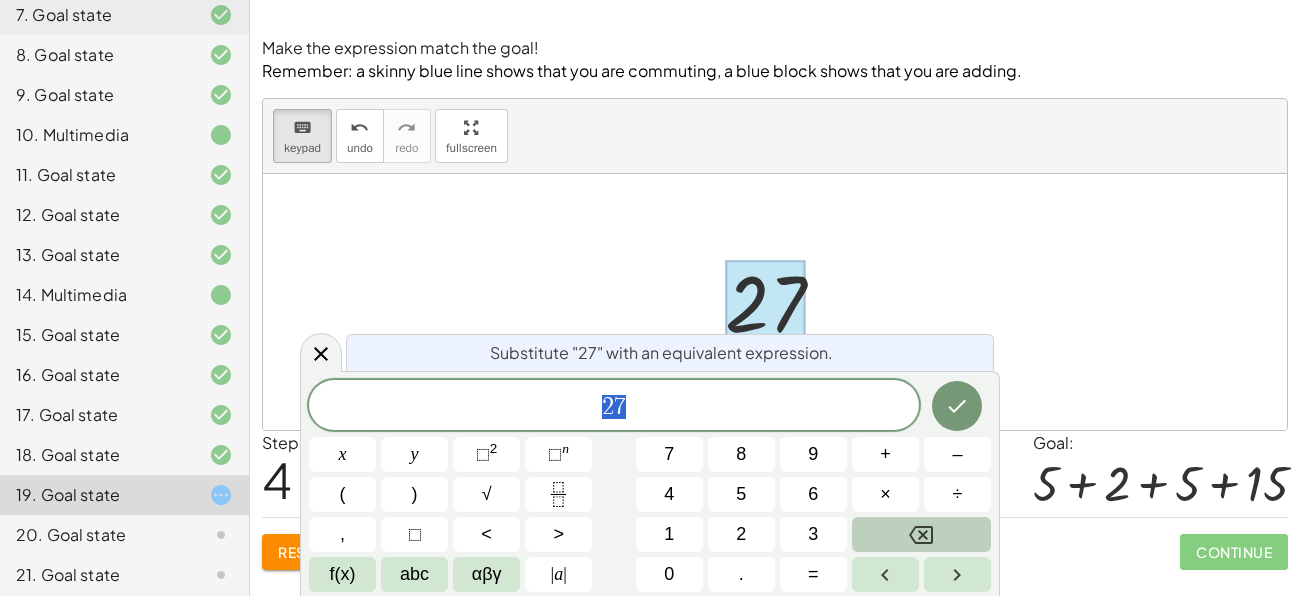 click 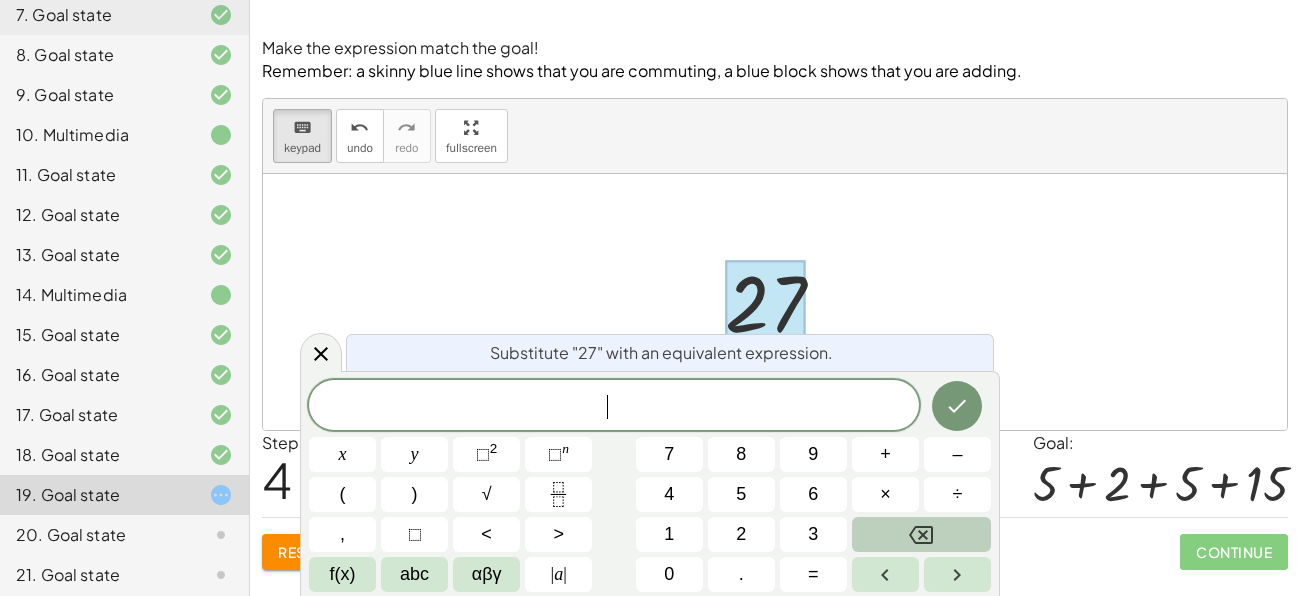 click 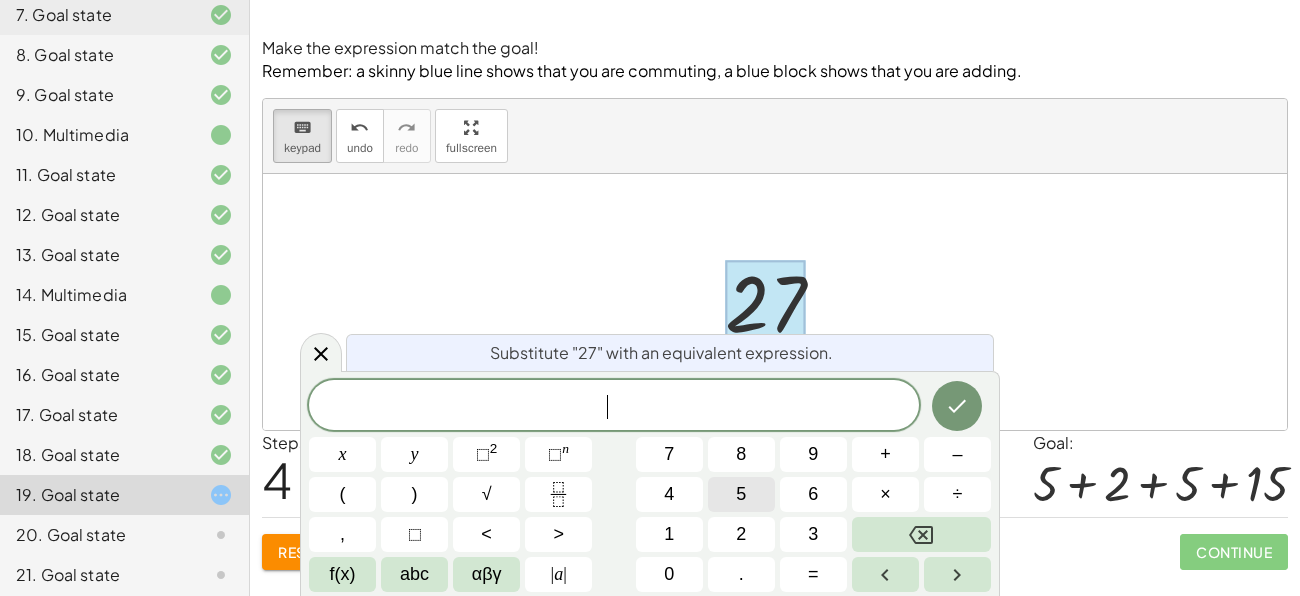 click on "5" at bounding box center (741, 494) 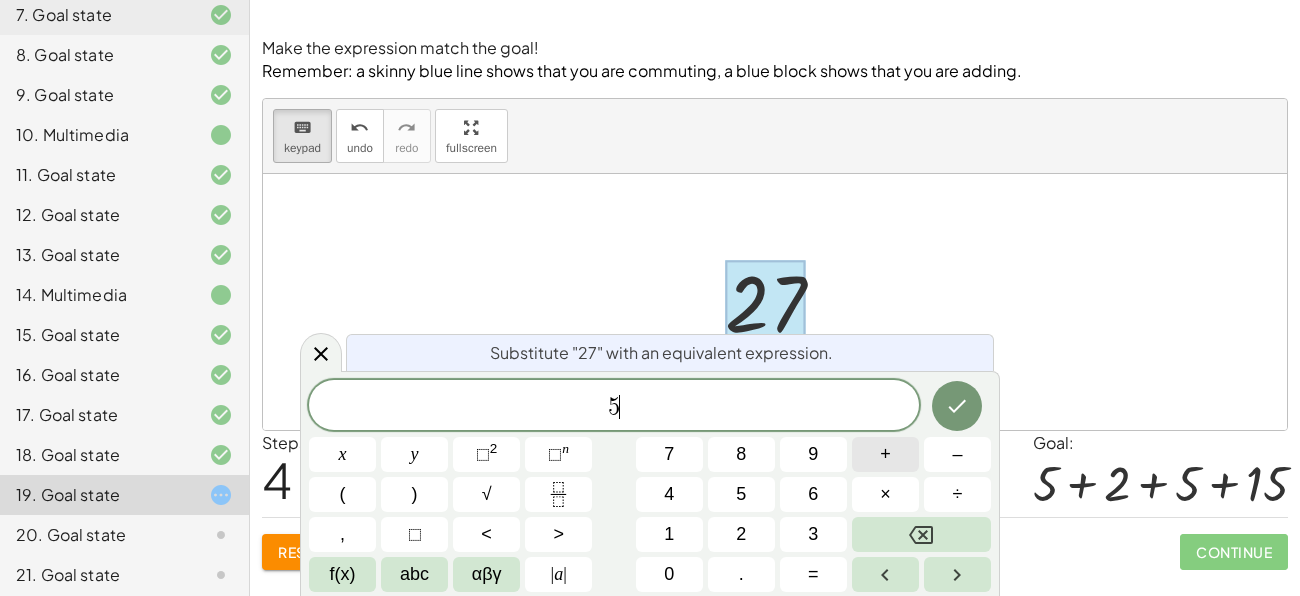 click on "+" at bounding box center (885, 454) 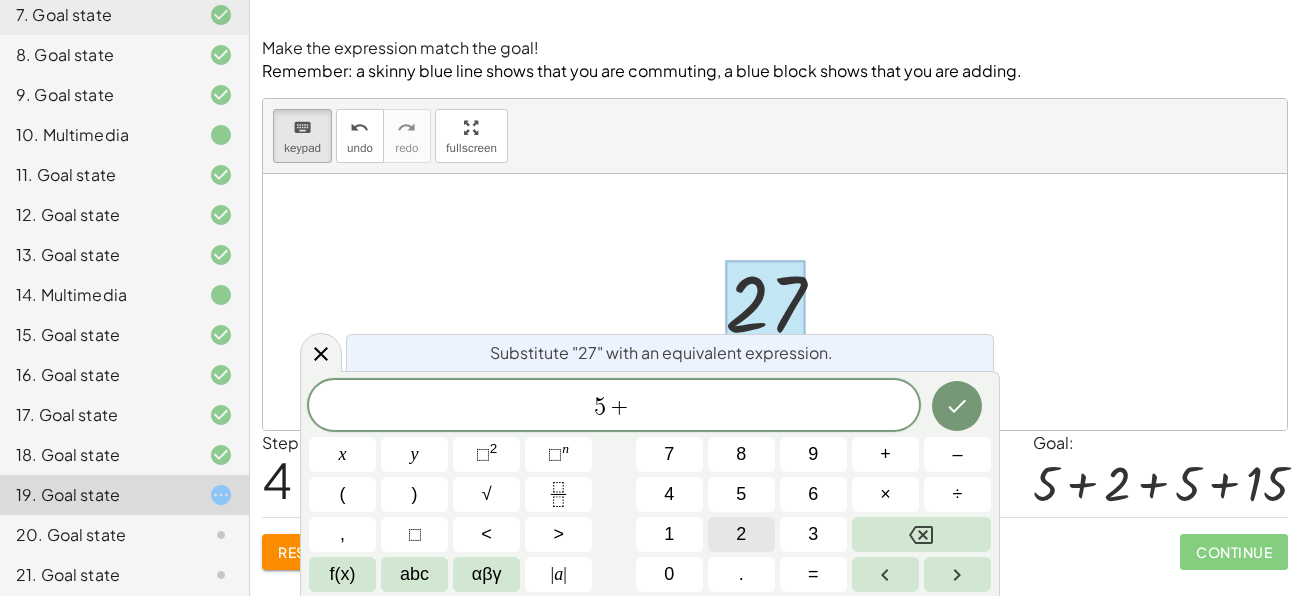 click on "2" at bounding box center [741, 534] 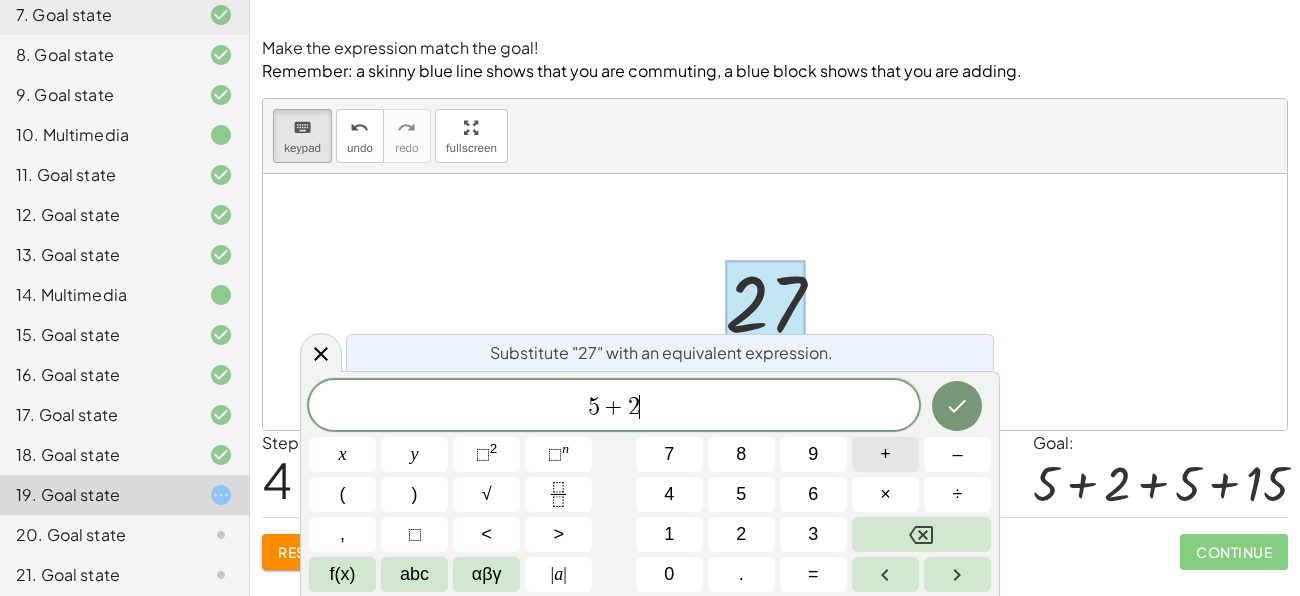 click on "+" at bounding box center [885, 454] 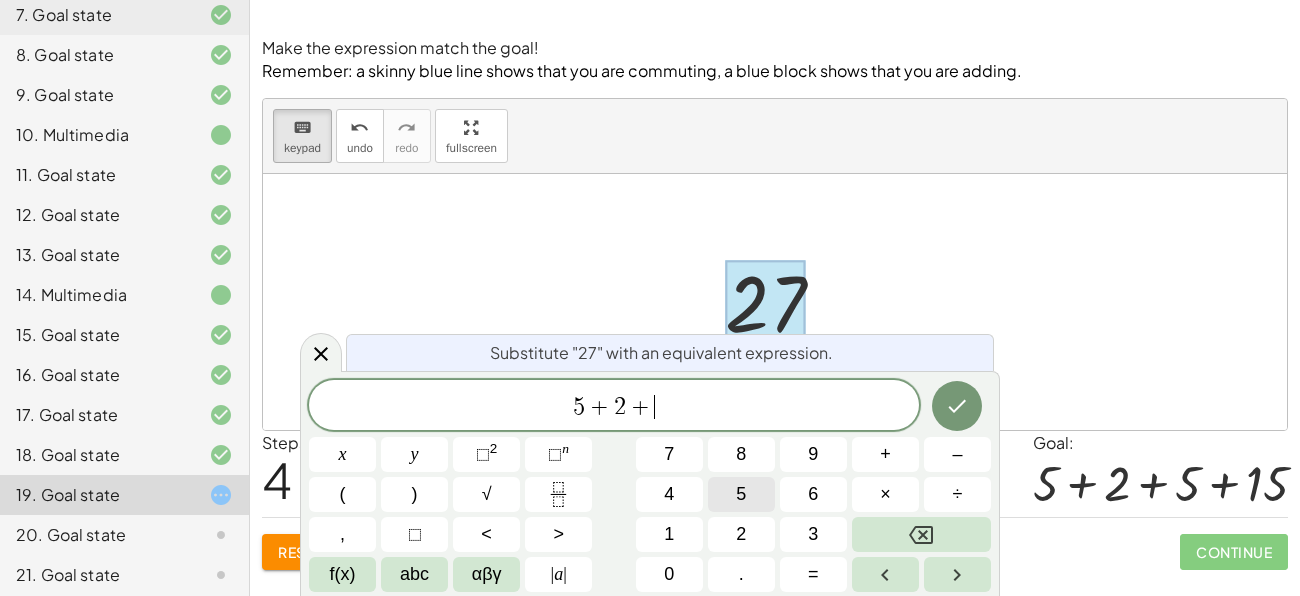 click on "5" at bounding box center (741, 494) 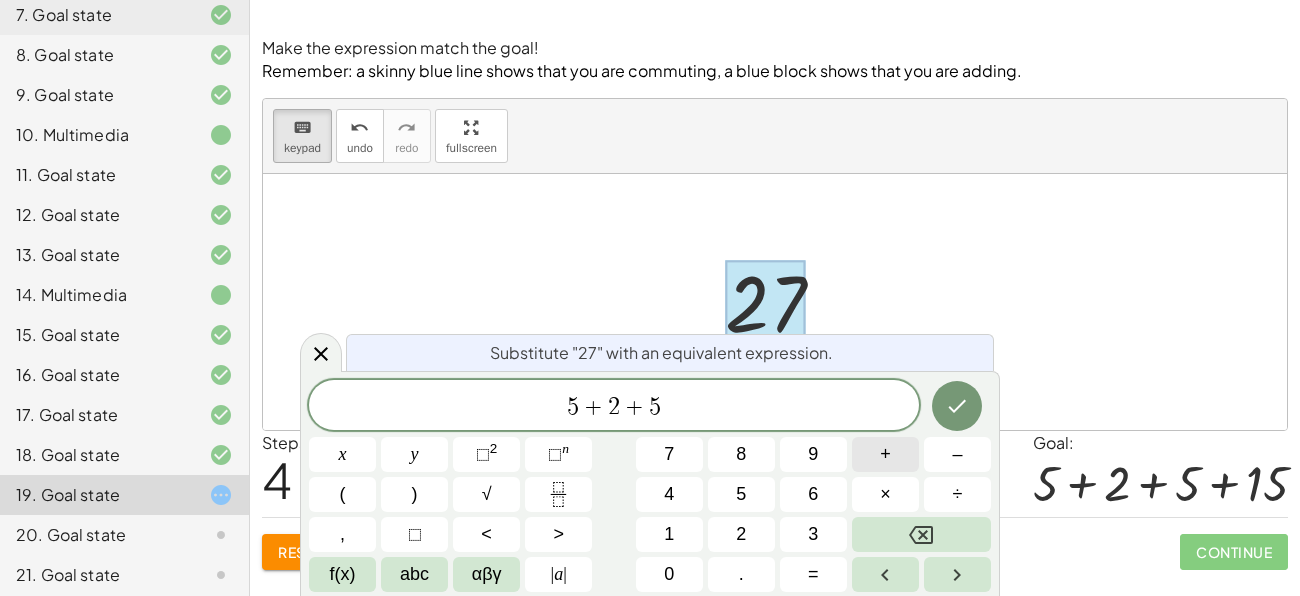 click on "+" at bounding box center (885, 454) 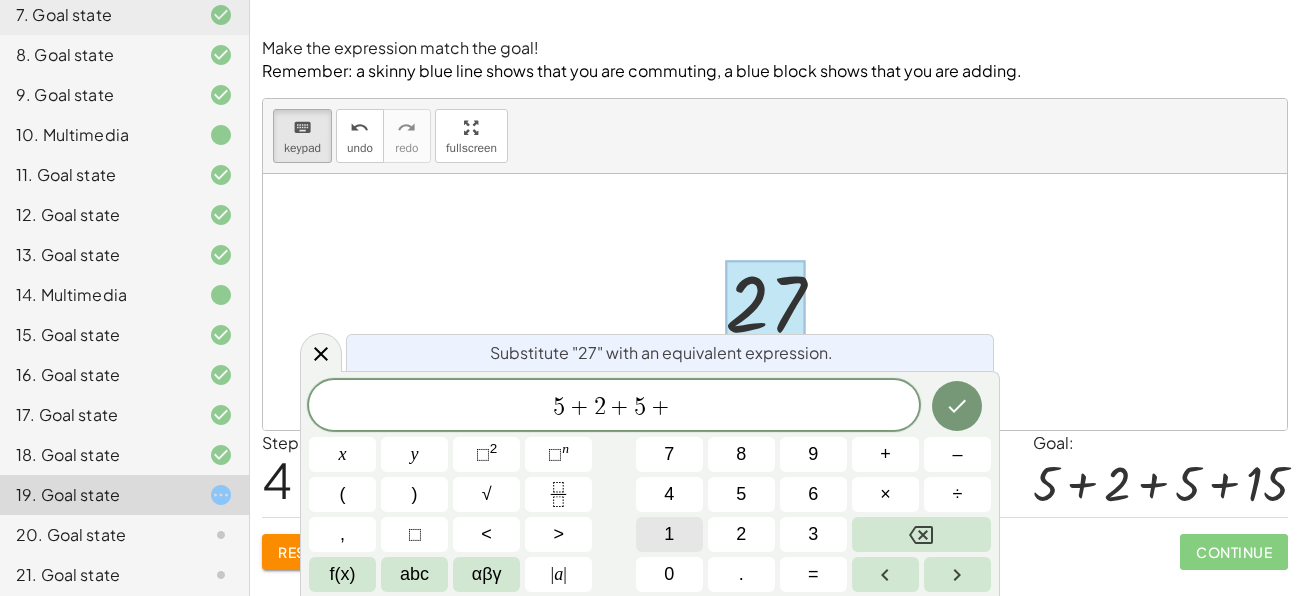 click on "1" at bounding box center [669, 534] 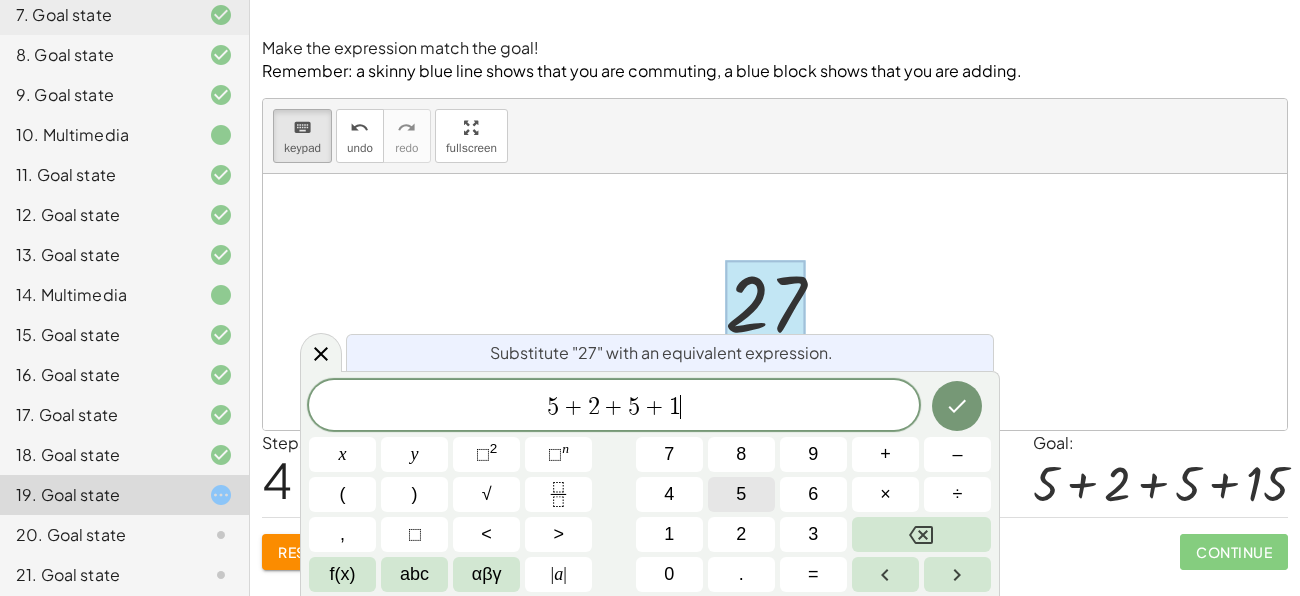 click on "5" at bounding box center [741, 494] 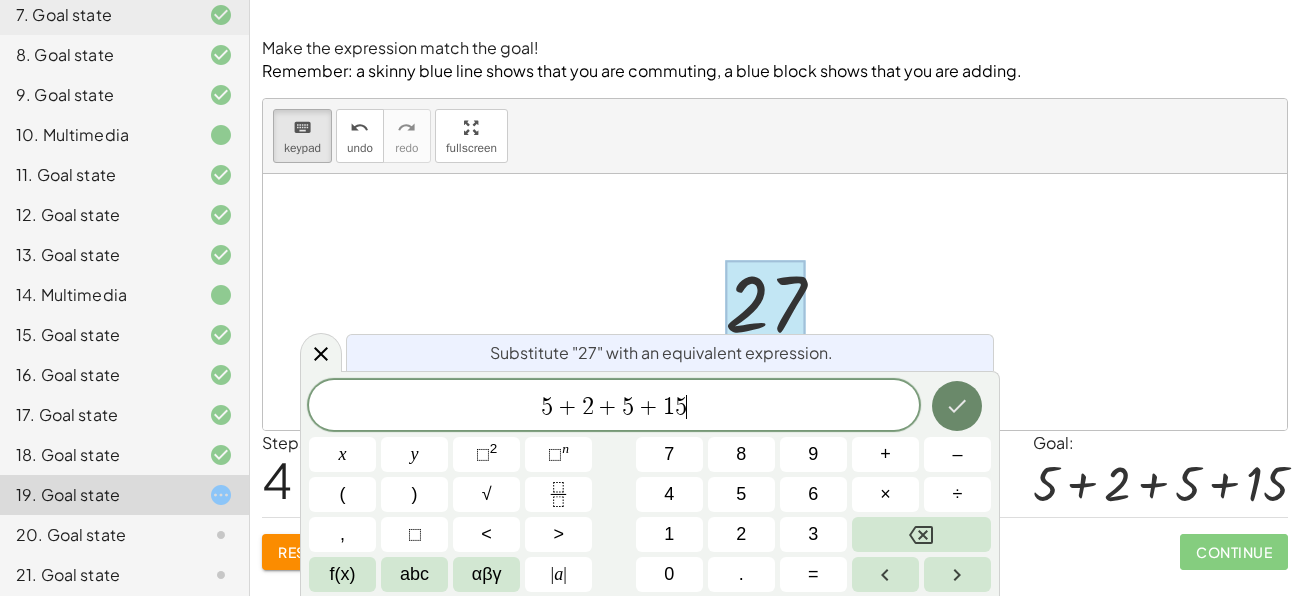 click 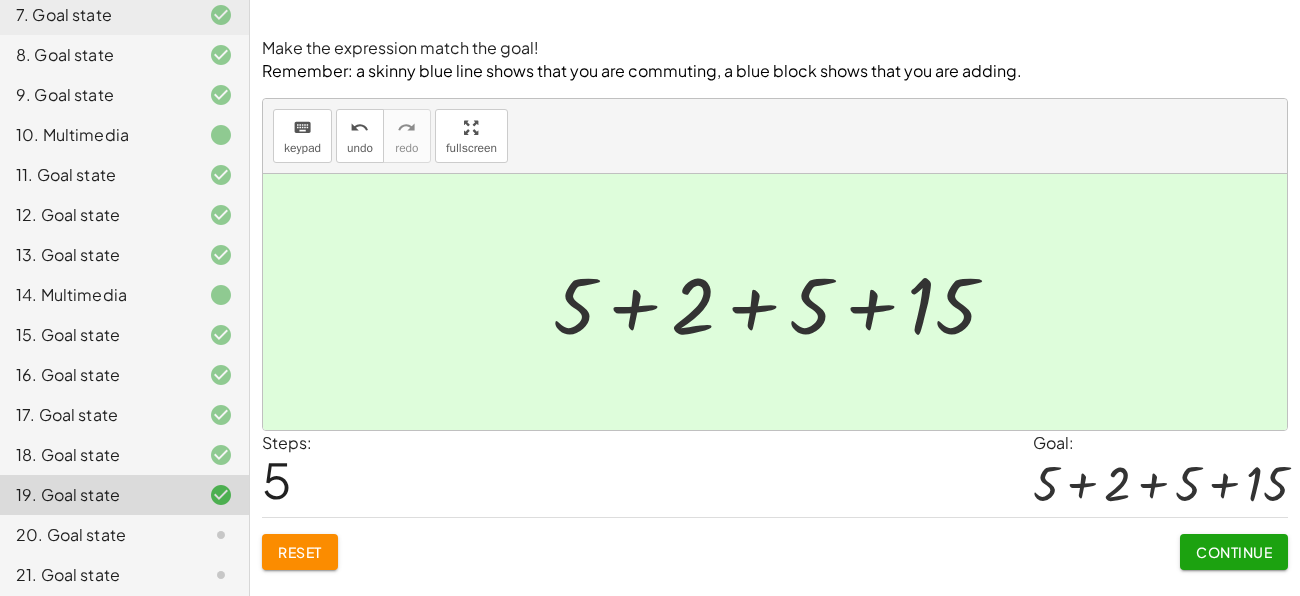 click on "Continue" at bounding box center [1234, 544] 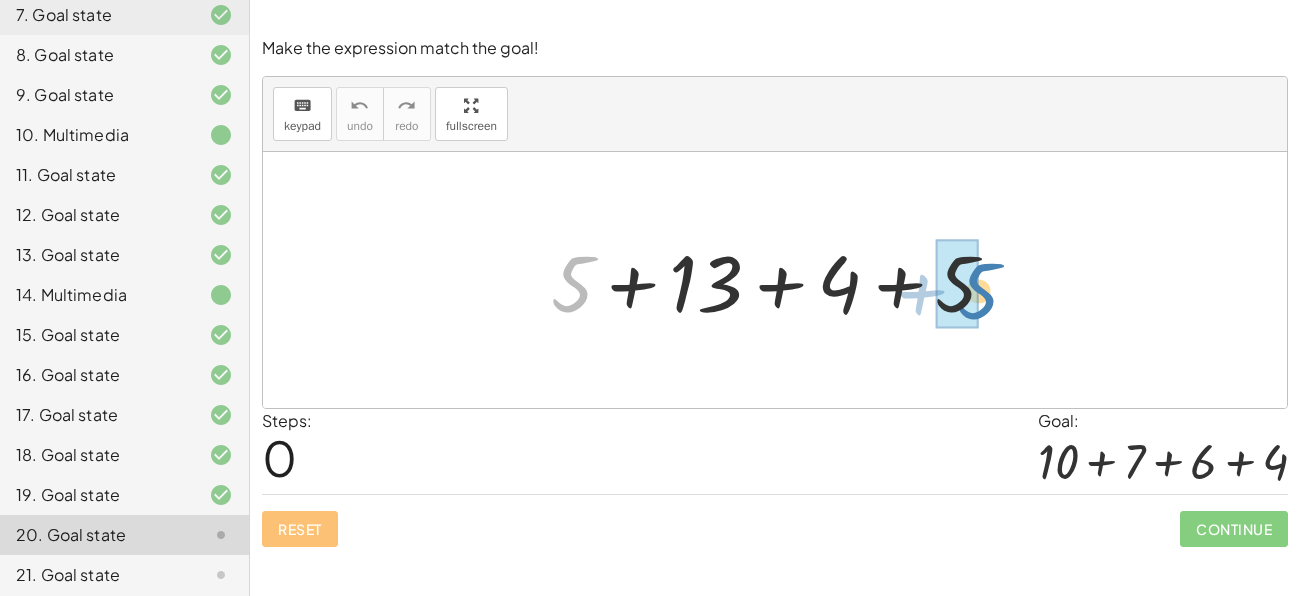 drag, startPoint x: 580, startPoint y: 288, endPoint x: 981, endPoint y: 296, distance: 401.0798 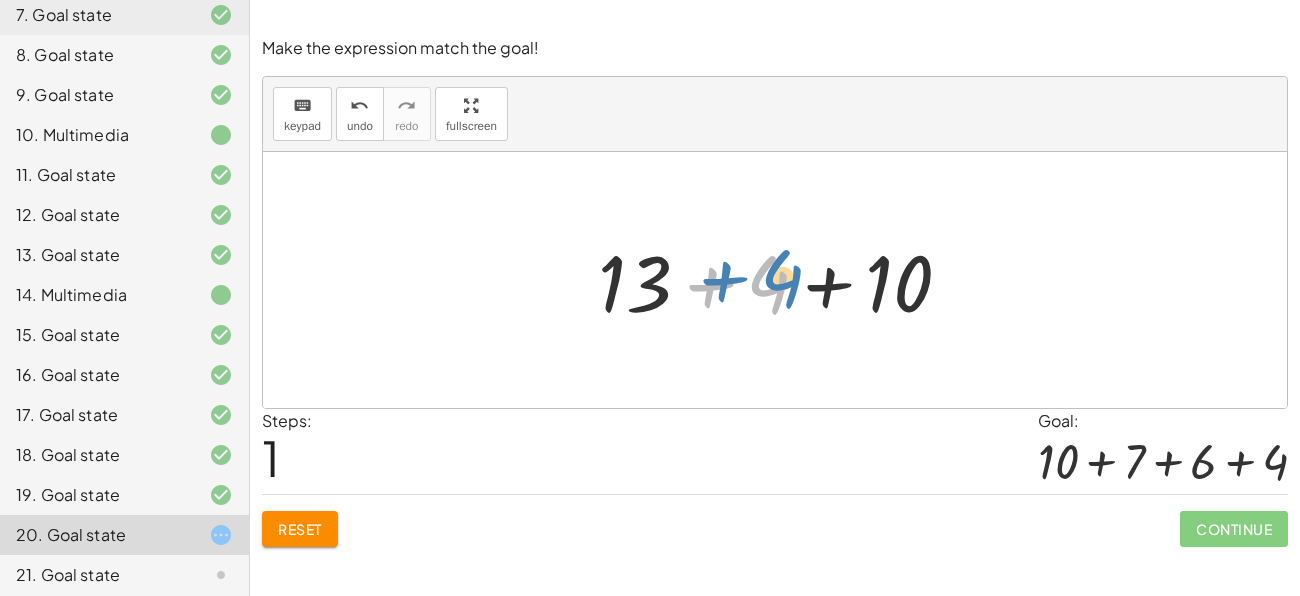 drag, startPoint x: 770, startPoint y: 287, endPoint x: 788, endPoint y: 278, distance: 20.12461 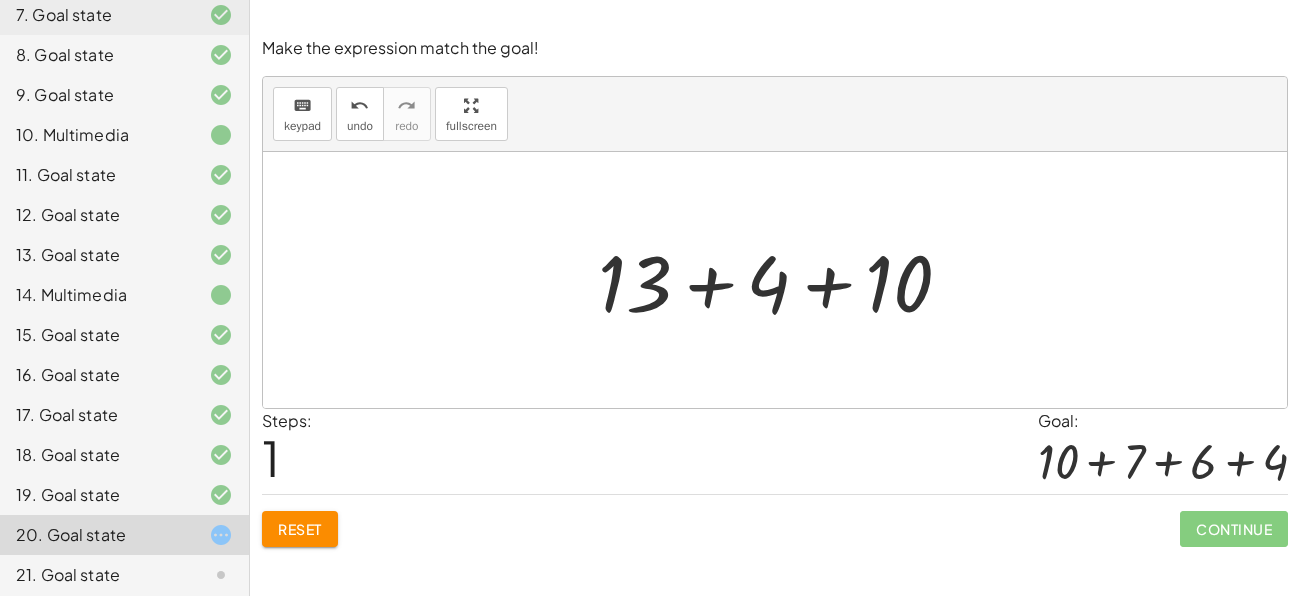 click on "keypad" at bounding box center (302, 126) 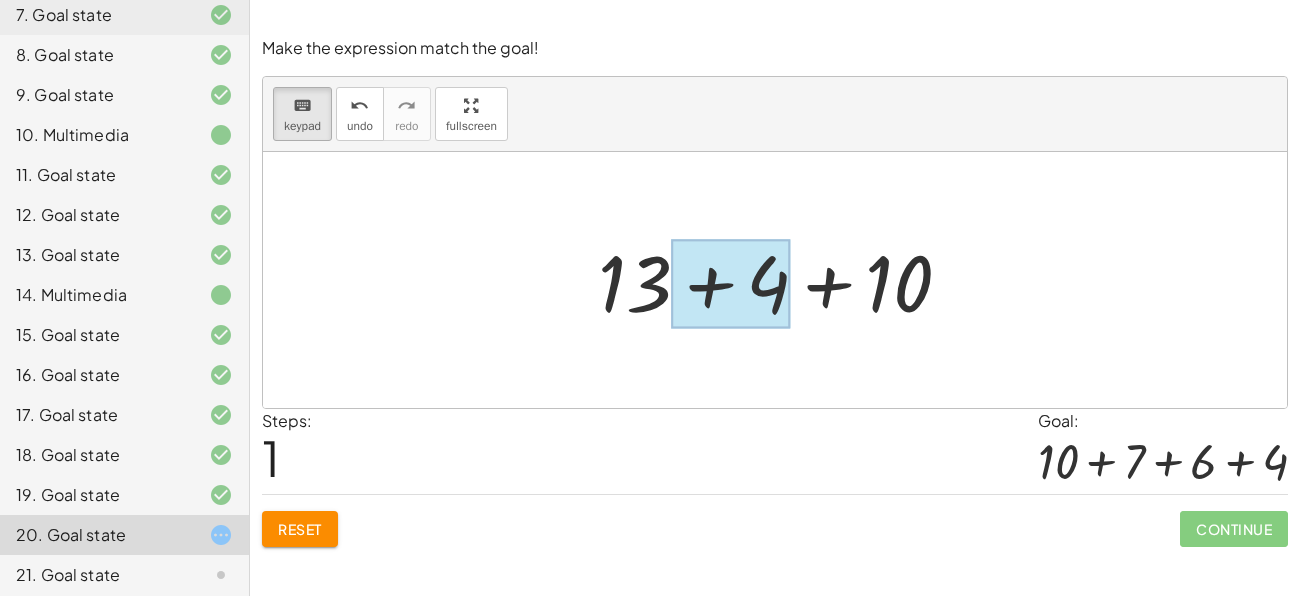 drag, startPoint x: 630, startPoint y: 286, endPoint x: 743, endPoint y: 289, distance: 113.03982 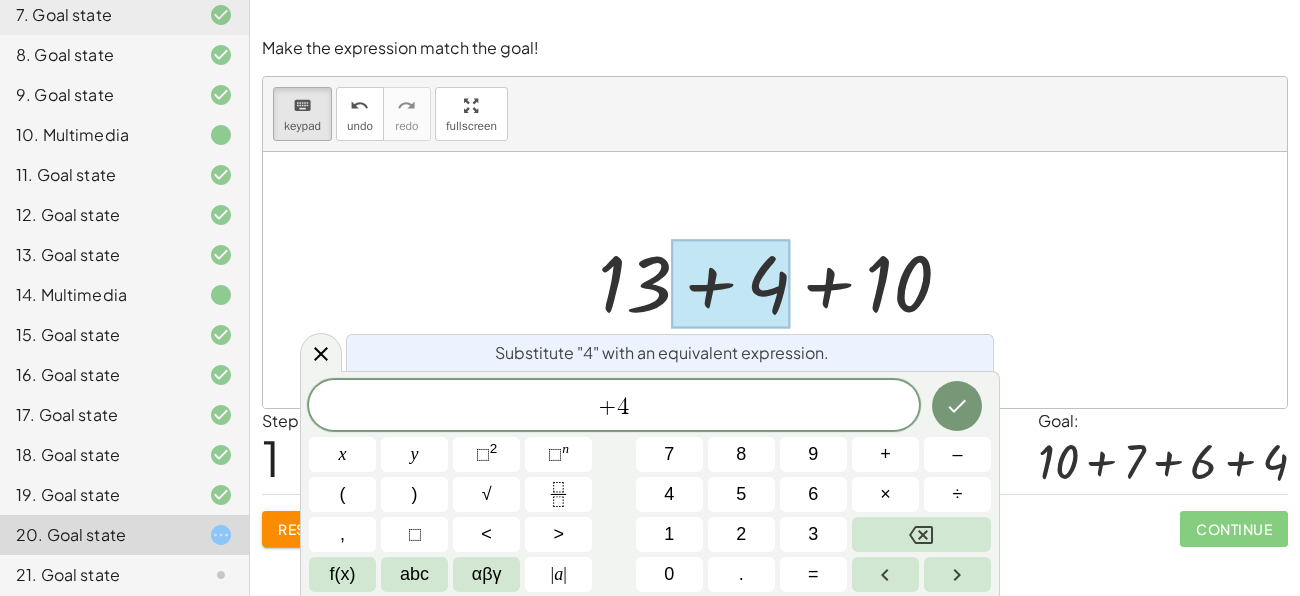 drag, startPoint x: 666, startPoint y: 271, endPoint x: 690, endPoint y: 267, distance: 24.33105 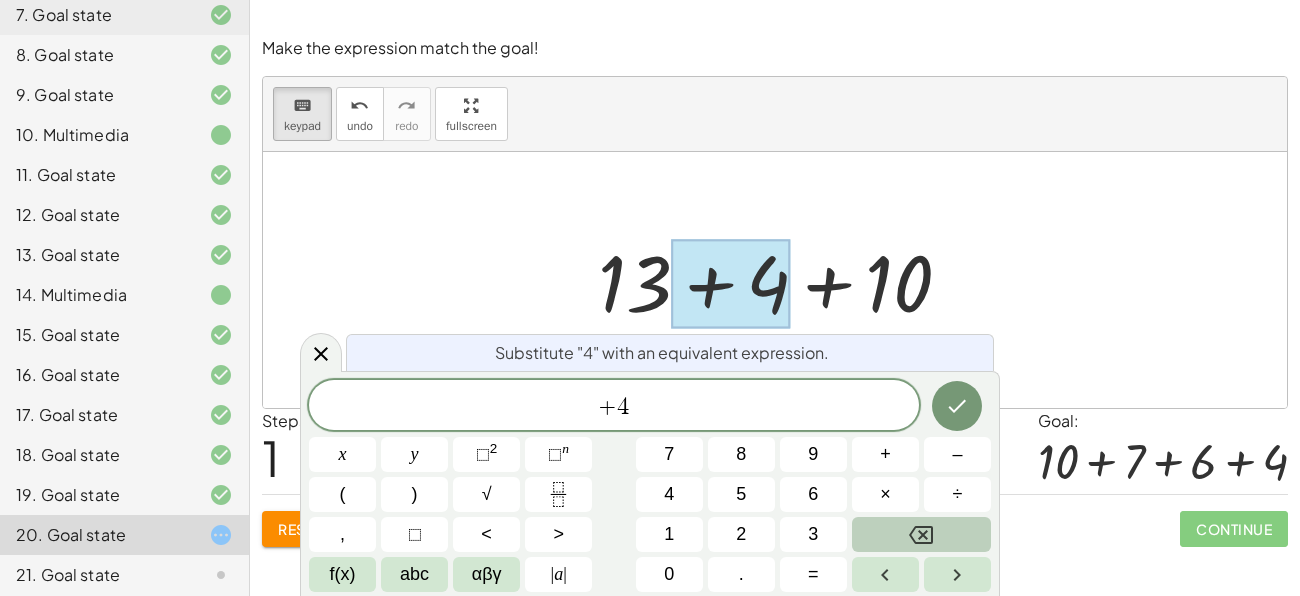click at bounding box center (921, 534) 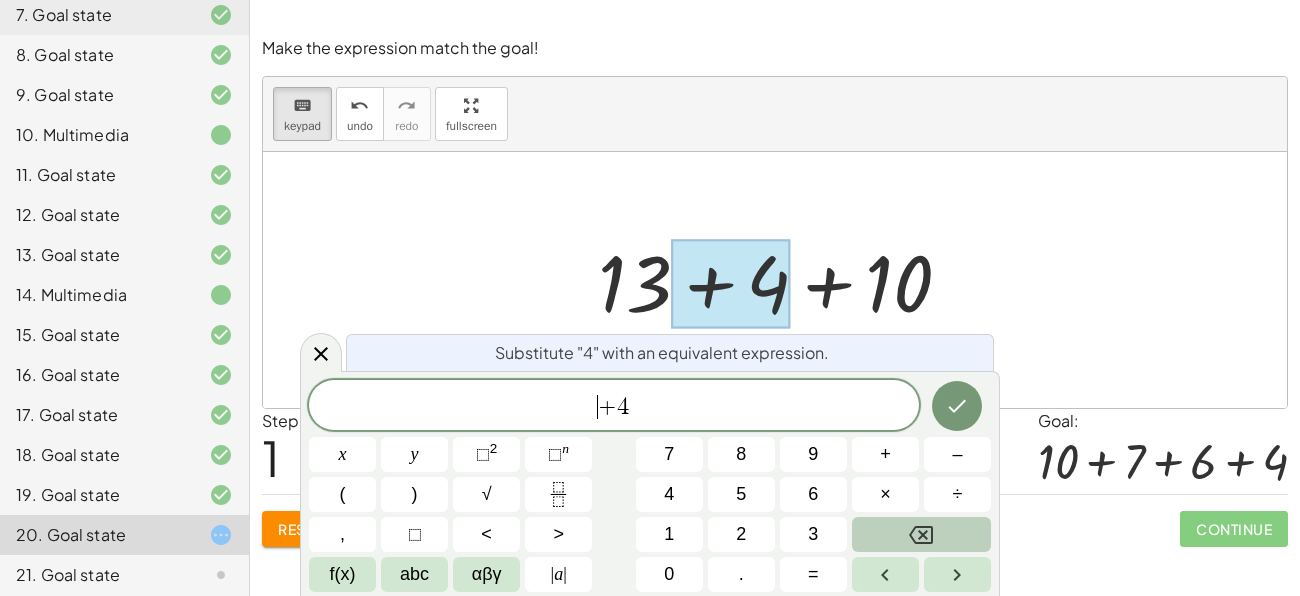 click 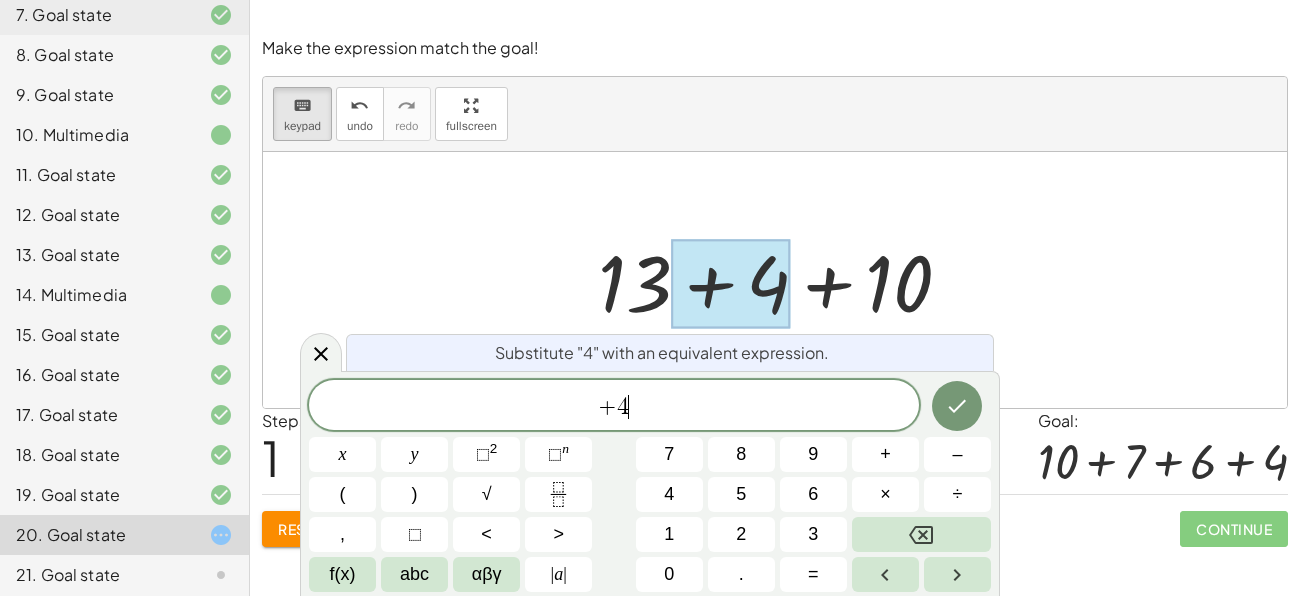 click on "+ 4 ​" at bounding box center [614, 407] 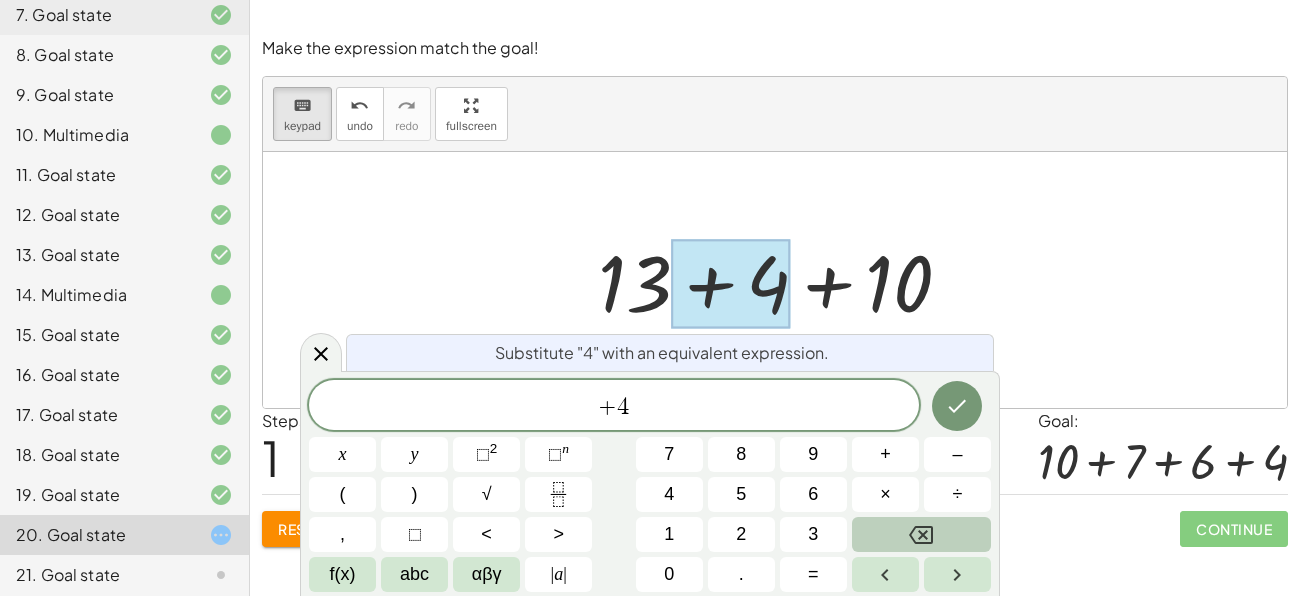 click at bounding box center [921, 534] 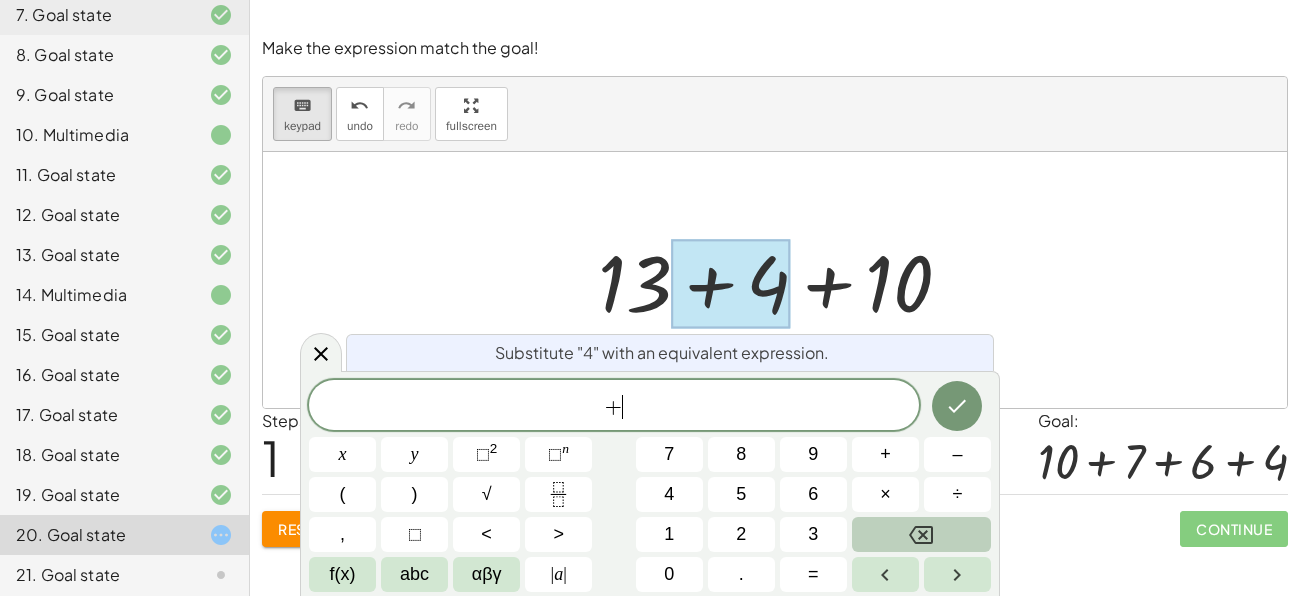 click at bounding box center [921, 534] 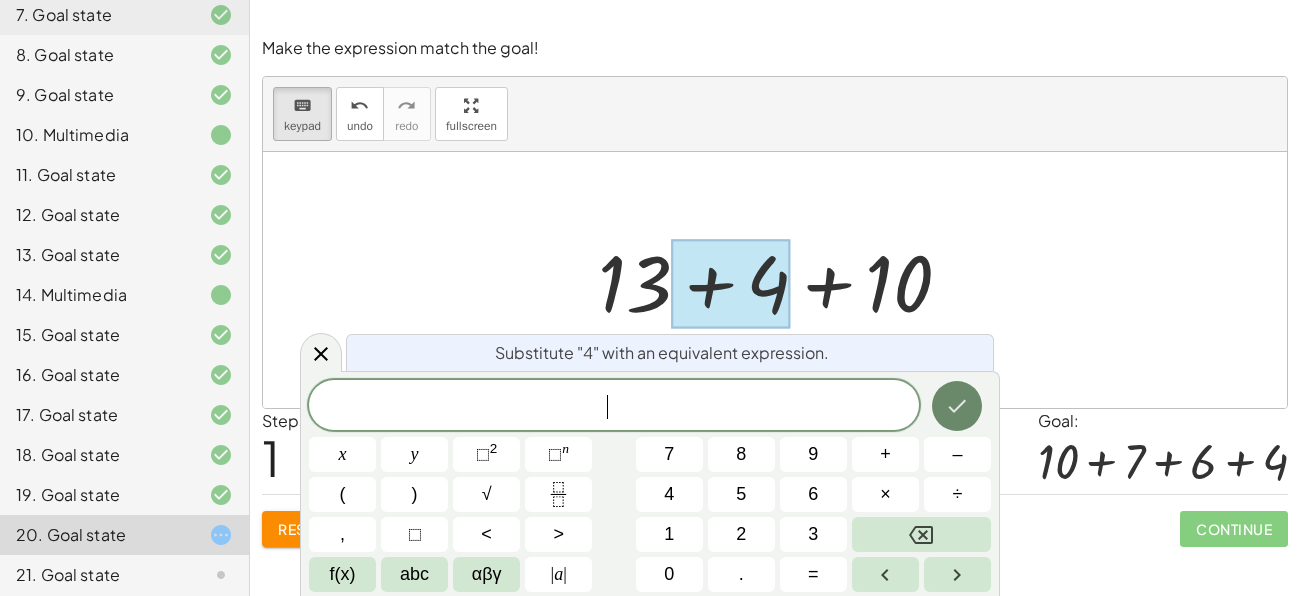 click 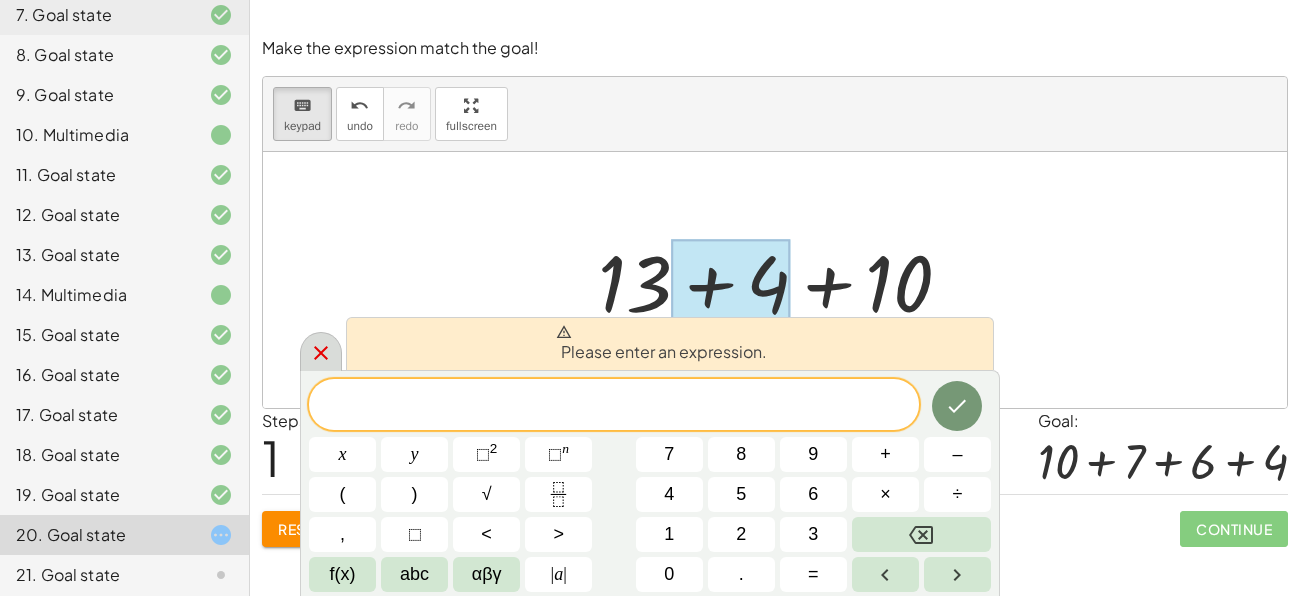 click 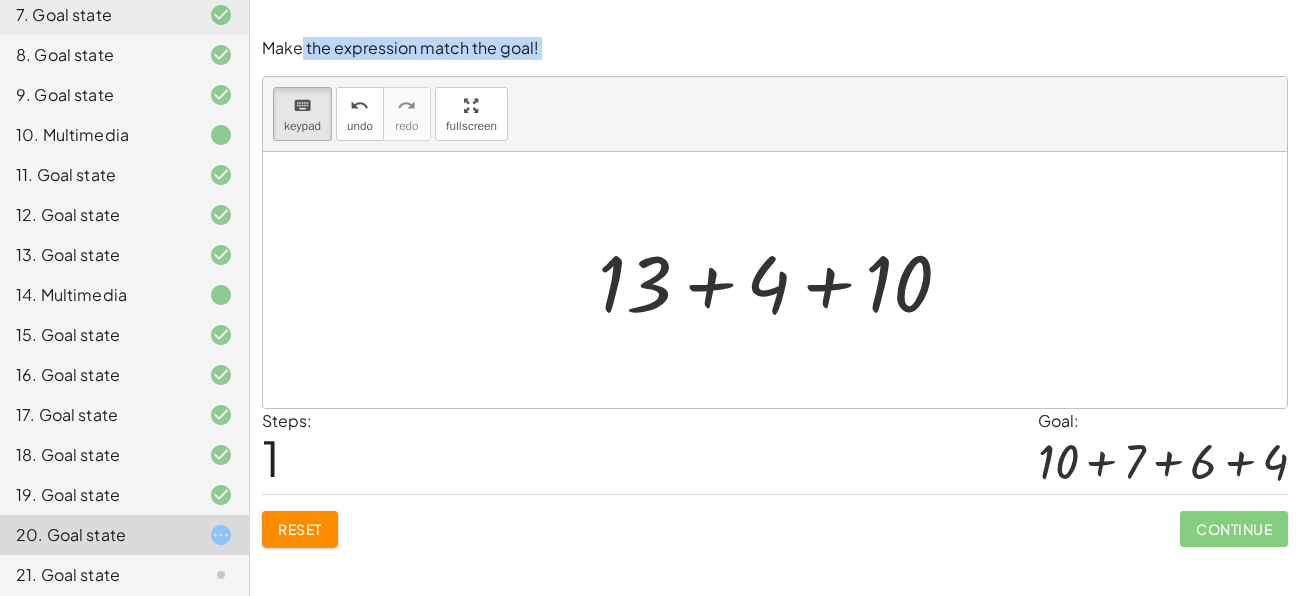 drag, startPoint x: 619, startPoint y: 275, endPoint x: 302, endPoint y: 52, distance: 387.57968 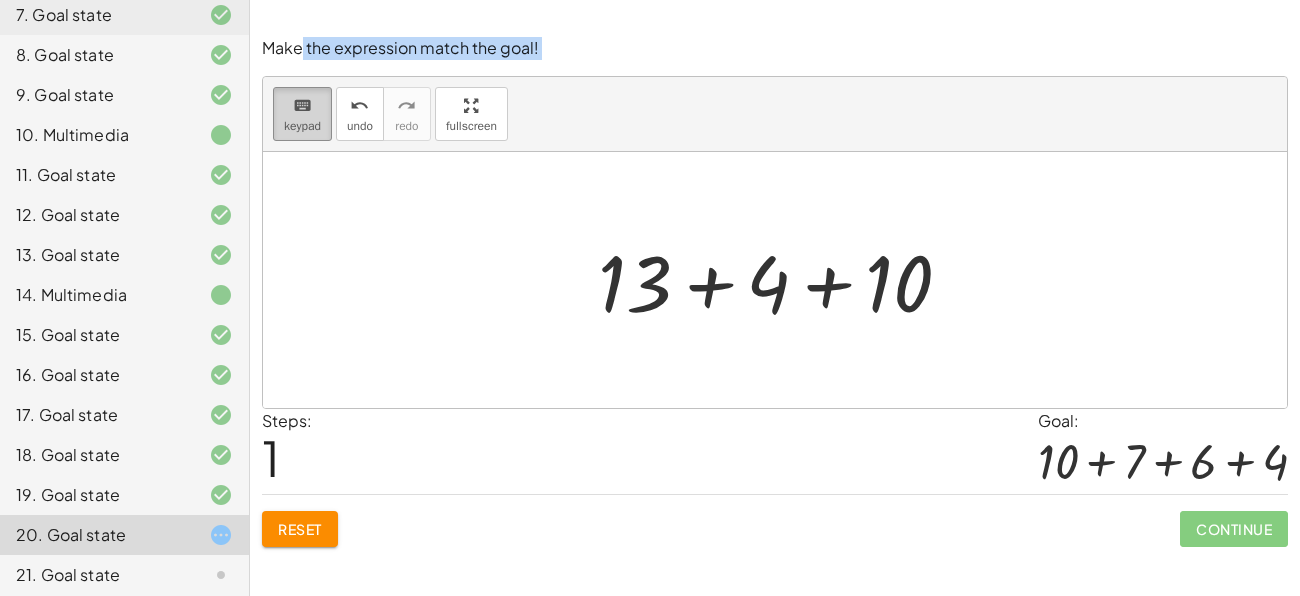 click on "keyboard" at bounding box center (302, 106) 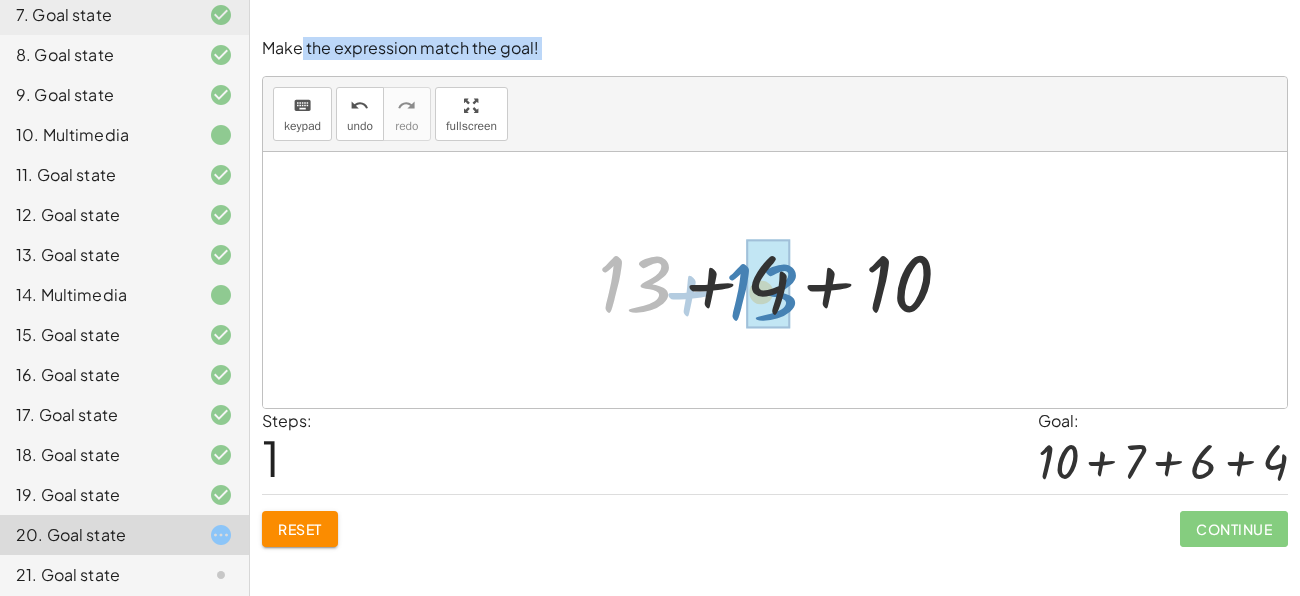 drag, startPoint x: 662, startPoint y: 275, endPoint x: 802, endPoint y: 281, distance: 140.12851 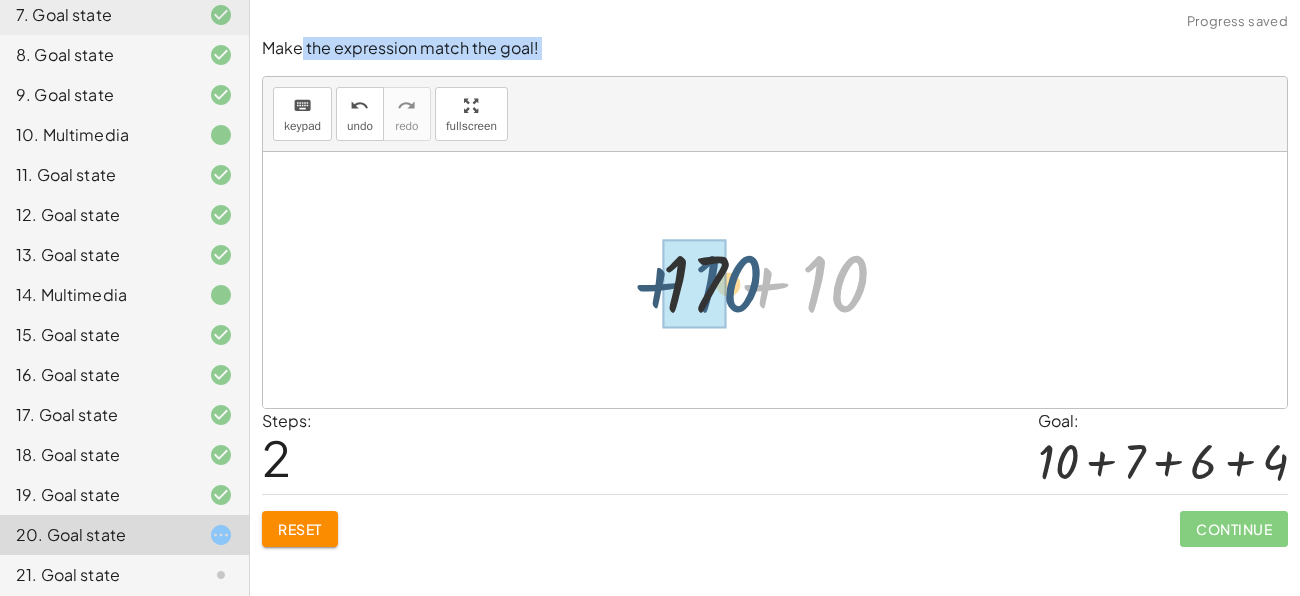 drag, startPoint x: 847, startPoint y: 263, endPoint x: 728, endPoint y: 263, distance: 119 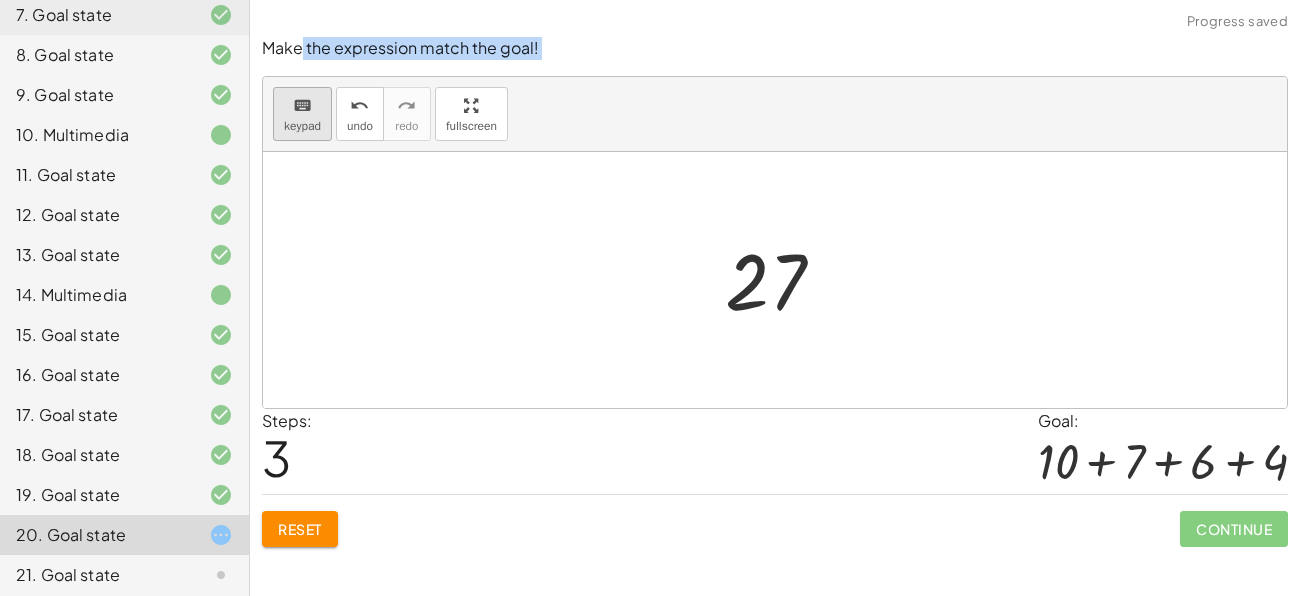 click on "keypad" at bounding box center (302, 126) 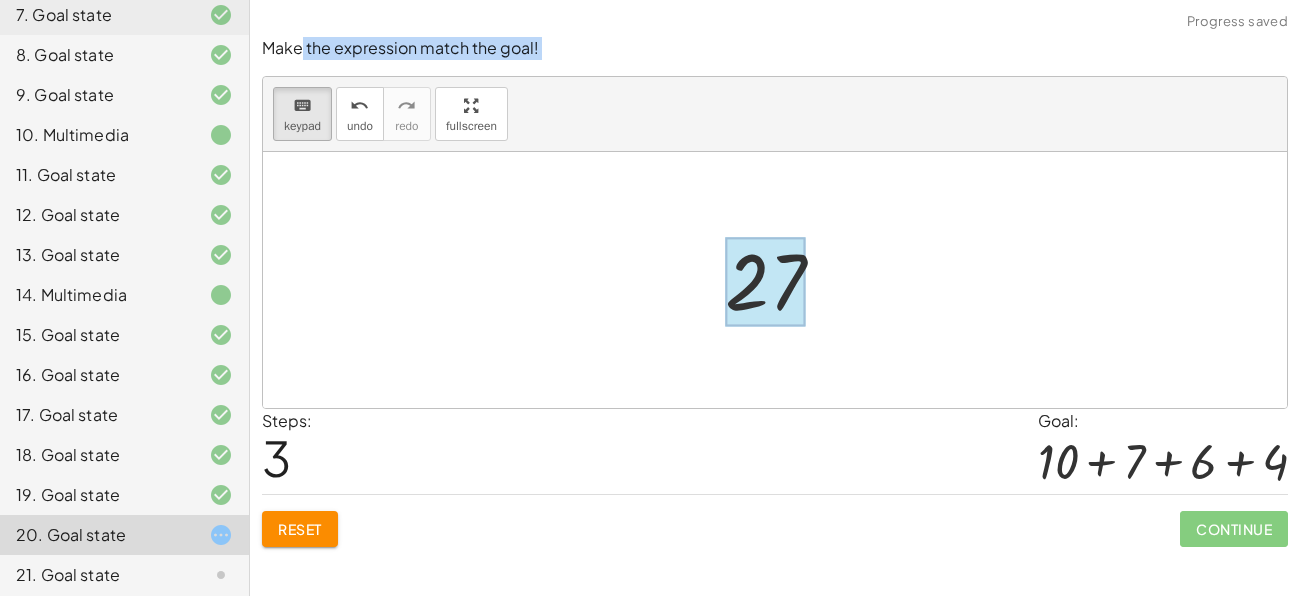 click at bounding box center [765, 282] 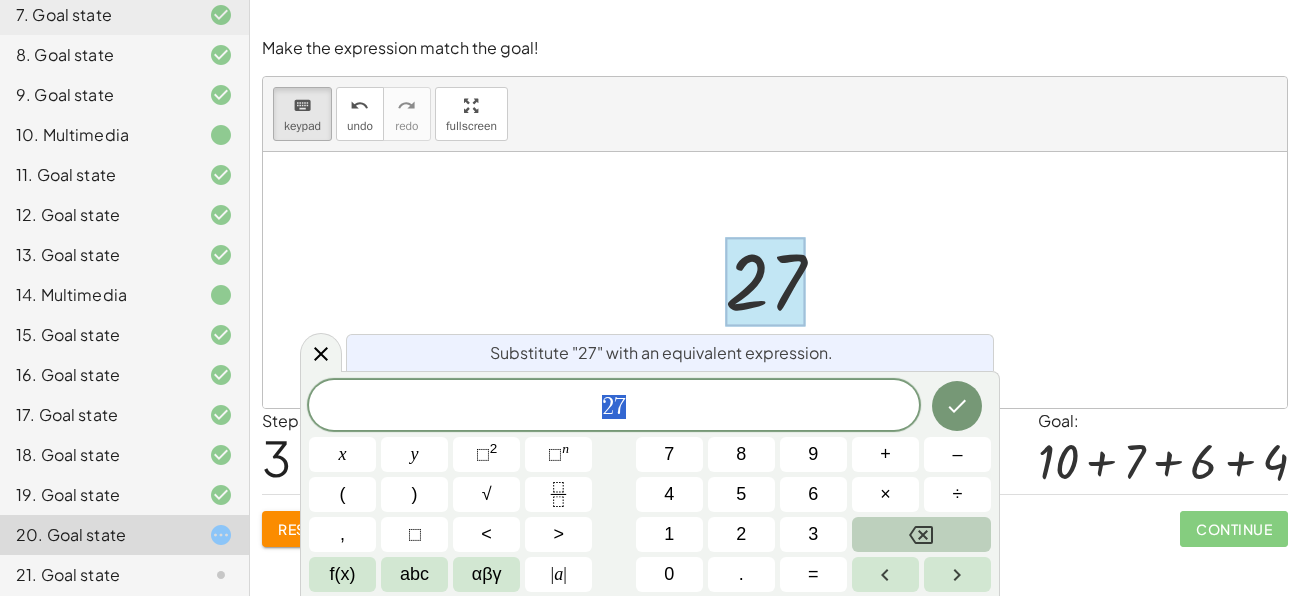 click 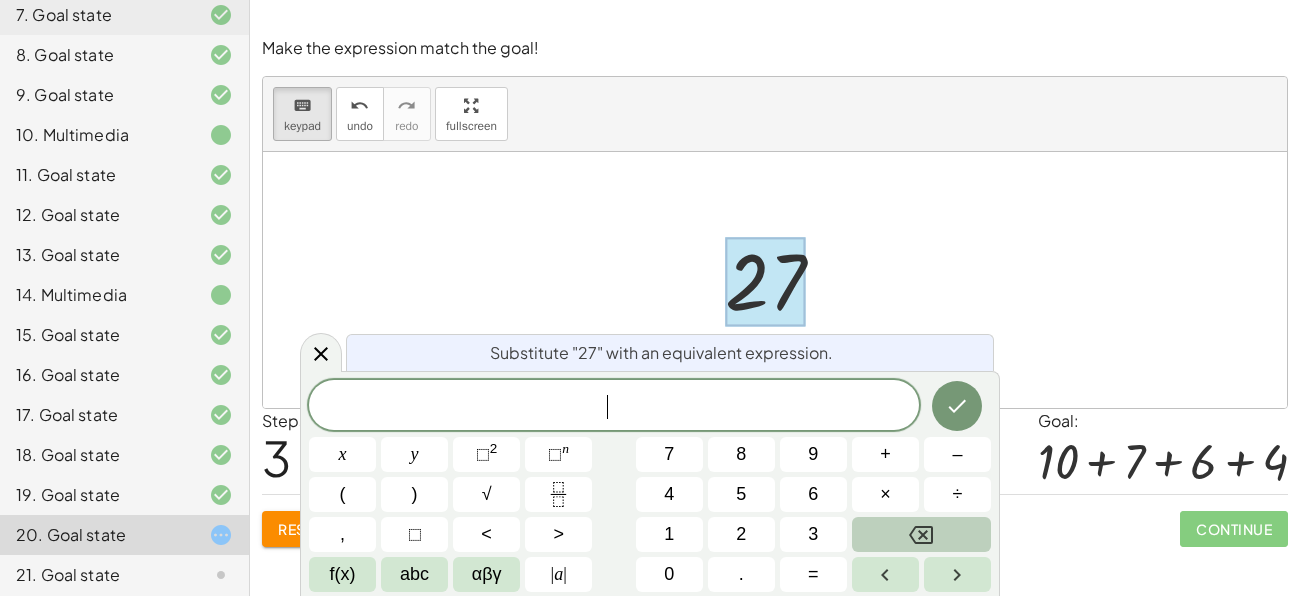 click 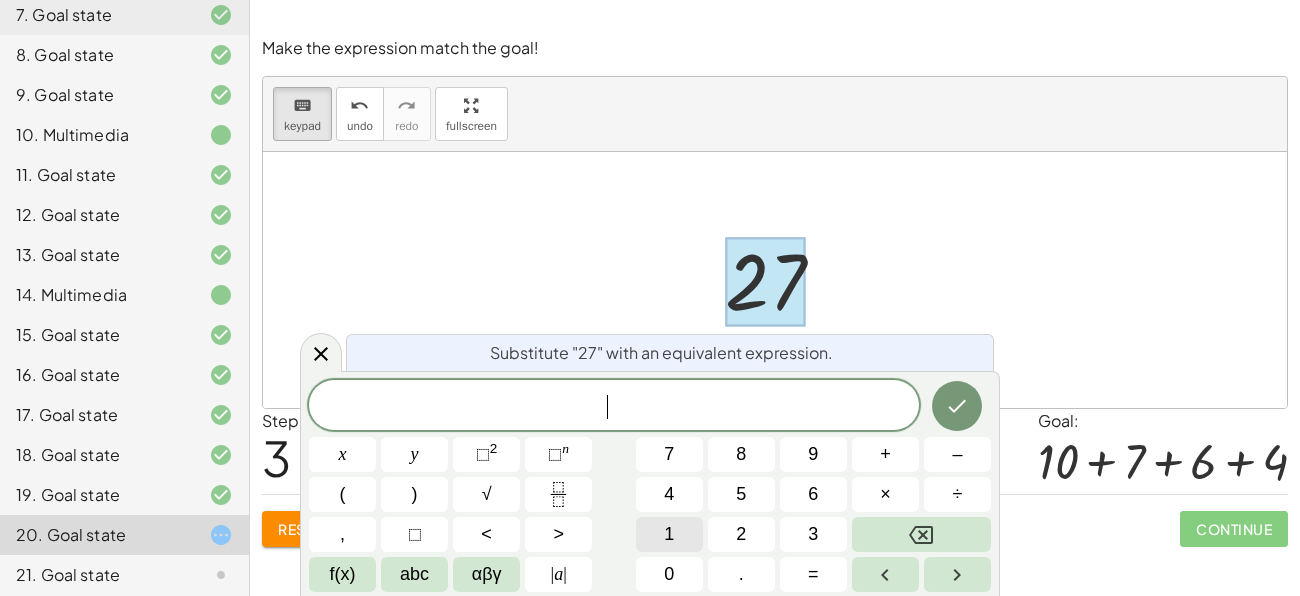 click on "1" at bounding box center (669, 534) 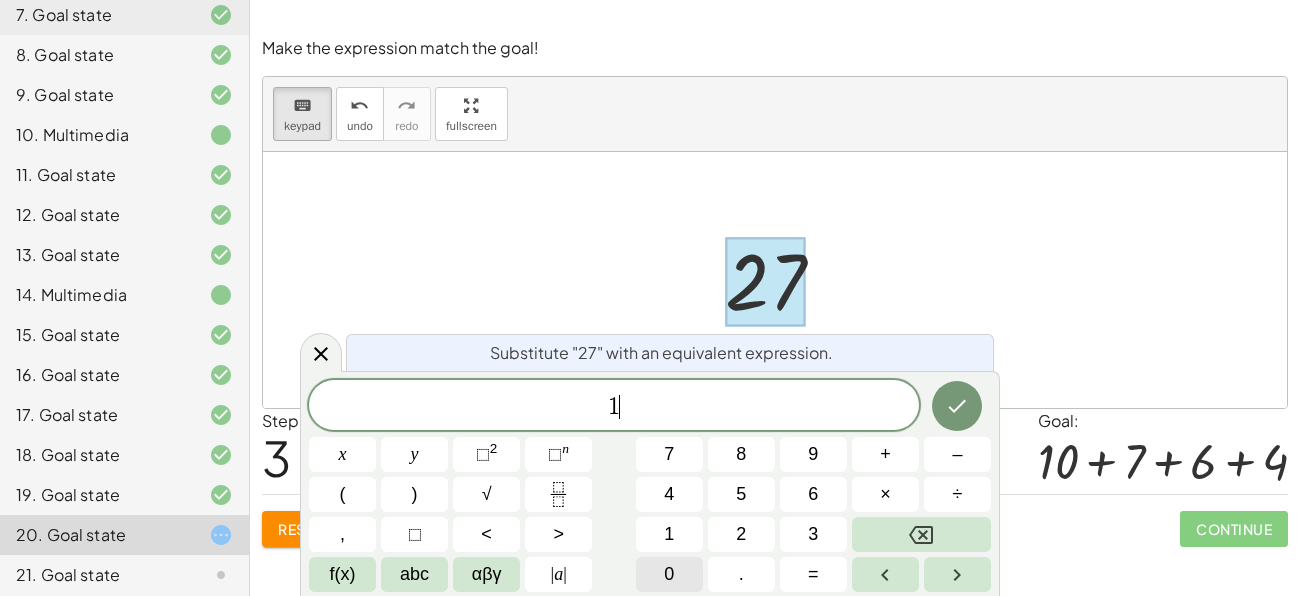 click on "0" at bounding box center [669, 574] 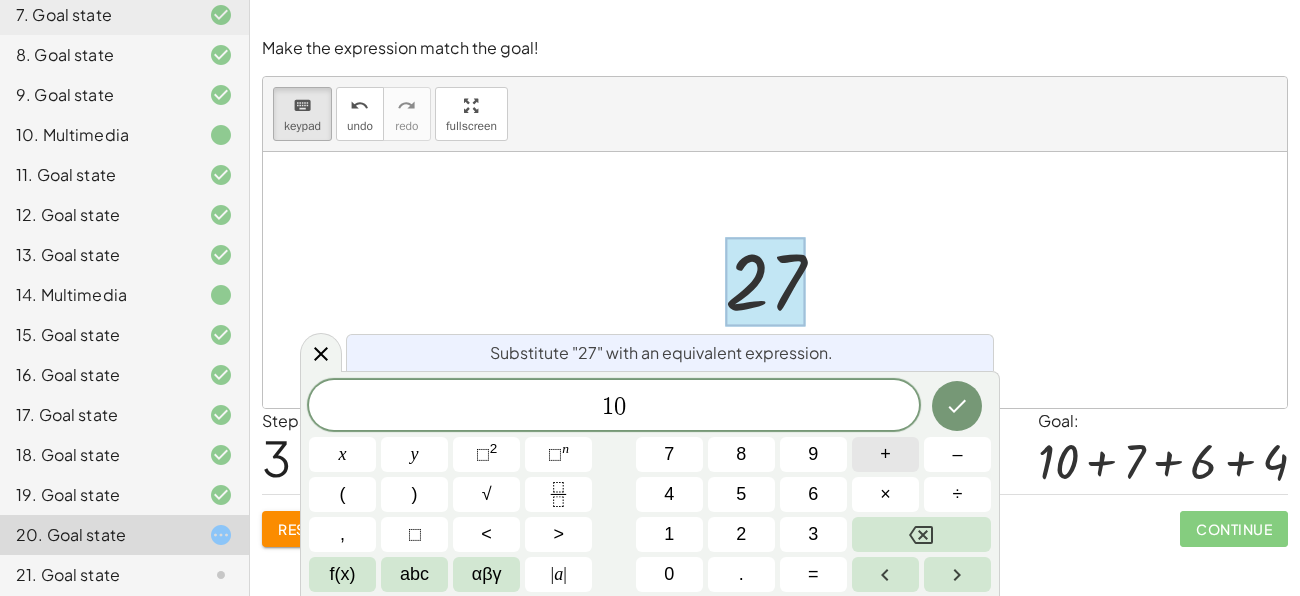 click on "+" at bounding box center (885, 454) 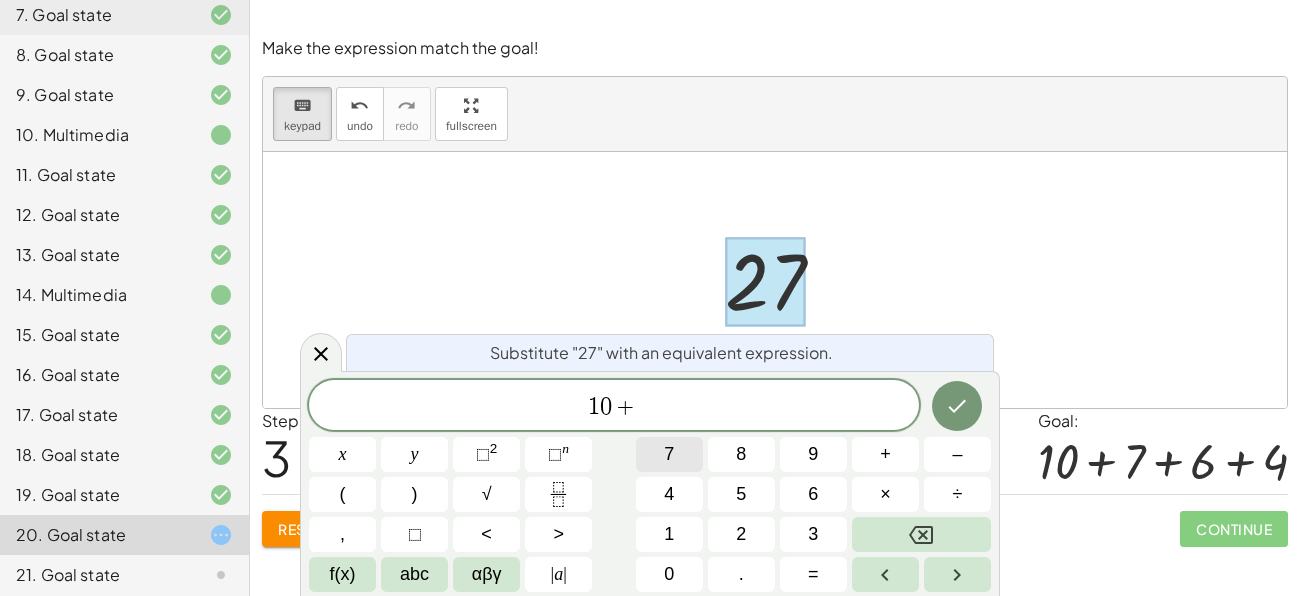 click on "7" at bounding box center [669, 454] 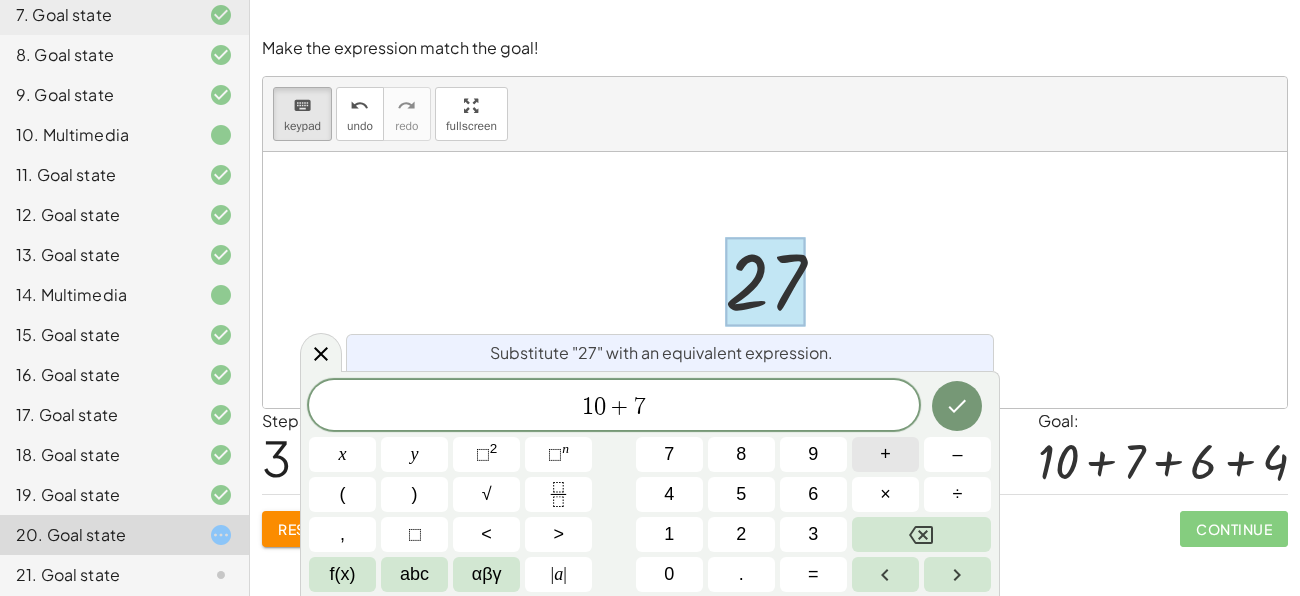 click on "+" at bounding box center [885, 454] 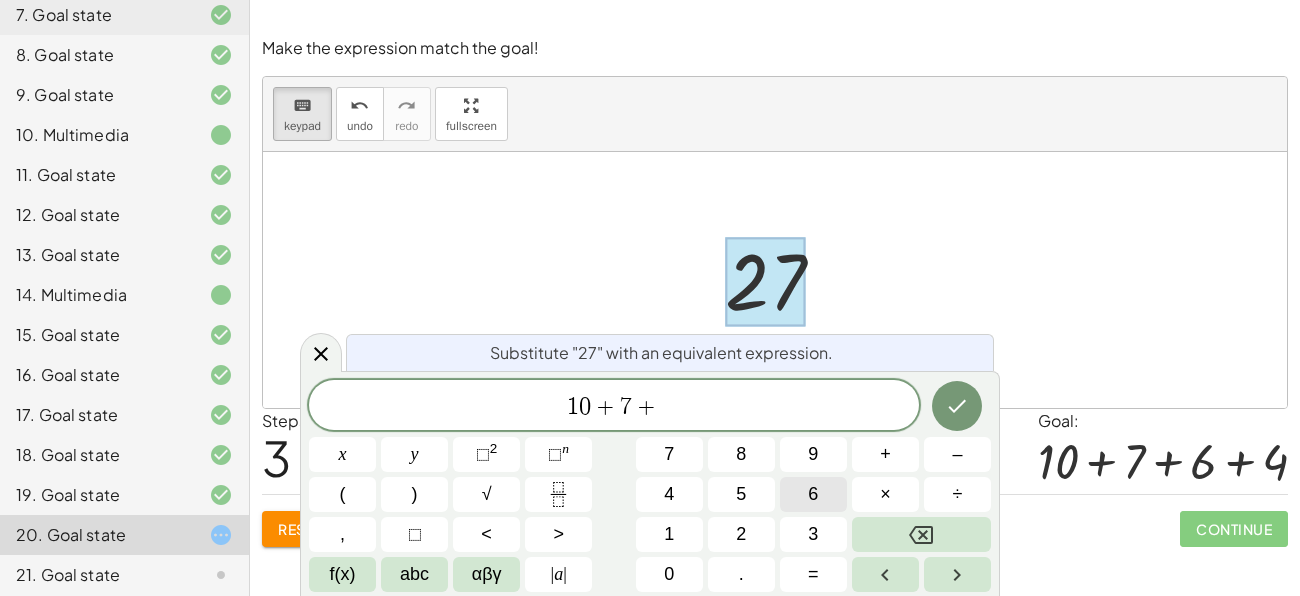 click on "6" at bounding box center (813, 494) 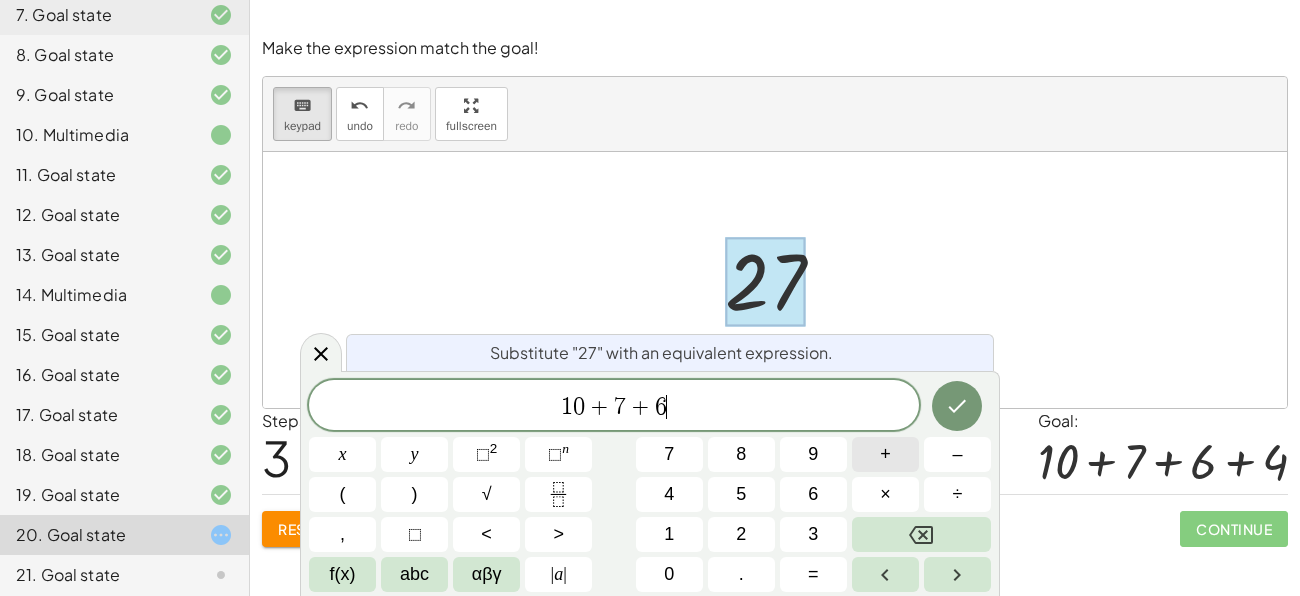 click on "+" at bounding box center [885, 454] 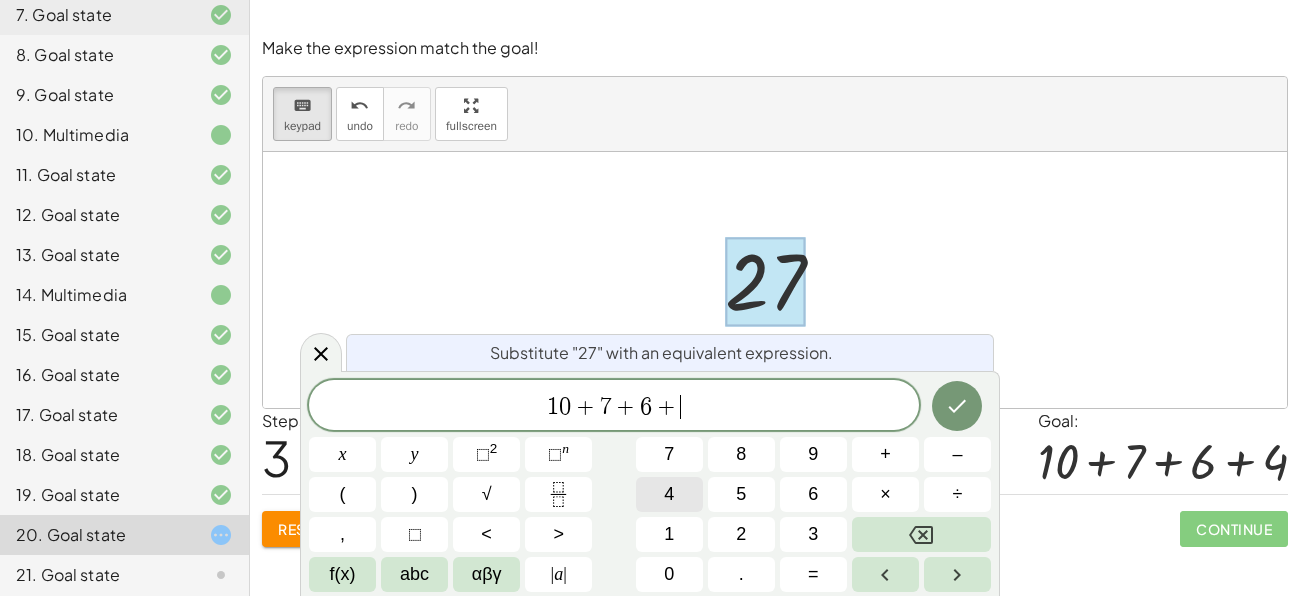 click on "4" at bounding box center (669, 494) 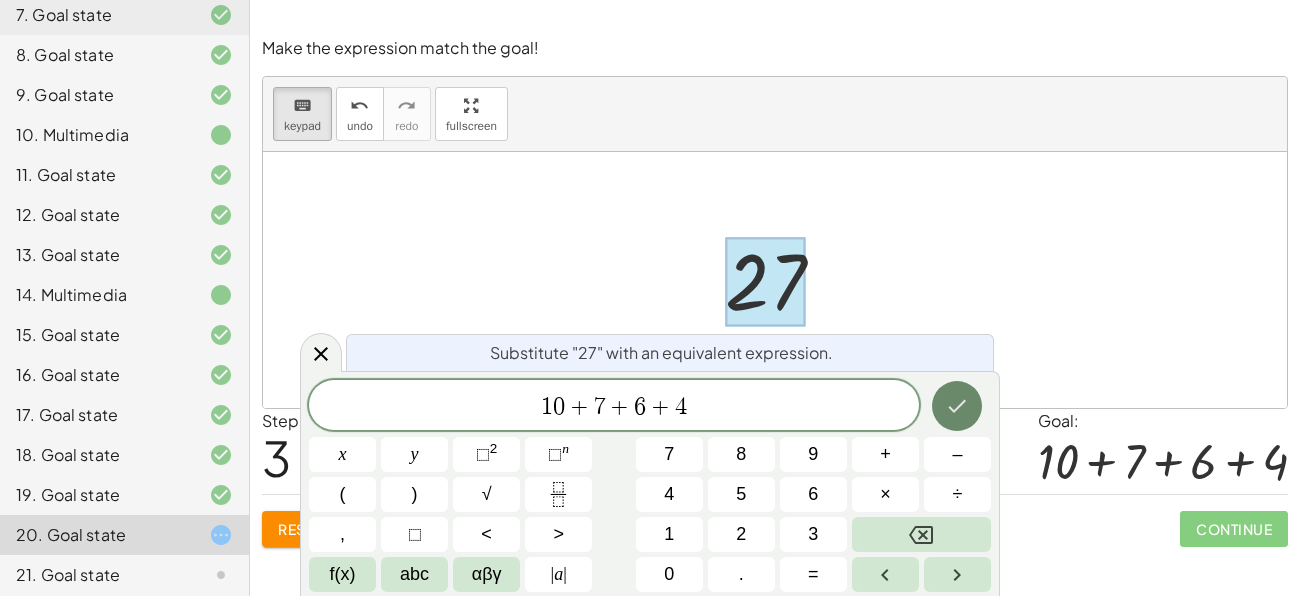 click 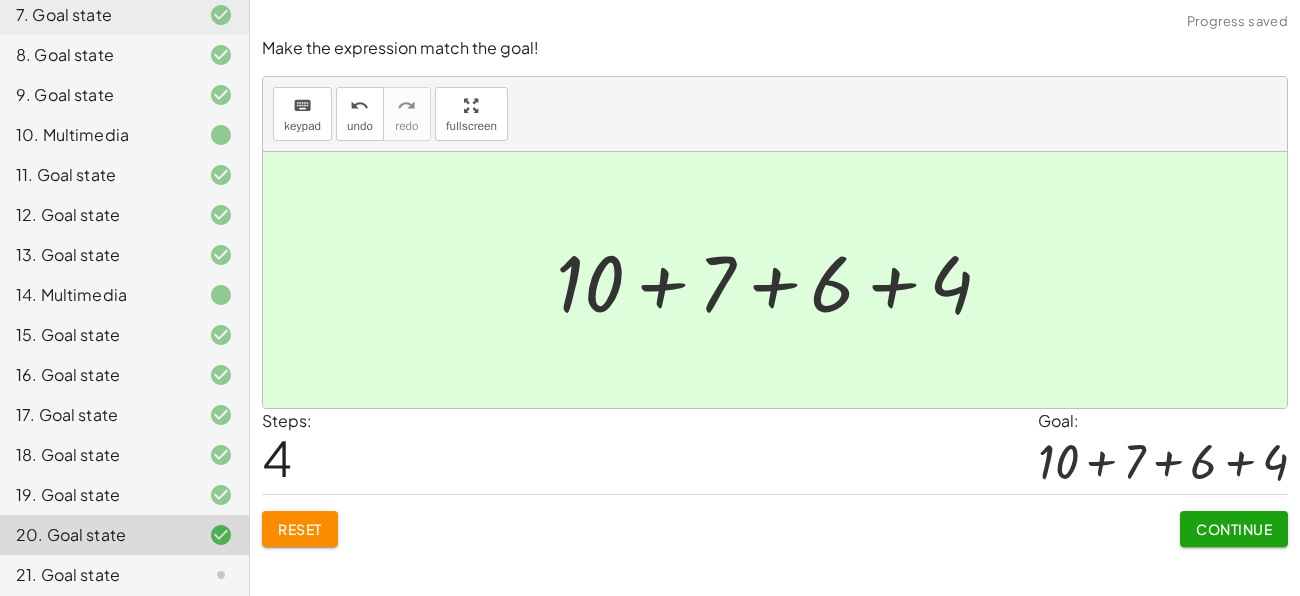 scroll, scrollTop: 485, scrollLeft: 0, axis: vertical 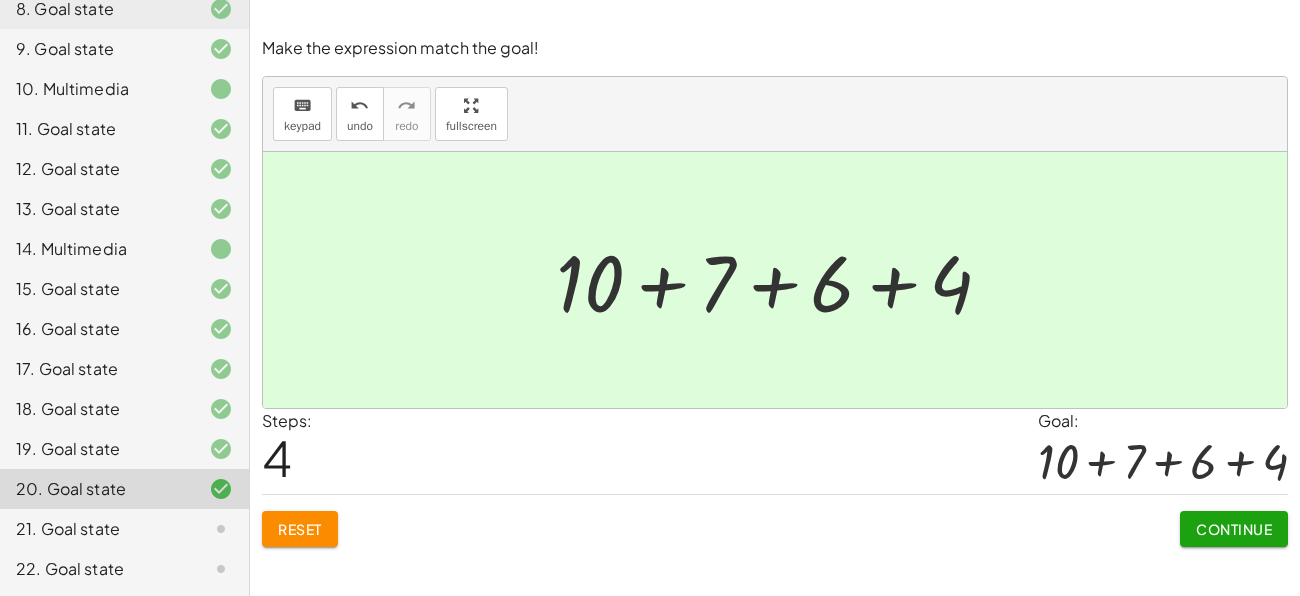 click on "Continue" 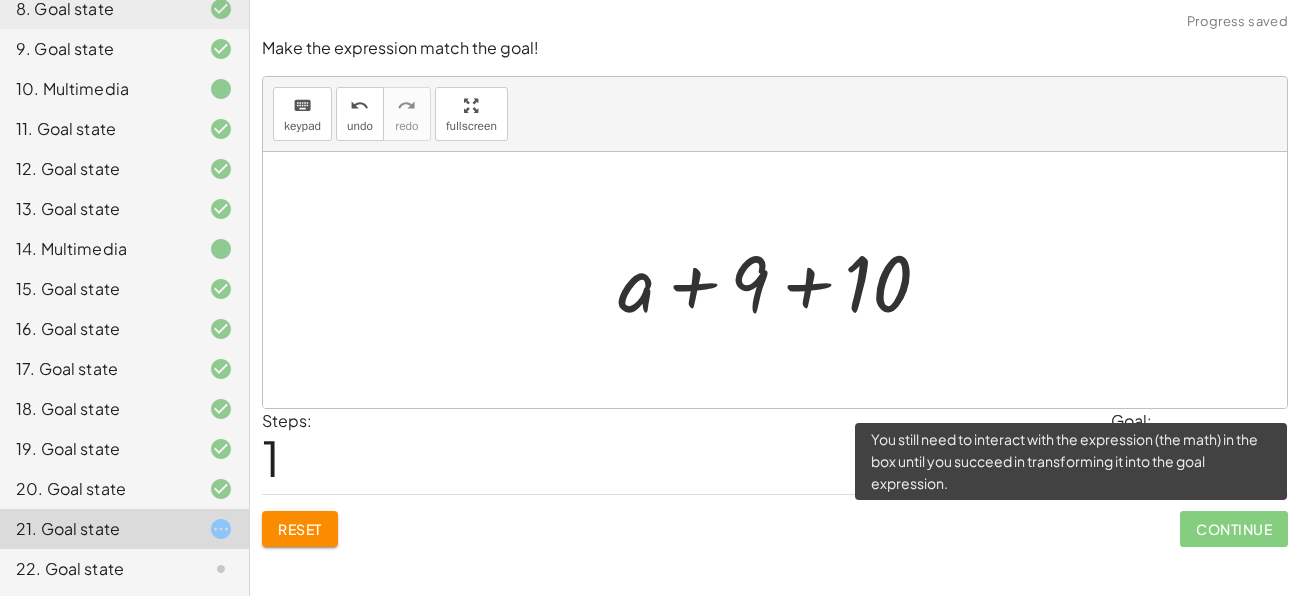 click on "Continue" 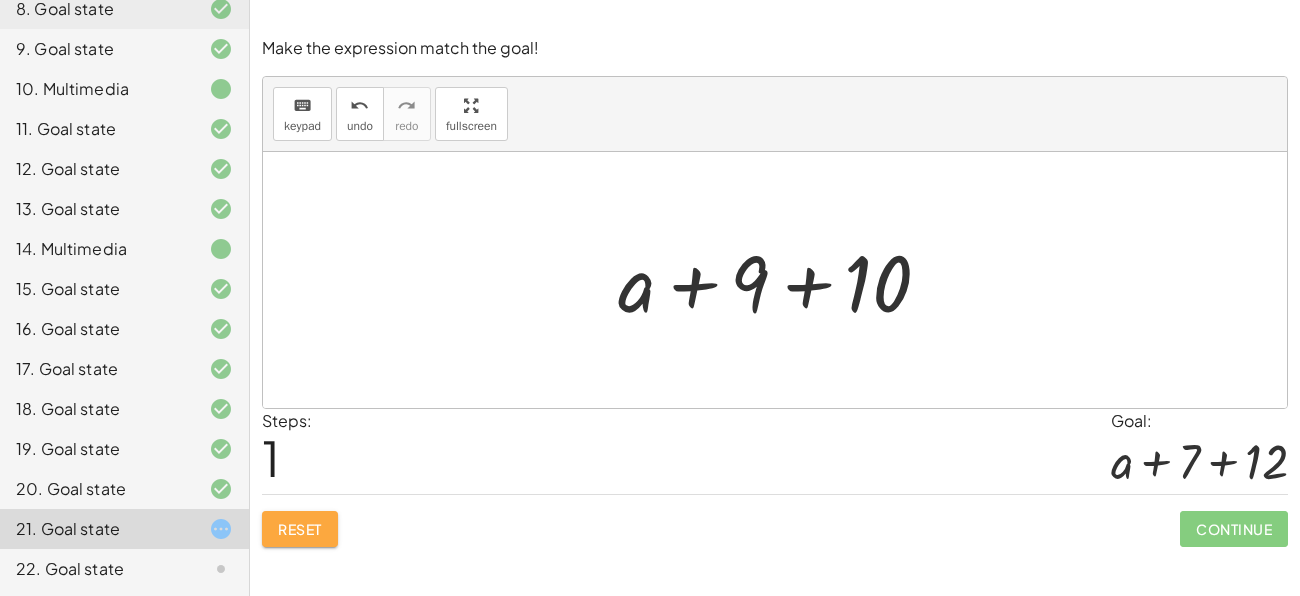 click on "Reset" 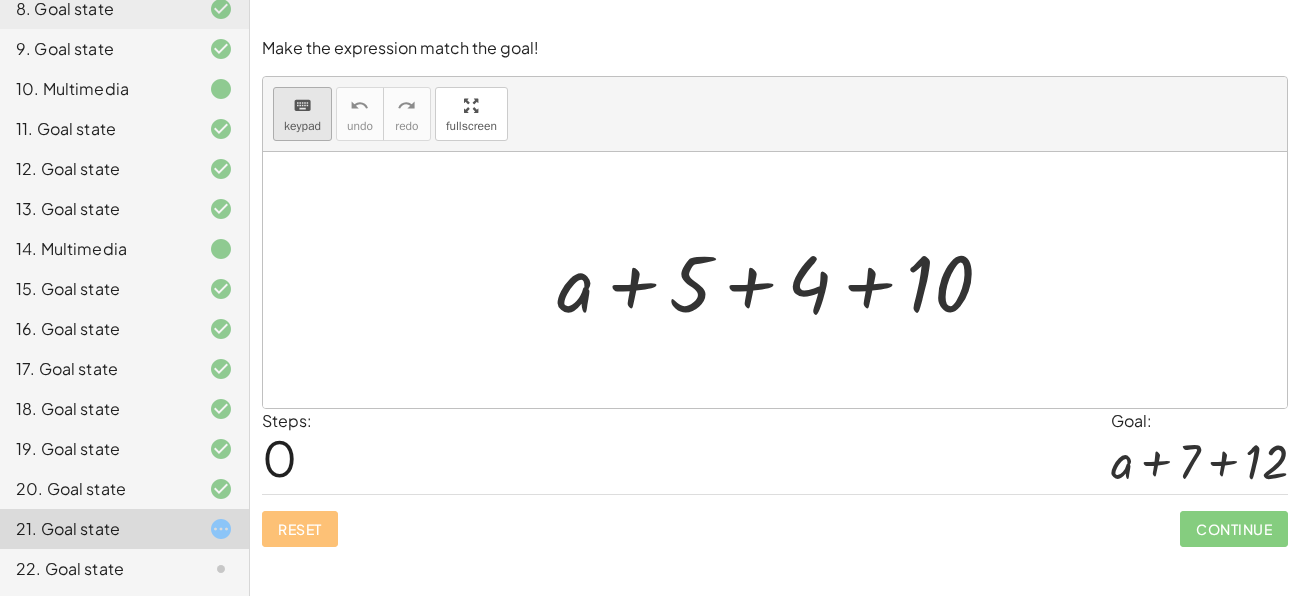 click on "keyboard keypad" at bounding box center [302, 114] 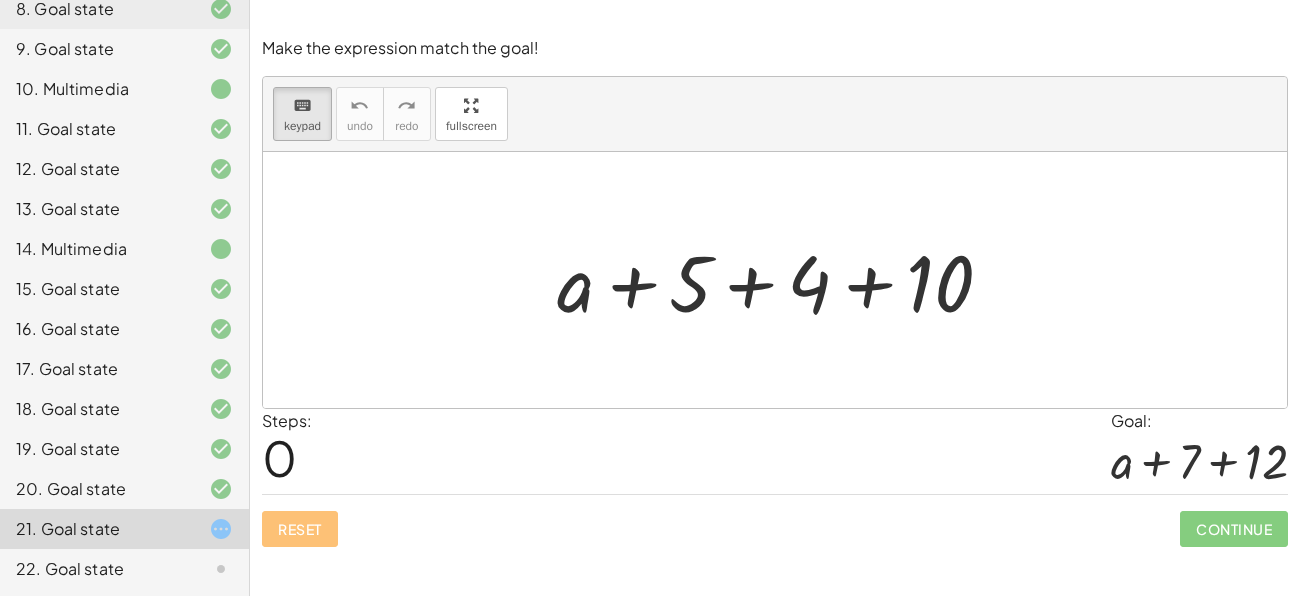 click on "keyboard keypad undo undo redo redo fullscreen" at bounding box center [775, 114] 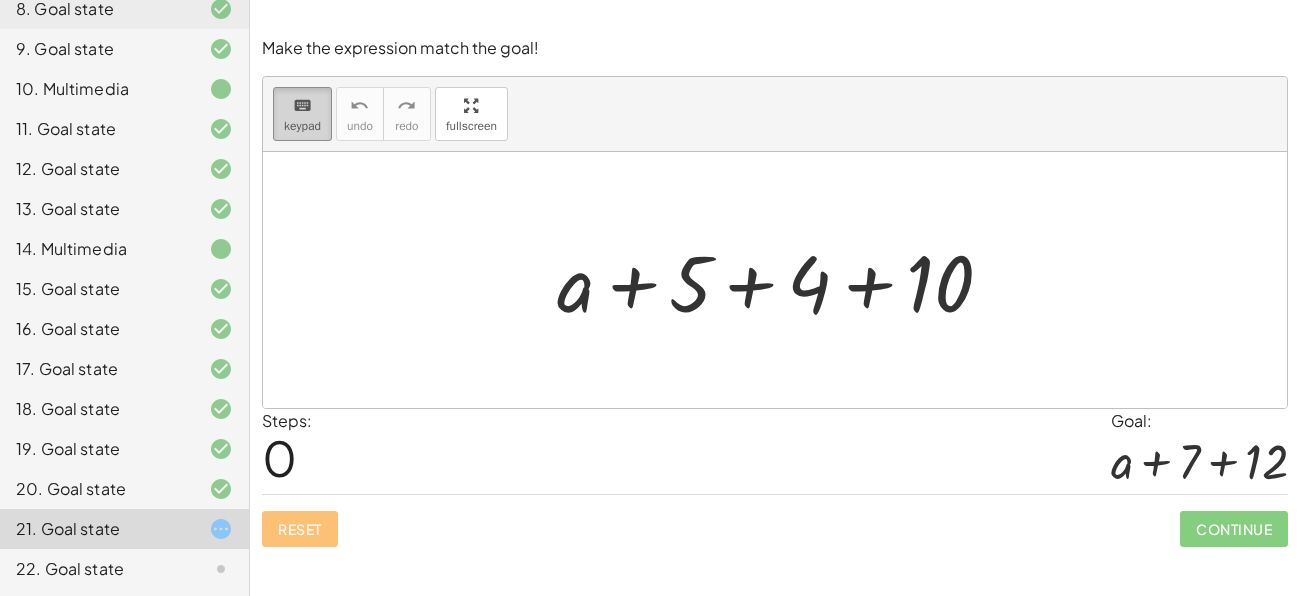 click on "keyboard" at bounding box center [302, 106] 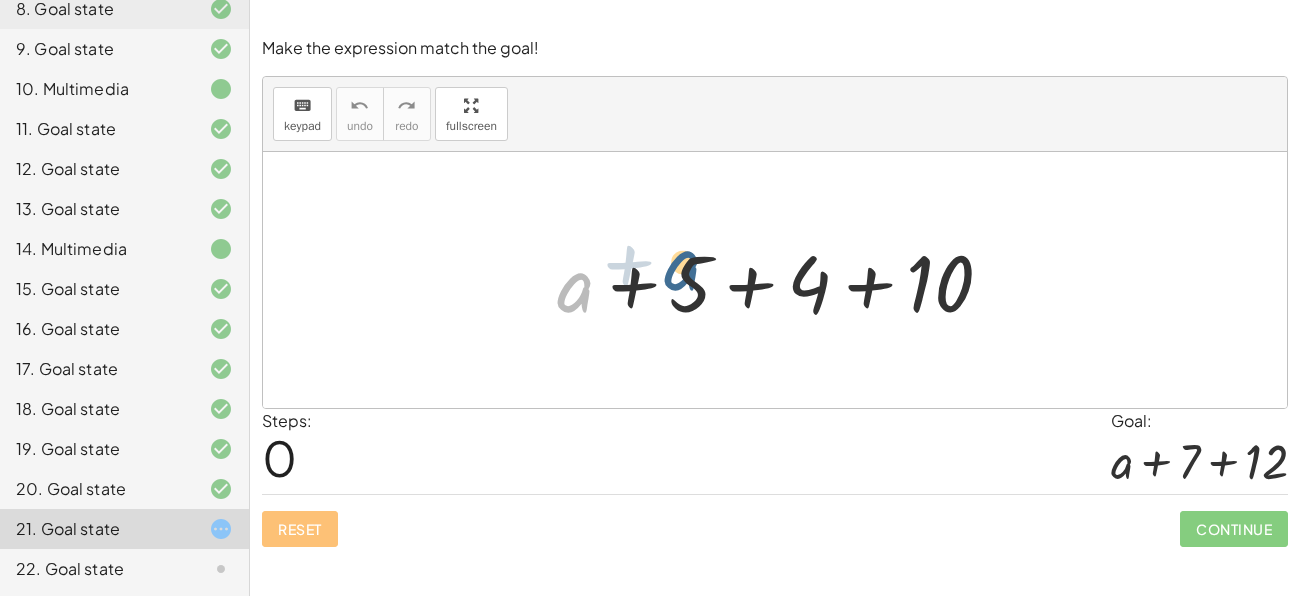 drag, startPoint x: 584, startPoint y: 285, endPoint x: 701, endPoint y: 264, distance: 118.869675 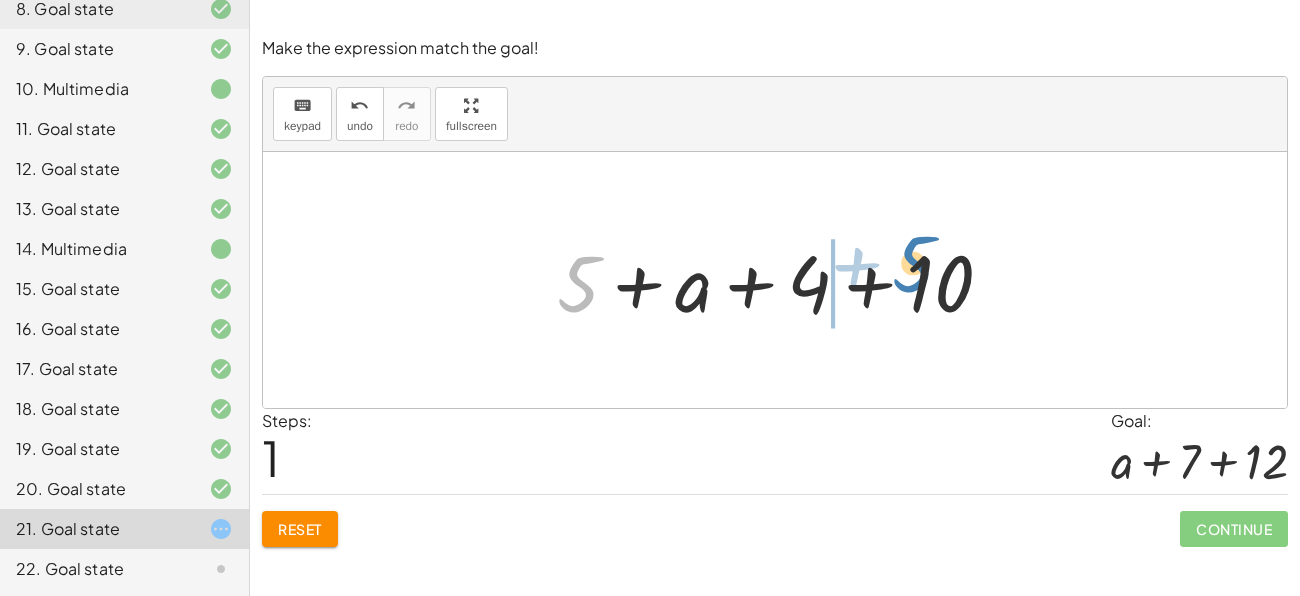 drag, startPoint x: 575, startPoint y: 273, endPoint x: 910, endPoint y: 254, distance: 335.53836 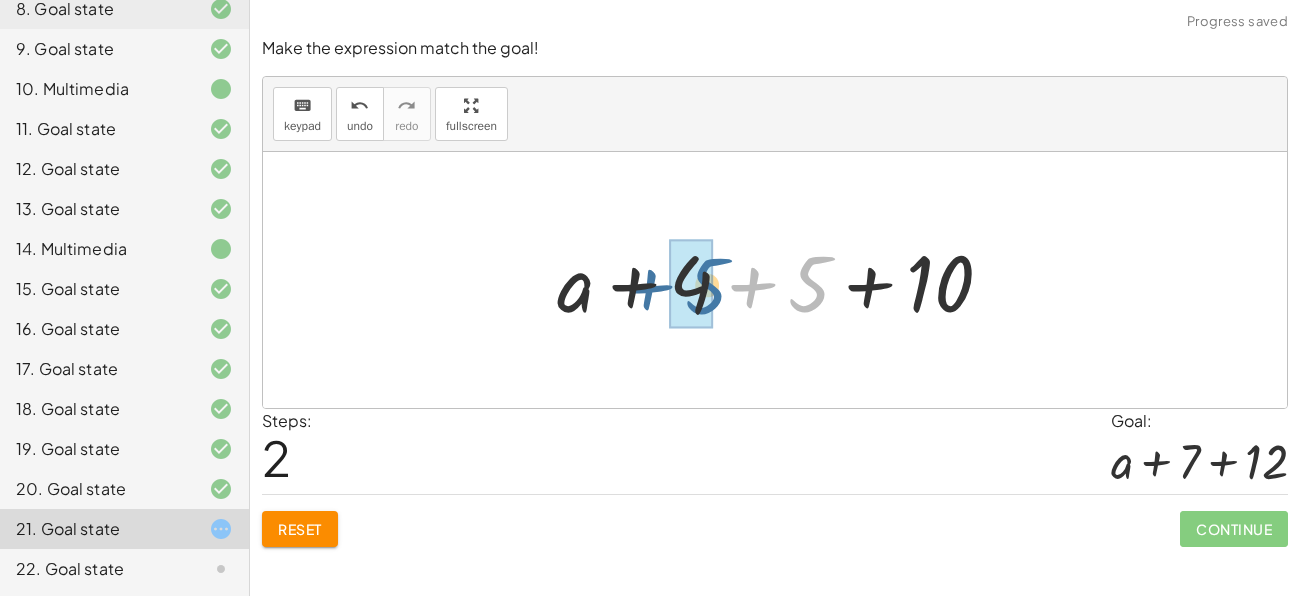 drag, startPoint x: 822, startPoint y: 275, endPoint x: 712, endPoint y: 276, distance: 110.00455 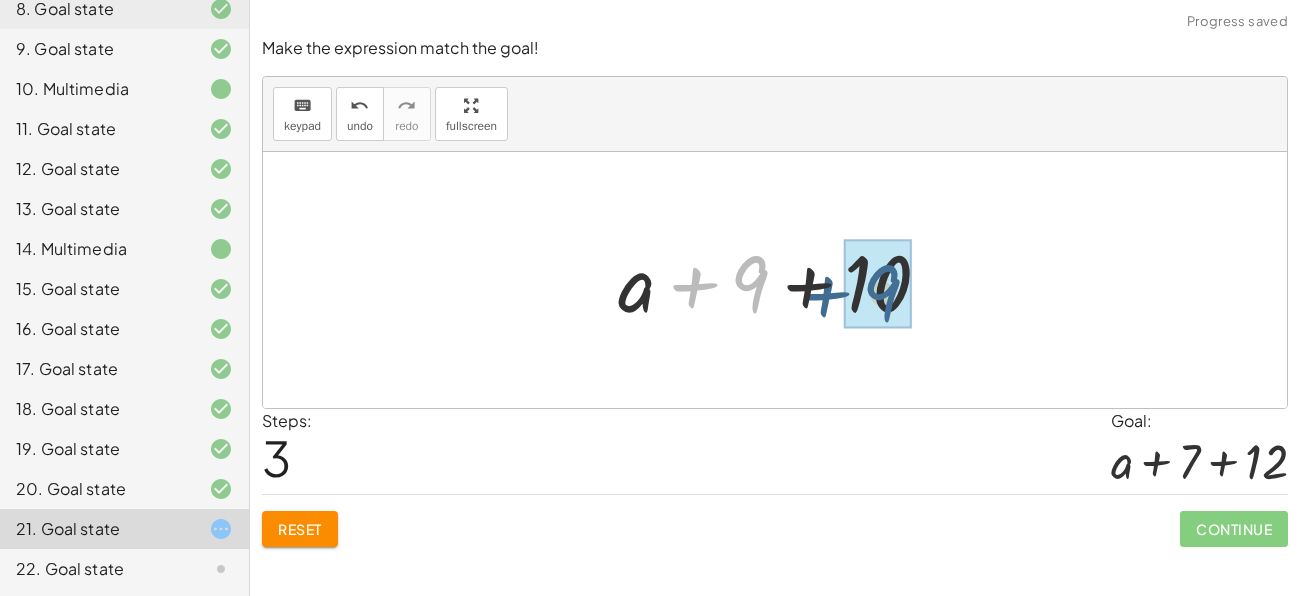drag, startPoint x: 750, startPoint y: 279, endPoint x: 896, endPoint y: 289, distance: 146.34207 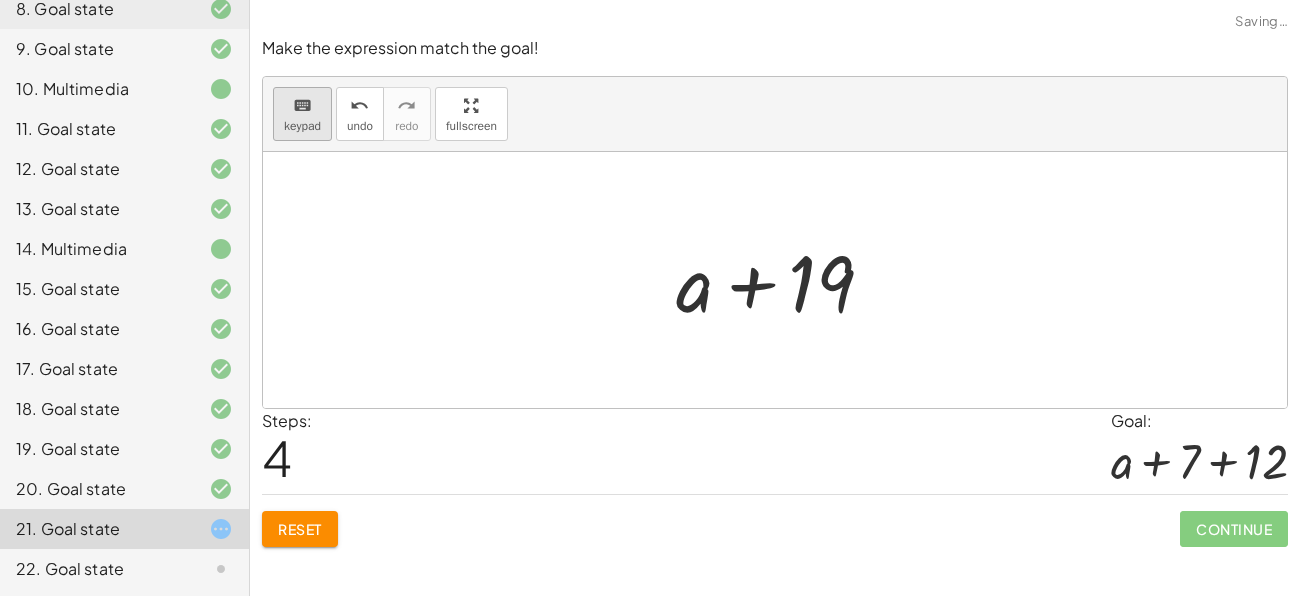 click on "keyboard keypad" at bounding box center (302, 114) 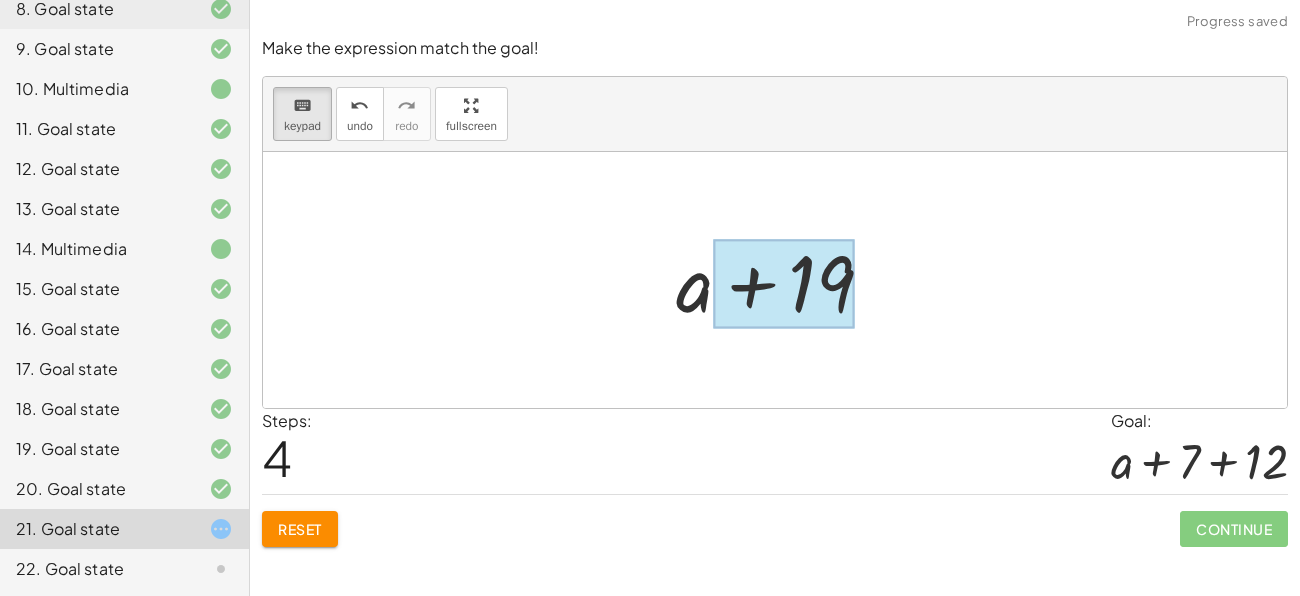 click at bounding box center [784, 284] 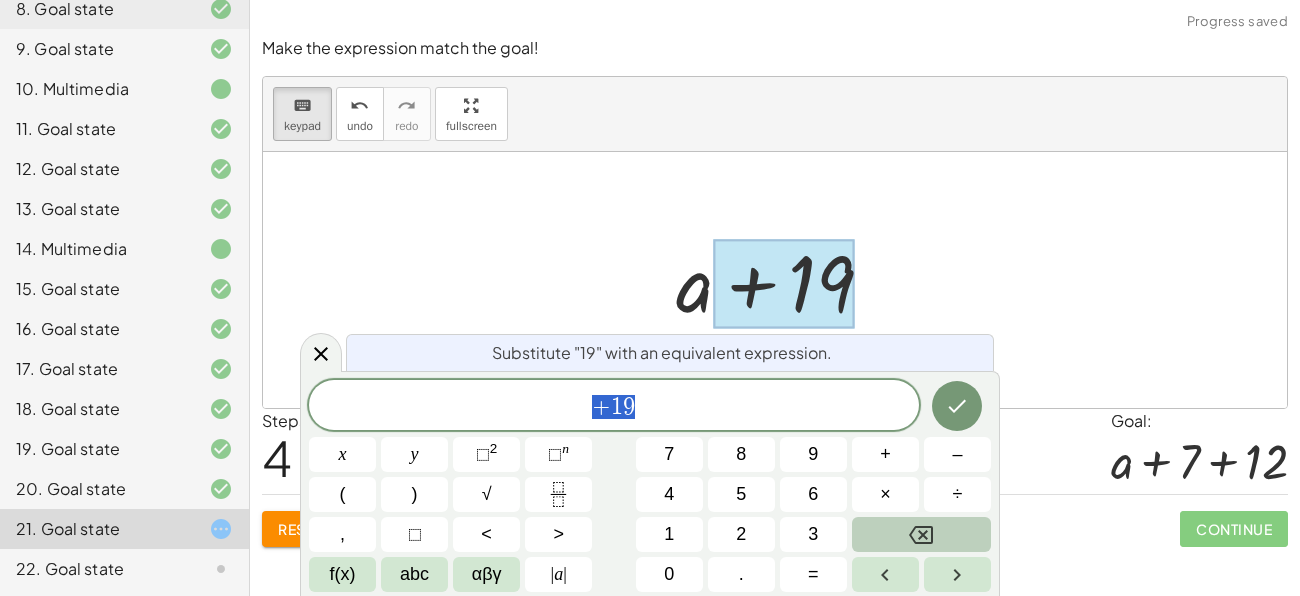 click at bounding box center [921, 534] 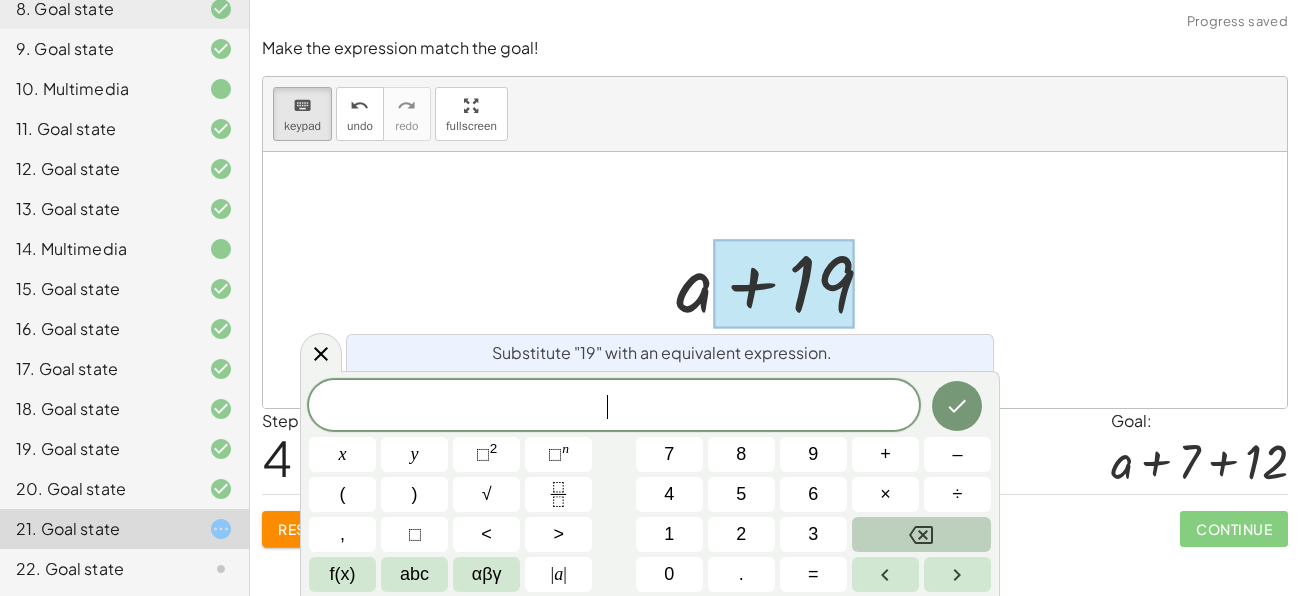 click at bounding box center (921, 534) 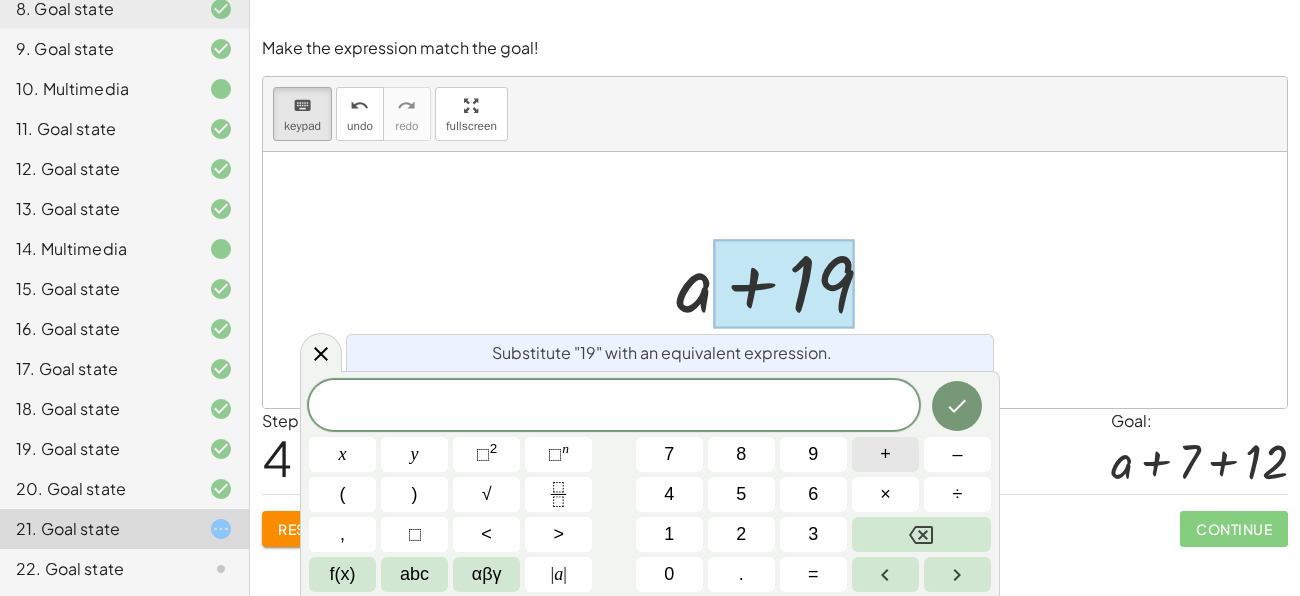 click on "+" at bounding box center (885, 454) 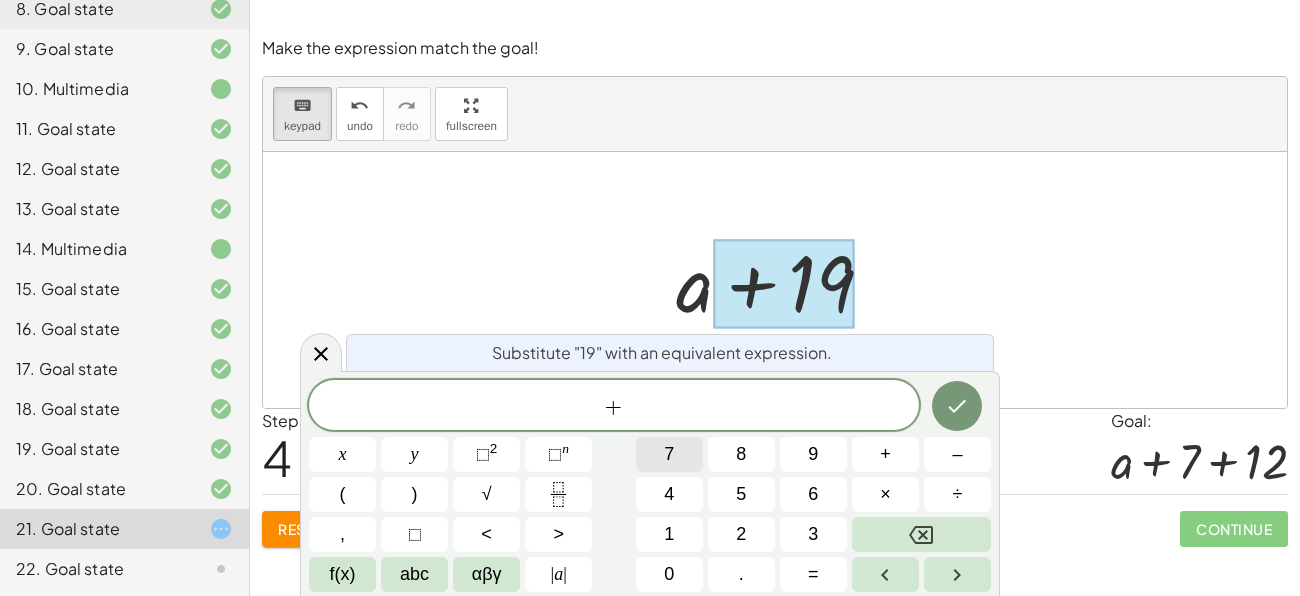 click on "7" at bounding box center [669, 454] 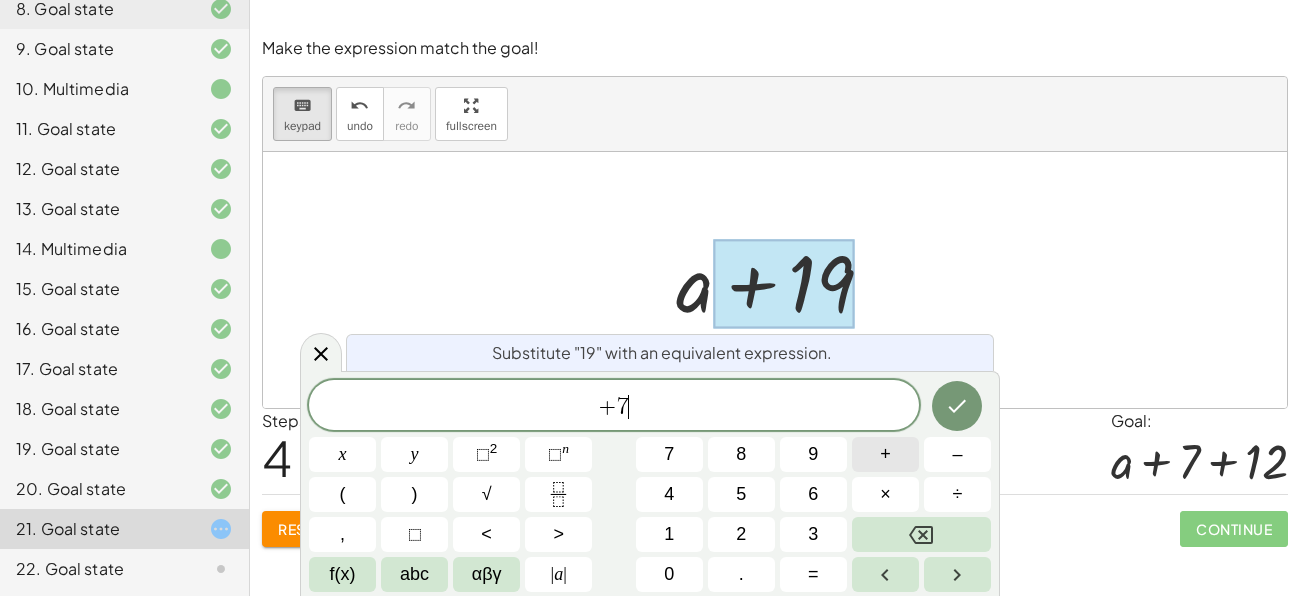 click on "+" at bounding box center [885, 454] 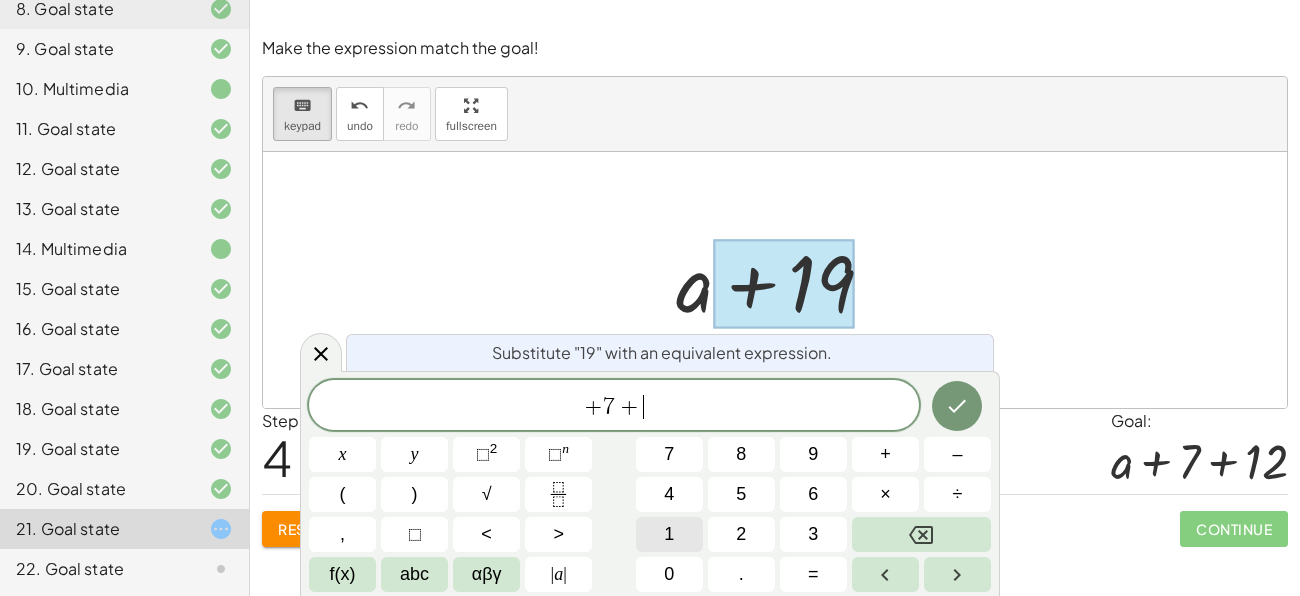 click on "1" at bounding box center [669, 534] 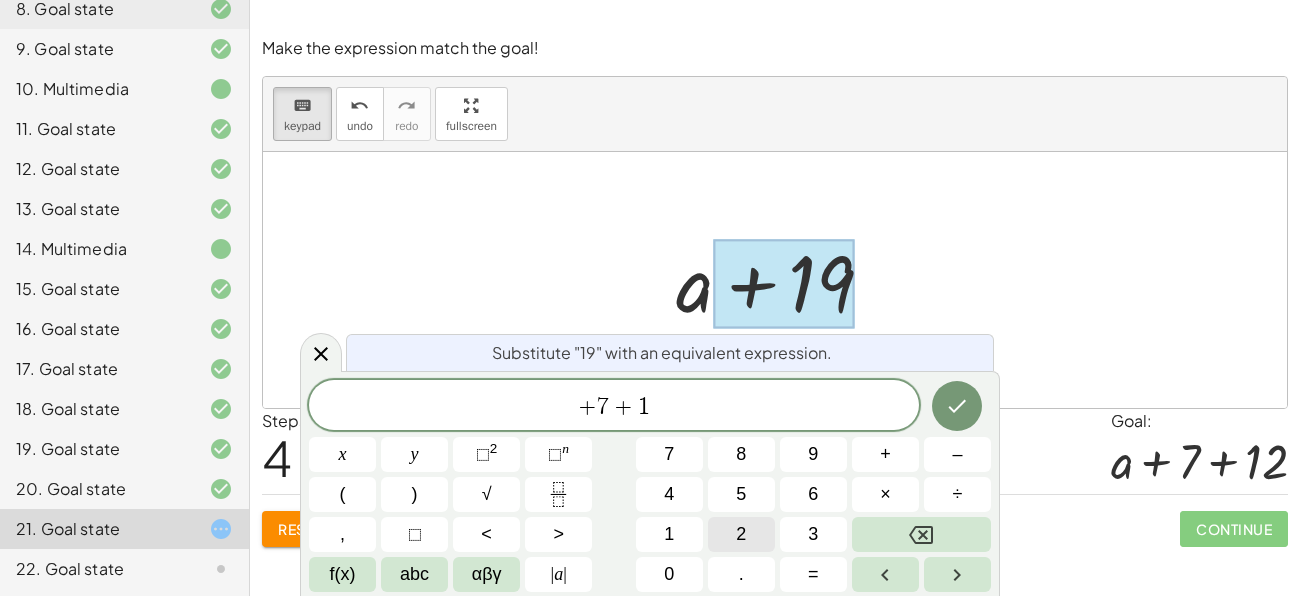 click on "2" at bounding box center (741, 534) 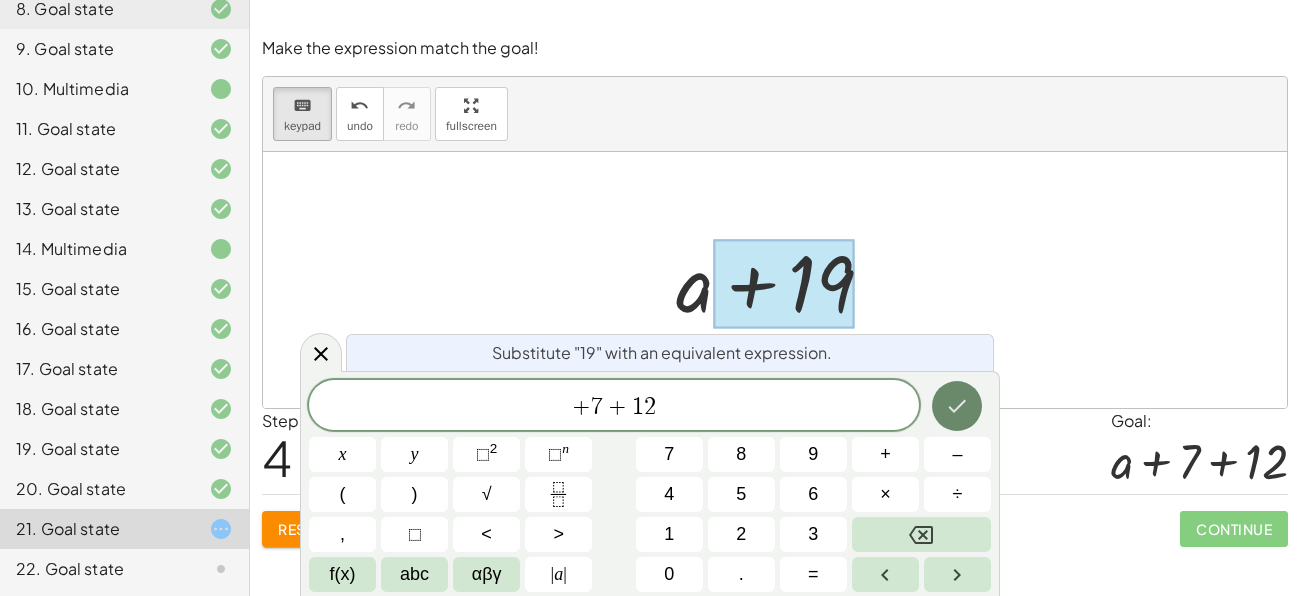 click 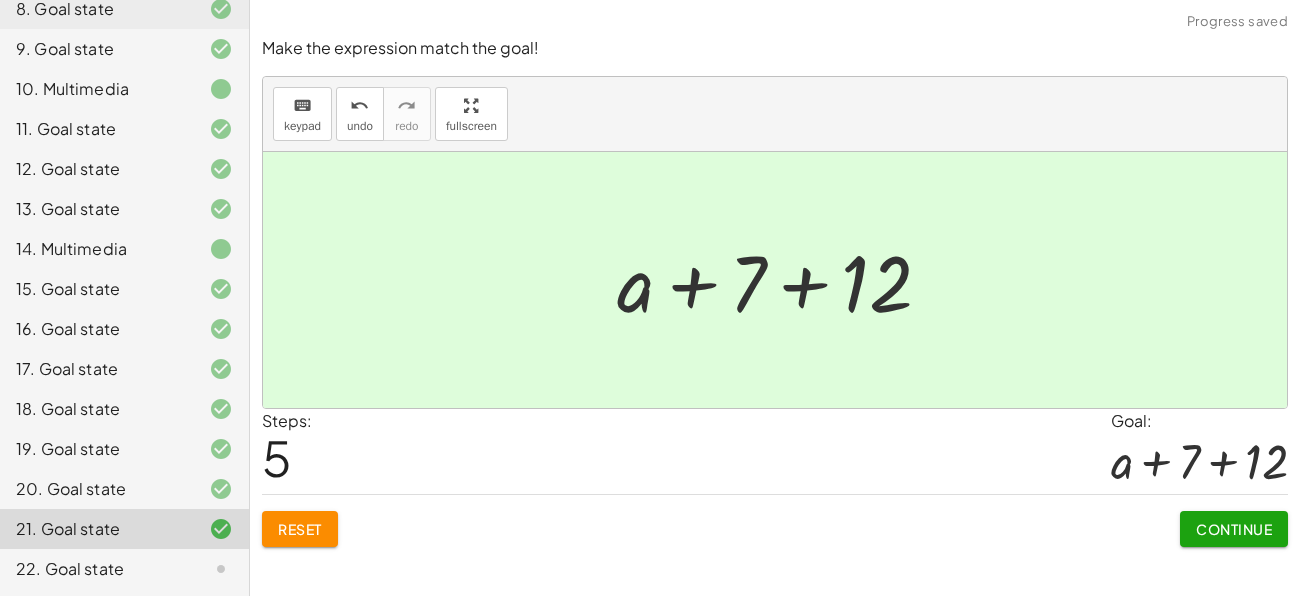 click on "Continue" at bounding box center (1234, 521) 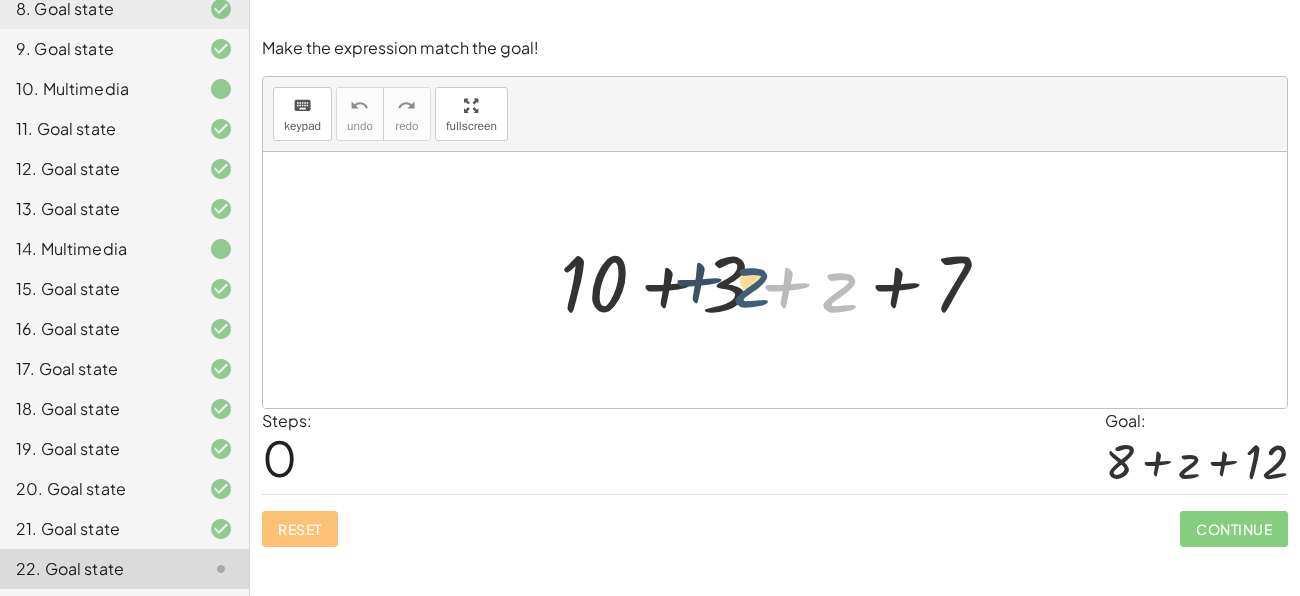 drag, startPoint x: 836, startPoint y: 289, endPoint x: 746, endPoint y: 282, distance: 90.27181 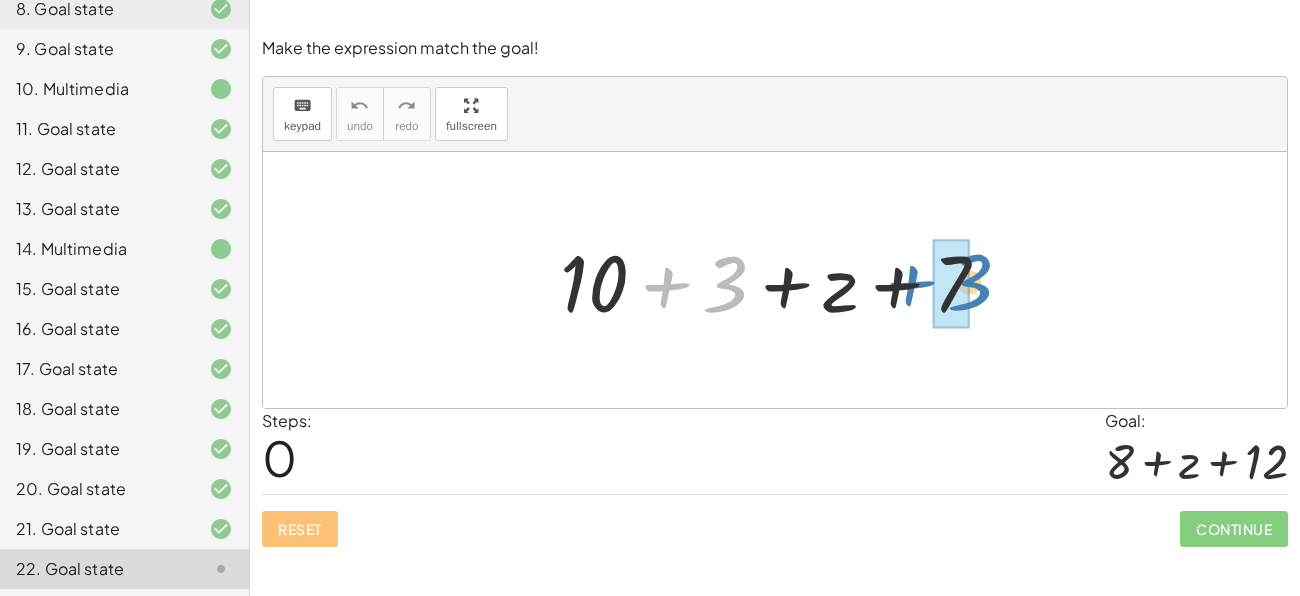 drag, startPoint x: 733, startPoint y: 279, endPoint x: 978, endPoint y: 277, distance: 245.00816 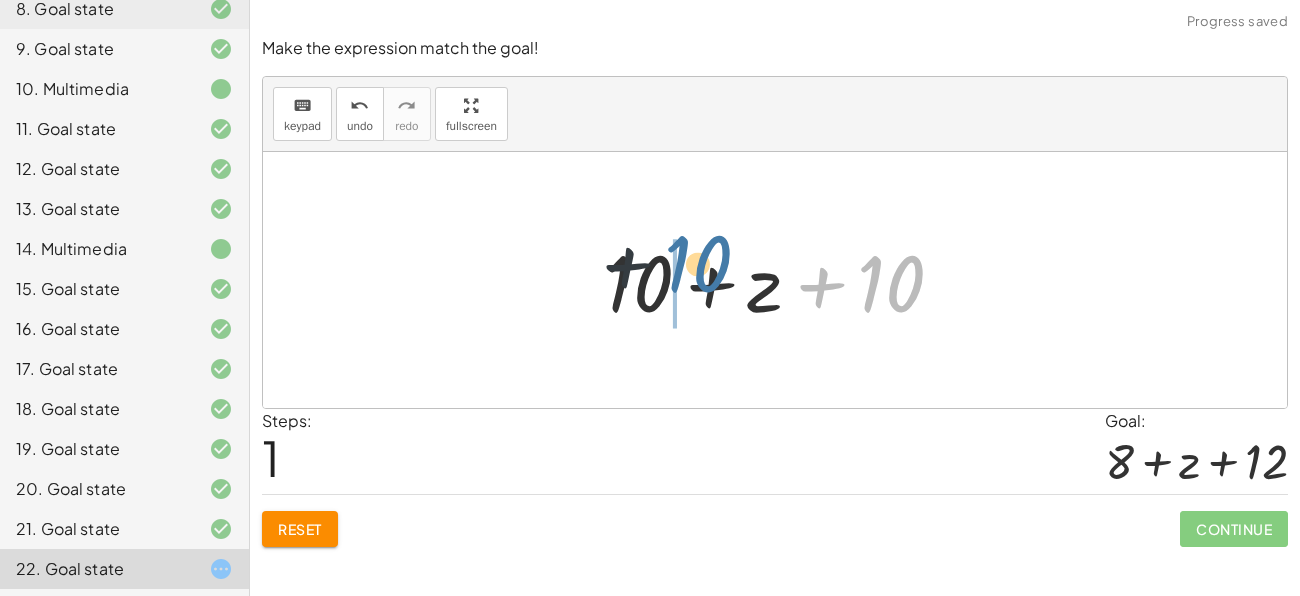 drag, startPoint x: 887, startPoint y: 273, endPoint x: 644, endPoint y: 254, distance: 243.74167 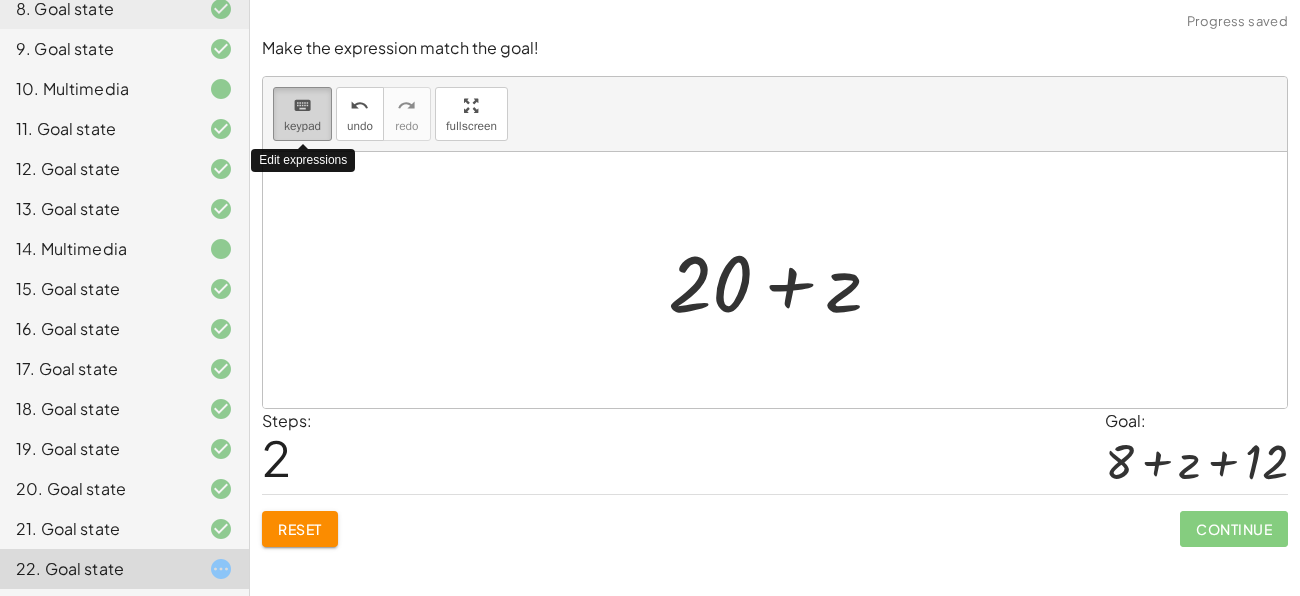 click on "keyboard" at bounding box center (302, 106) 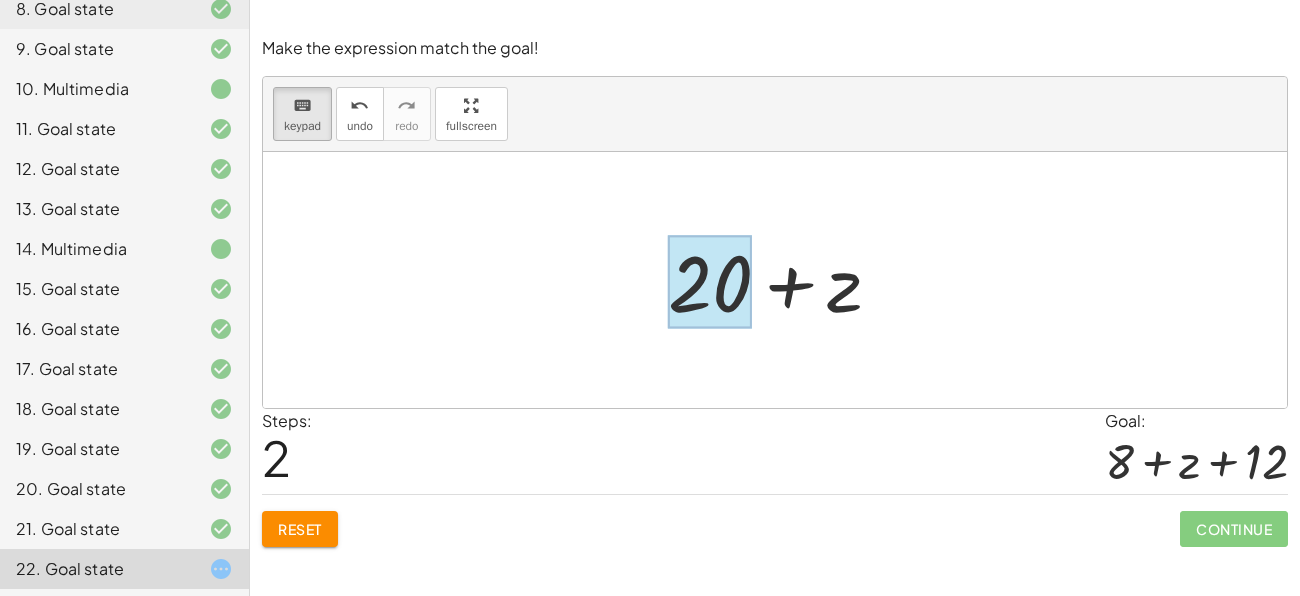 click at bounding box center [710, 282] 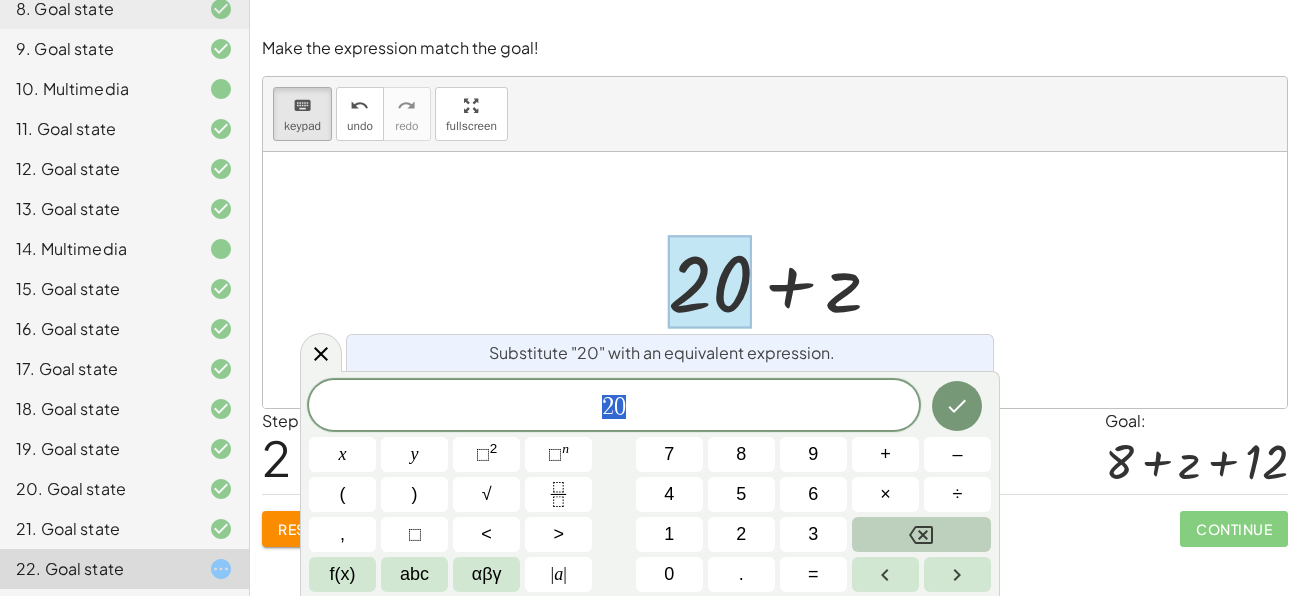 click 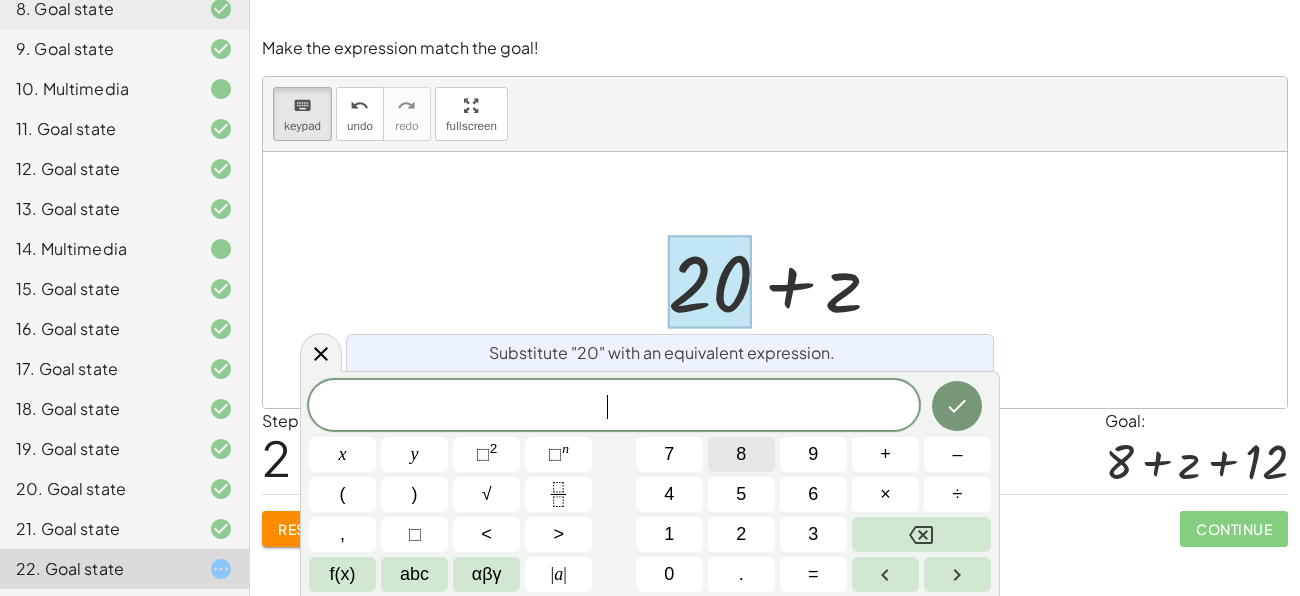 click on "8" at bounding box center [741, 454] 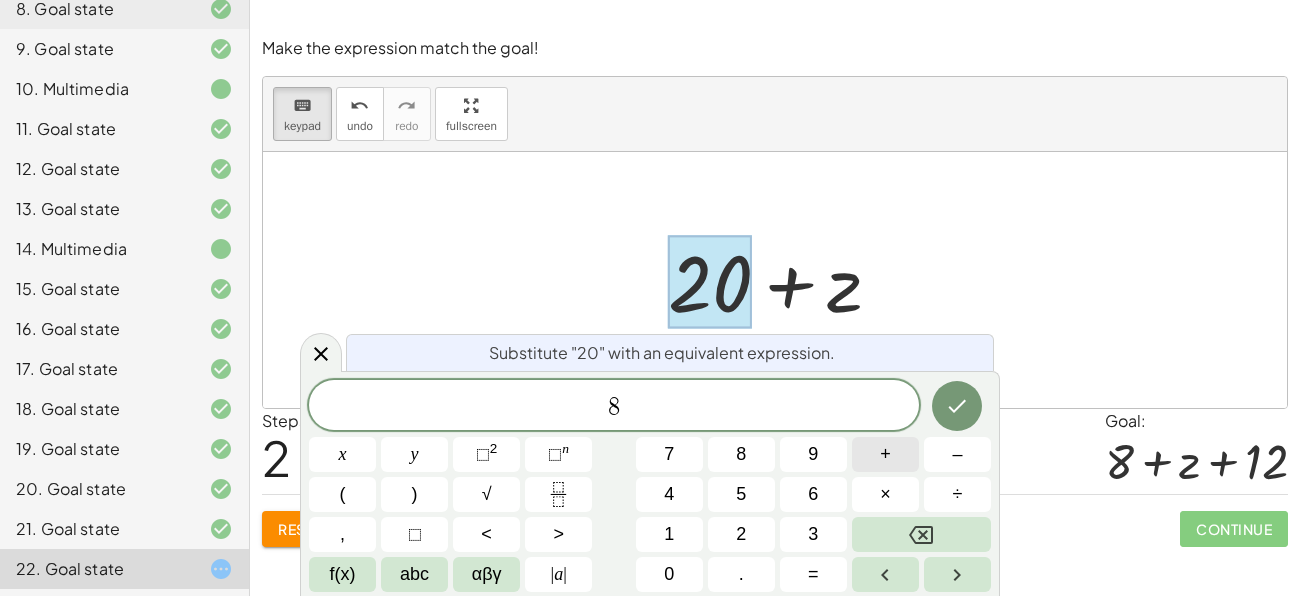 click on "+" at bounding box center [885, 454] 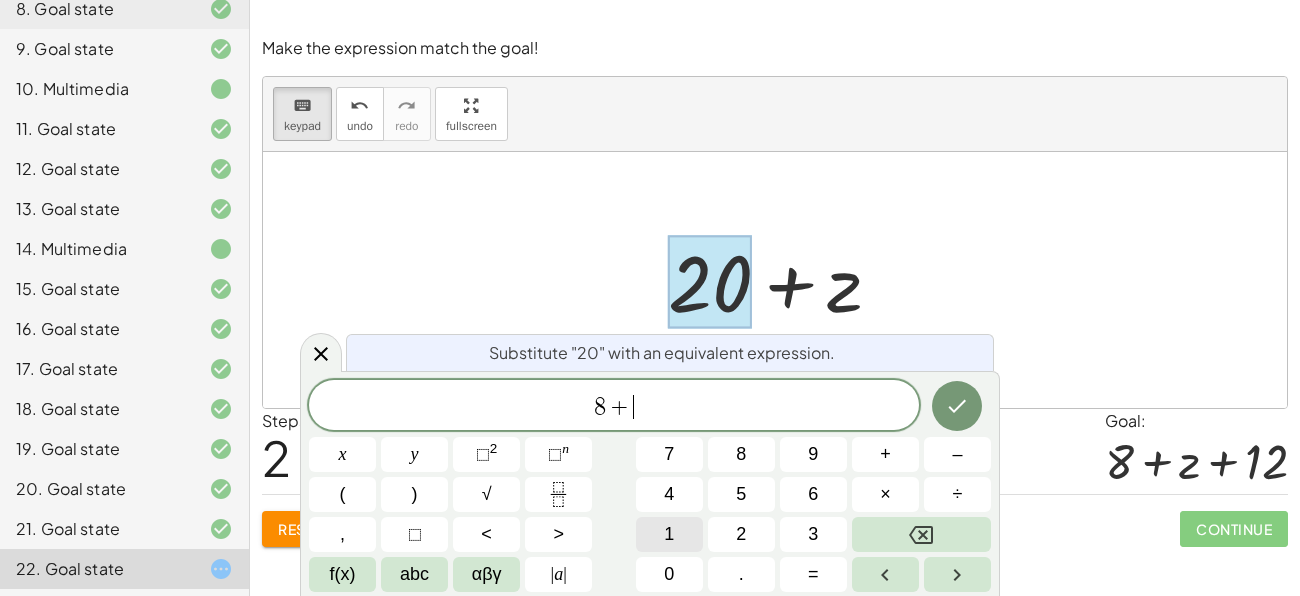 click on "1" at bounding box center (669, 534) 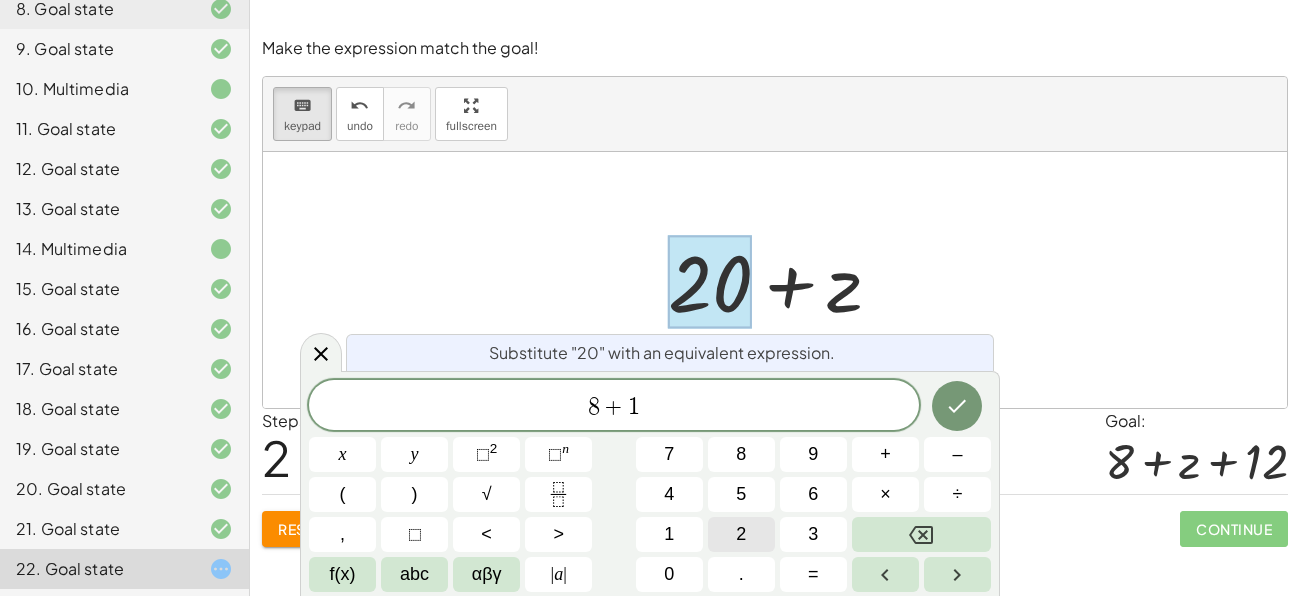click on "2" at bounding box center [741, 534] 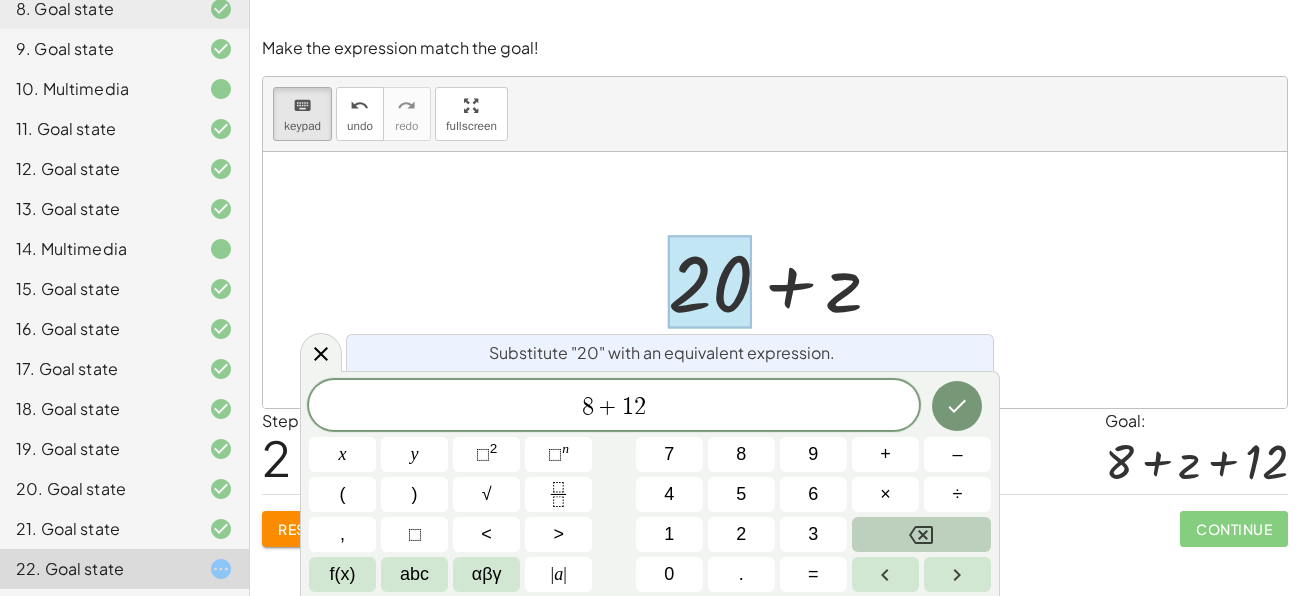 click at bounding box center (921, 534) 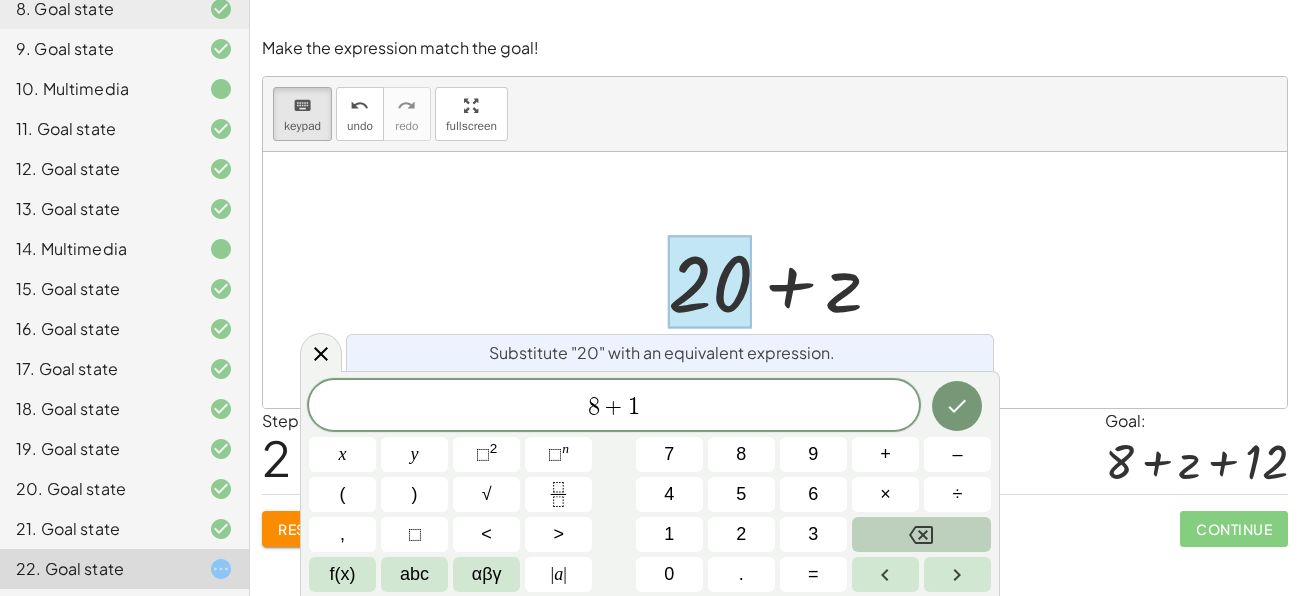 click at bounding box center (921, 534) 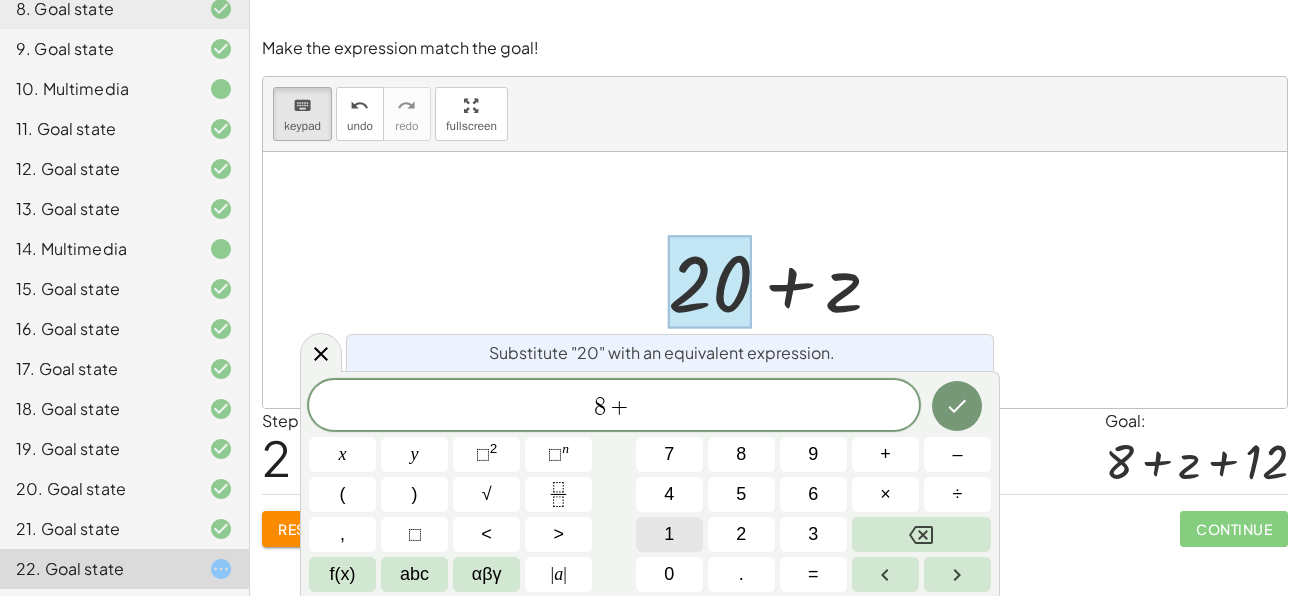 click on "1" at bounding box center [669, 534] 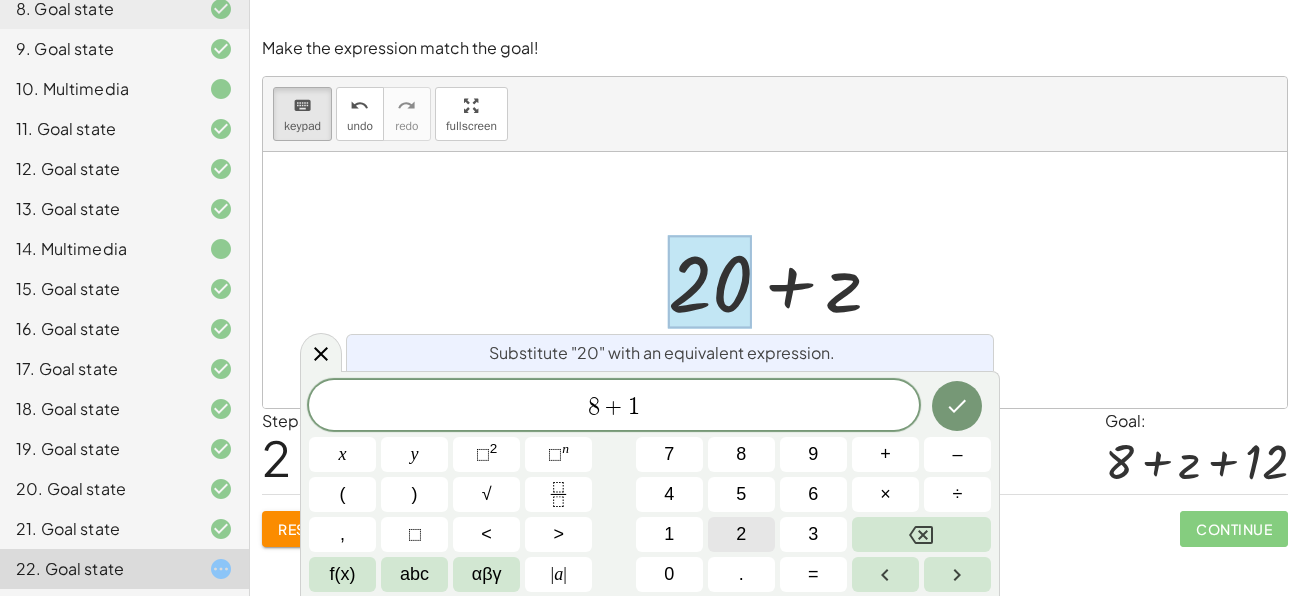 click on "2" at bounding box center (741, 534) 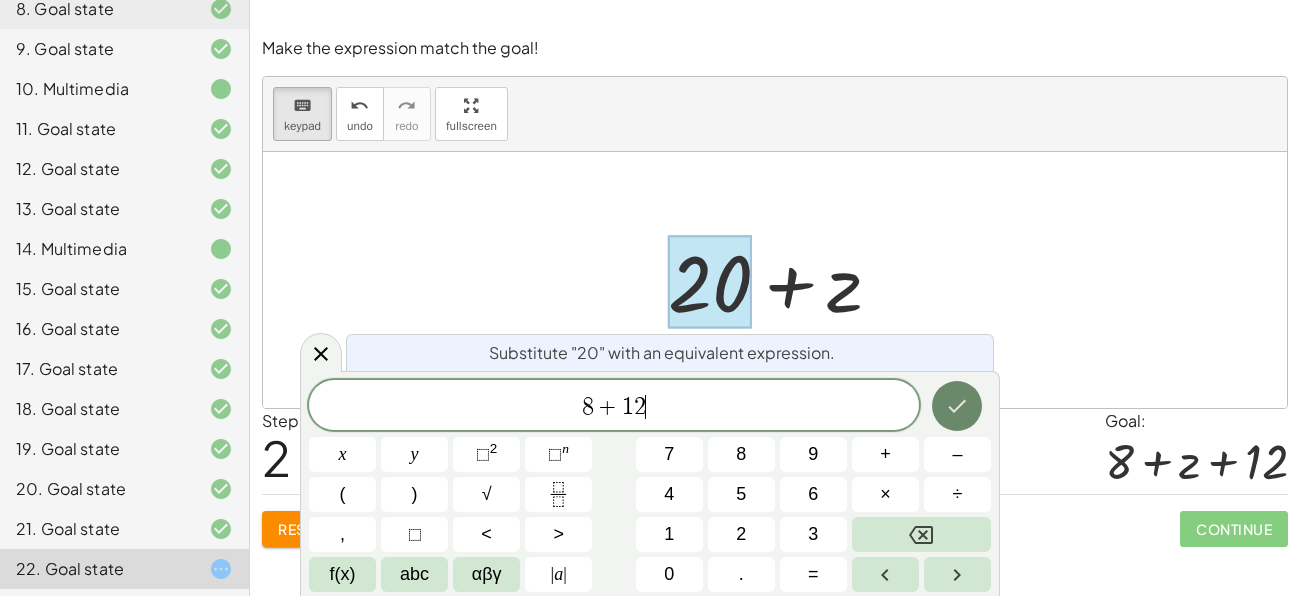click 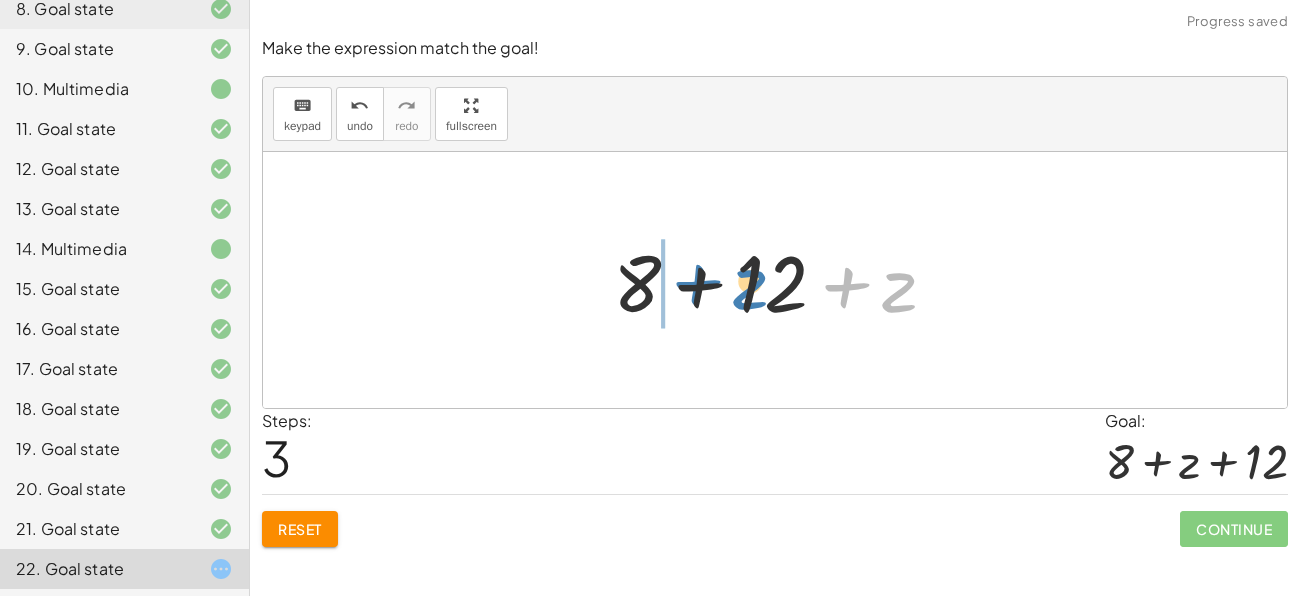 drag, startPoint x: 891, startPoint y: 298, endPoint x: 743, endPoint y: 295, distance: 148.0304 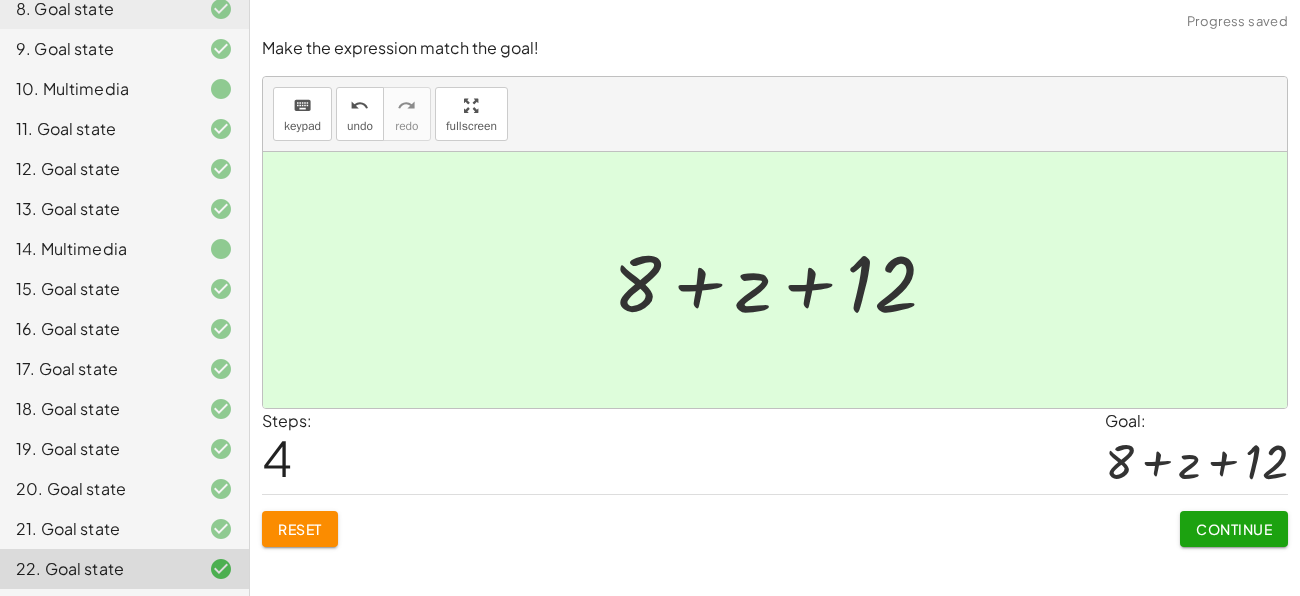 click on "Continue" at bounding box center (1234, 529) 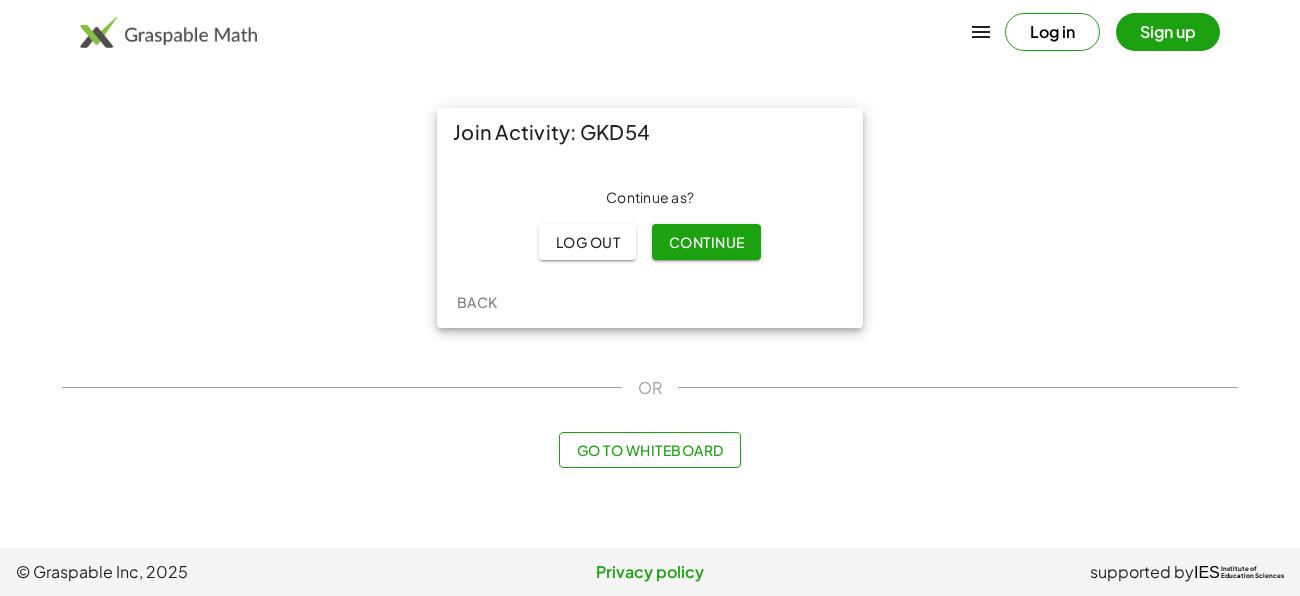 click on "Continue" 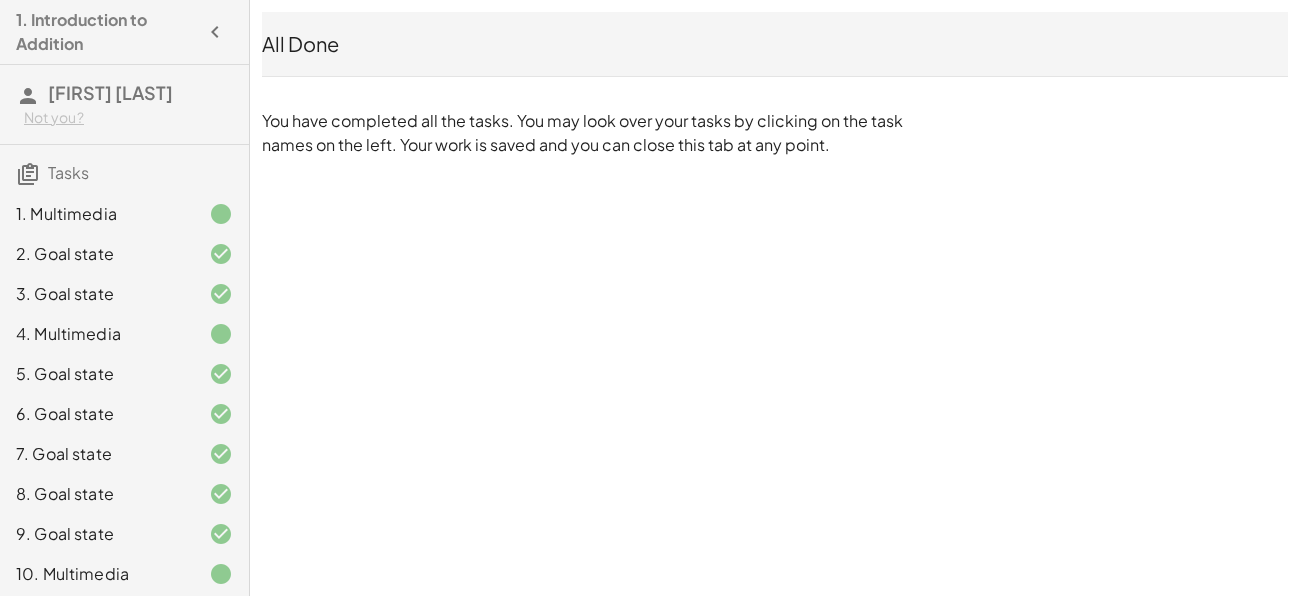 scroll, scrollTop: 485, scrollLeft: 0, axis: vertical 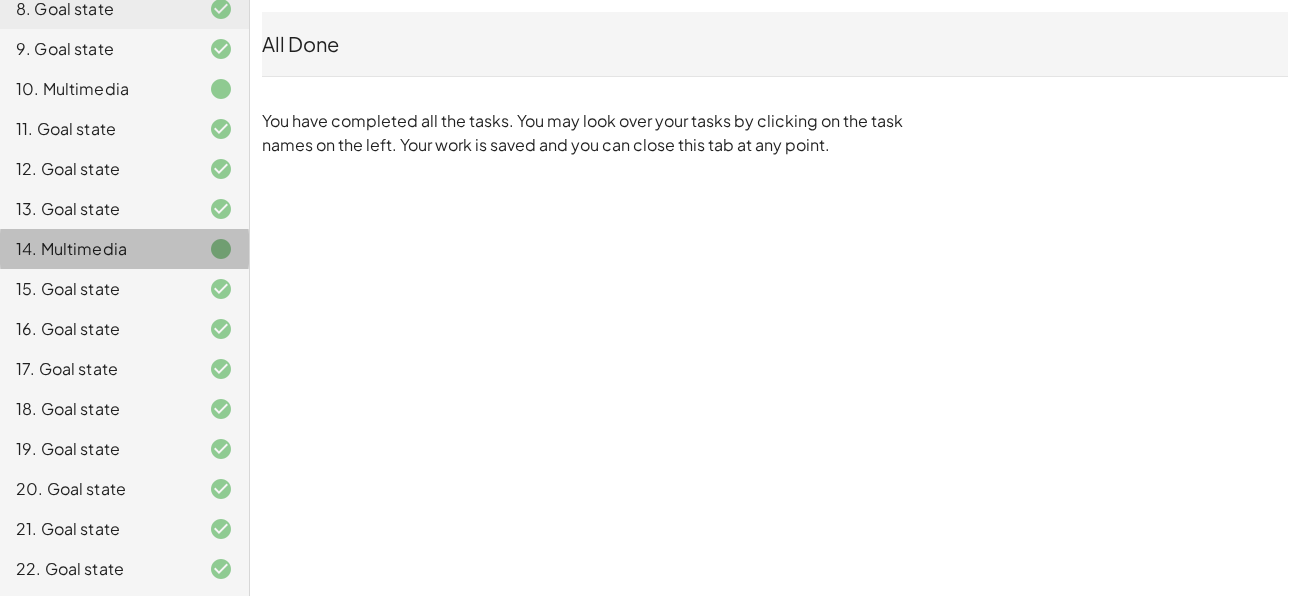 click 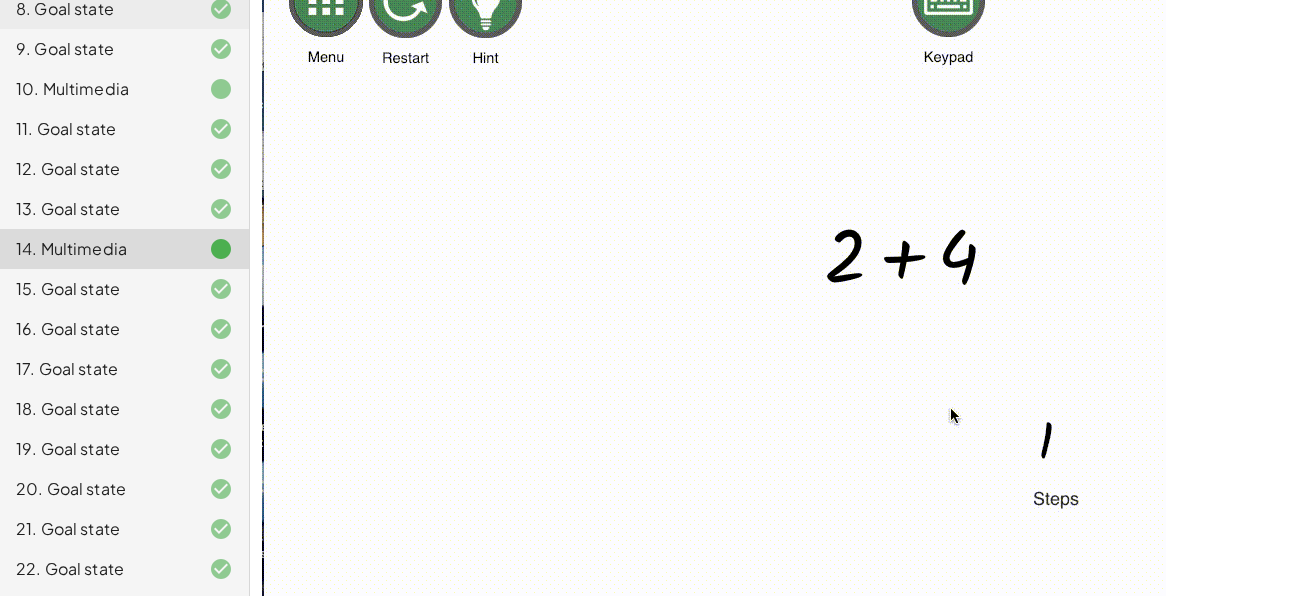 scroll, scrollTop: 219, scrollLeft: 0, axis: vertical 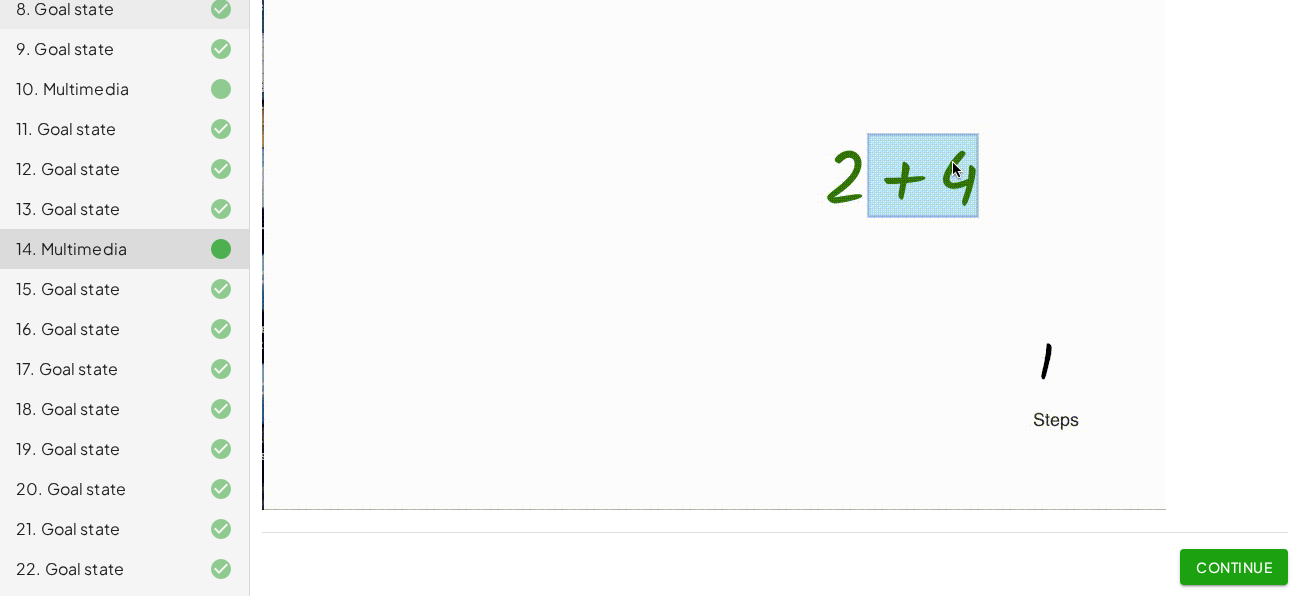 click on "Continue" at bounding box center [1234, 567] 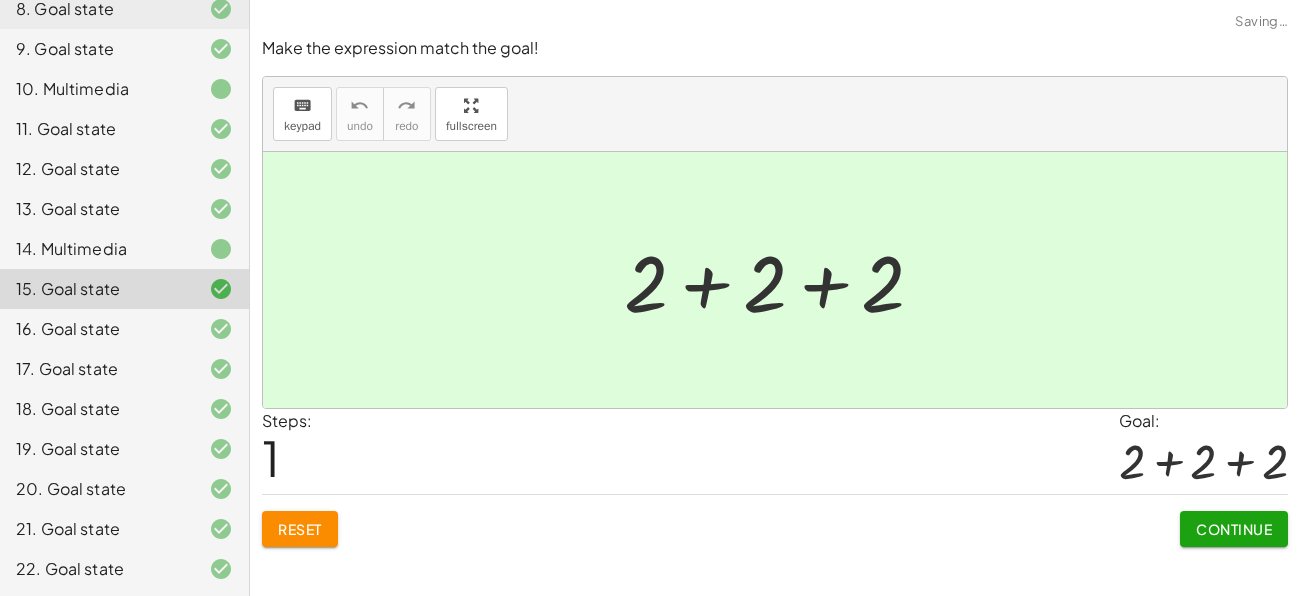 scroll, scrollTop: 0, scrollLeft: 0, axis: both 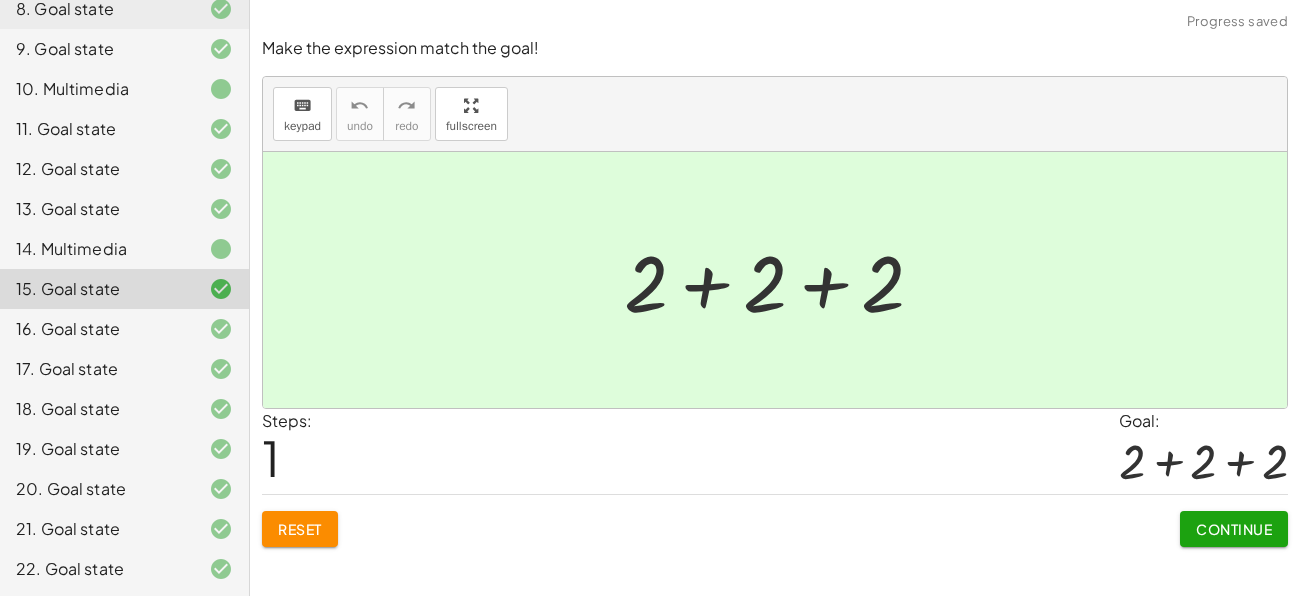 click on "Reset" 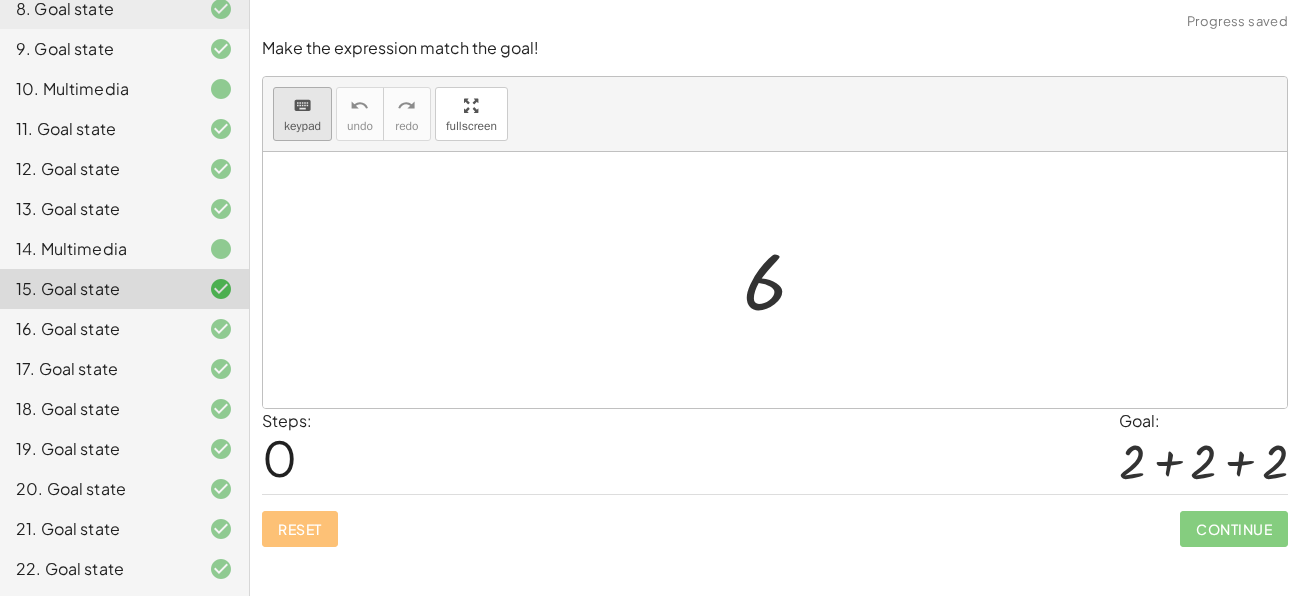 click on "keyboard keypad" at bounding box center [302, 114] 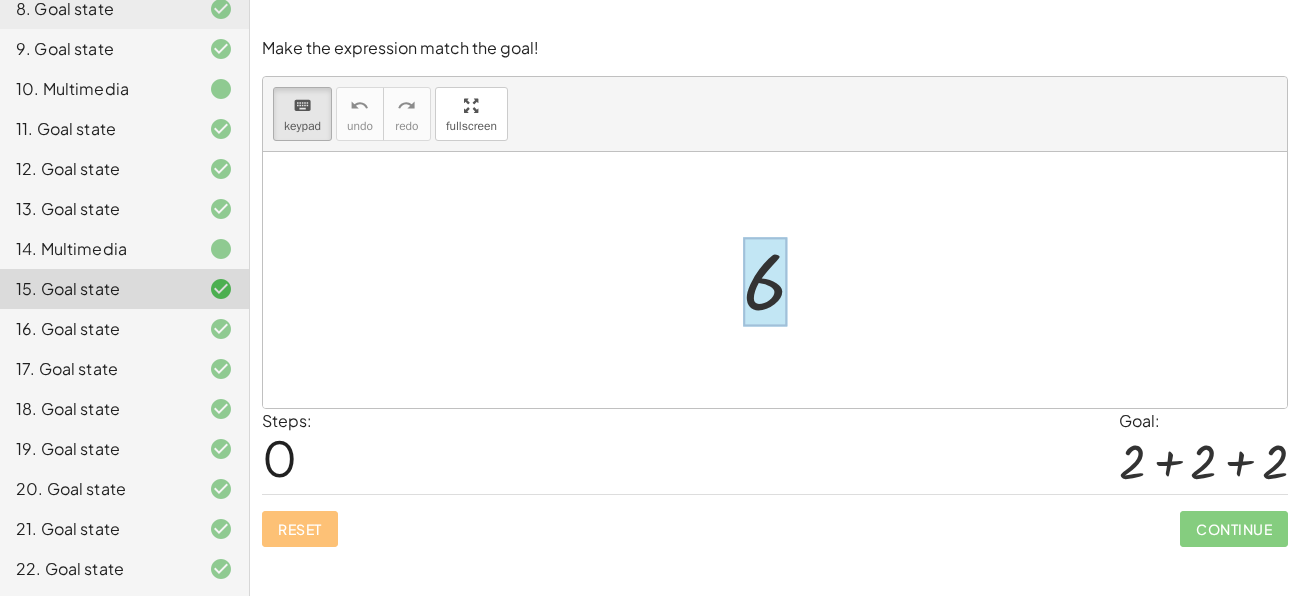 click at bounding box center [765, 282] 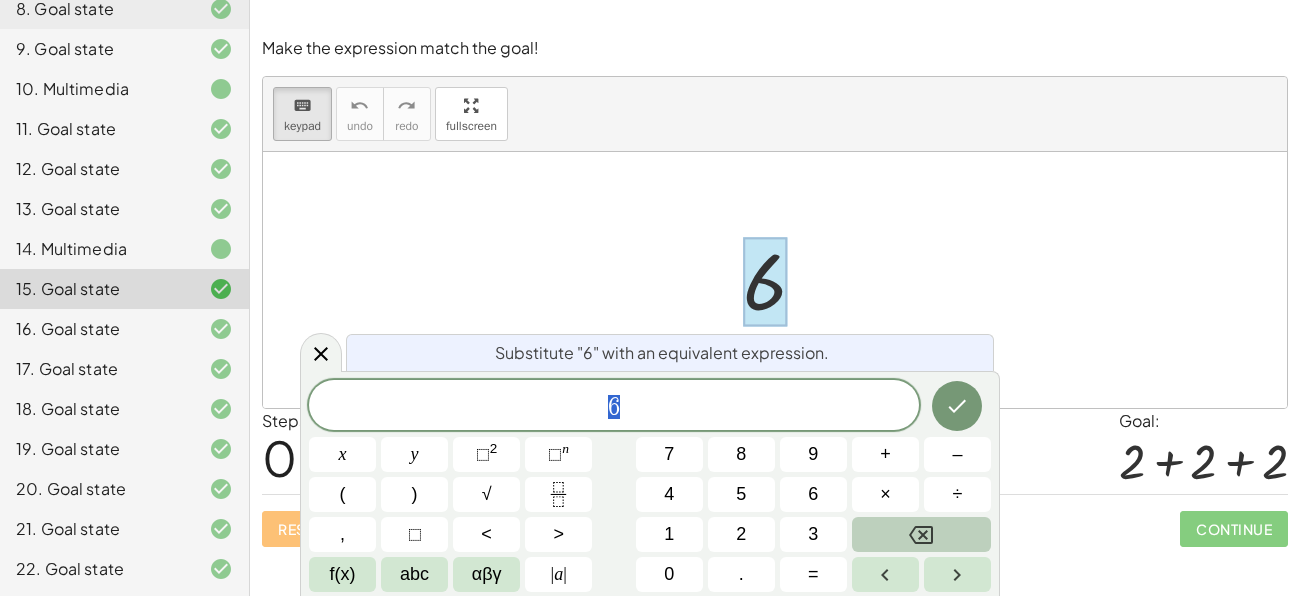 click at bounding box center [921, 534] 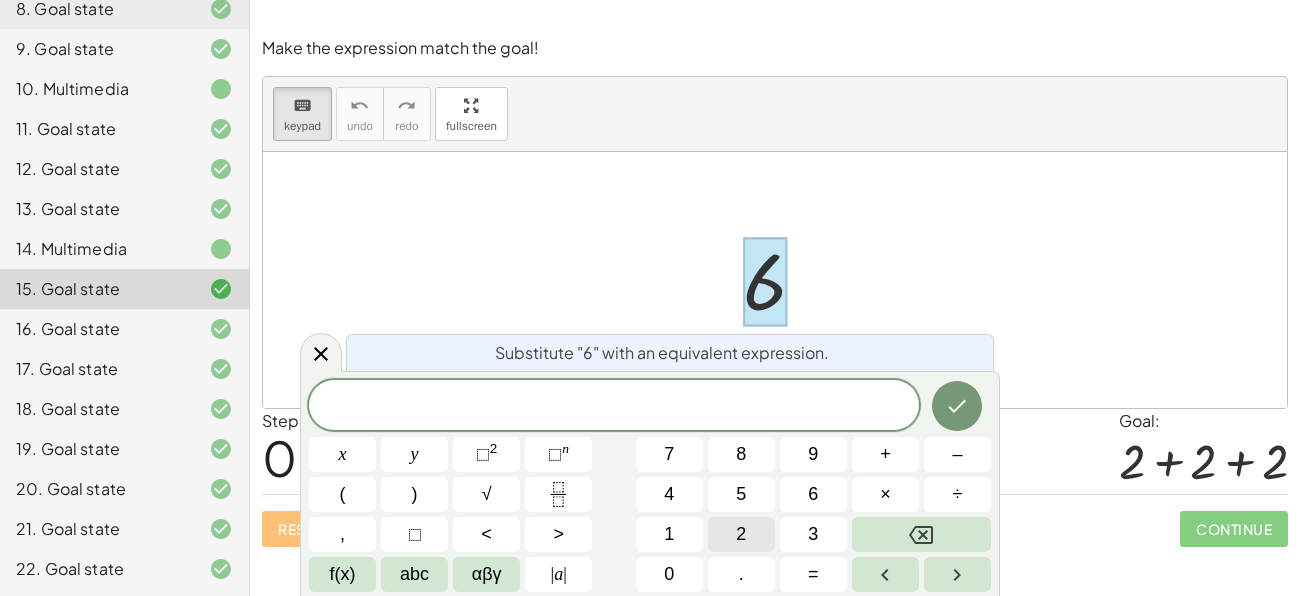 click on "2" at bounding box center [741, 534] 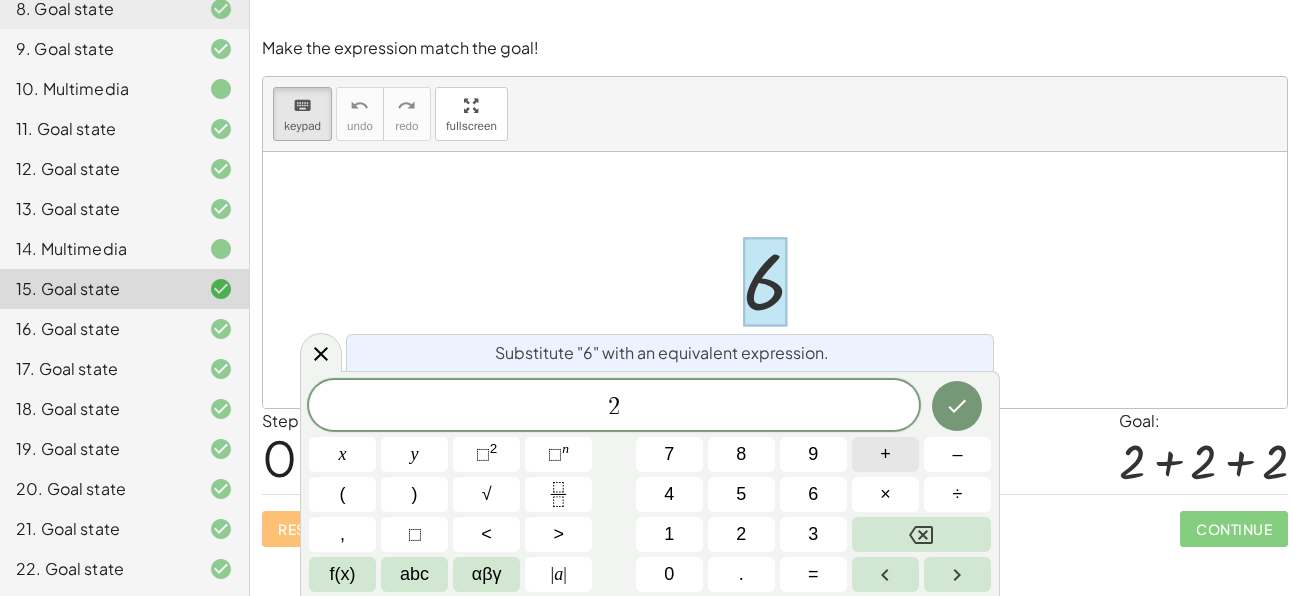 click on "+" at bounding box center (885, 454) 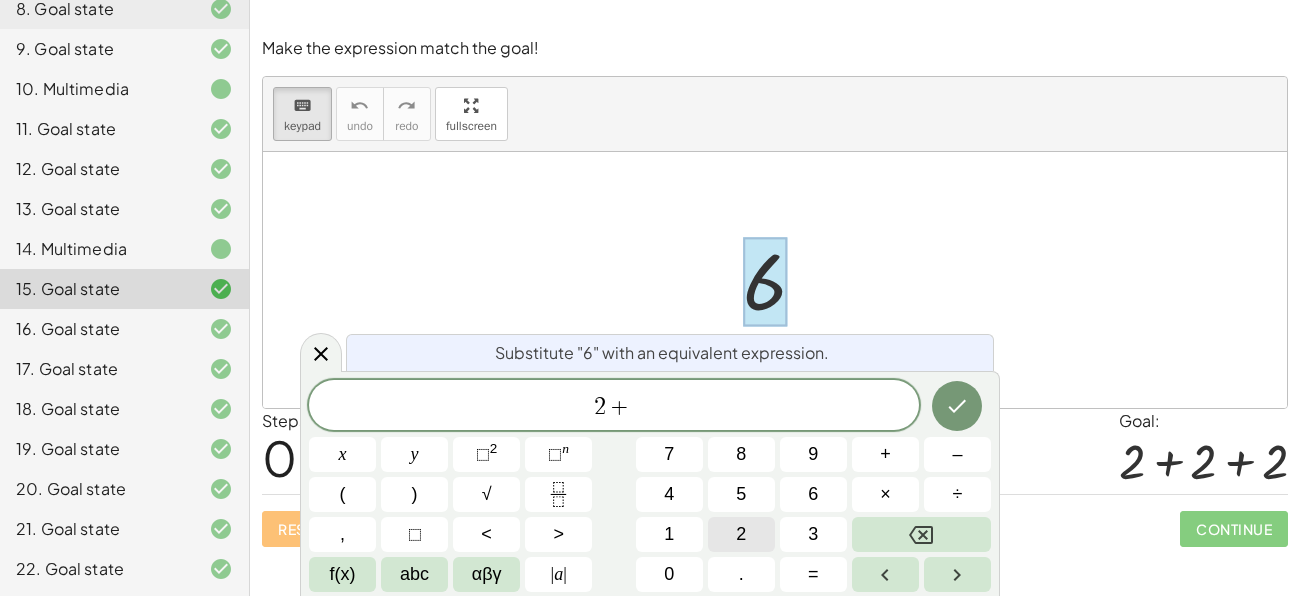 click on "2" at bounding box center [741, 534] 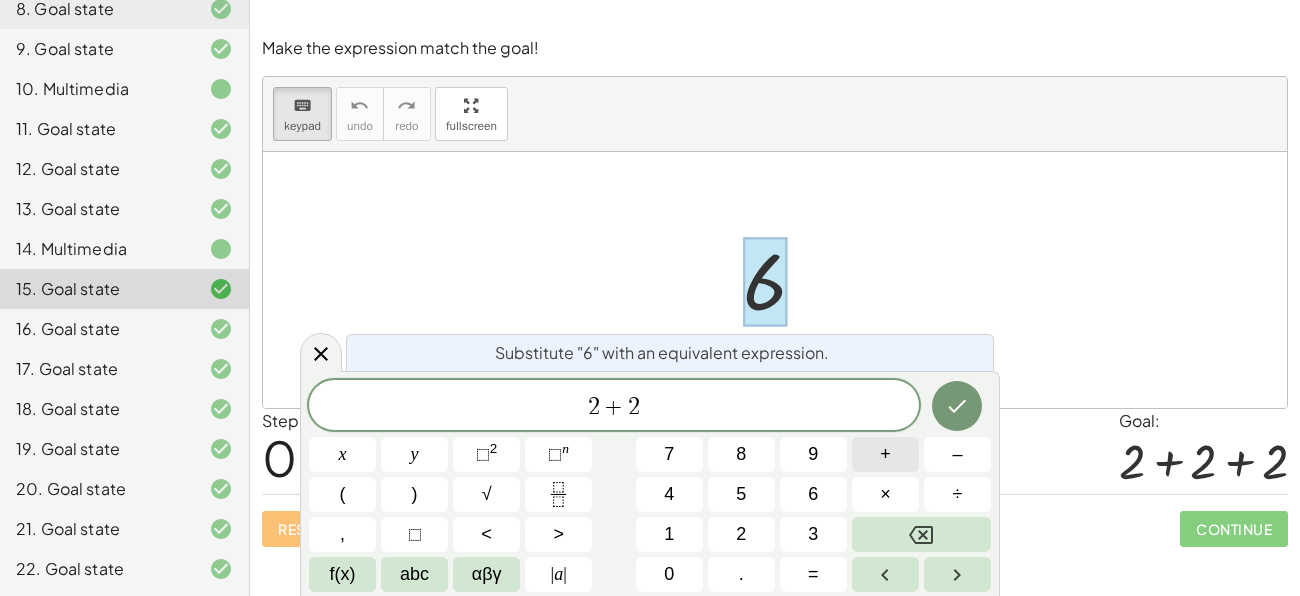 click on "+" at bounding box center (885, 454) 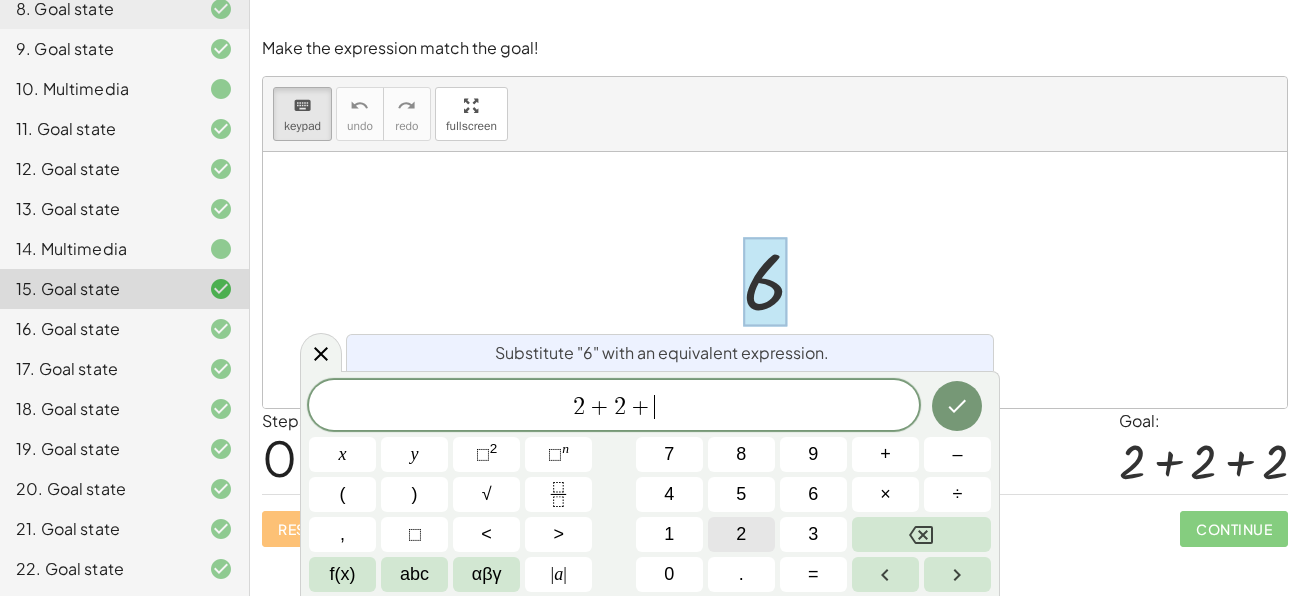 click on "2" at bounding box center (741, 534) 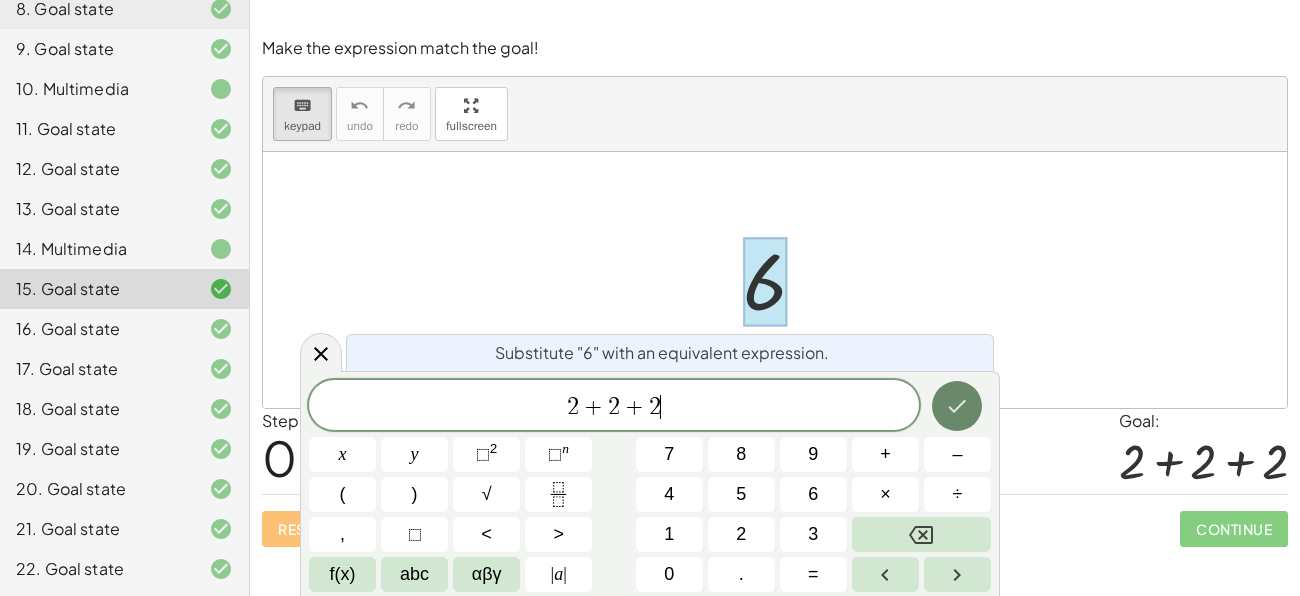 click 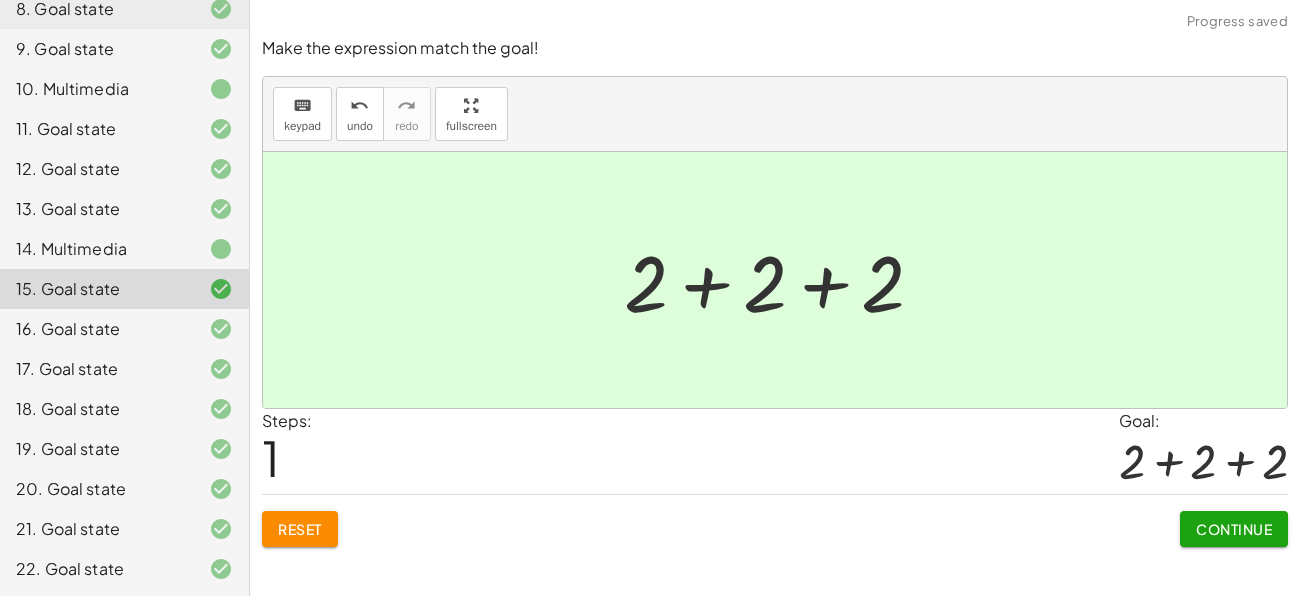 click 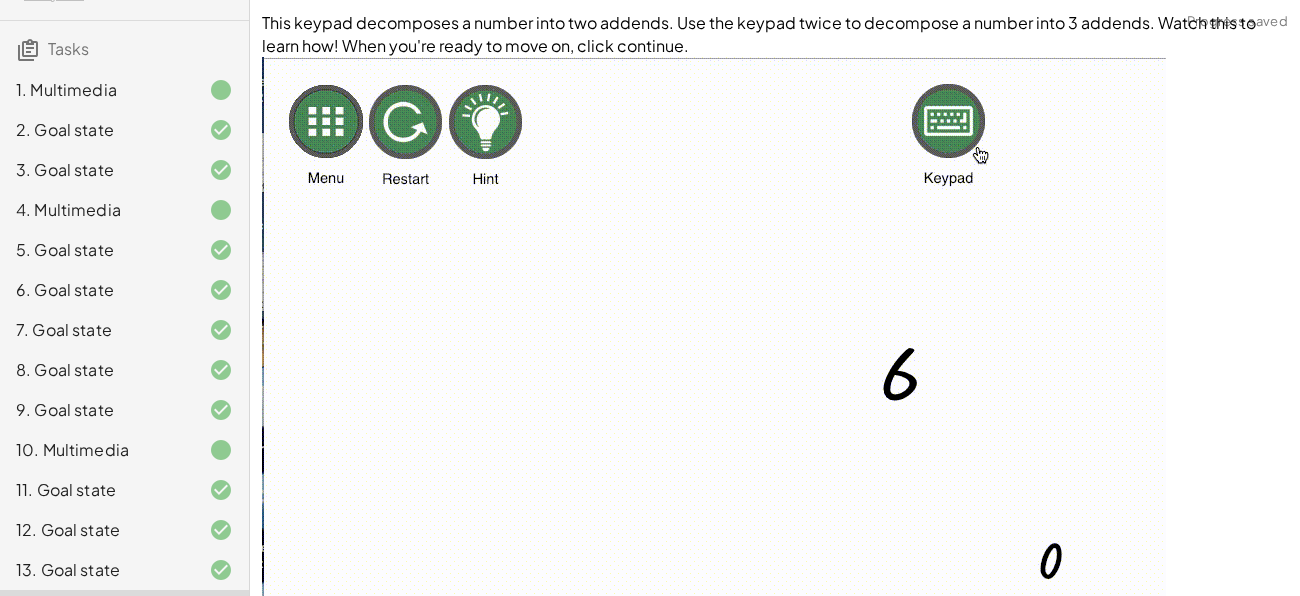 scroll, scrollTop: 0, scrollLeft: 0, axis: both 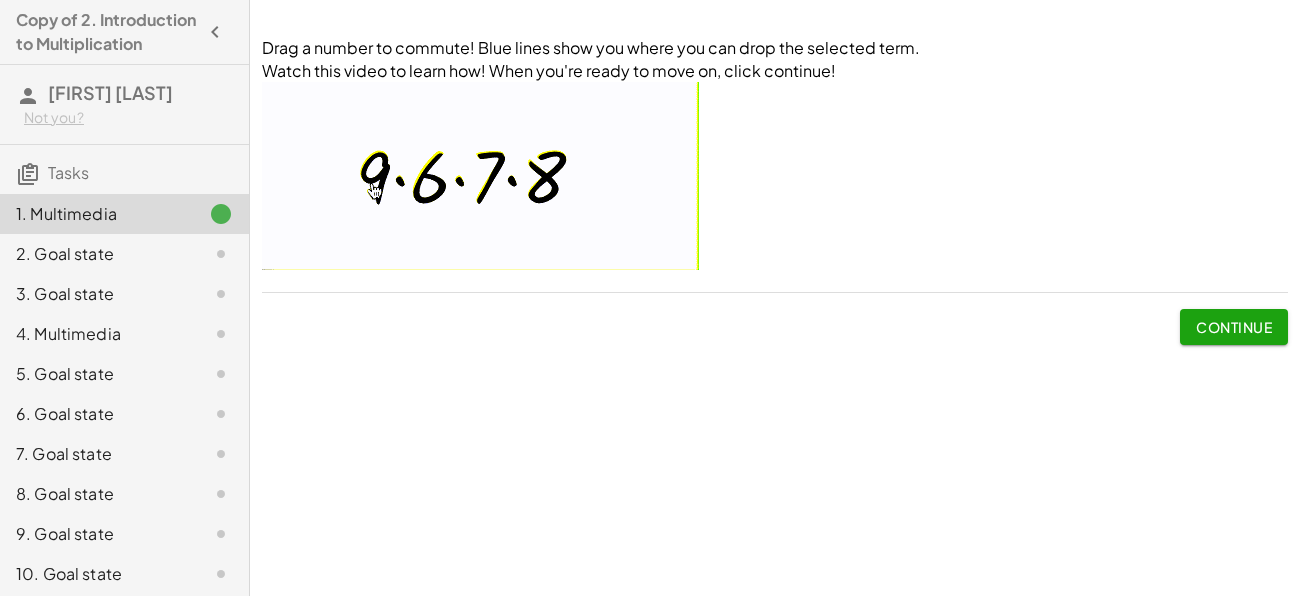 click on "Continue" 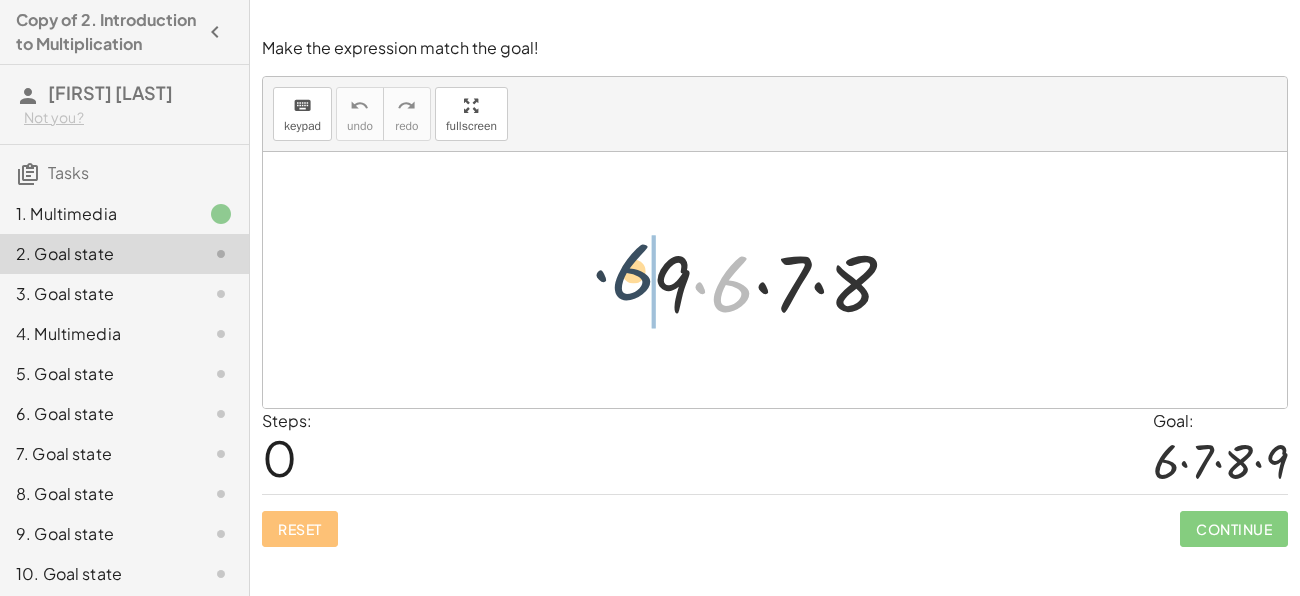 drag, startPoint x: 736, startPoint y: 290, endPoint x: 633, endPoint y: 284, distance: 103.17461 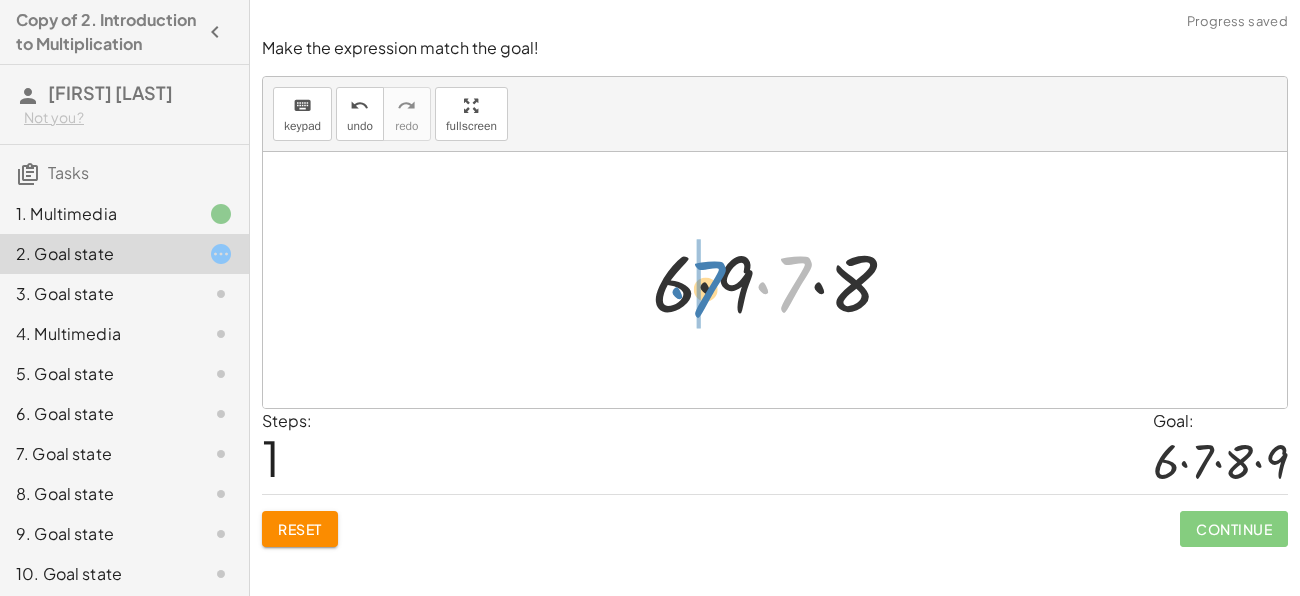 drag, startPoint x: 794, startPoint y: 274, endPoint x: 709, endPoint y: 279, distance: 85.146935 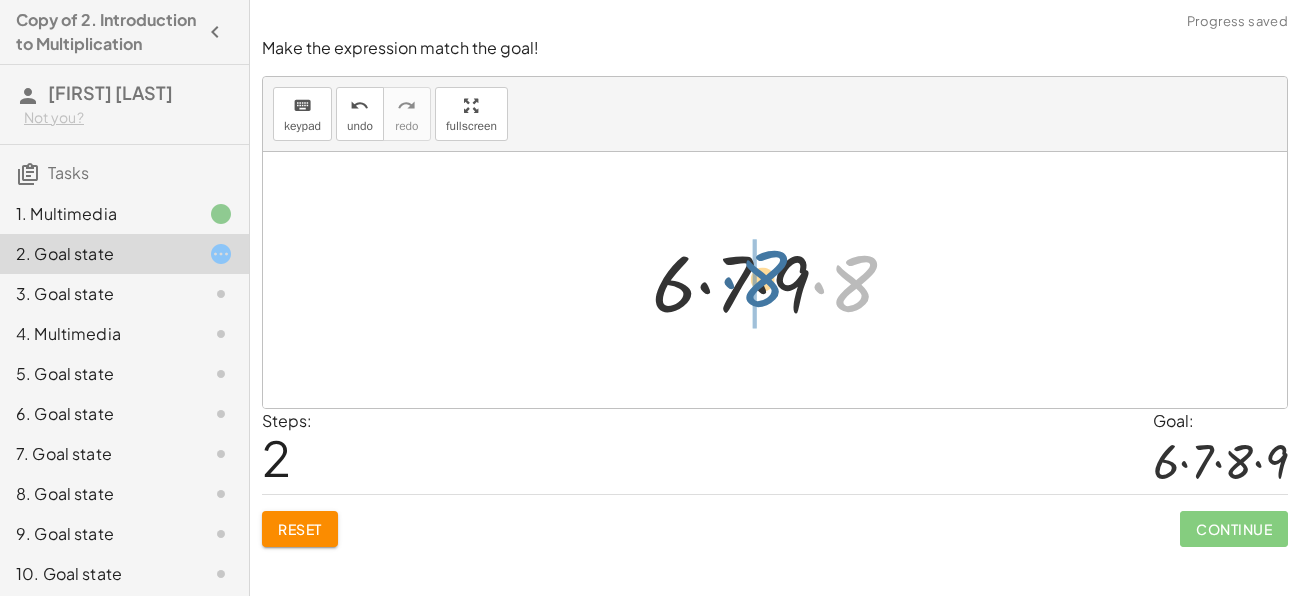 drag, startPoint x: 853, startPoint y: 288, endPoint x: 762, endPoint y: 286, distance: 91.02197 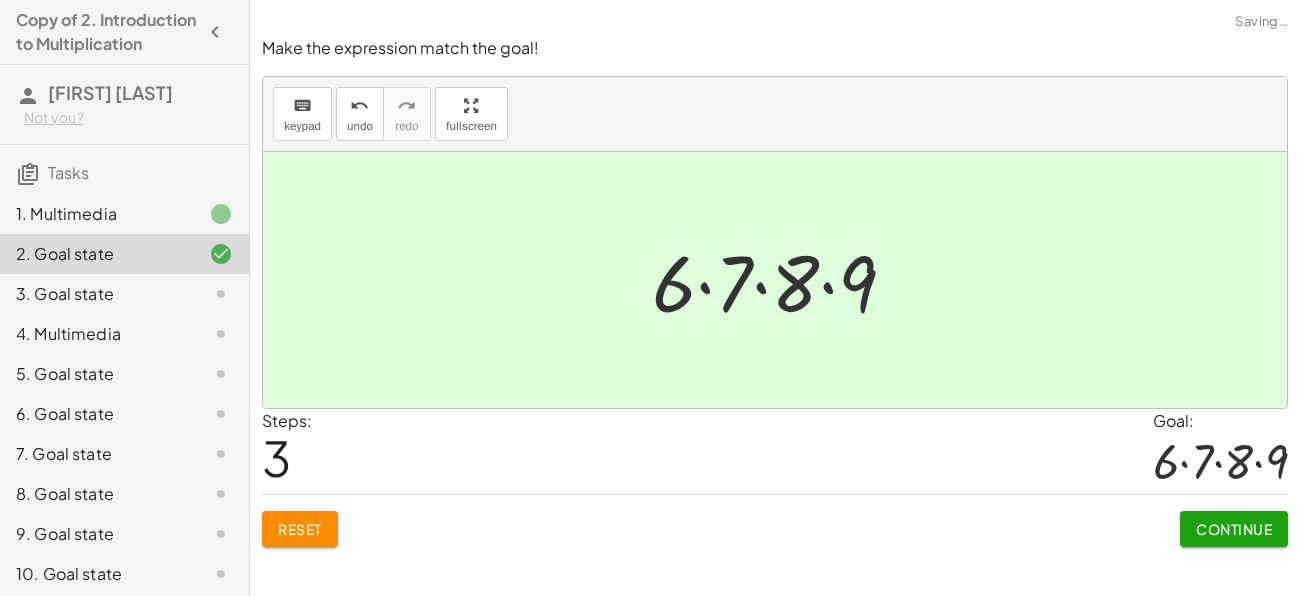 click on "Continue" 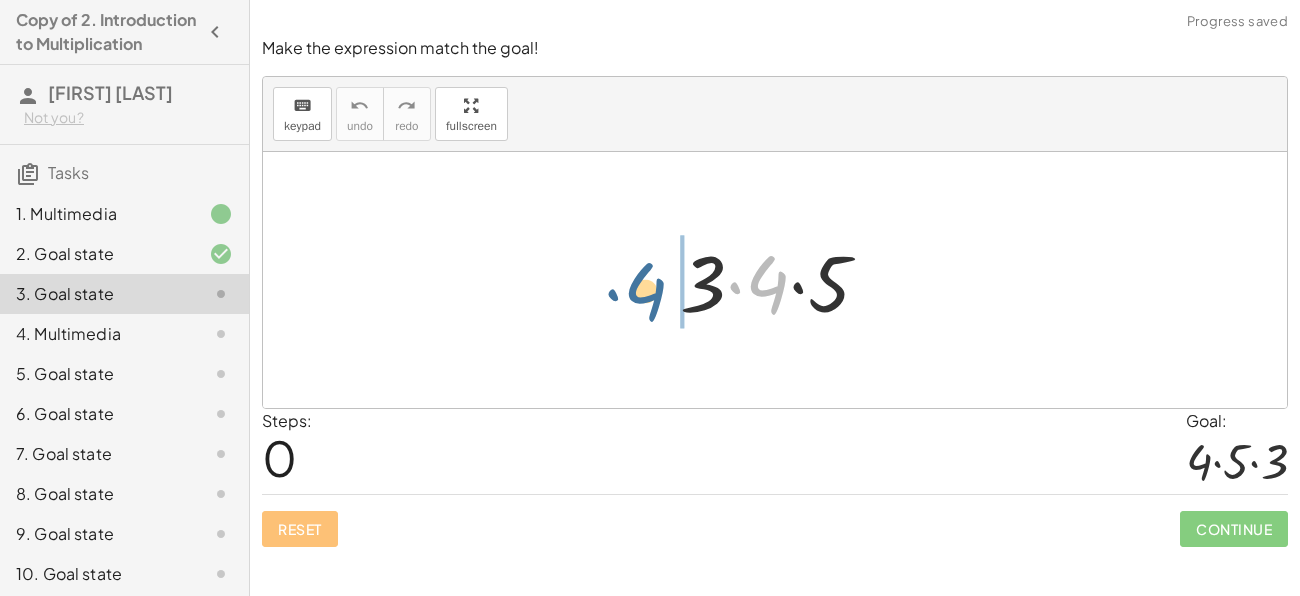 drag, startPoint x: 776, startPoint y: 281, endPoint x: 655, endPoint y: 289, distance: 121.264175 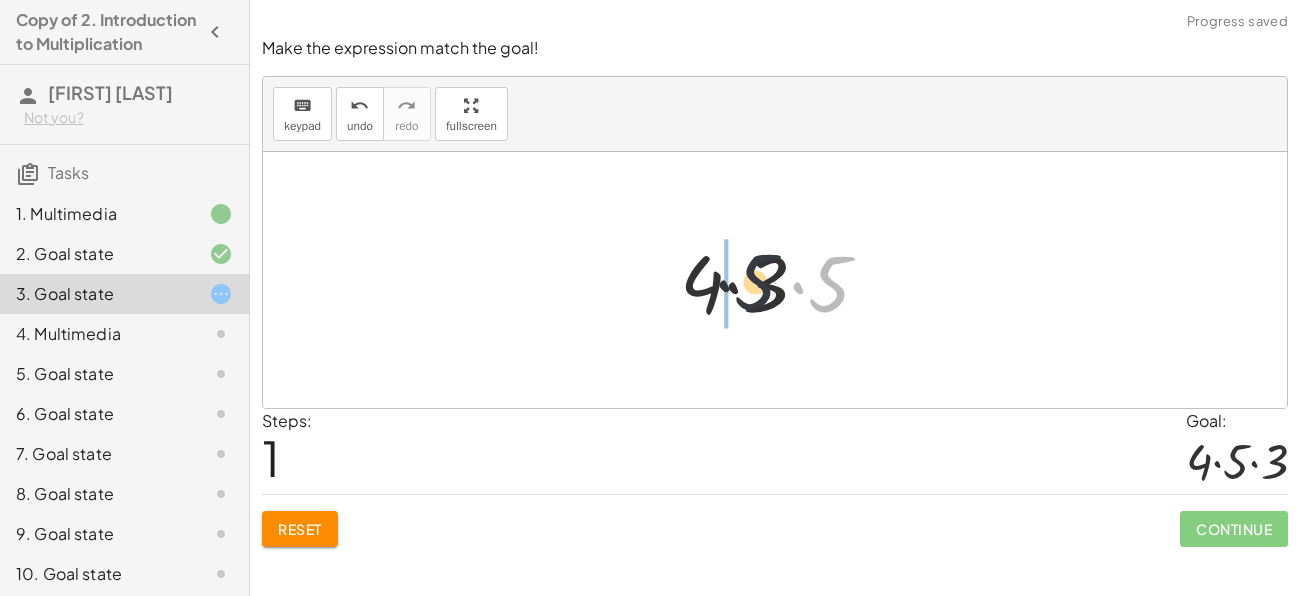 drag, startPoint x: 827, startPoint y: 273, endPoint x: 744, endPoint y: 272, distance: 83.00603 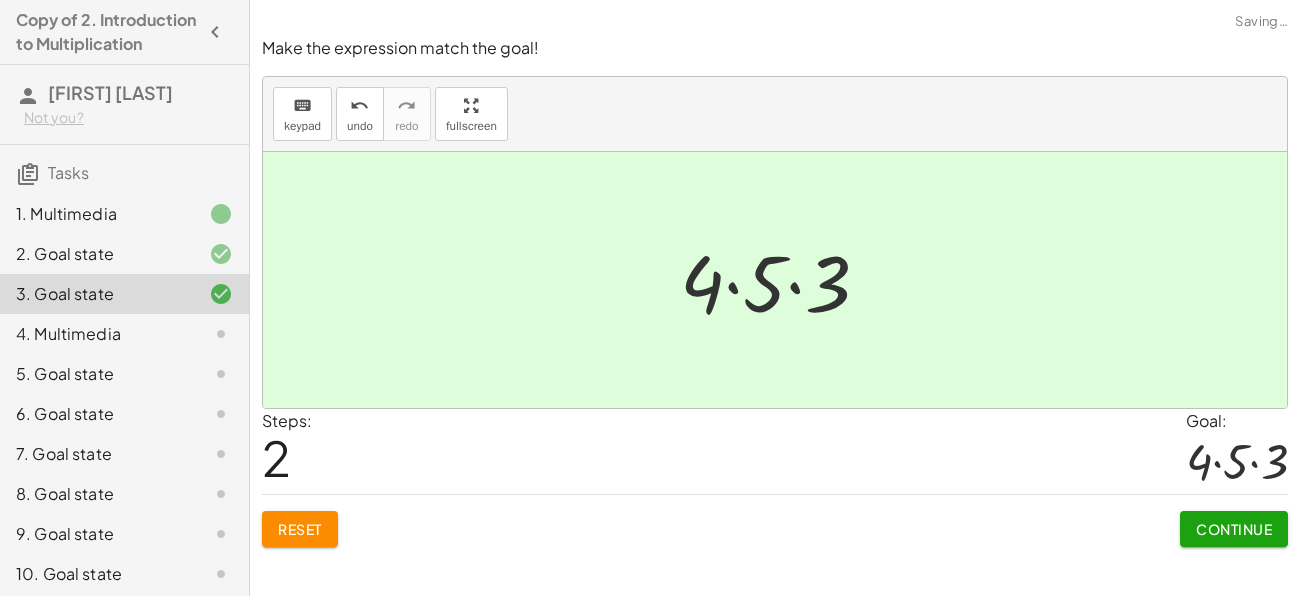 click on "Continue" at bounding box center (1234, 529) 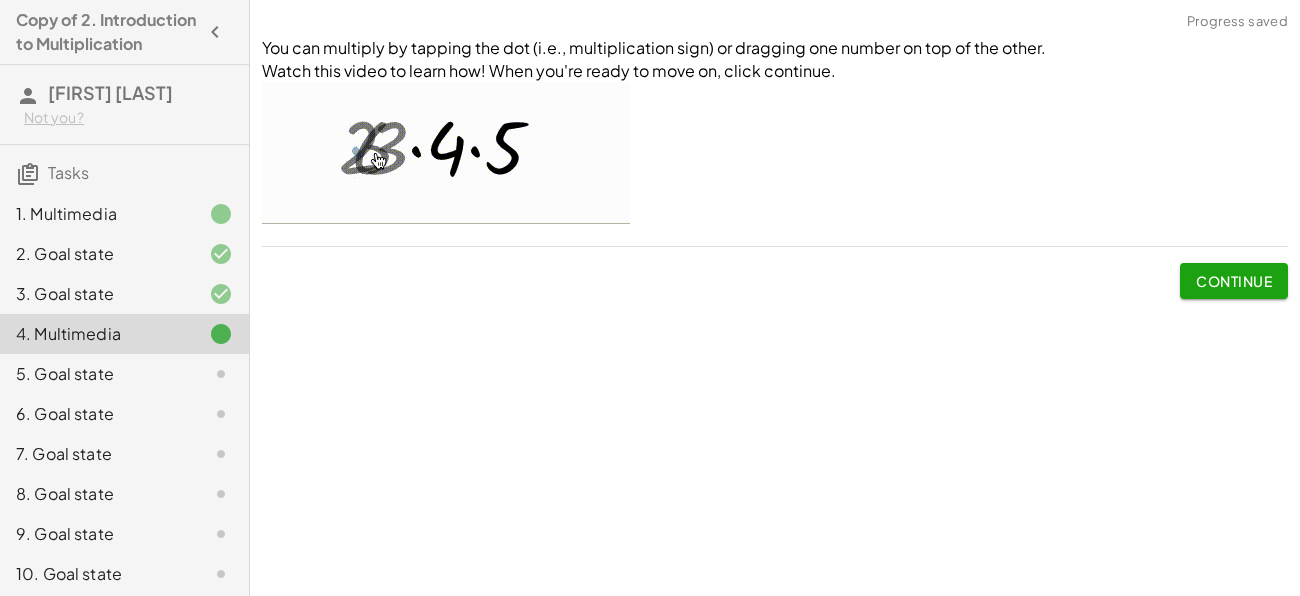 click on "Continue" at bounding box center [1234, 281] 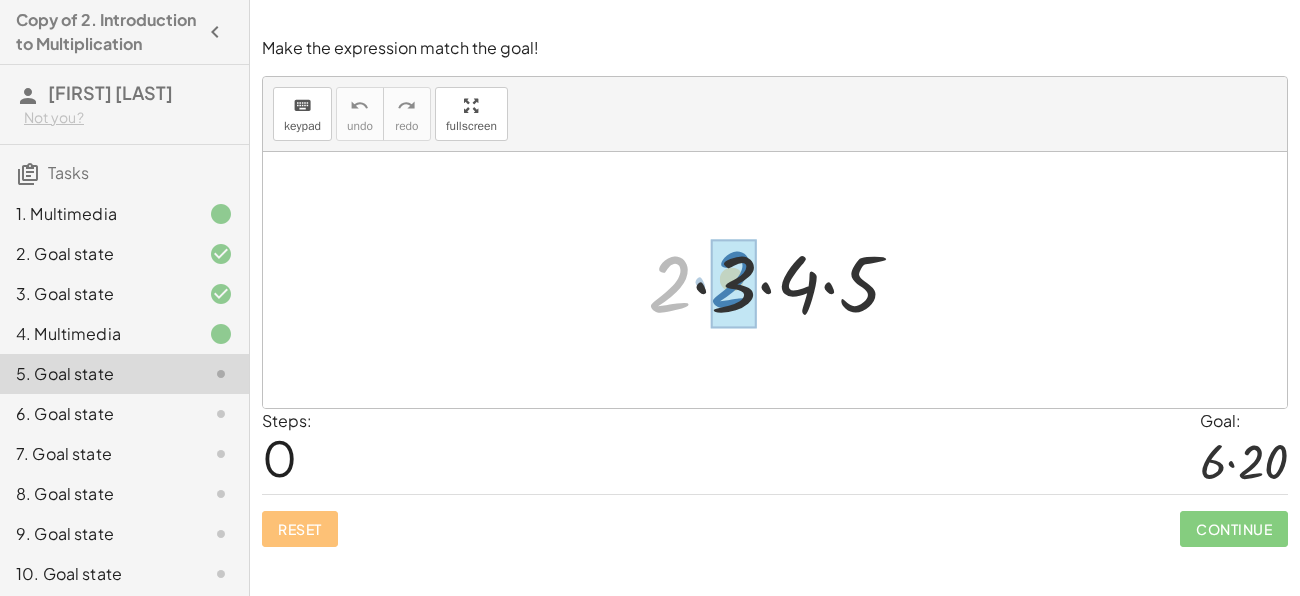 drag, startPoint x: 674, startPoint y: 285, endPoint x: 735, endPoint y: 280, distance: 61.204575 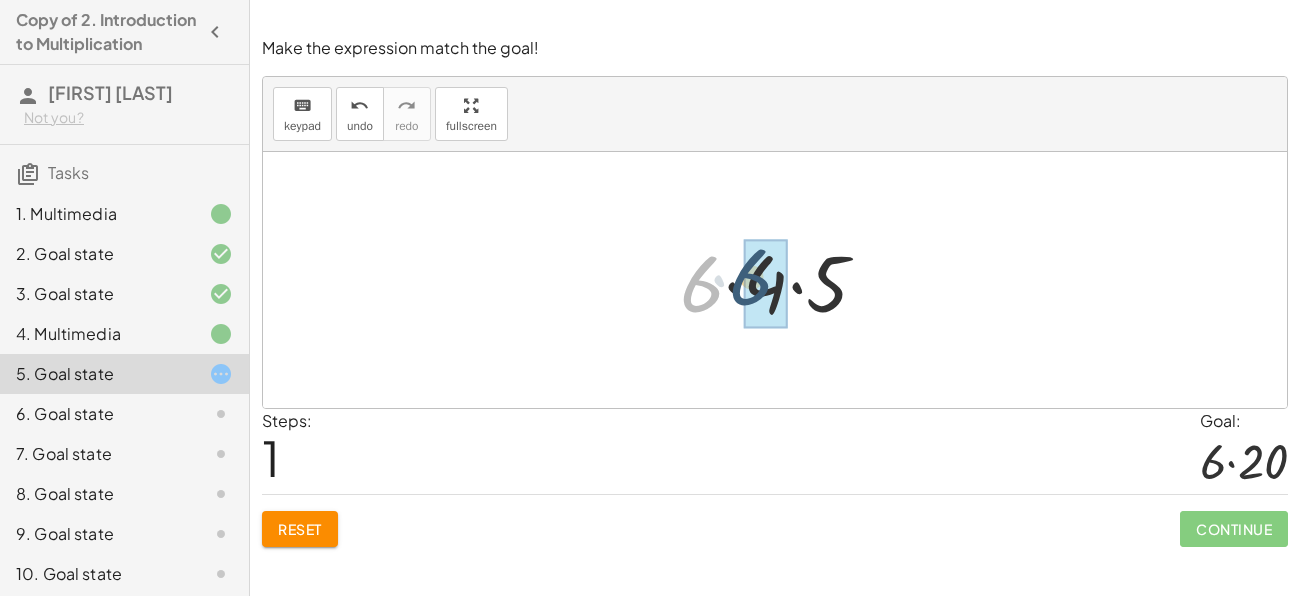 drag, startPoint x: 704, startPoint y: 278, endPoint x: 762, endPoint y: 271, distance: 58.420887 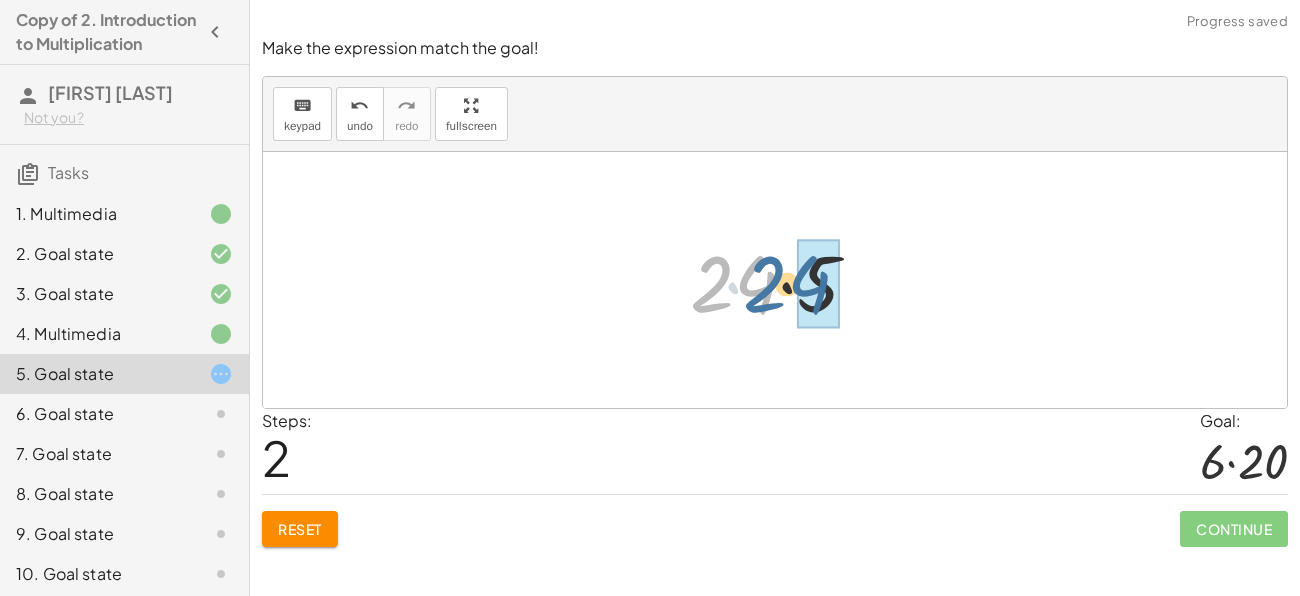 drag, startPoint x: 762, startPoint y: 271, endPoint x: 817, endPoint y: 271, distance: 55 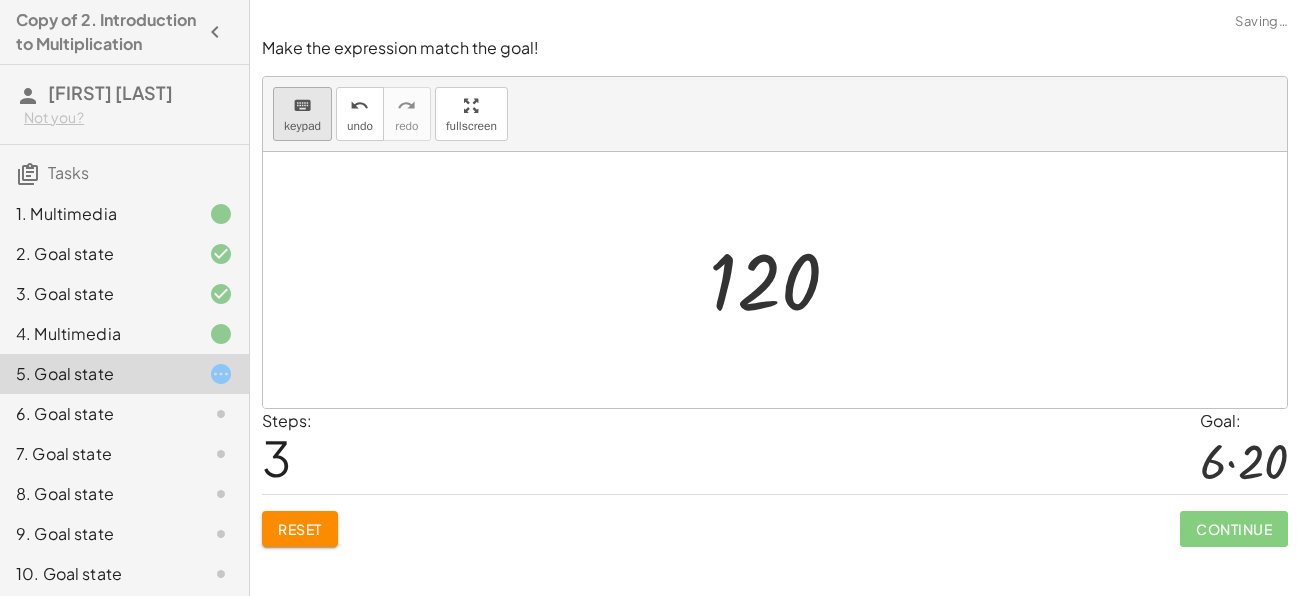 click on "keyboard" at bounding box center (302, 106) 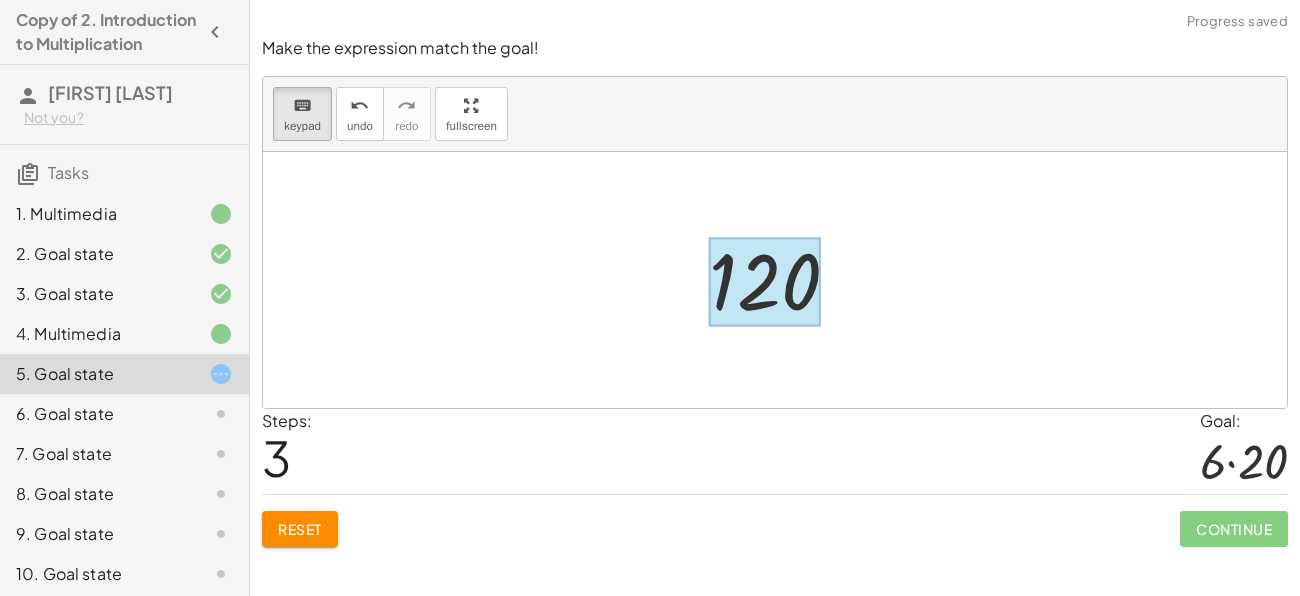 click at bounding box center [765, 282] 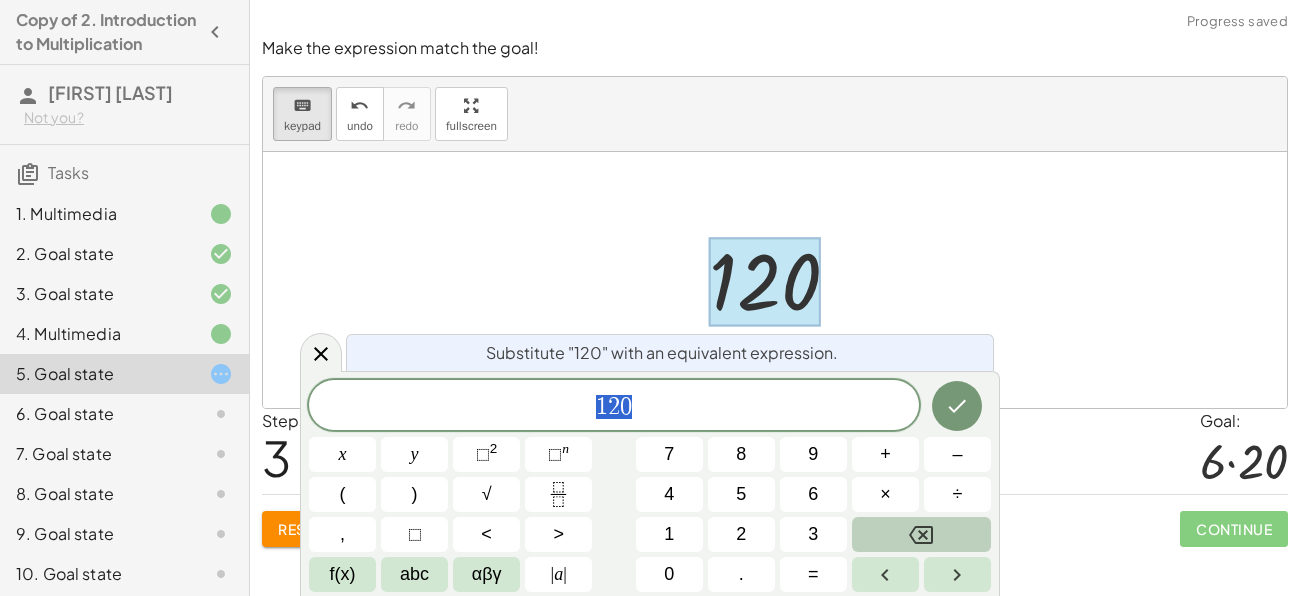 click at bounding box center [921, 534] 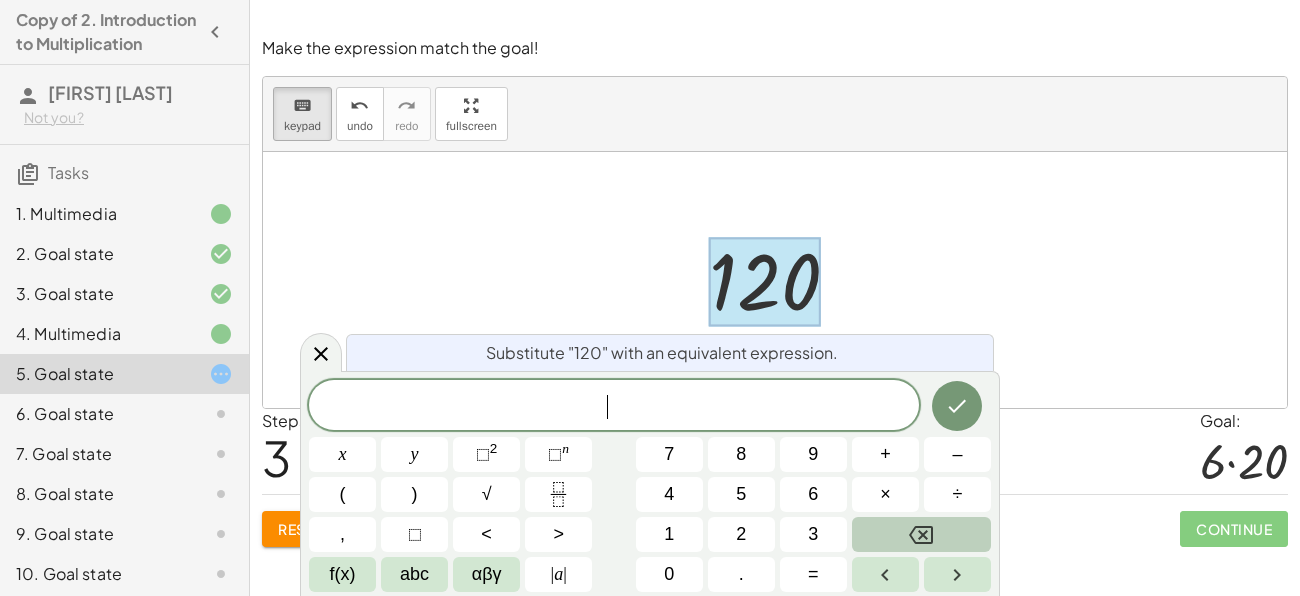 click at bounding box center (921, 534) 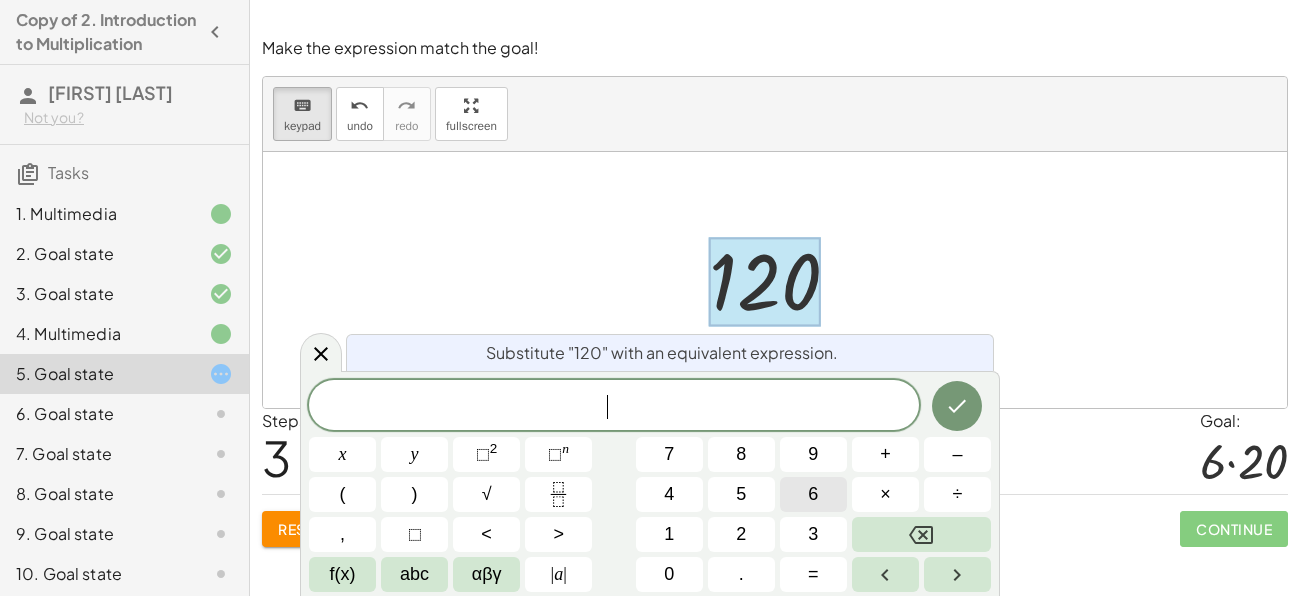 click on "6" at bounding box center [813, 494] 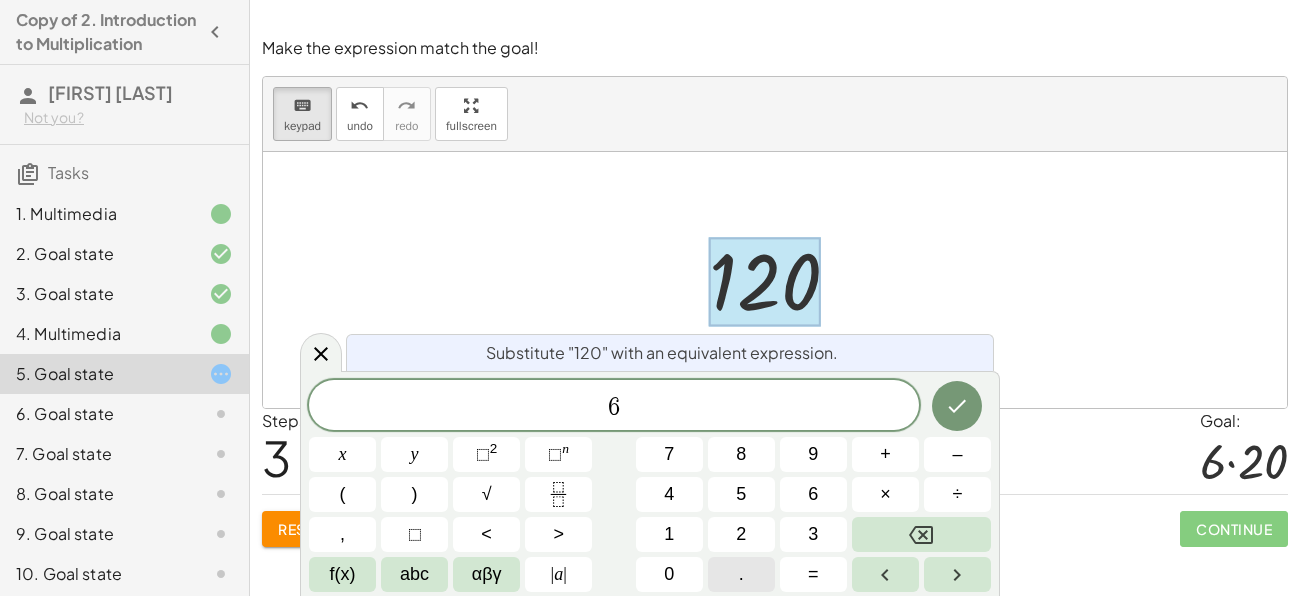 click on "." at bounding box center [741, 574] 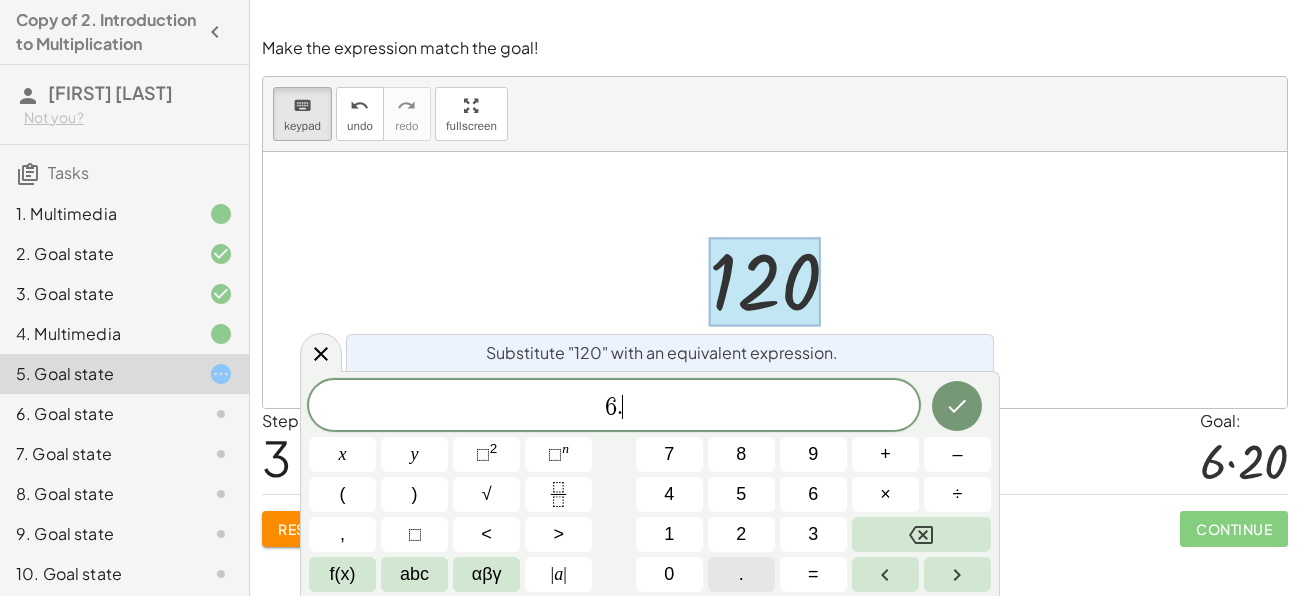 click on "." at bounding box center (741, 574) 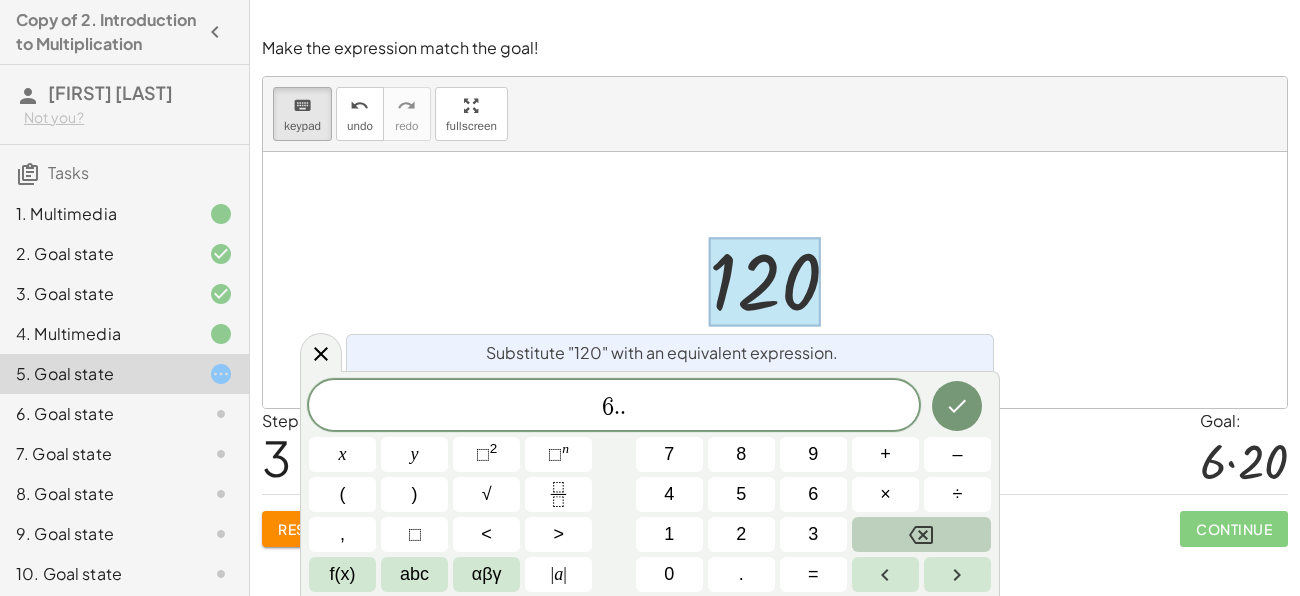 click at bounding box center (921, 534) 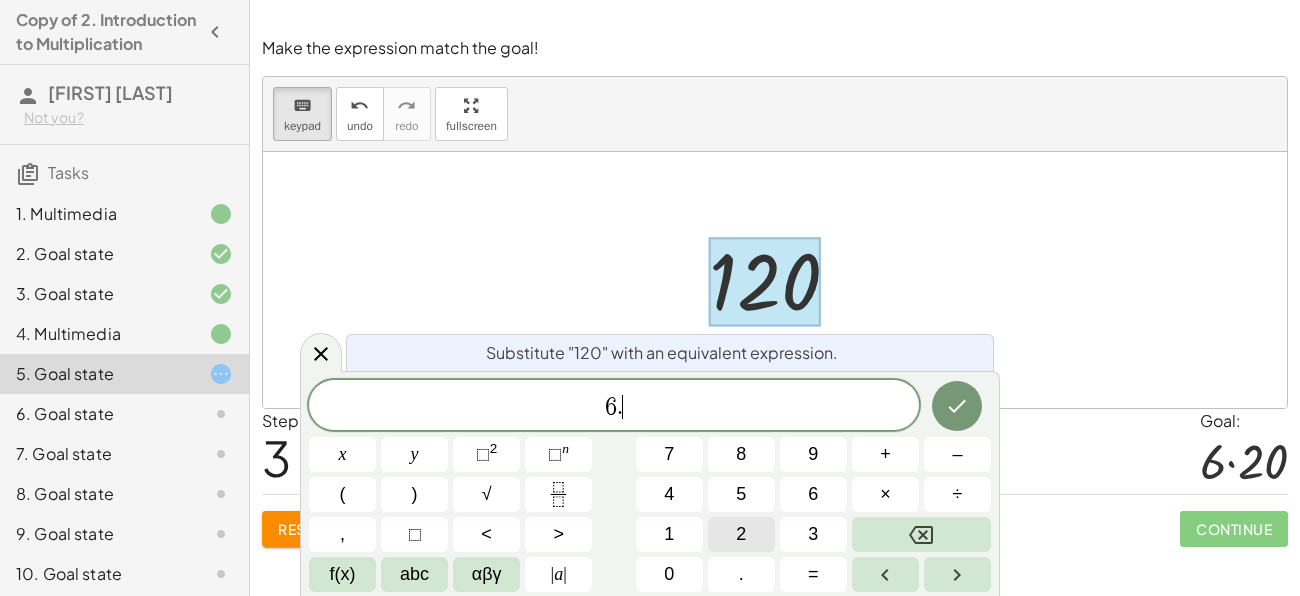 click on "2" at bounding box center (741, 534) 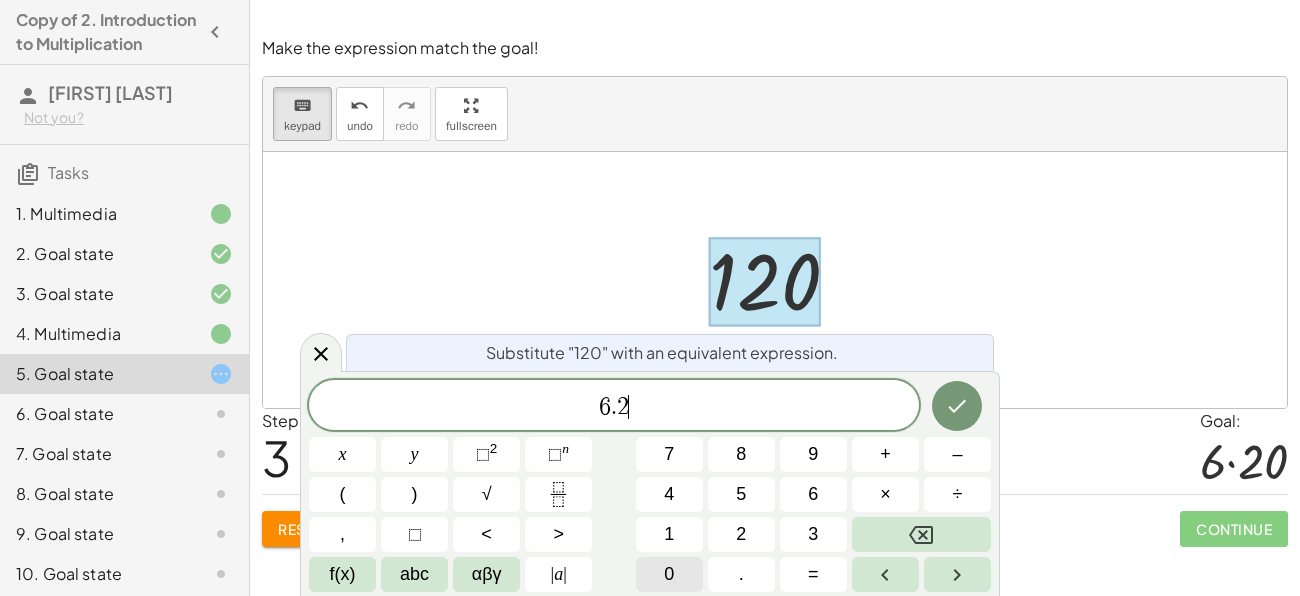 click on "0" at bounding box center (669, 574) 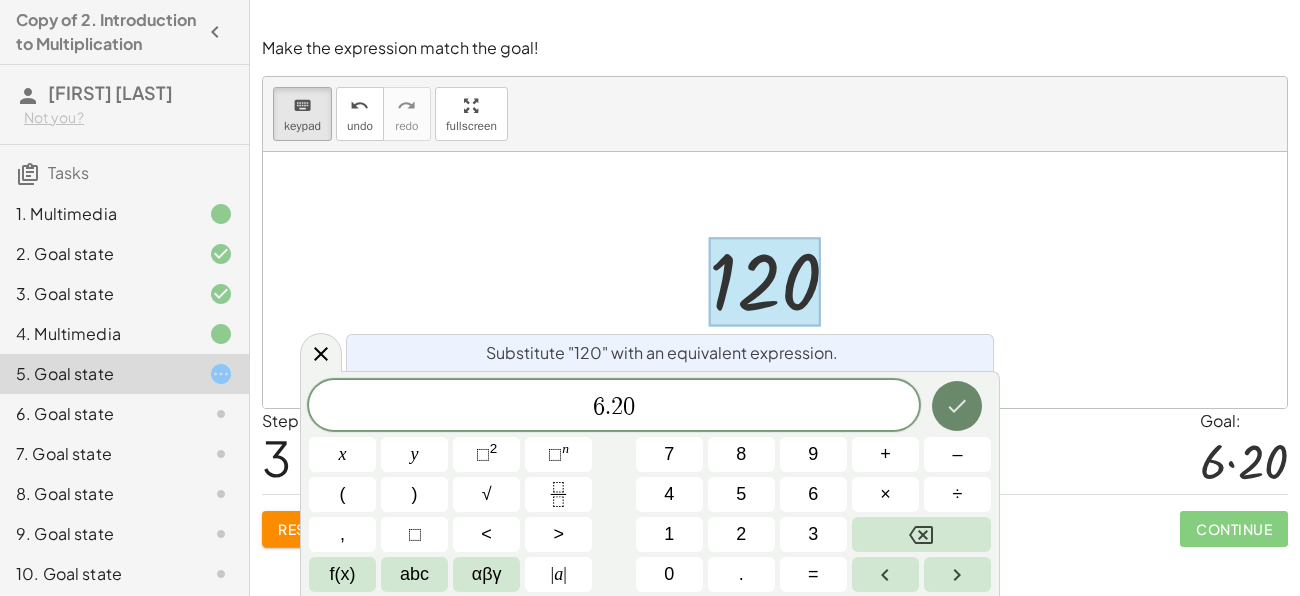 click 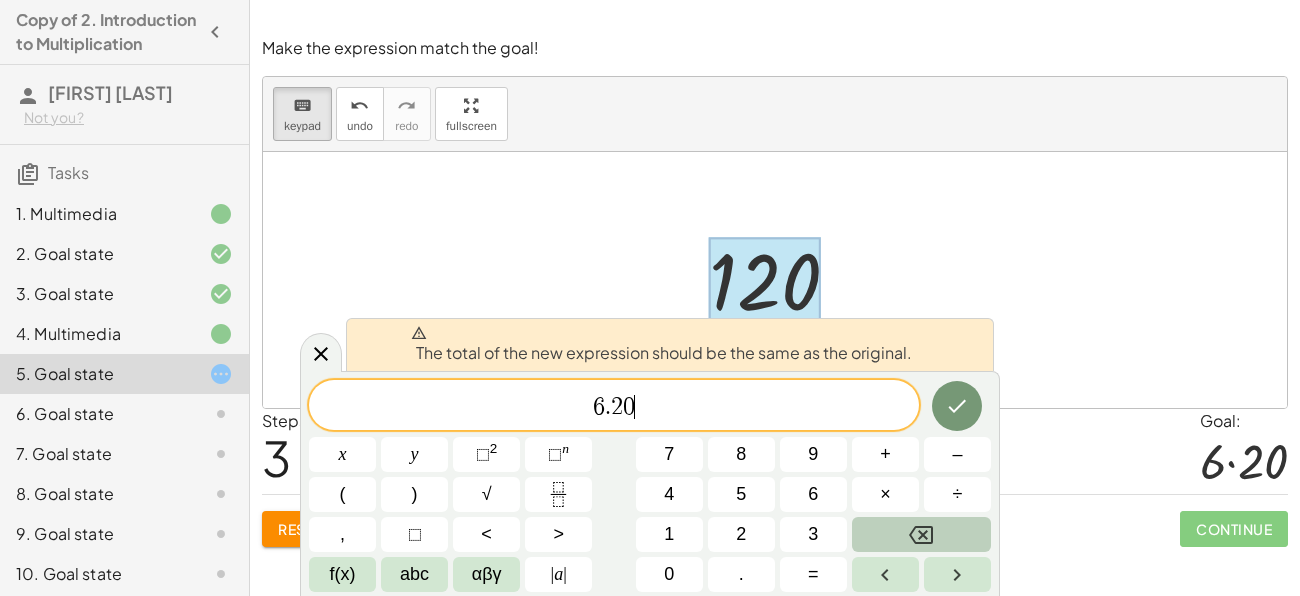 click at bounding box center (921, 534) 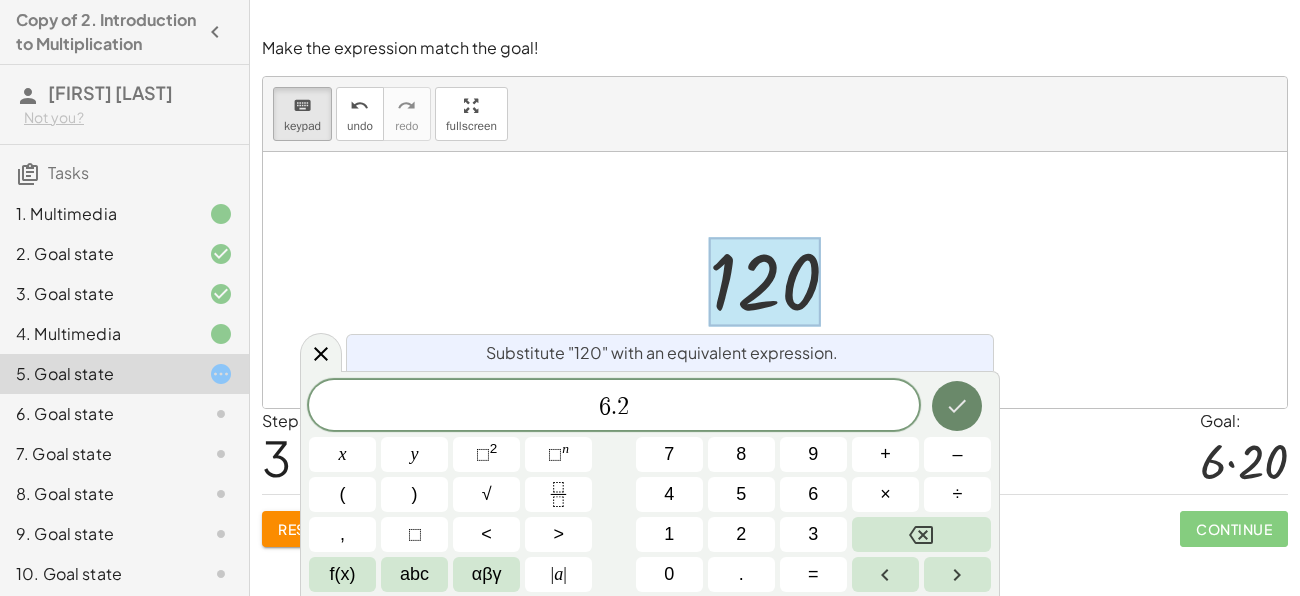 click at bounding box center [957, 406] 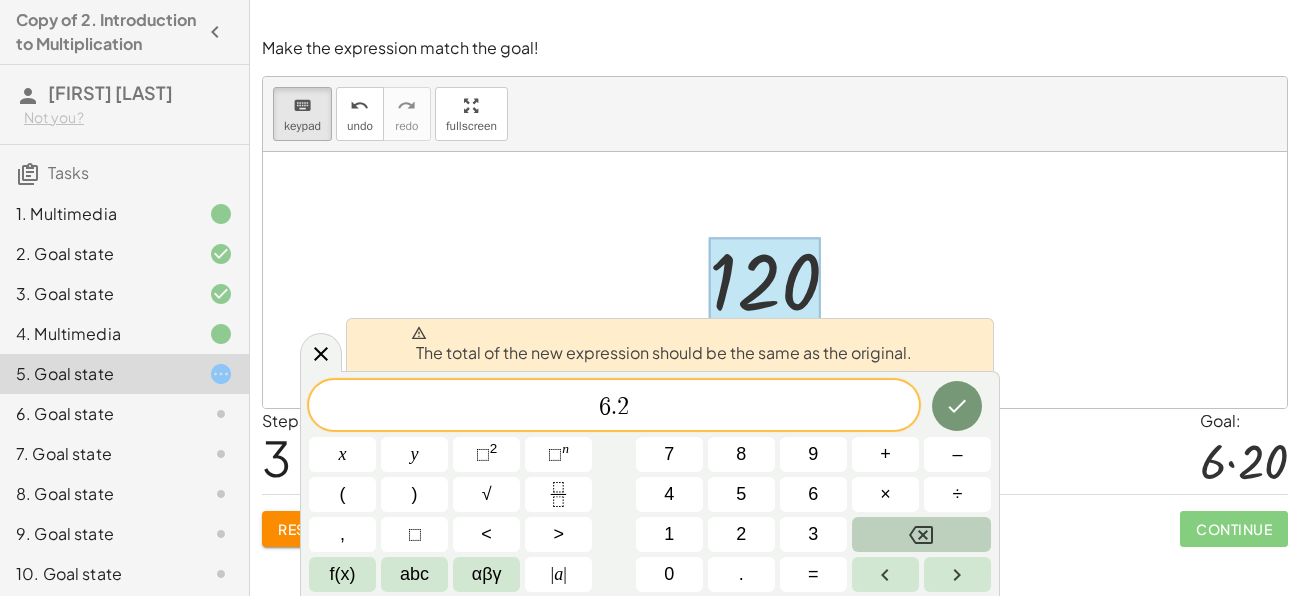 click at bounding box center (921, 534) 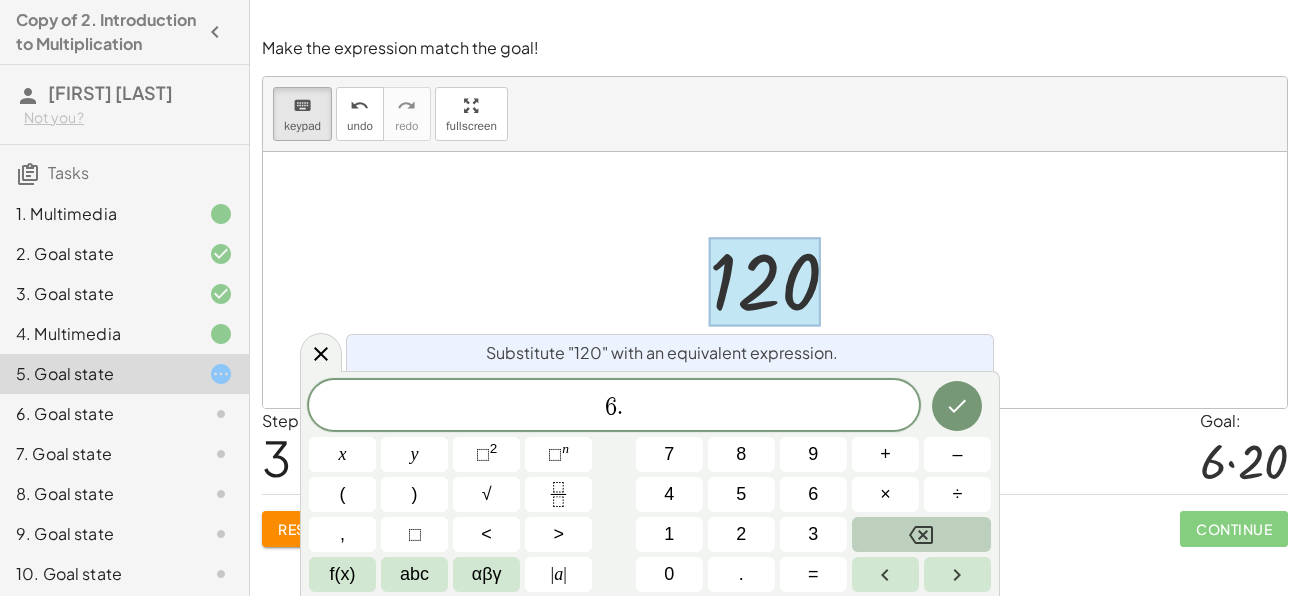 click at bounding box center (921, 534) 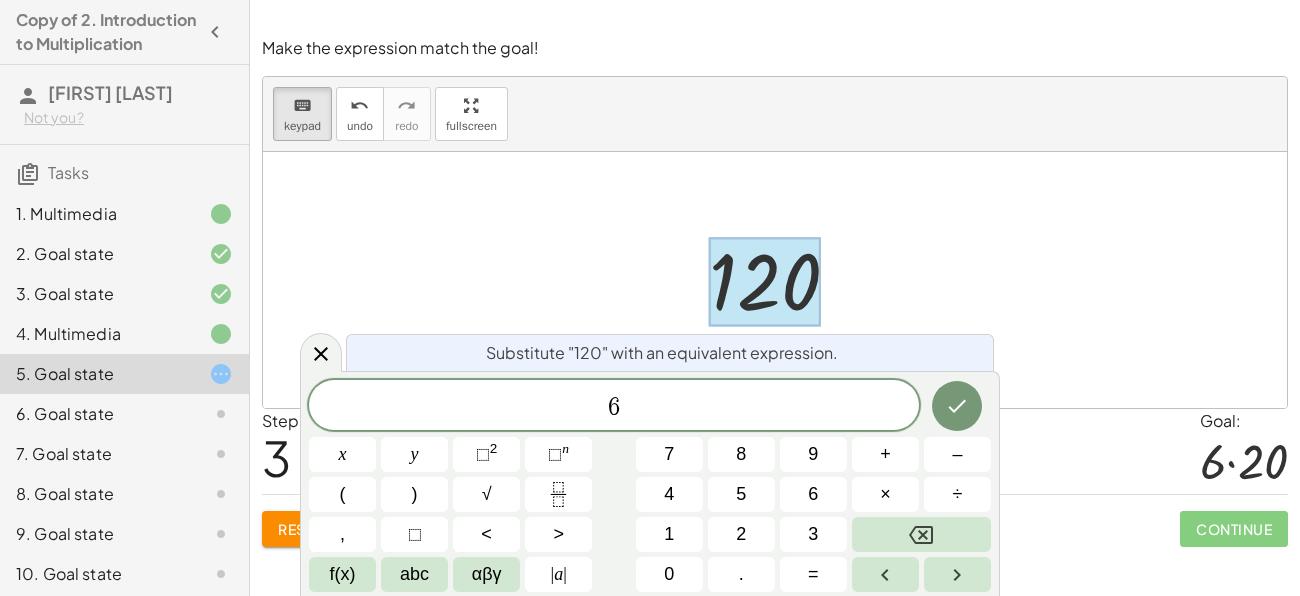 click on "6 ​ x y ⬚ 2 ⬚ n 7 8 9 + – ( ) √ 4 5 6 × ÷ , ⬚ < > 1 2 3 f(x) abc αβγ | a | 0 . =" at bounding box center (650, 486) 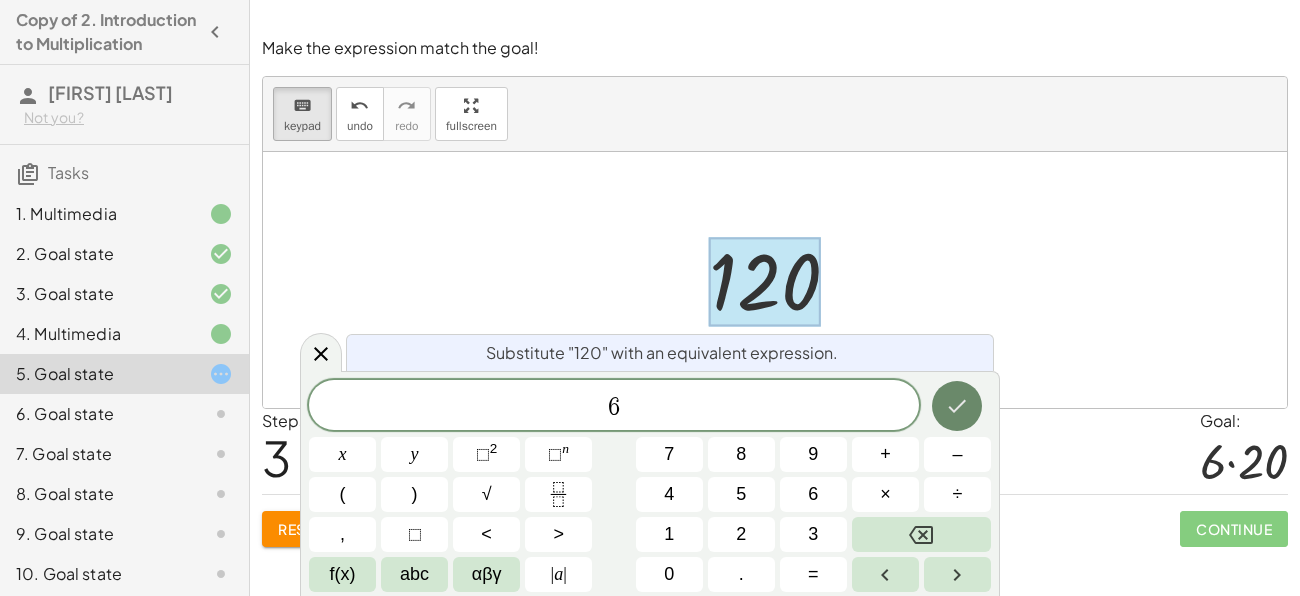 click 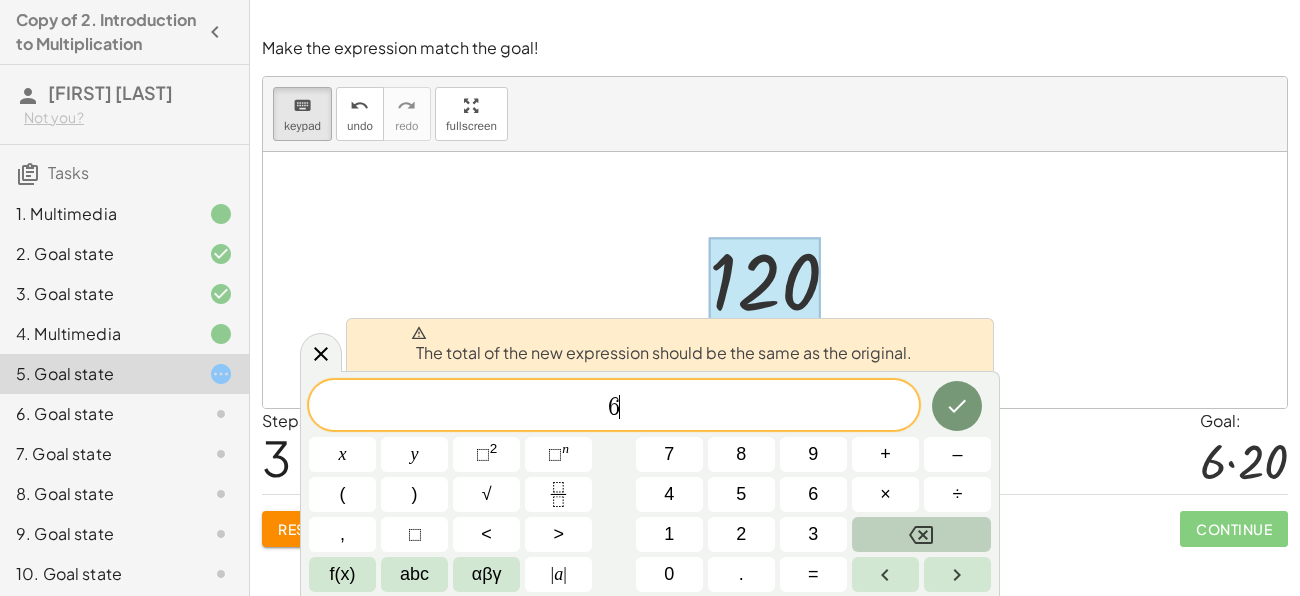 click 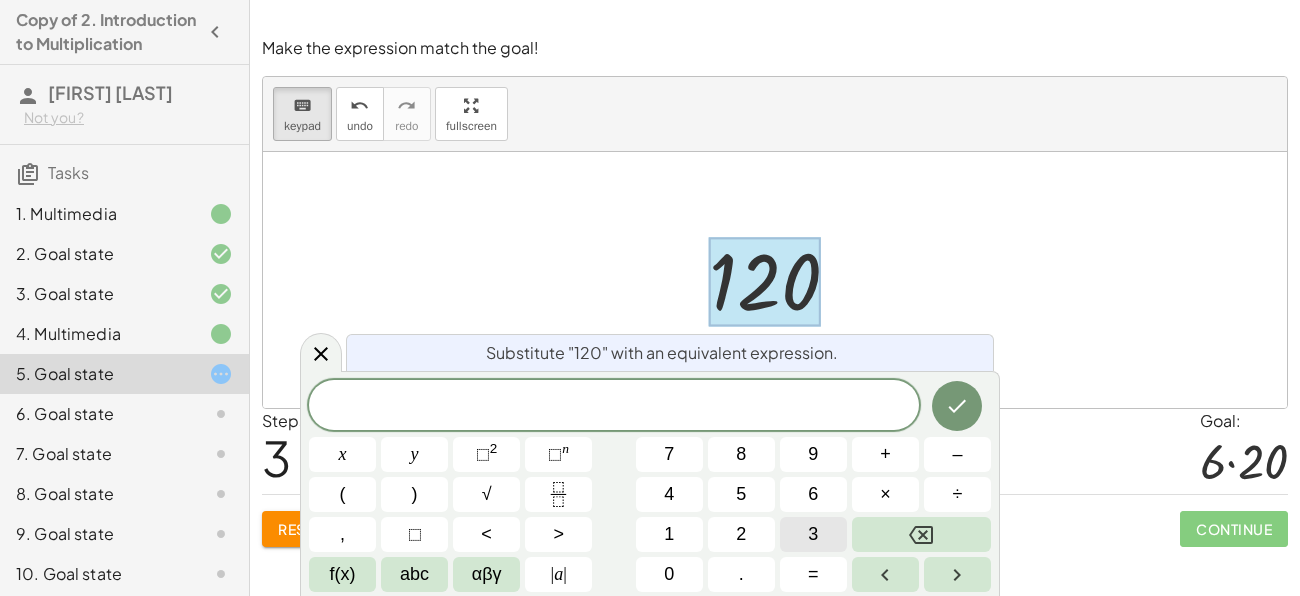 click on "3" at bounding box center (813, 534) 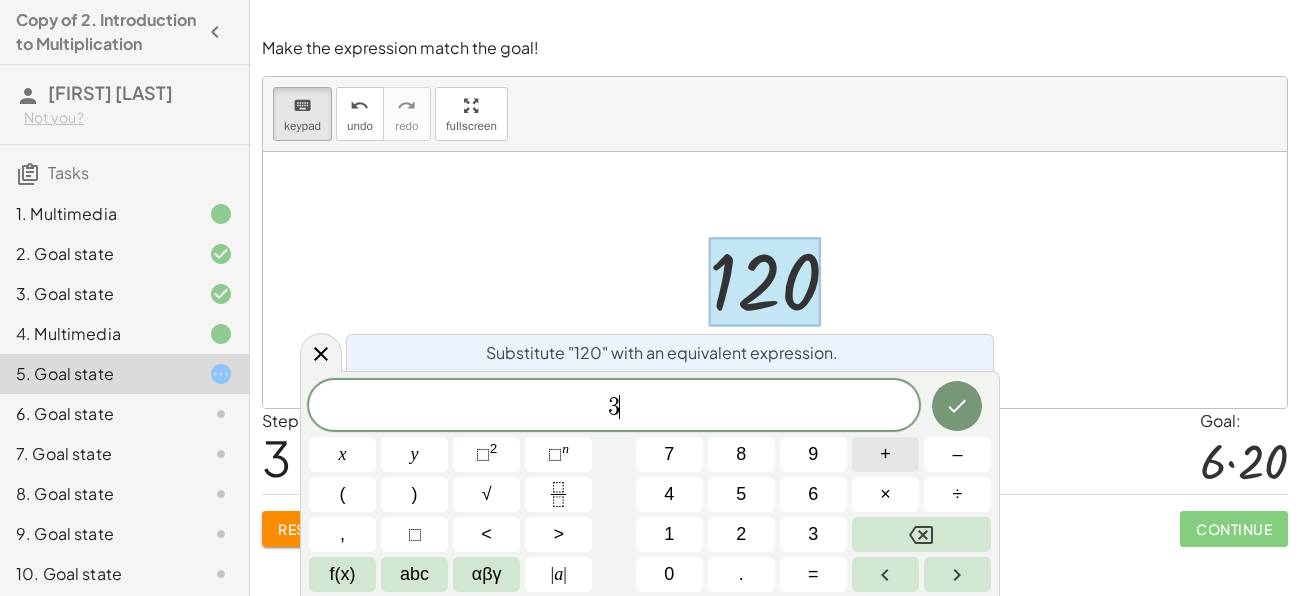 click on "+" at bounding box center [885, 454] 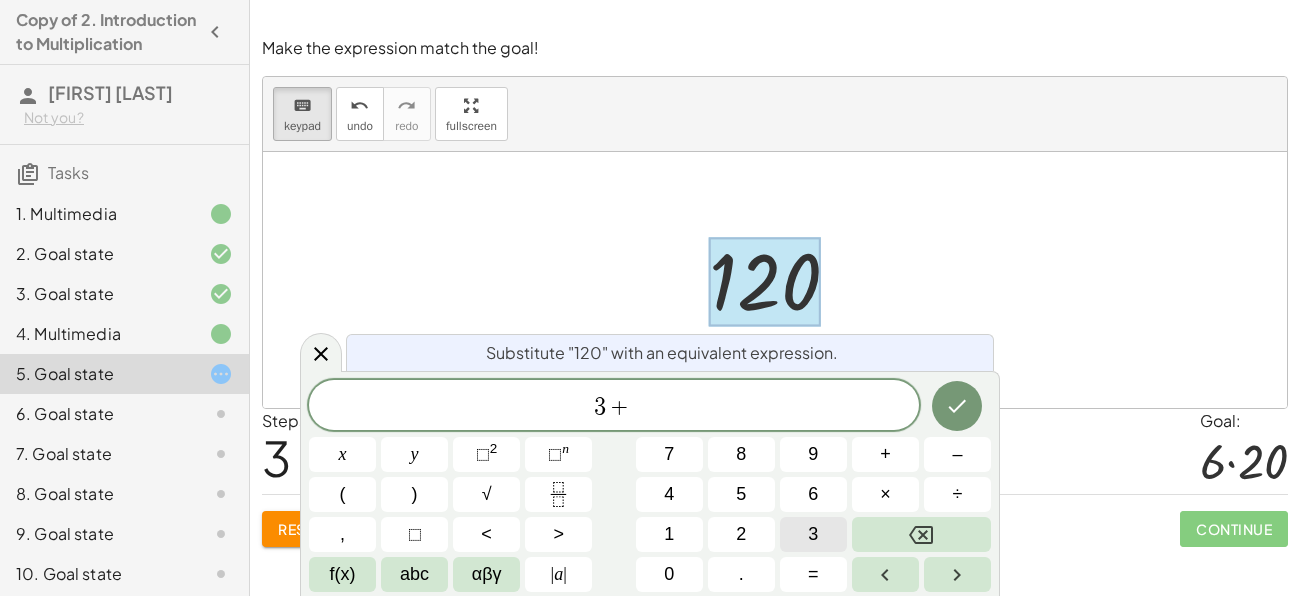 click on "3" at bounding box center [813, 534] 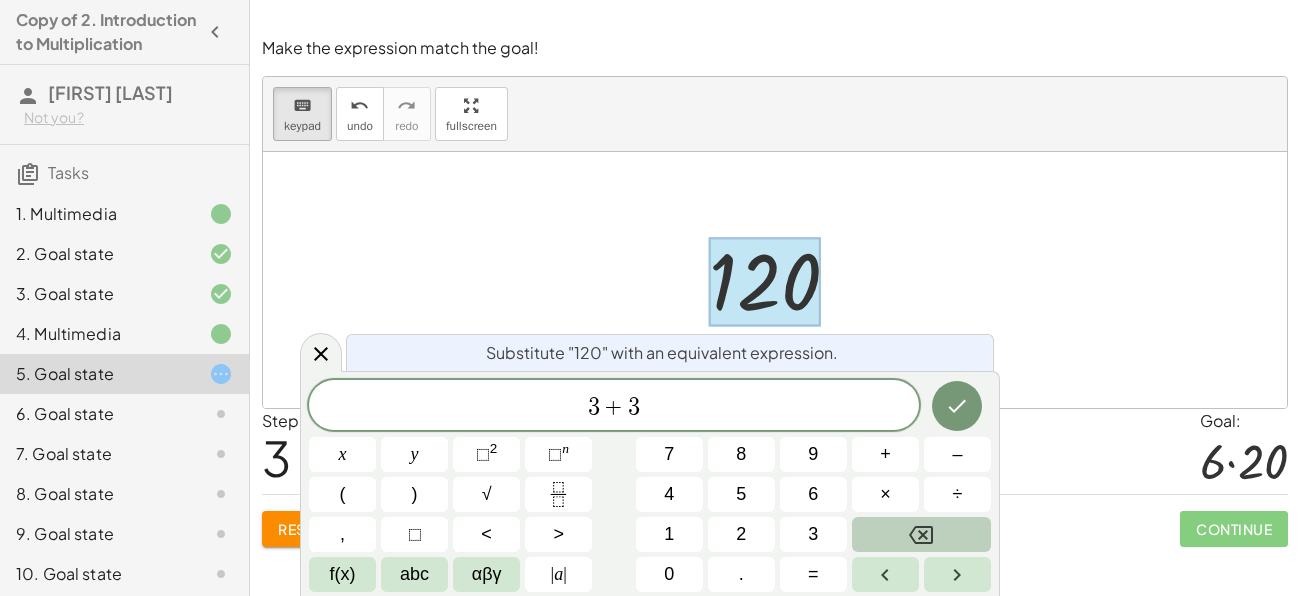 click at bounding box center (921, 534) 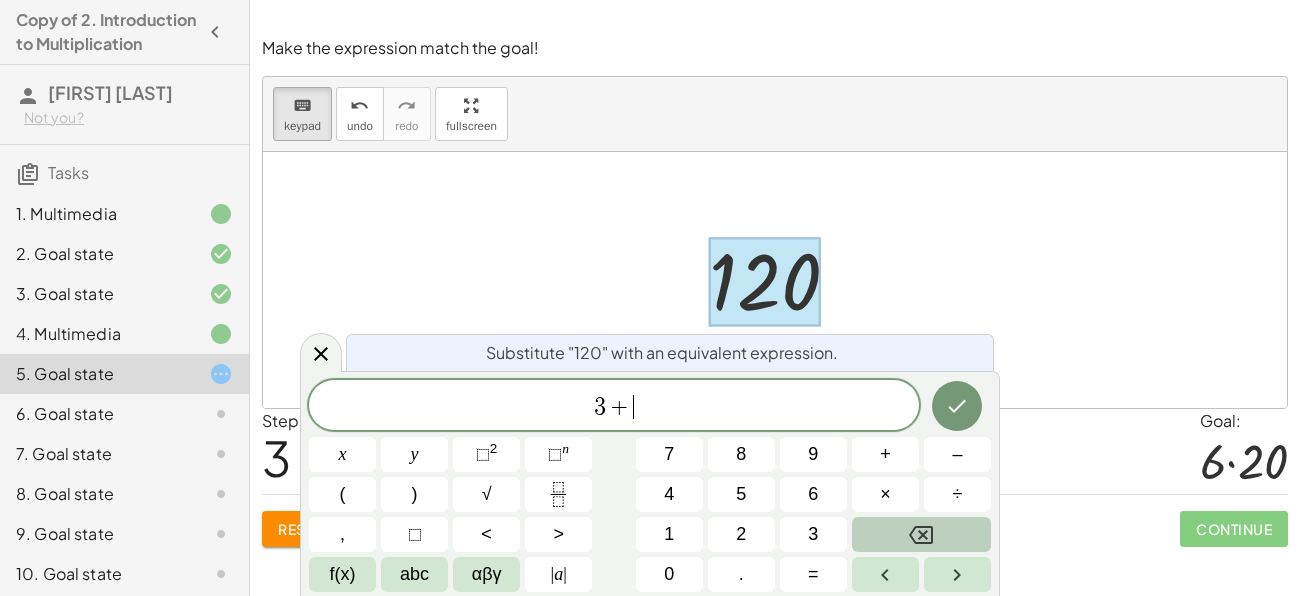 click at bounding box center (921, 534) 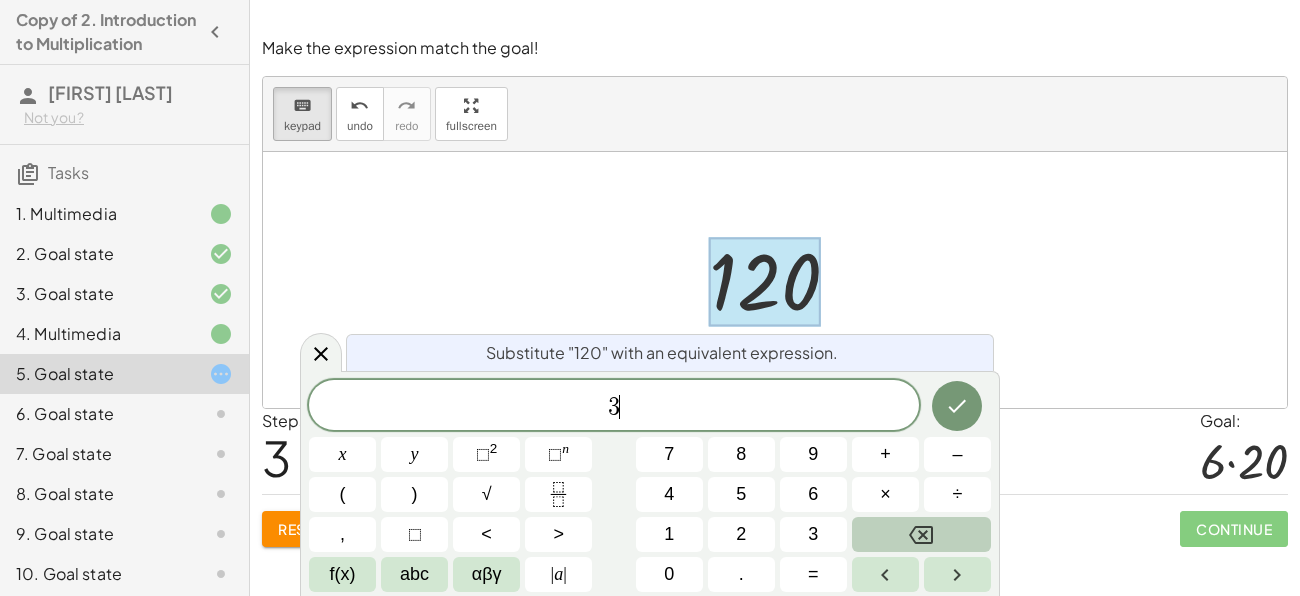 click 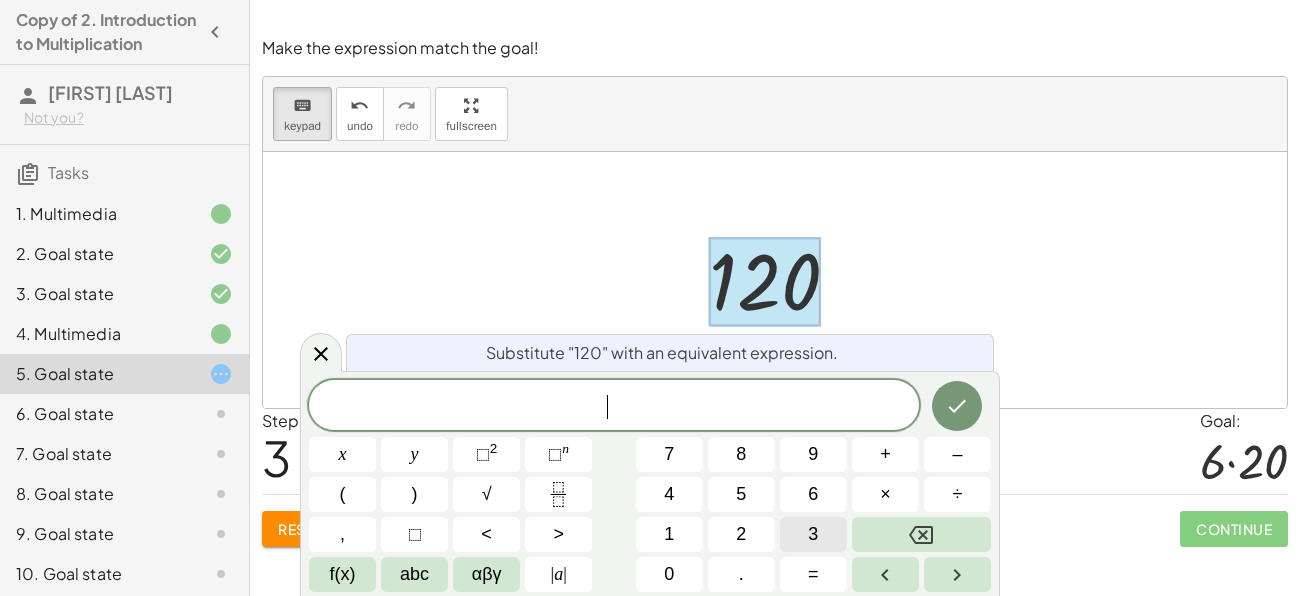 click on "3" at bounding box center (813, 534) 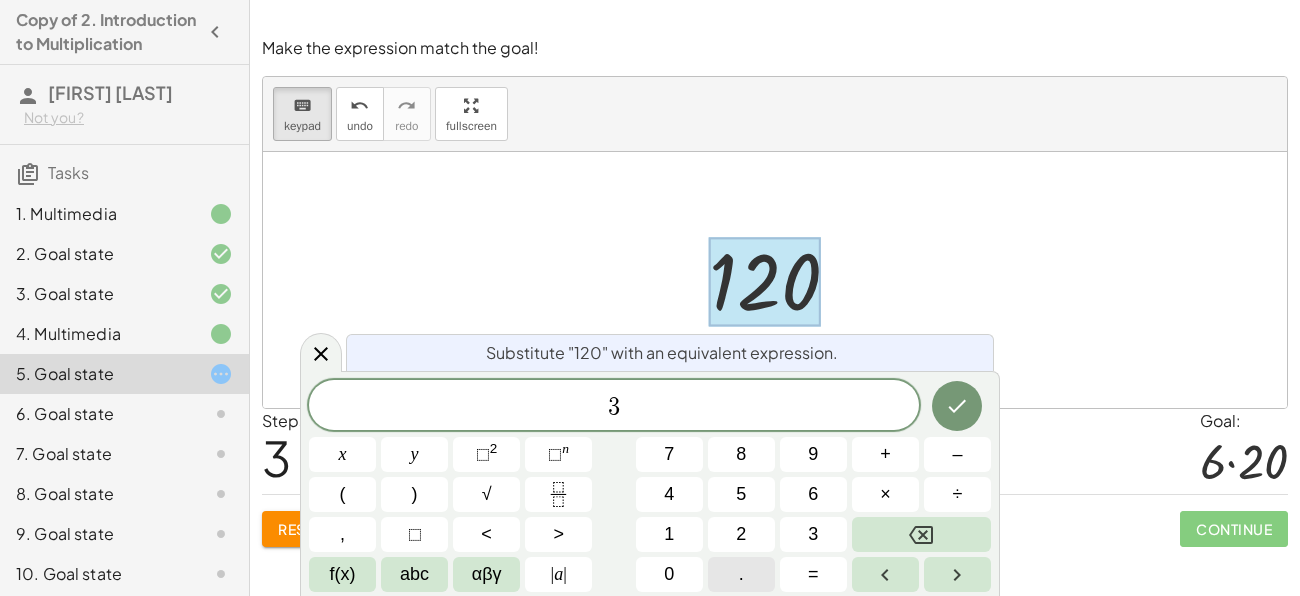 click on "." at bounding box center [741, 574] 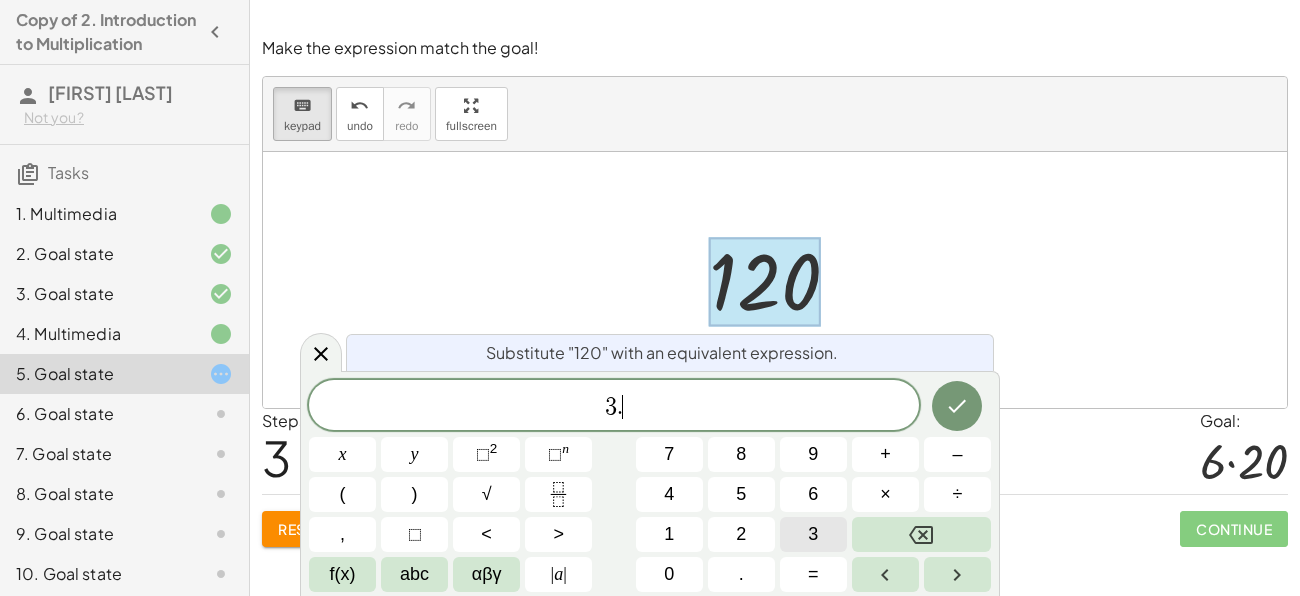click on "3" at bounding box center (813, 534) 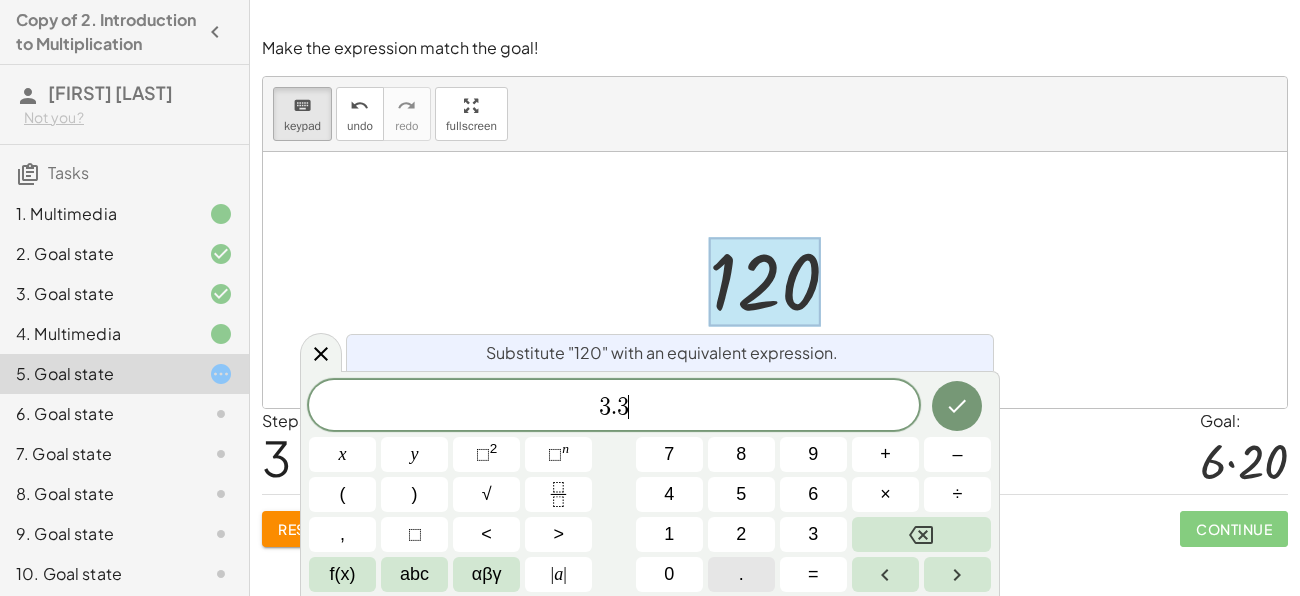 click on "." at bounding box center [741, 574] 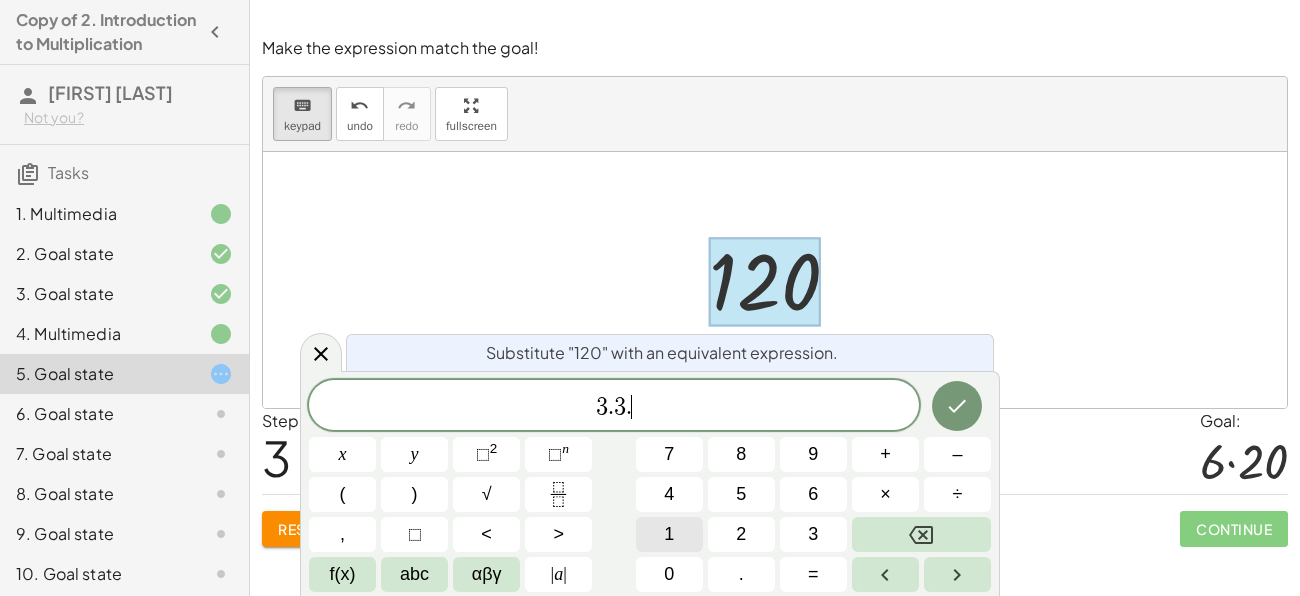 click on "1" at bounding box center (669, 534) 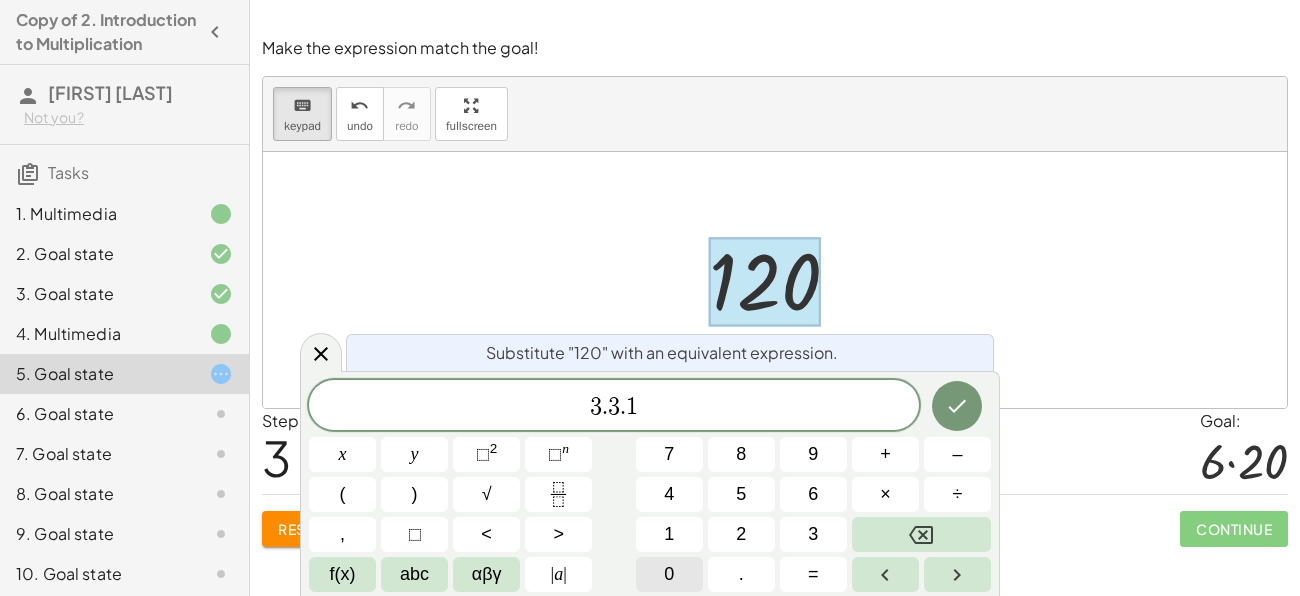 click on "0" at bounding box center [669, 574] 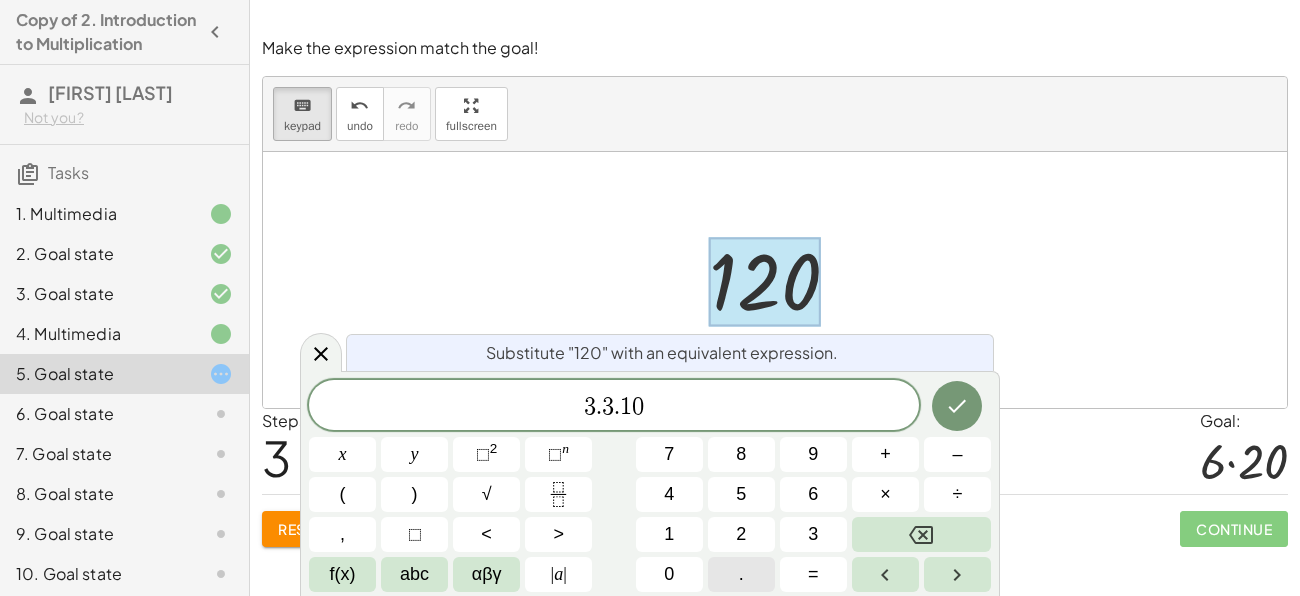 click on "." at bounding box center [741, 574] 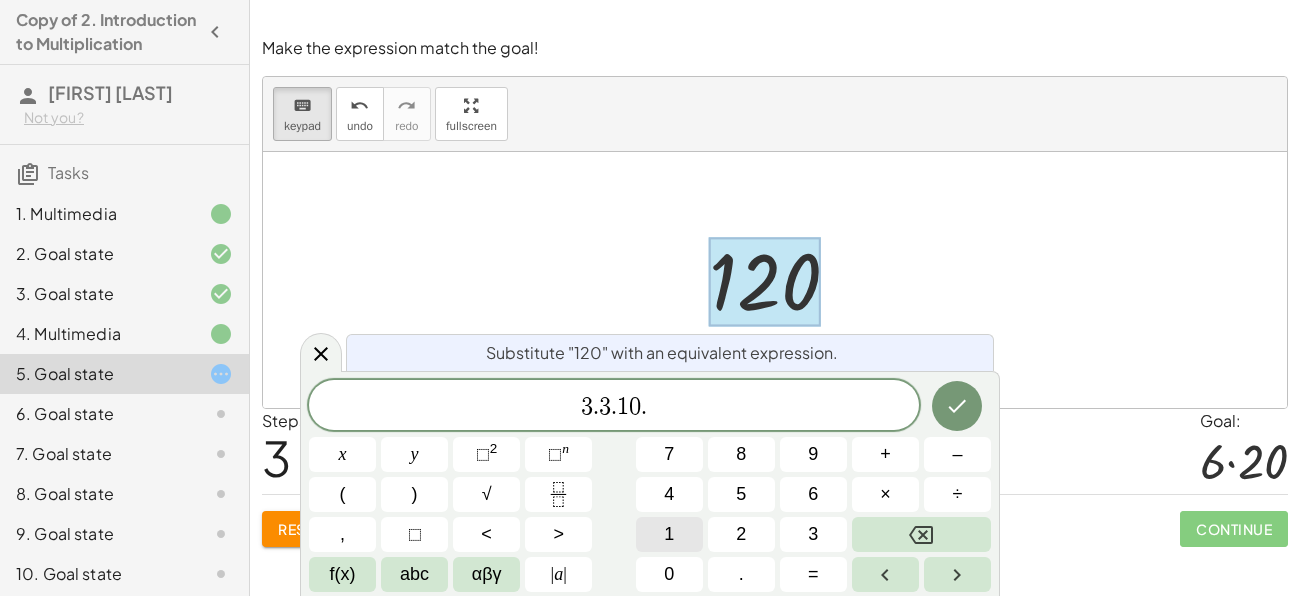 click on "1" at bounding box center [669, 534] 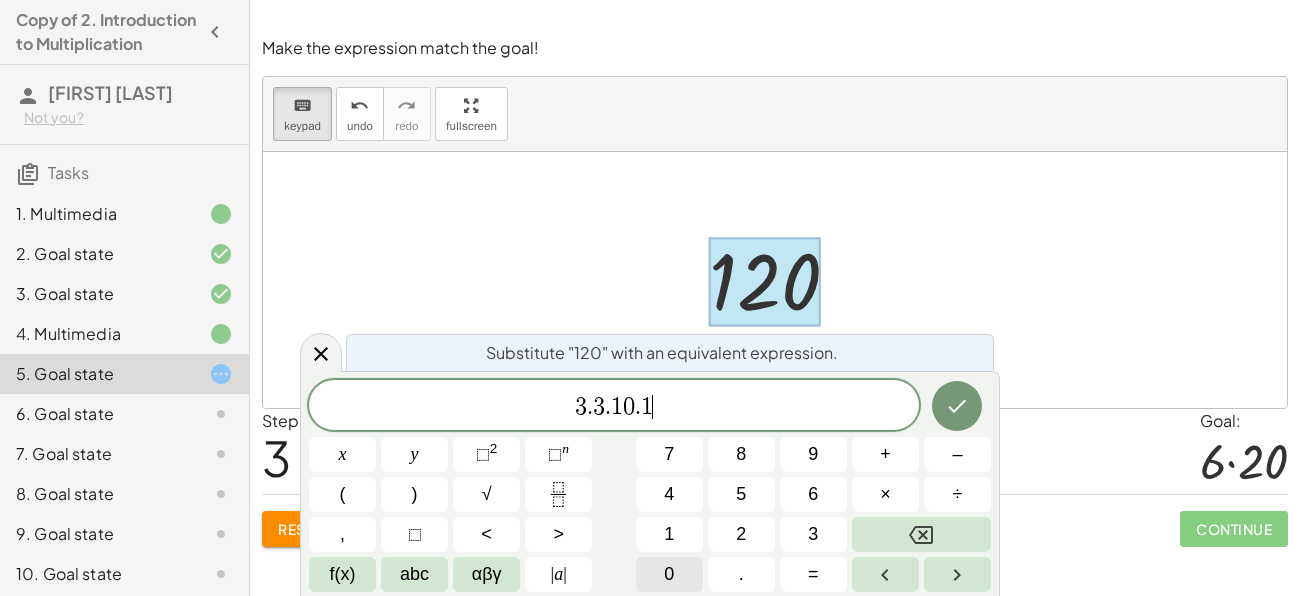 click on "0" at bounding box center (669, 574) 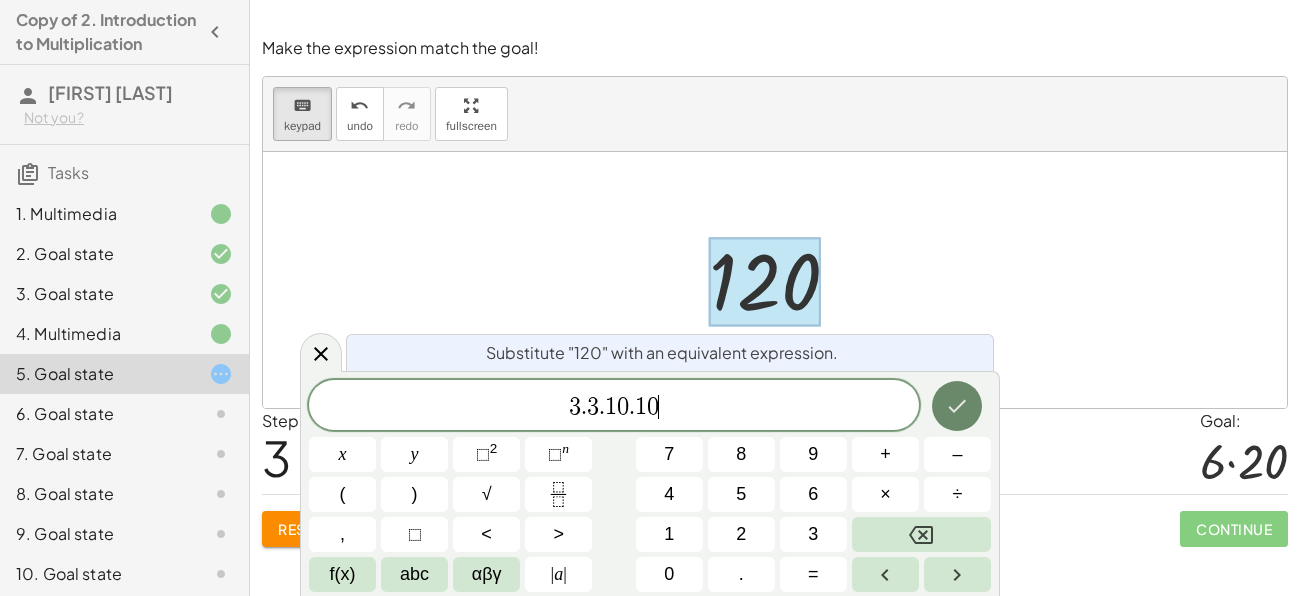 click 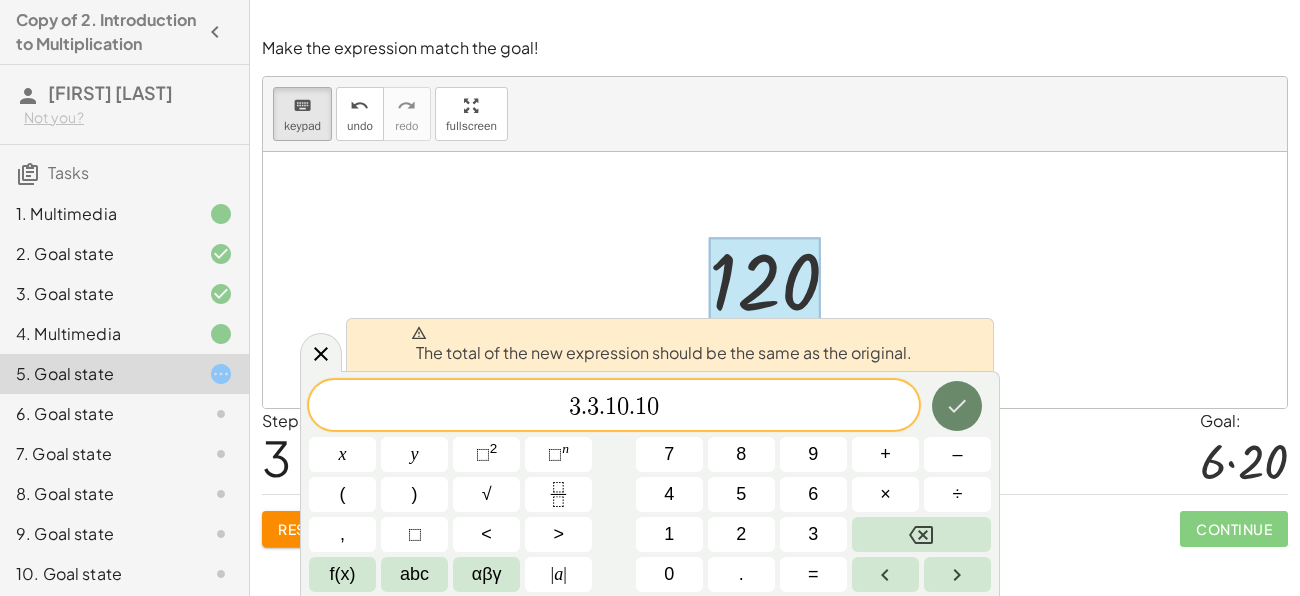 click 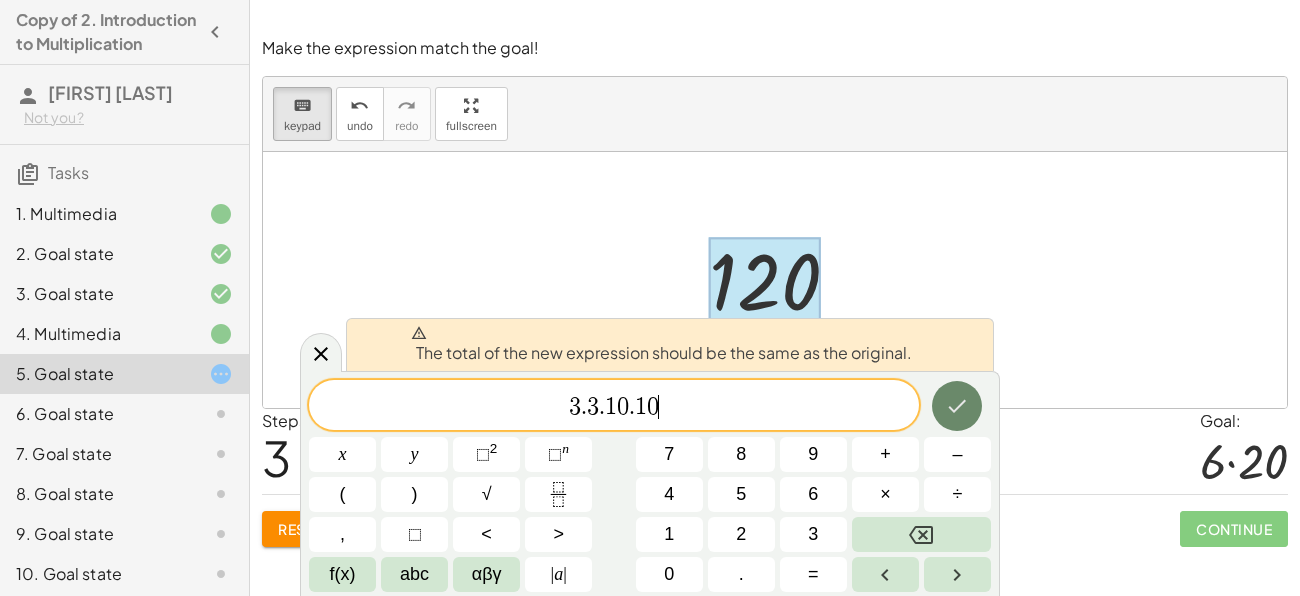 click 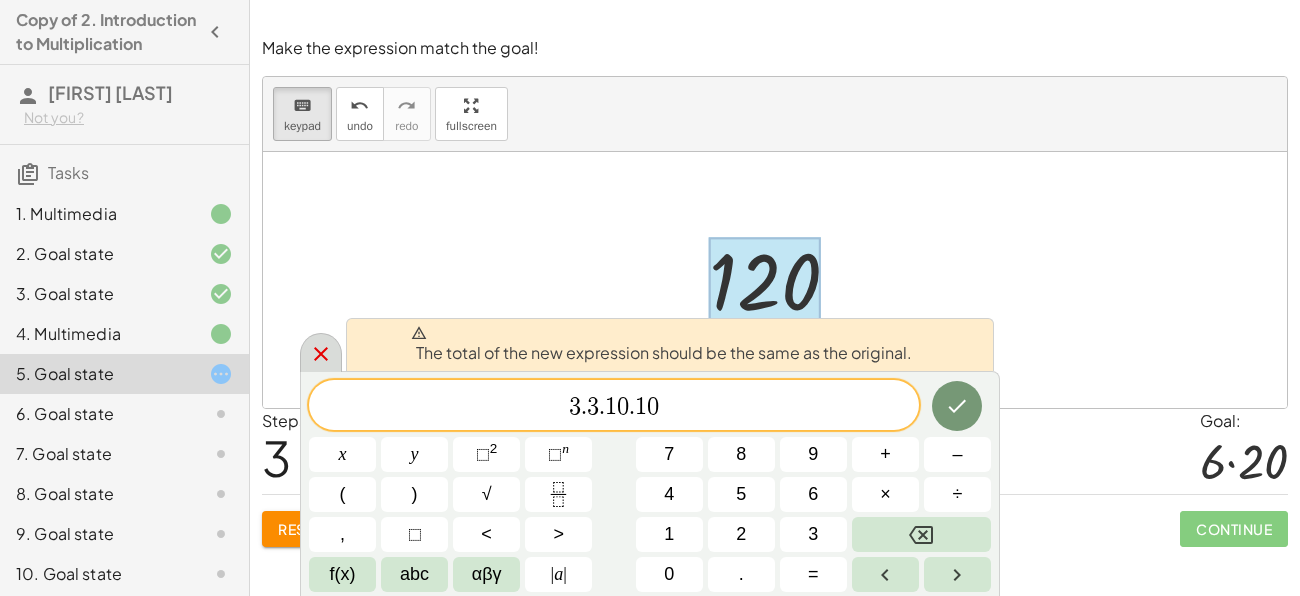 click 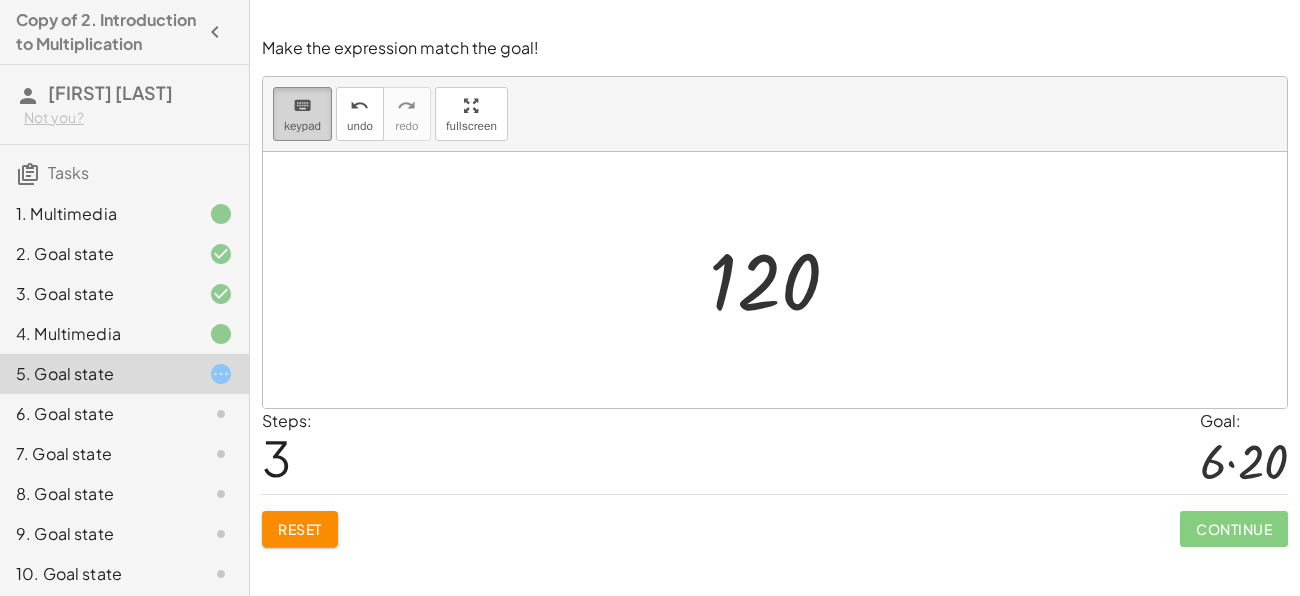 click on "keyboard" at bounding box center (302, 105) 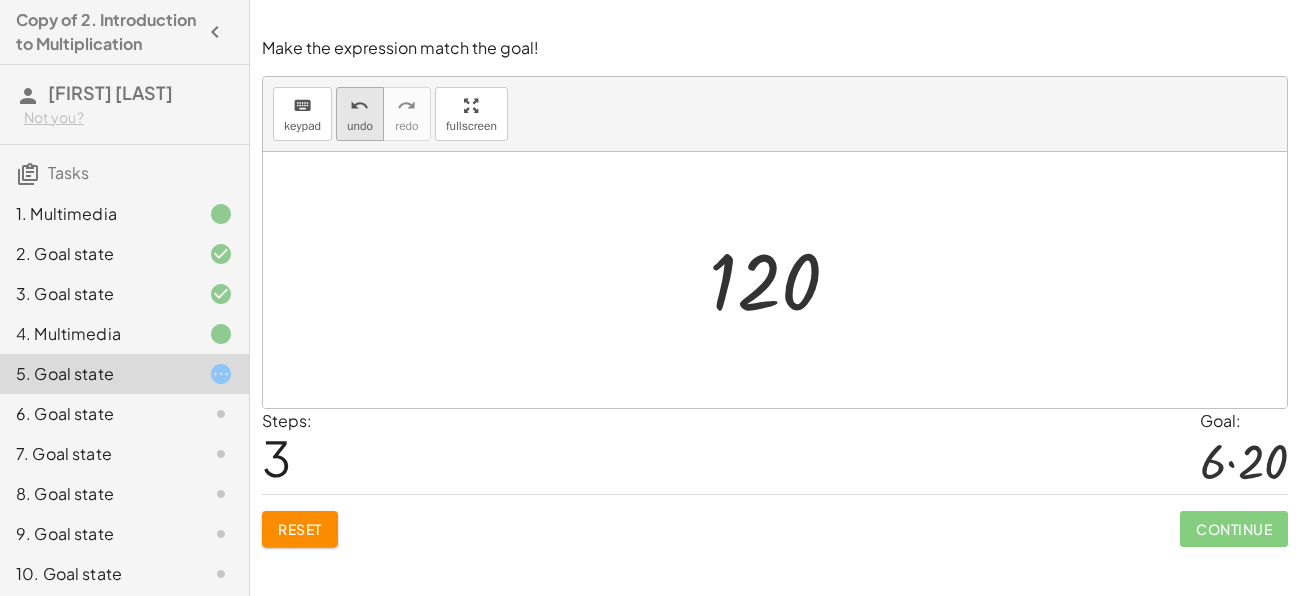 click on "undo" at bounding box center (360, 126) 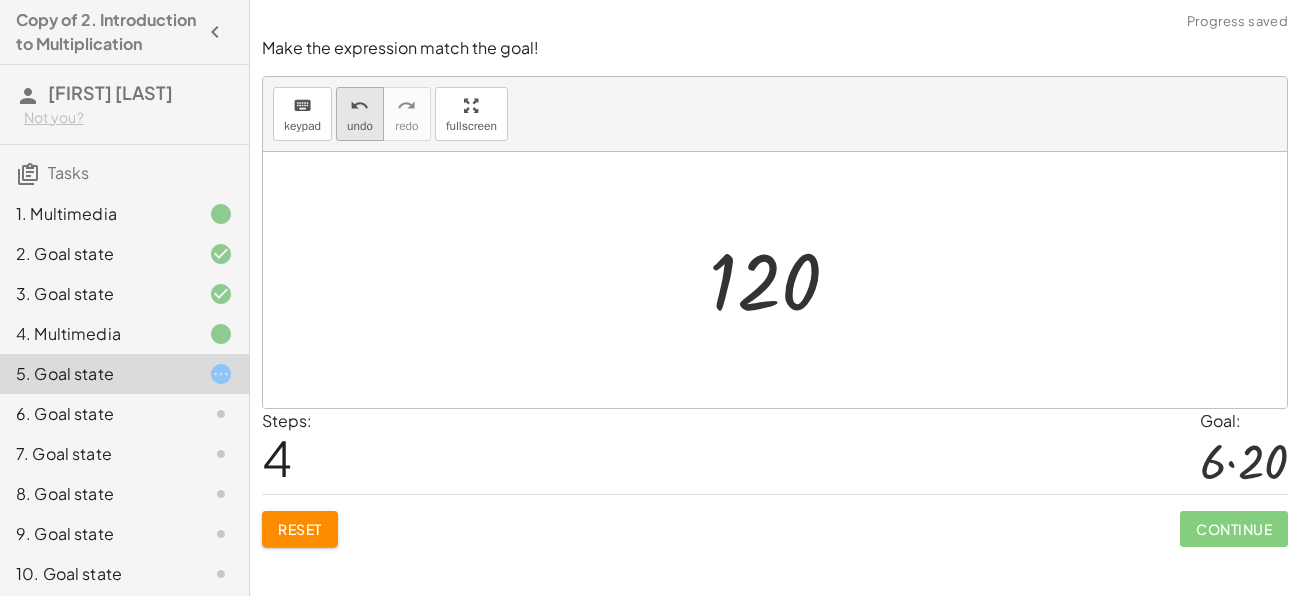 click on "undo undo" at bounding box center (360, 114) 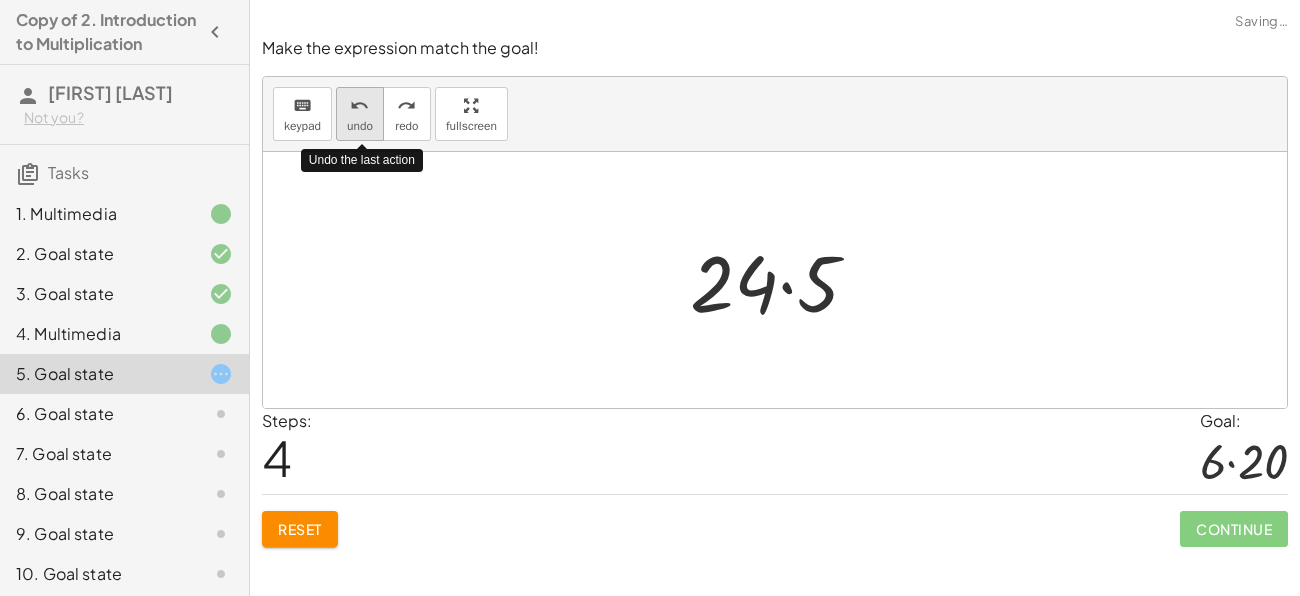 click on "undo" at bounding box center [359, 106] 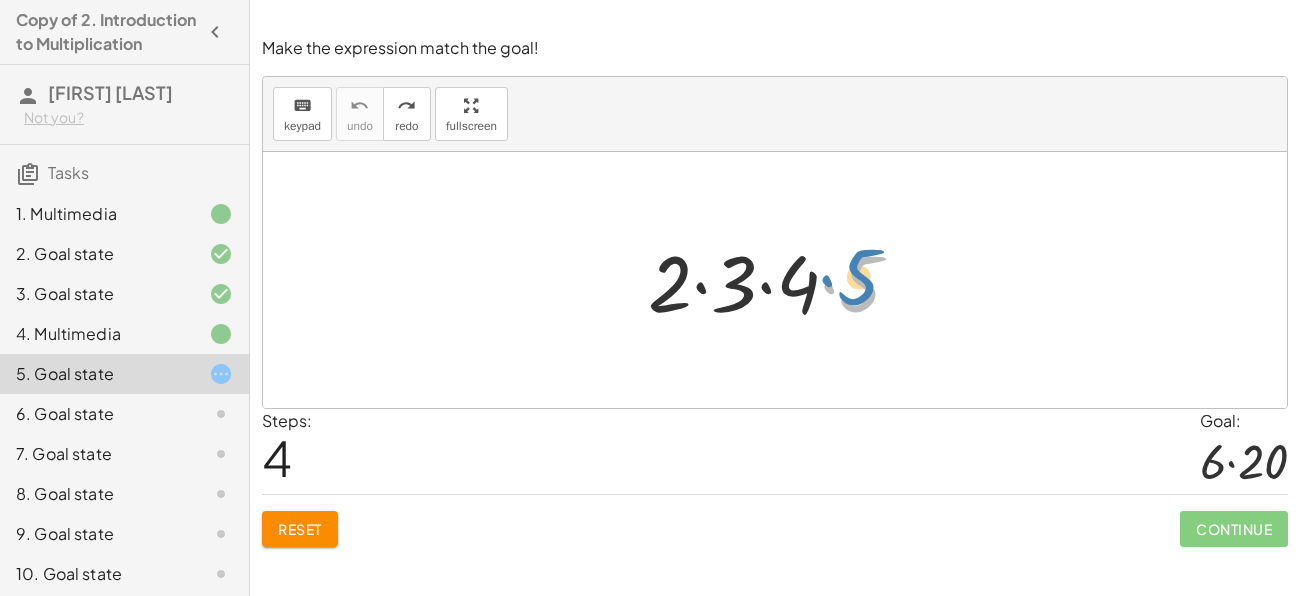 click at bounding box center (782, 280) 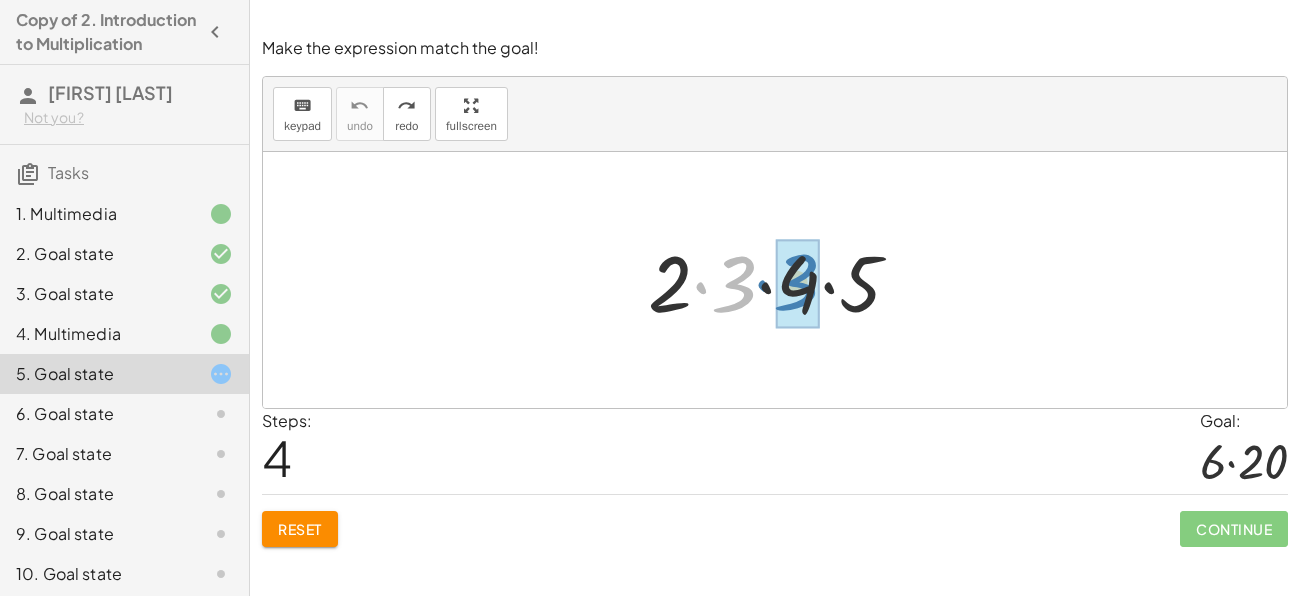 drag, startPoint x: 744, startPoint y: 283, endPoint x: 808, endPoint y: 282, distance: 64.00781 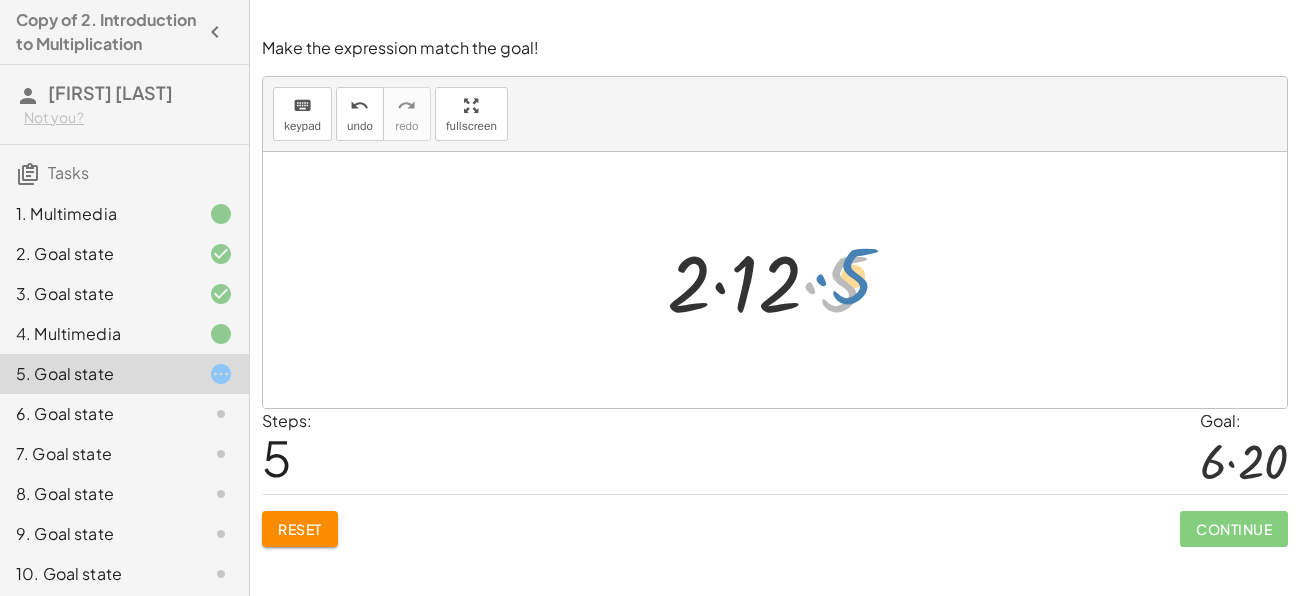 drag, startPoint x: 840, startPoint y: 286, endPoint x: 851, endPoint y: 278, distance: 13.601471 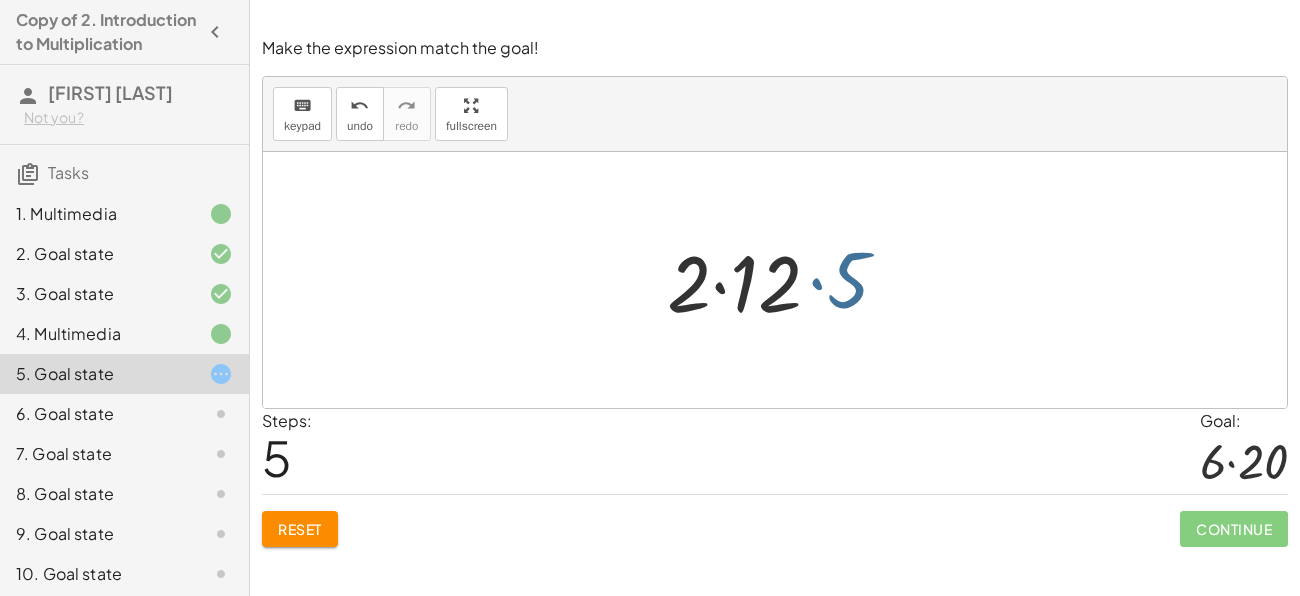 click at bounding box center (782, 280) 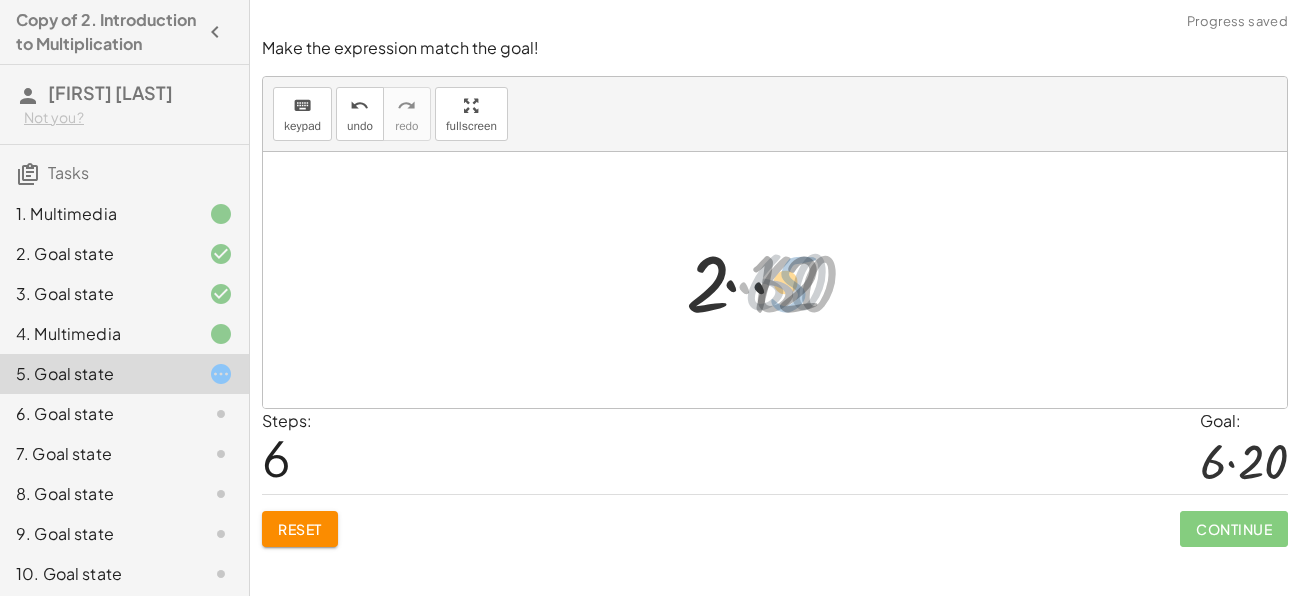 drag, startPoint x: 851, startPoint y: 278, endPoint x: 825, endPoint y: 273, distance: 26.476404 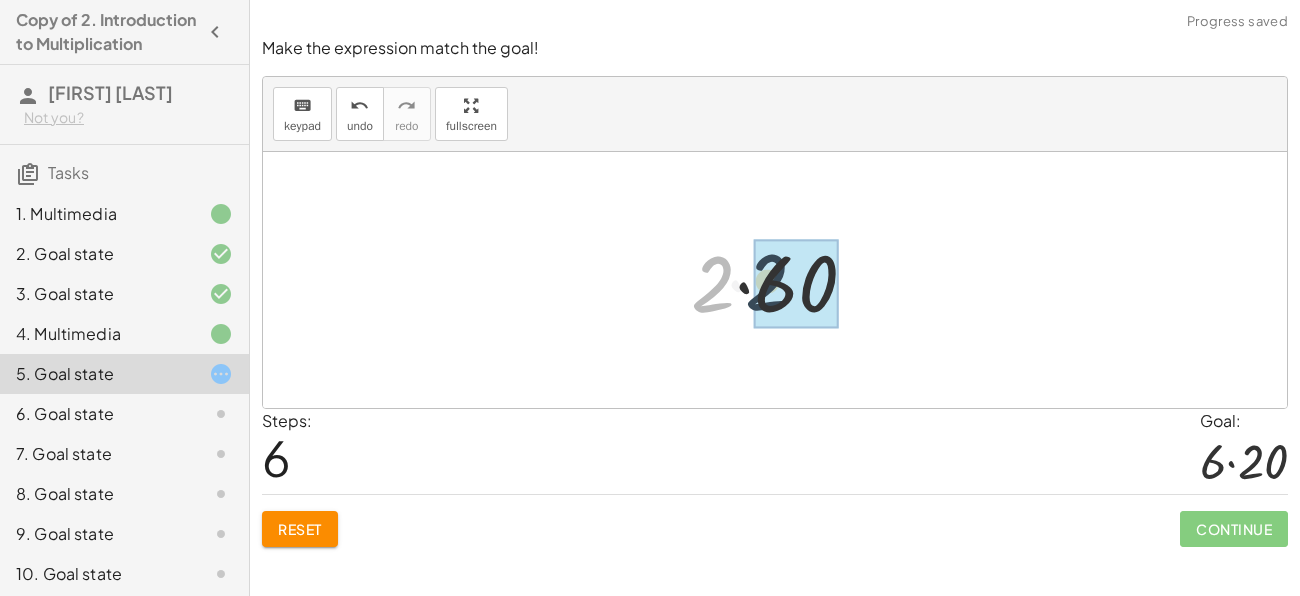 drag, startPoint x: 707, startPoint y: 269, endPoint x: 781, endPoint y: 268, distance: 74.00676 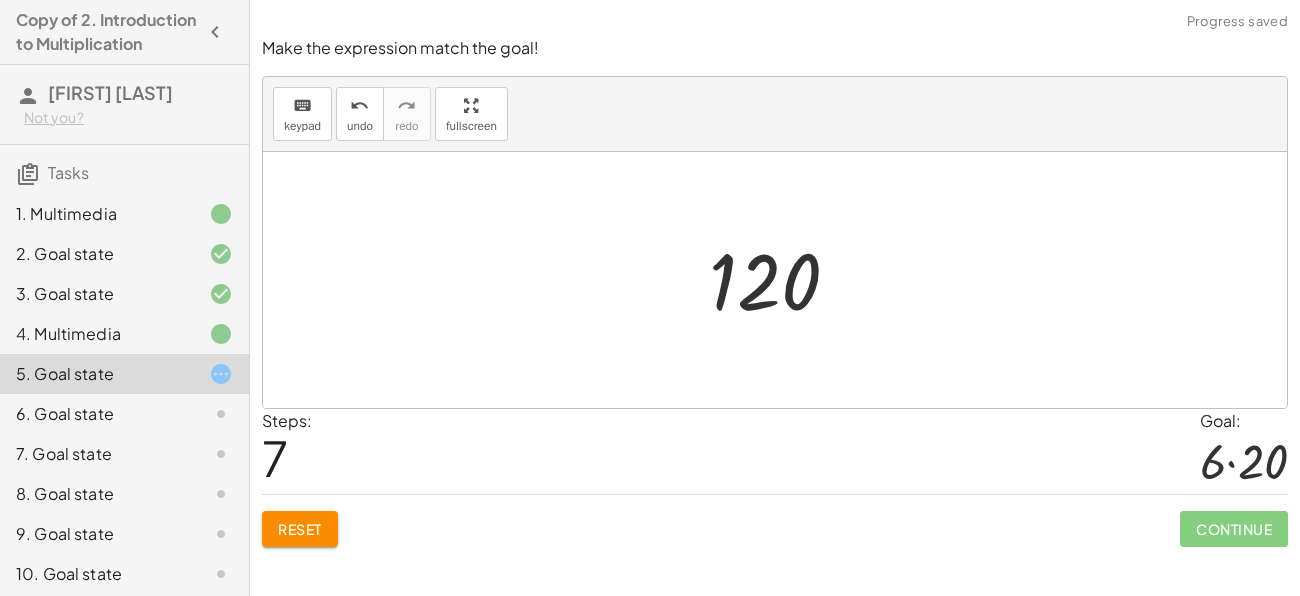 click at bounding box center (782, 280) 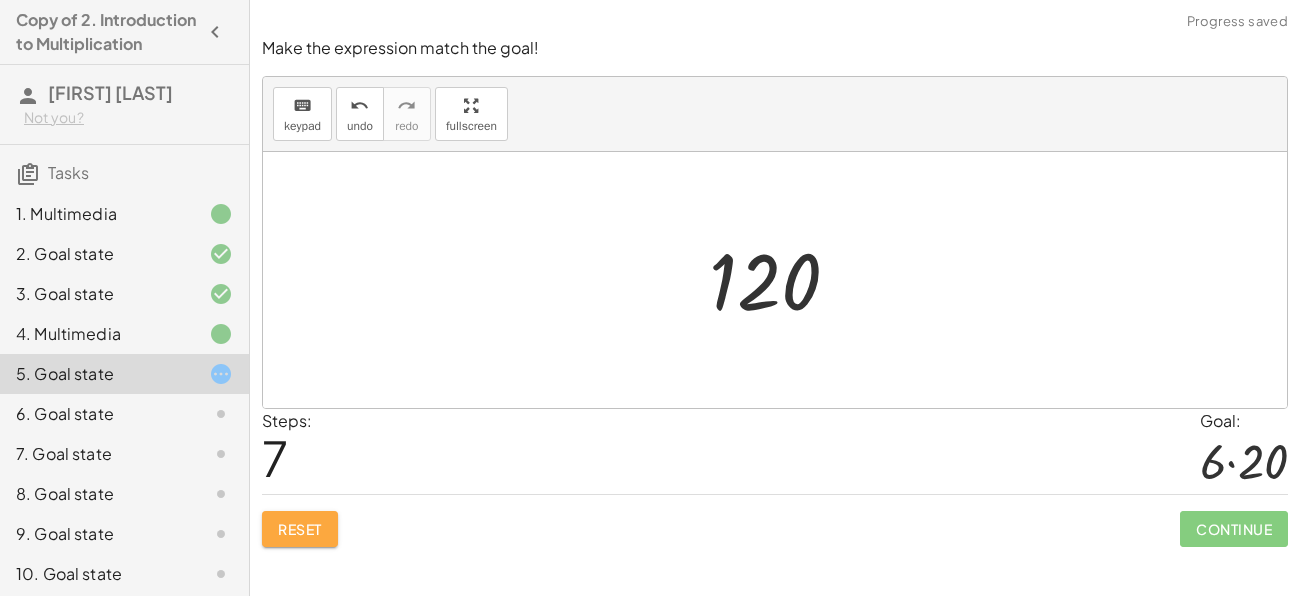 click on "Reset" 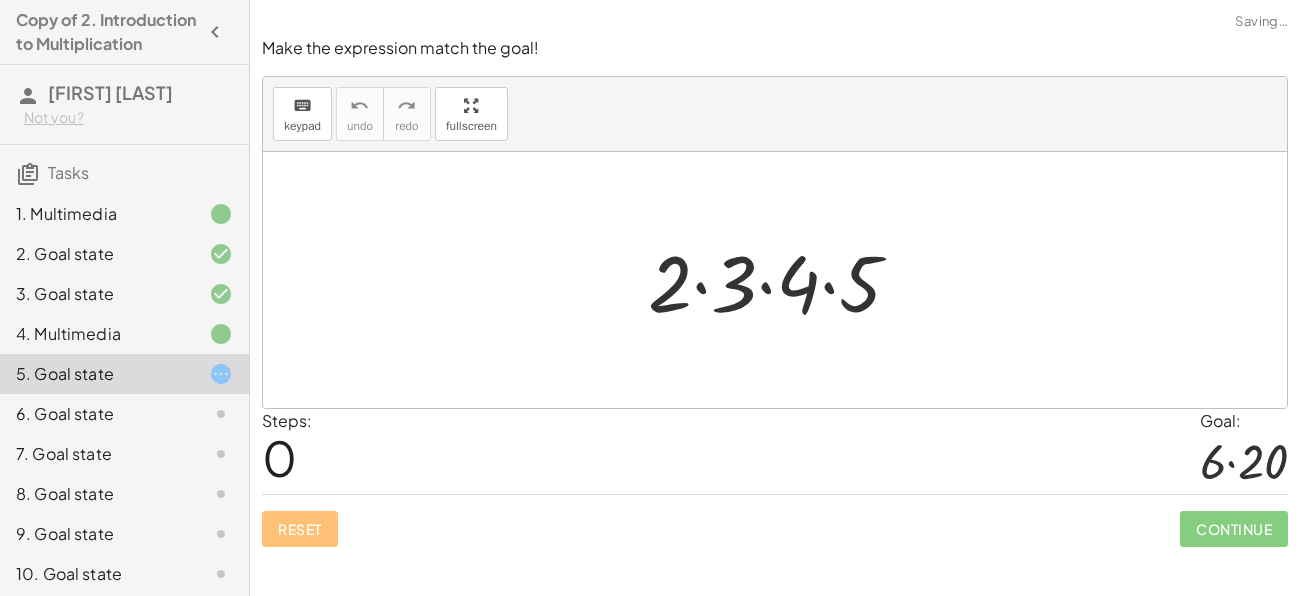 click on "Reset   Continue" at bounding box center [775, 520] 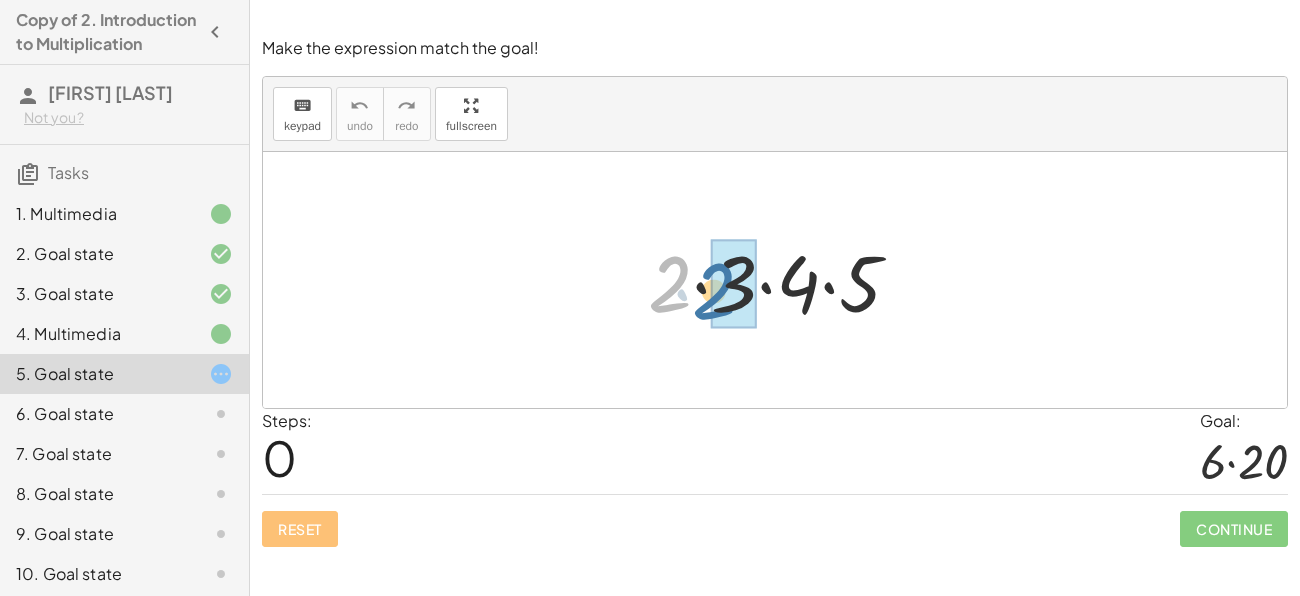 drag, startPoint x: 668, startPoint y: 278, endPoint x: 714, endPoint y: 286, distance: 46.69047 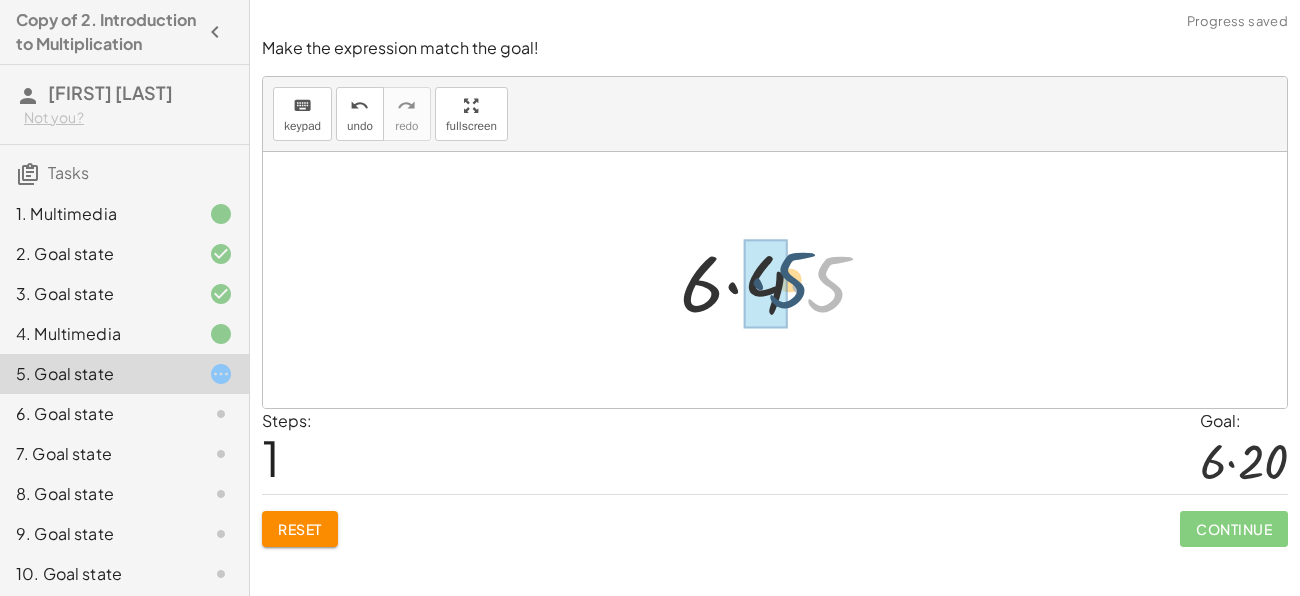 drag, startPoint x: 829, startPoint y: 280, endPoint x: 790, endPoint y: 276, distance: 39.20459 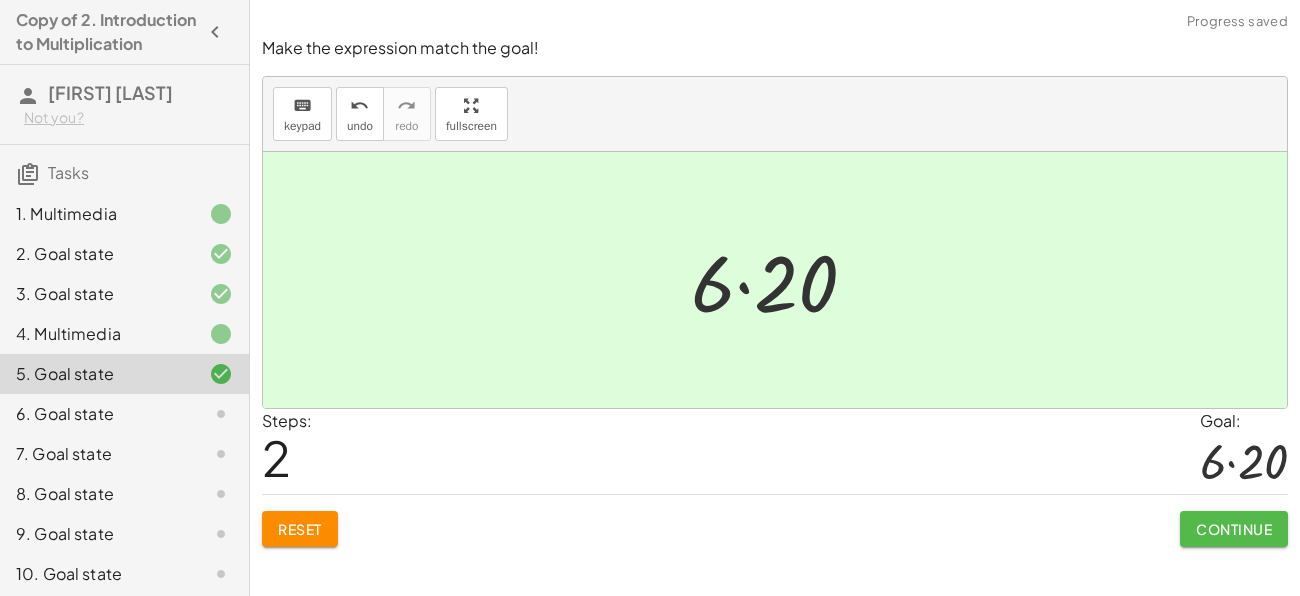 click on "Continue" 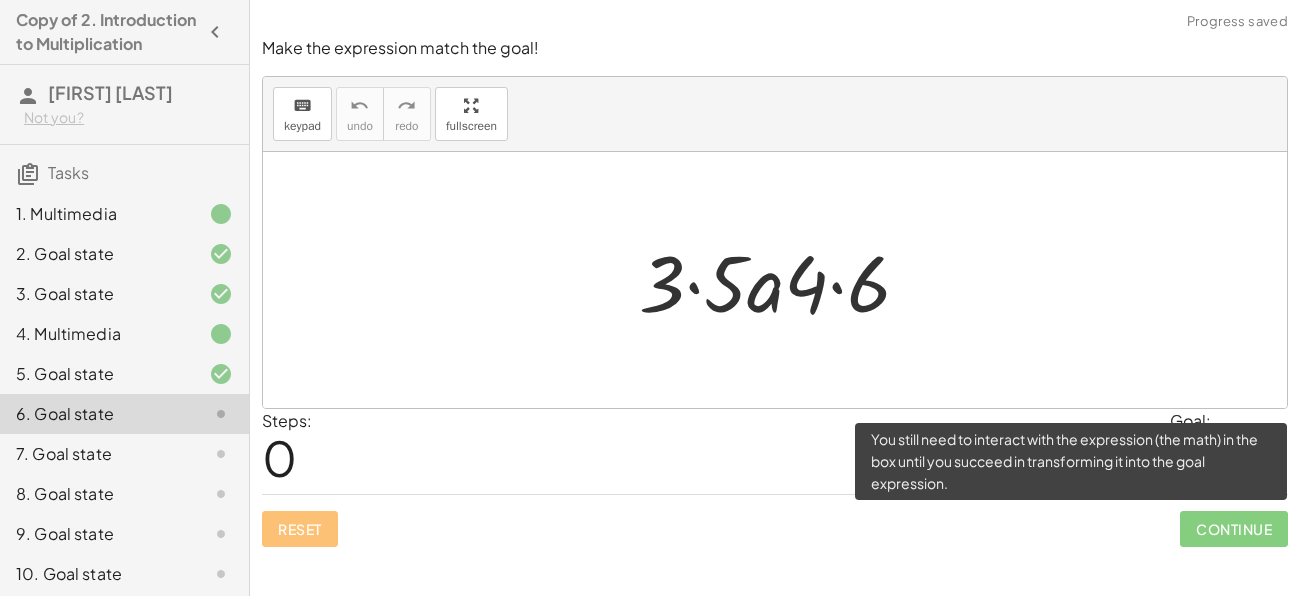 click on "Continue" 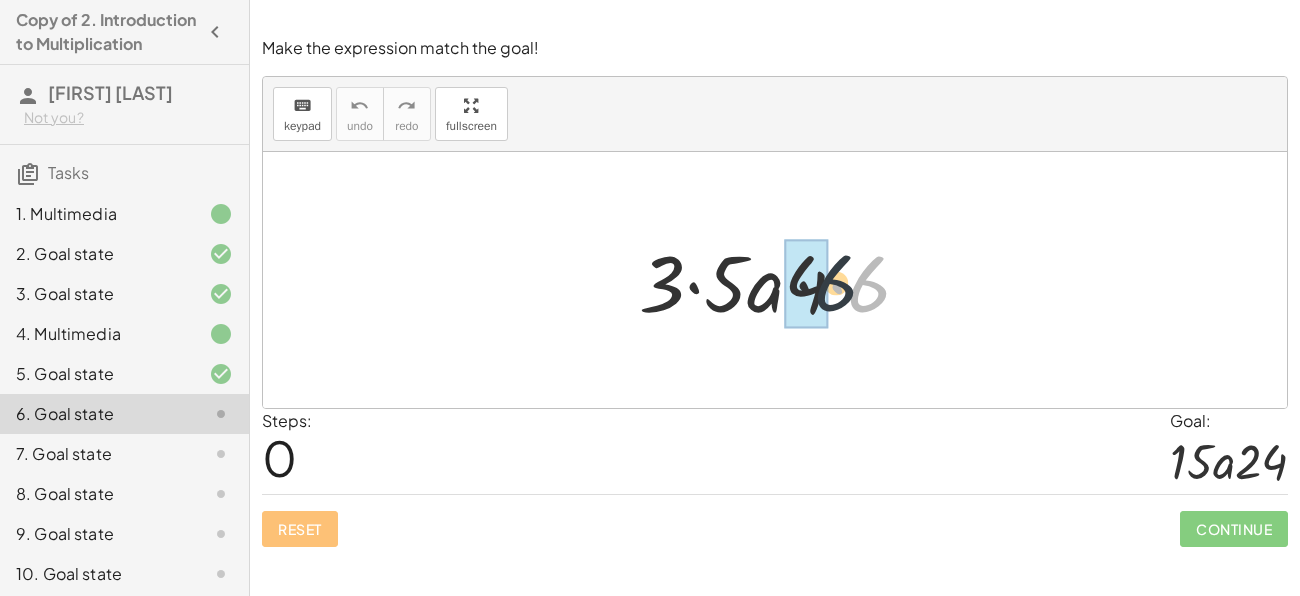 drag, startPoint x: 881, startPoint y: 270, endPoint x: 817, endPoint y: 271, distance: 64.00781 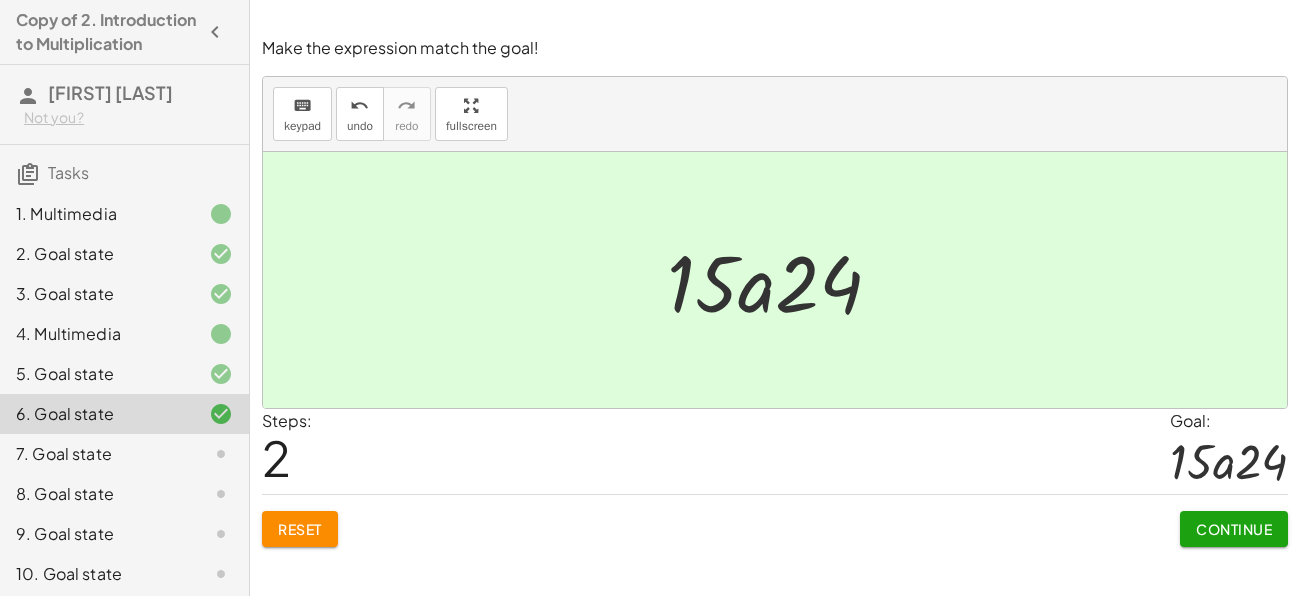 click on "Continue" 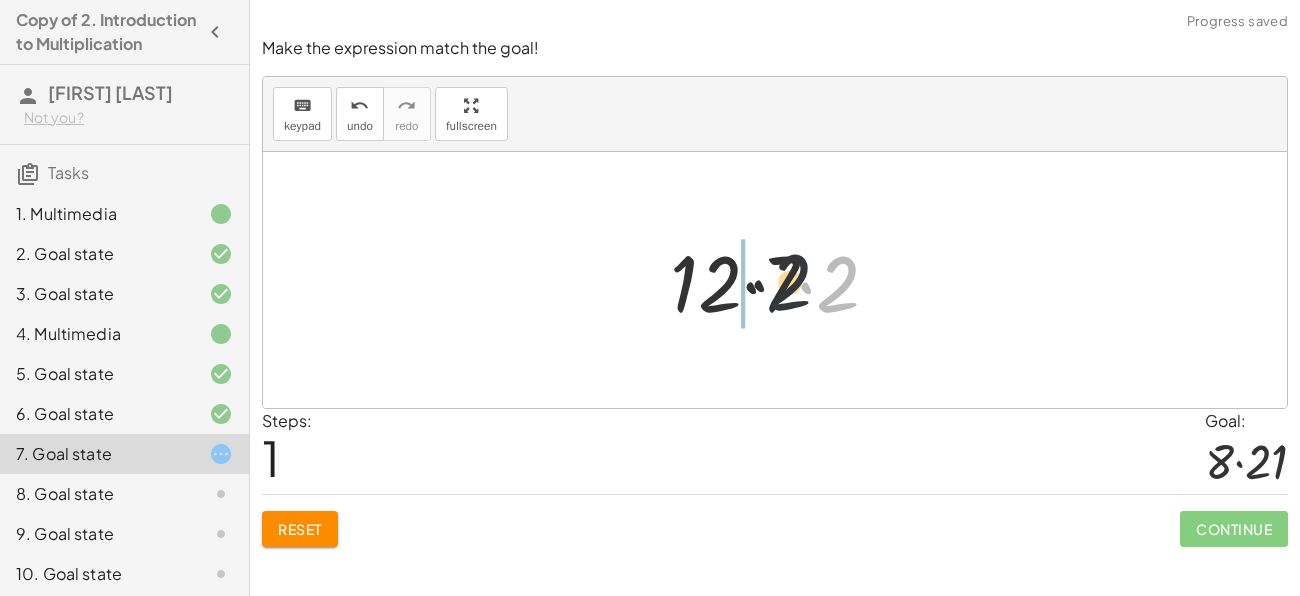 drag, startPoint x: 847, startPoint y: 289, endPoint x: 751, endPoint y: 285, distance: 96.0833 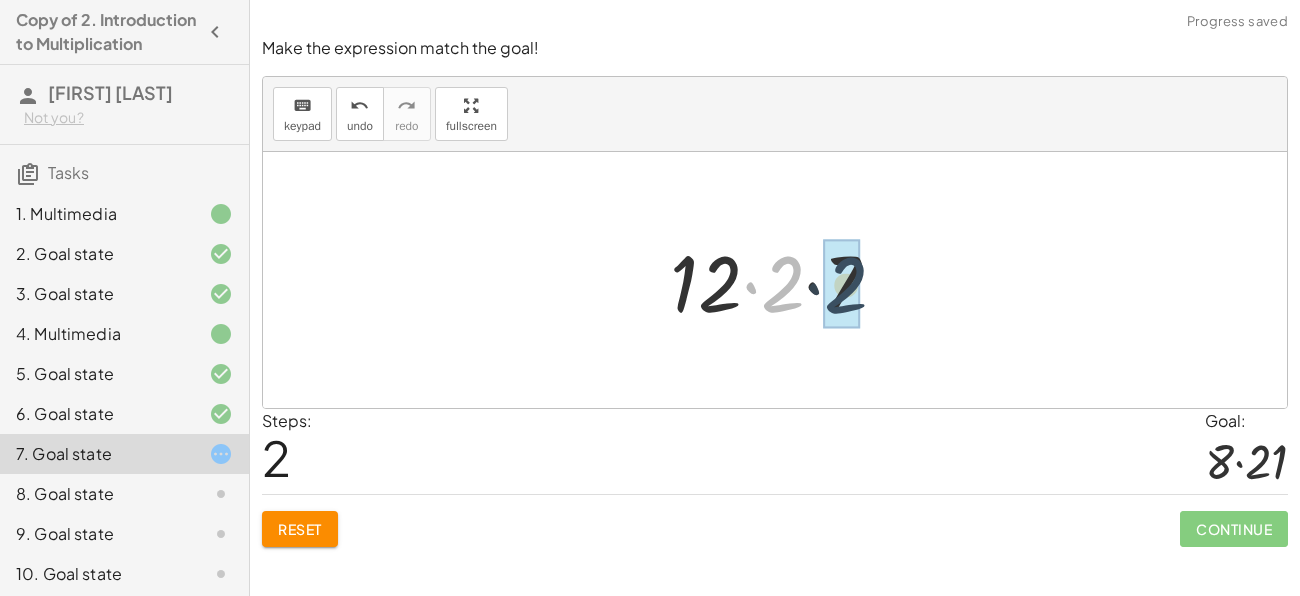 drag, startPoint x: 784, startPoint y: 276, endPoint x: 856, endPoint y: 277, distance: 72.00694 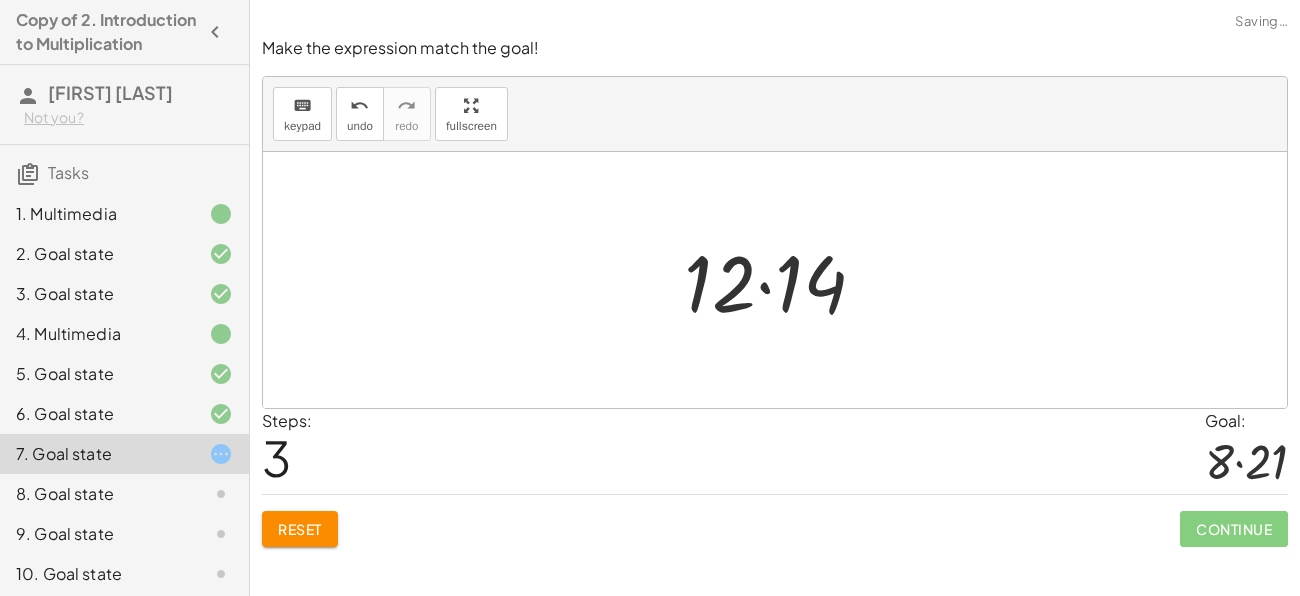 click on "Reset" 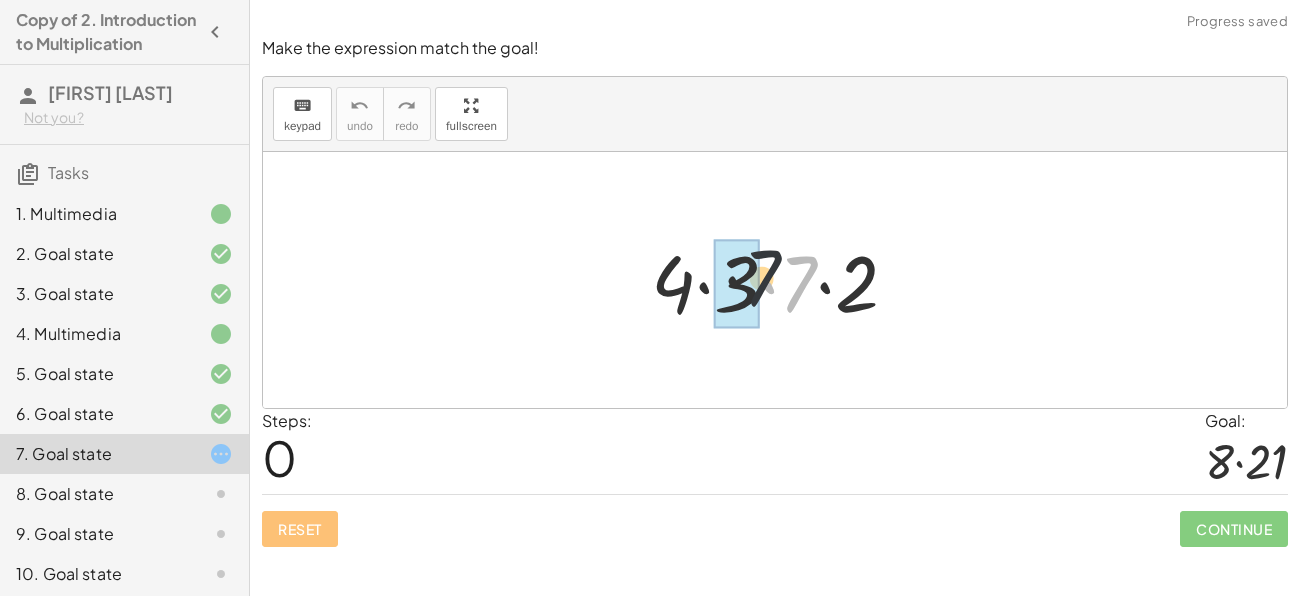 drag, startPoint x: 795, startPoint y: 290, endPoint x: 727, endPoint y: 279, distance: 68.88396 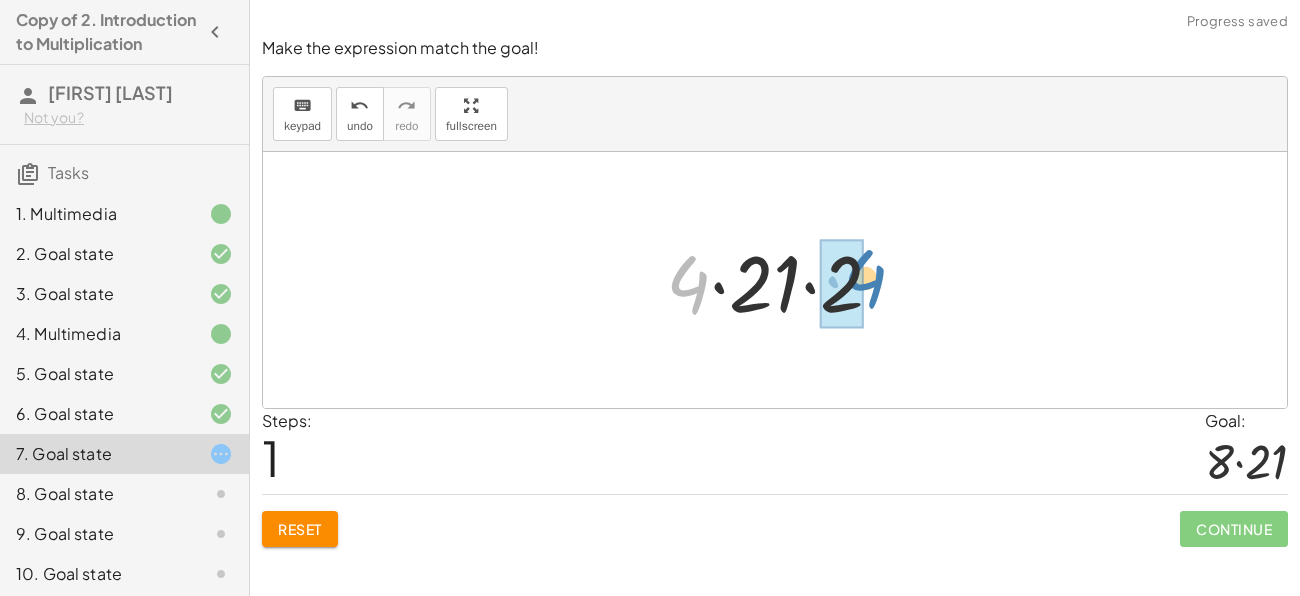 drag, startPoint x: 693, startPoint y: 272, endPoint x: 867, endPoint y: 266, distance: 174.10342 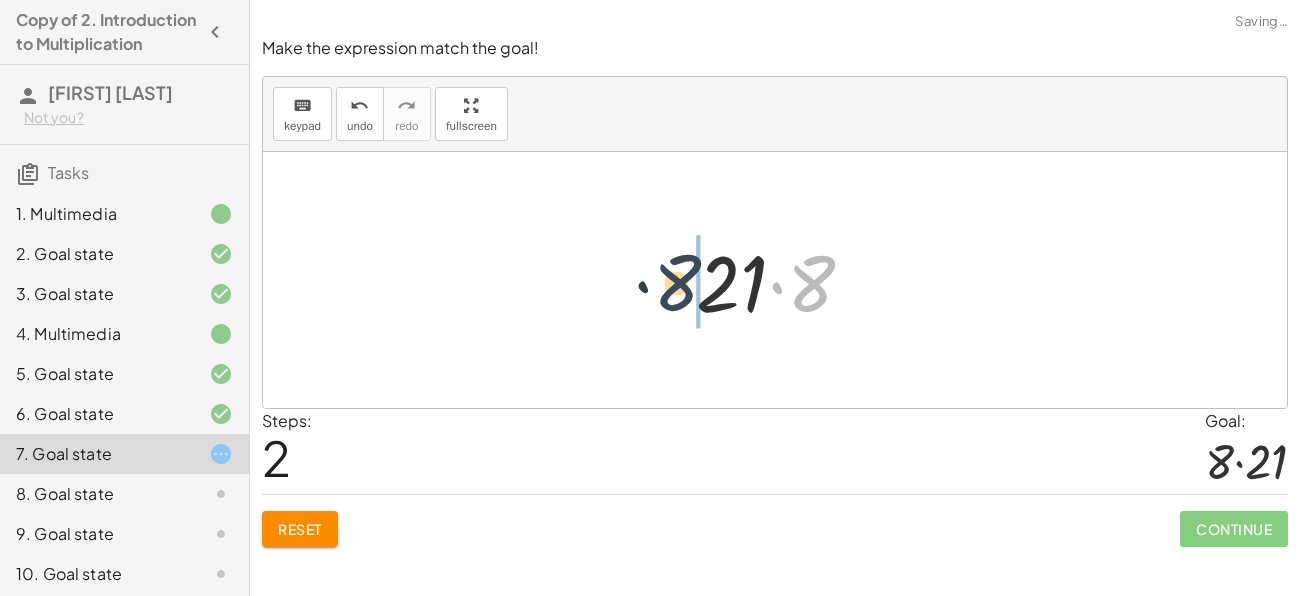drag, startPoint x: 822, startPoint y: 302, endPoint x: 665, endPoint y: 300, distance: 157.01274 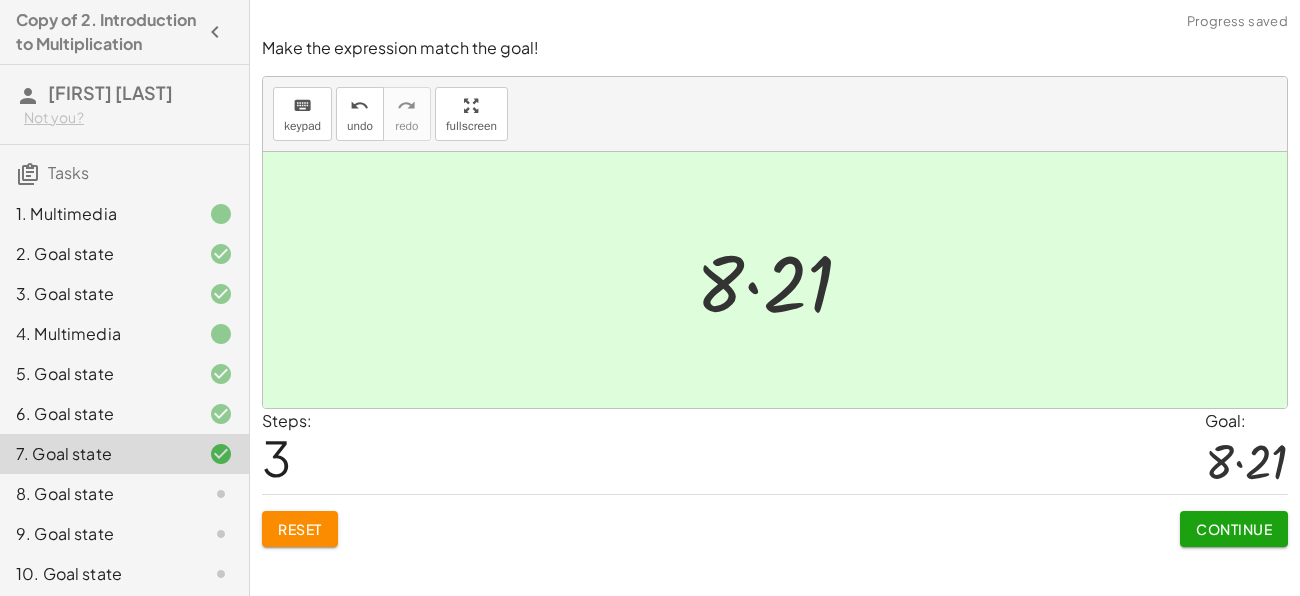 click on "Make the expression match the goal! keyboard keypad undo undo redo redo fullscreen · 4 · 3 · 7 · 2 · 4 · 21 · 2 · 21 · 8 · · 21 8 × Steps:  3 Goal: · 8 · 21 Reset   Continue" 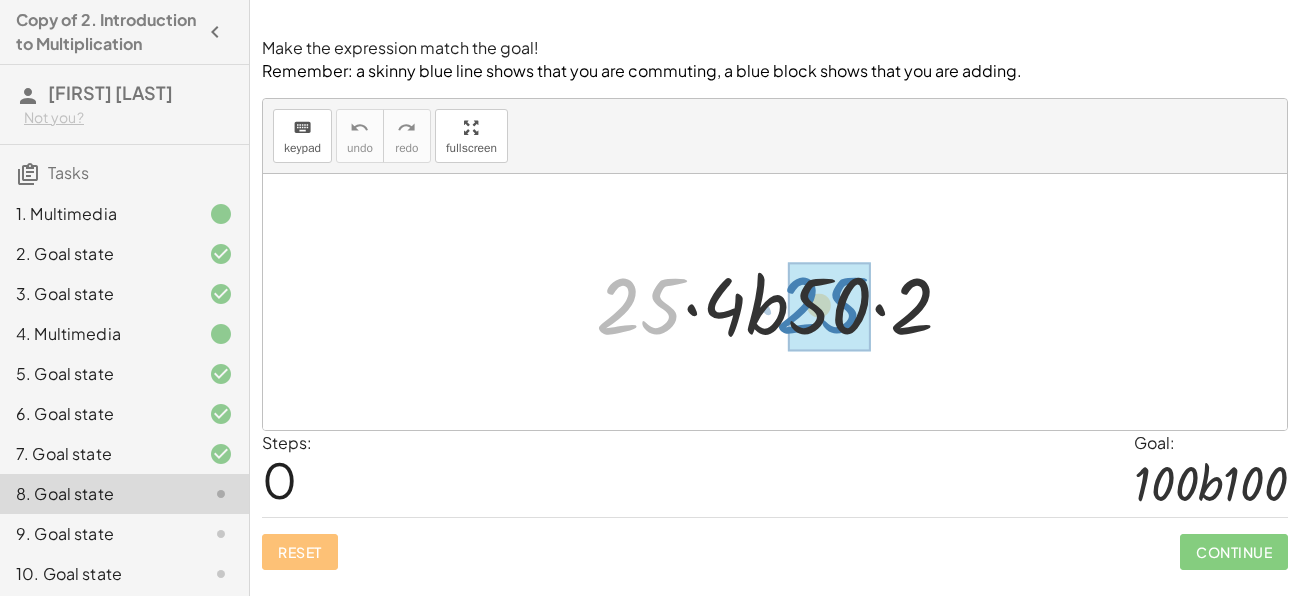 drag, startPoint x: 633, startPoint y: 316, endPoint x: 813, endPoint y: 315, distance: 180.00278 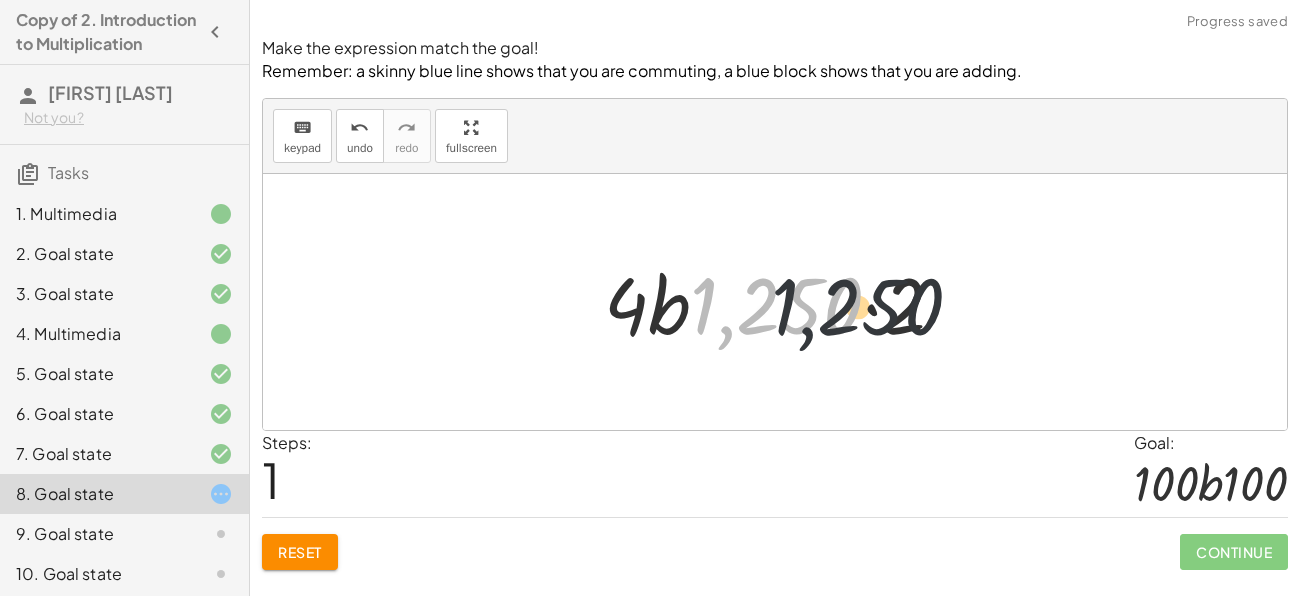 drag, startPoint x: 814, startPoint y: 314, endPoint x: 903, endPoint y: 315, distance: 89.005615 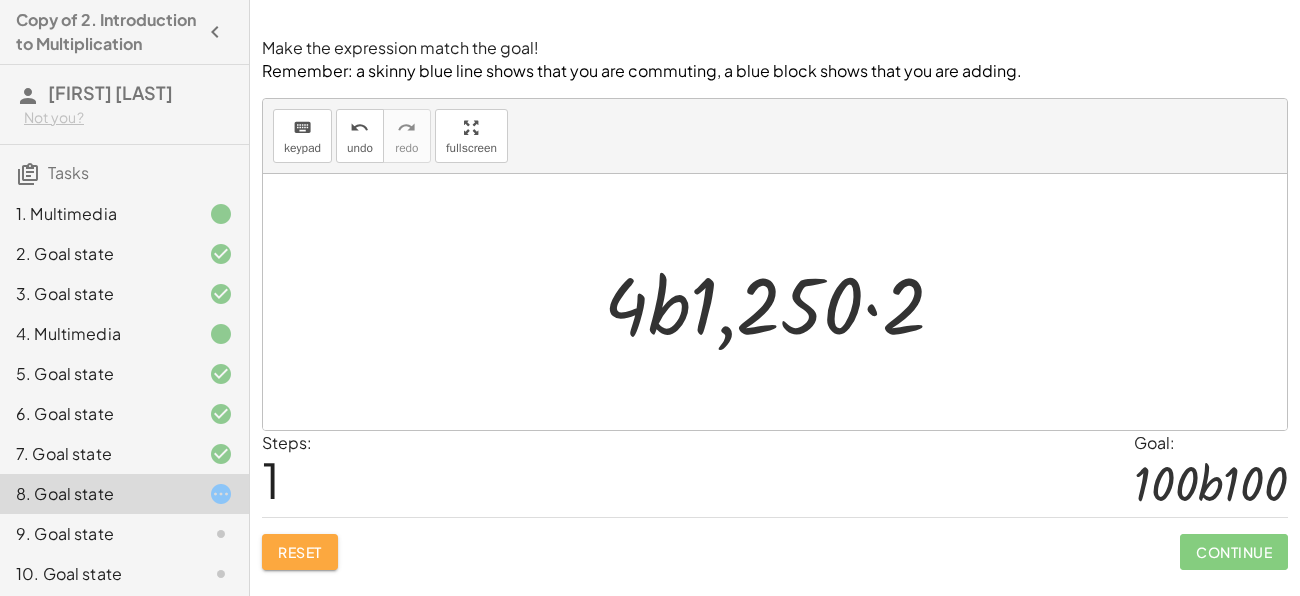 click on "Reset" at bounding box center (300, 552) 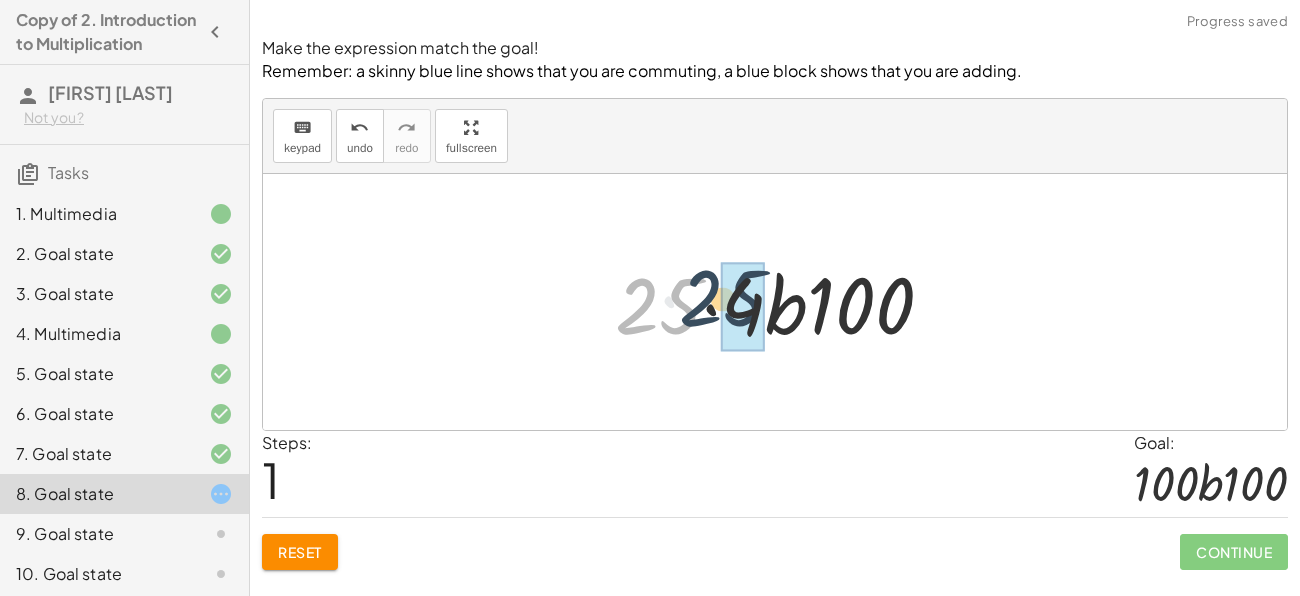 drag, startPoint x: 649, startPoint y: 308, endPoint x: 725, endPoint y: 302, distance: 76.23647 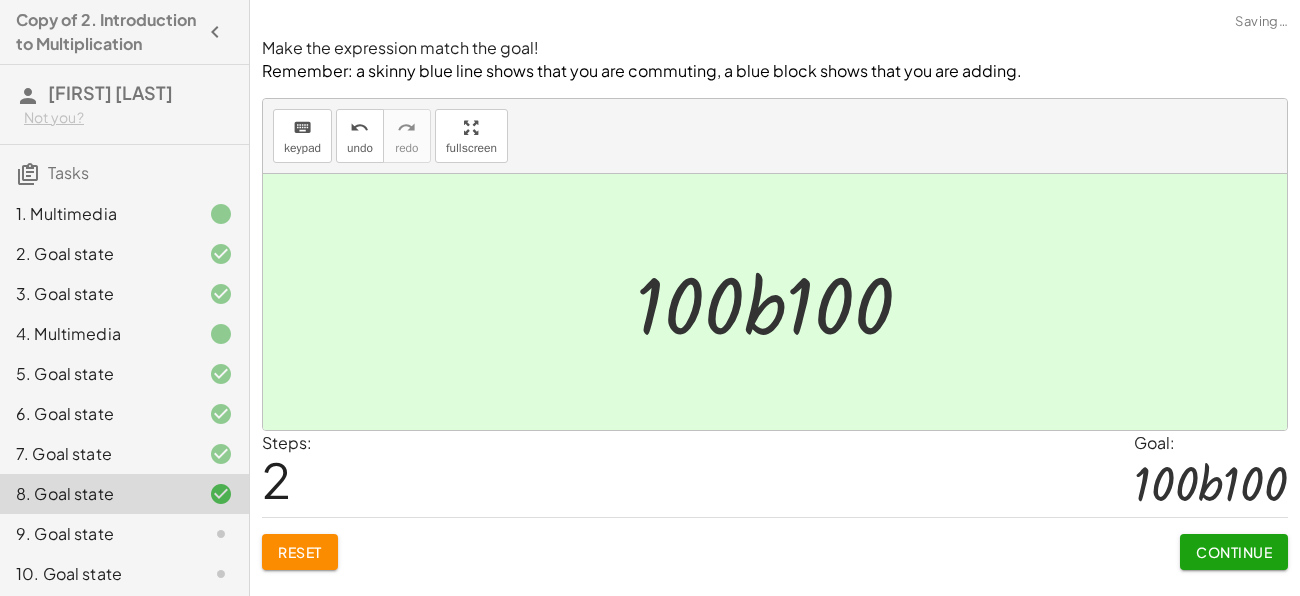 click on "Continue" 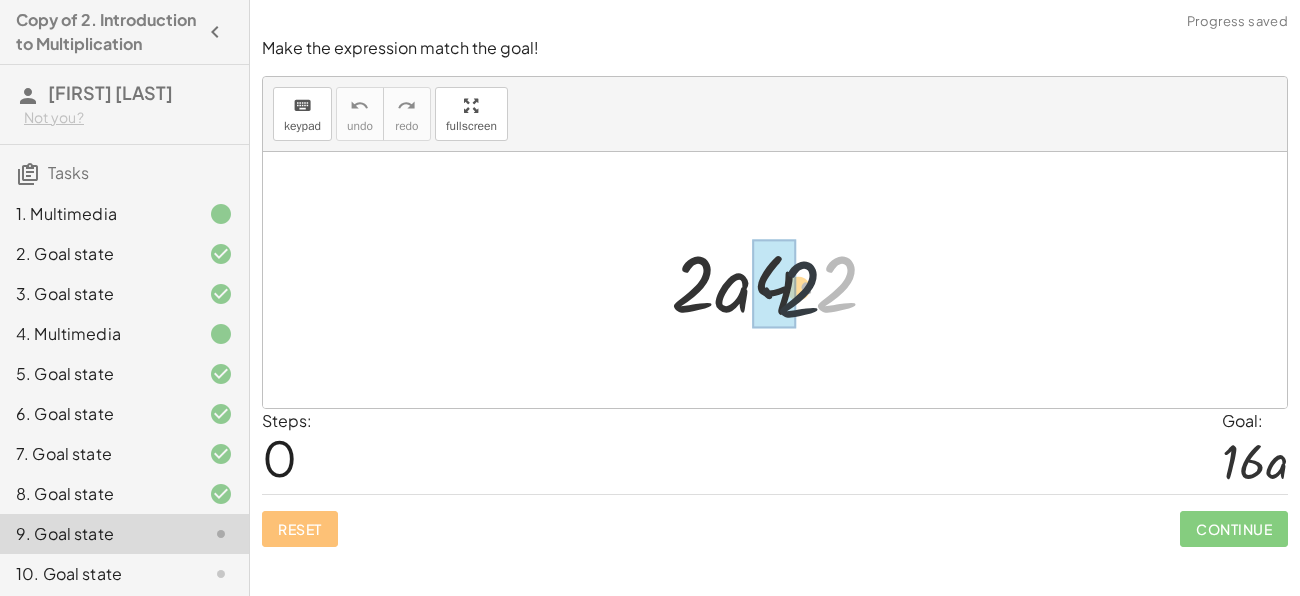 drag, startPoint x: 844, startPoint y: 281, endPoint x: 802, endPoint y: 284, distance: 42.107006 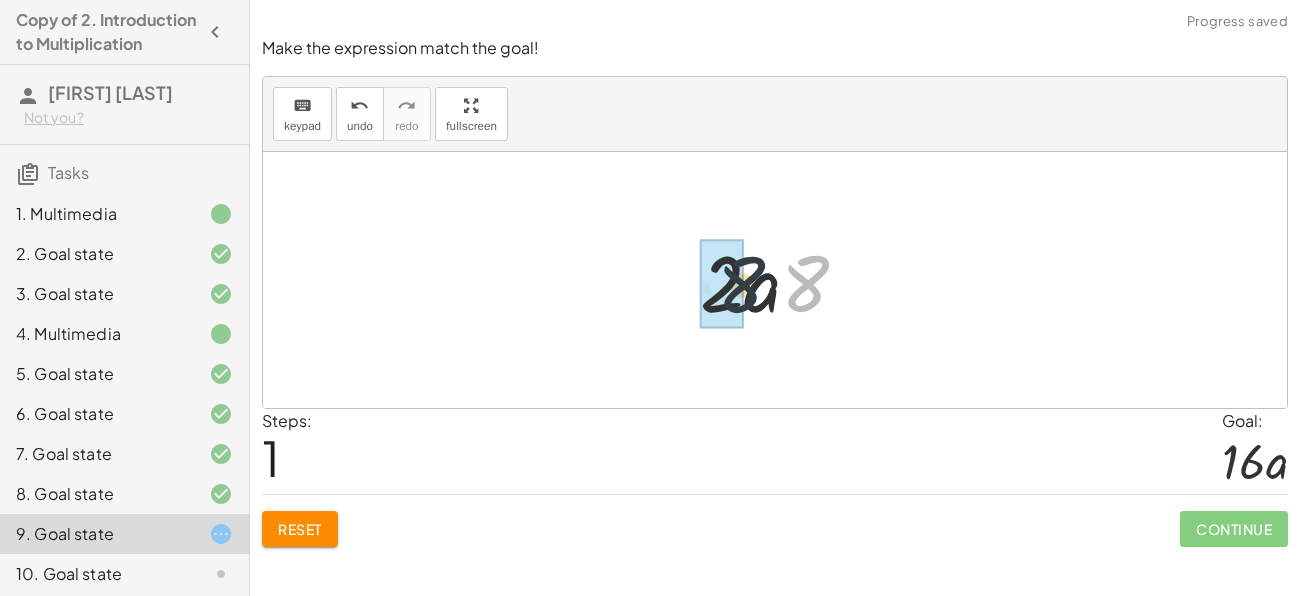 drag, startPoint x: 802, startPoint y: 284, endPoint x: 704, endPoint y: 275, distance: 98.4124 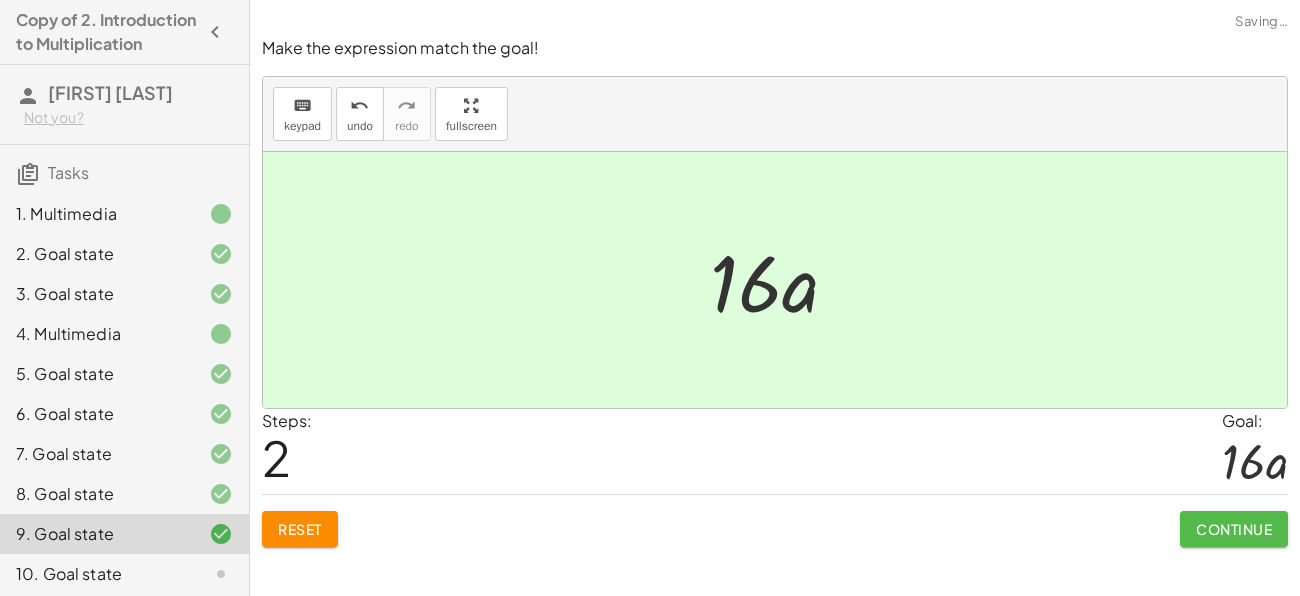 click on "Continue" 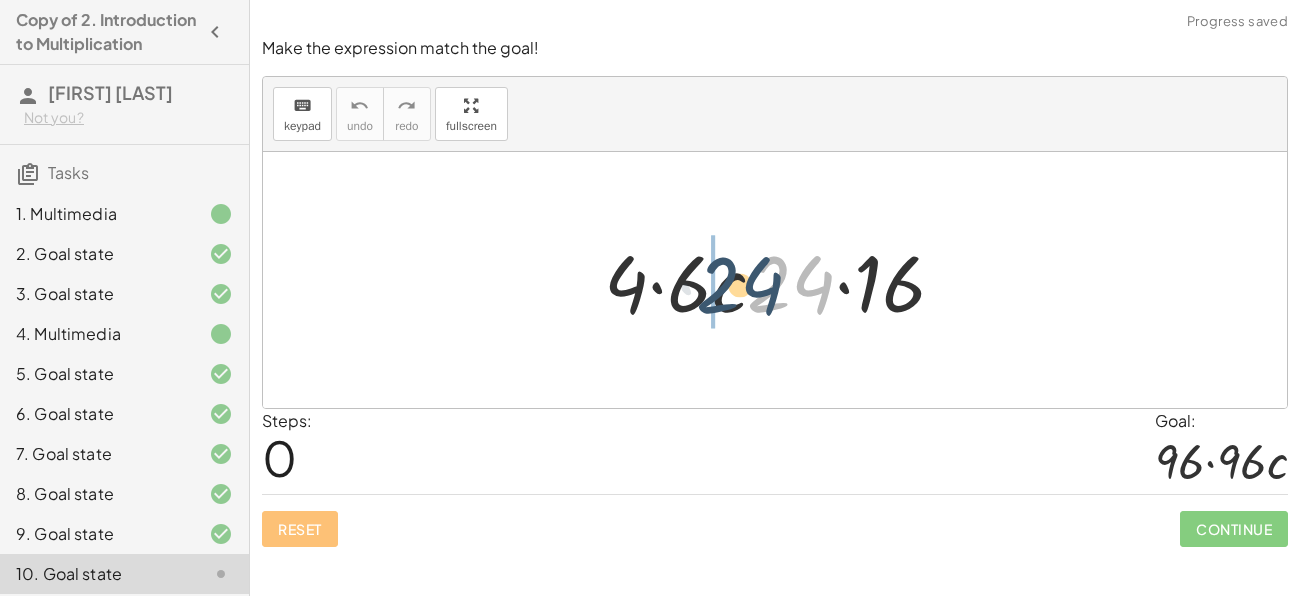 drag, startPoint x: 791, startPoint y: 271, endPoint x: 693, endPoint y: 274, distance: 98.045906 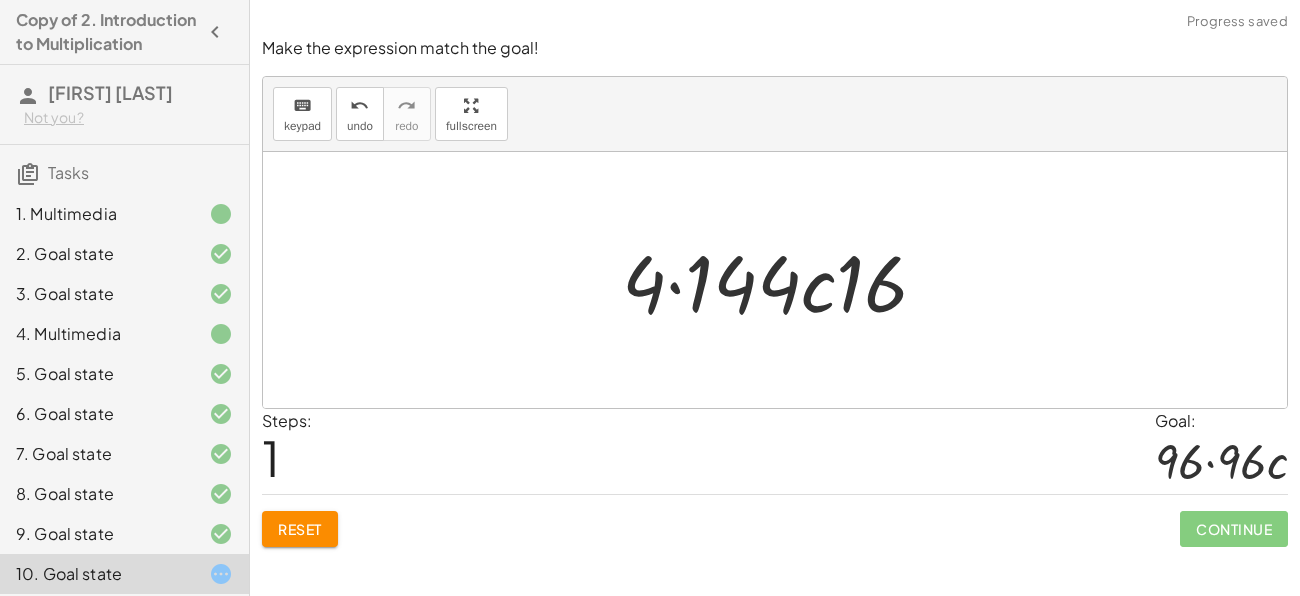click on "Reset   Continue" at bounding box center (775, 520) 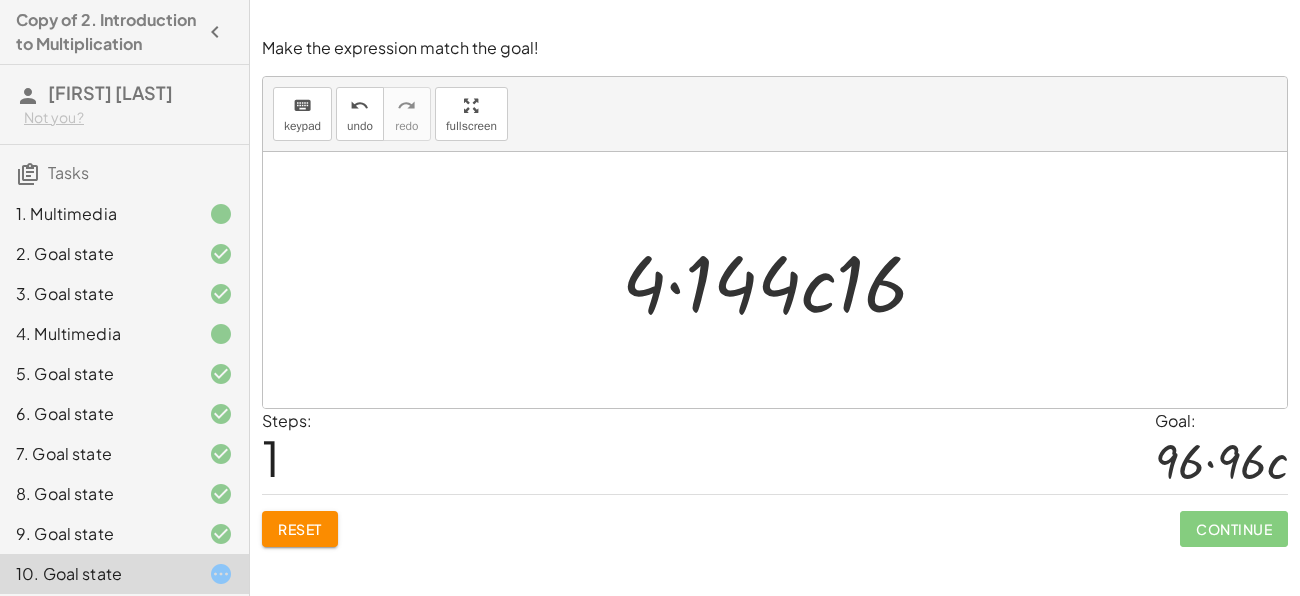 click on "Make the expression match the goal! keyboard keypad undo undo redo redo fullscreen · 4 · 6 · c · 24 · 16 · 4 · · c · 16 144 × Steps:  1 Goal: · 96 · 96 · c Reset   Continue" 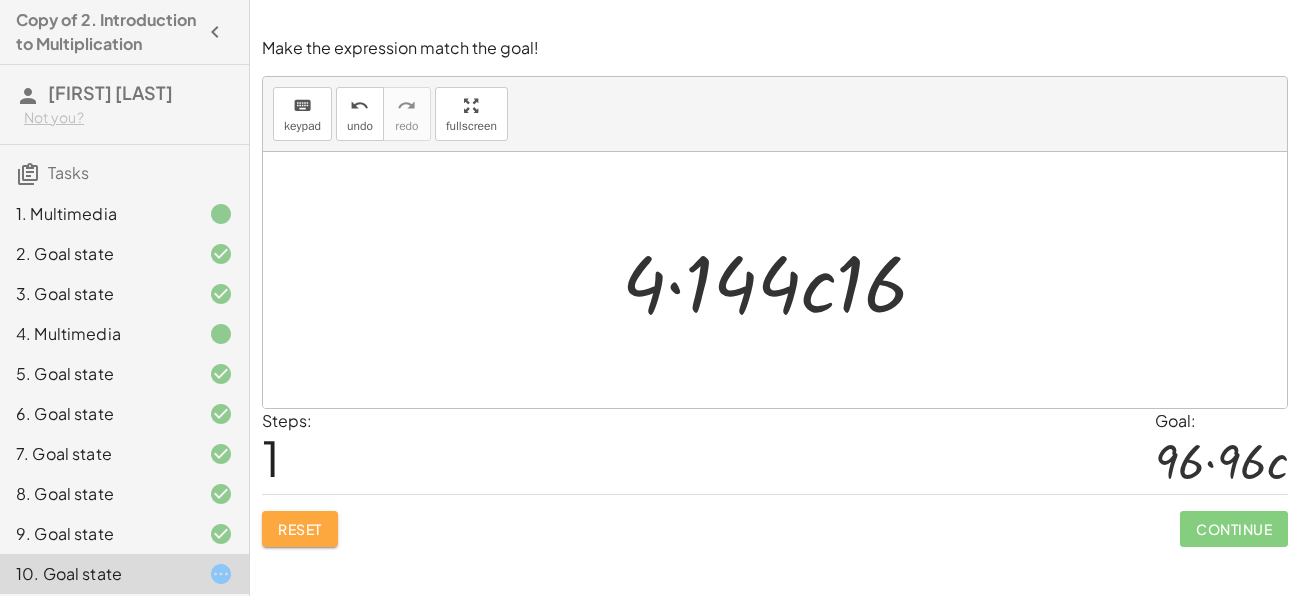 click on "Reset" 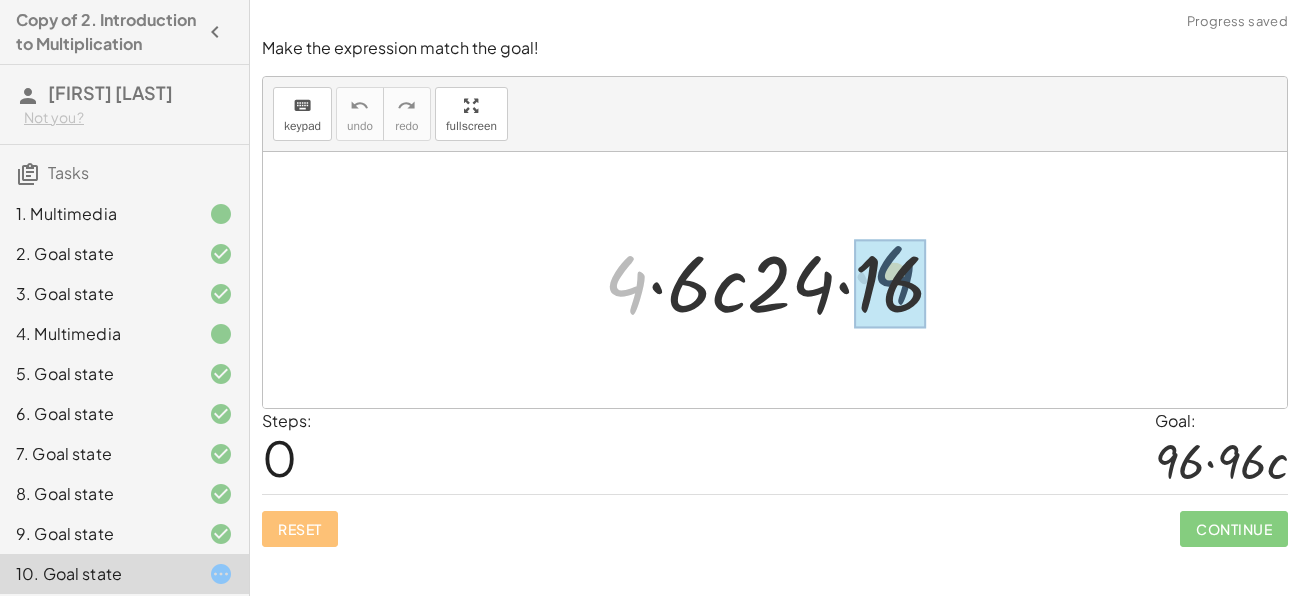 drag, startPoint x: 634, startPoint y: 279, endPoint x: 916, endPoint y: 271, distance: 282.11346 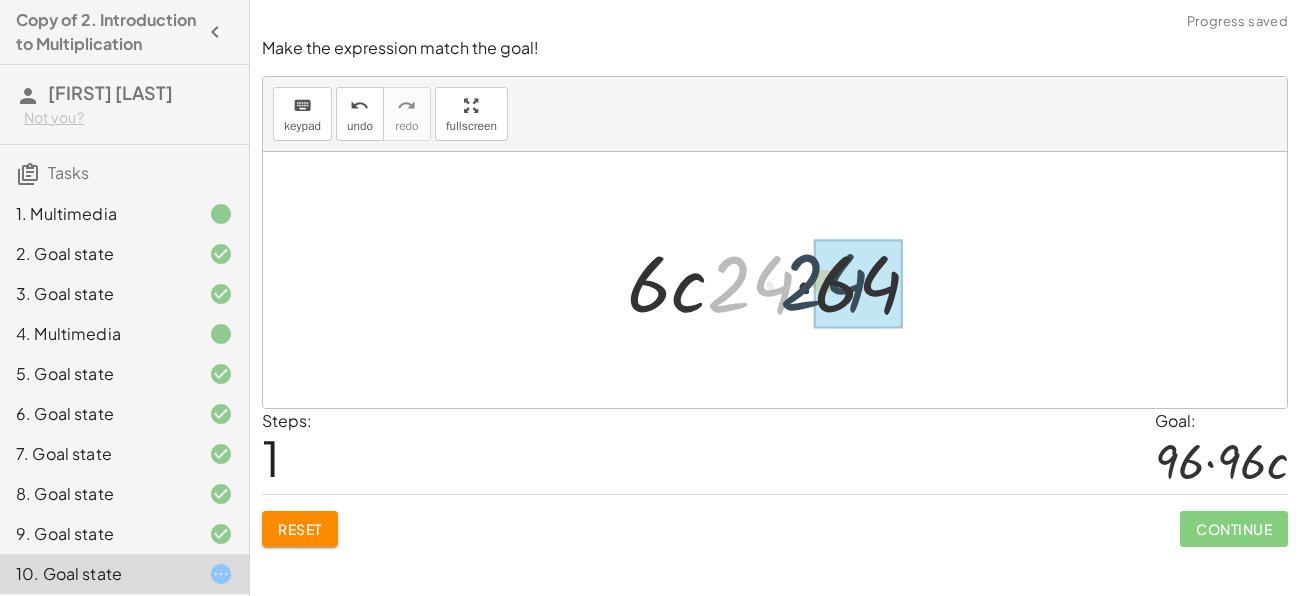 drag, startPoint x: 729, startPoint y: 275, endPoint x: 805, endPoint y: 273, distance: 76.02631 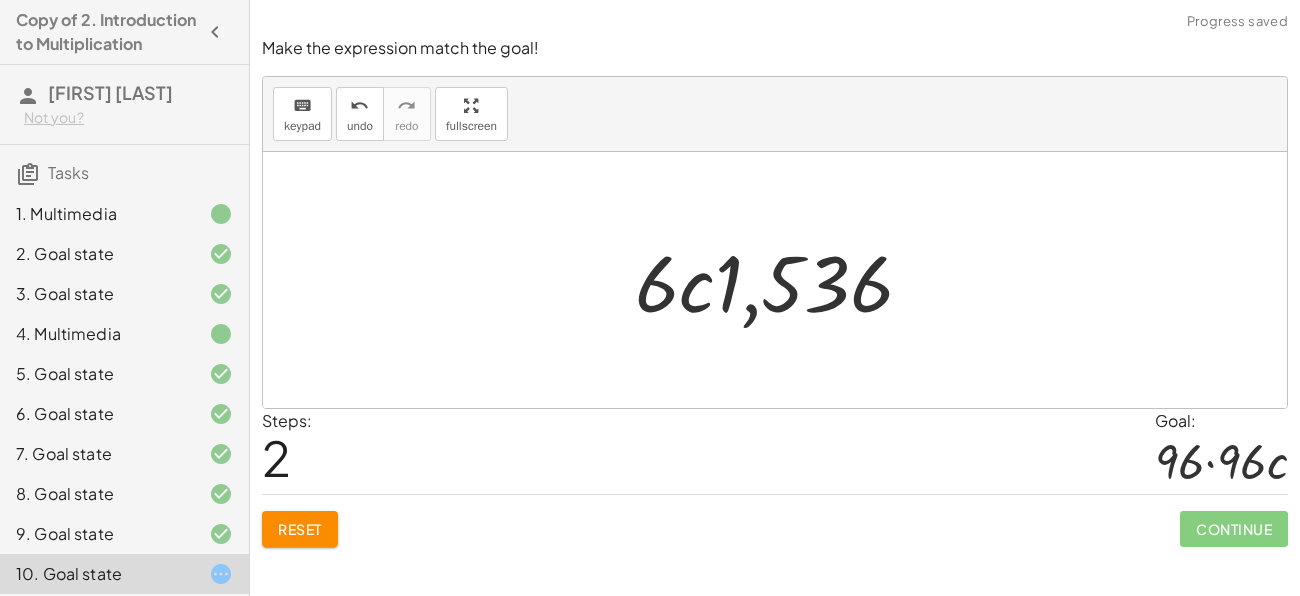 click on "Reset" 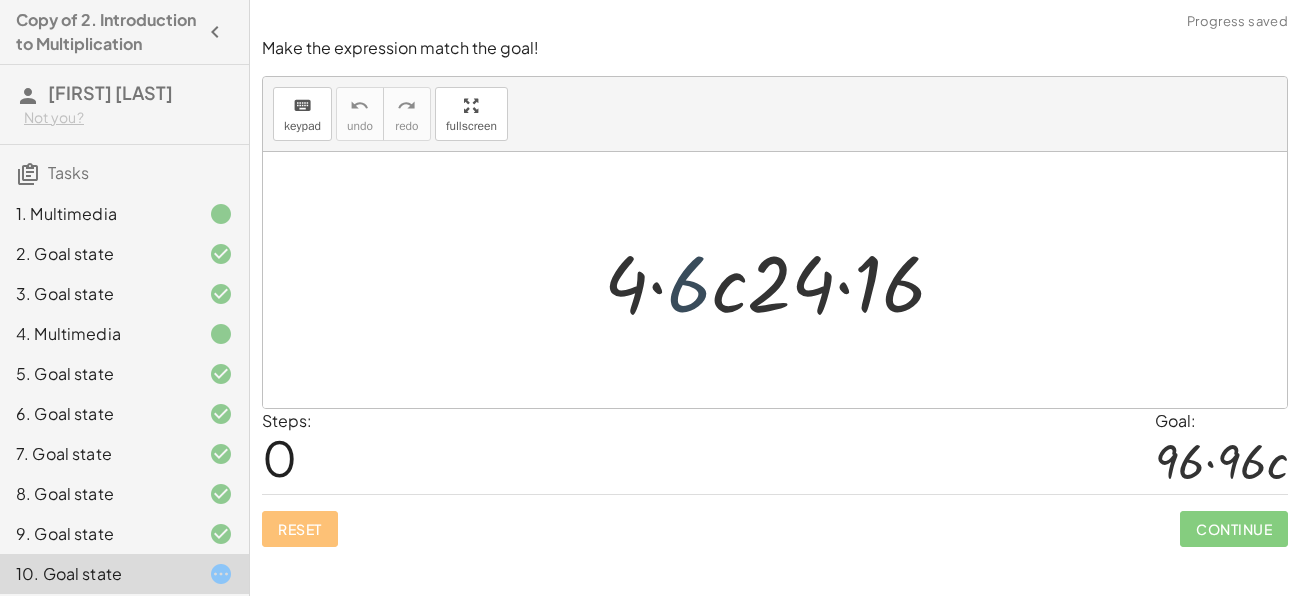 click at bounding box center (782, 280) 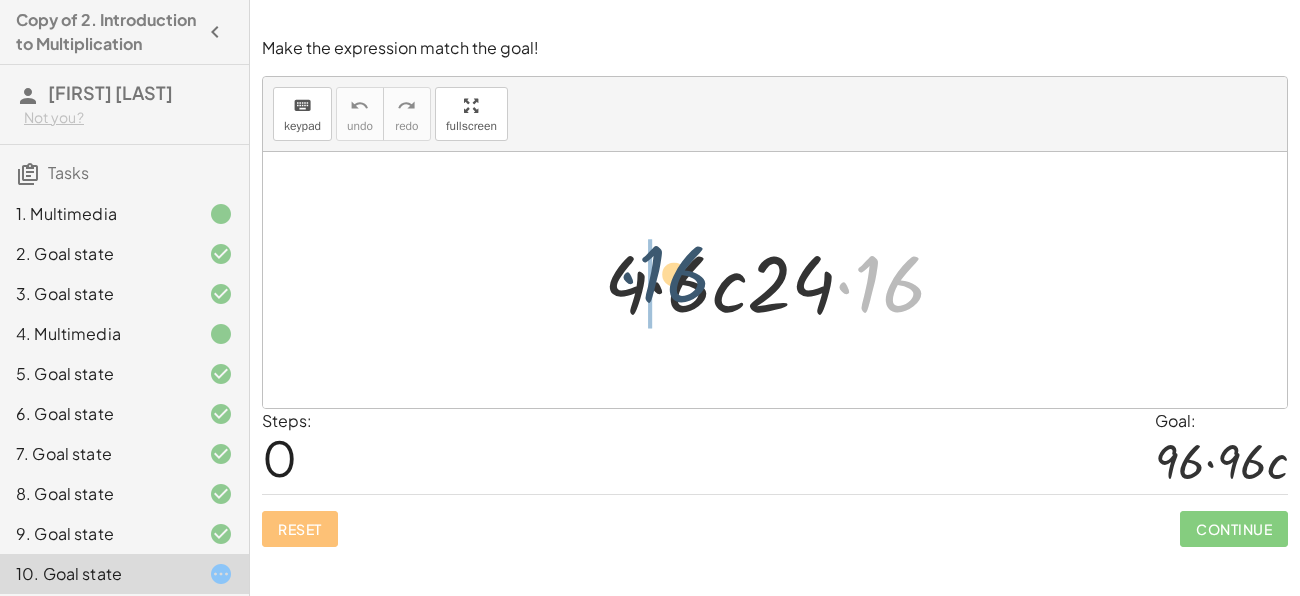 drag, startPoint x: 882, startPoint y: 296, endPoint x: 667, endPoint y: 289, distance: 215.11392 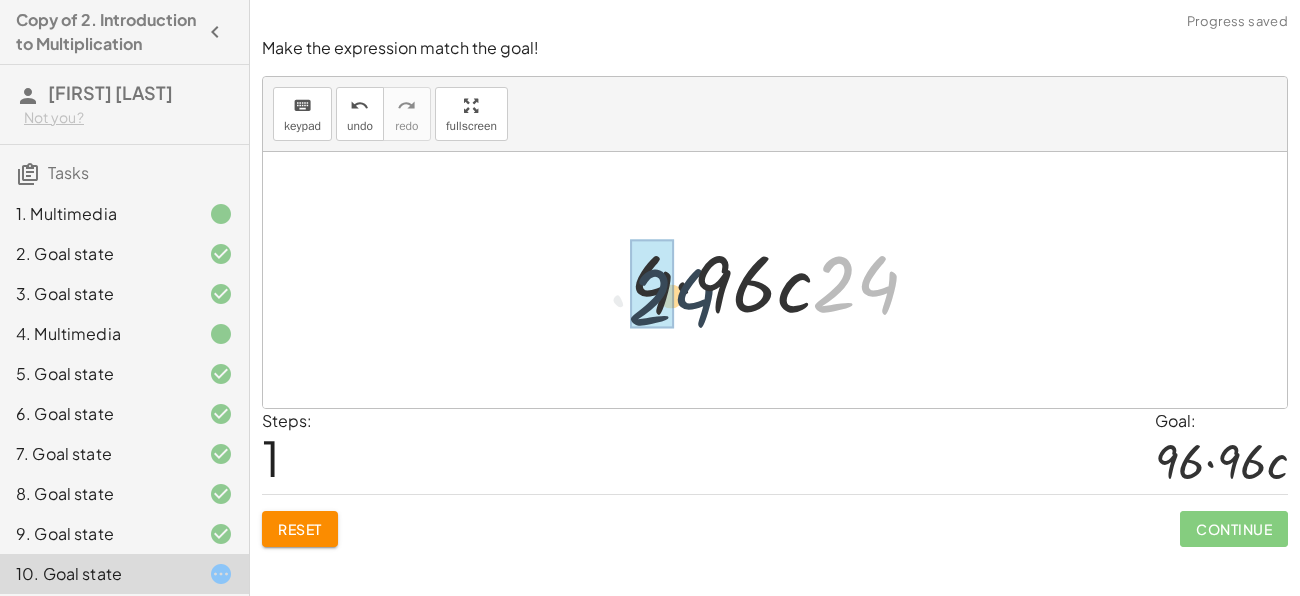 drag, startPoint x: 866, startPoint y: 276, endPoint x: 649, endPoint y: 290, distance: 217.45114 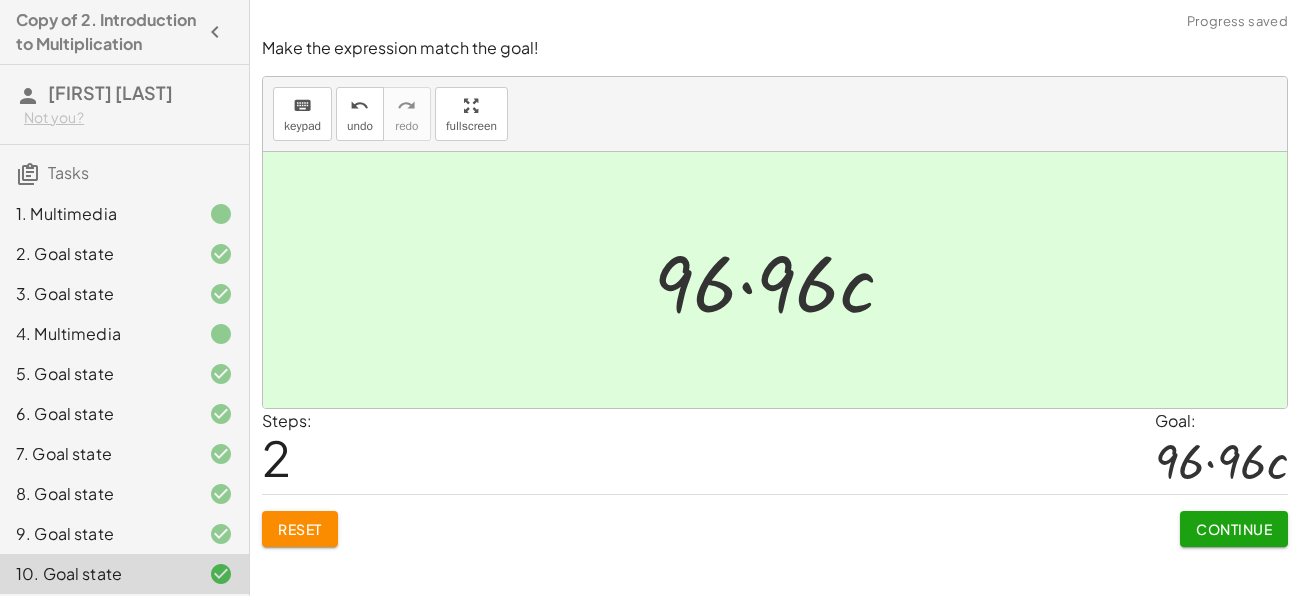 click on "Continue" 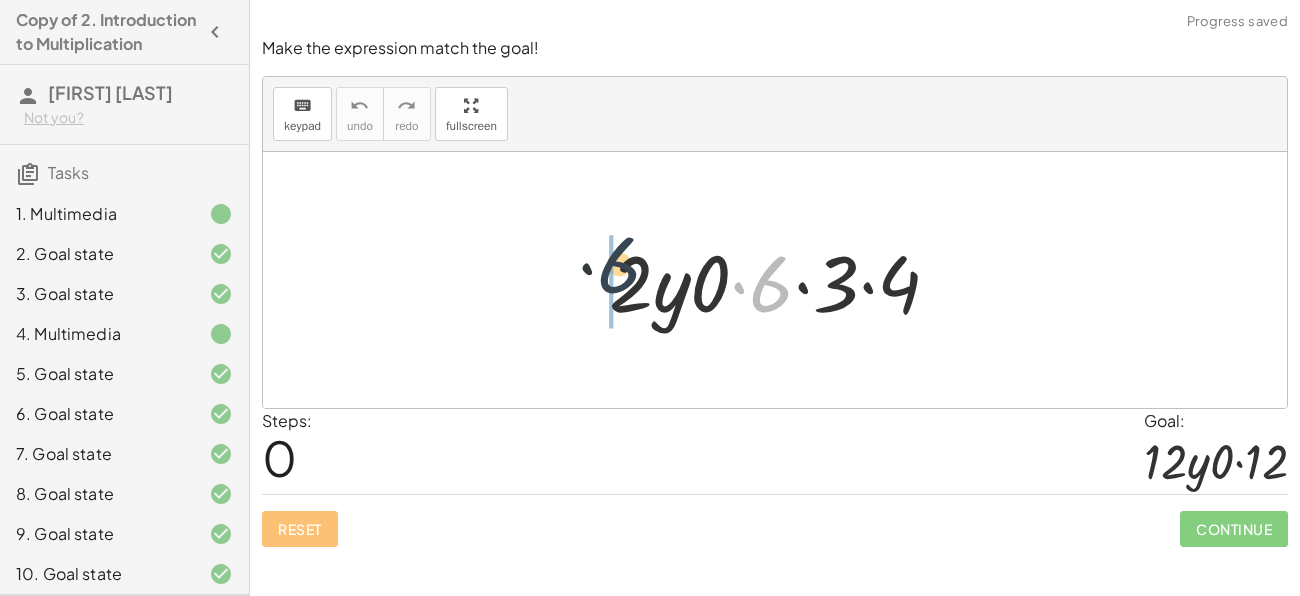 drag, startPoint x: 778, startPoint y: 286, endPoint x: 581, endPoint y: 268, distance: 197.82063 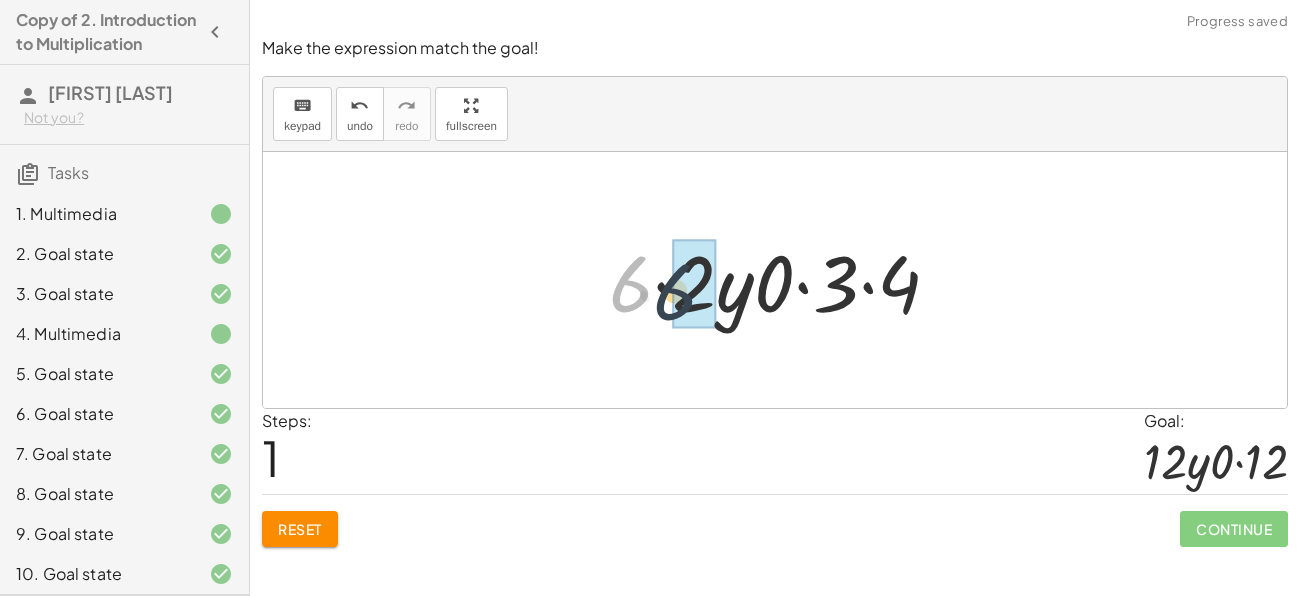 drag, startPoint x: 607, startPoint y: 274, endPoint x: 675, endPoint y: 283, distance: 68.593 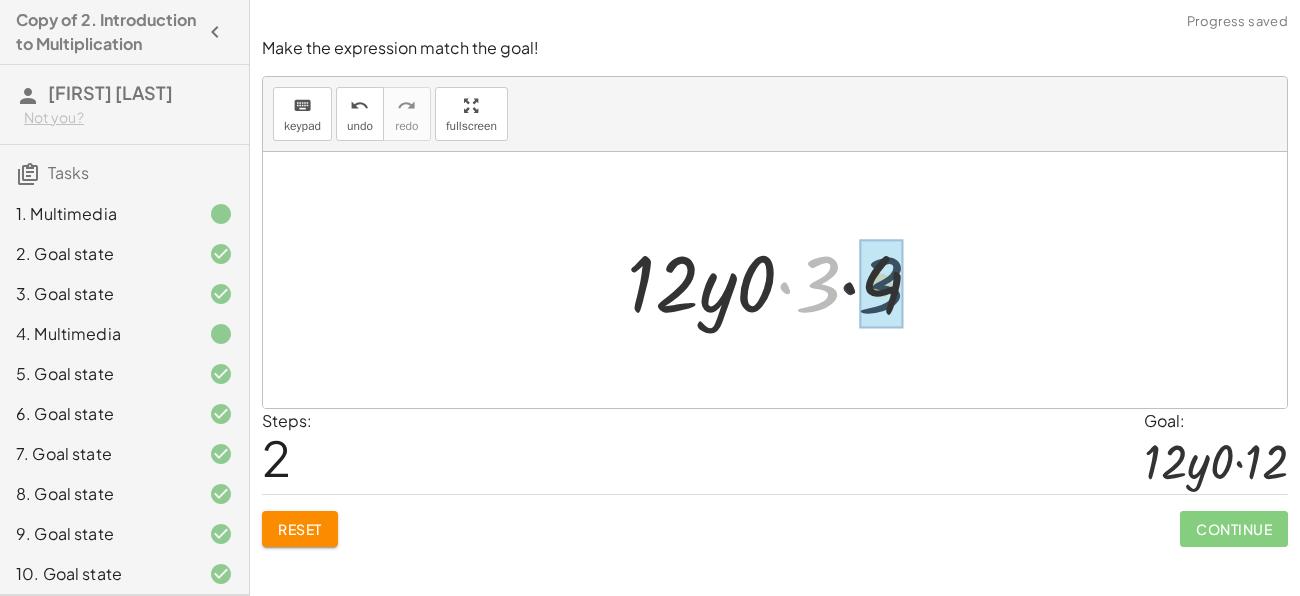drag, startPoint x: 810, startPoint y: 280, endPoint x: 880, endPoint y: 280, distance: 70 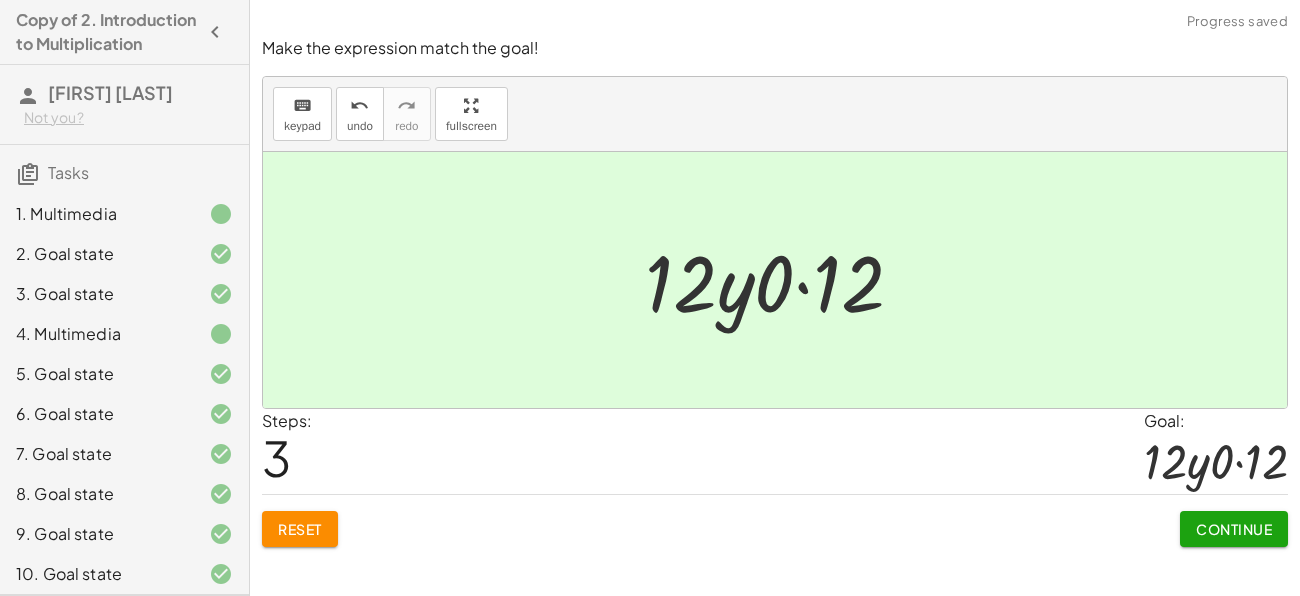 click on "Continue" 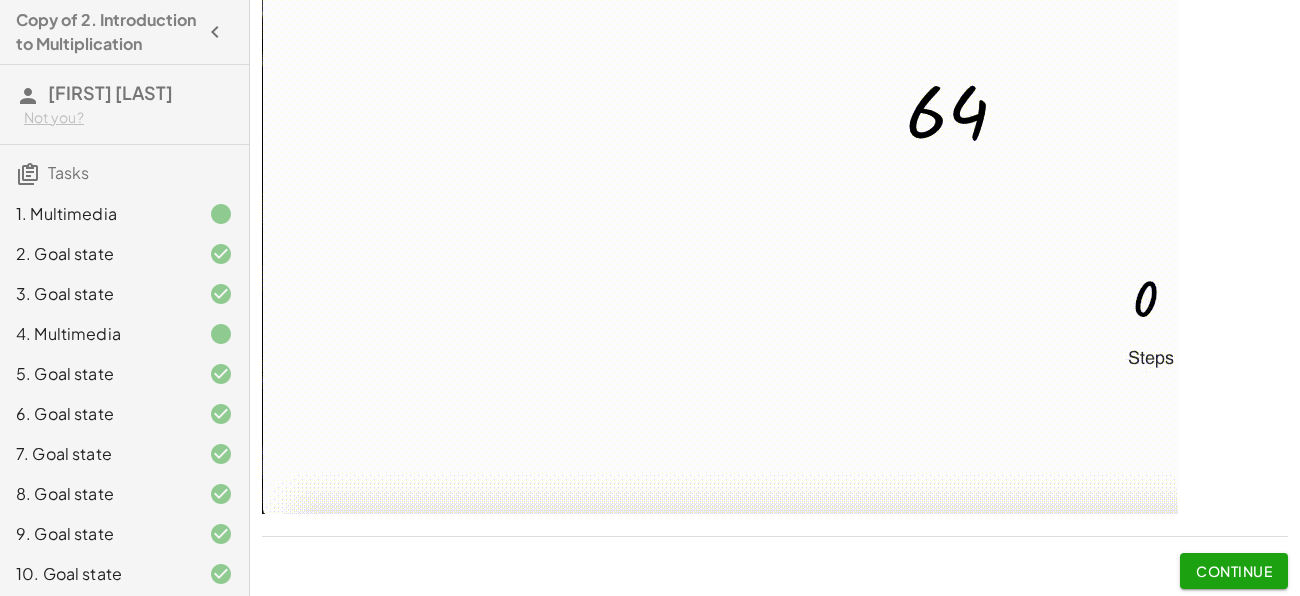 scroll, scrollTop: 250, scrollLeft: 0, axis: vertical 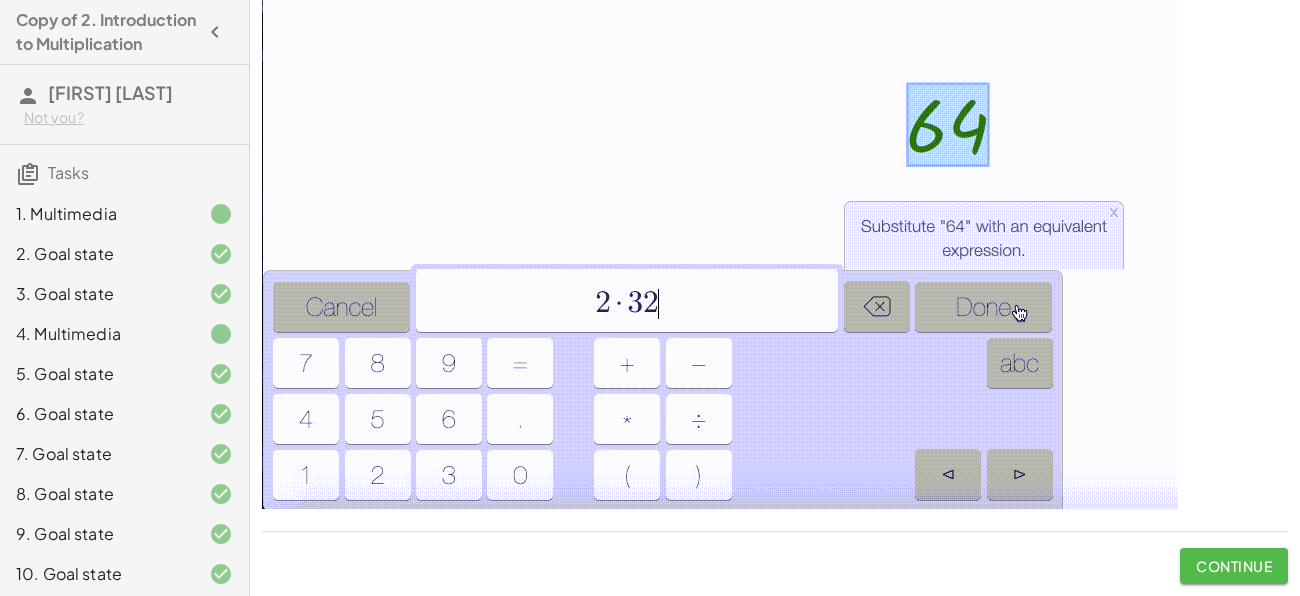 click on "Continue" 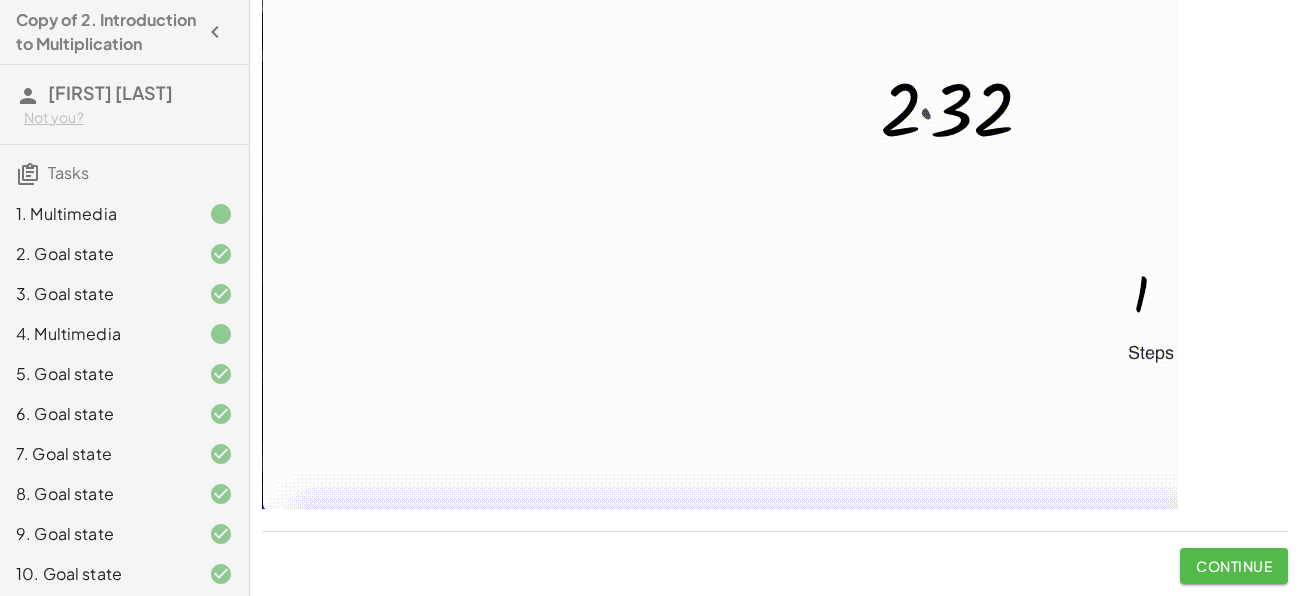 scroll, scrollTop: 0, scrollLeft: 0, axis: both 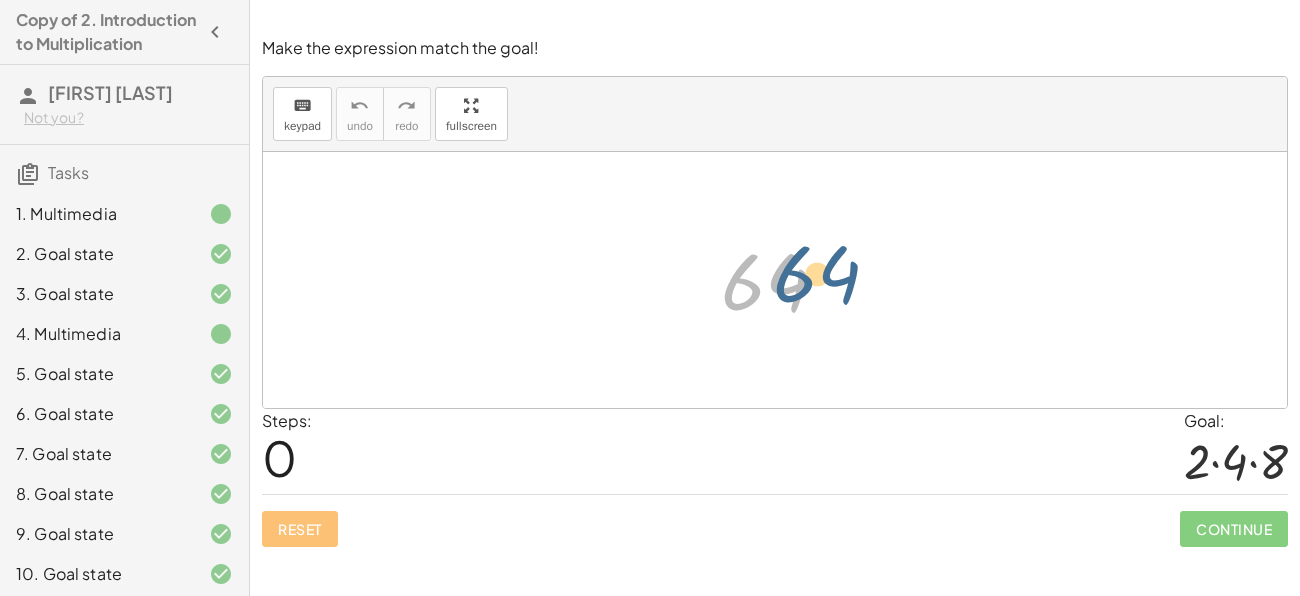 drag, startPoint x: 746, startPoint y: 288, endPoint x: 798, endPoint y: 281, distance: 52.46904 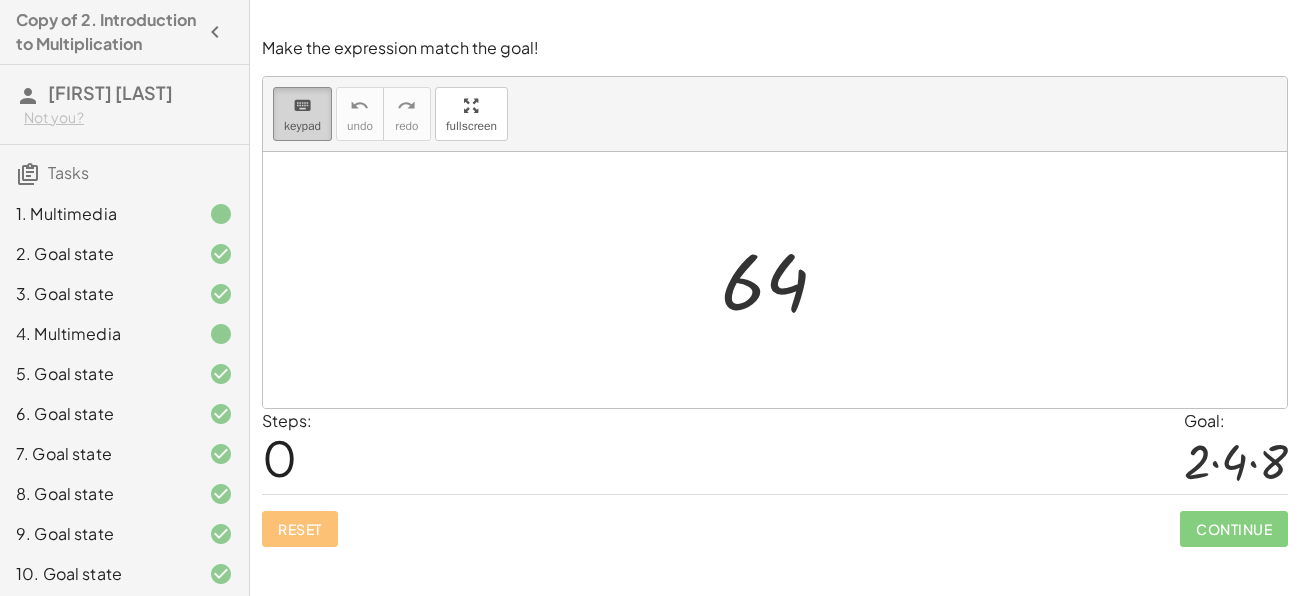 click on "keyboard" at bounding box center (302, 106) 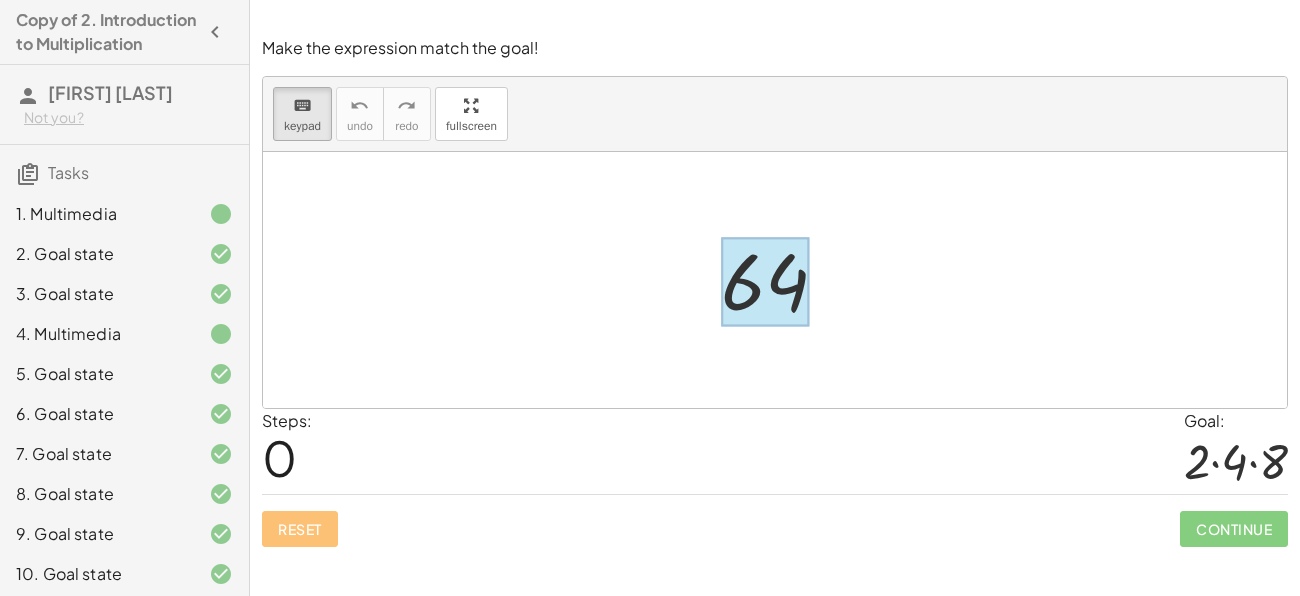 click at bounding box center [765, 282] 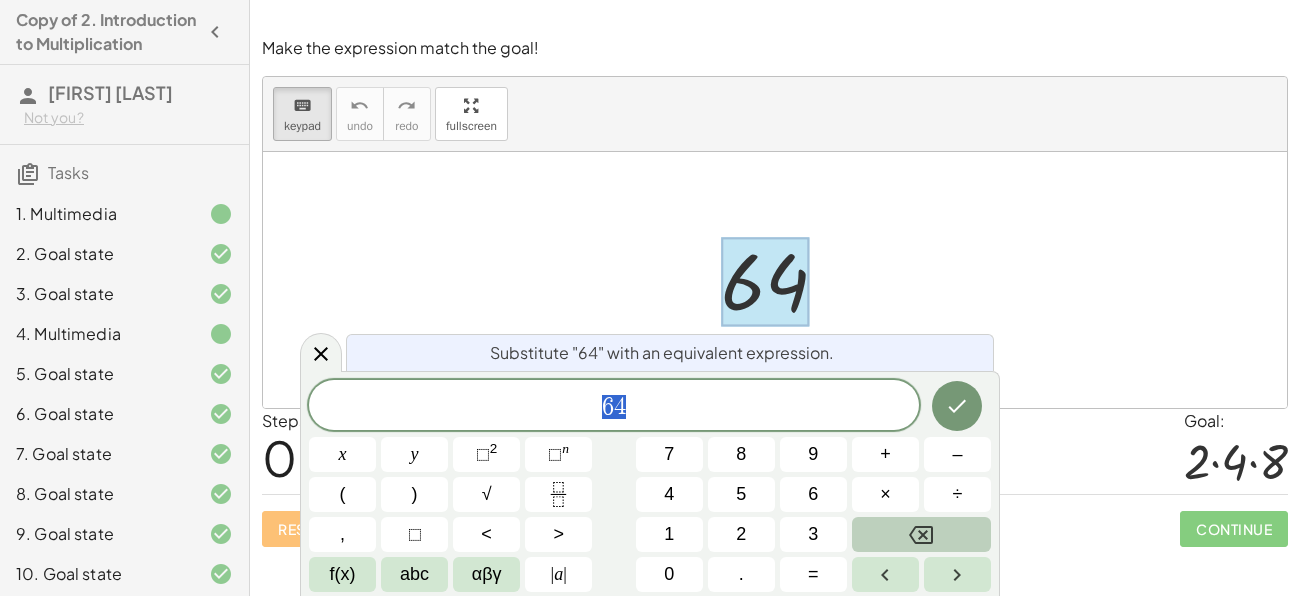 click at bounding box center (921, 534) 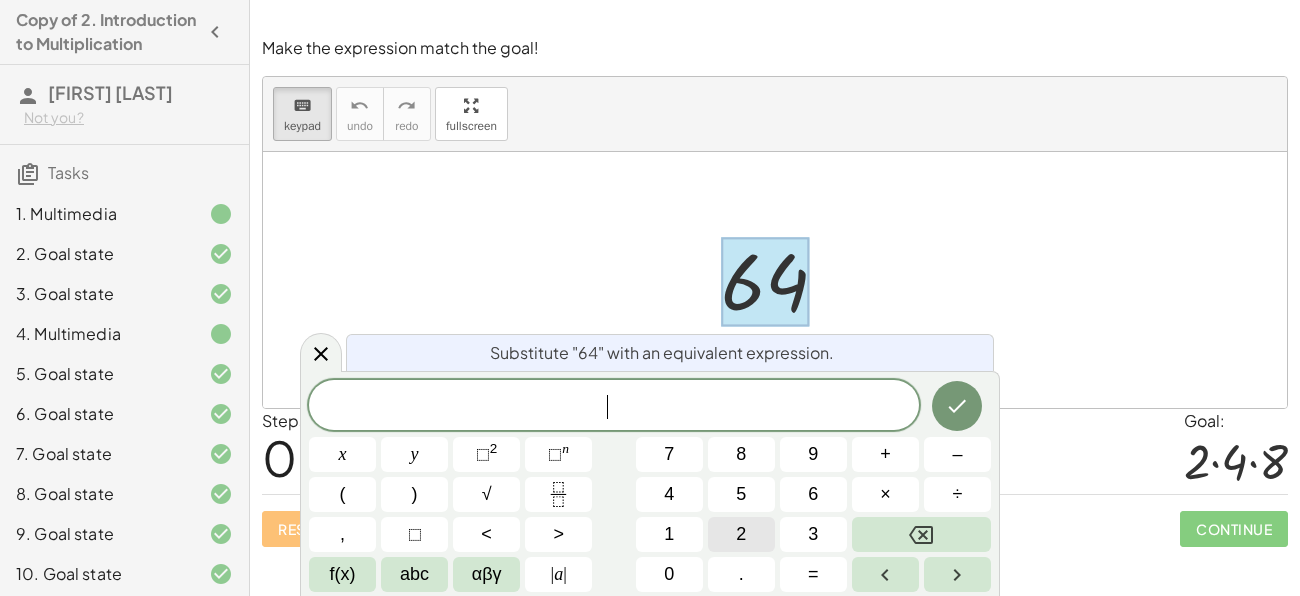 click on "2" at bounding box center [741, 534] 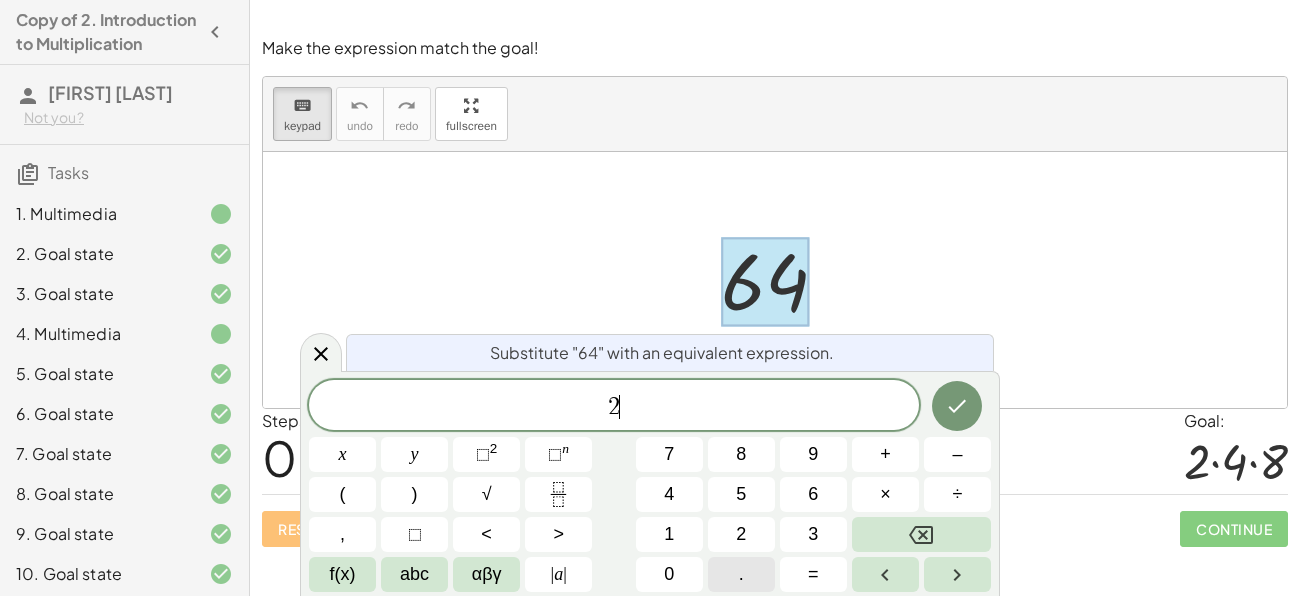 click on "." at bounding box center [741, 574] 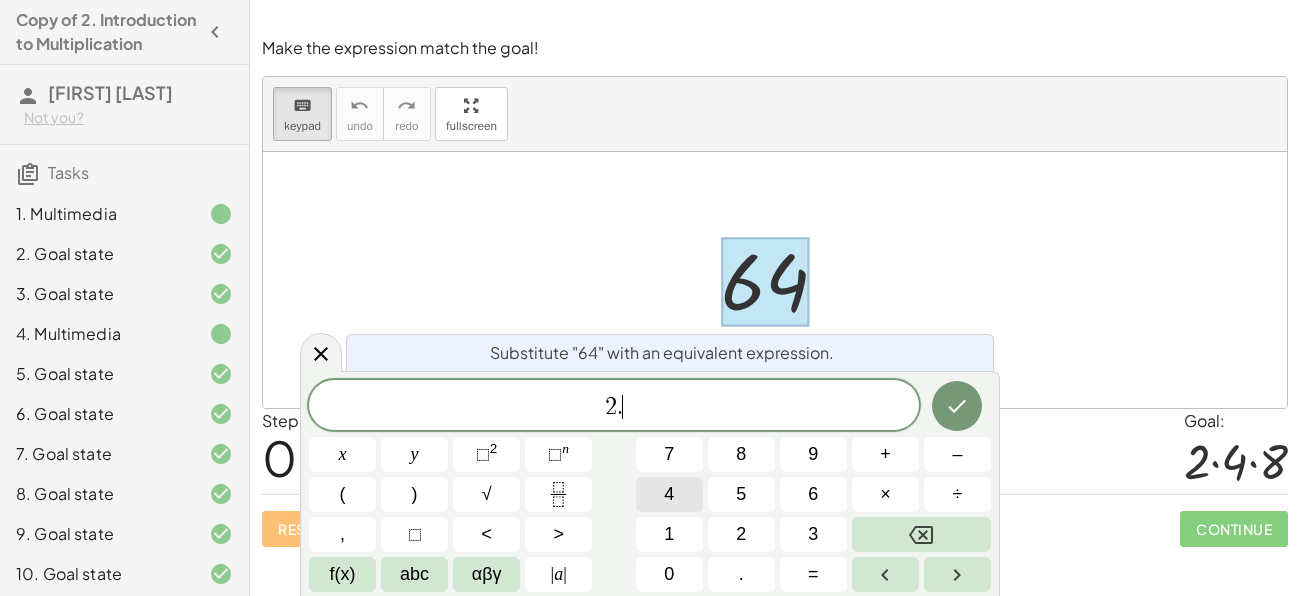 click on "4" at bounding box center (669, 494) 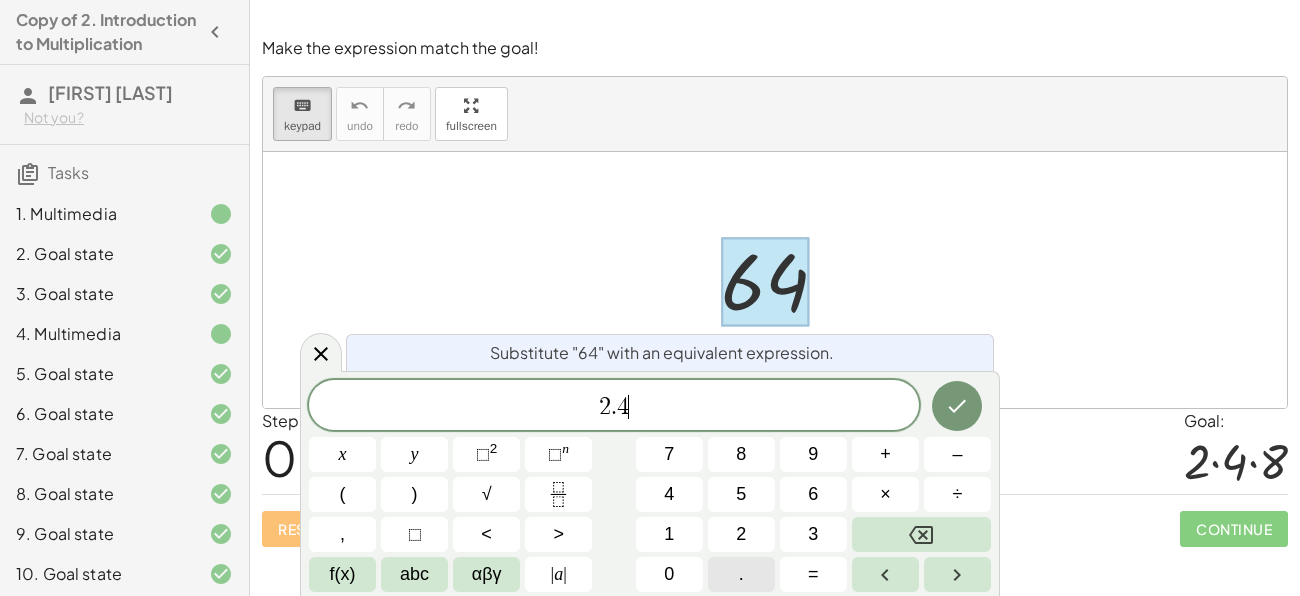 click on "." at bounding box center (741, 574) 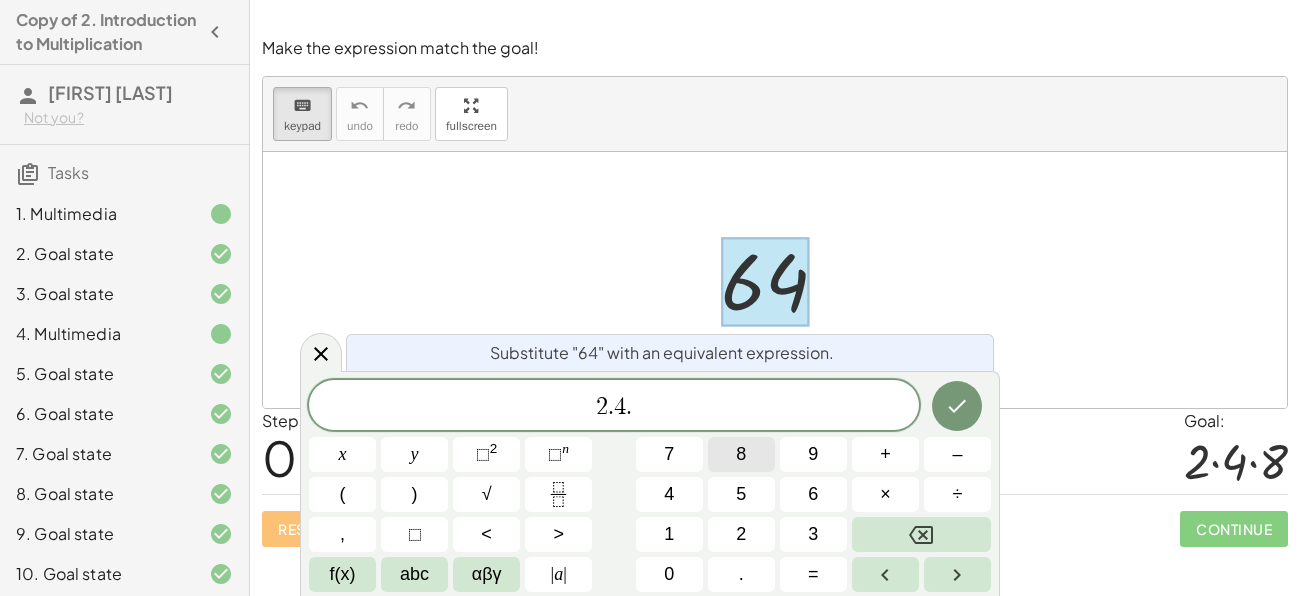 click on "8" at bounding box center (741, 454) 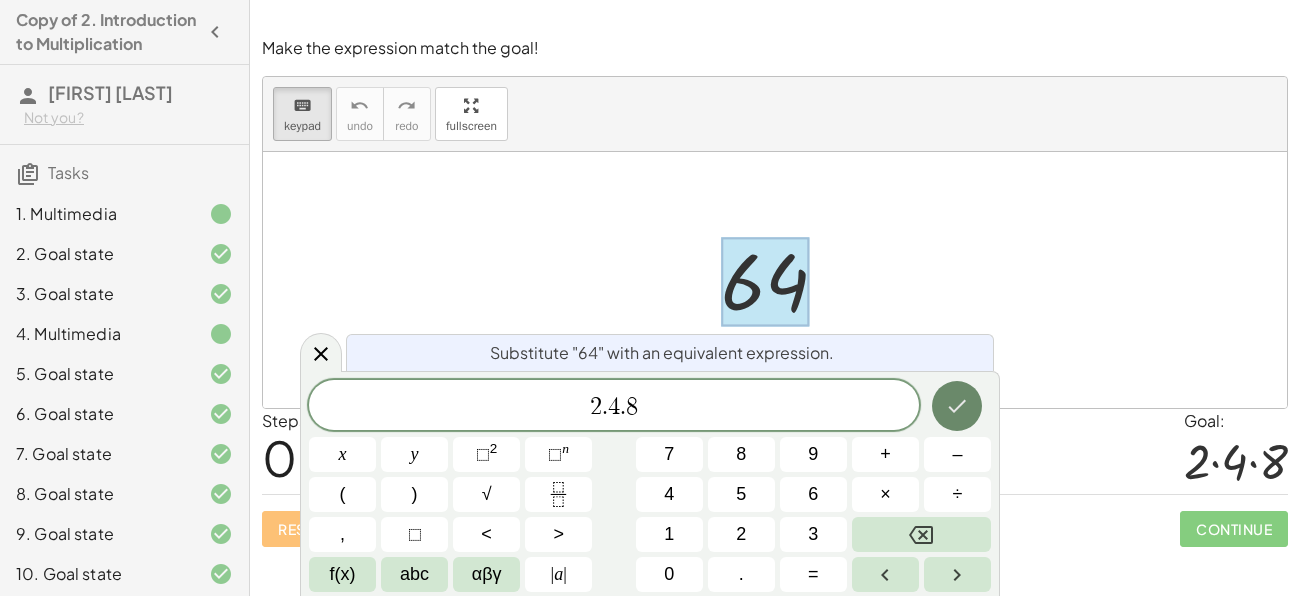 click 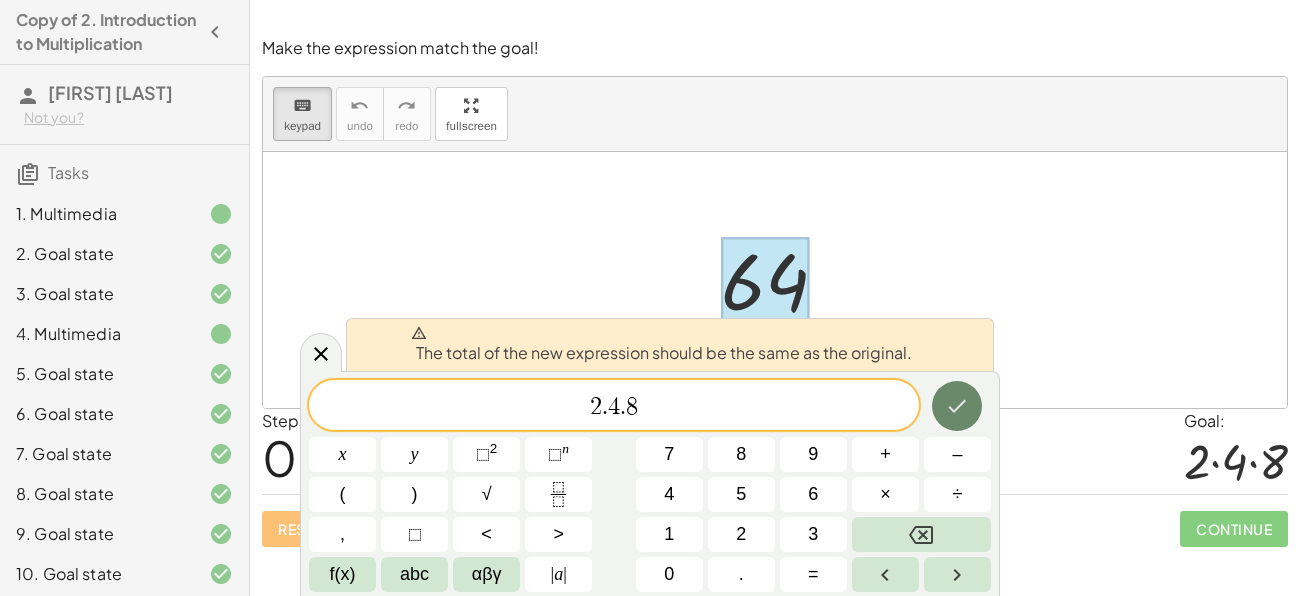 click 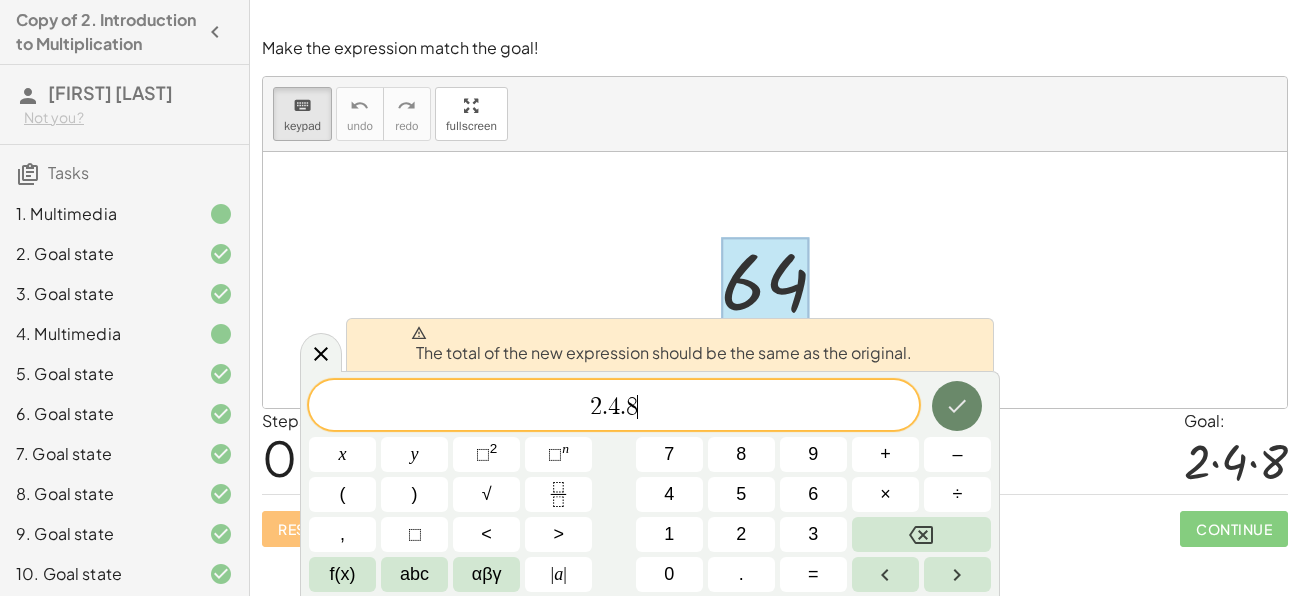 click 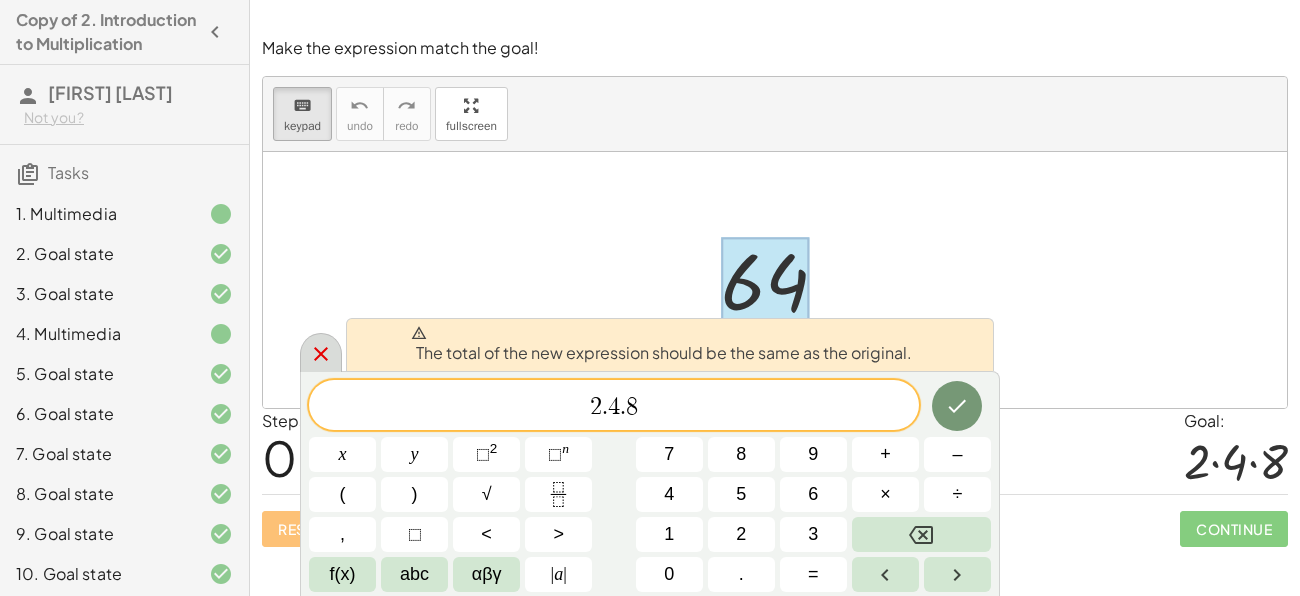 click at bounding box center (321, 352) 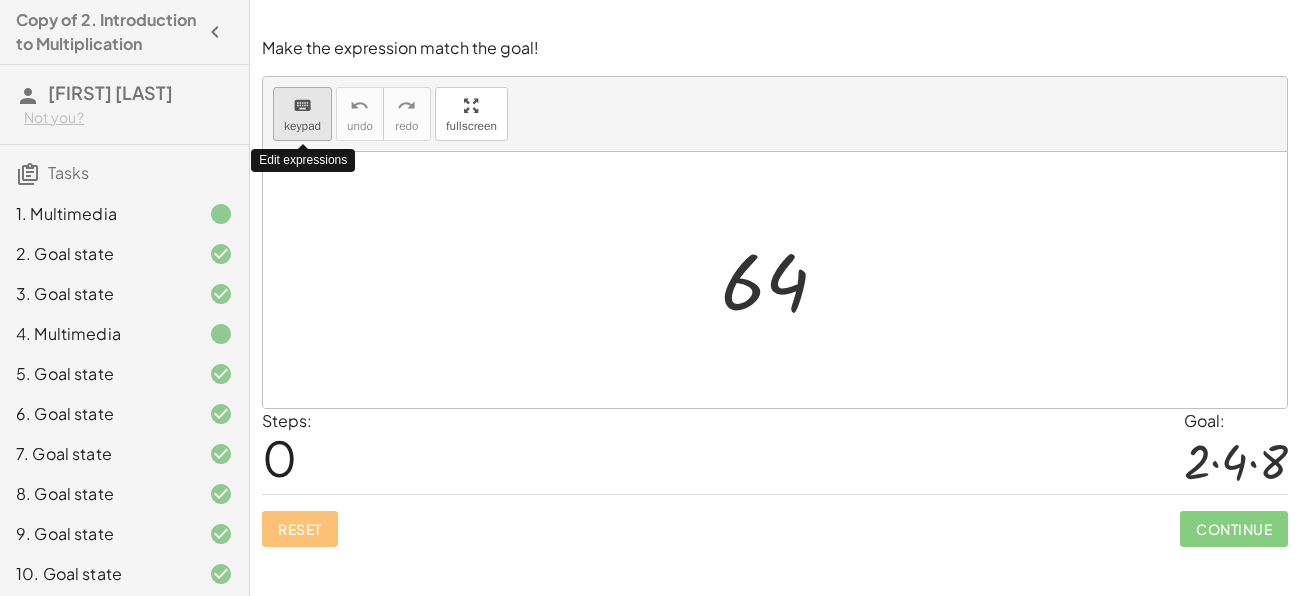click on "keyboard keypad" at bounding box center [302, 114] 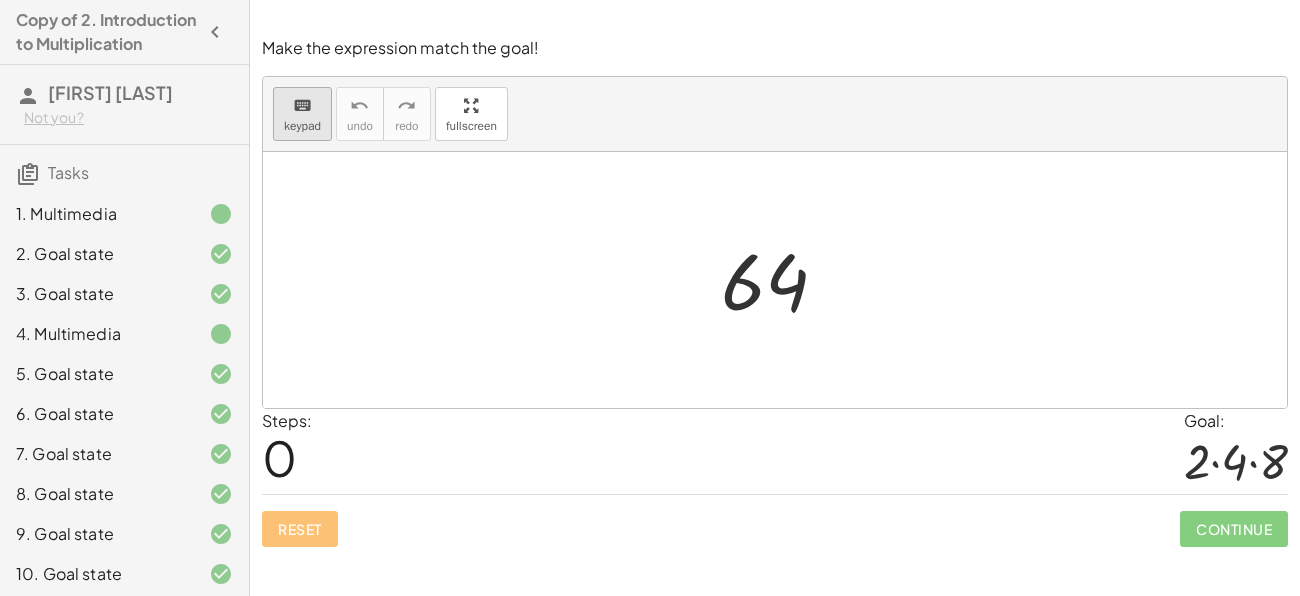 click on "keyboard keypad" at bounding box center [302, 114] 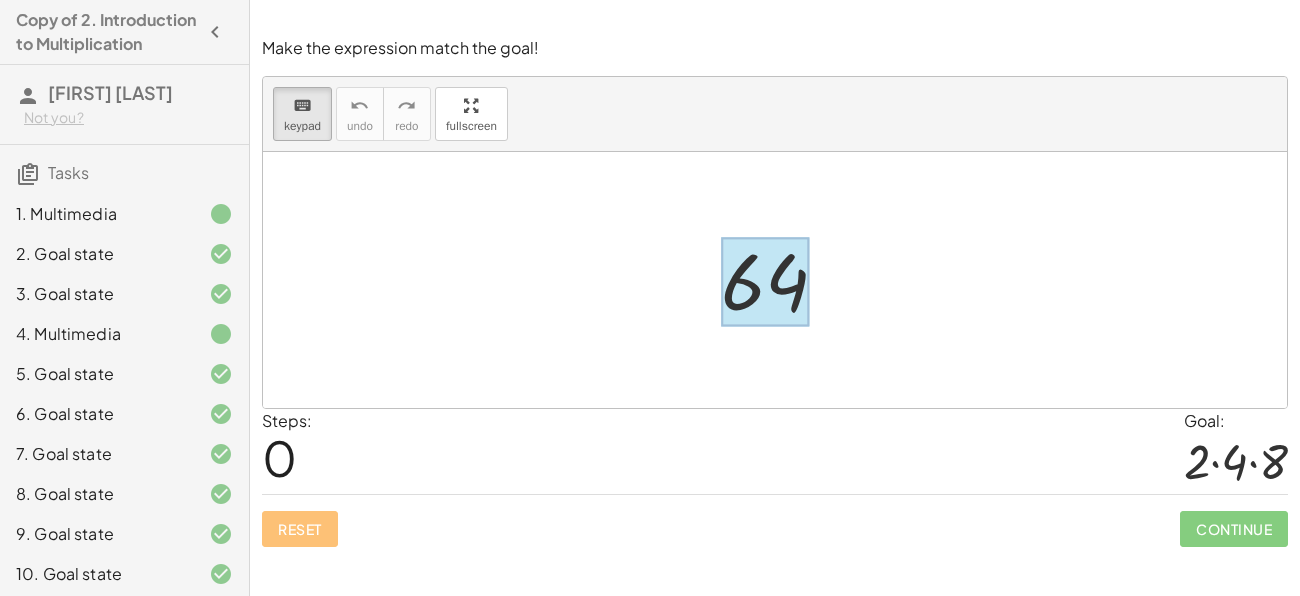 click at bounding box center [765, 282] 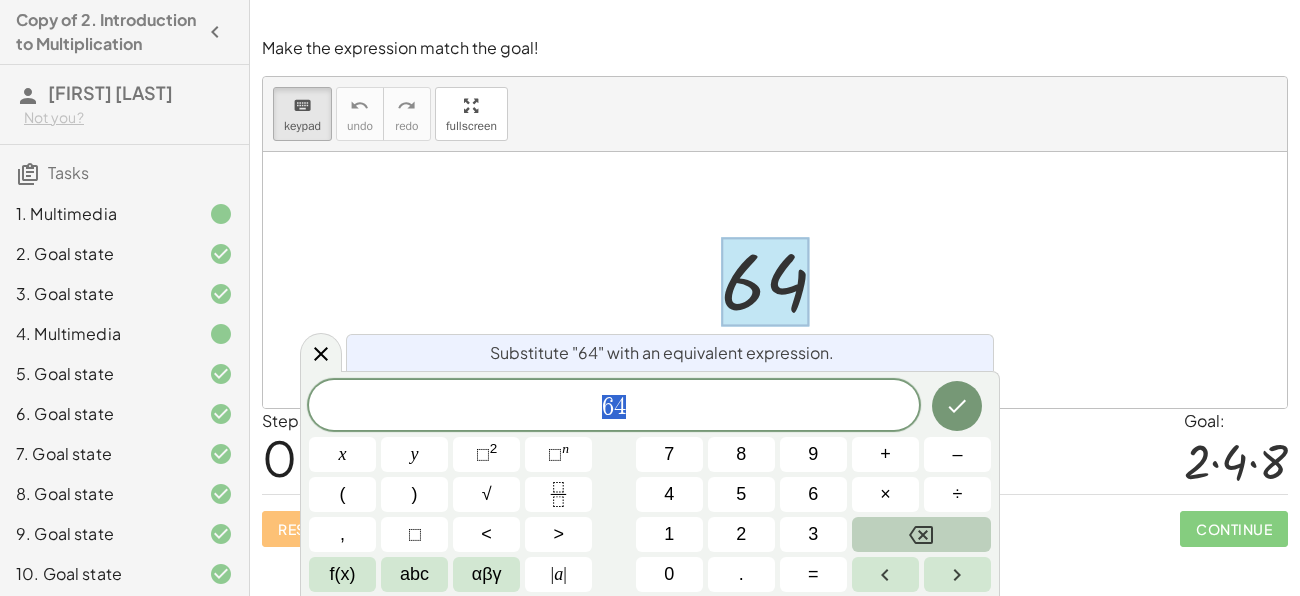 click 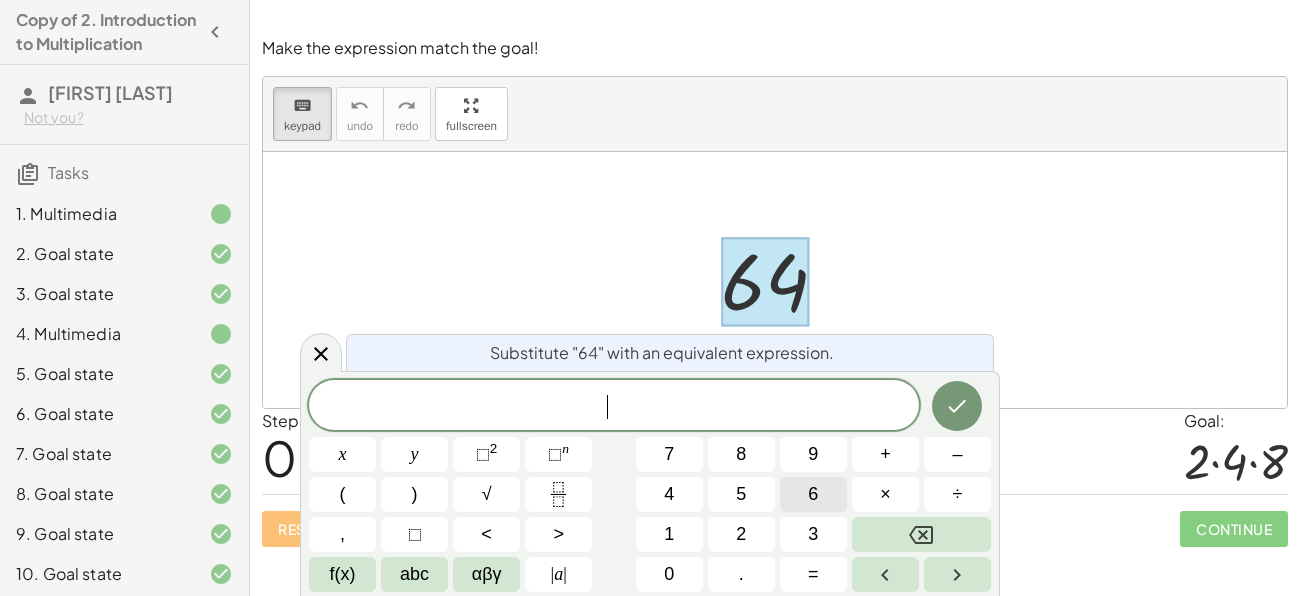 click on "6" at bounding box center [813, 494] 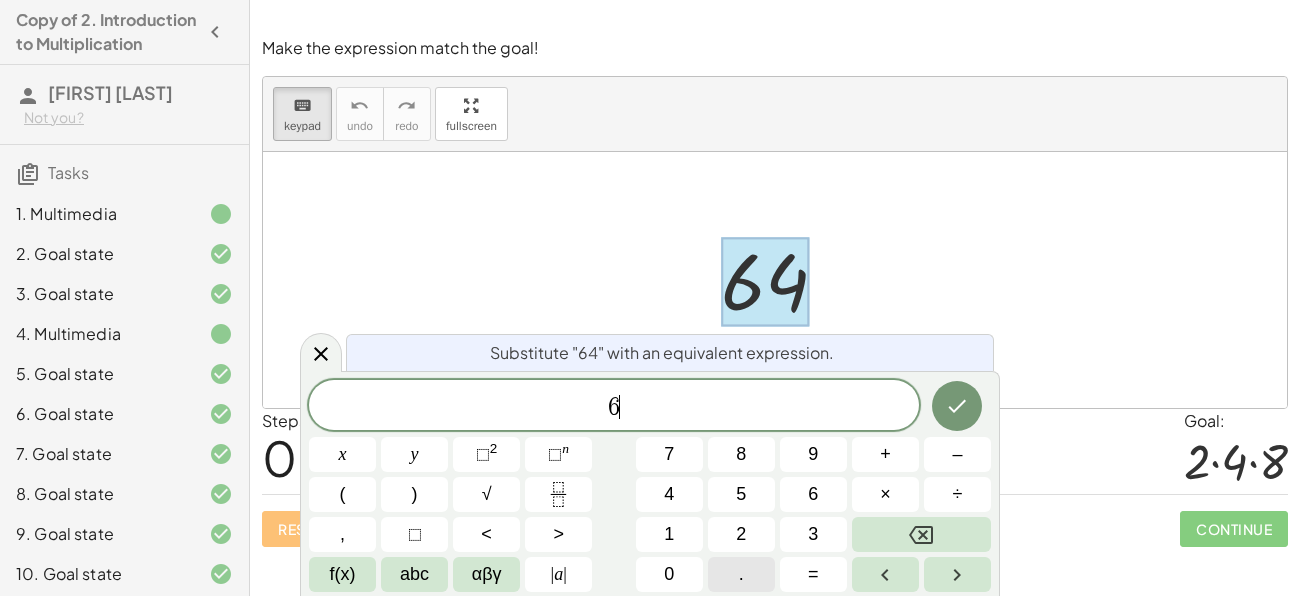 click on "." at bounding box center [741, 574] 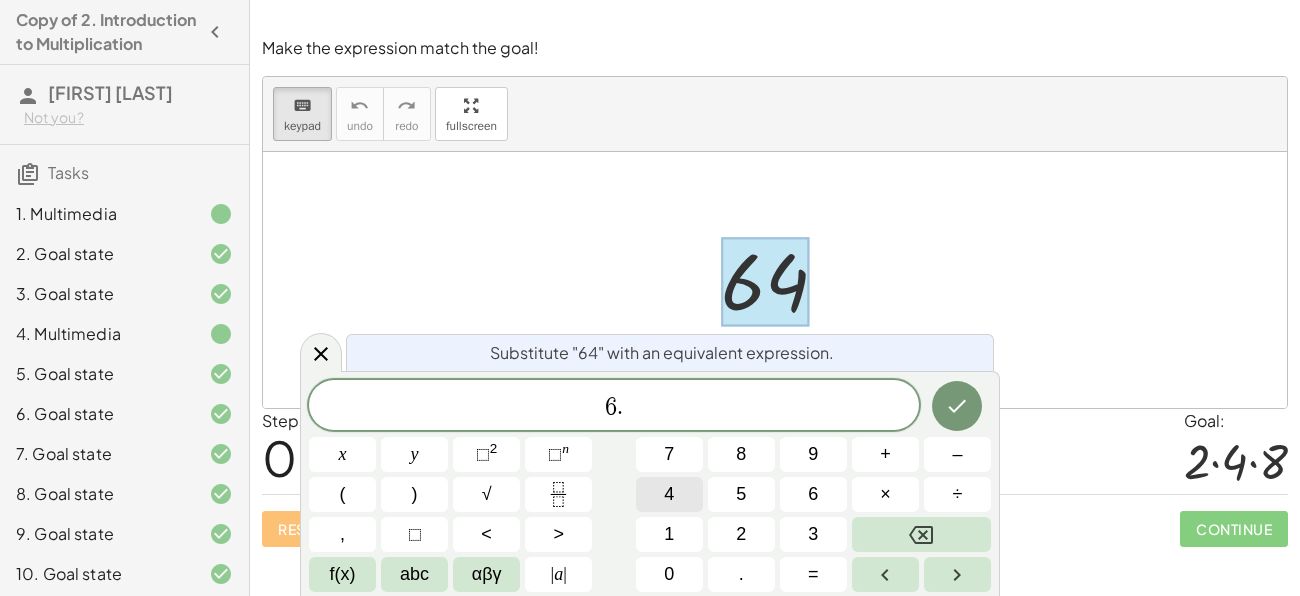click on "4" at bounding box center [669, 494] 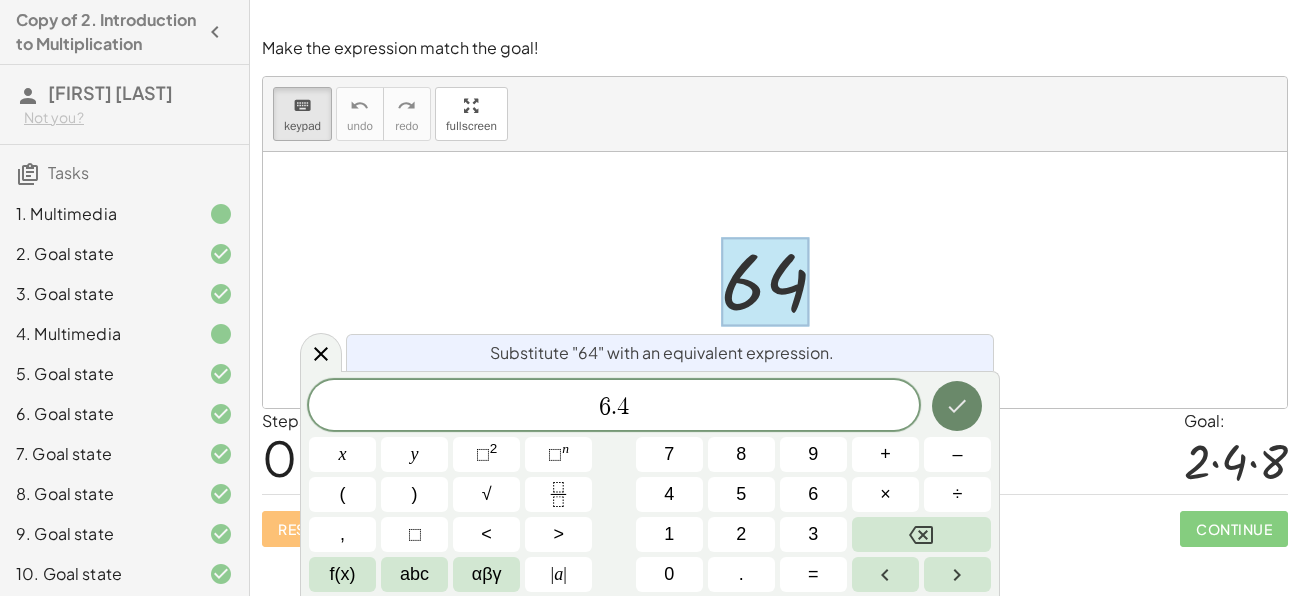 click 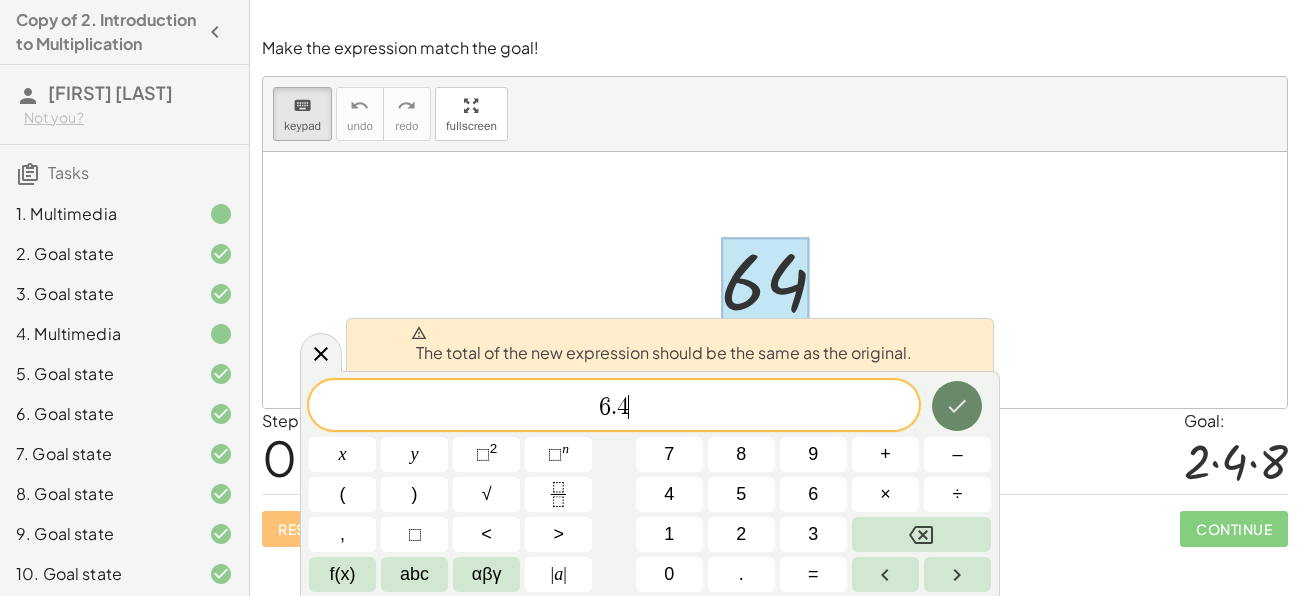 click 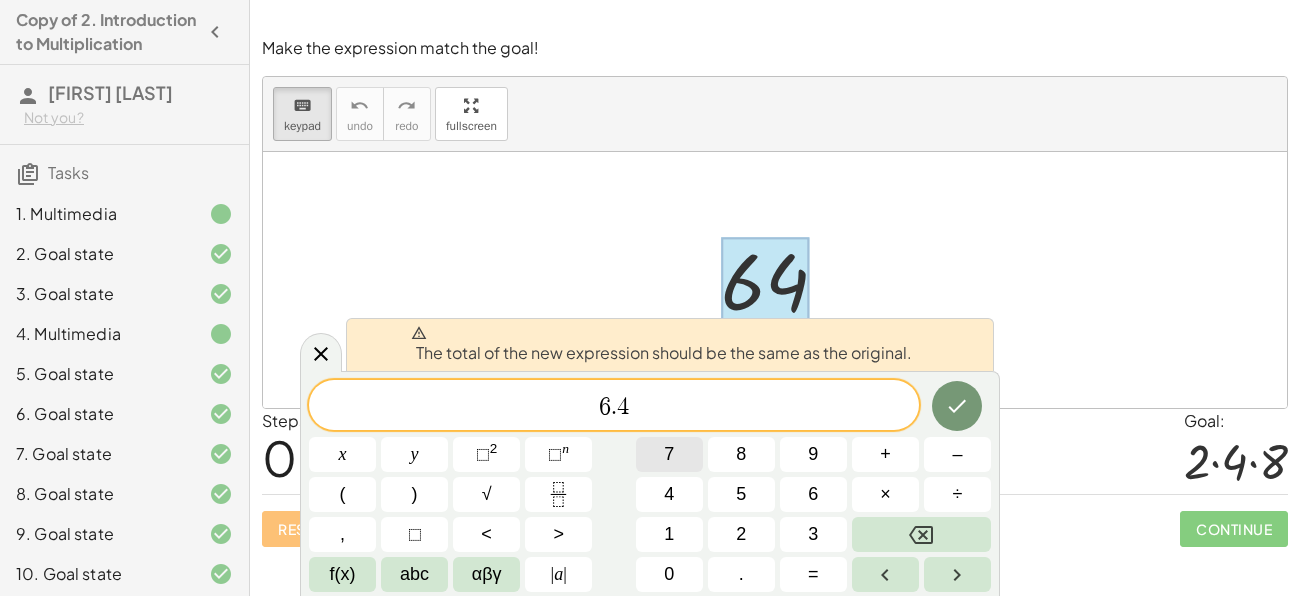 click on "7" at bounding box center (669, 454) 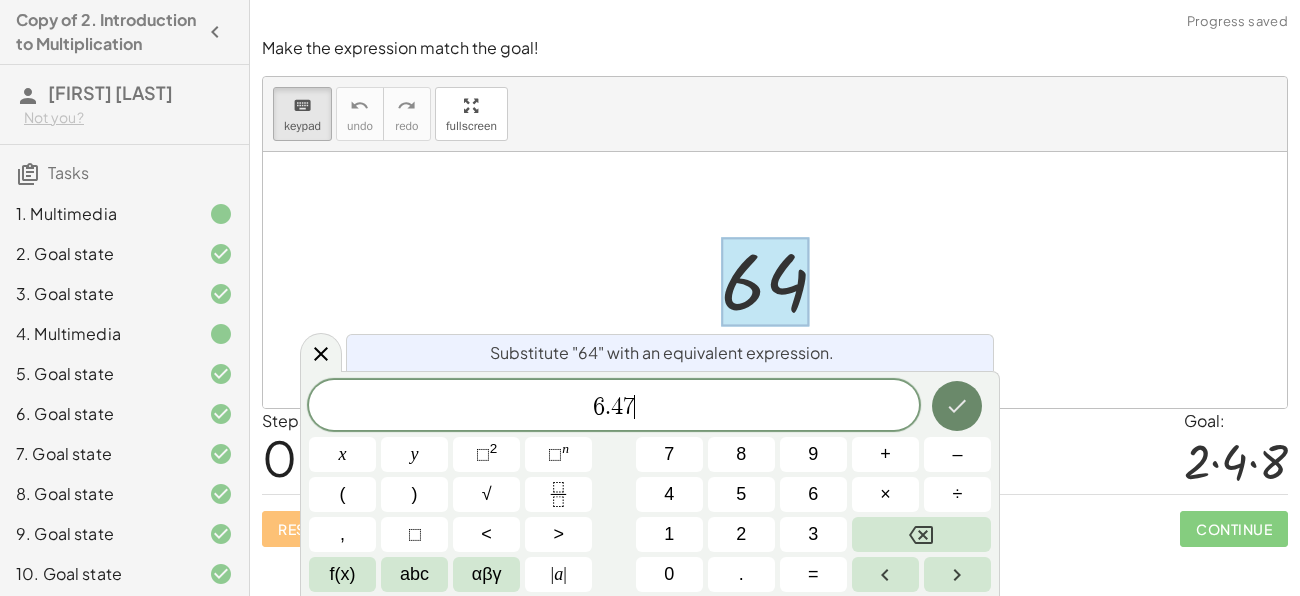 click 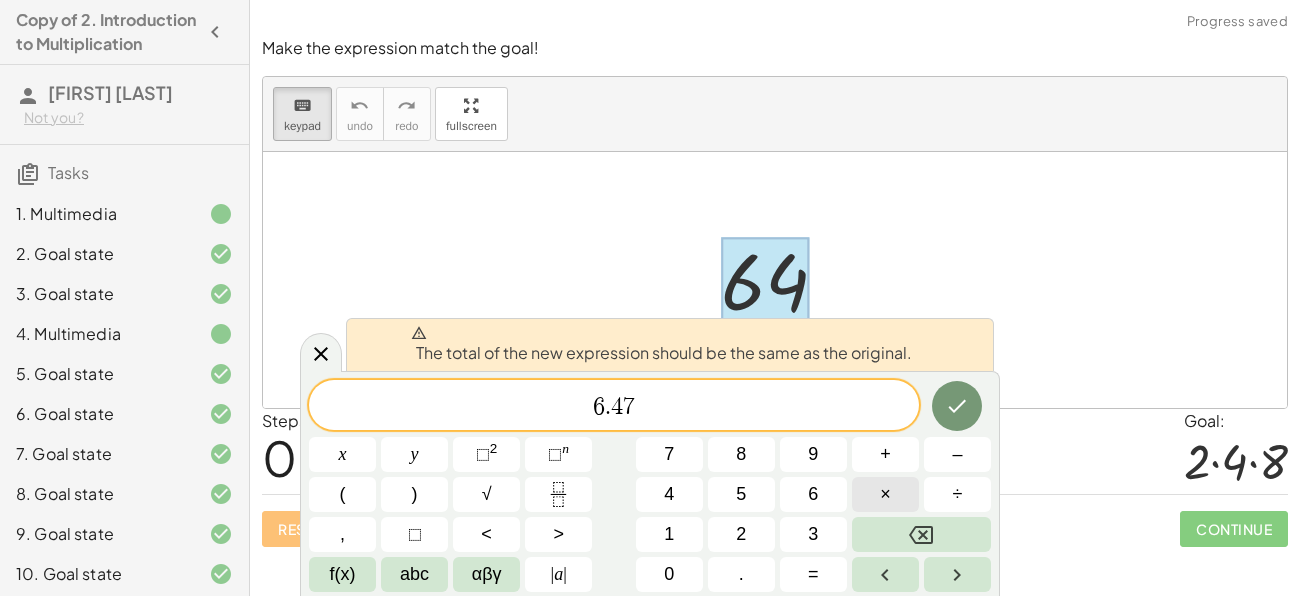 click on "×" at bounding box center [885, 494] 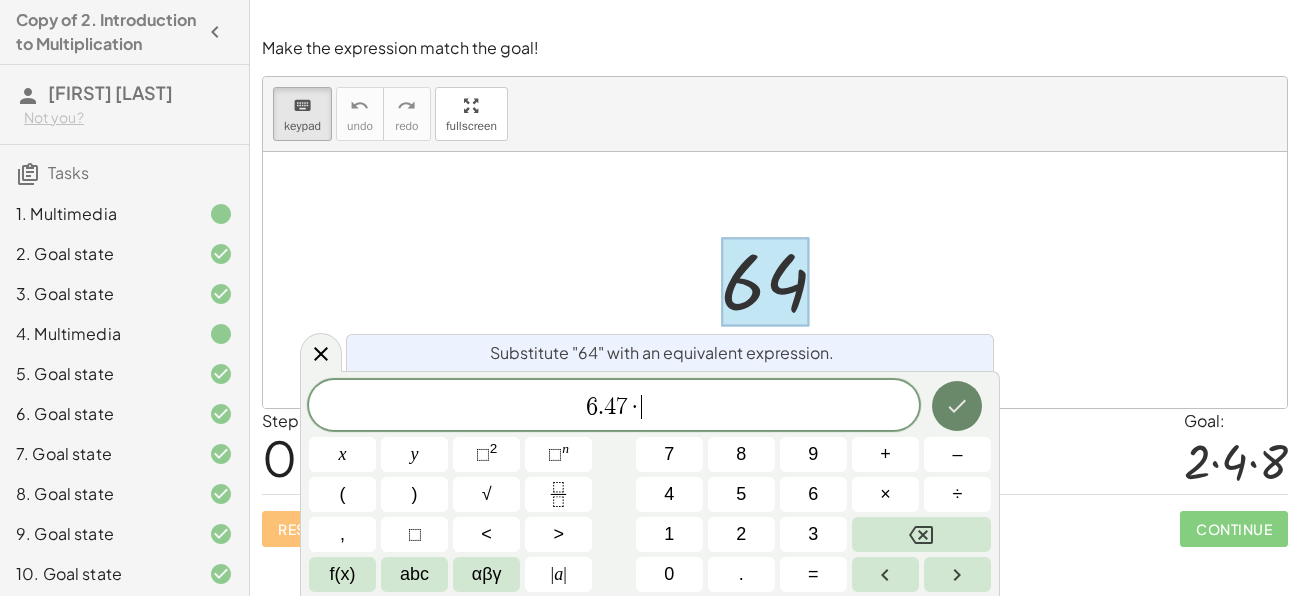 click 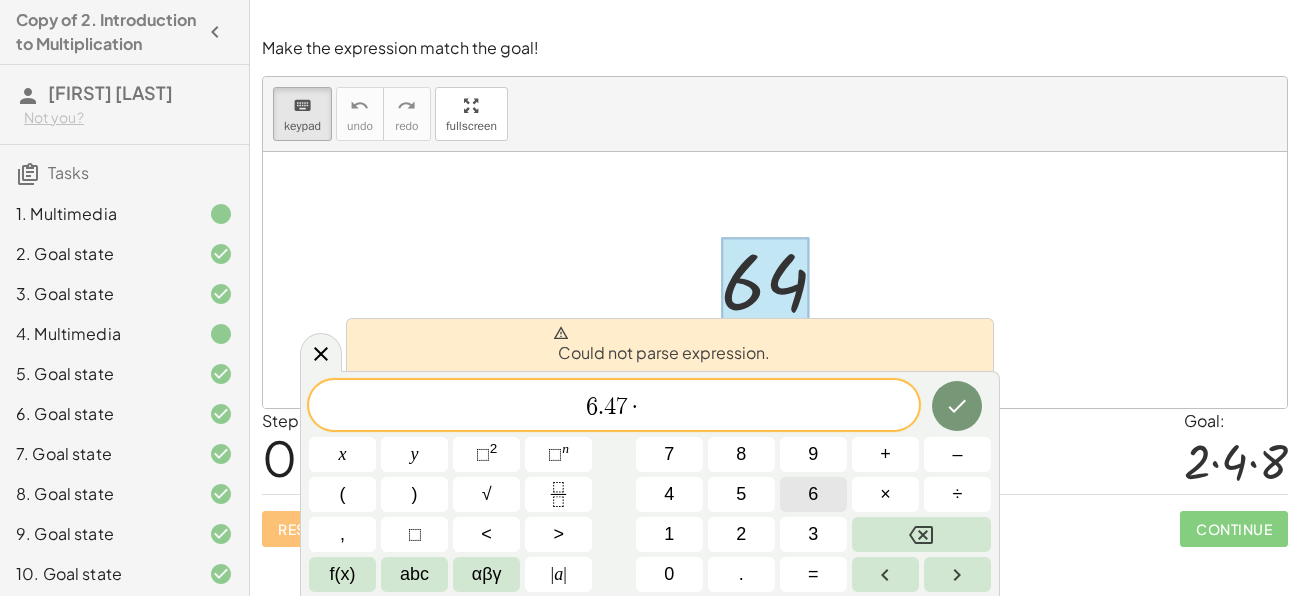 click on "6" at bounding box center (813, 494) 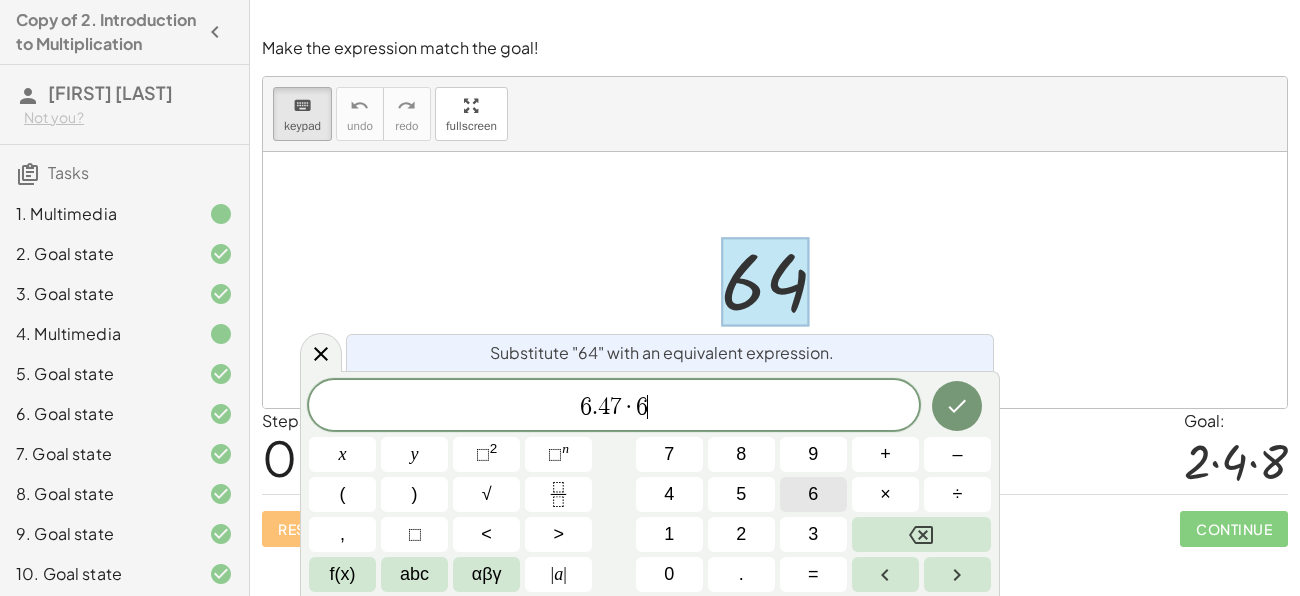click on "6" at bounding box center (813, 494) 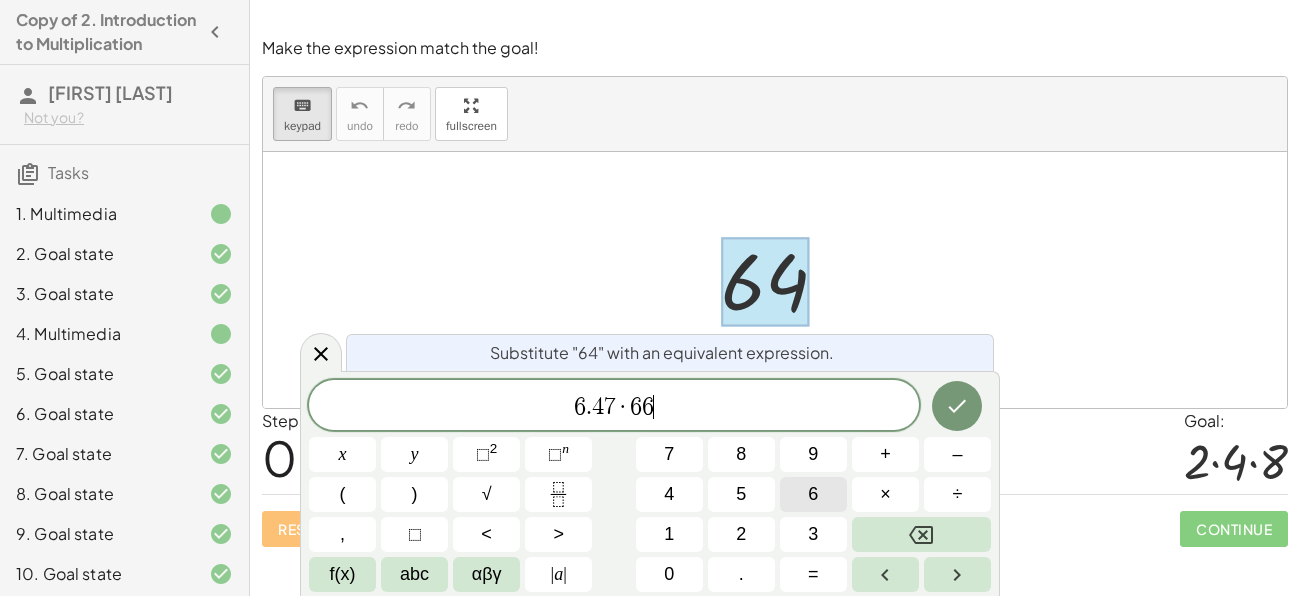 click on "6" at bounding box center (813, 494) 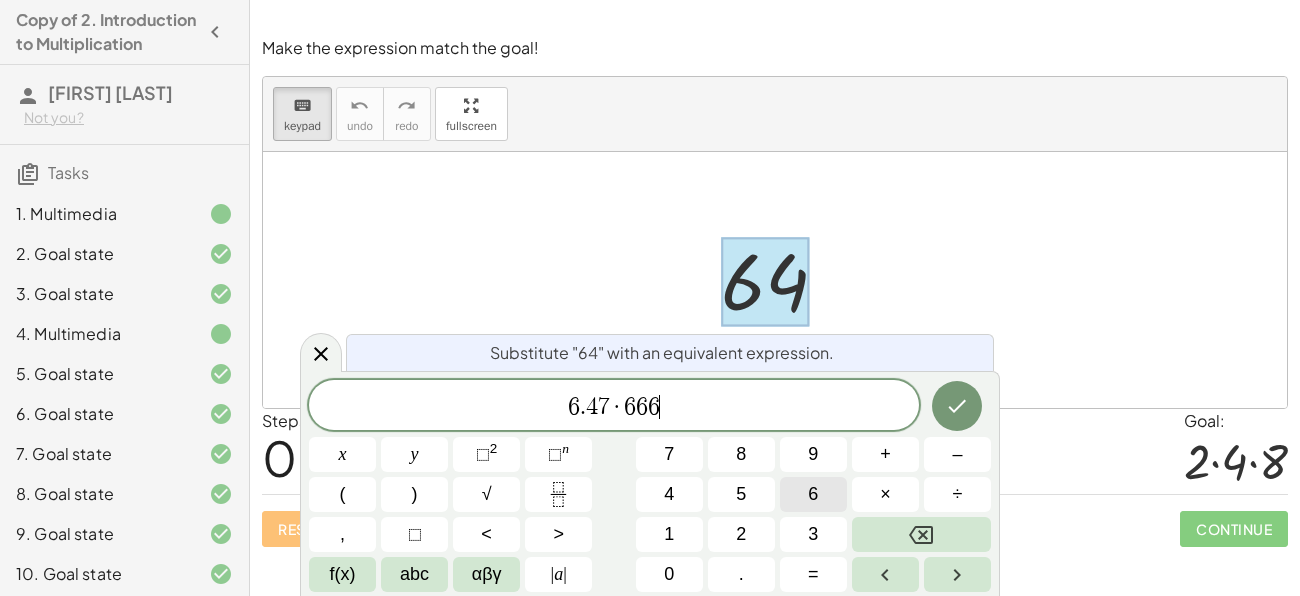 click on "6" at bounding box center [813, 494] 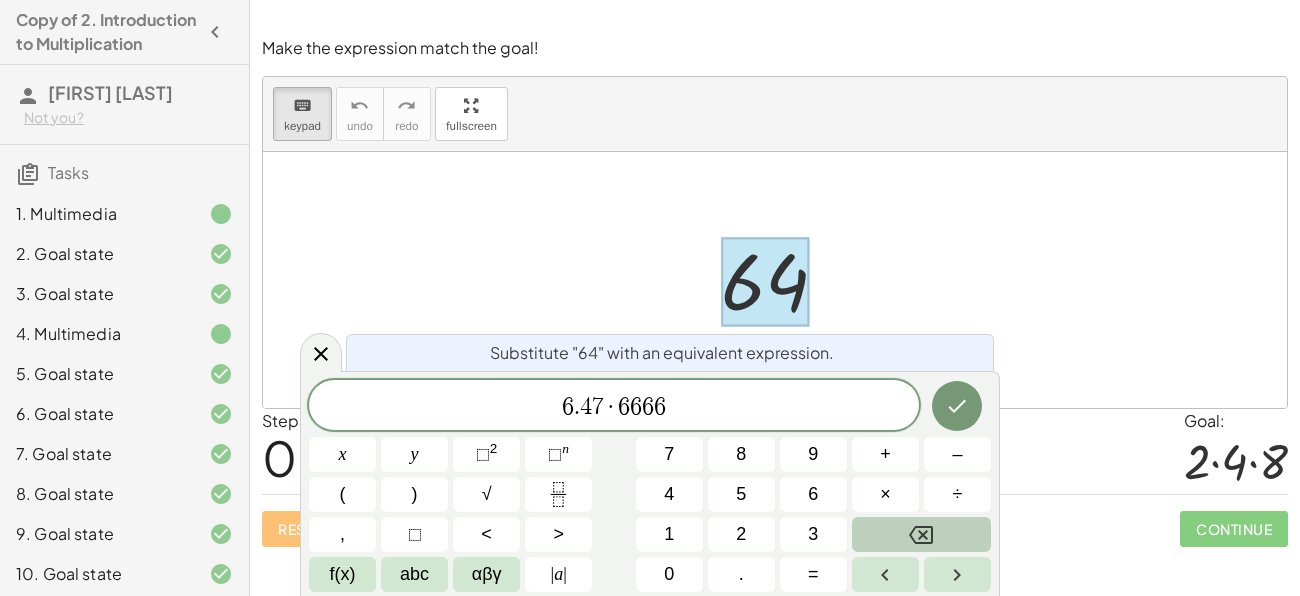 click on "6 . 4 7 · 6 6 6 6 ​ x y ⬚ 2 ⬚ n 7 8 9 + – ( ) √ 4 5 6 × ÷ , ⬚ < > 1 2 3 f(x) abc αβγ | a | 0 . =" at bounding box center [650, 486] 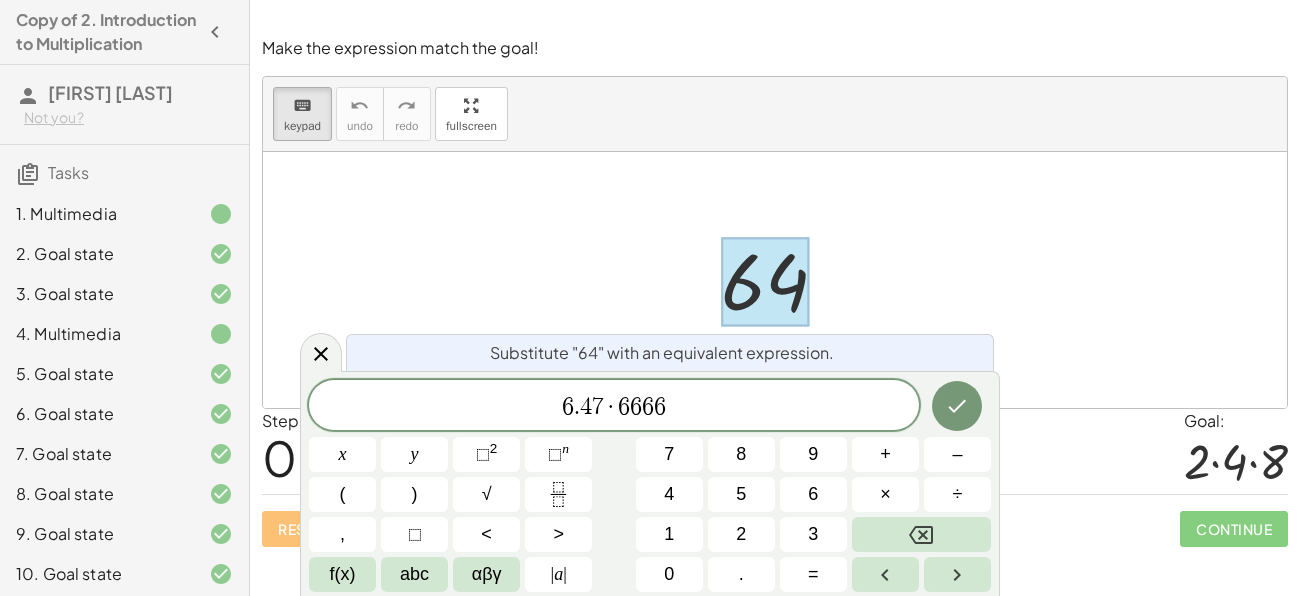 drag, startPoint x: 890, startPoint y: 520, endPoint x: 881, endPoint y: 513, distance: 11.401754 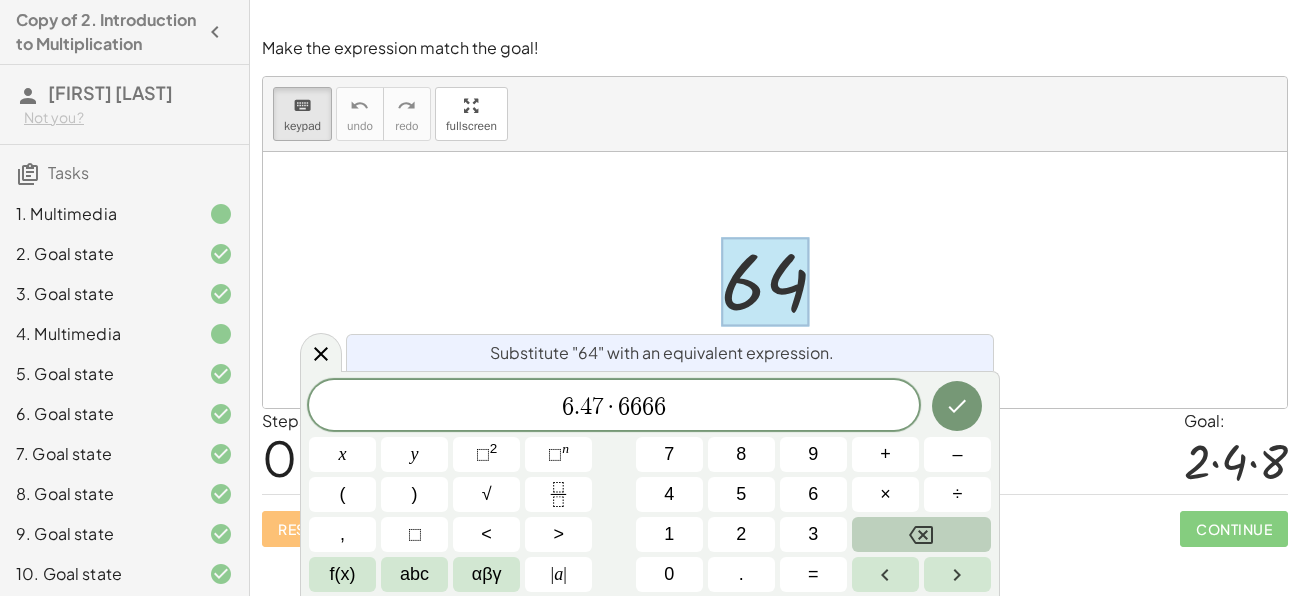 click at bounding box center [921, 534] 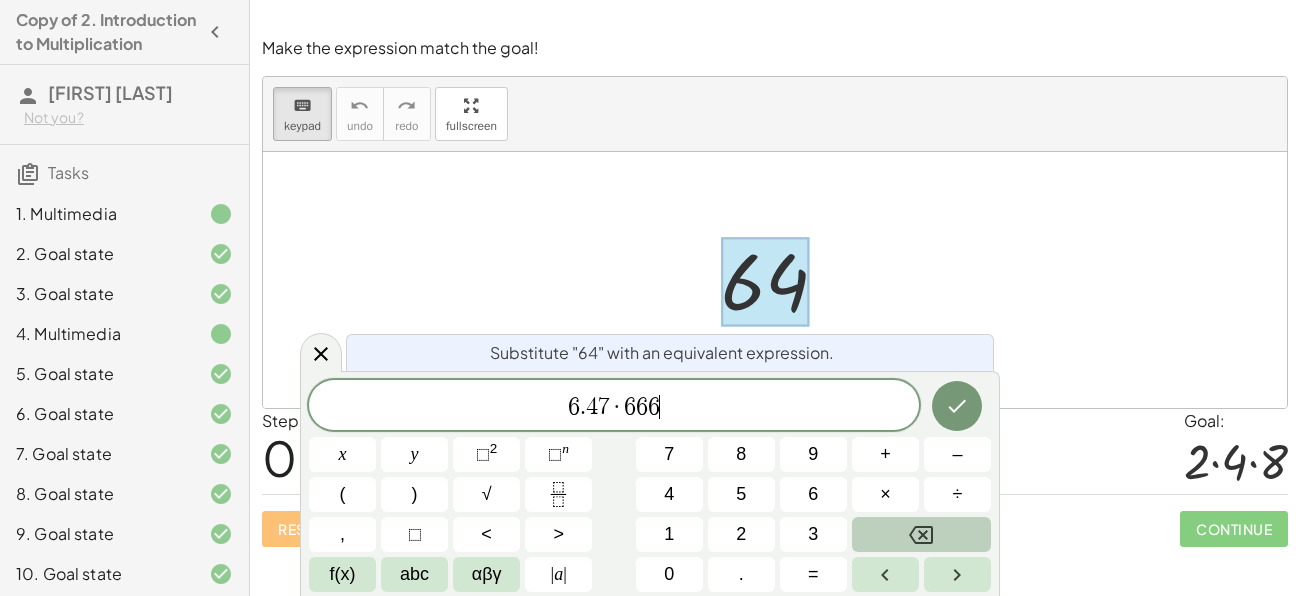 click at bounding box center [921, 534] 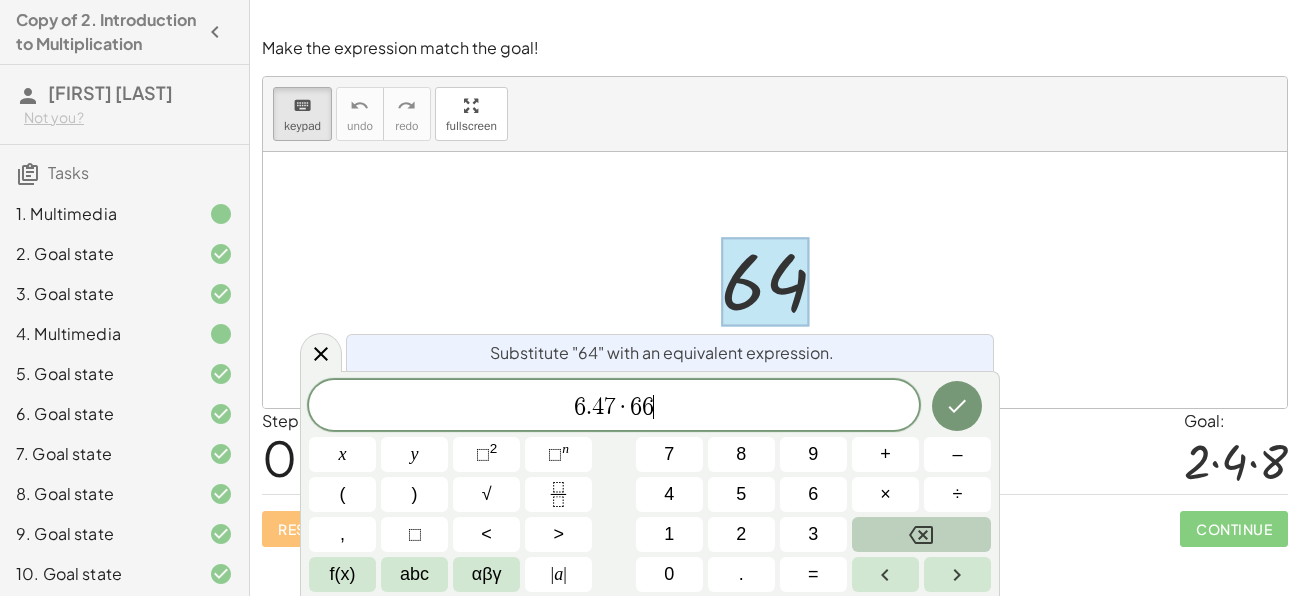 click at bounding box center [921, 534] 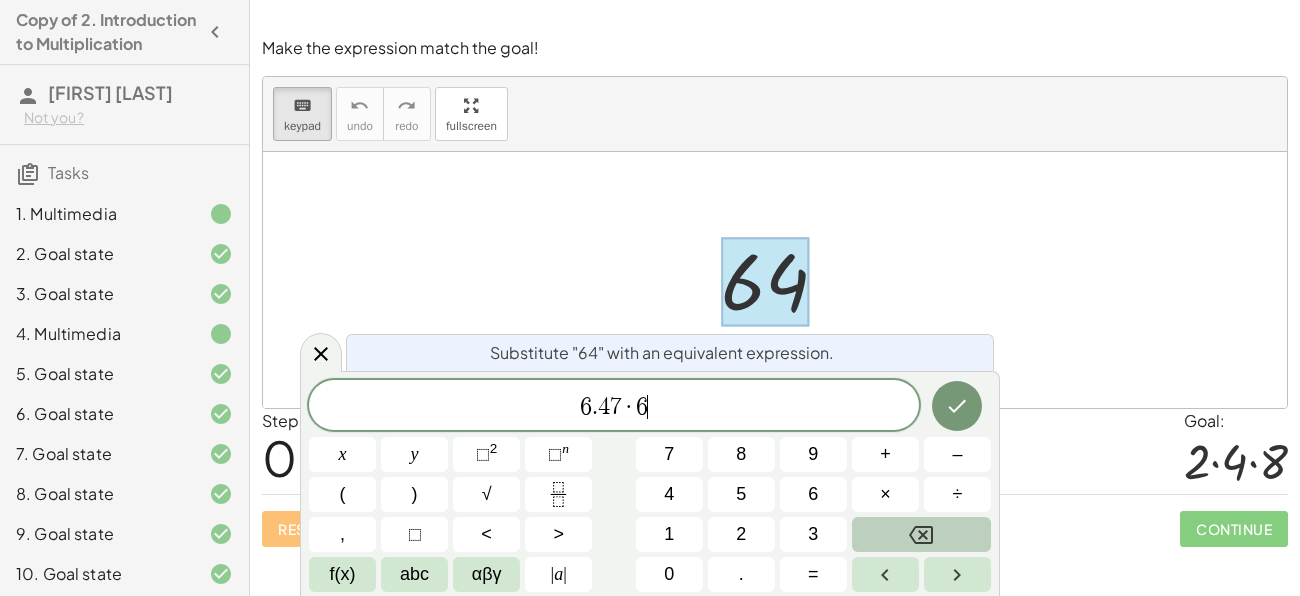click at bounding box center [921, 534] 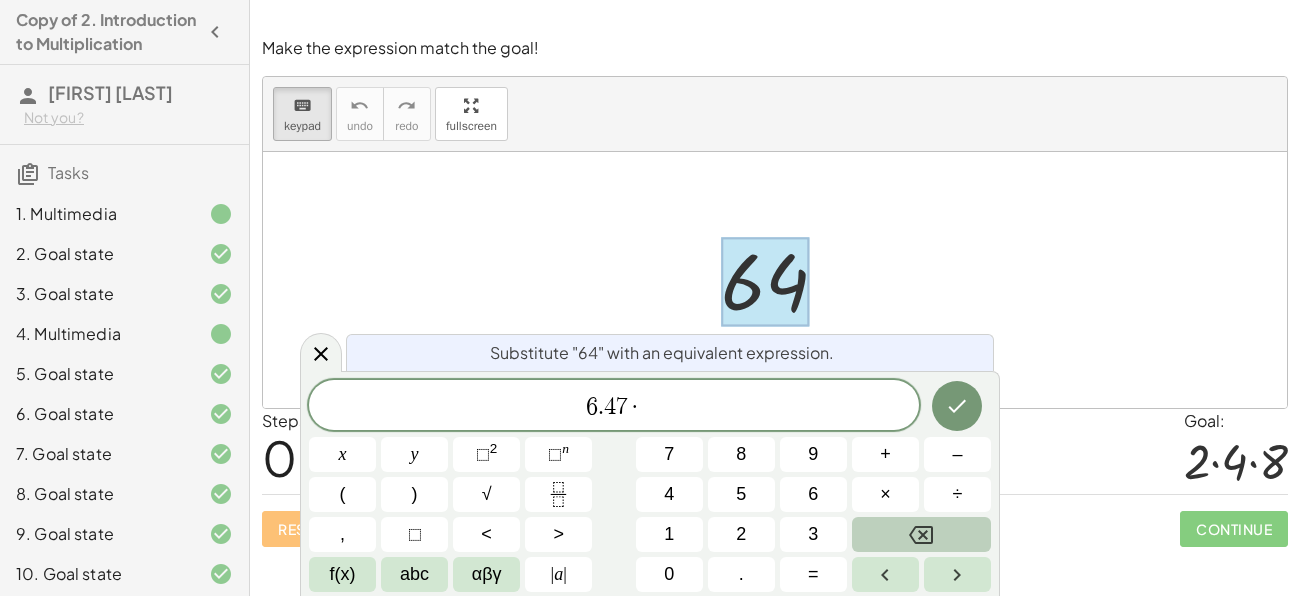 click at bounding box center (921, 534) 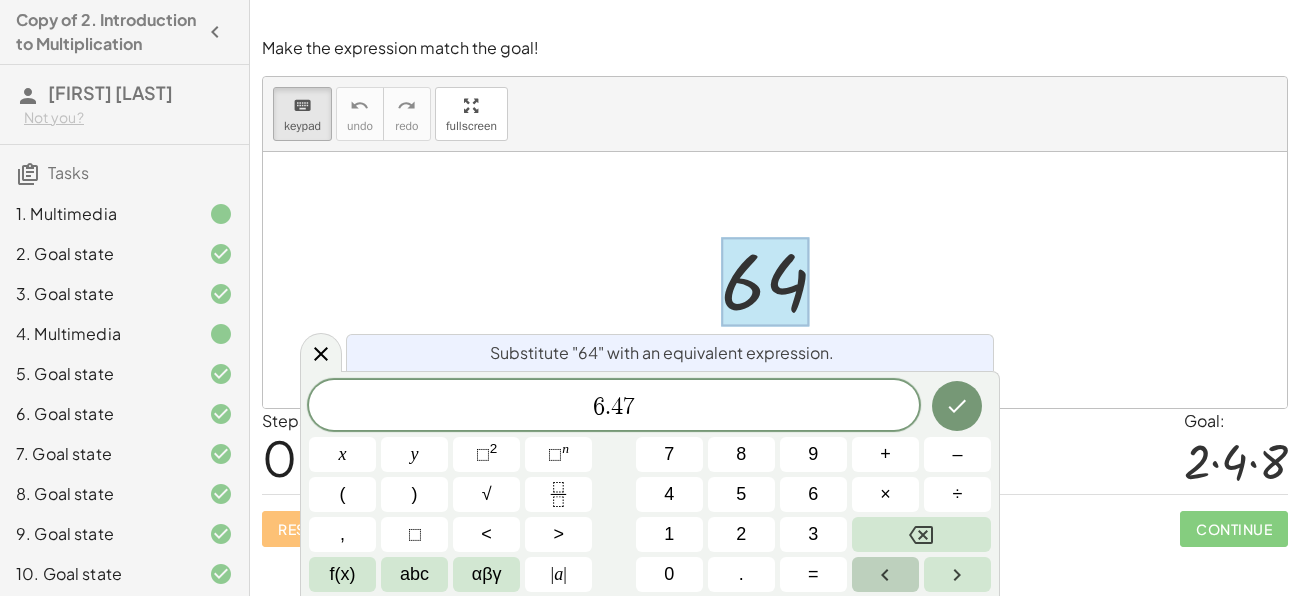 click 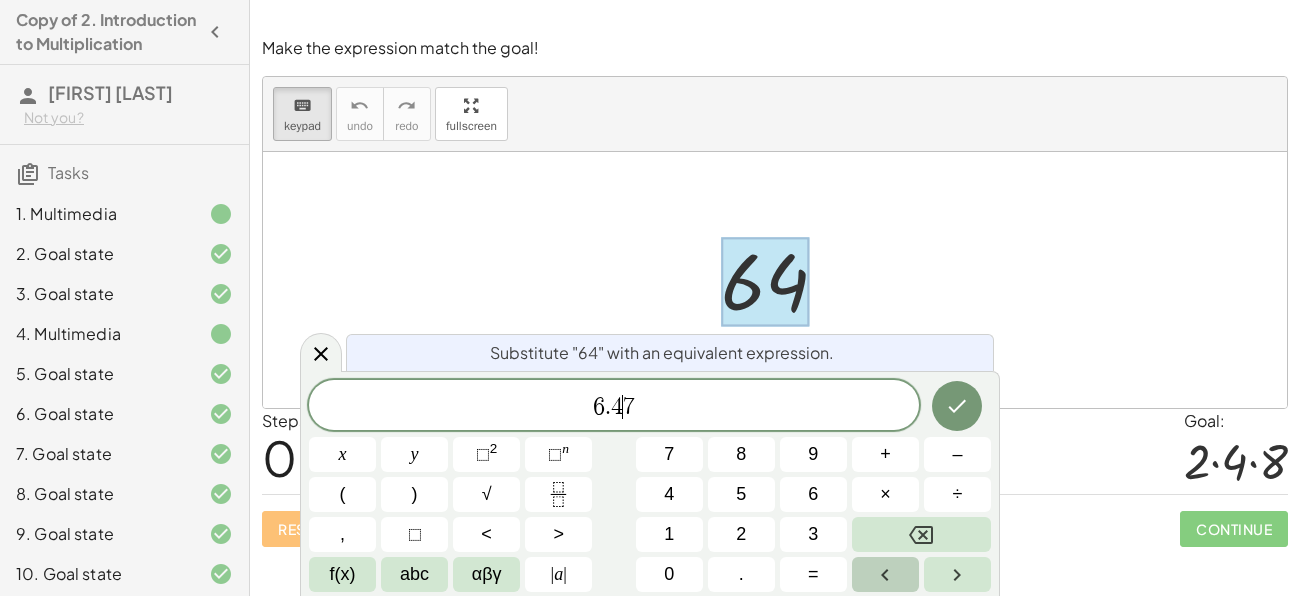 click 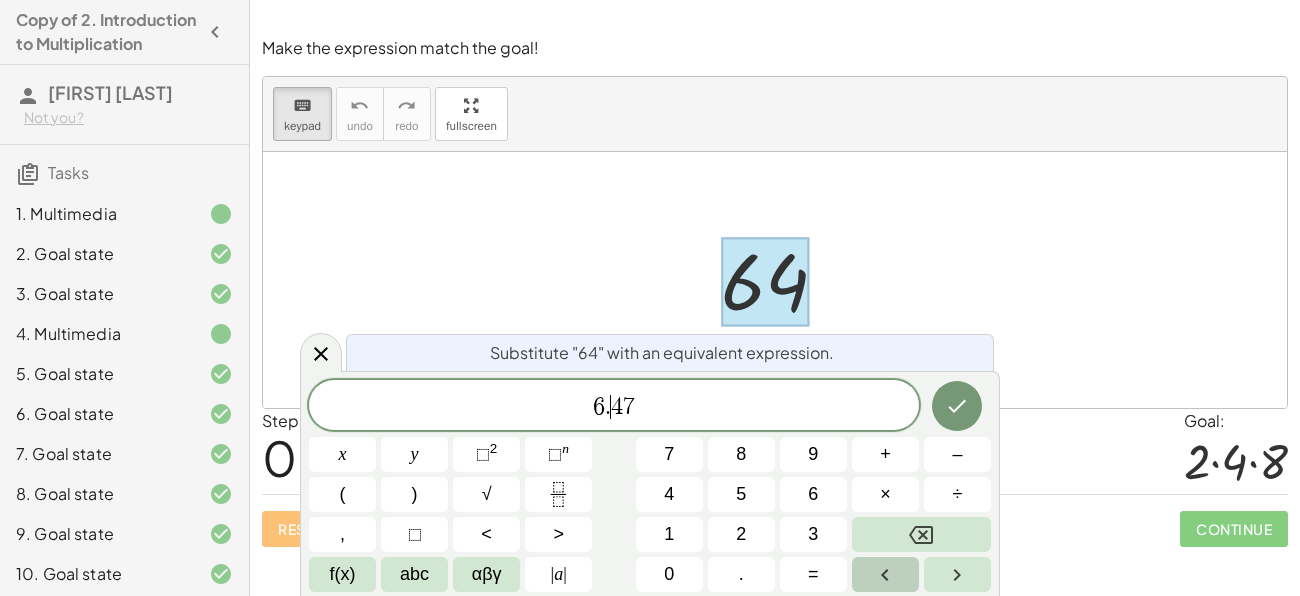 click 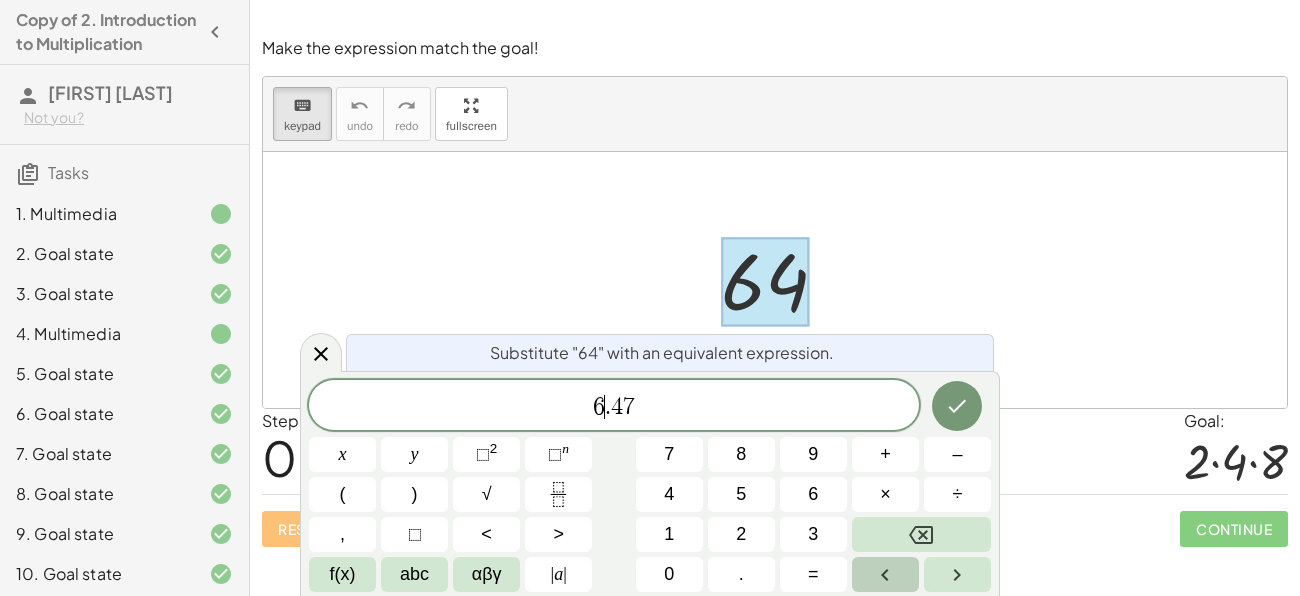 click 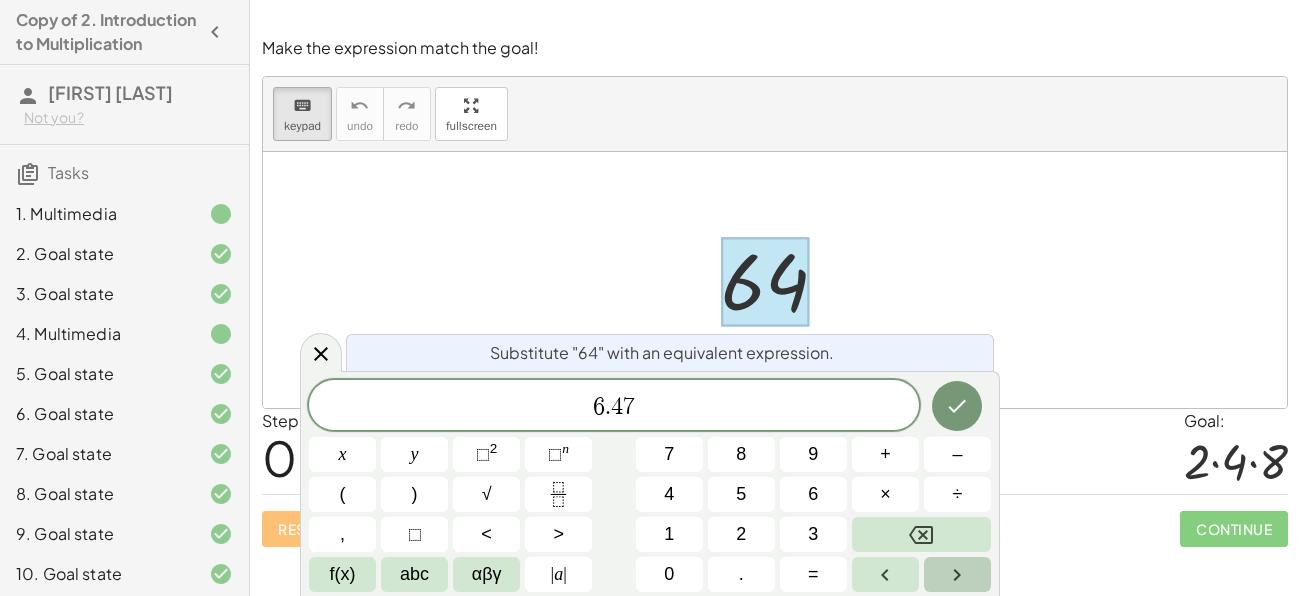 click at bounding box center (957, 574) 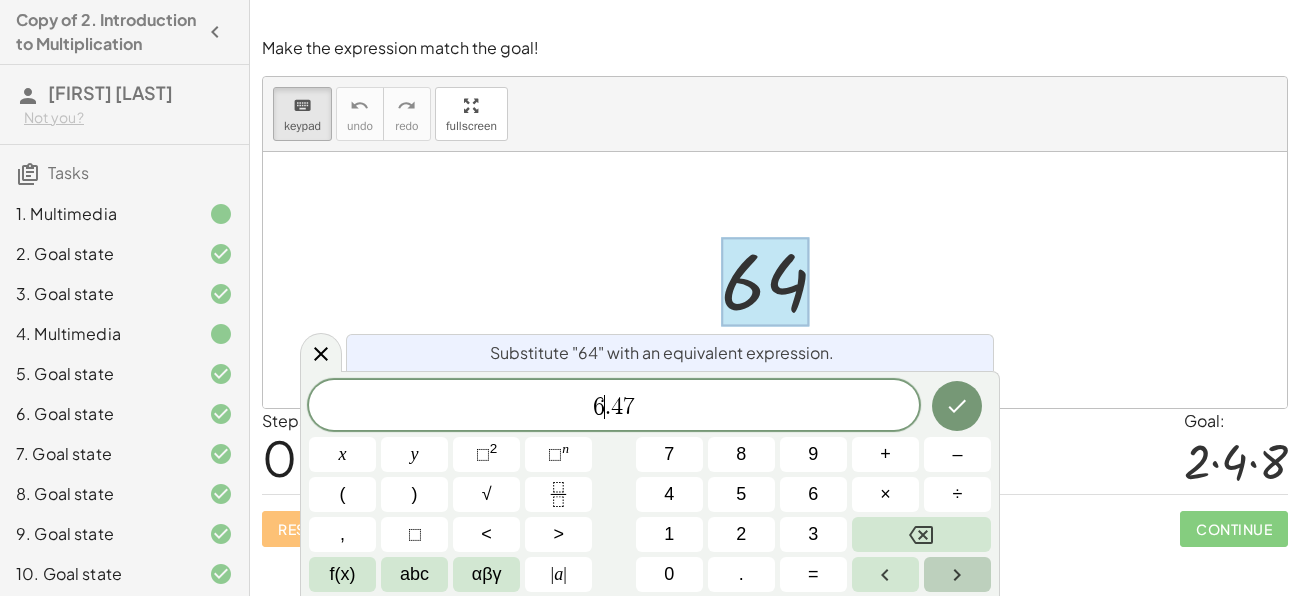 click at bounding box center (957, 574) 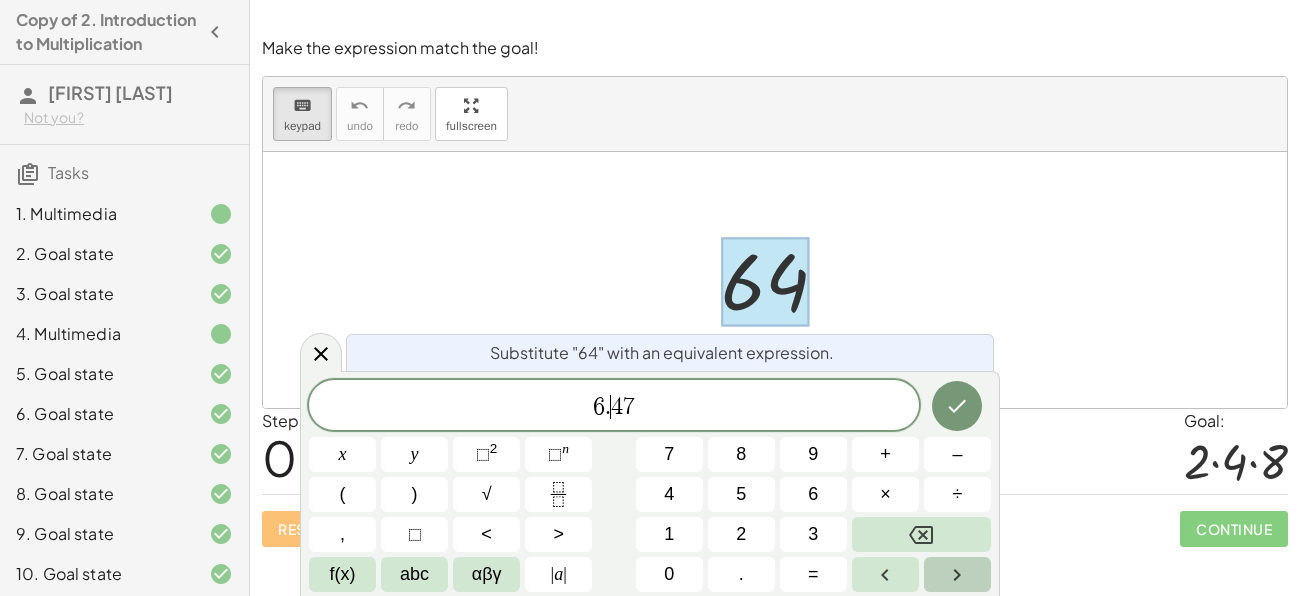 click at bounding box center [957, 574] 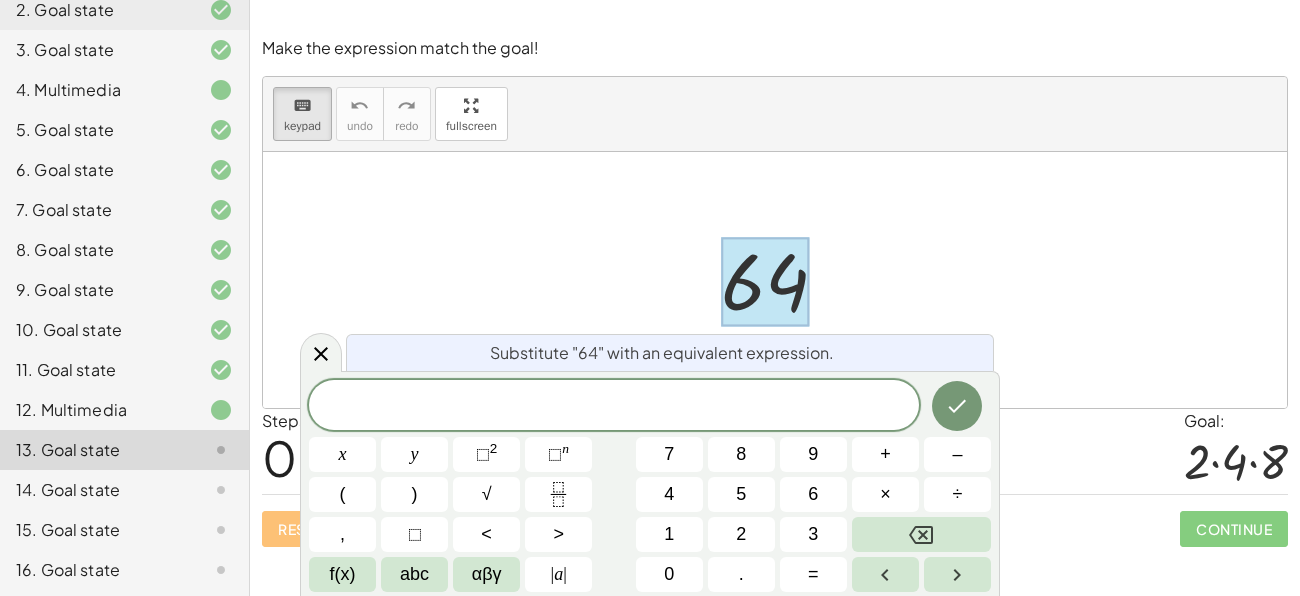 scroll, scrollTop: 245, scrollLeft: 0, axis: vertical 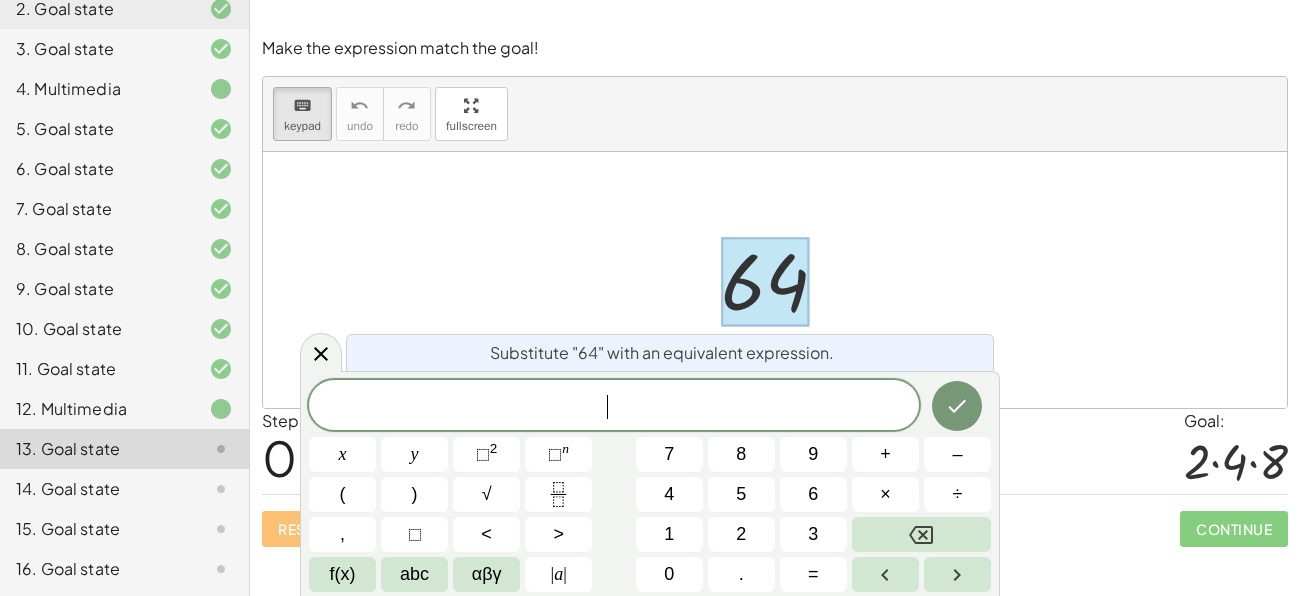 click on "14. Goal state" 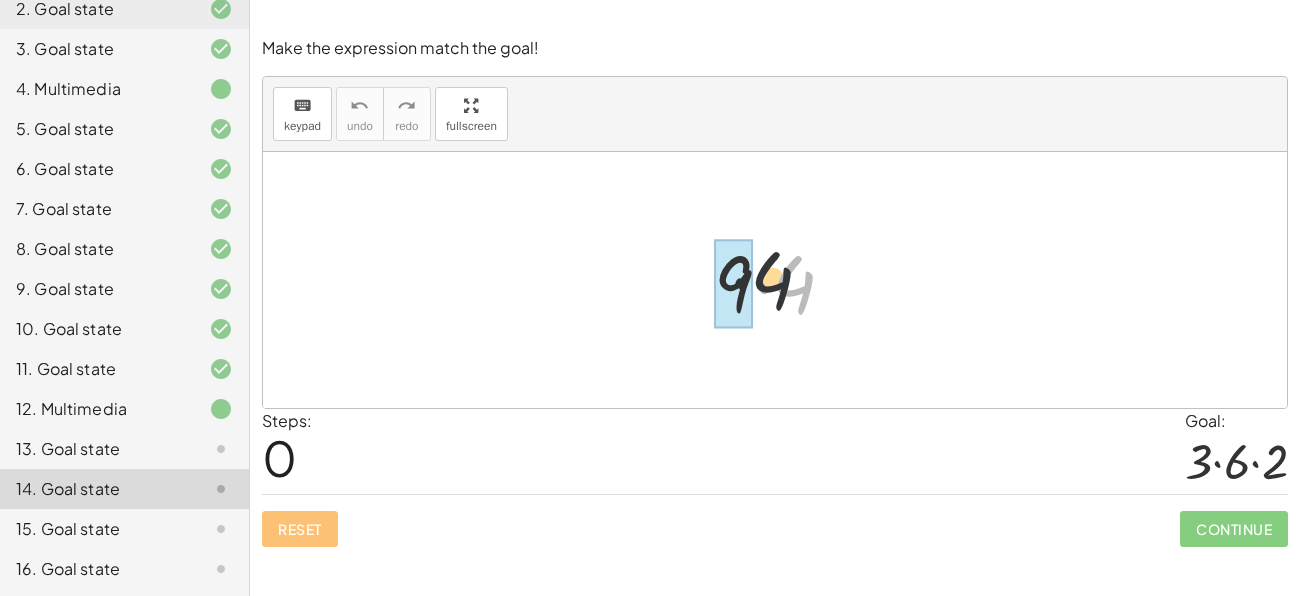 drag, startPoint x: 795, startPoint y: 279, endPoint x: 695, endPoint y: 262, distance: 101.43471 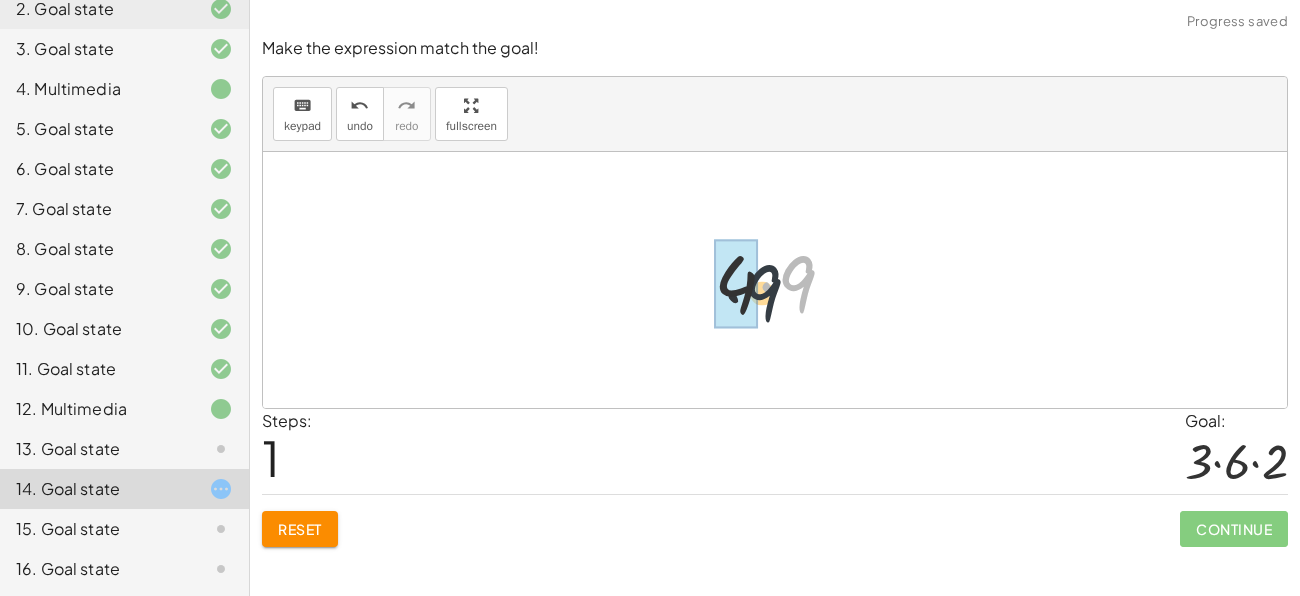 drag, startPoint x: 793, startPoint y: 269, endPoint x: 744, endPoint y: 280, distance: 50.219517 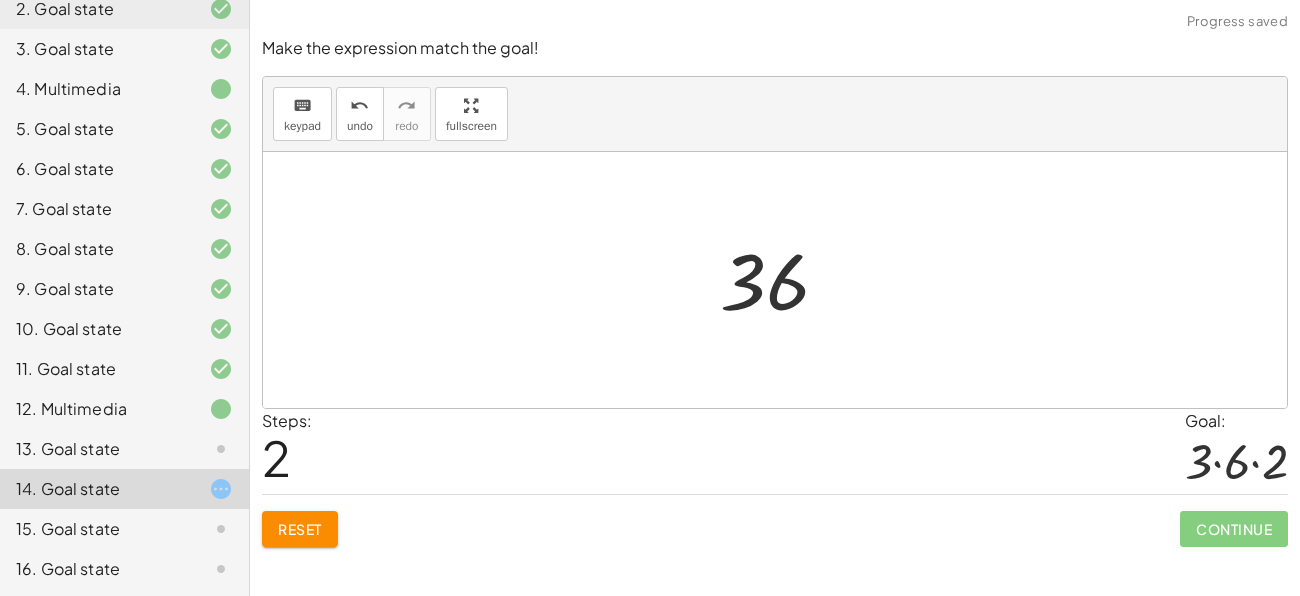 click on "Reset" 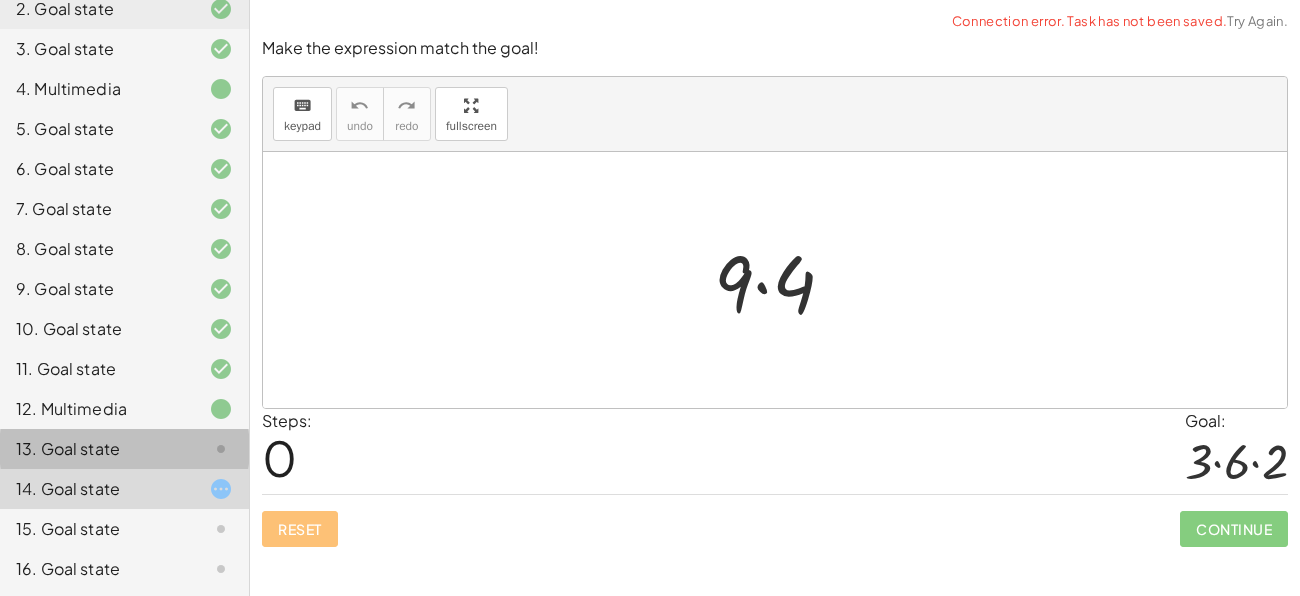 click 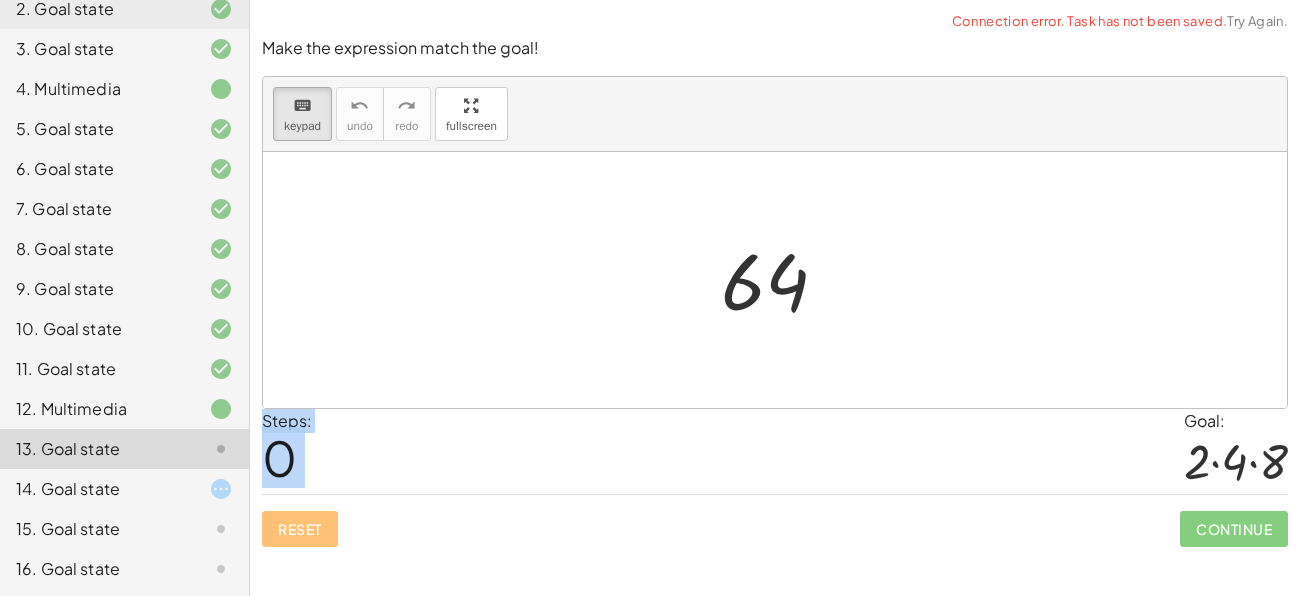 drag, startPoint x: 787, startPoint y: 277, endPoint x: 895, endPoint y: 419, distance: 178.40404 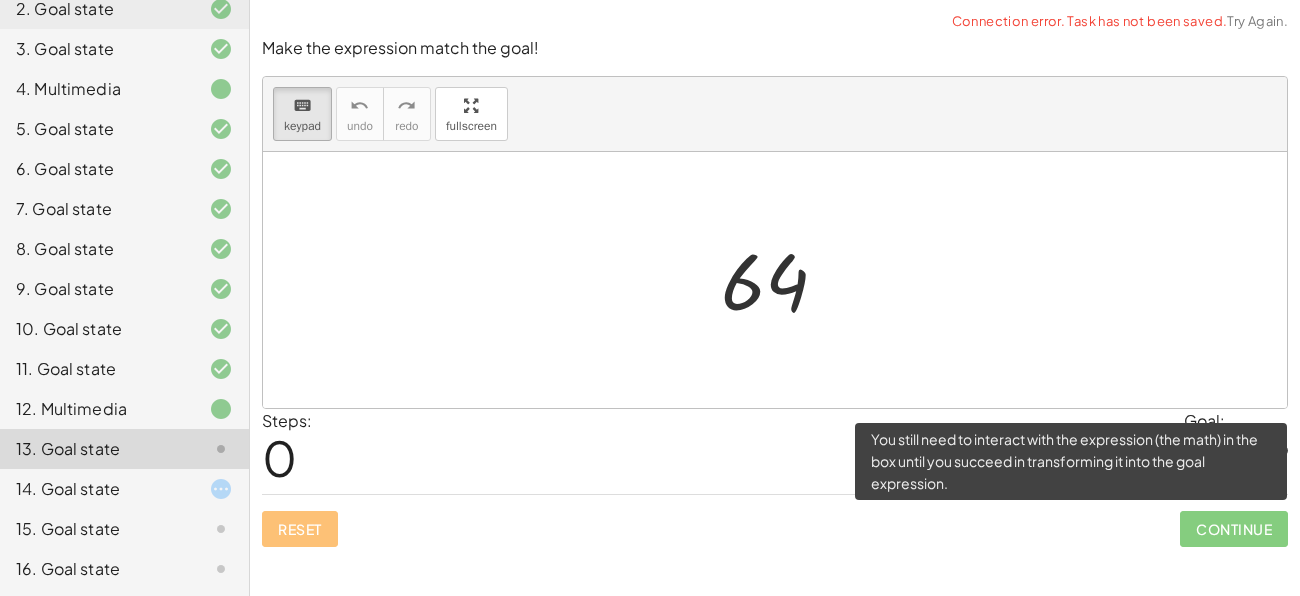 click on "Continue" 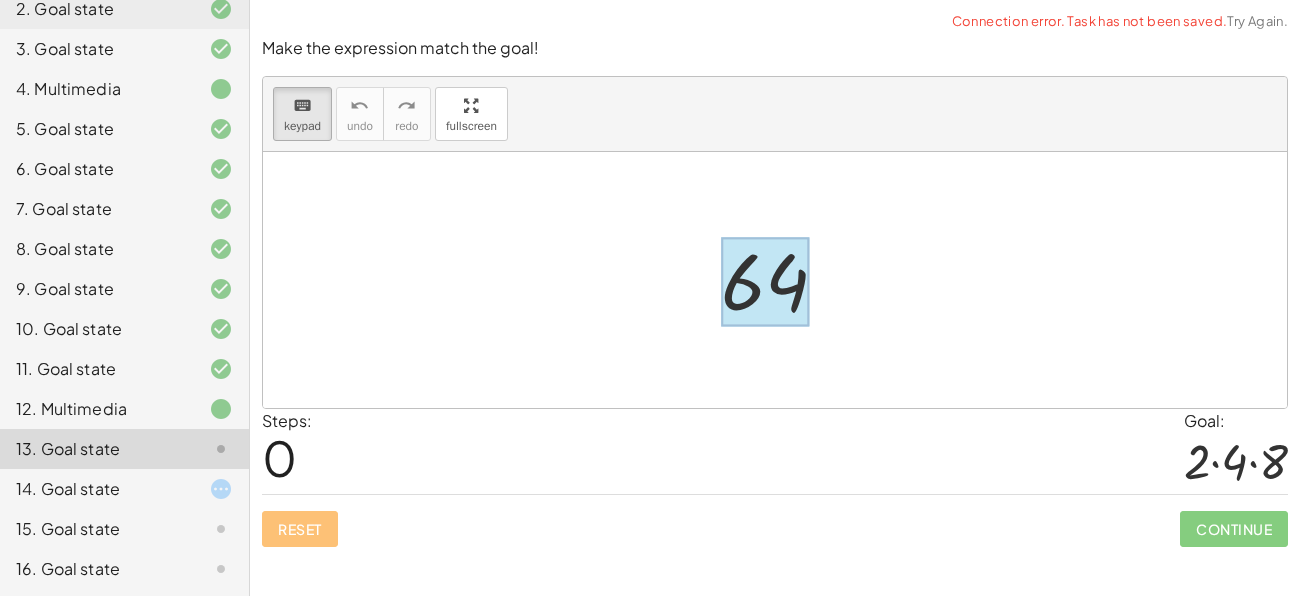 click at bounding box center [765, 282] 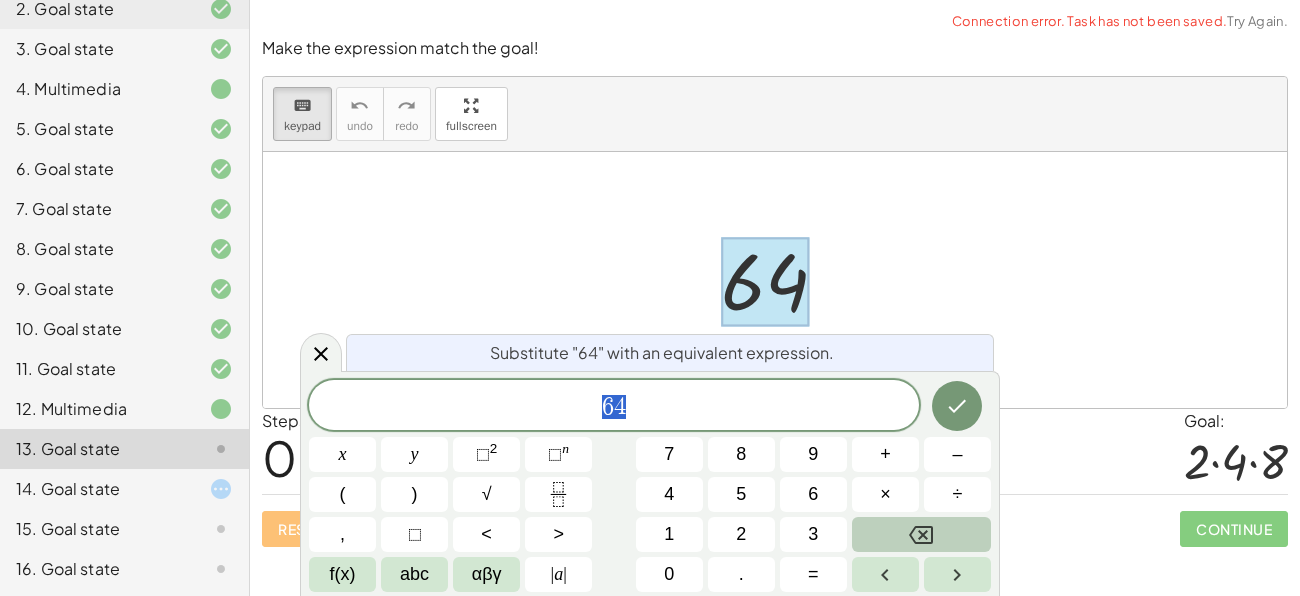 click 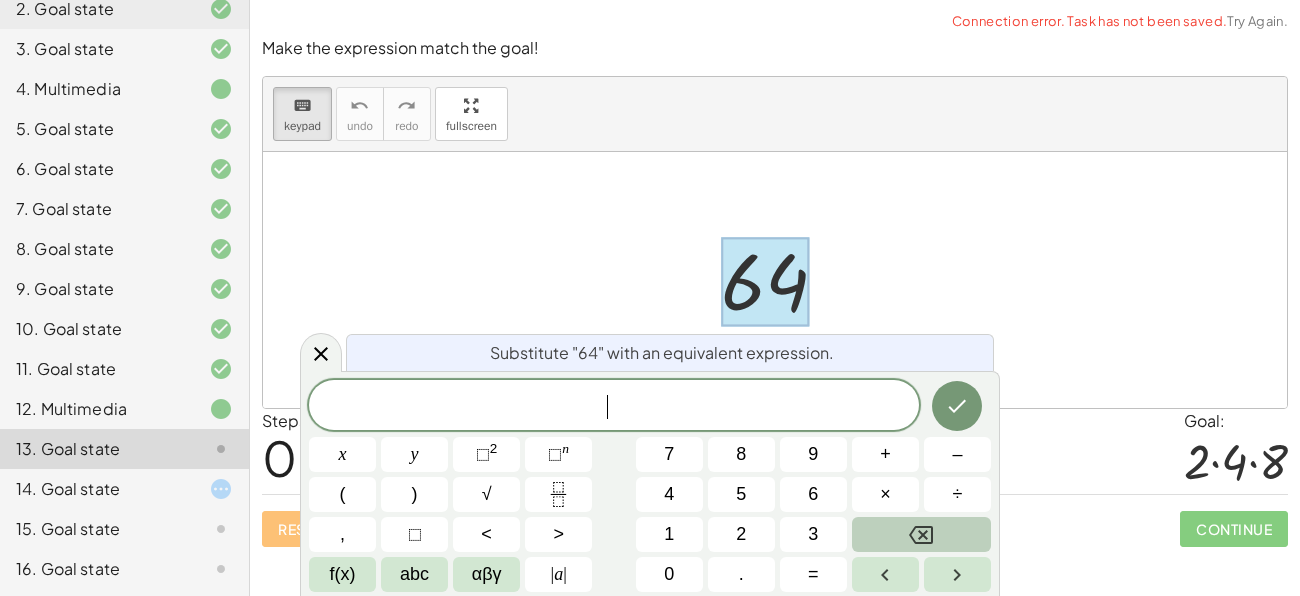 click 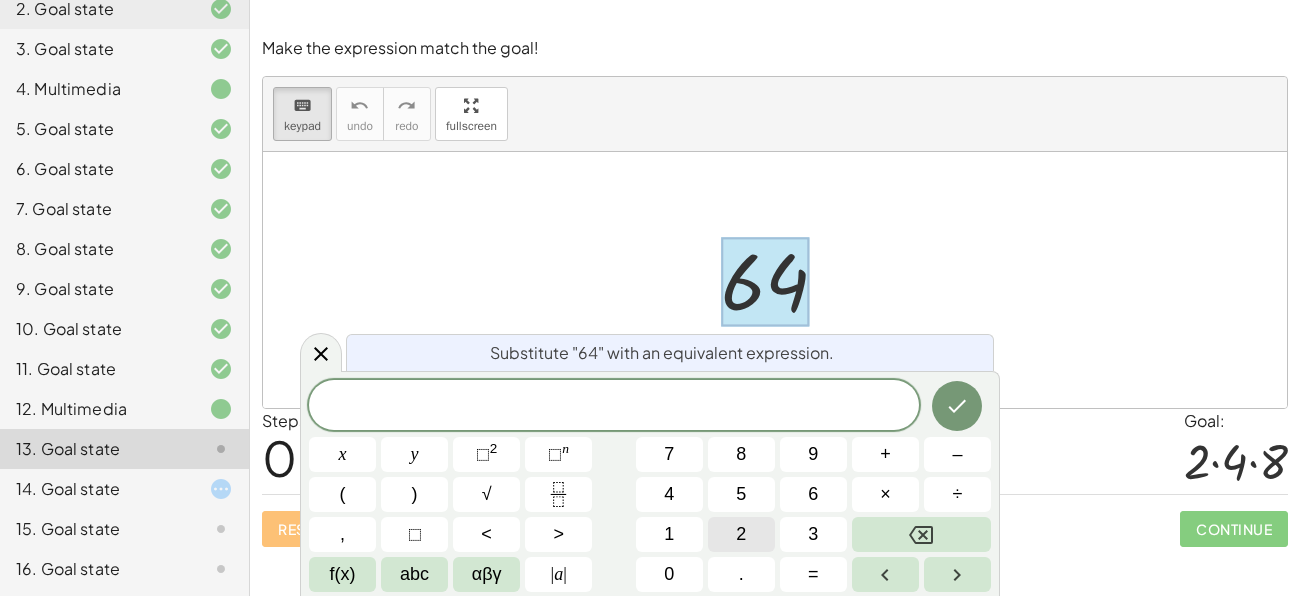 click on "2" at bounding box center (741, 534) 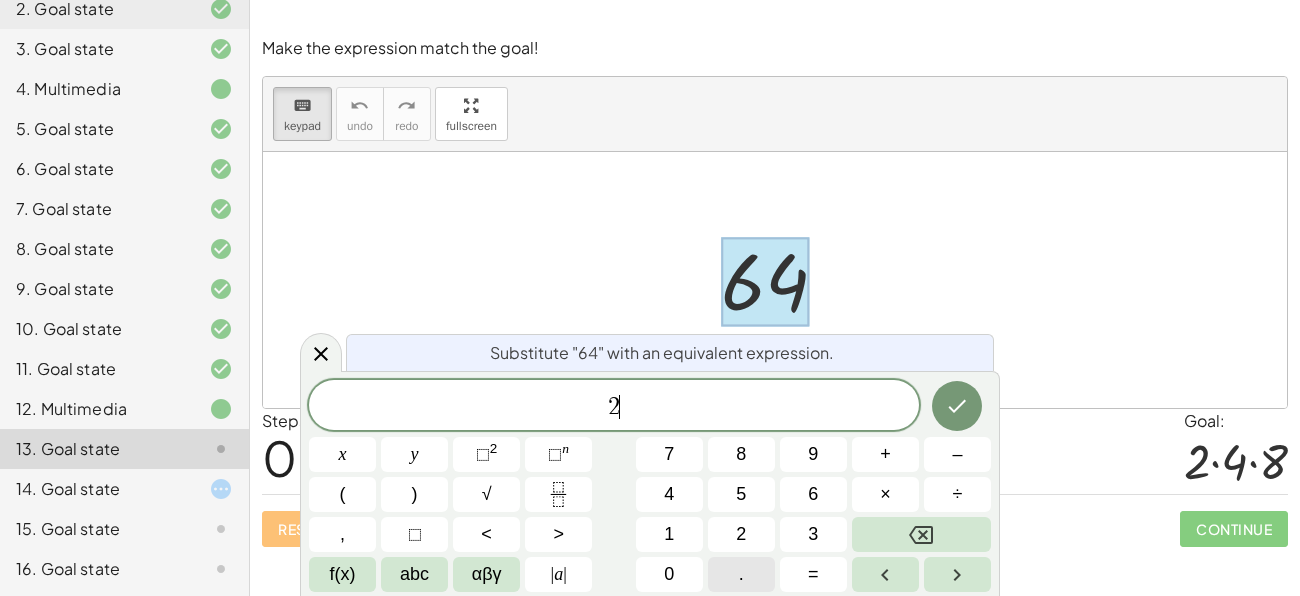 click on "." at bounding box center [741, 574] 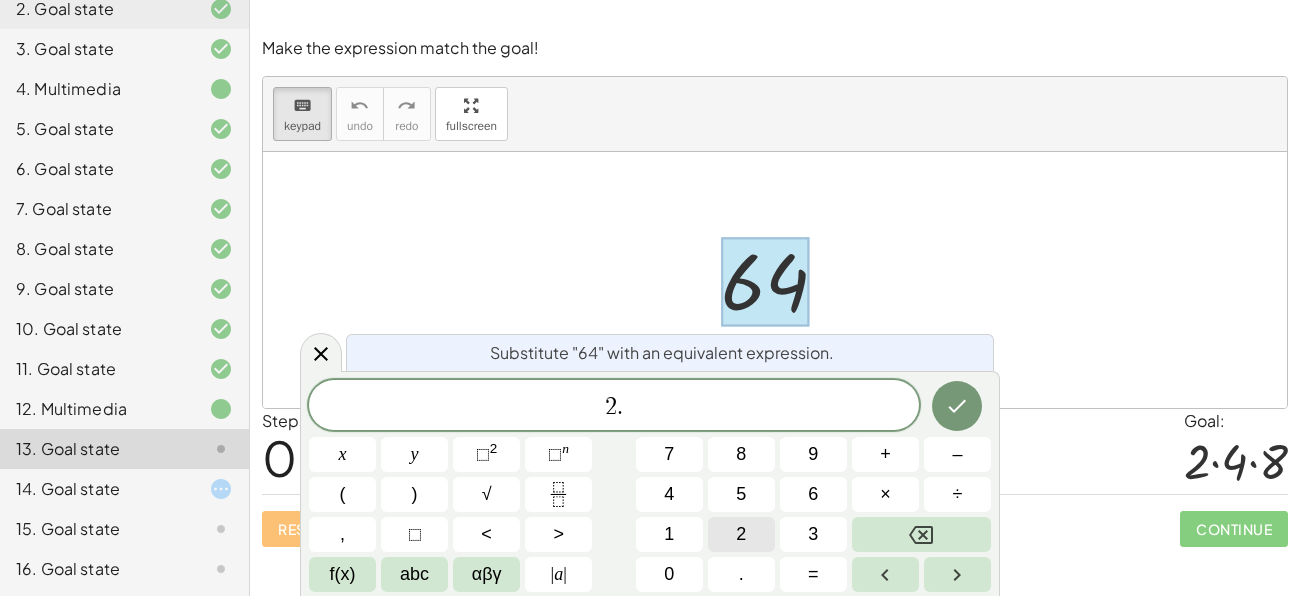 click on "2" at bounding box center [741, 534] 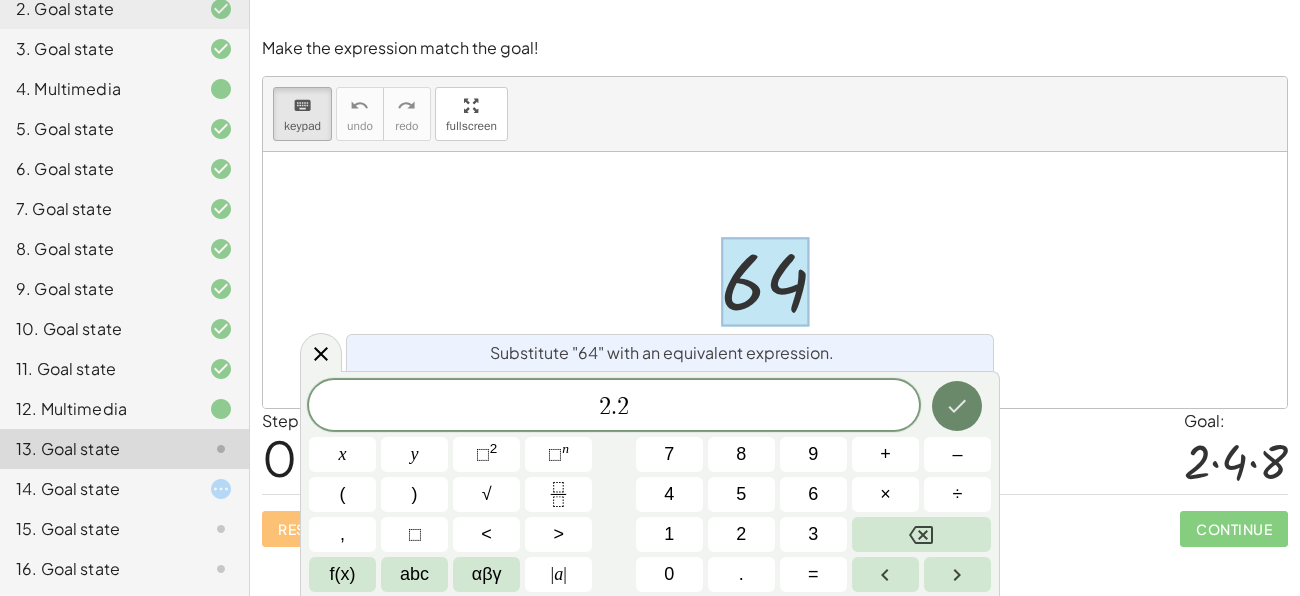 click at bounding box center [957, 406] 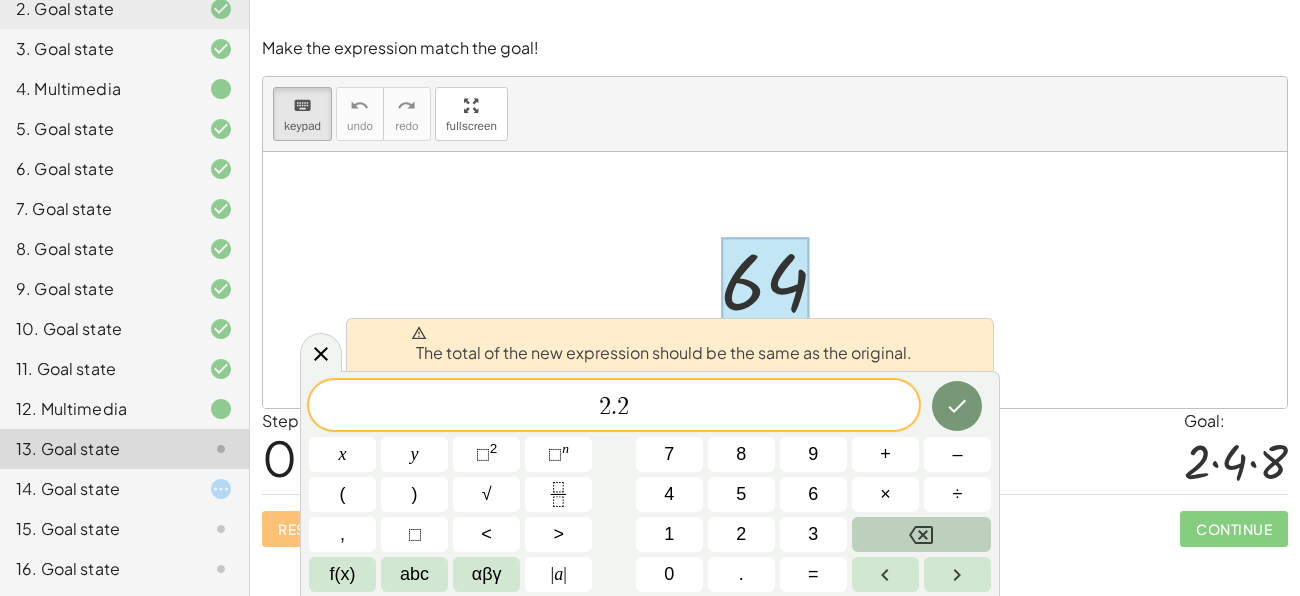 click 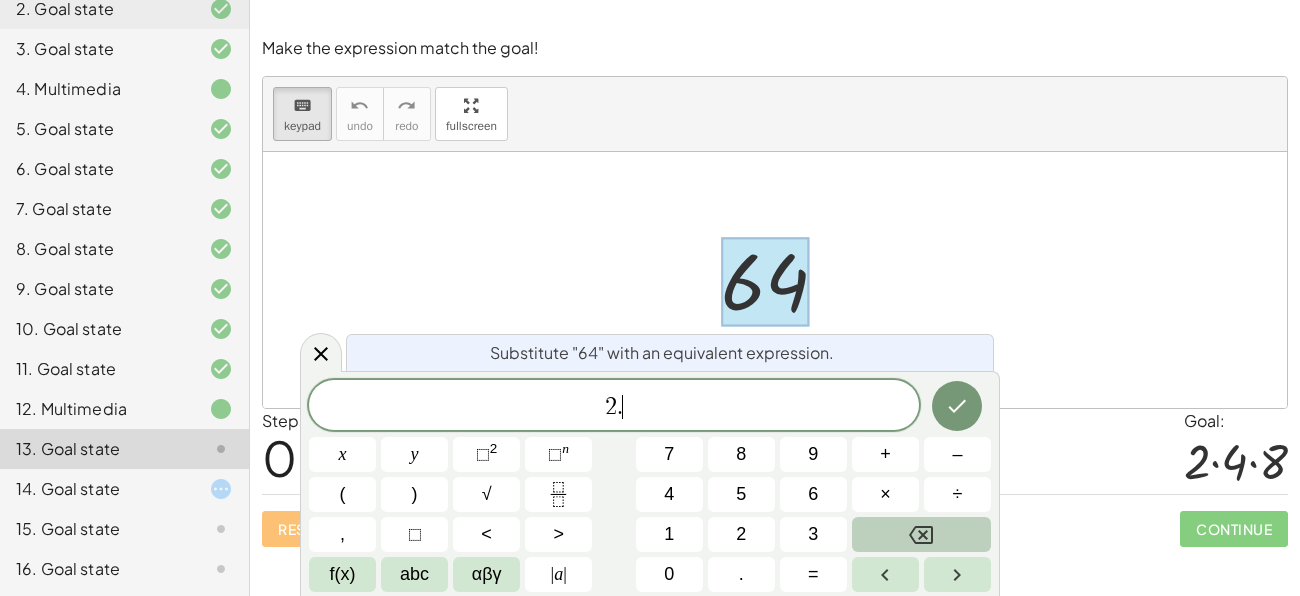 click 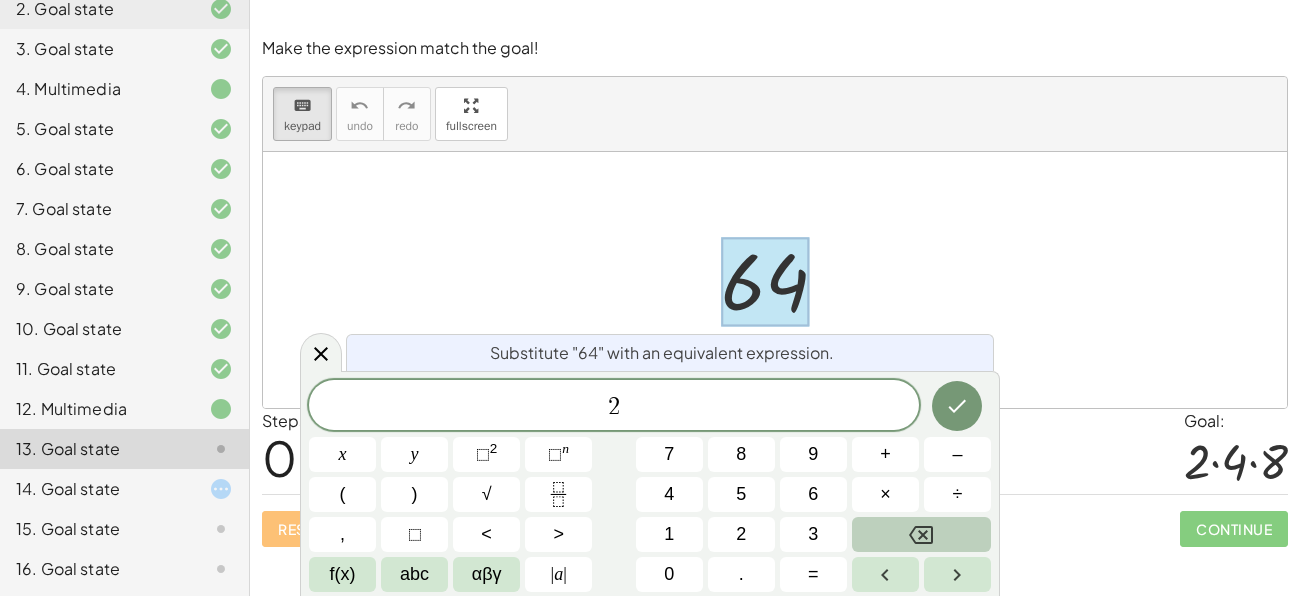 click 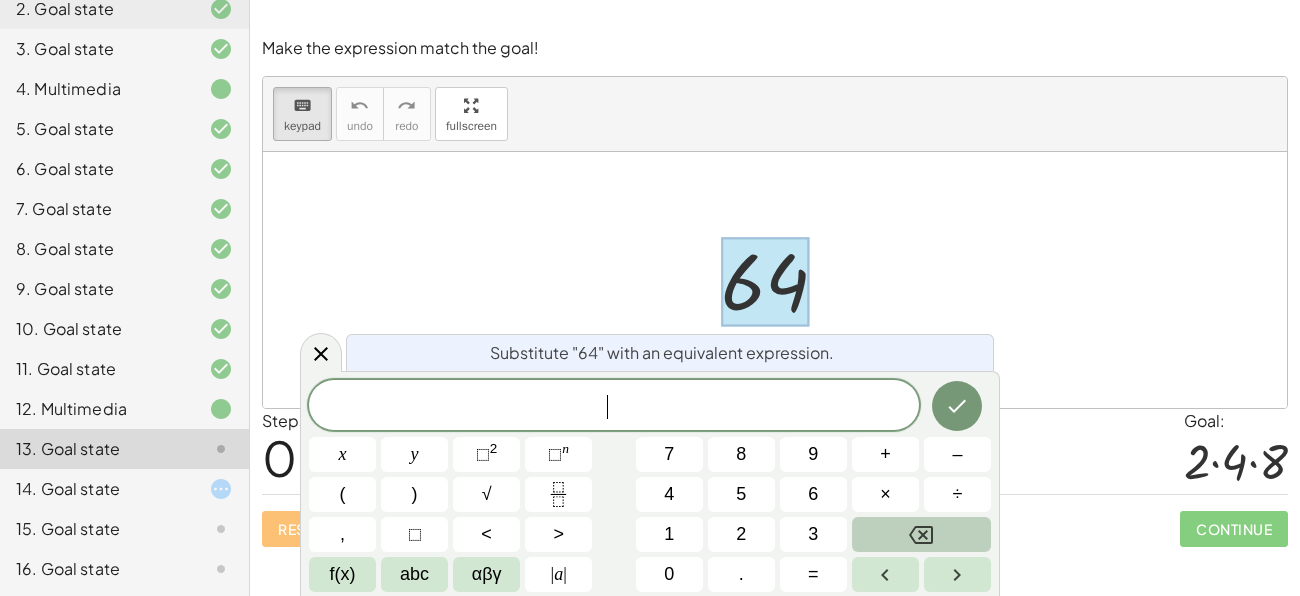 click 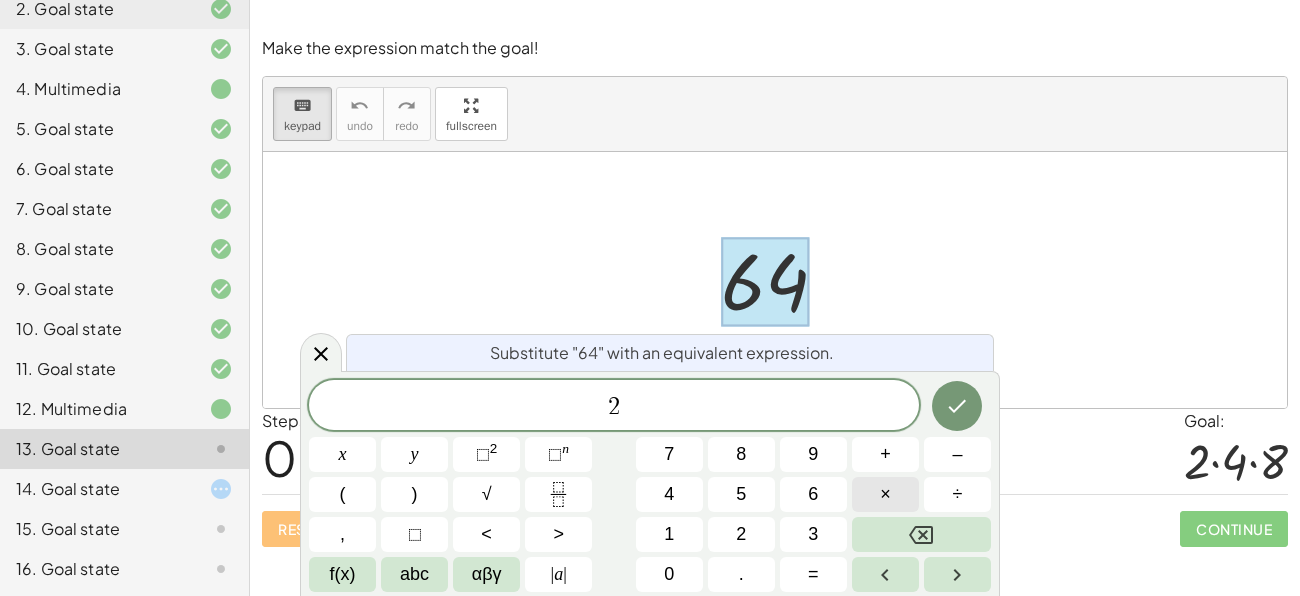 click on "×" at bounding box center (885, 494) 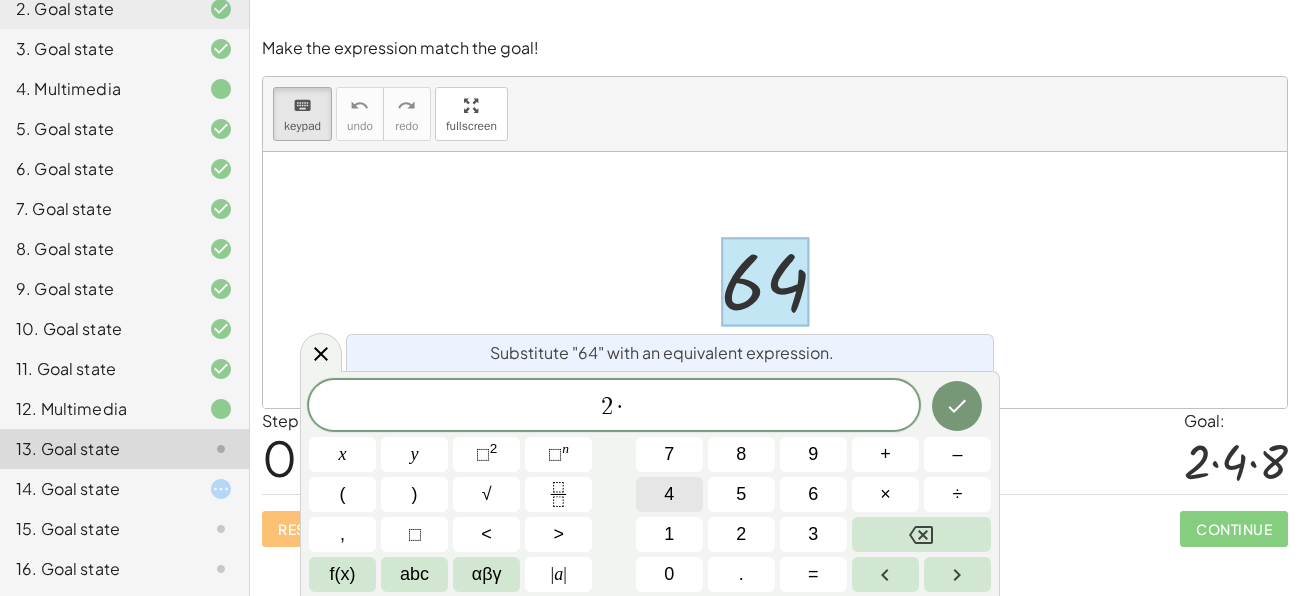 click on "4" at bounding box center (669, 494) 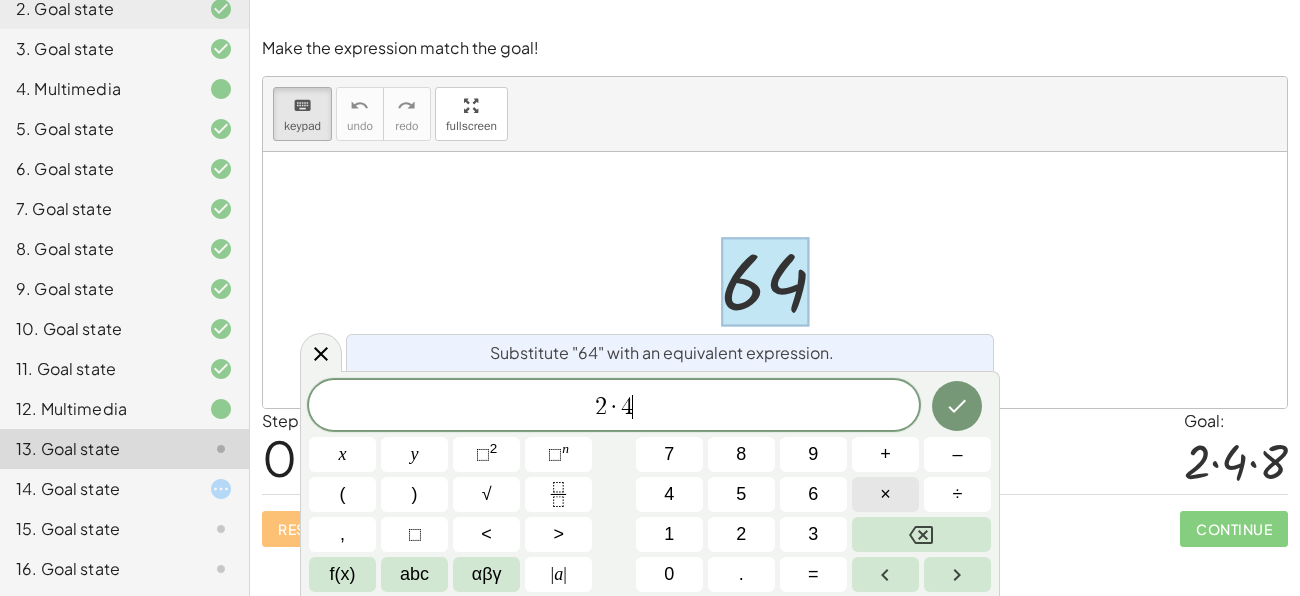 click on "×" at bounding box center (885, 494) 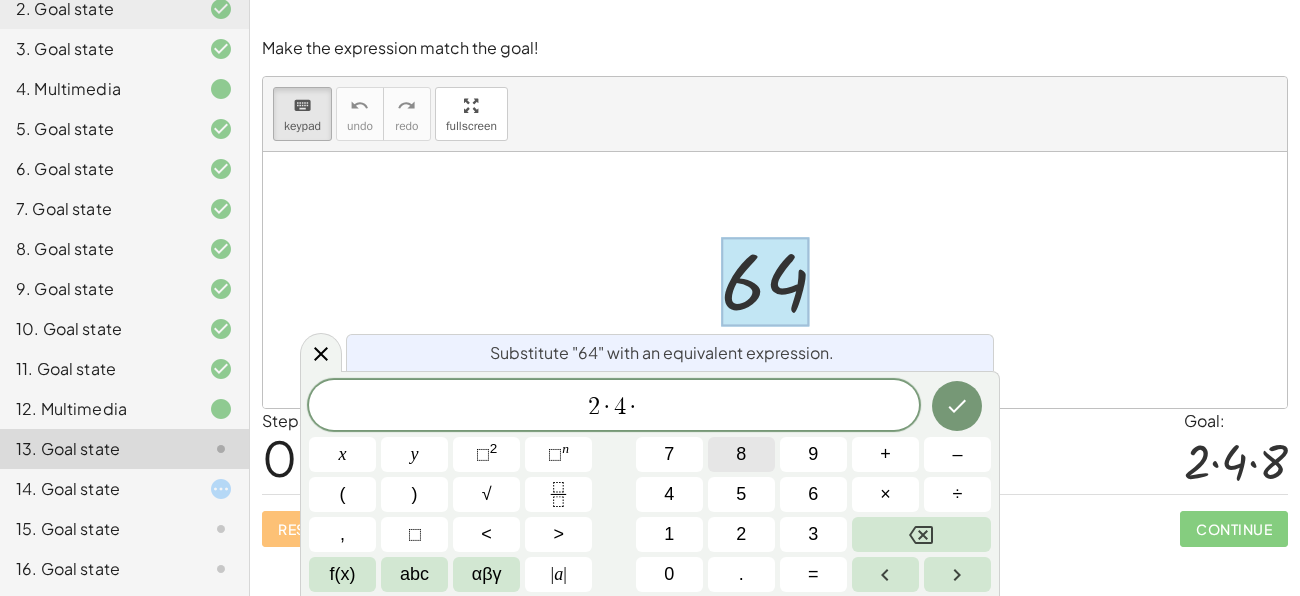 click on "8" at bounding box center [741, 454] 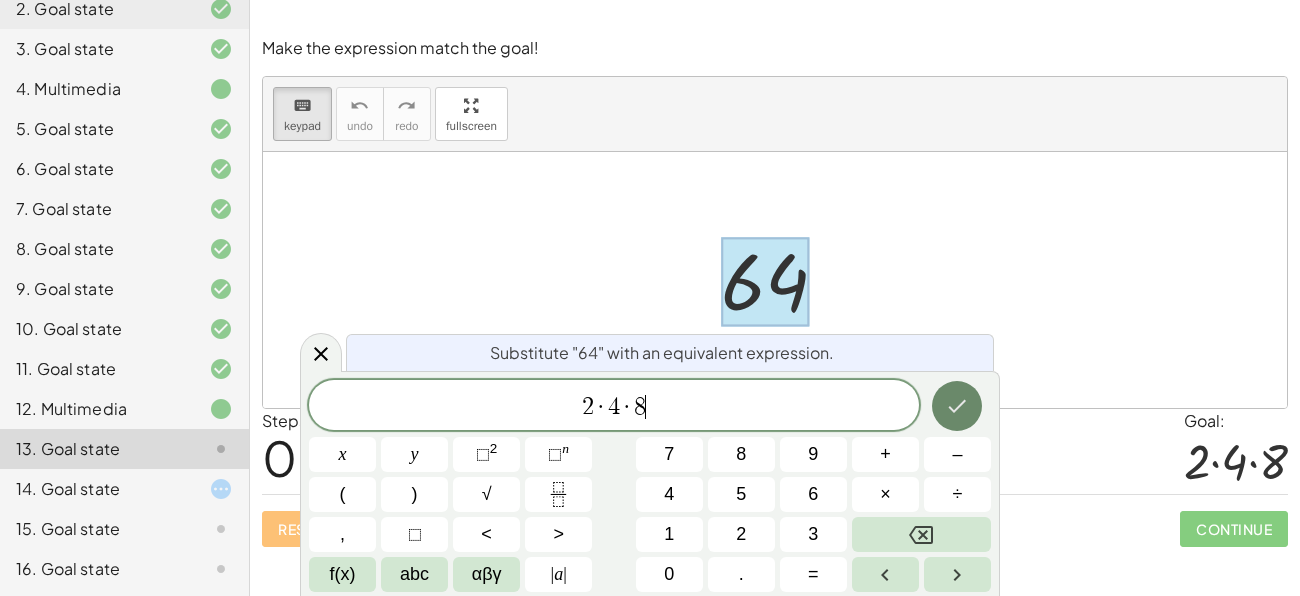 click 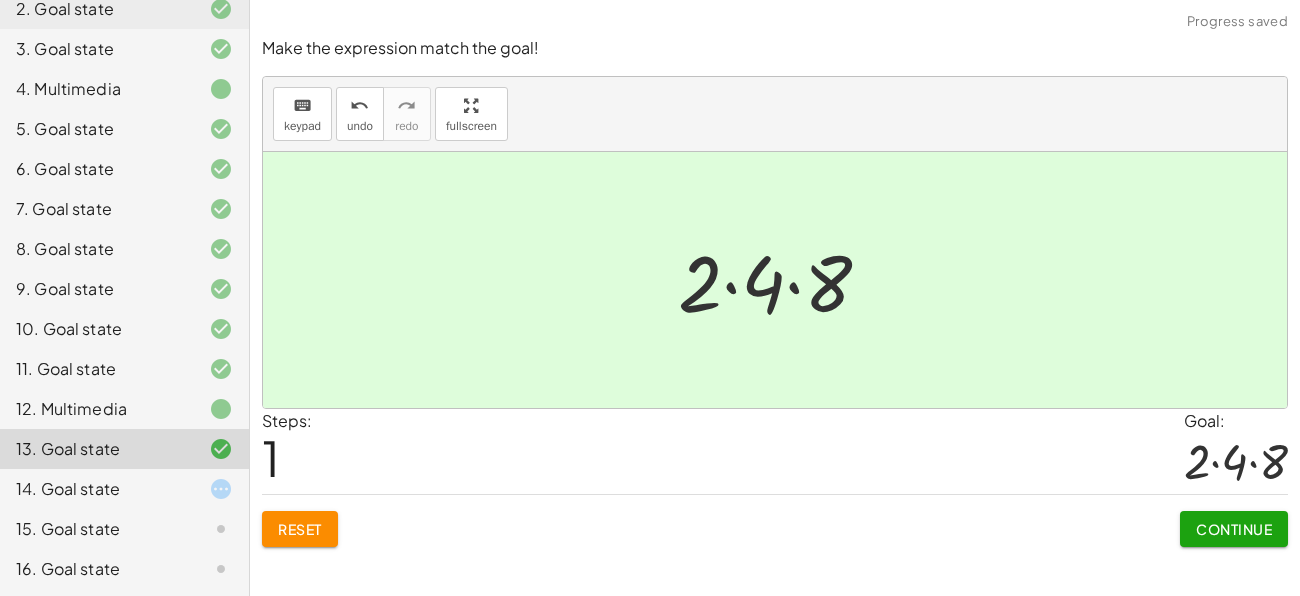 click on "Continue" at bounding box center [1234, 529] 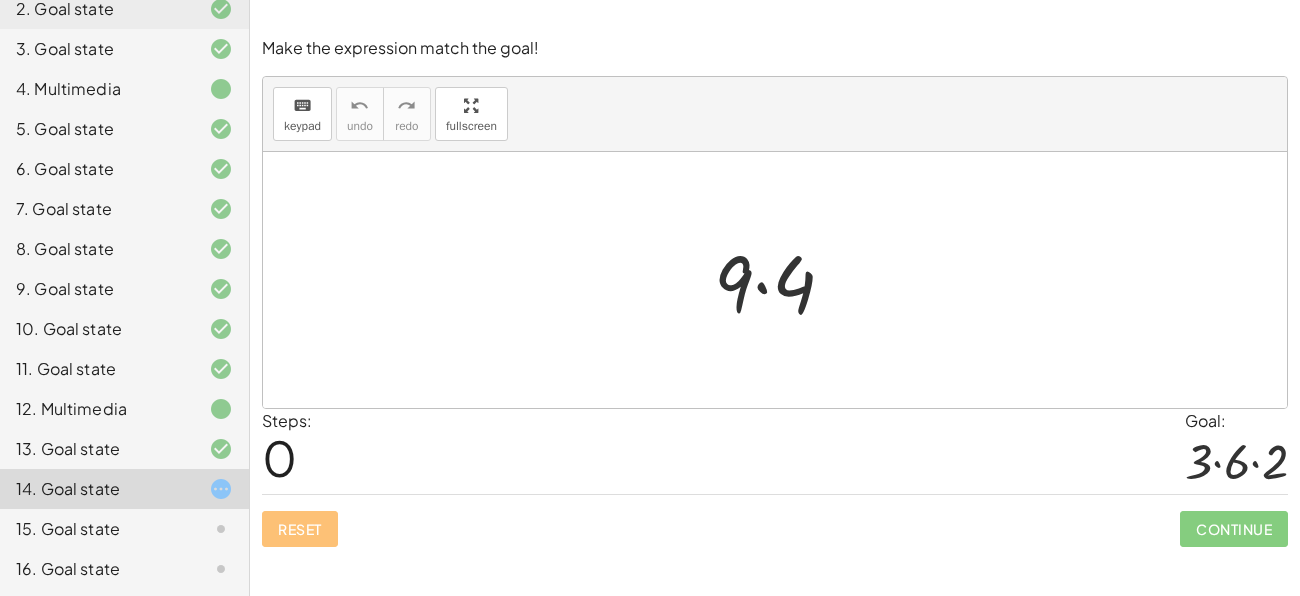 click at bounding box center [782, 280] 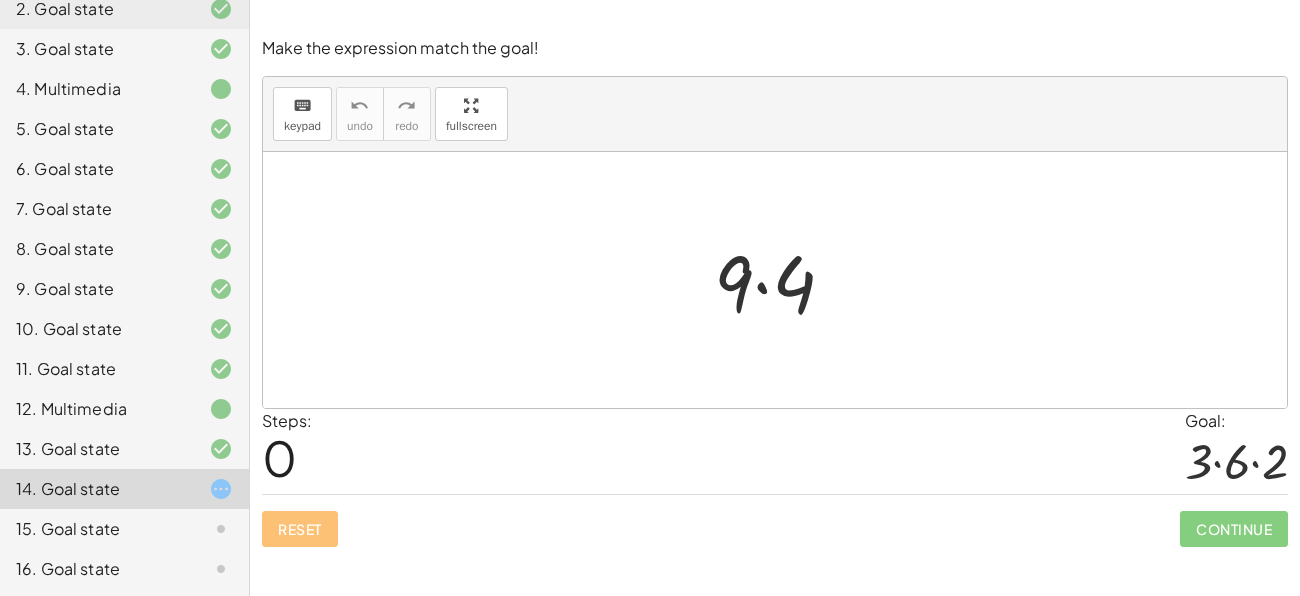 click at bounding box center [782, 280] 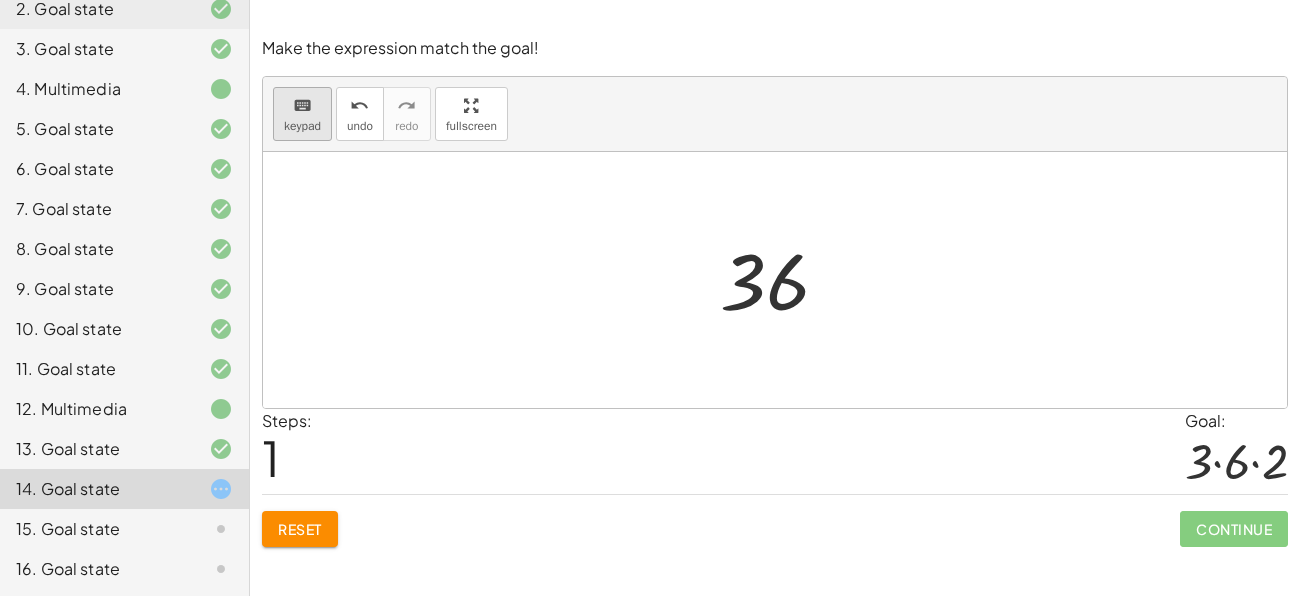 click on "keyboard keypad" at bounding box center (302, 114) 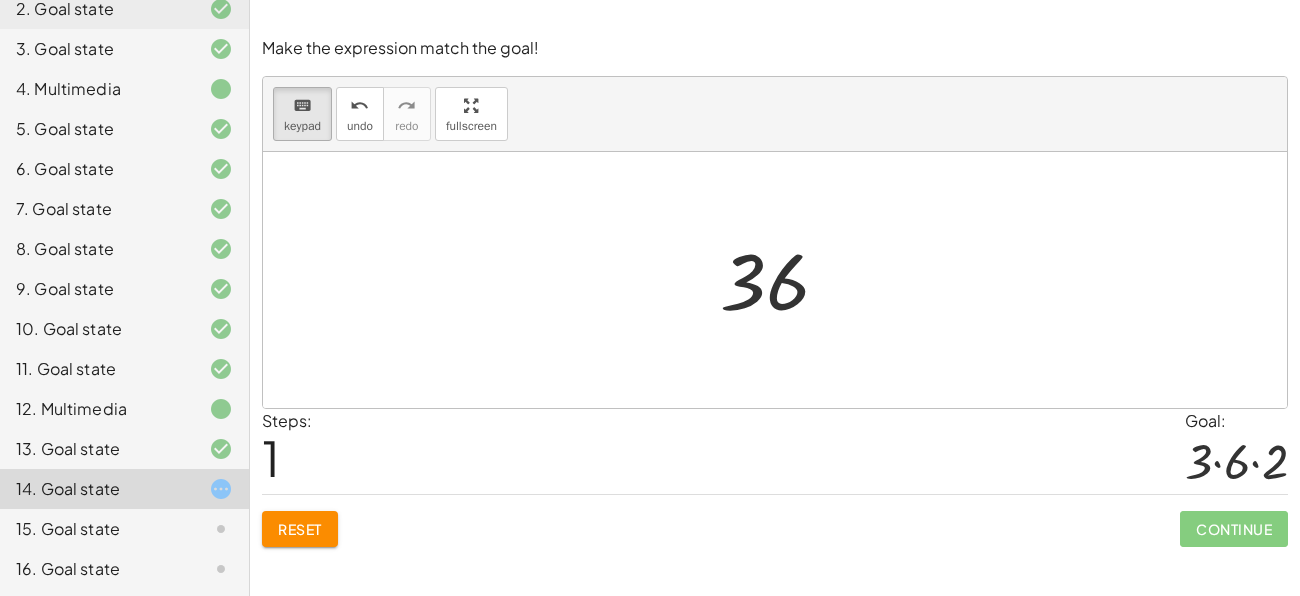 click at bounding box center [775, 280] 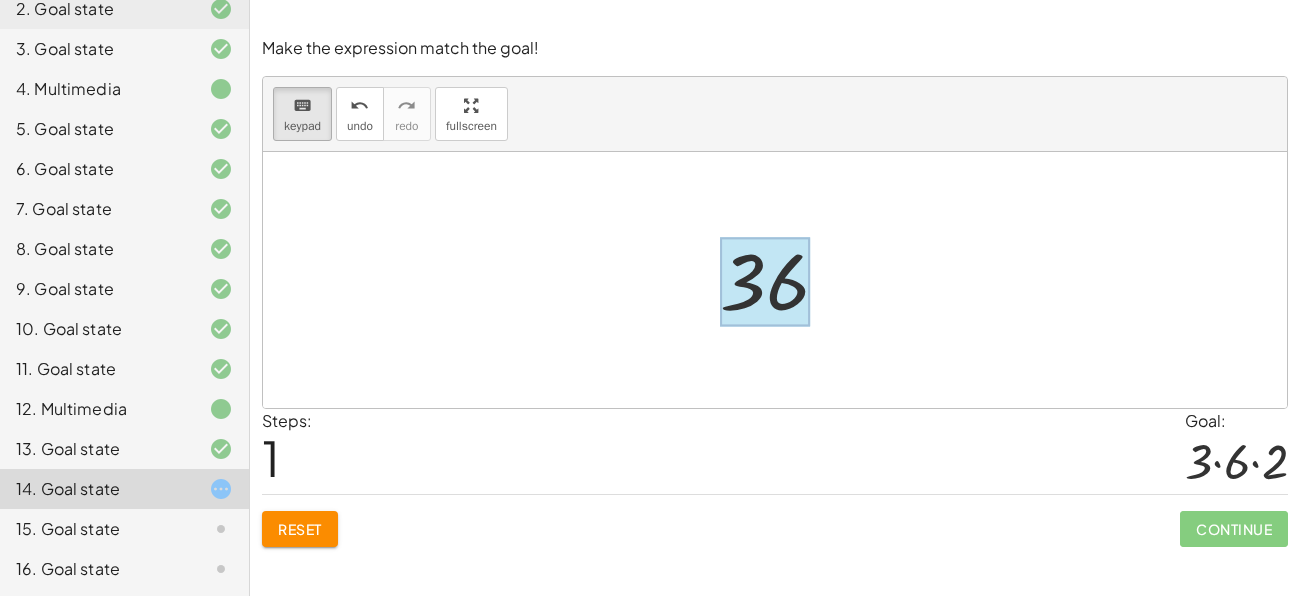 click at bounding box center (765, 282) 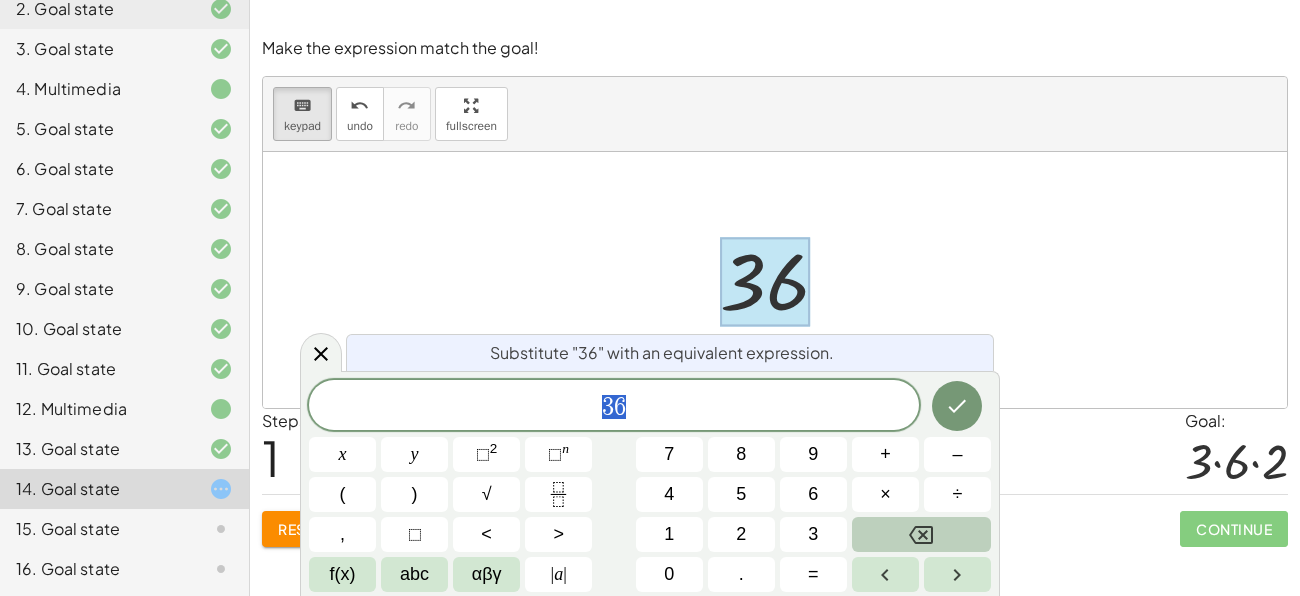 click at bounding box center (921, 534) 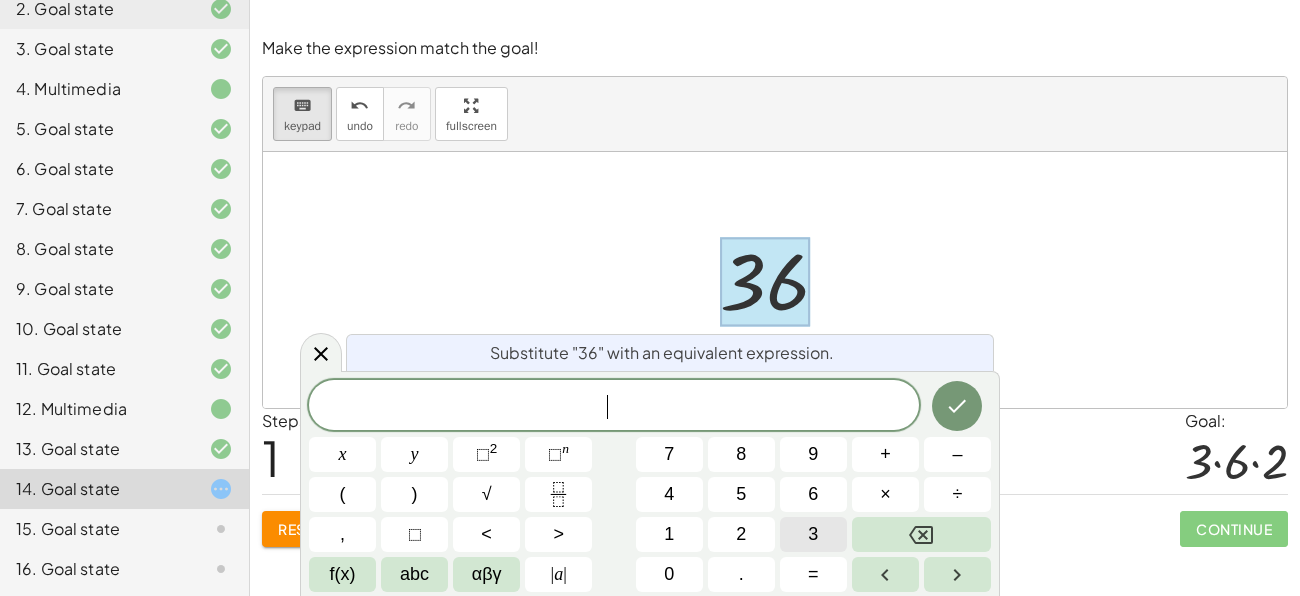 click on "3" at bounding box center [813, 534] 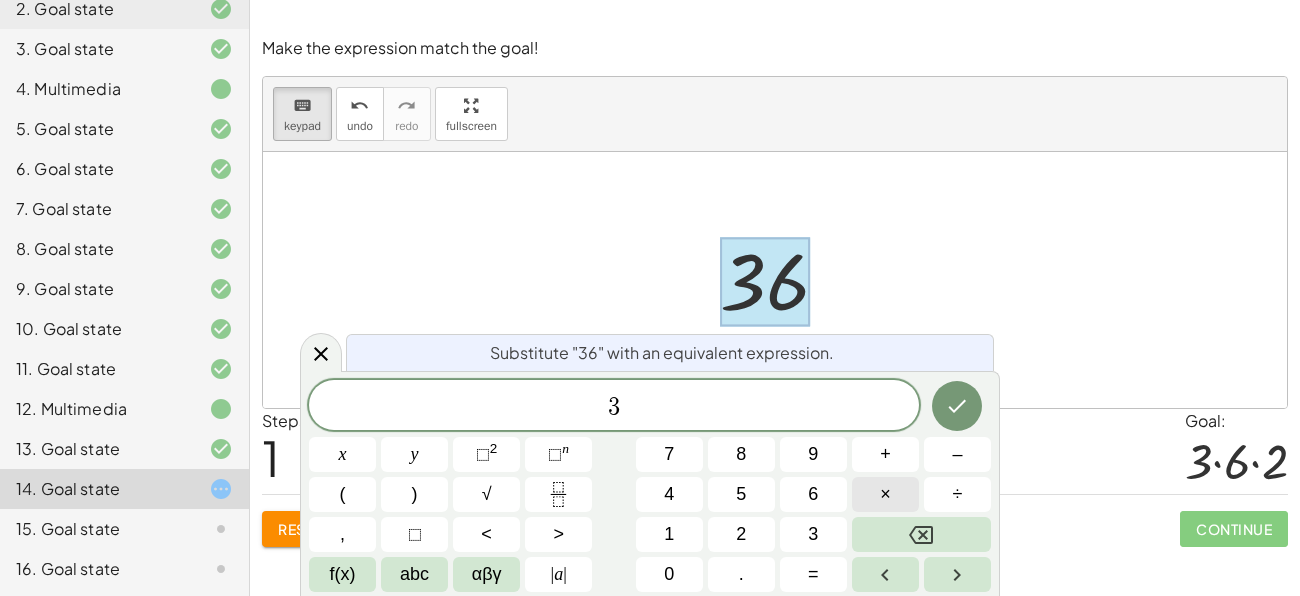 click on "×" at bounding box center [885, 494] 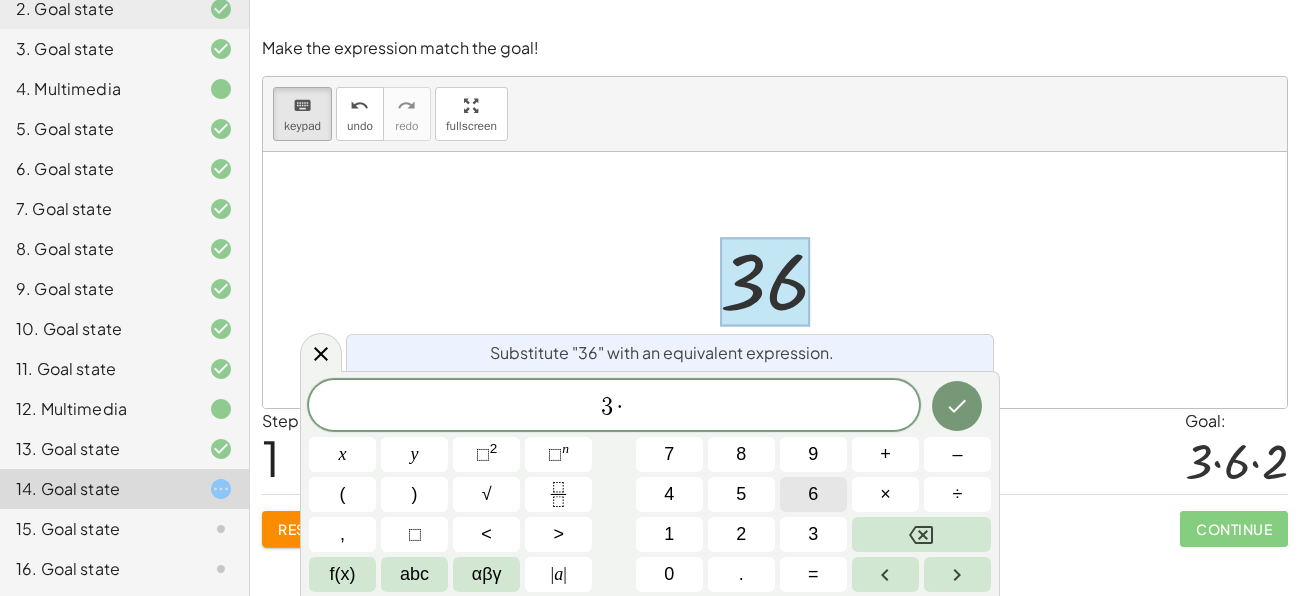 click on "6" at bounding box center [813, 494] 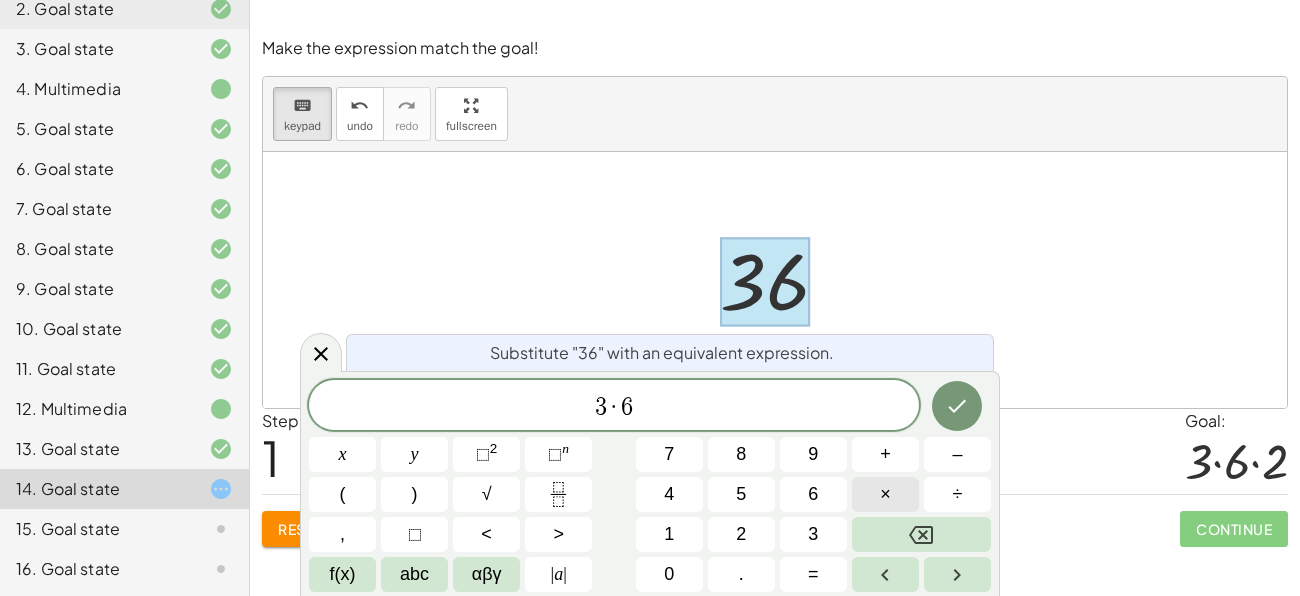 click on "×" at bounding box center [885, 494] 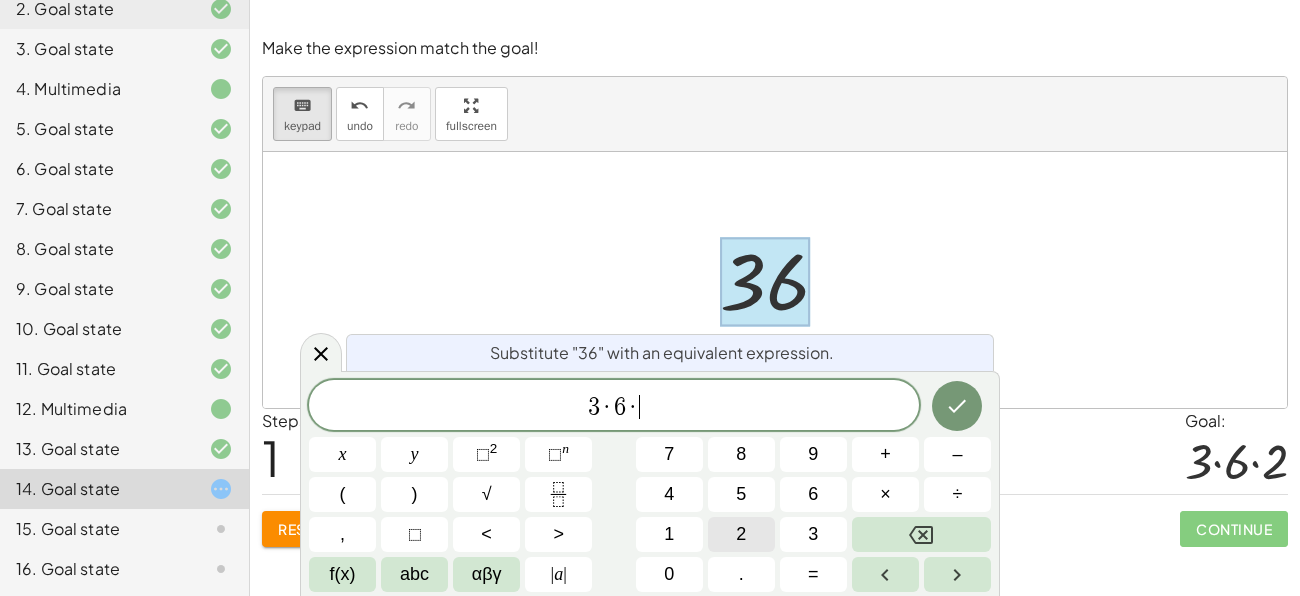 click on "2" at bounding box center (741, 534) 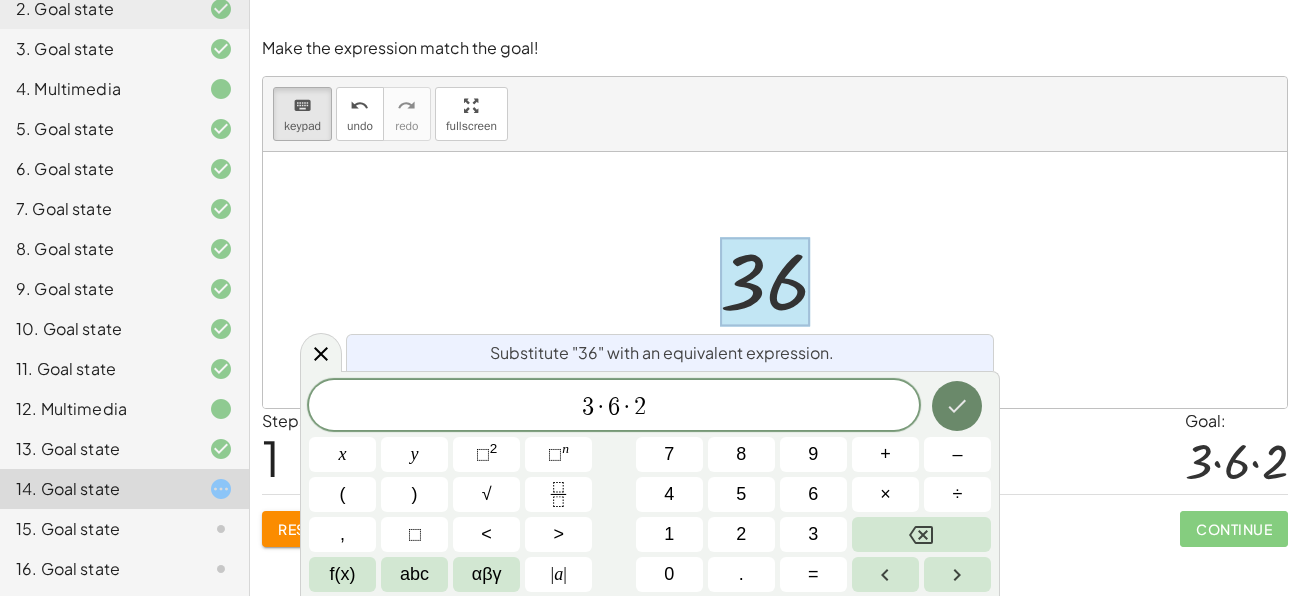 click 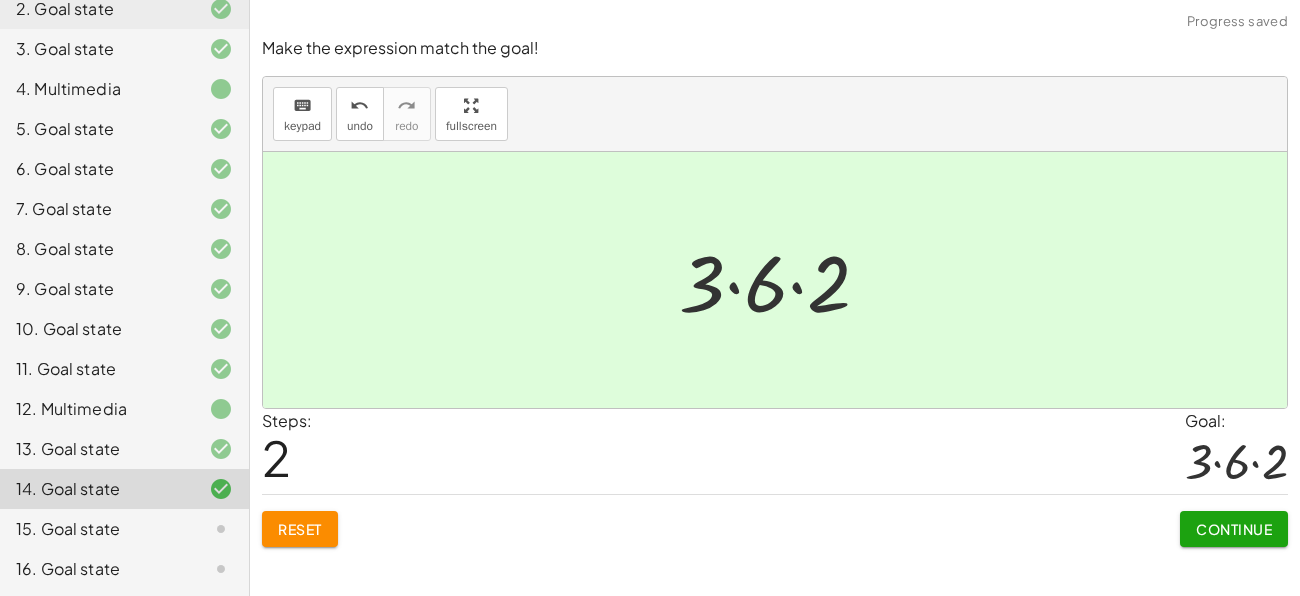 click on "Continue" 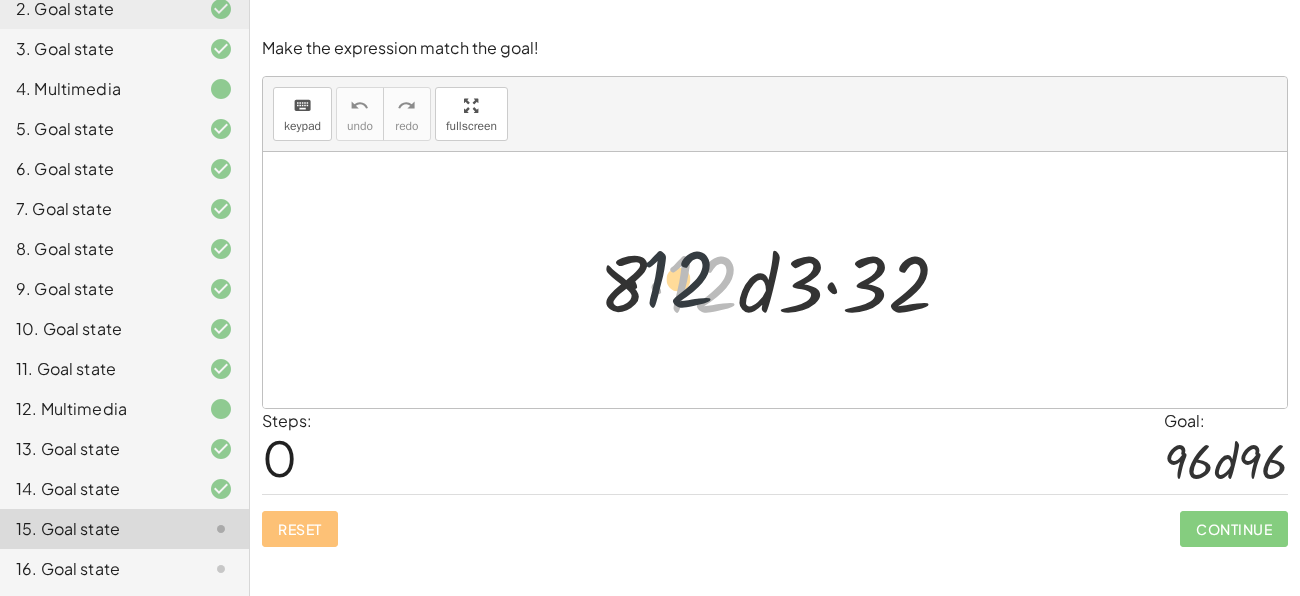 drag, startPoint x: 691, startPoint y: 274, endPoint x: 592, endPoint y: 273, distance: 99.00505 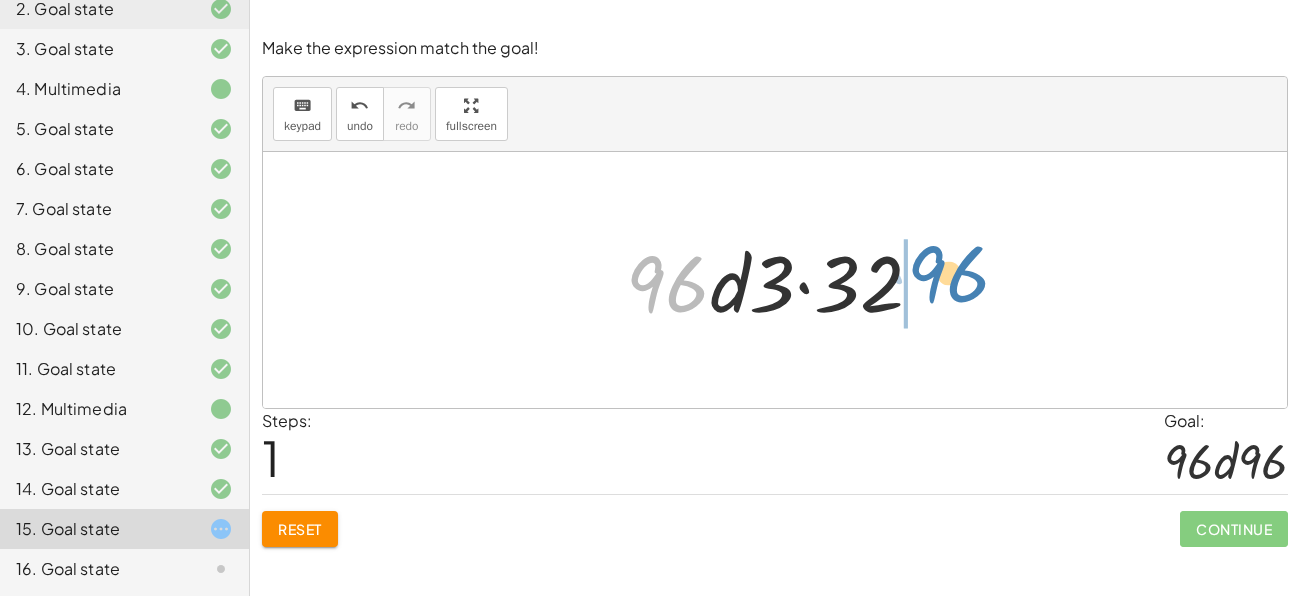 drag, startPoint x: 663, startPoint y: 287, endPoint x: 948, endPoint y: 277, distance: 285.17538 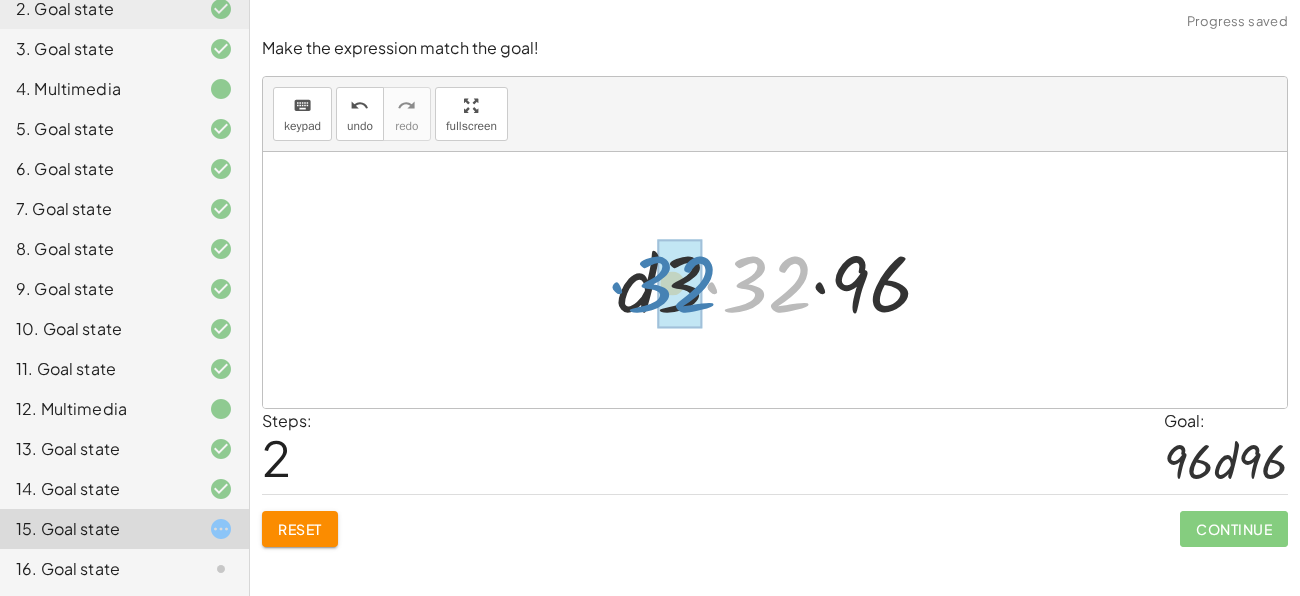 drag, startPoint x: 778, startPoint y: 281, endPoint x: 685, endPoint y: 280, distance: 93.00538 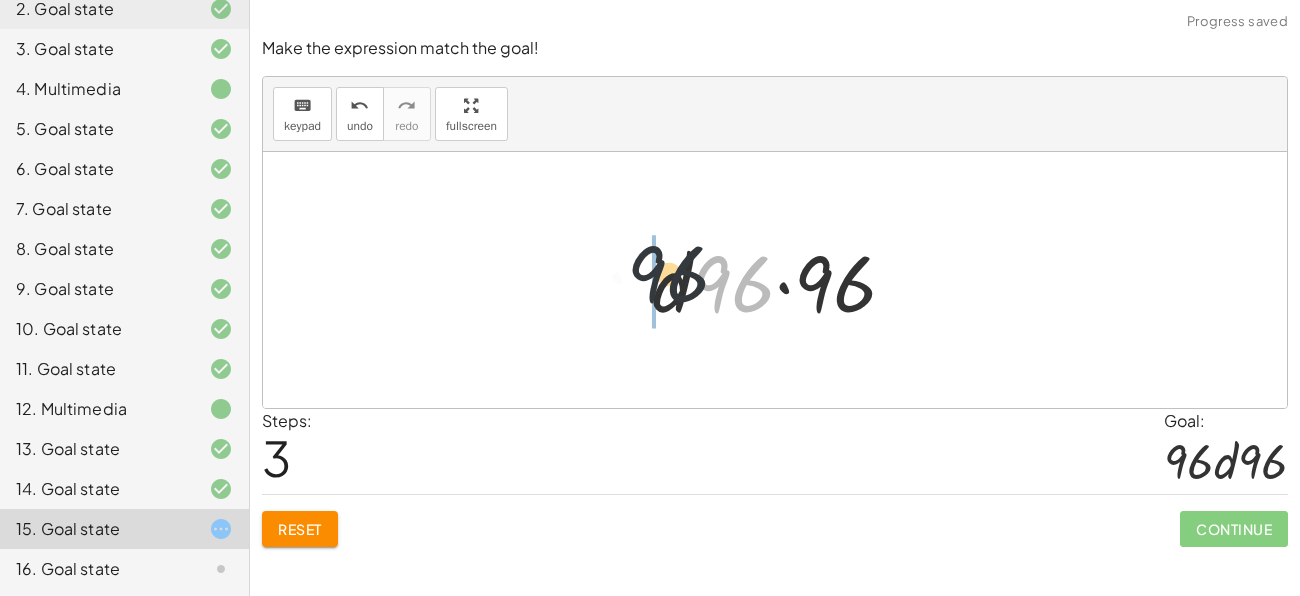 drag, startPoint x: 721, startPoint y: 287, endPoint x: 583, endPoint y: 264, distance: 139.90353 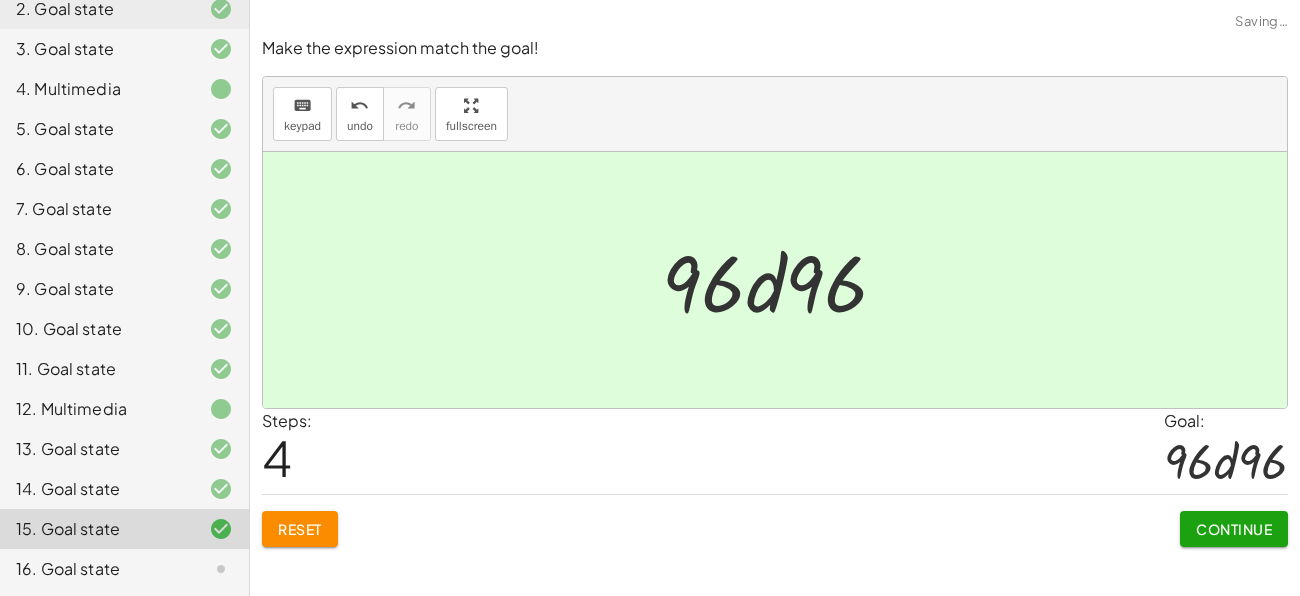 click on "Continue" 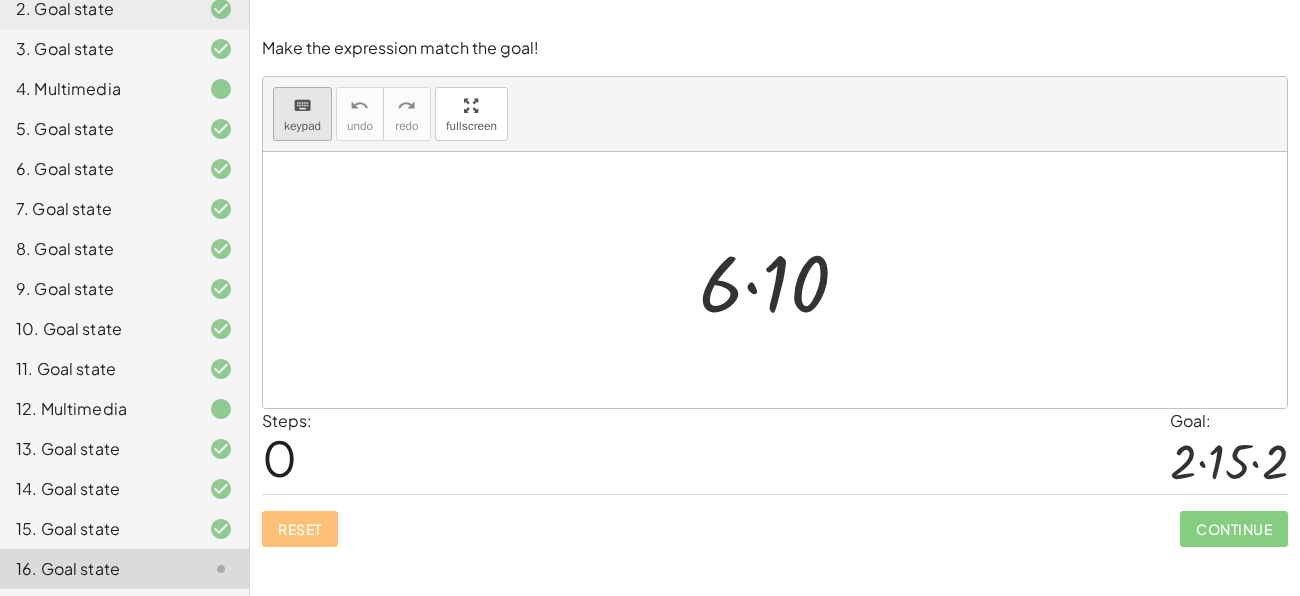 click on "keypad" at bounding box center [302, 126] 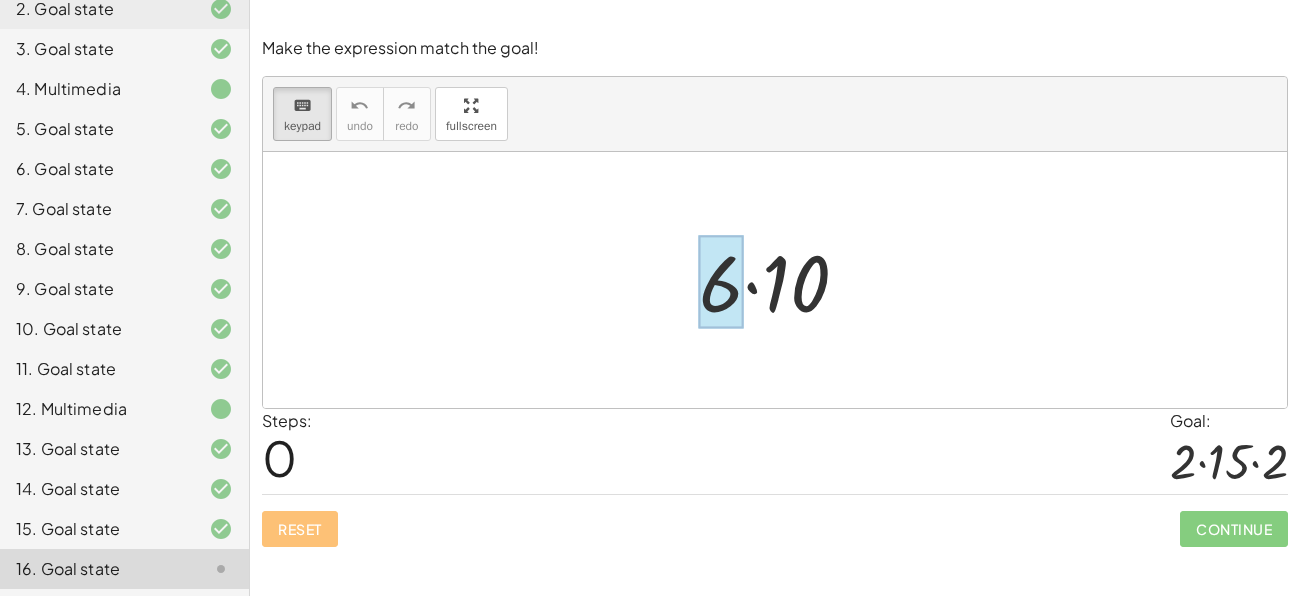 click at bounding box center (721, 282) 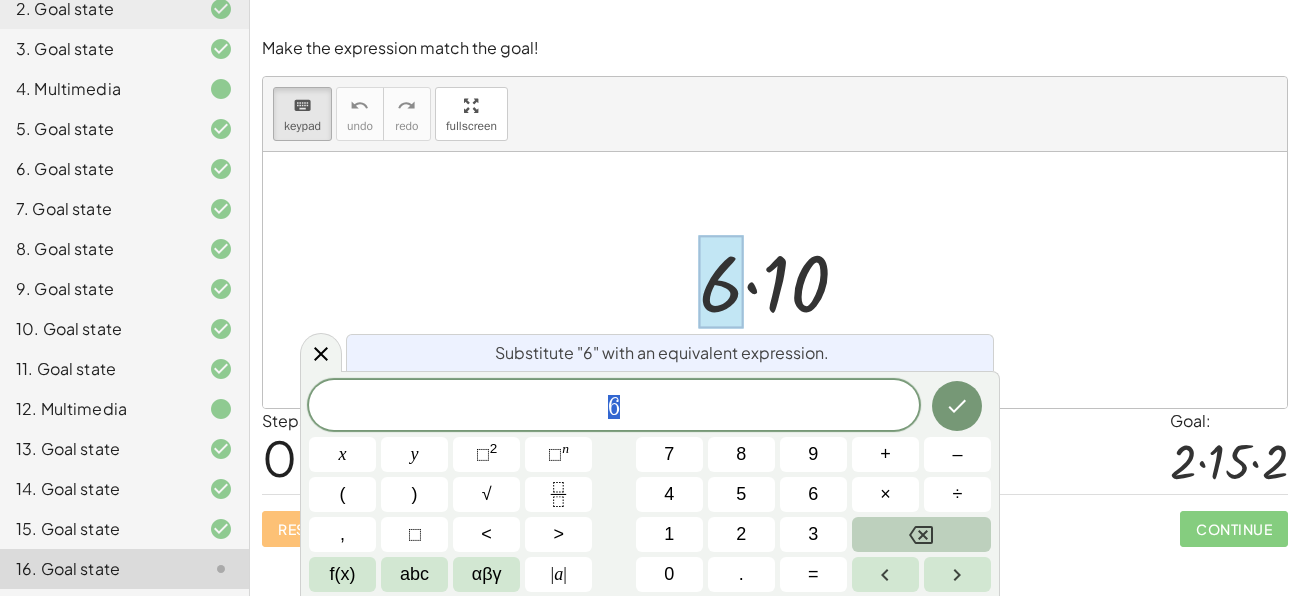 click at bounding box center [921, 534] 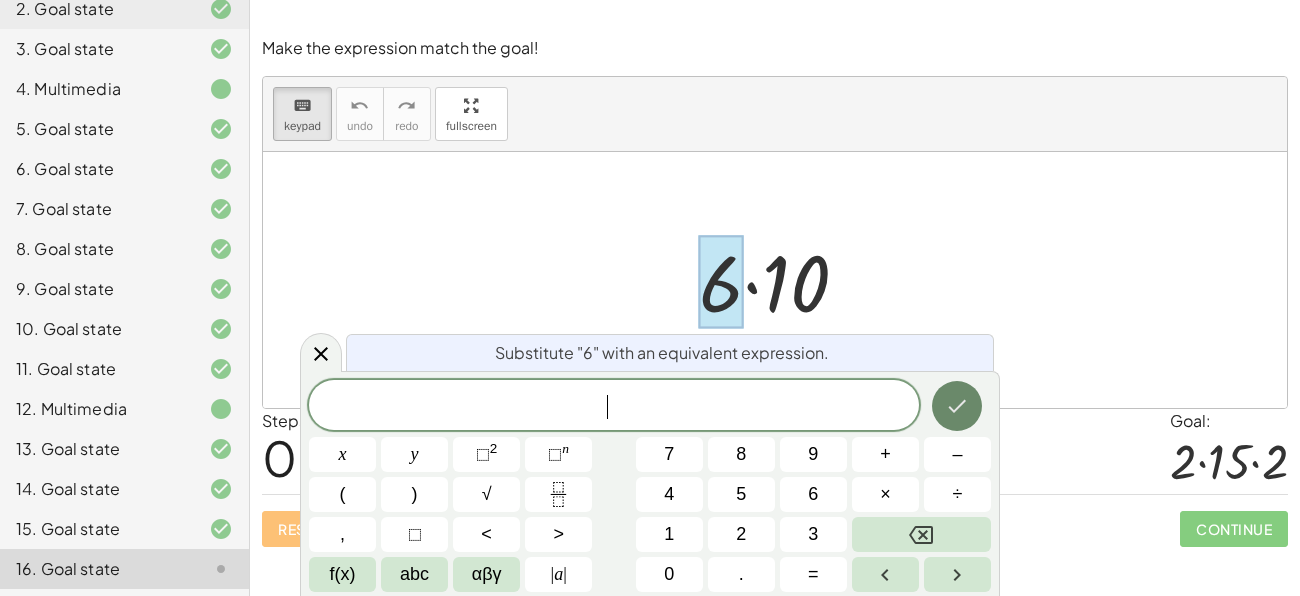 click 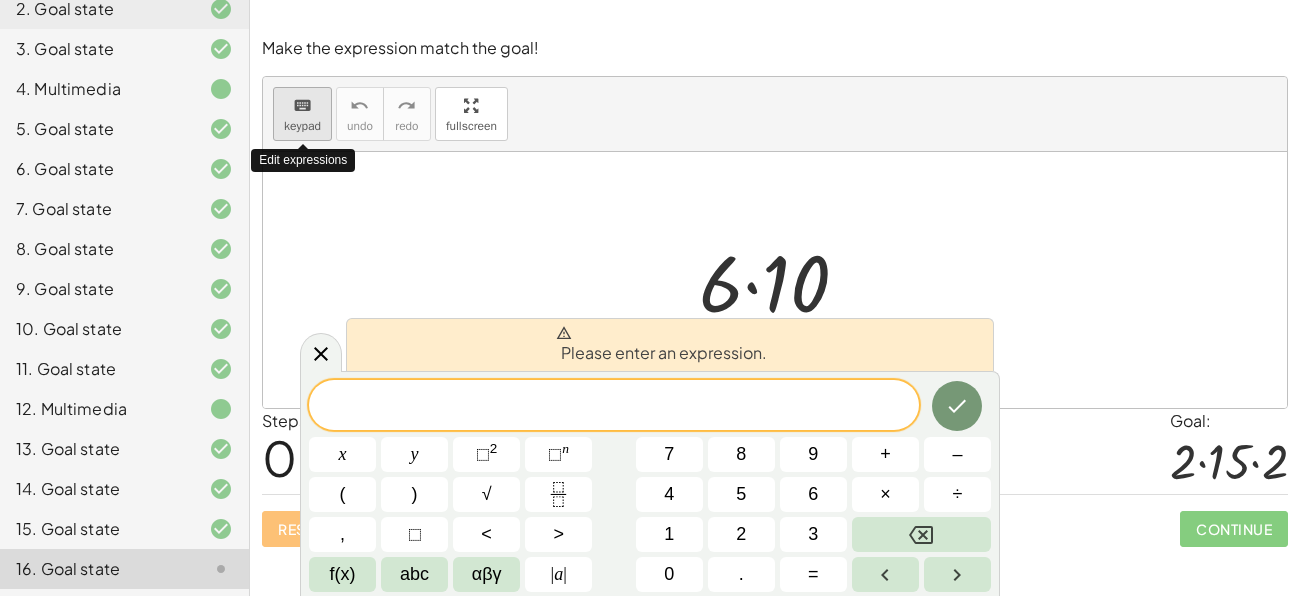 click on "keyboard" at bounding box center (302, 105) 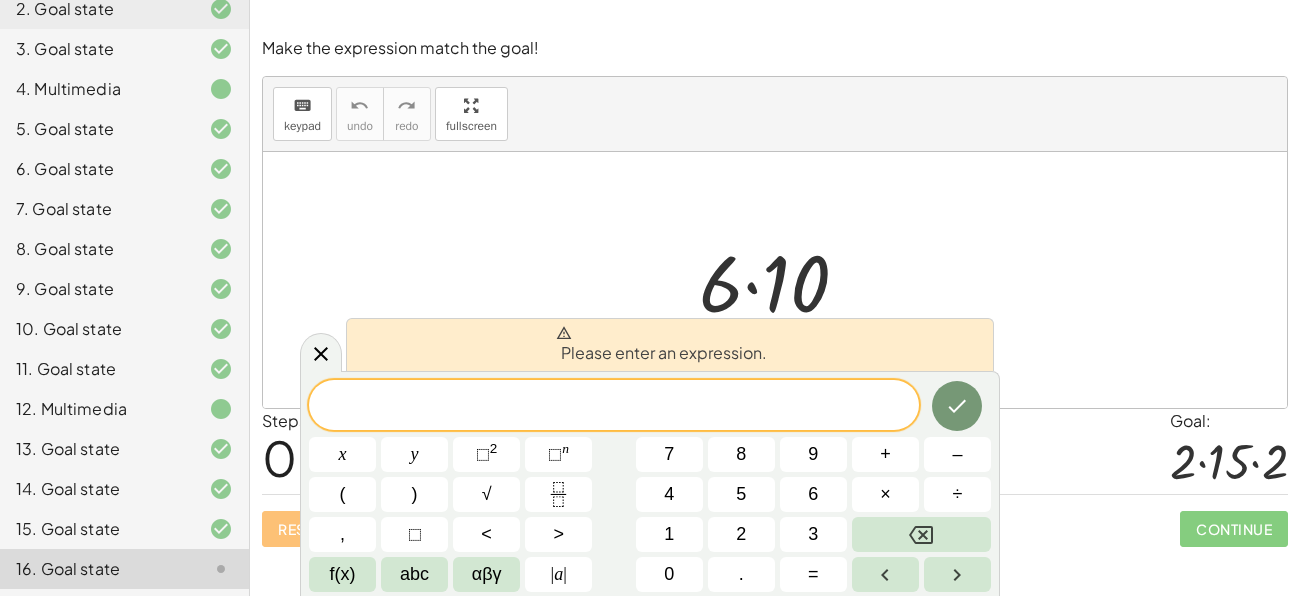 click on "· 6 · 10" at bounding box center (774, 280) 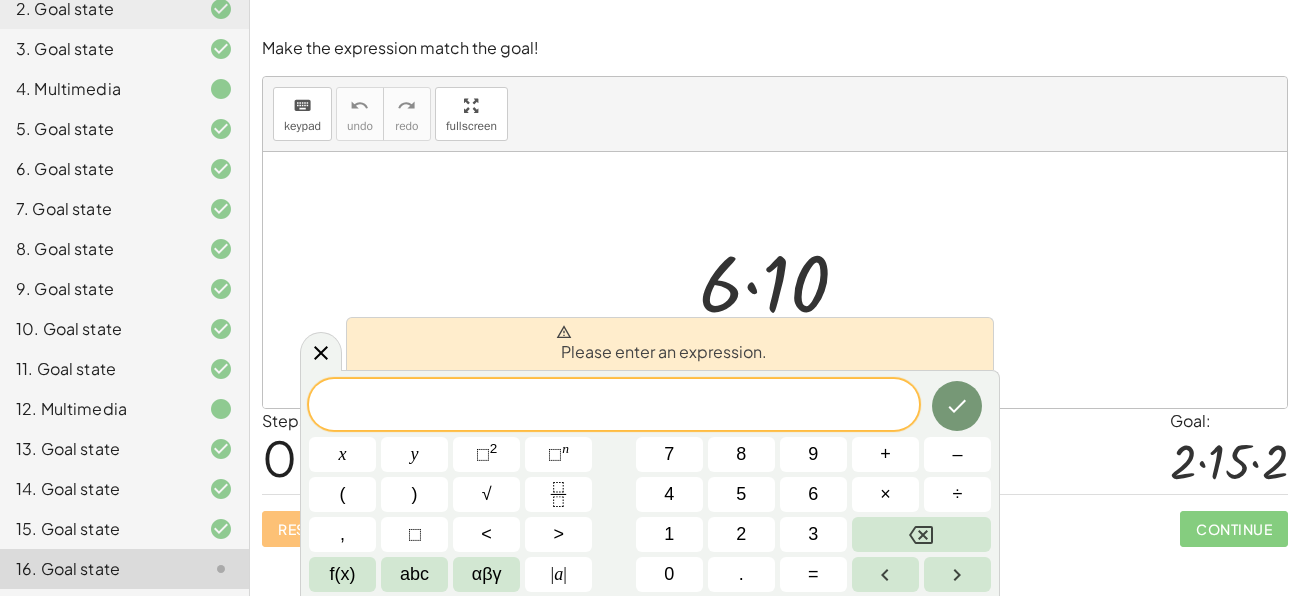 click at bounding box center (782, 280) 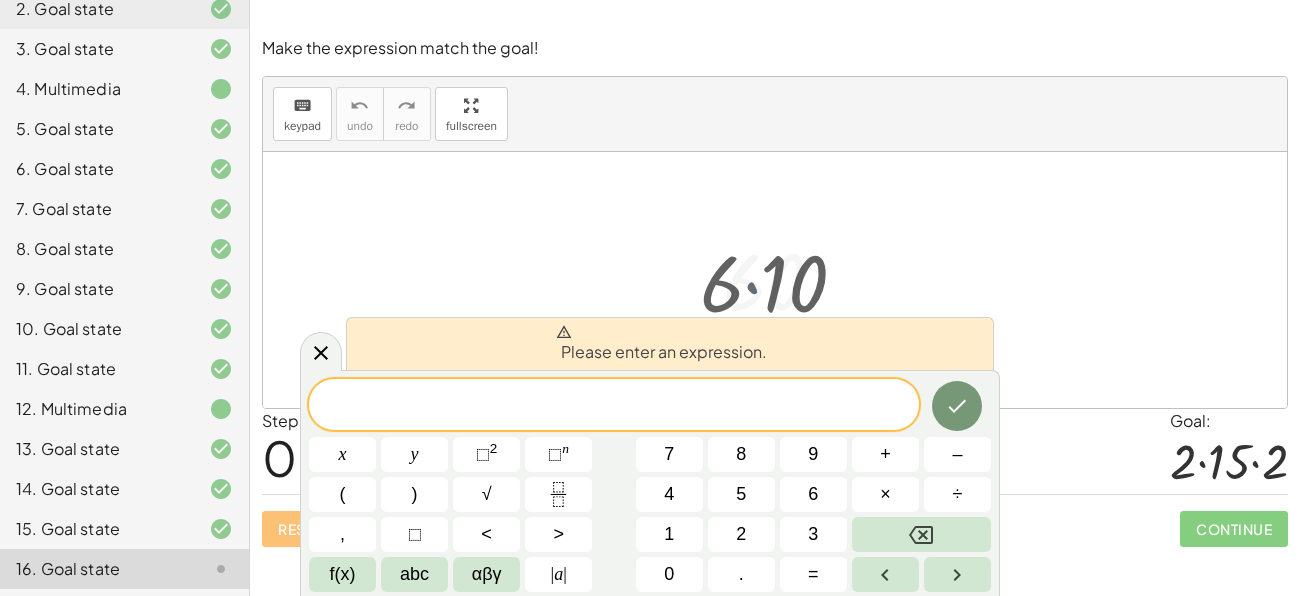 click at bounding box center (782, 280) 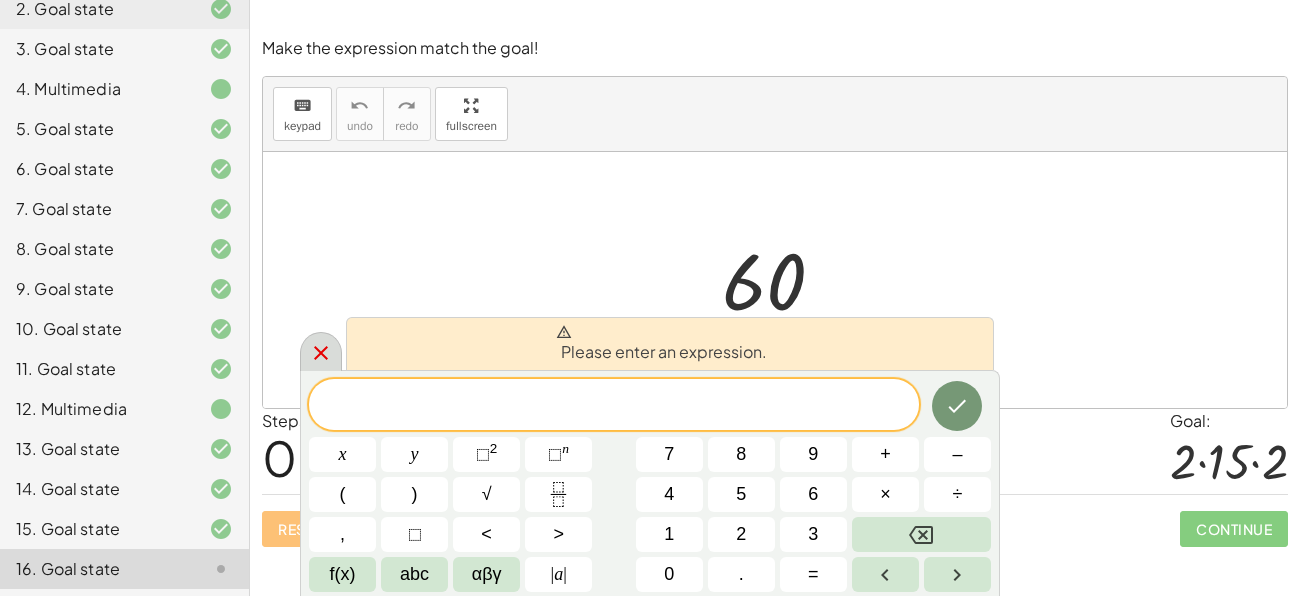 click 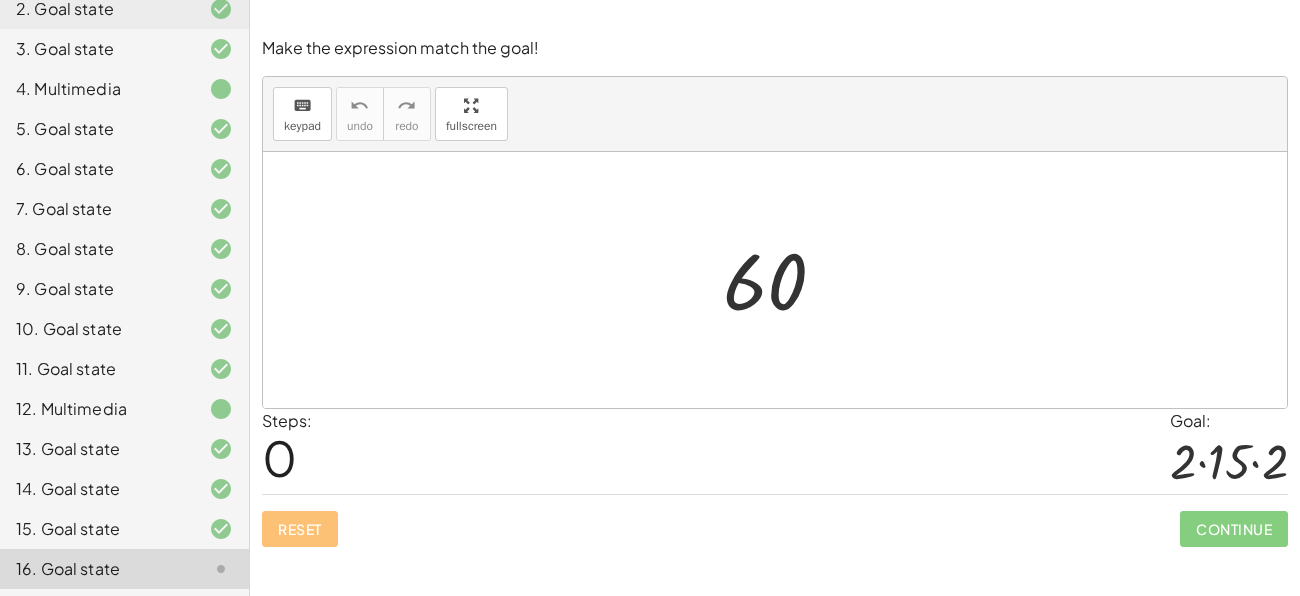 click on "keyboard keypad undo undo redo redo fullscreen" at bounding box center (775, 114) 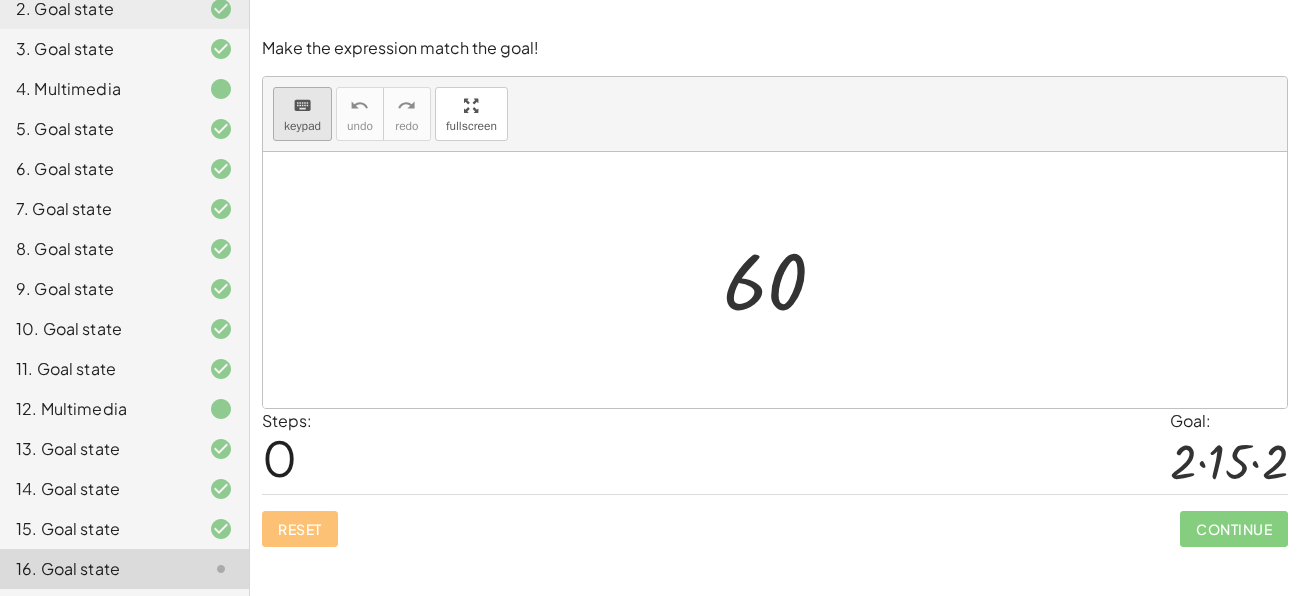 click on "keyboard" at bounding box center (302, 106) 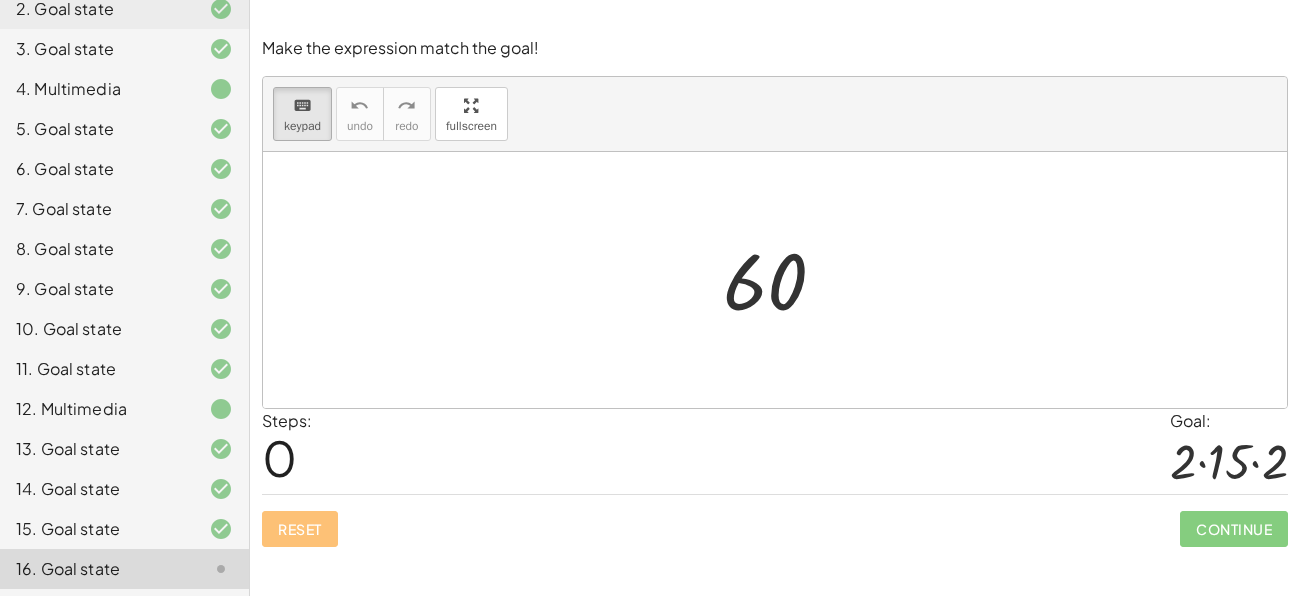click at bounding box center [782, 280] 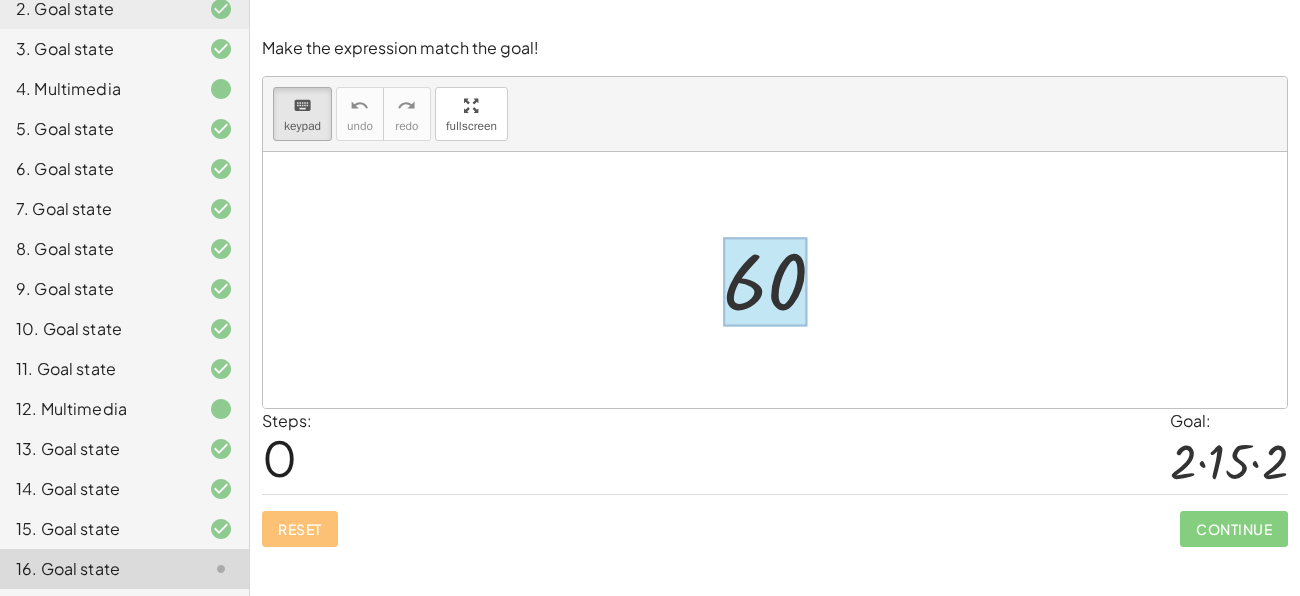 click at bounding box center [765, 282] 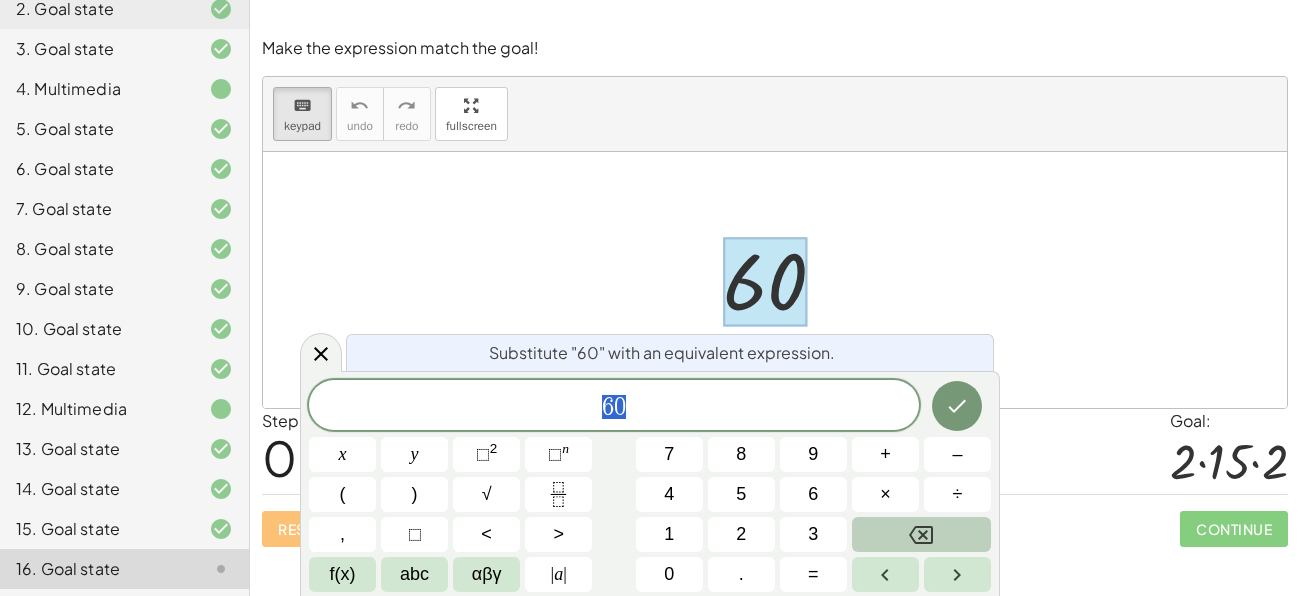 click at bounding box center (921, 534) 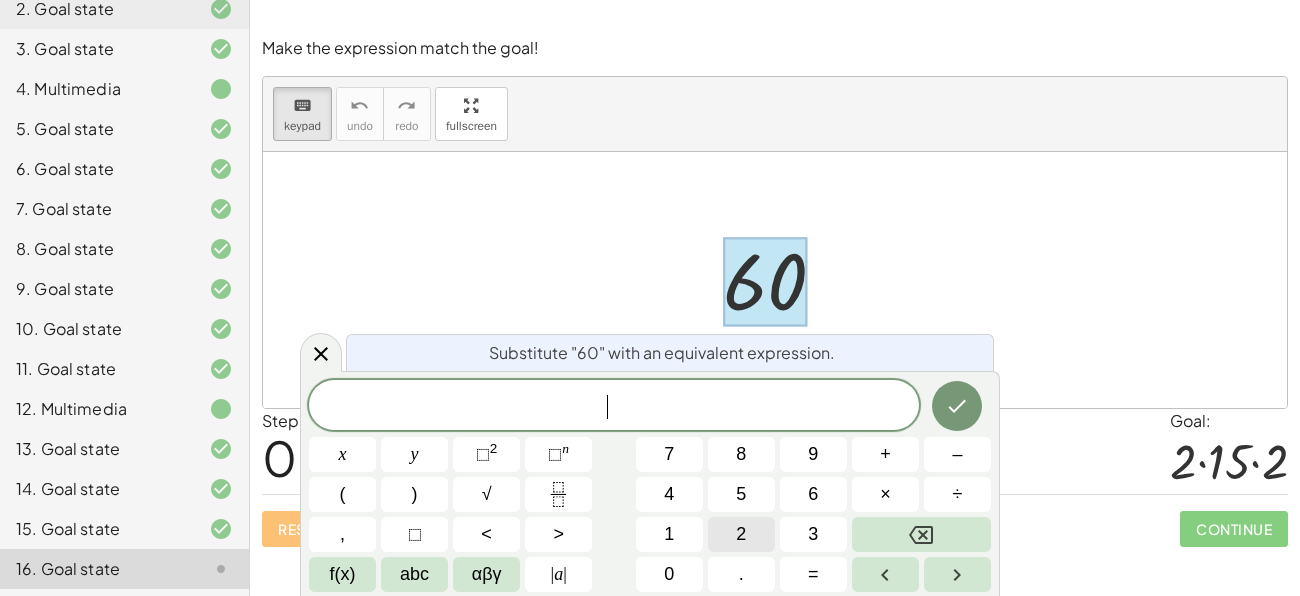 click on "2" at bounding box center (741, 534) 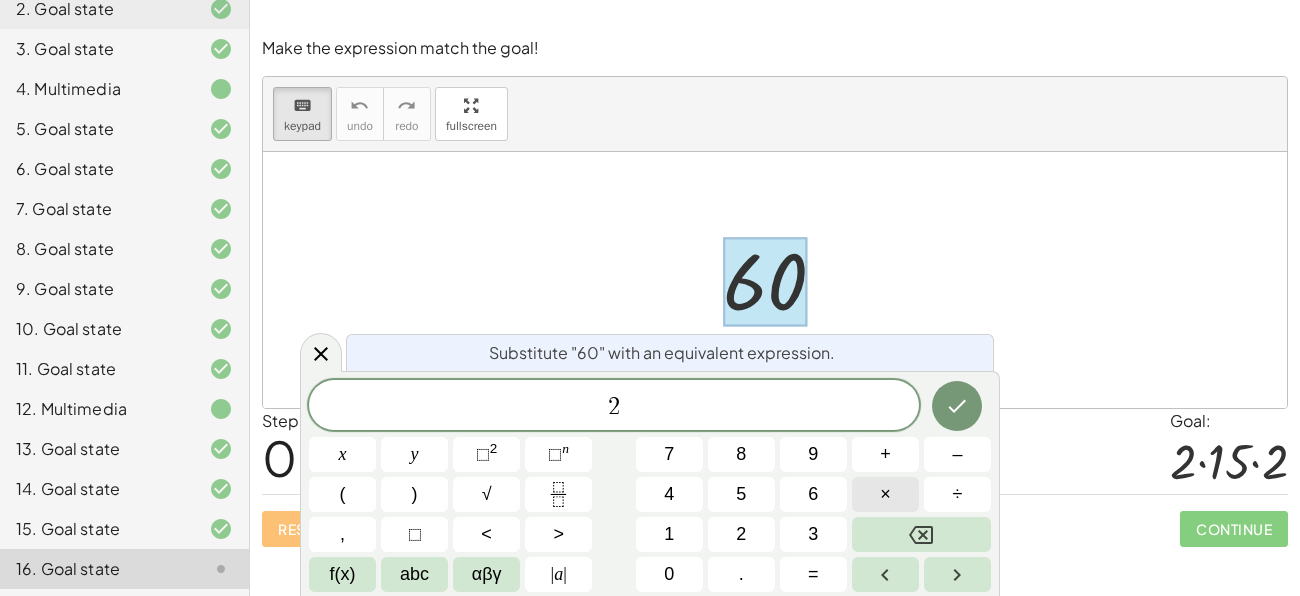click on "×" at bounding box center [885, 494] 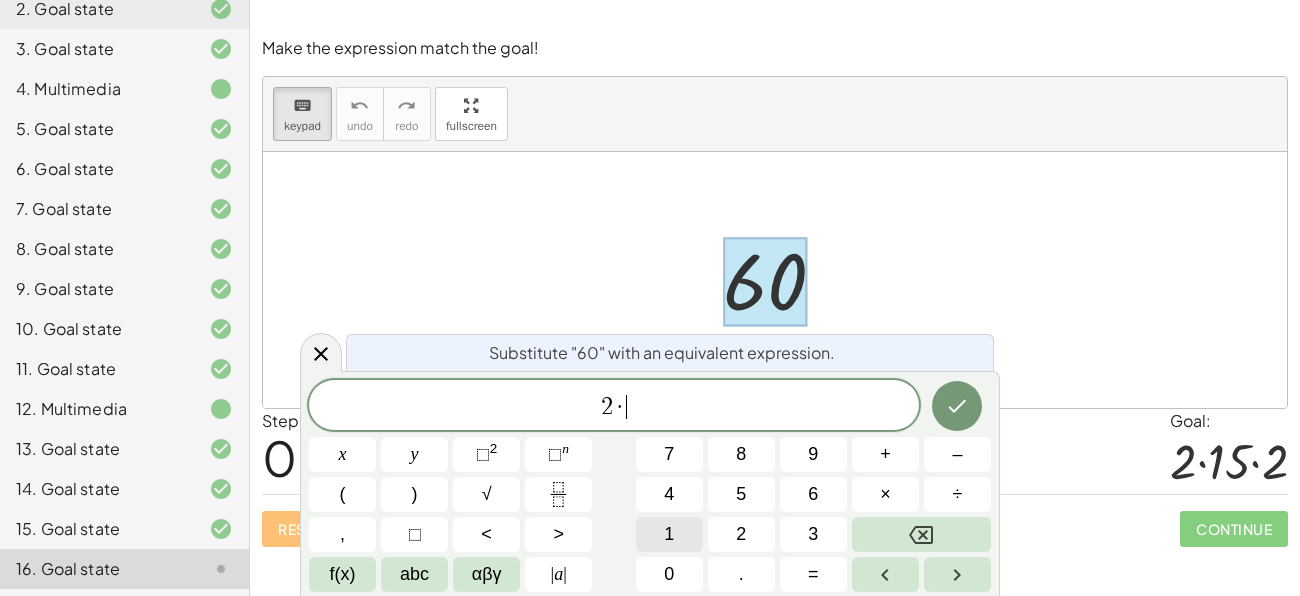 click on "1" at bounding box center (669, 534) 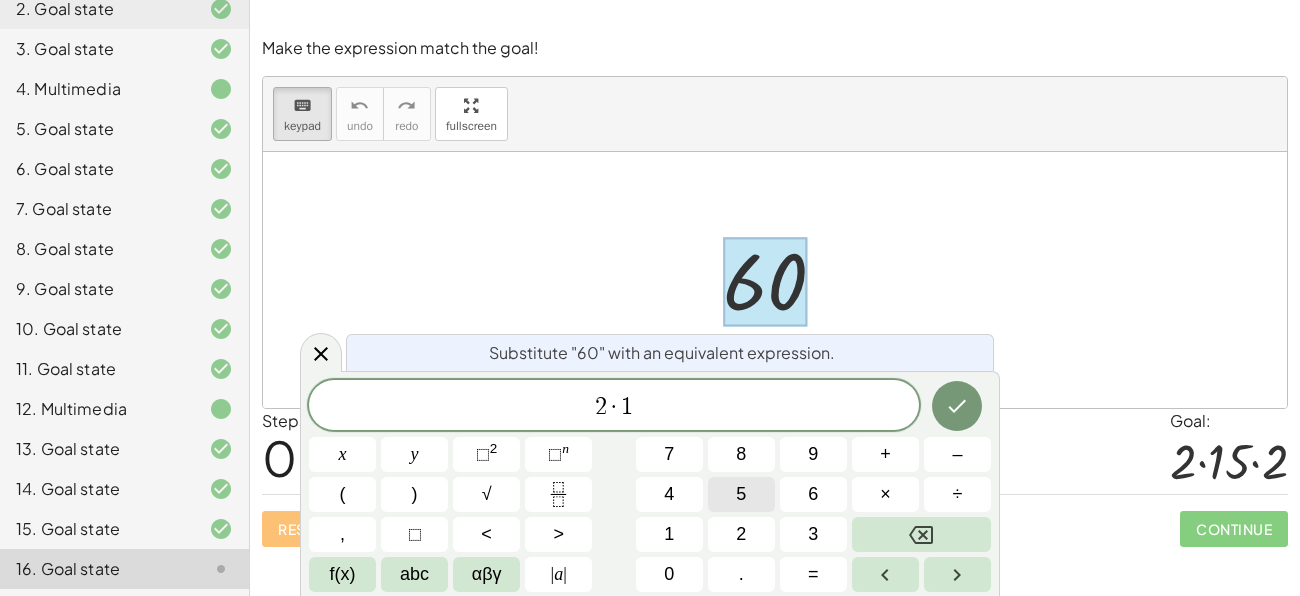 click on "5" at bounding box center (741, 494) 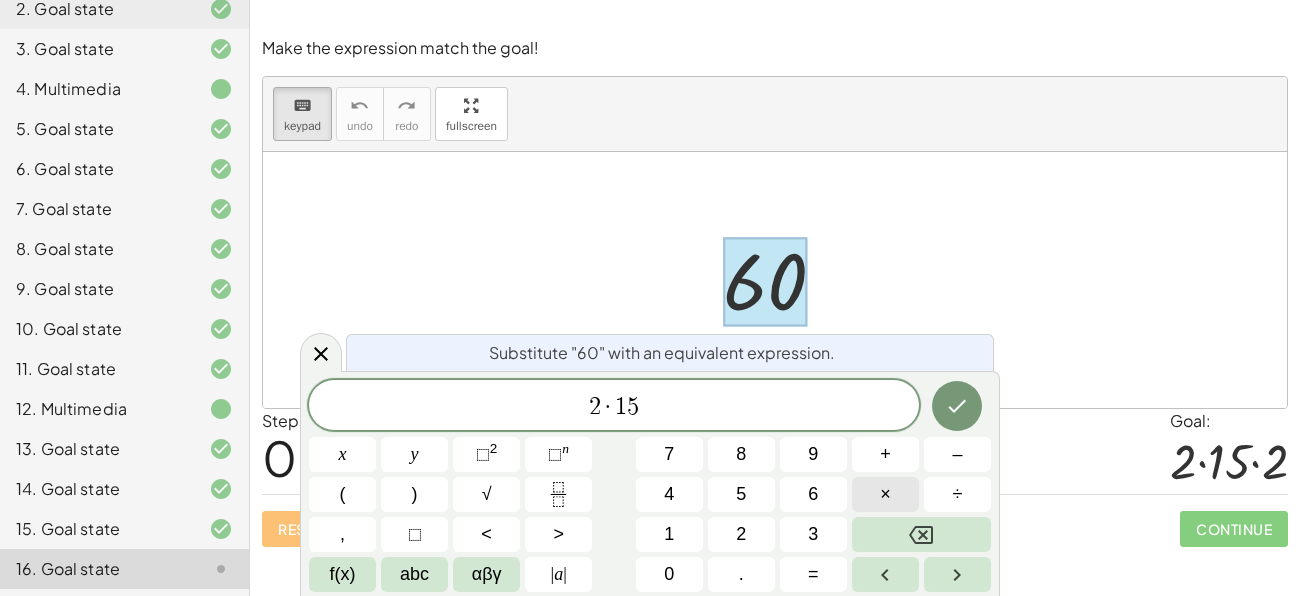 click on "×" at bounding box center (885, 494) 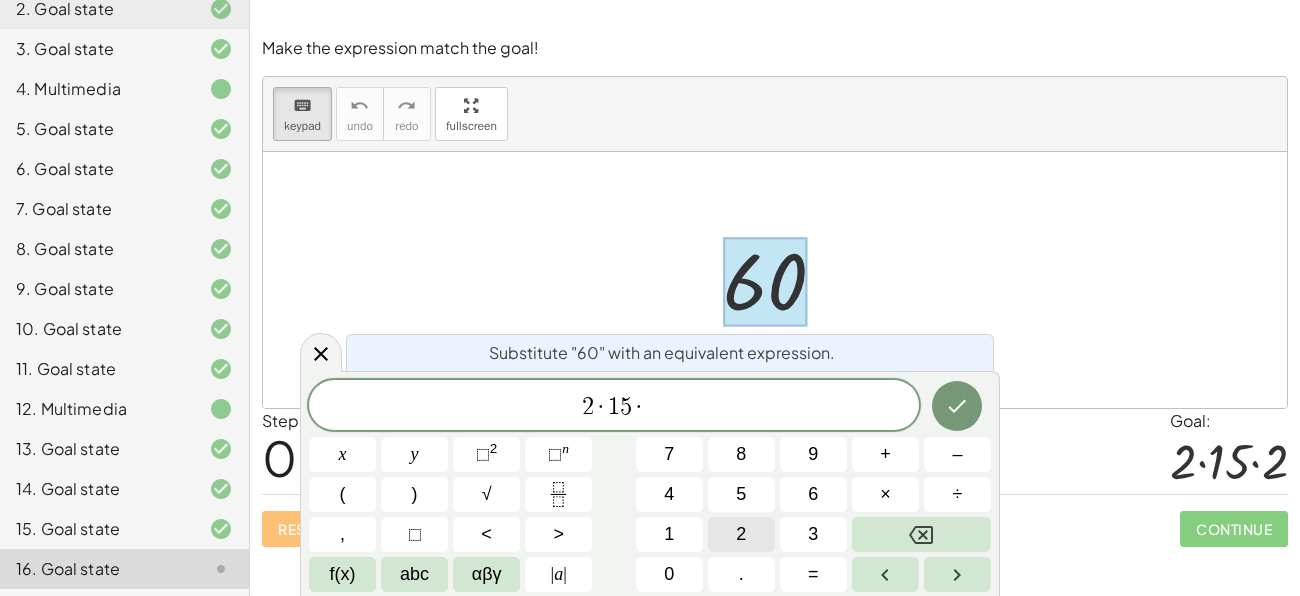 click on "2" at bounding box center (741, 534) 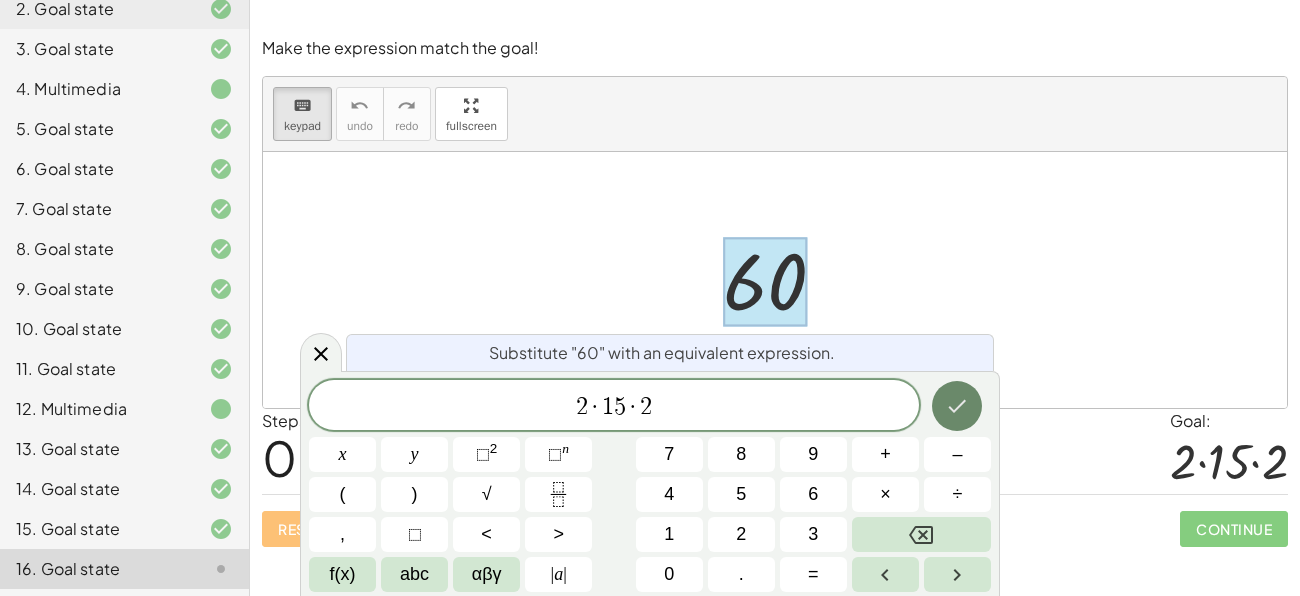 click 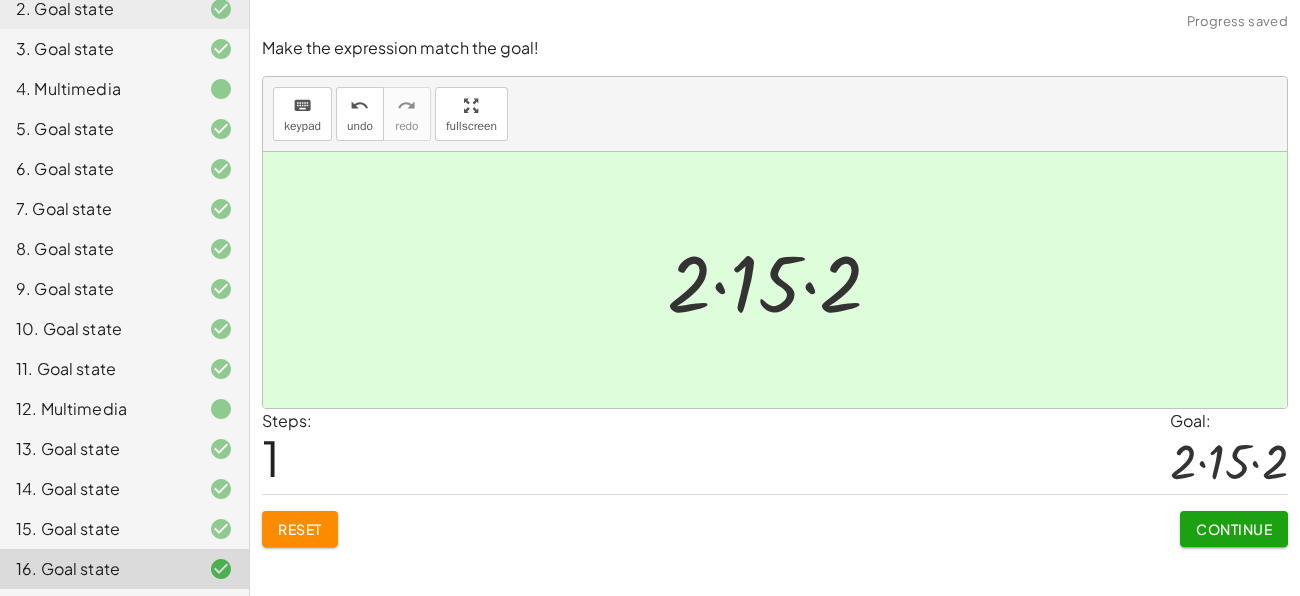 click on "Continue" 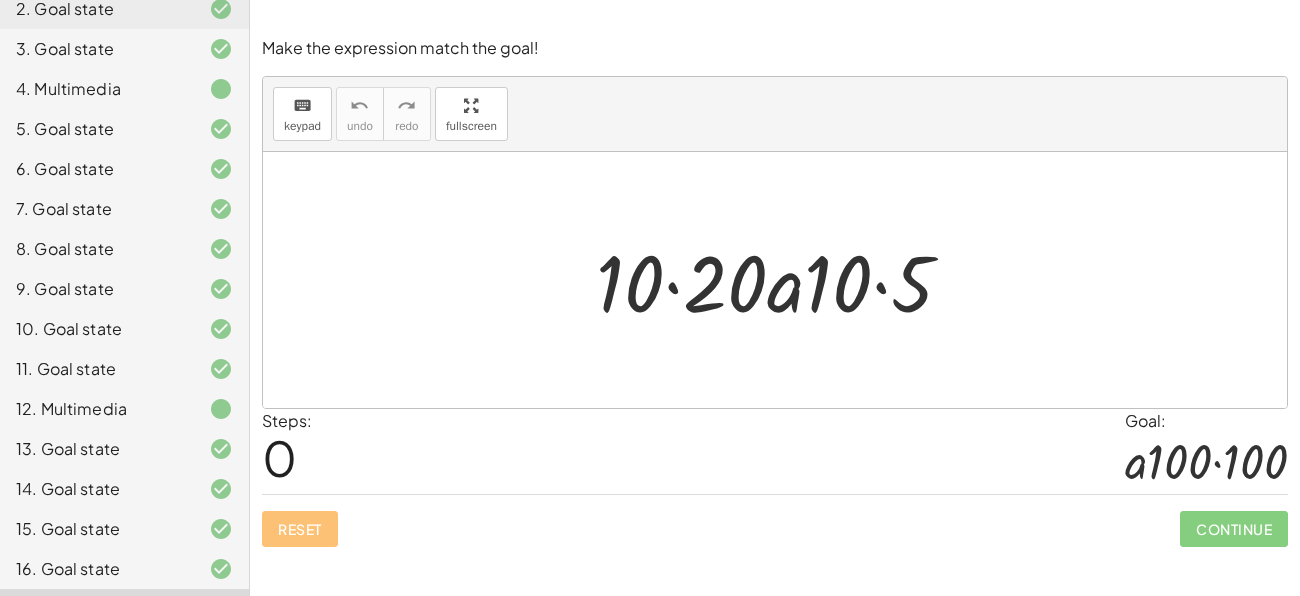scroll, scrollTop: 445, scrollLeft: 0, axis: vertical 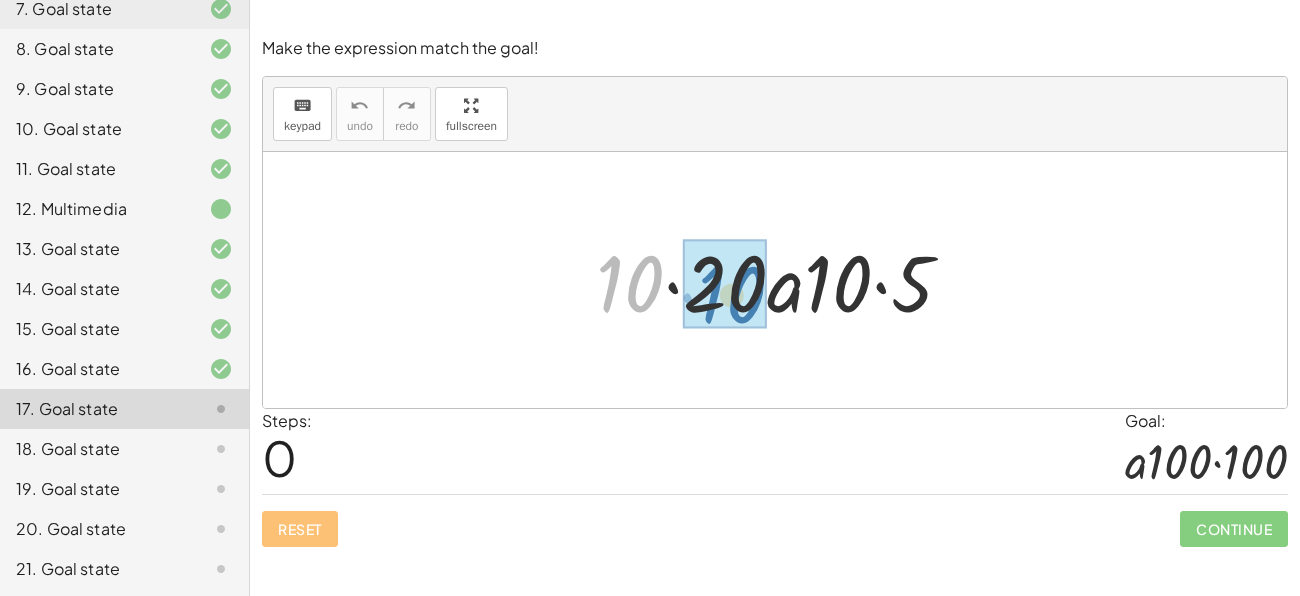 drag, startPoint x: 631, startPoint y: 277, endPoint x: 727, endPoint y: 280, distance: 96.04687 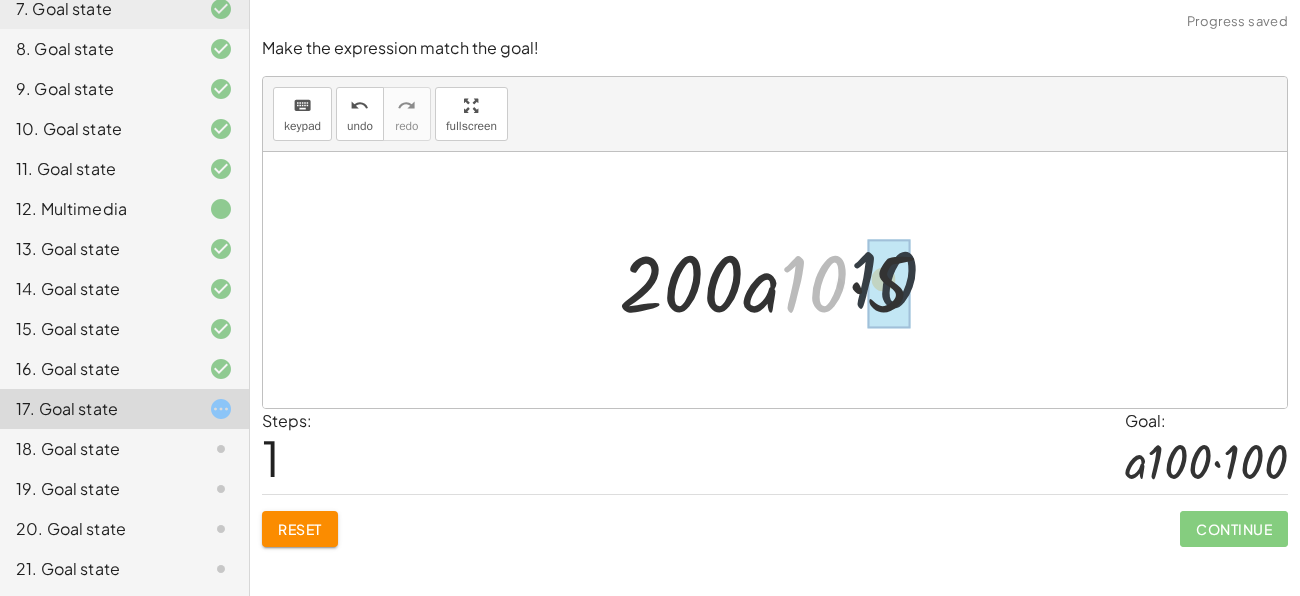 drag, startPoint x: 803, startPoint y: 287, endPoint x: 876, endPoint y: 282, distance: 73.171036 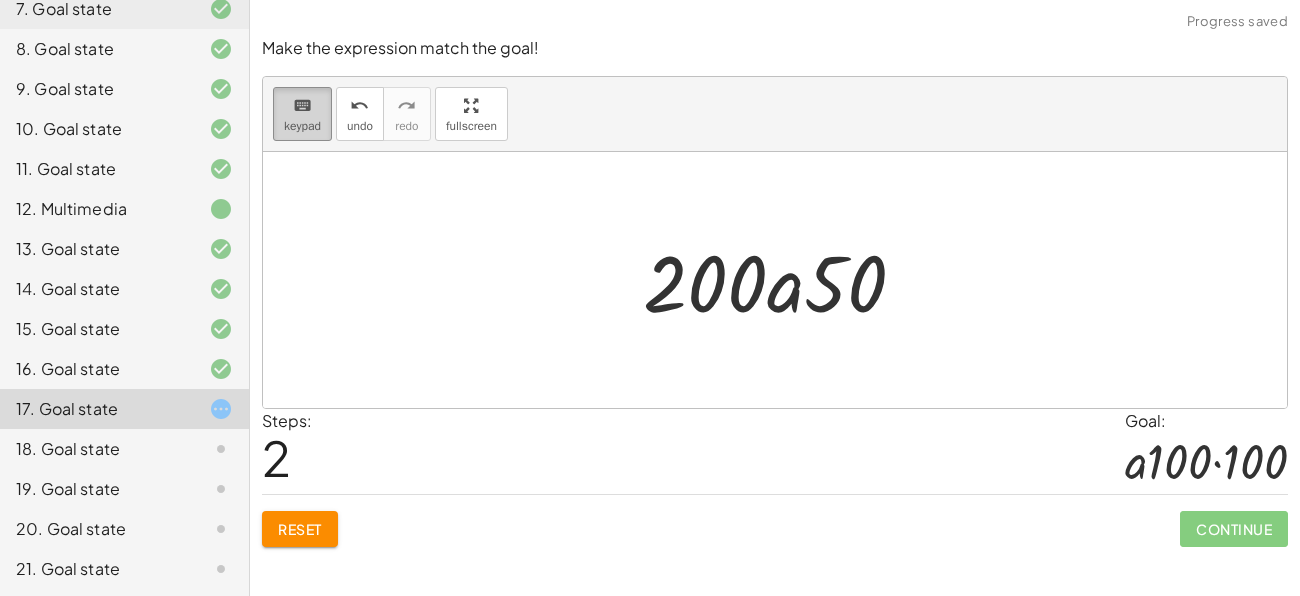 click on "keypad" at bounding box center [302, 126] 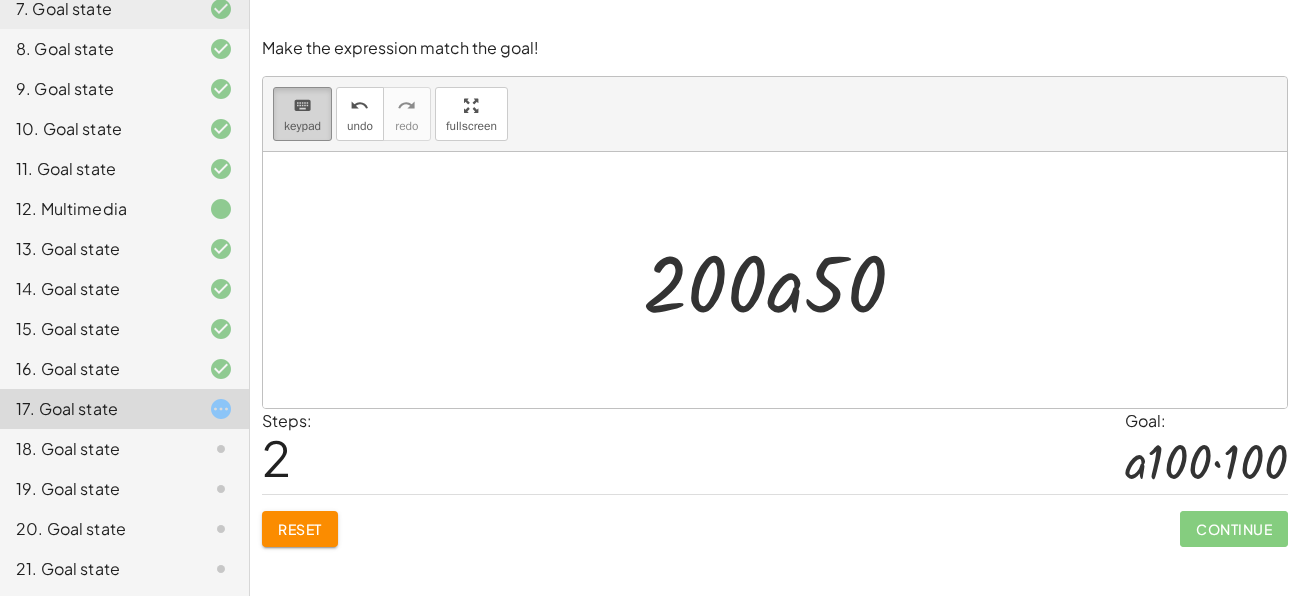 click on "keypad" at bounding box center [302, 126] 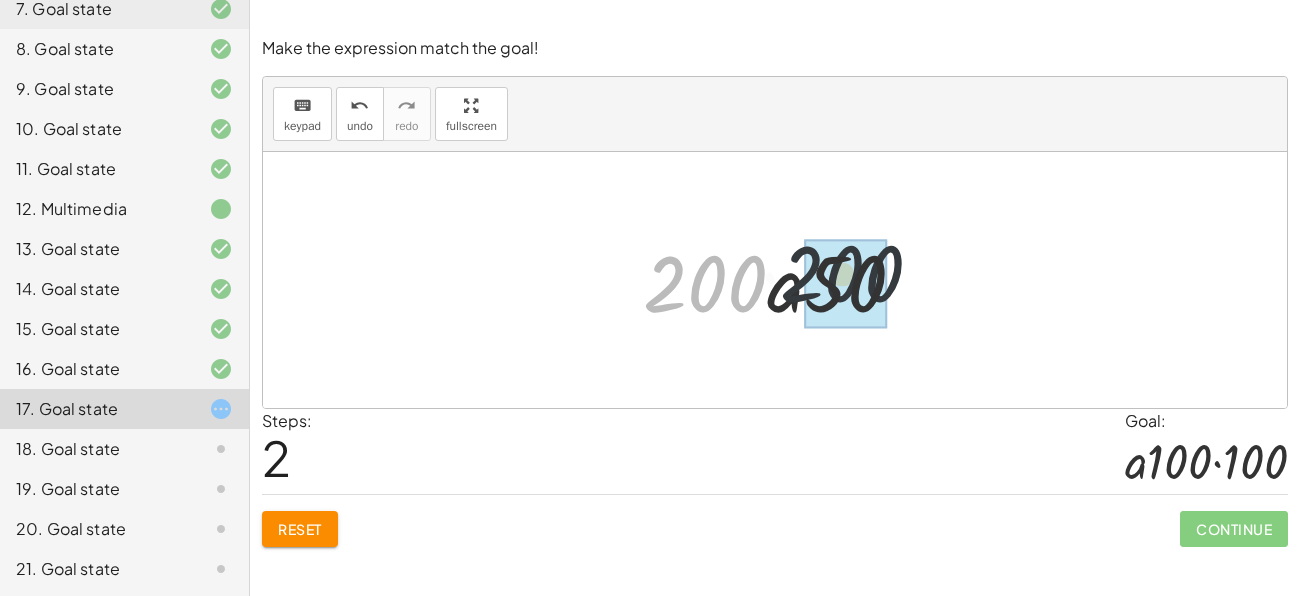 drag, startPoint x: 708, startPoint y: 277, endPoint x: 863, endPoint y: 265, distance: 155.46382 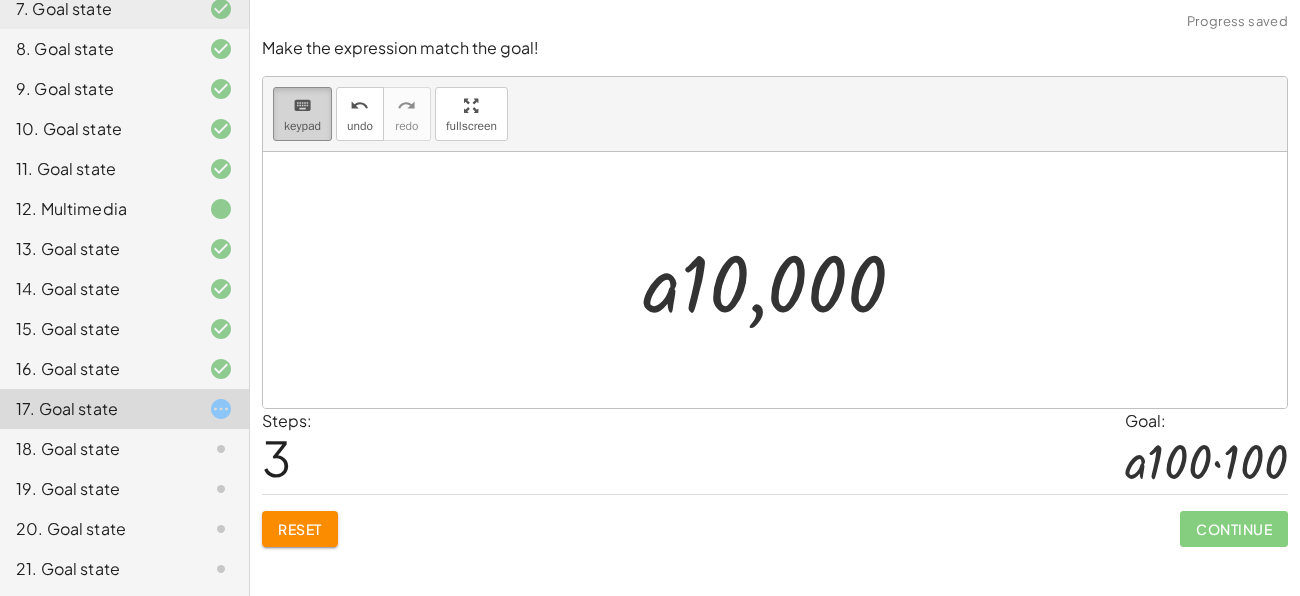 click on "keyboard keypad" at bounding box center (302, 114) 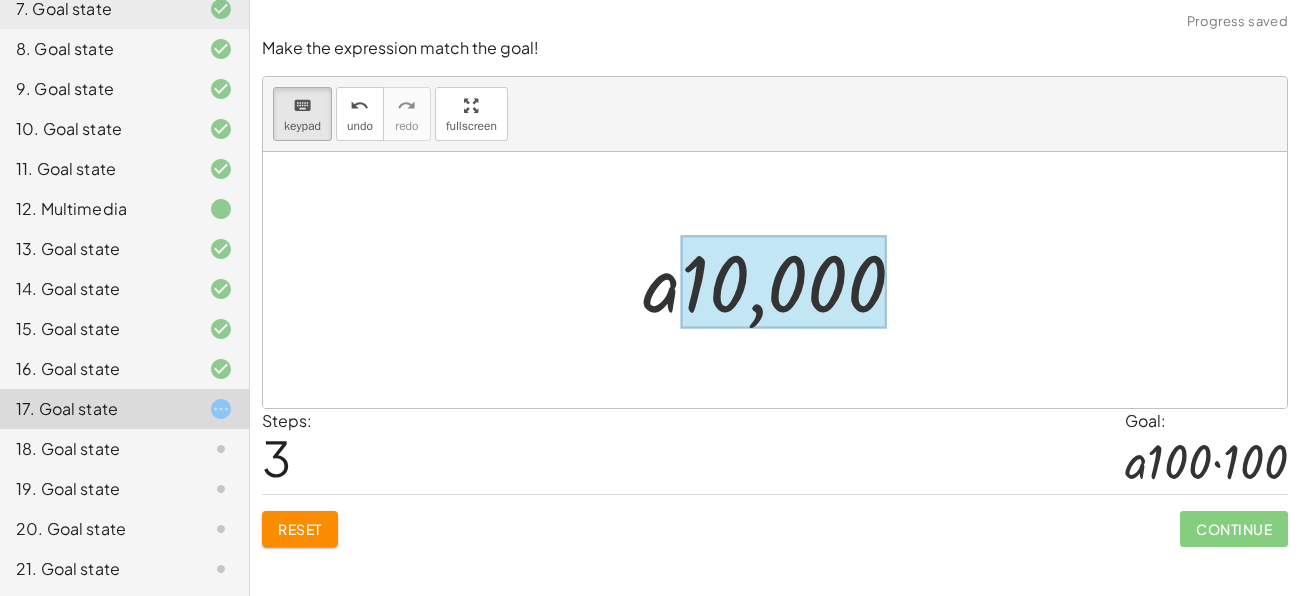click at bounding box center [782, 280] 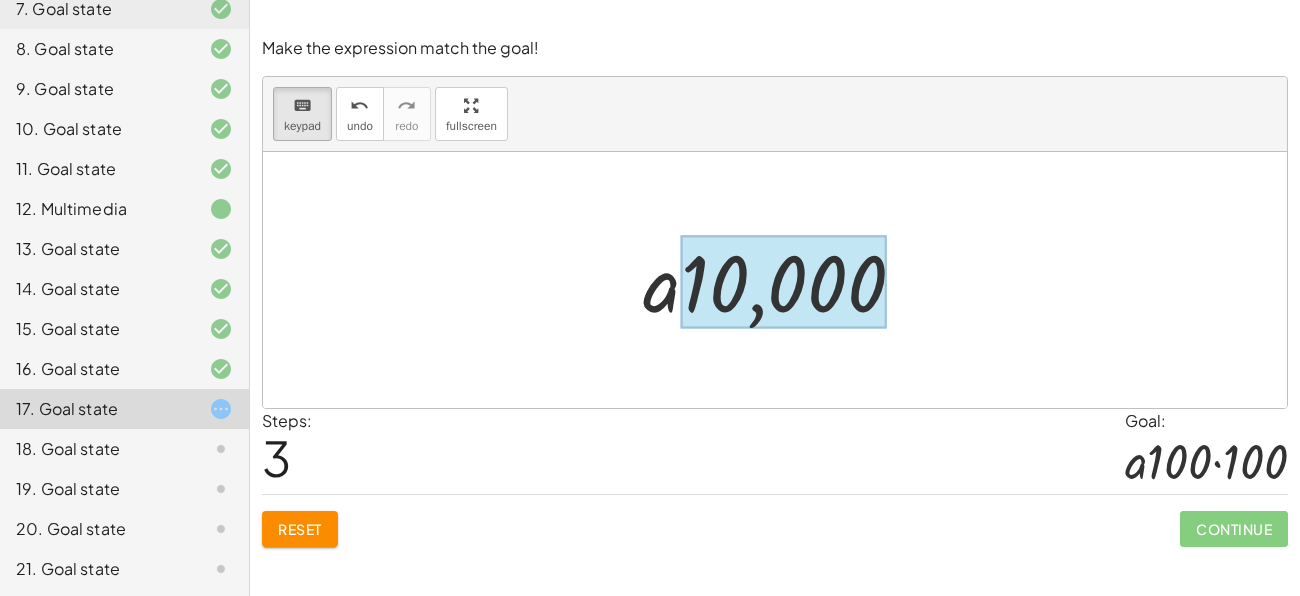 click at bounding box center (784, 282) 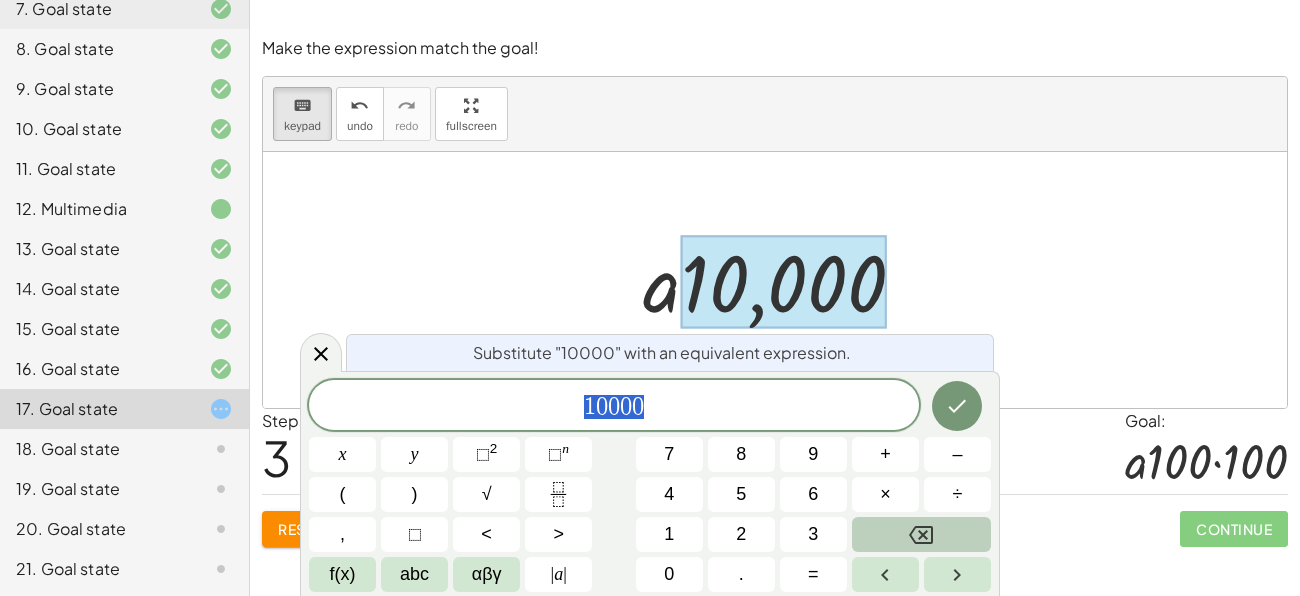 click 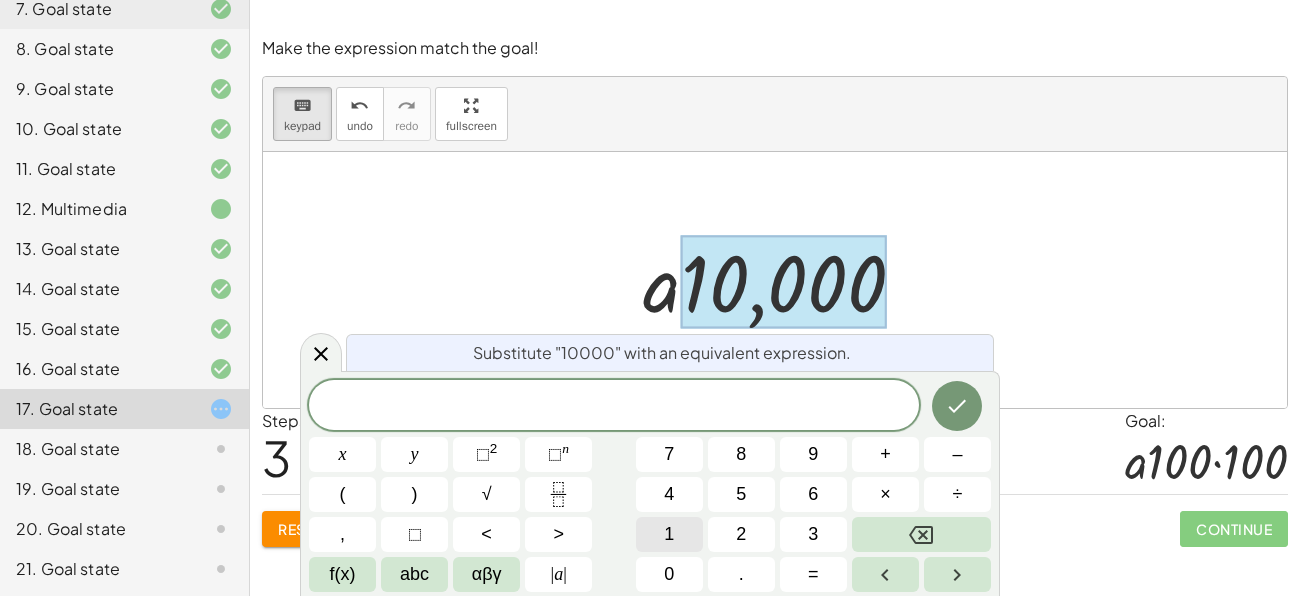 click on "1" at bounding box center [669, 534] 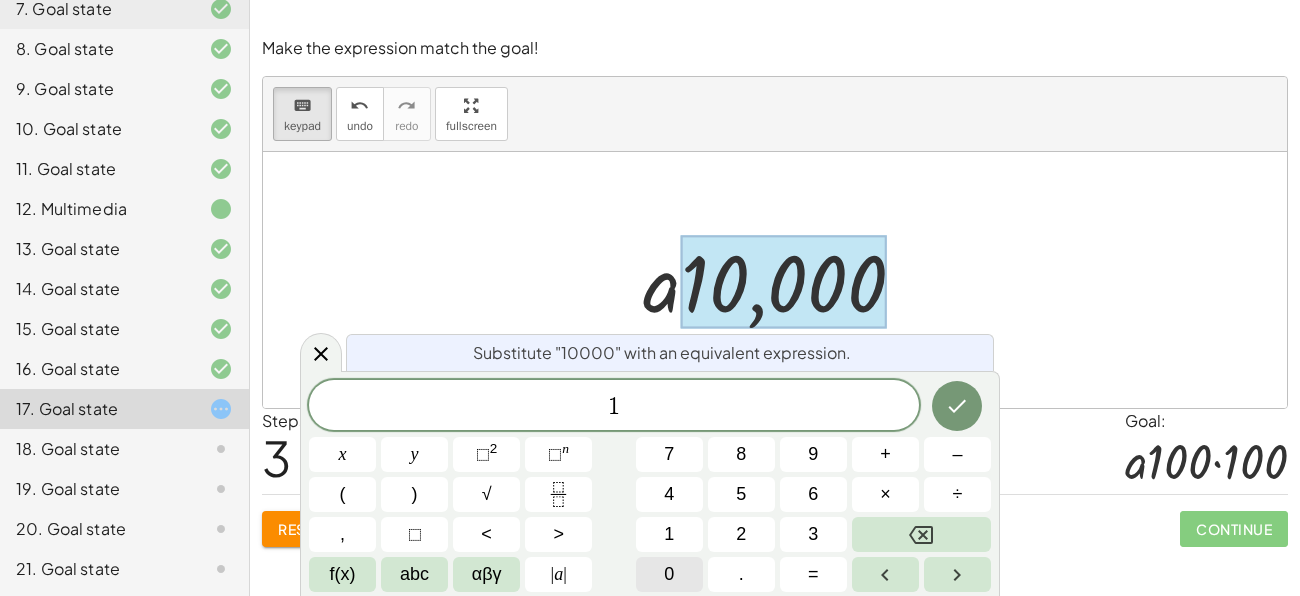click on "0" at bounding box center (669, 574) 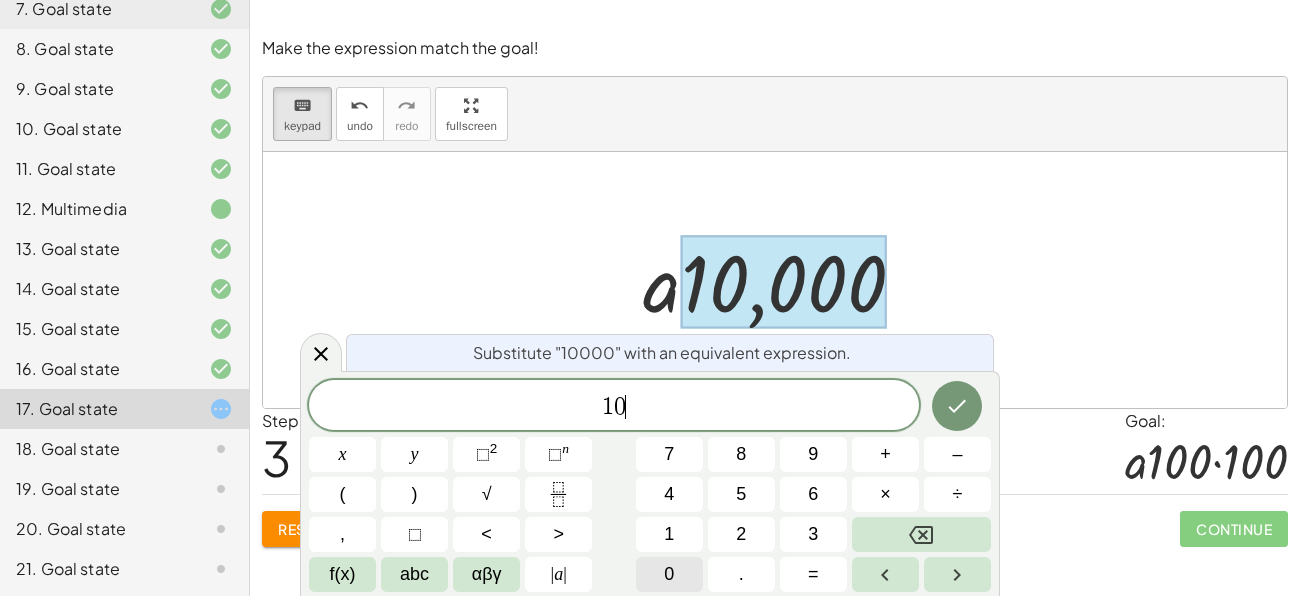 click on "0" at bounding box center (669, 574) 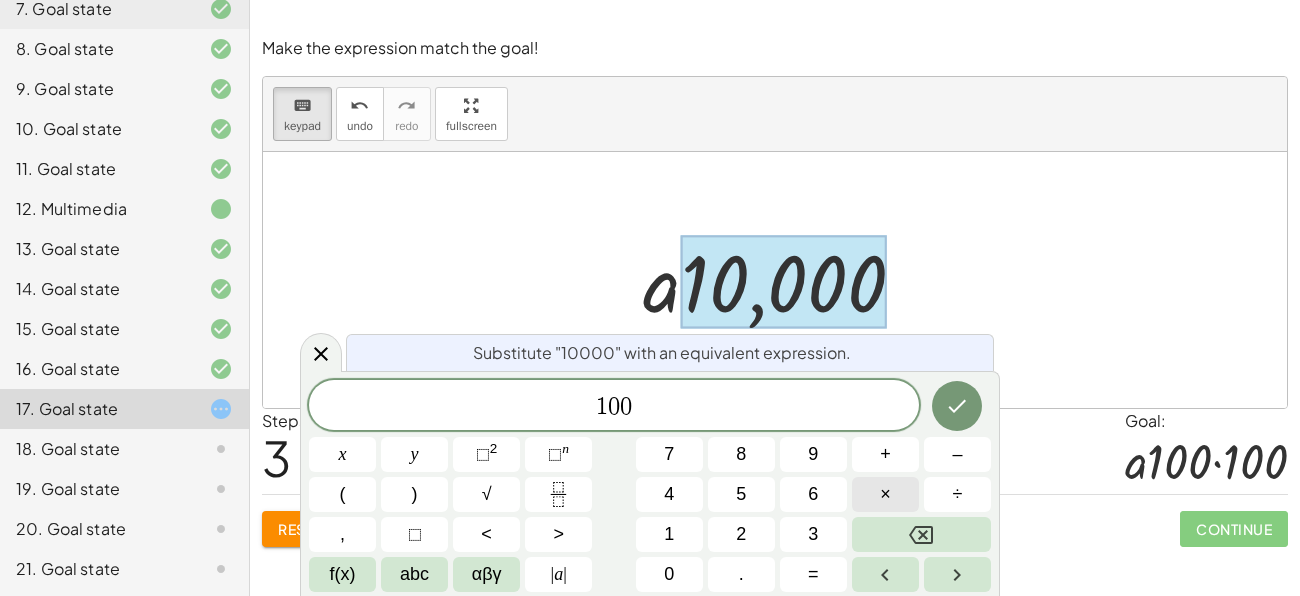 click on "×" at bounding box center [885, 494] 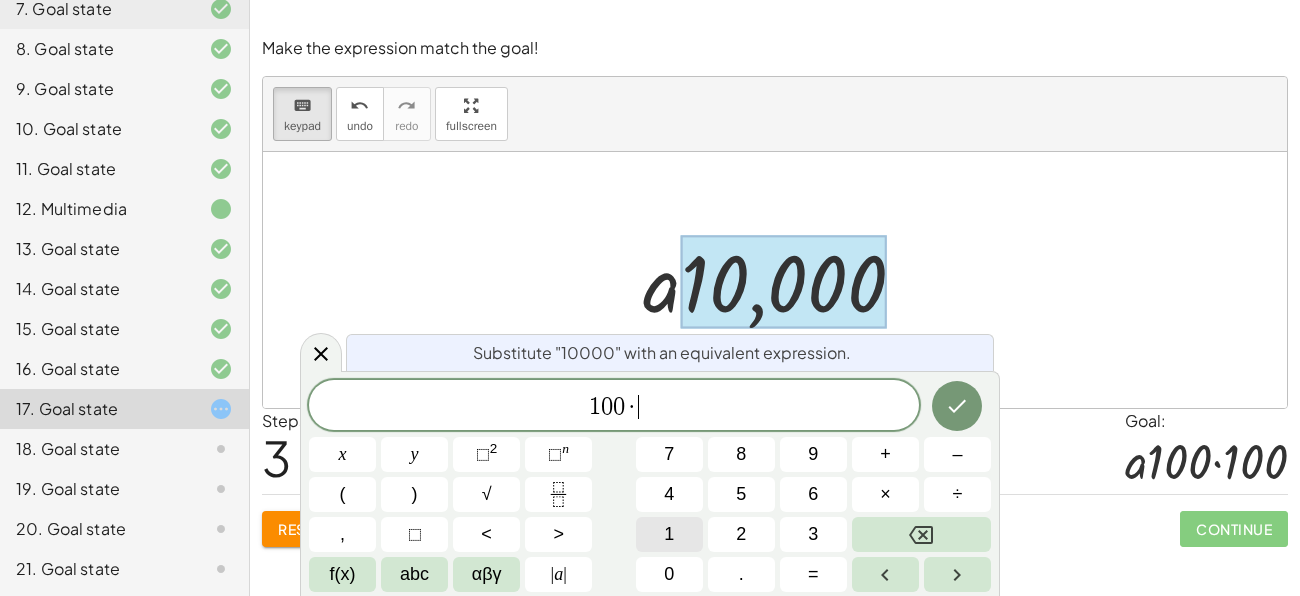 click on "1" at bounding box center [669, 534] 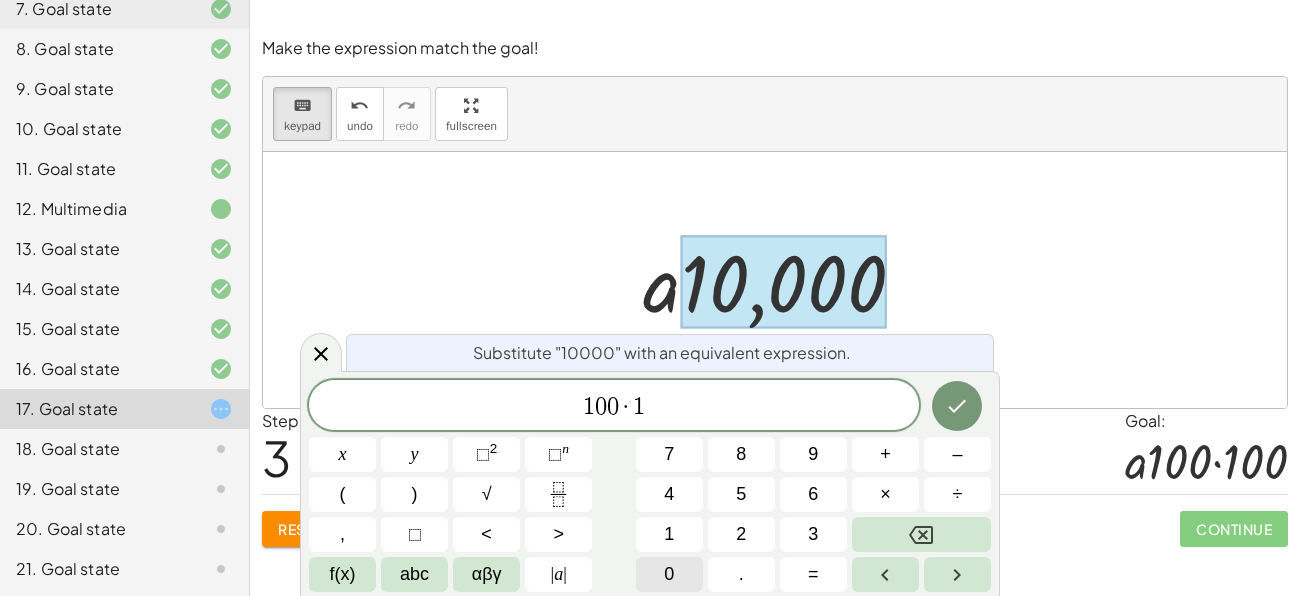 click on "0" at bounding box center [669, 574] 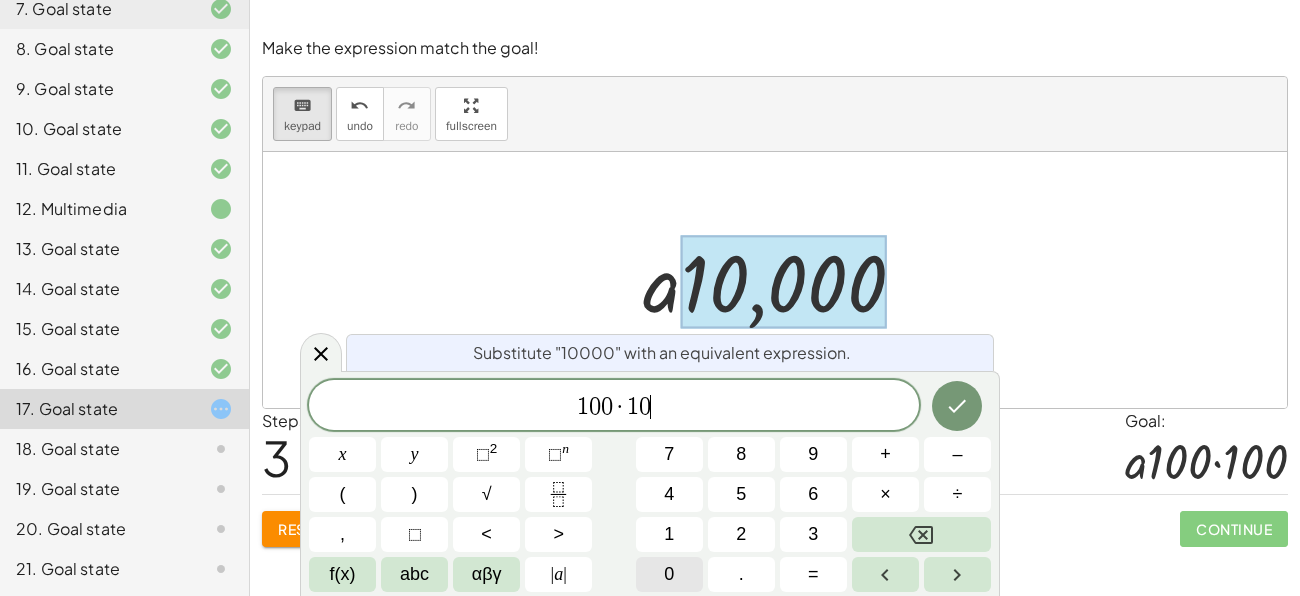 click on "0" at bounding box center (669, 574) 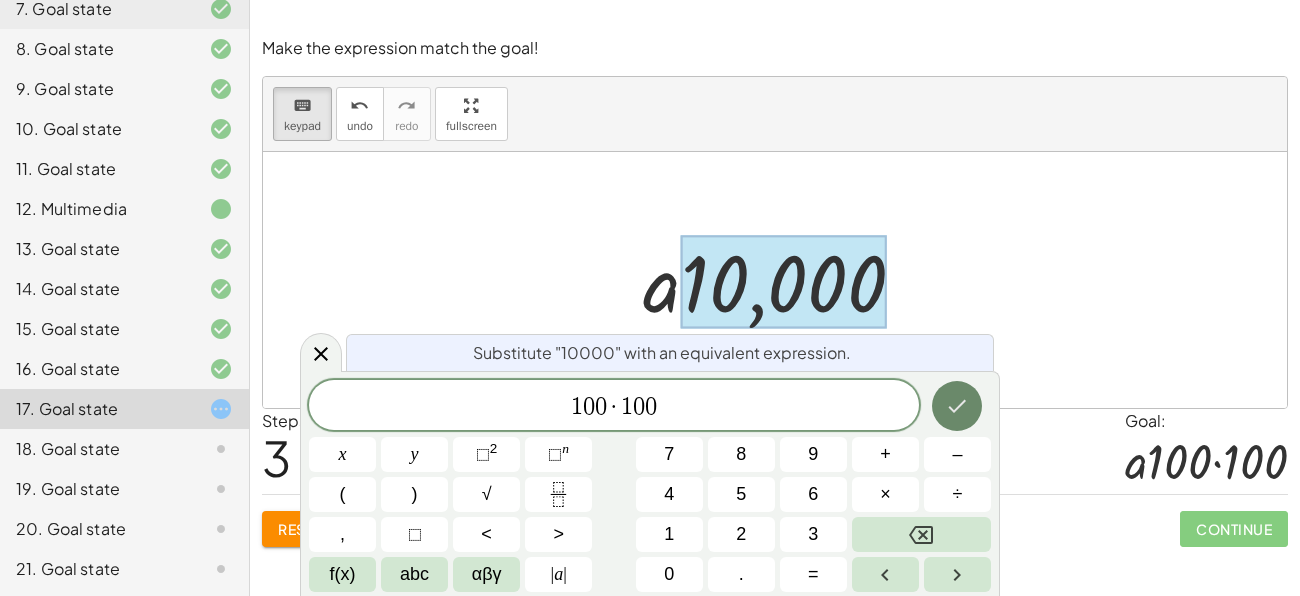 click 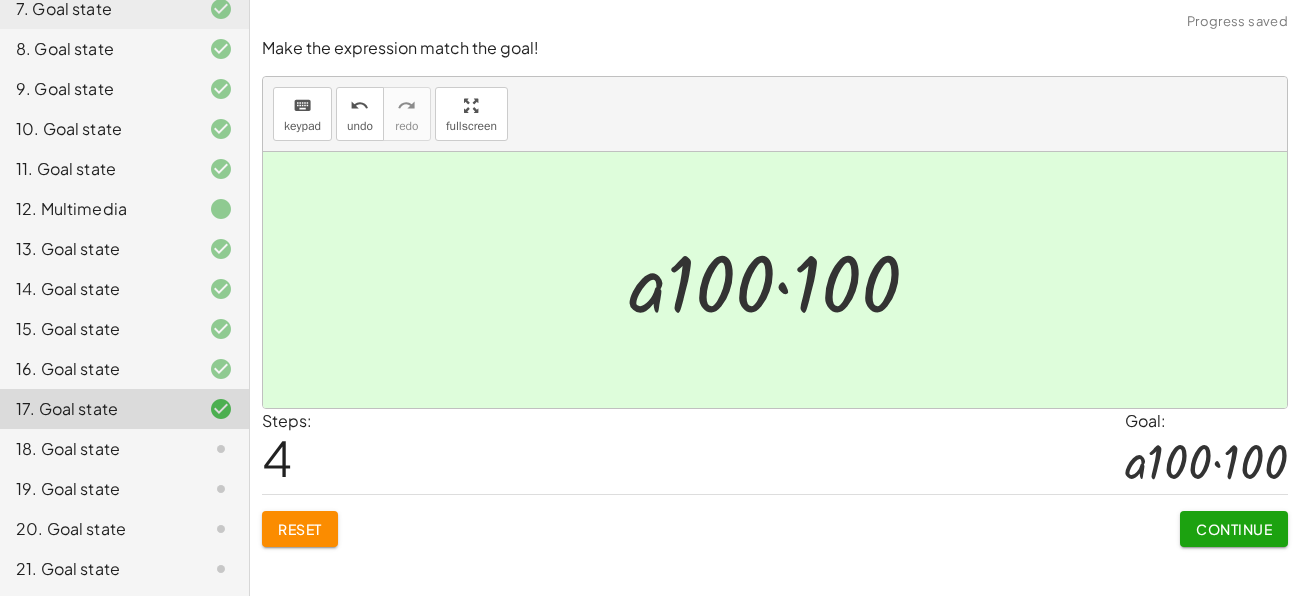 click on "Continue" at bounding box center (1234, 529) 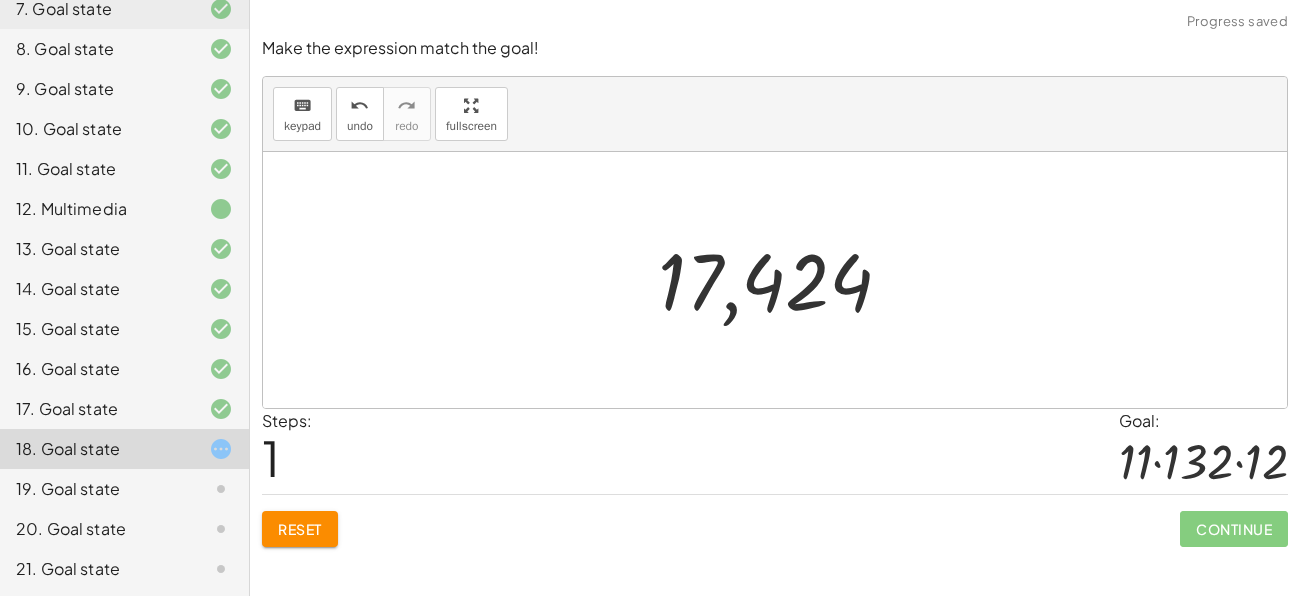 click on "Reset" 